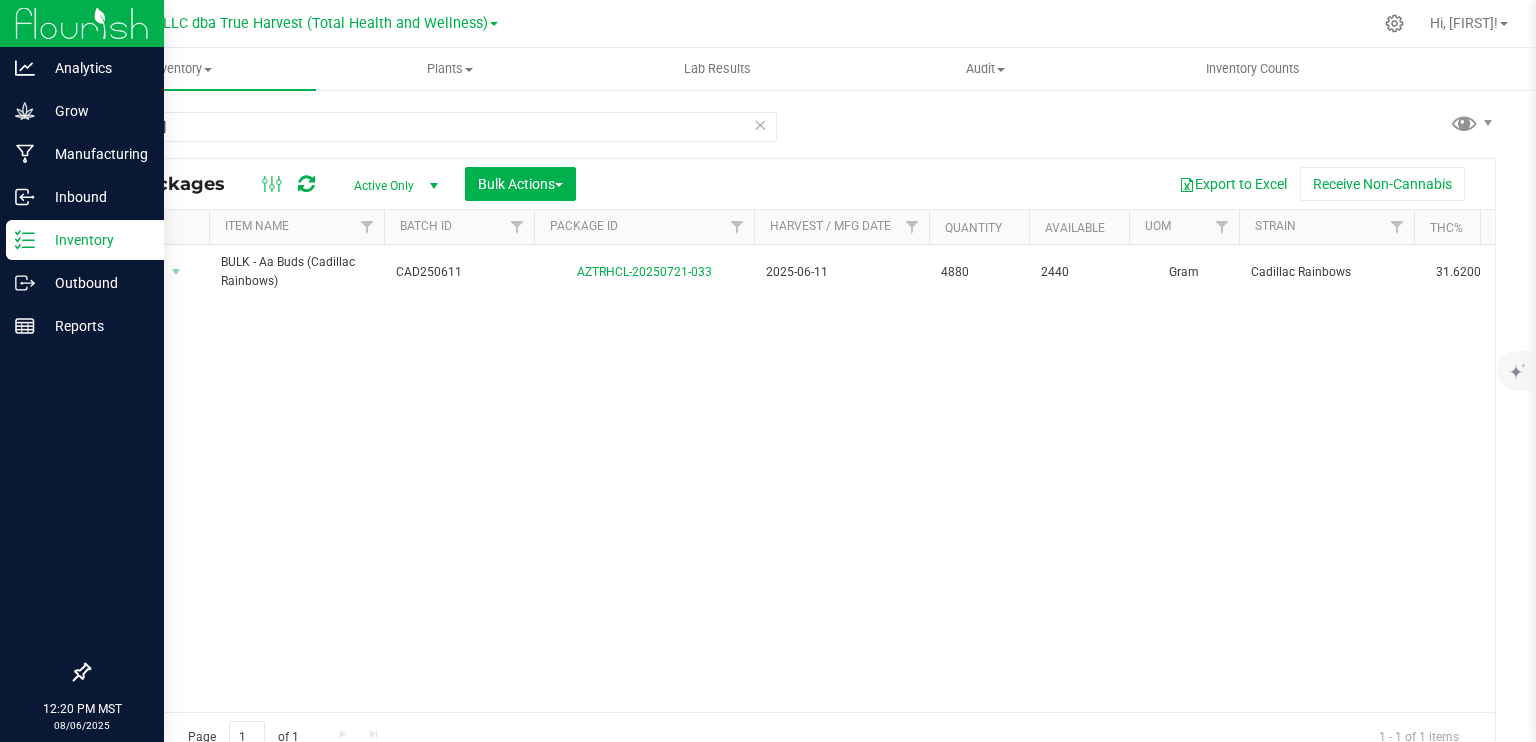 scroll, scrollTop: 0, scrollLeft: 0, axis: both 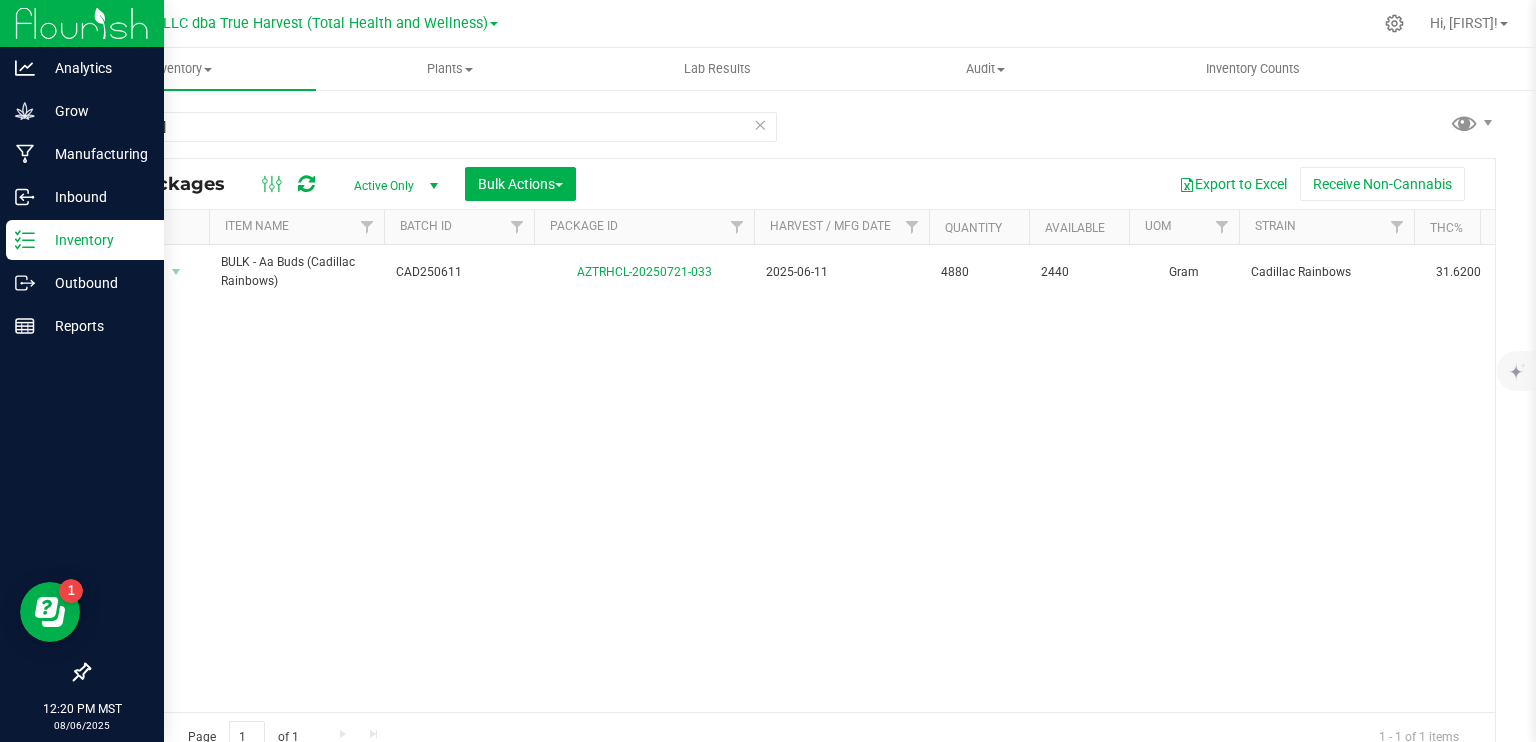 type on "[PHONE]" 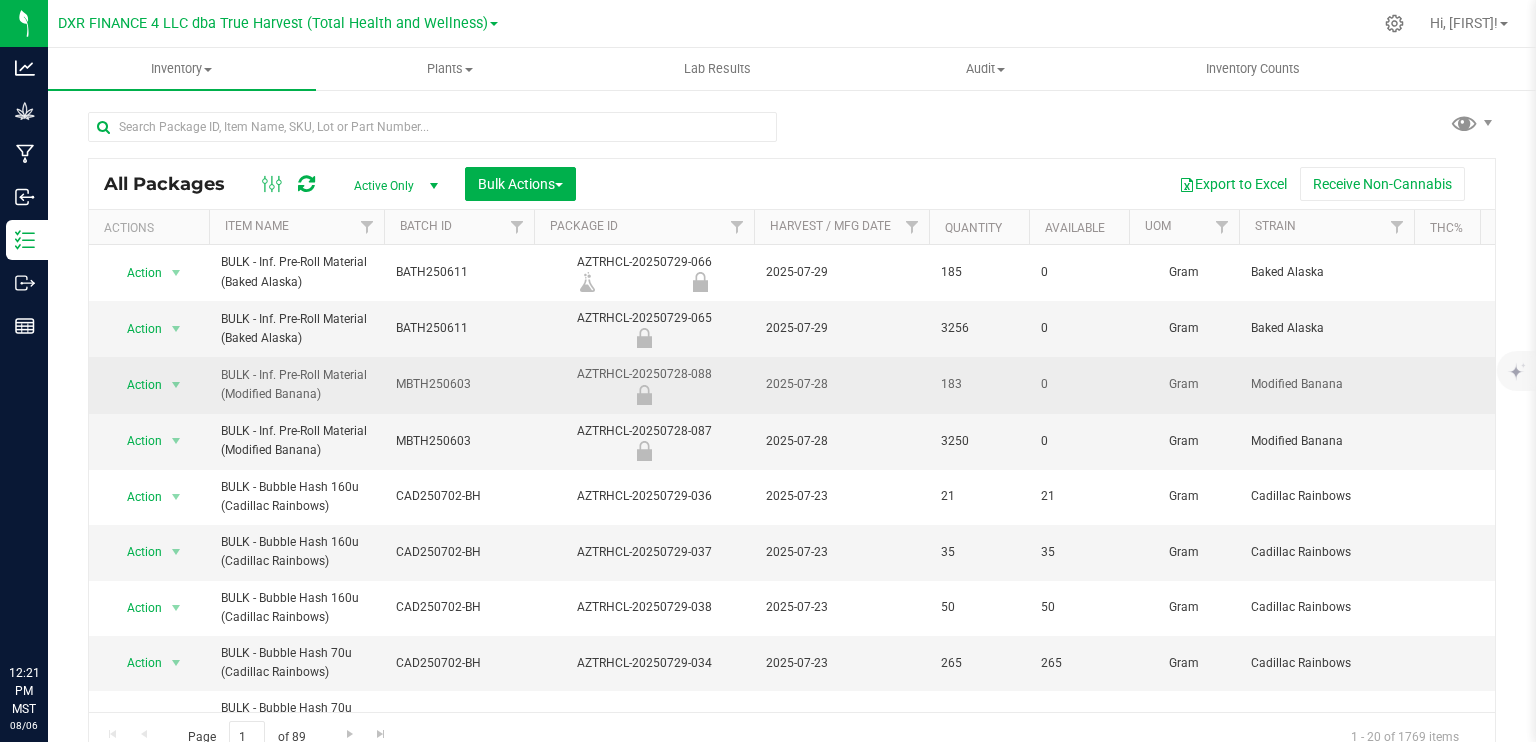 scroll, scrollTop: 0, scrollLeft: 0, axis: both 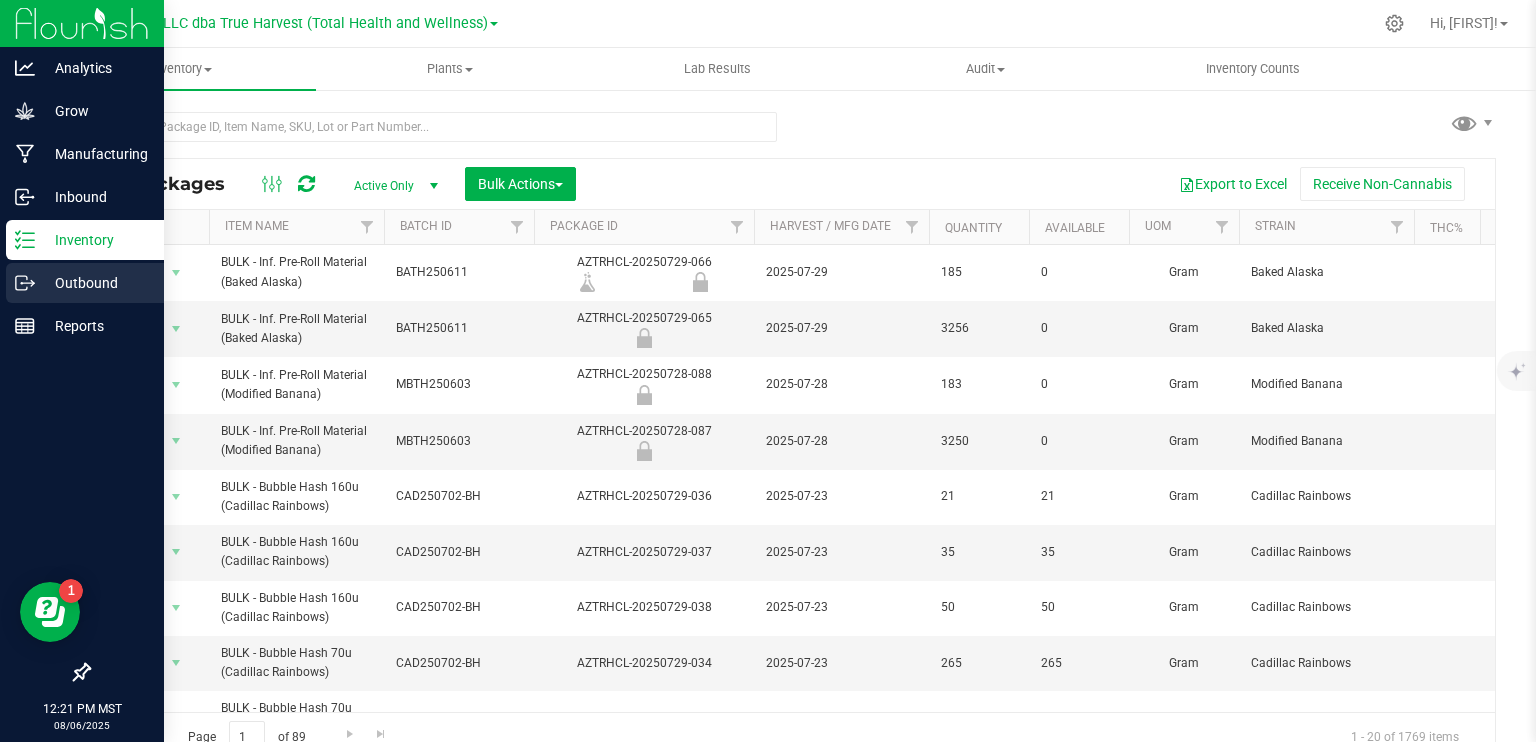 click on "Outbound" at bounding box center [95, 283] 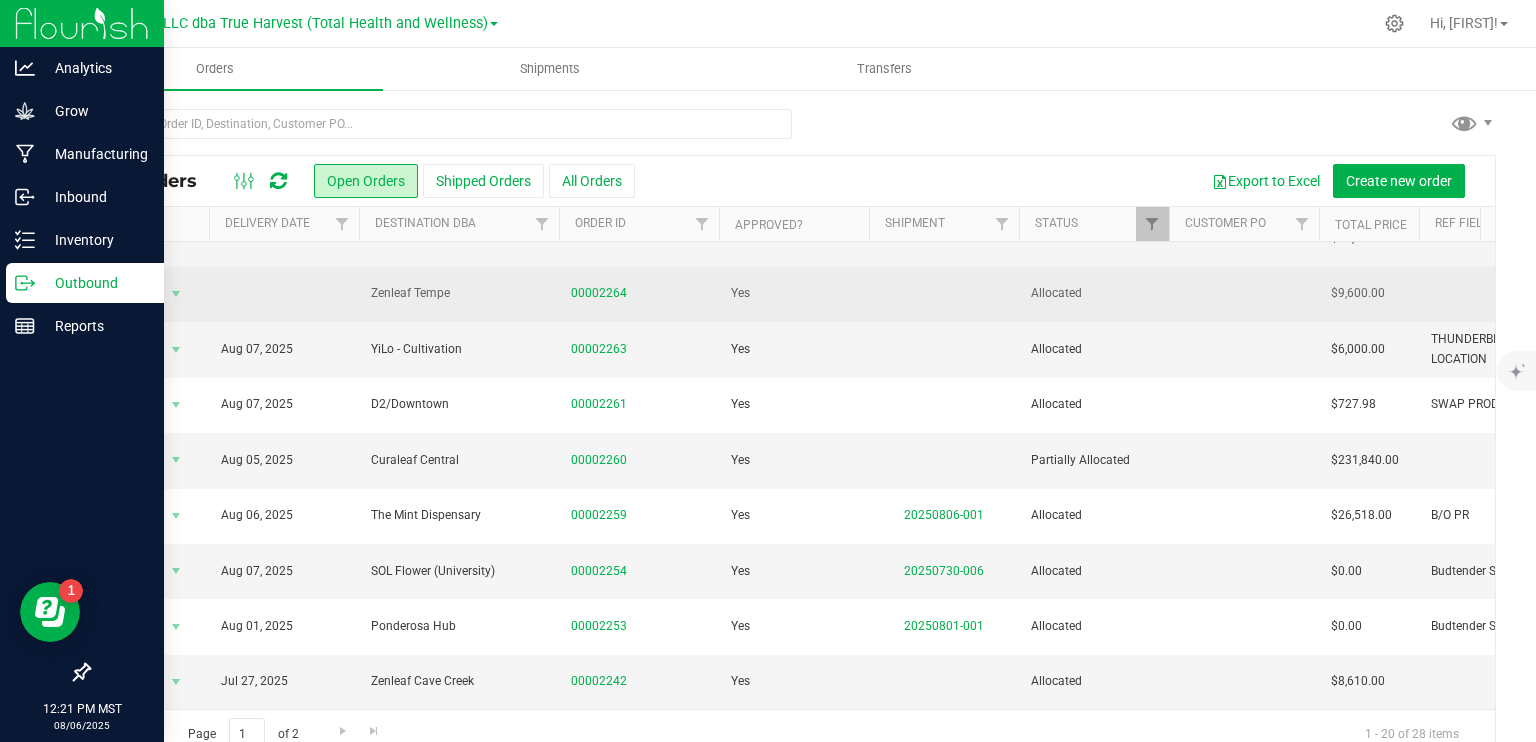 scroll, scrollTop: 650, scrollLeft: 0, axis: vertical 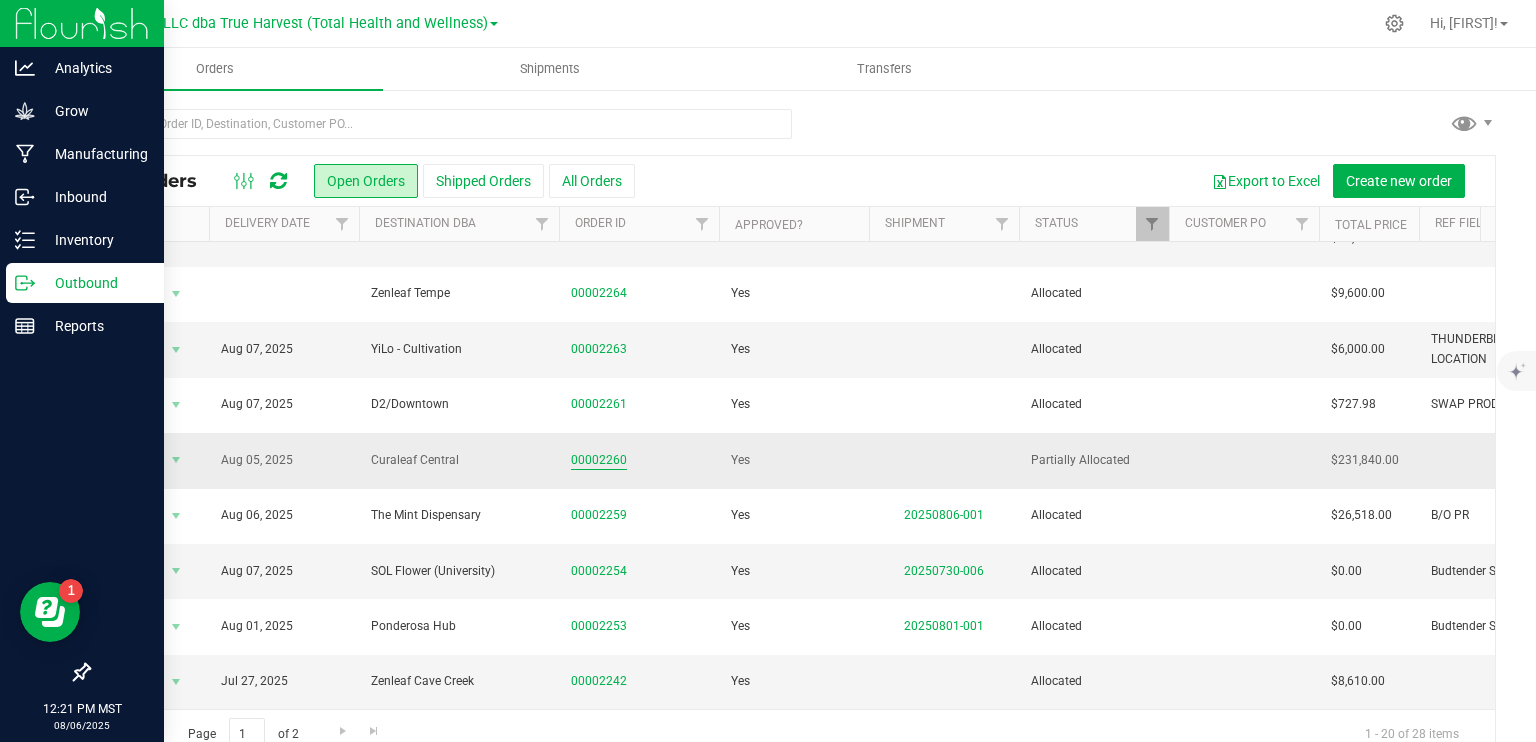 click on "00002260" at bounding box center [599, 460] 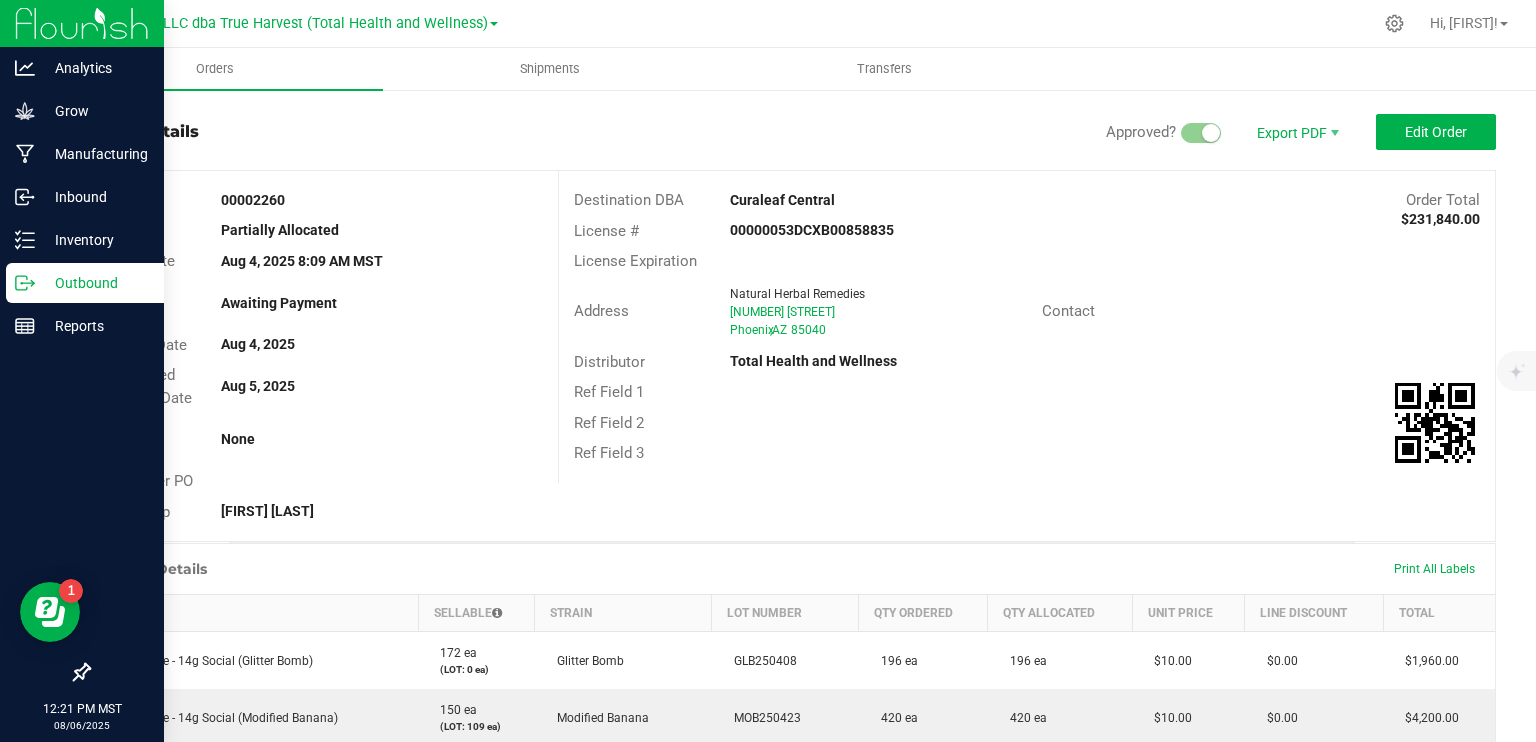 scroll, scrollTop: 0, scrollLeft: 0, axis: both 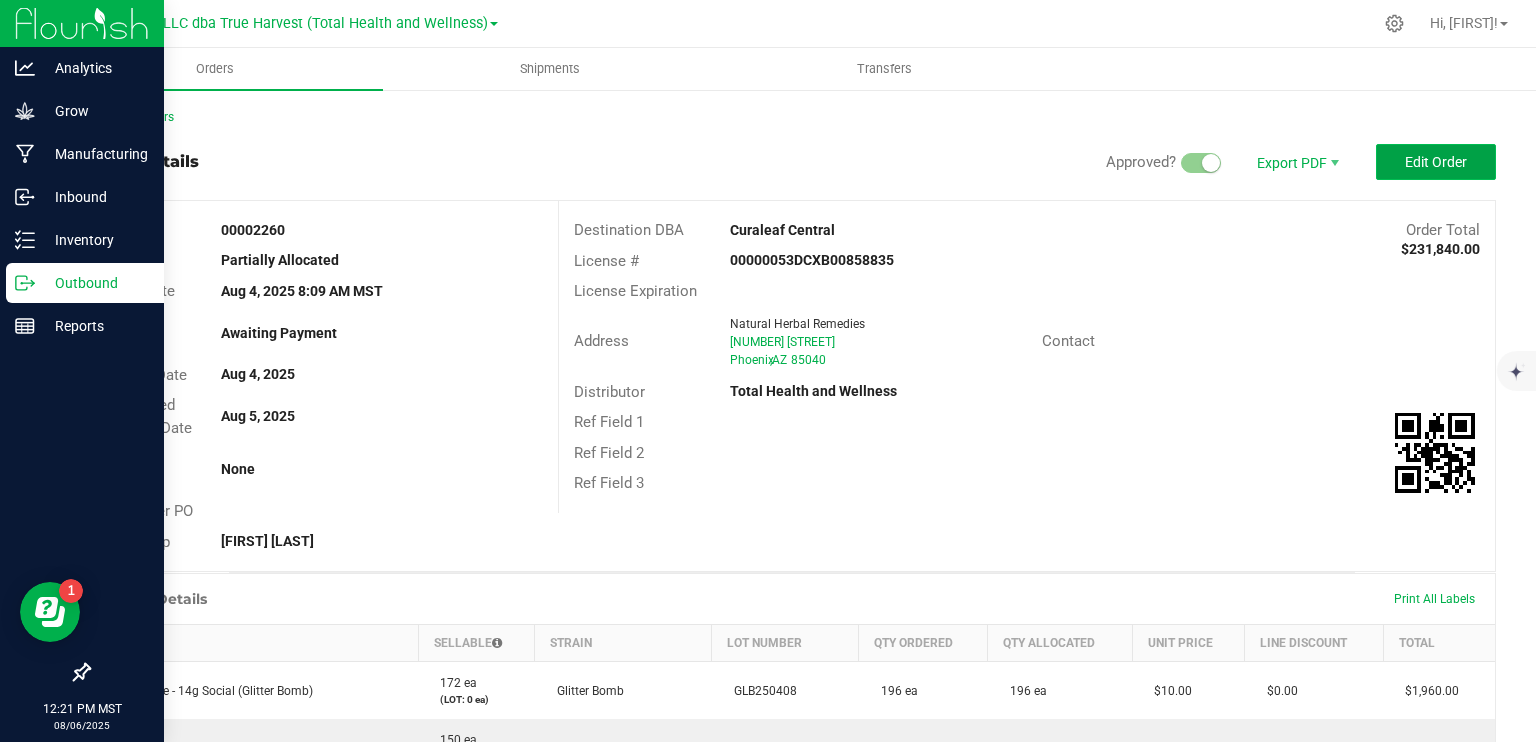 click on "Edit Order" at bounding box center (1436, 162) 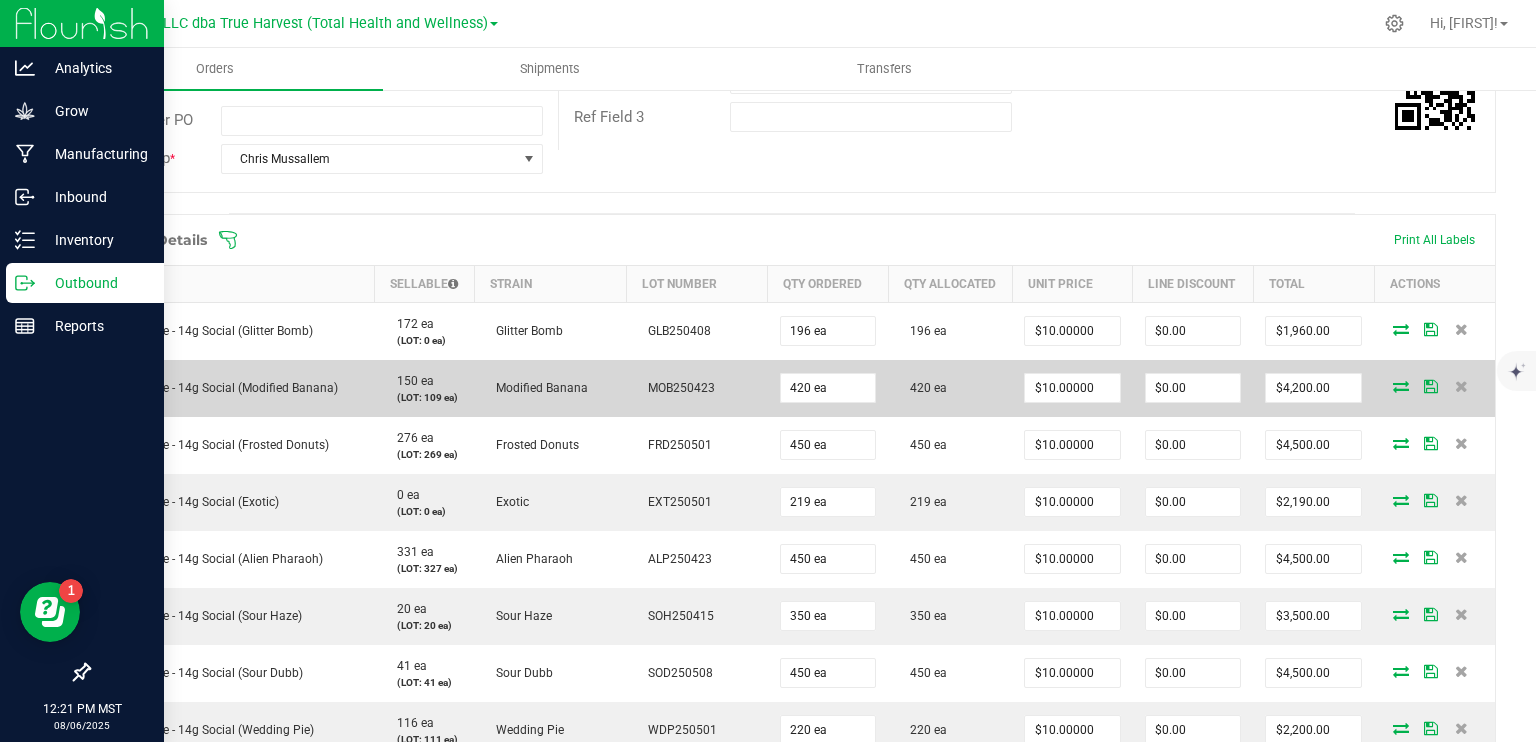 scroll, scrollTop: 0, scrollLeft: 0, axis: both 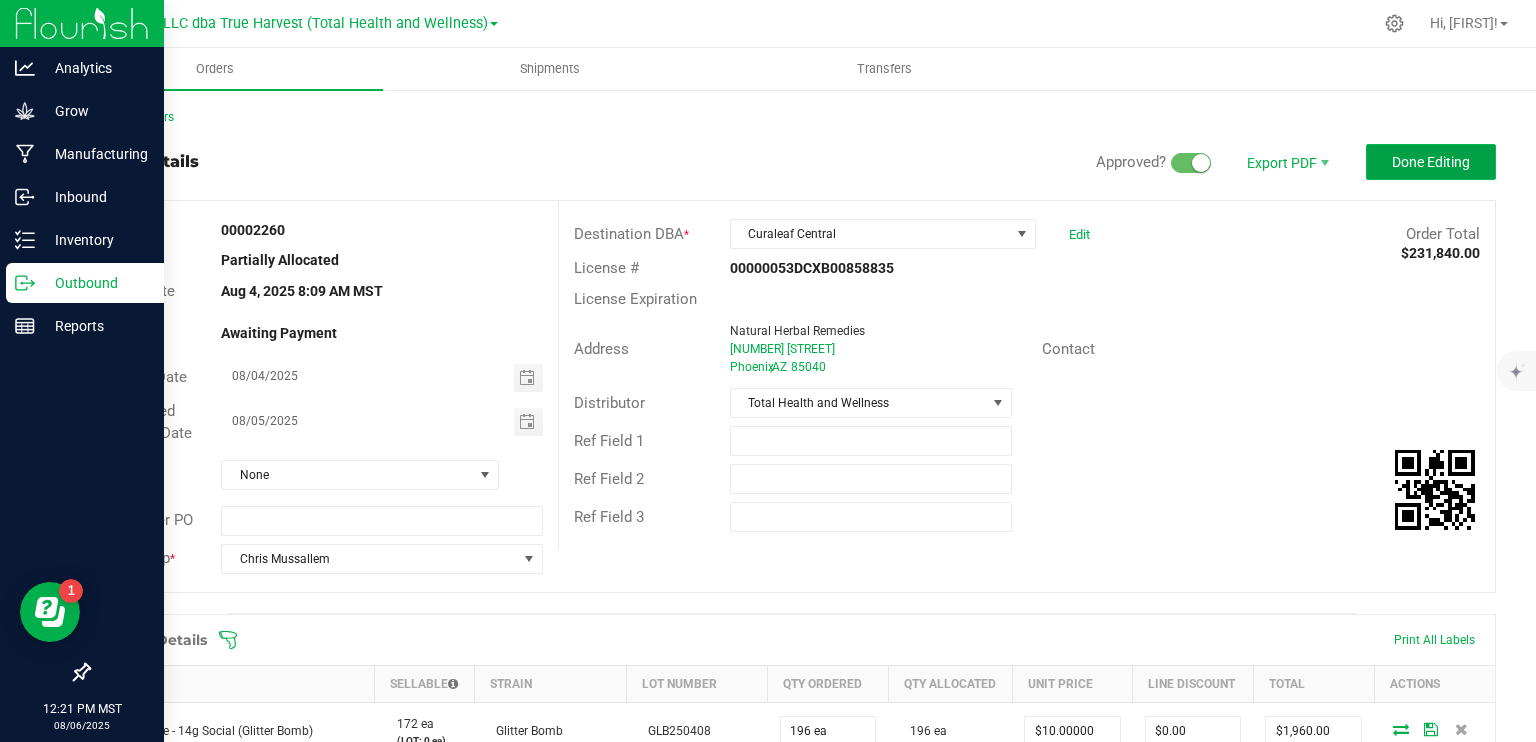 click on "Done Editing" at bounding box center [1431, 162] 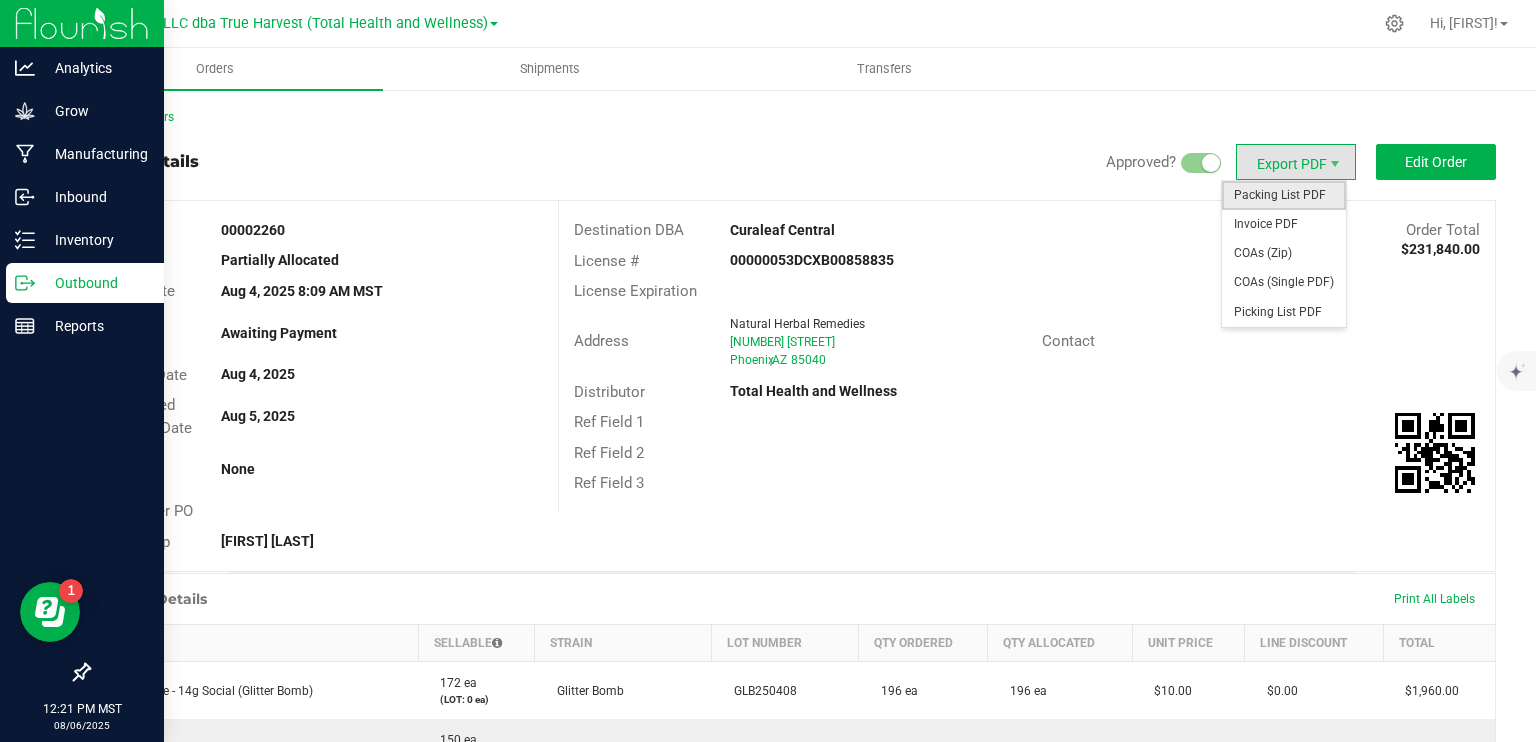 click on "Packing List PDF" at bounding box center [1284, 195] 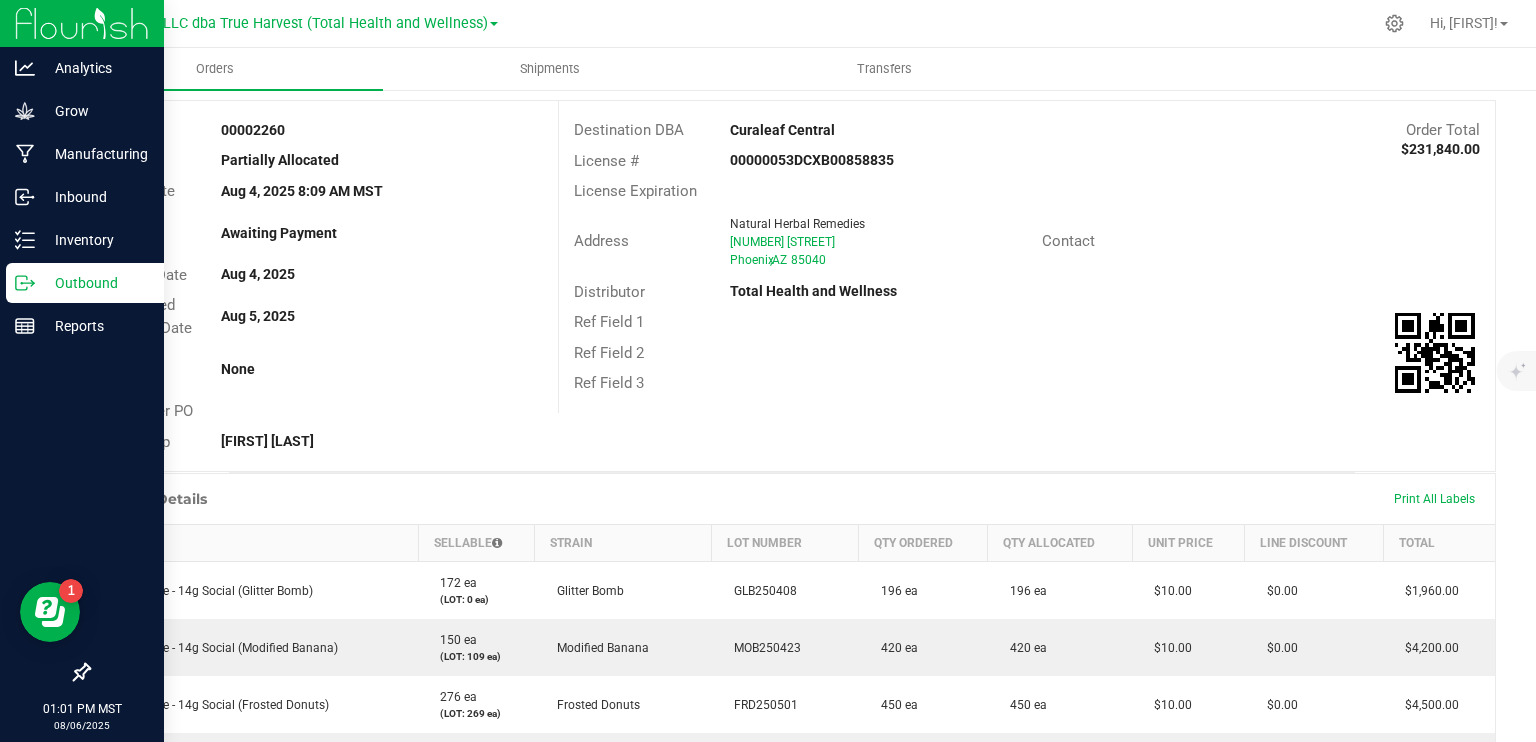 scroll, scrollTop: 0, scrollLeft: 0, axis: both 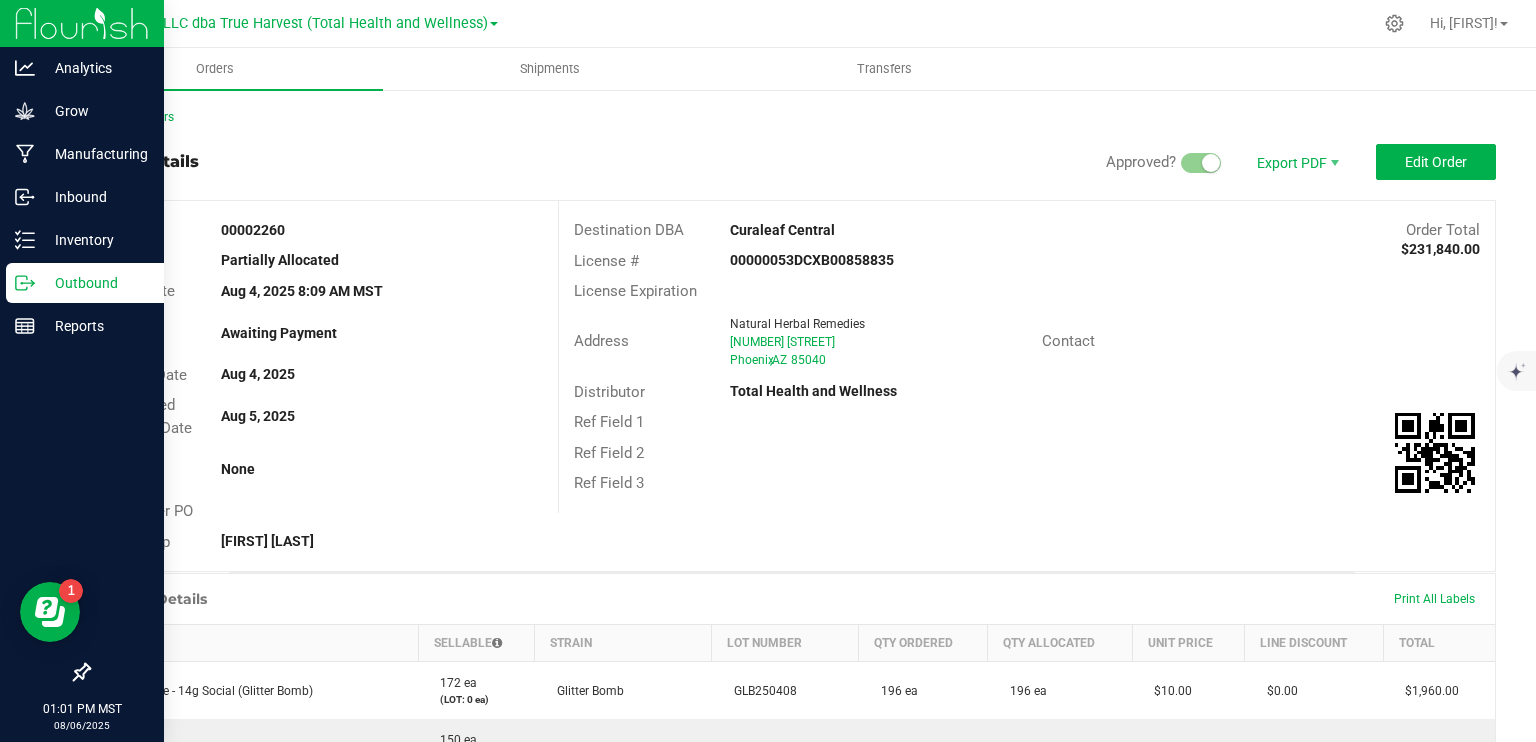 click on "Outbound" at bounding box center (95, 283) 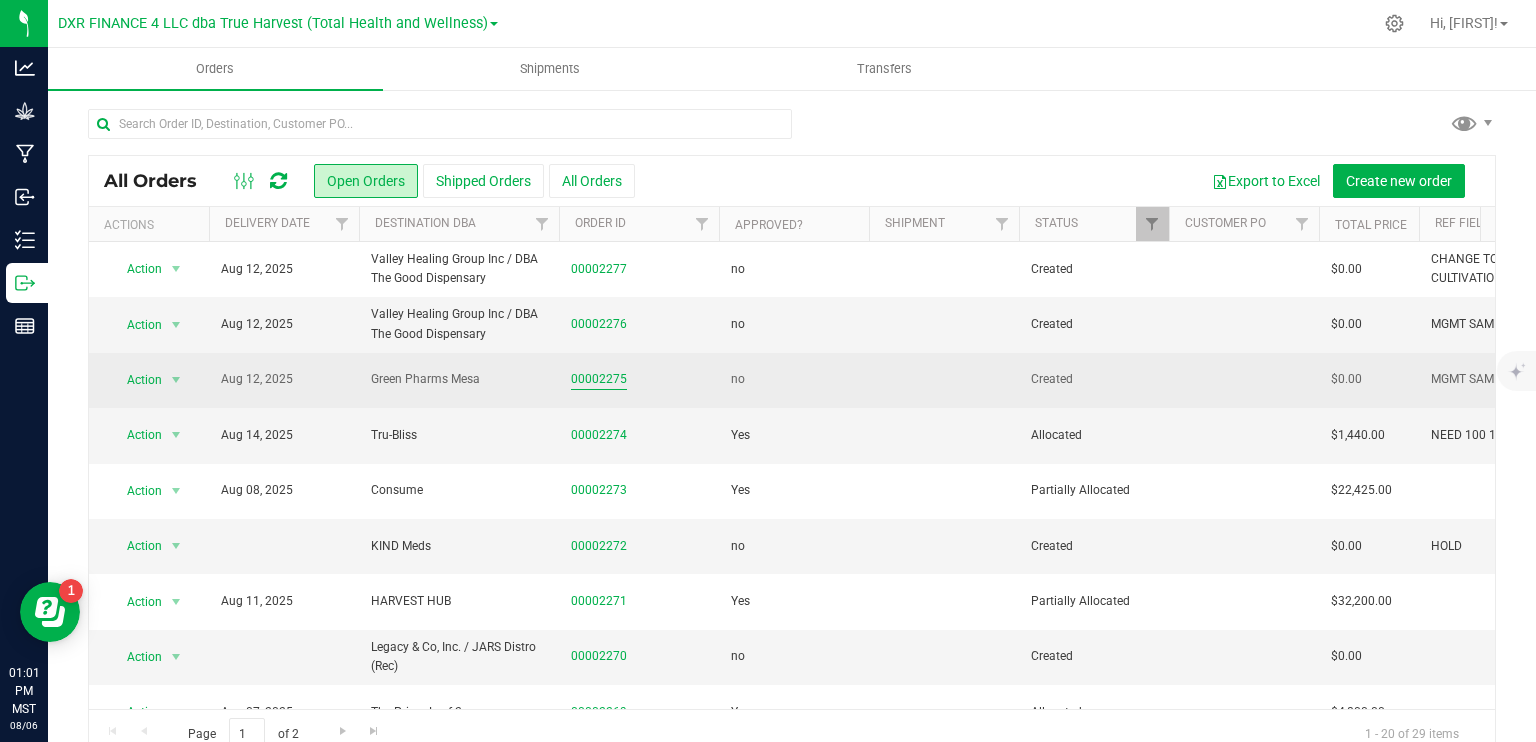 click on "00002275" at bounding box center (599, 379) 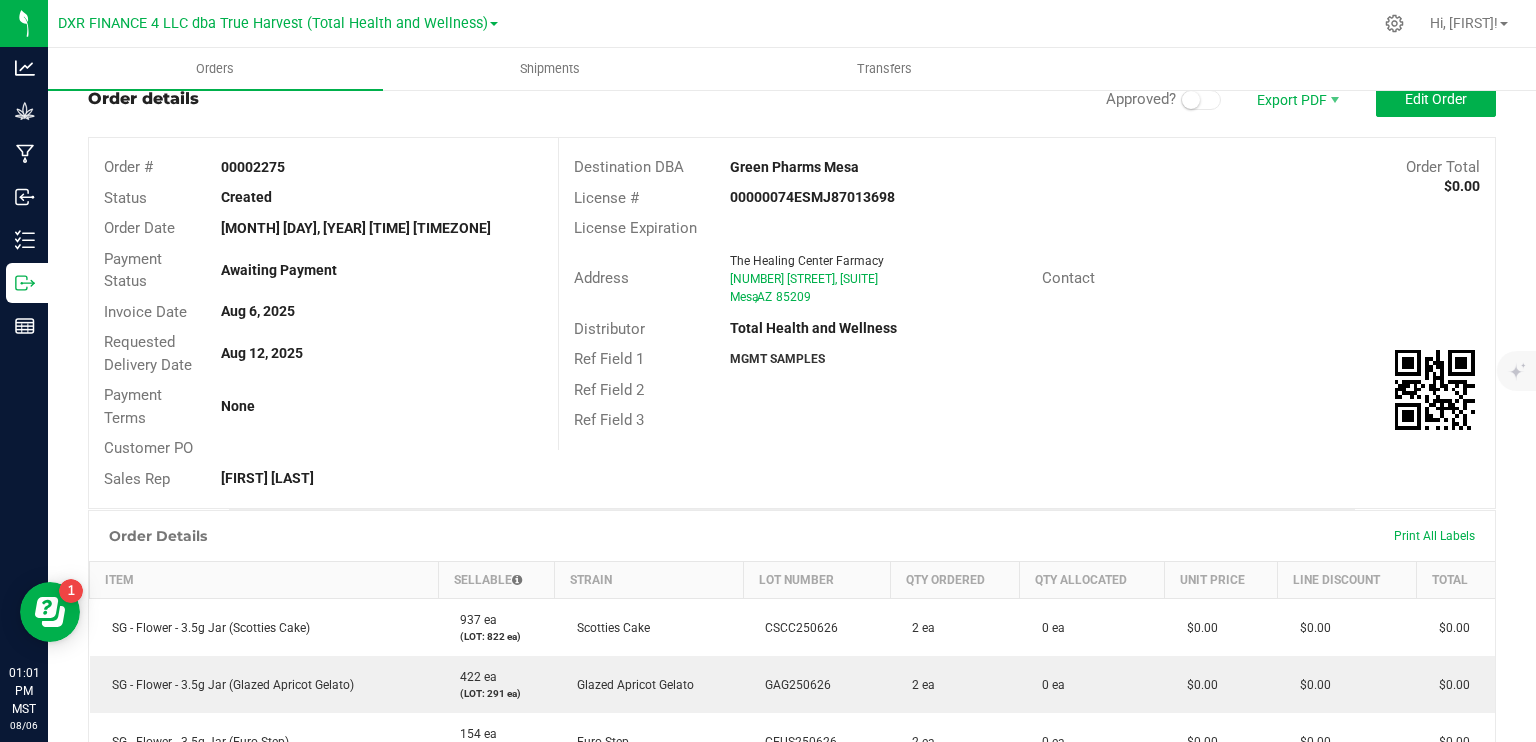 scroll, scrollTop: 0, scrollLeft: 0, axis: both 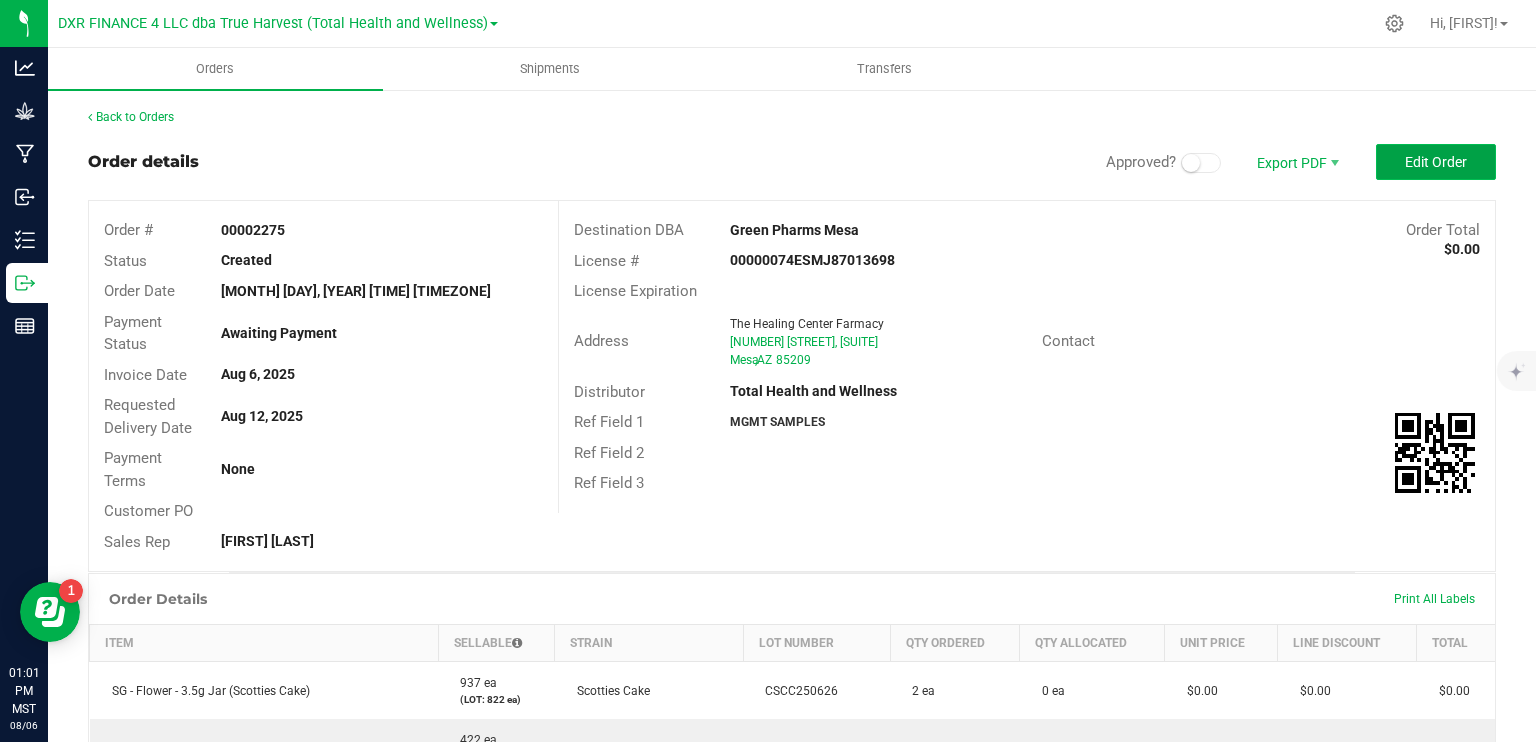 click on "Edit Order" at bounding box center [1436, 162] 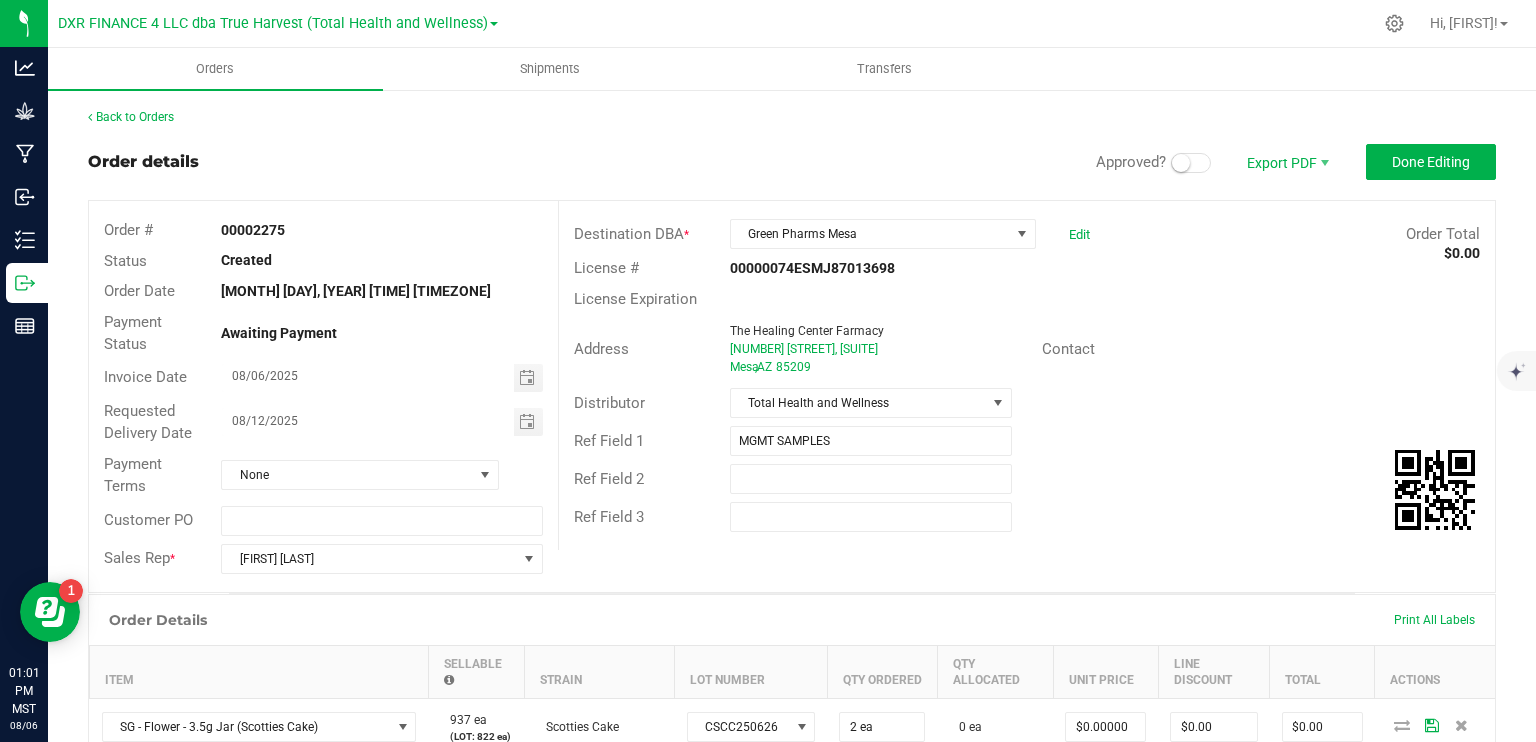 click at bounding box center [1191, 163] 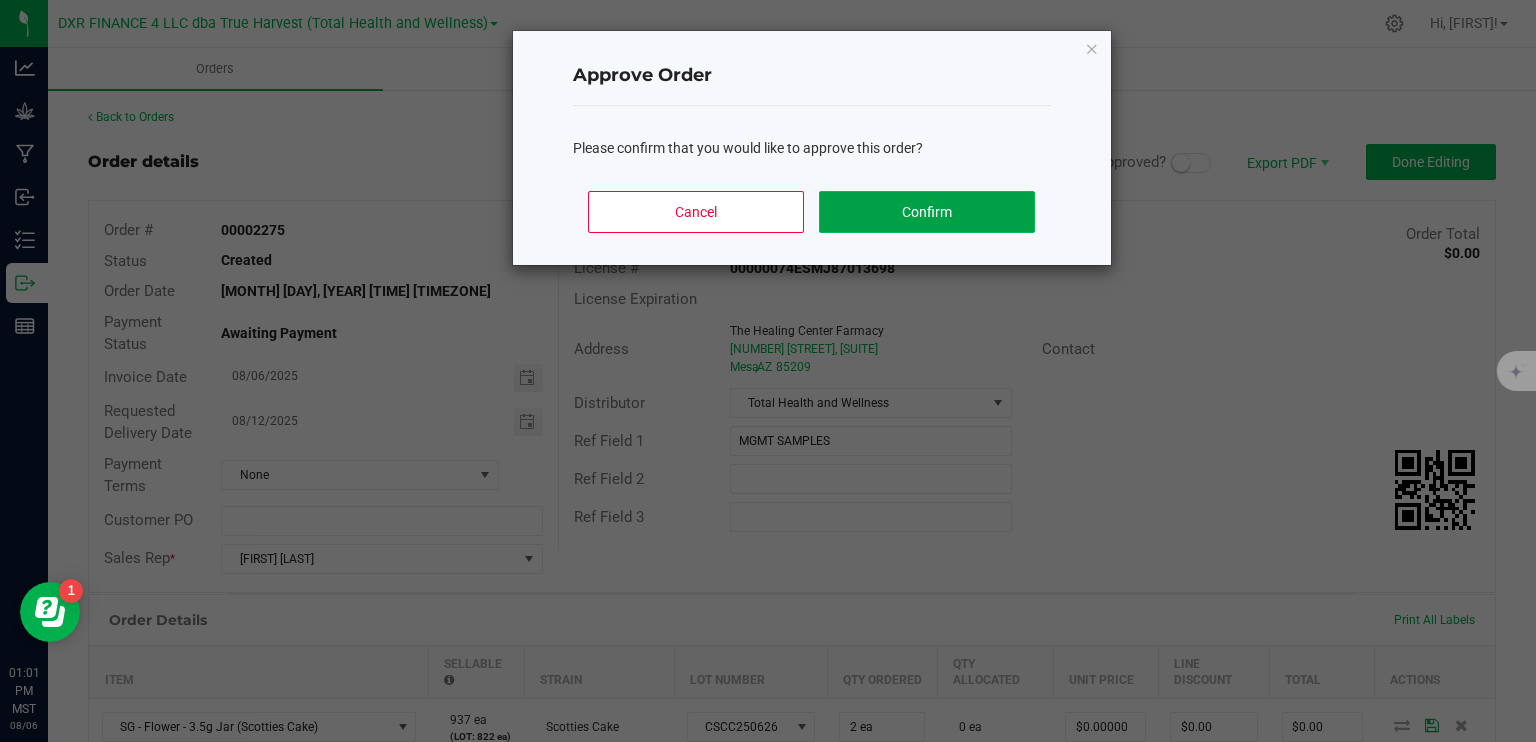 click on "Confirm" 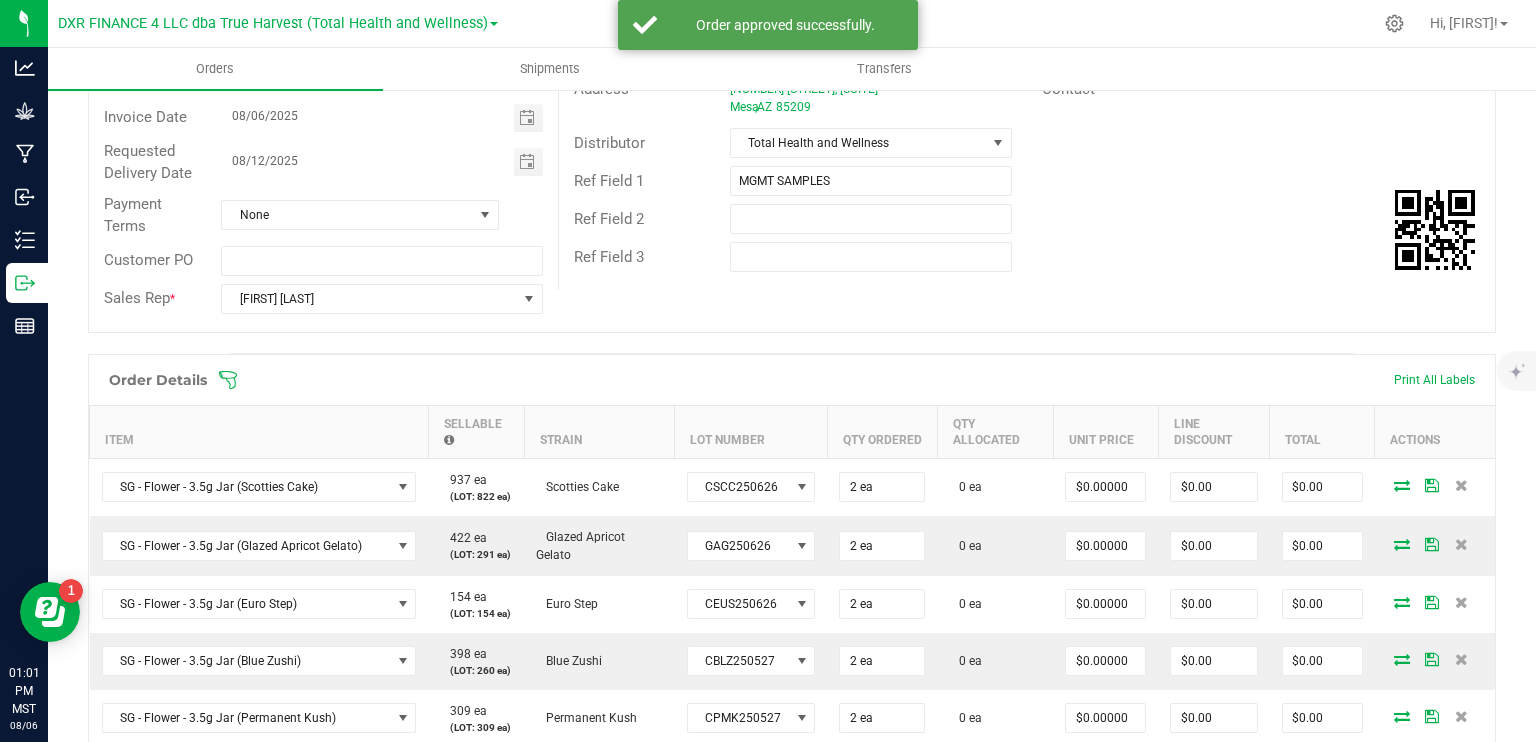 scroll, scrollTop: 300, scrollLeft: 0, axis: vertical 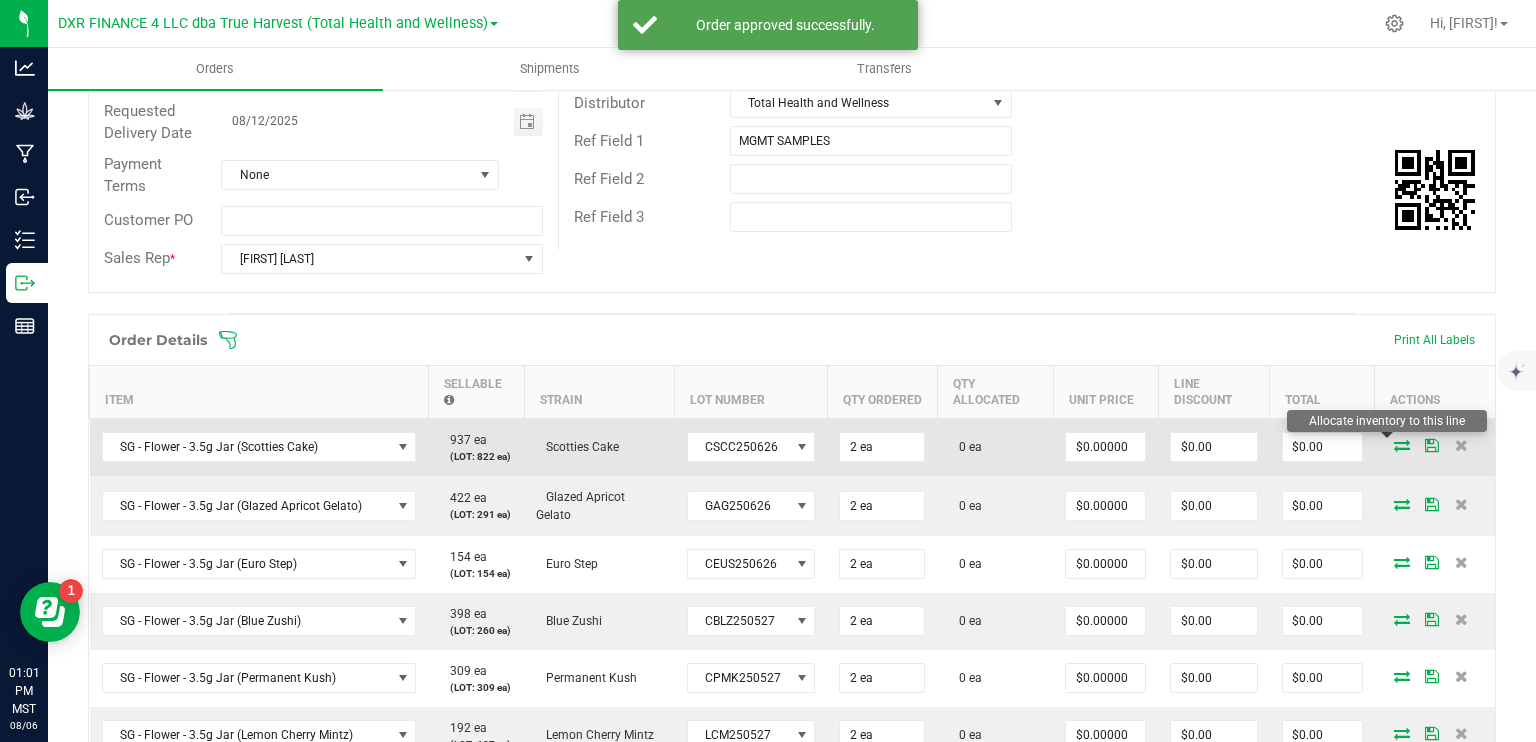 click at bounding box center (1402, 445) 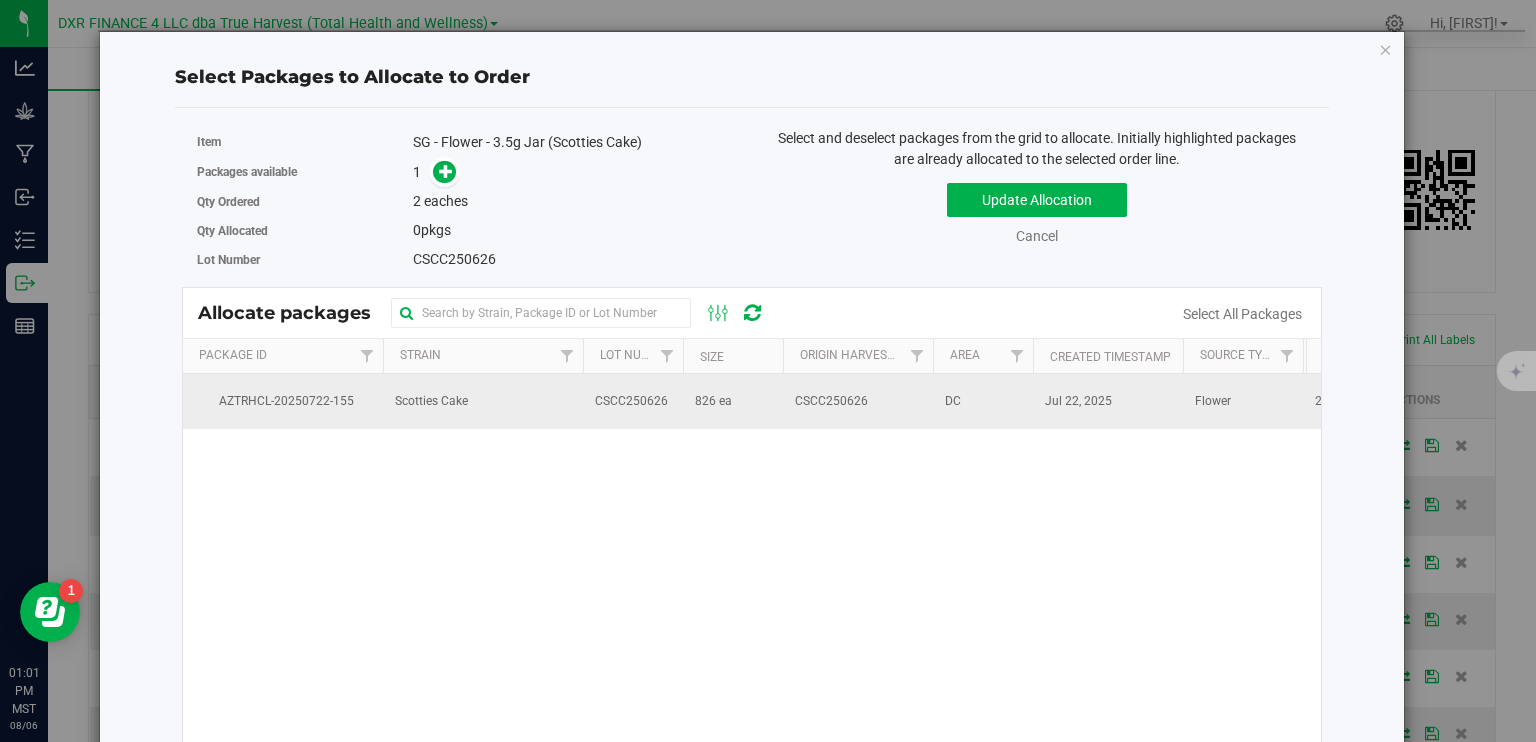 click on "826 ea" at bounding box center [733, 401] 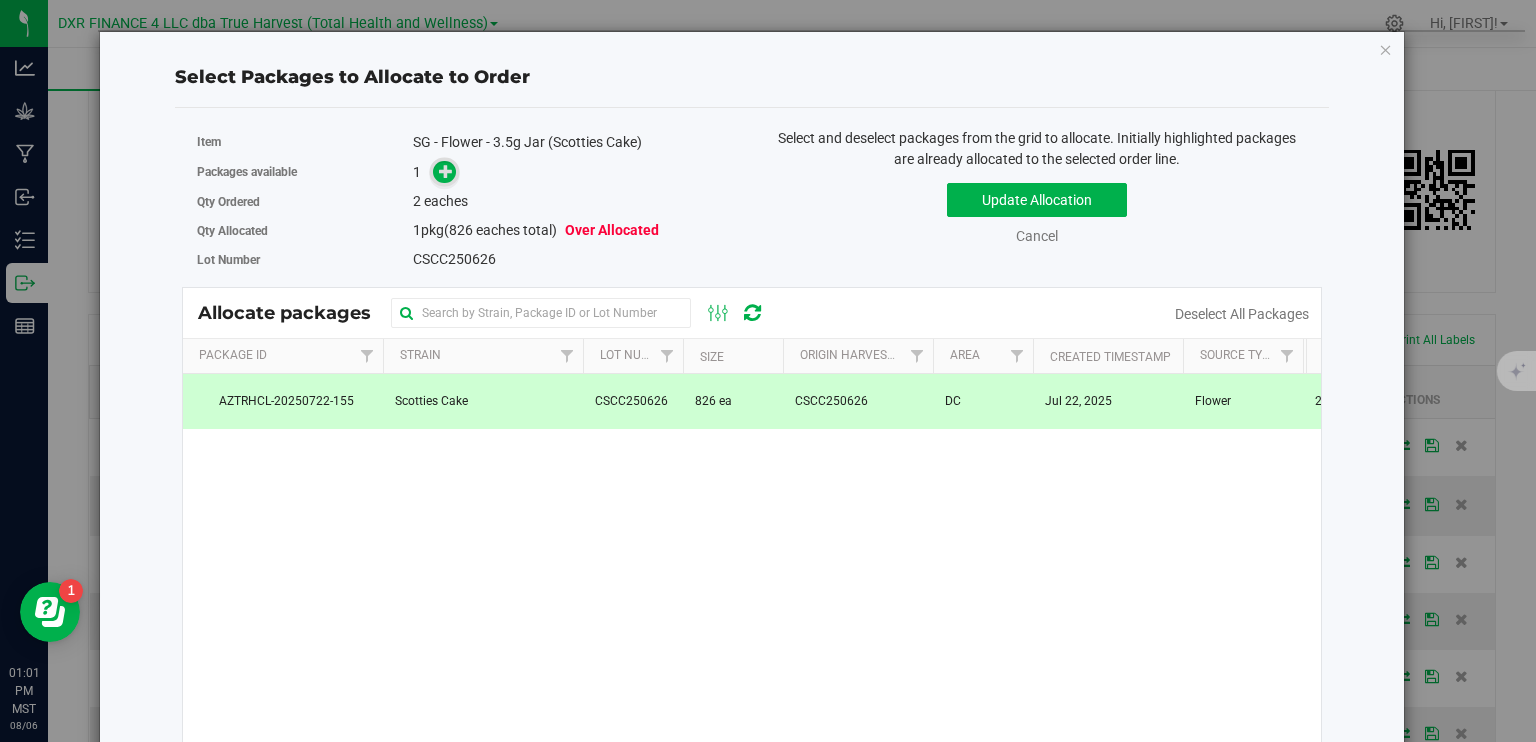 click at bounding box center (446, 171) 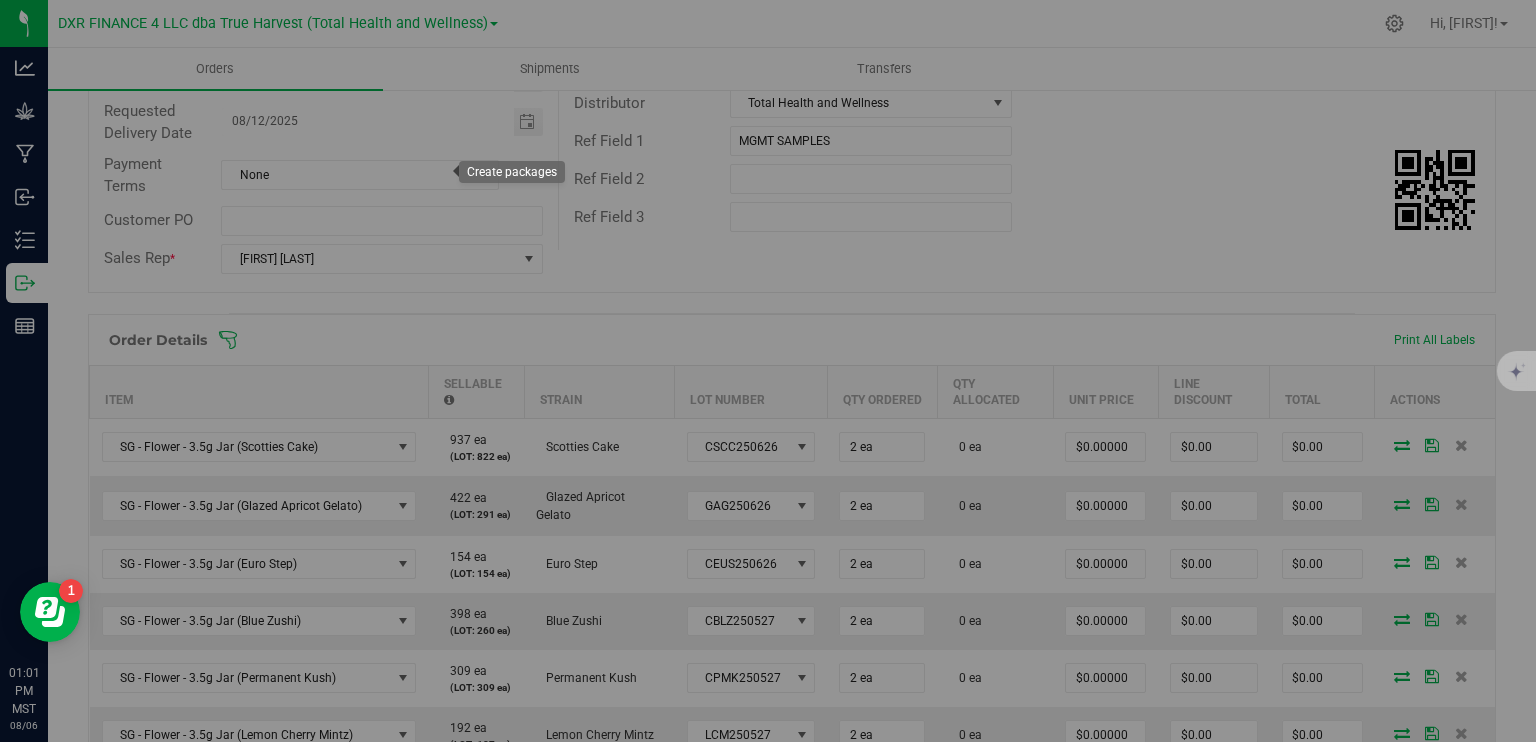 type on "1" 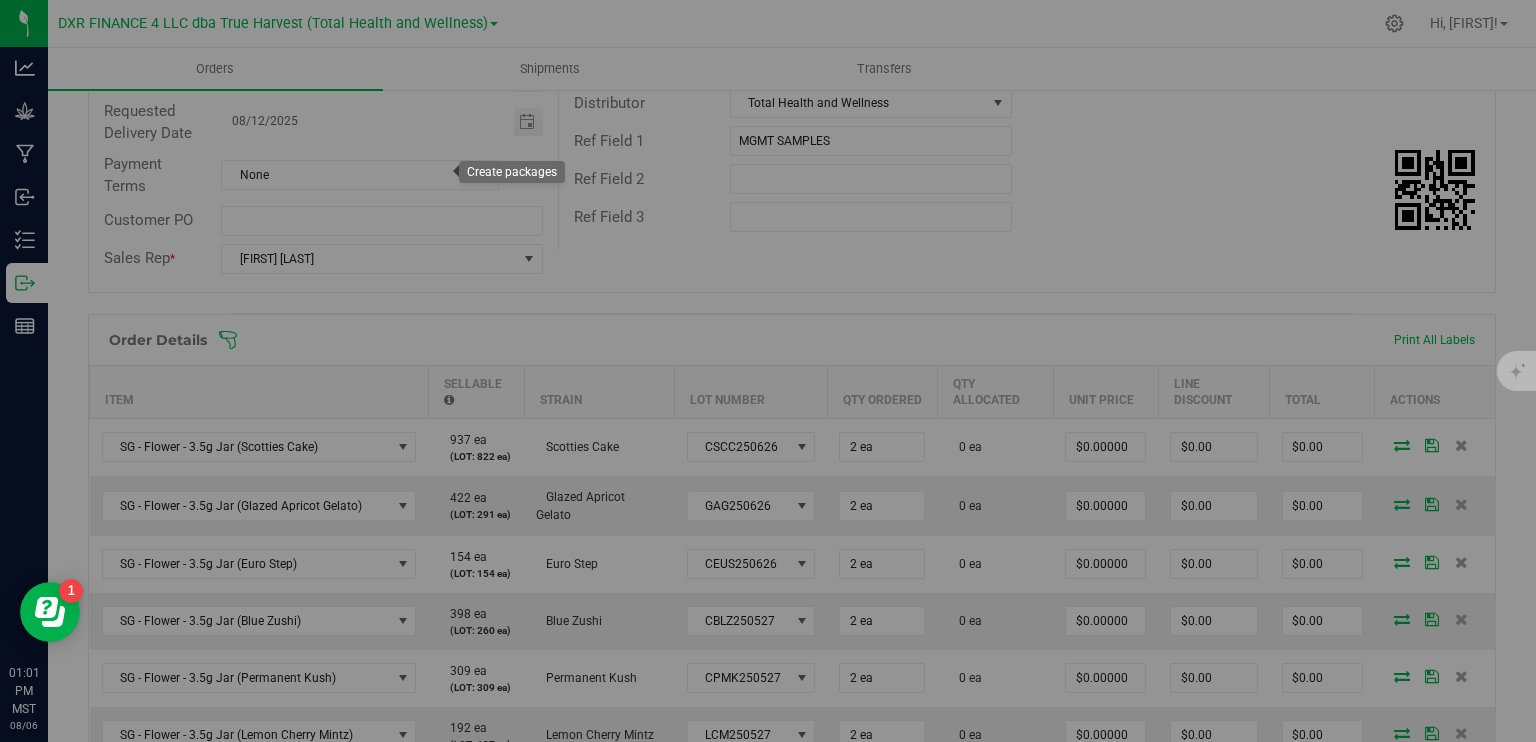 type on "2" 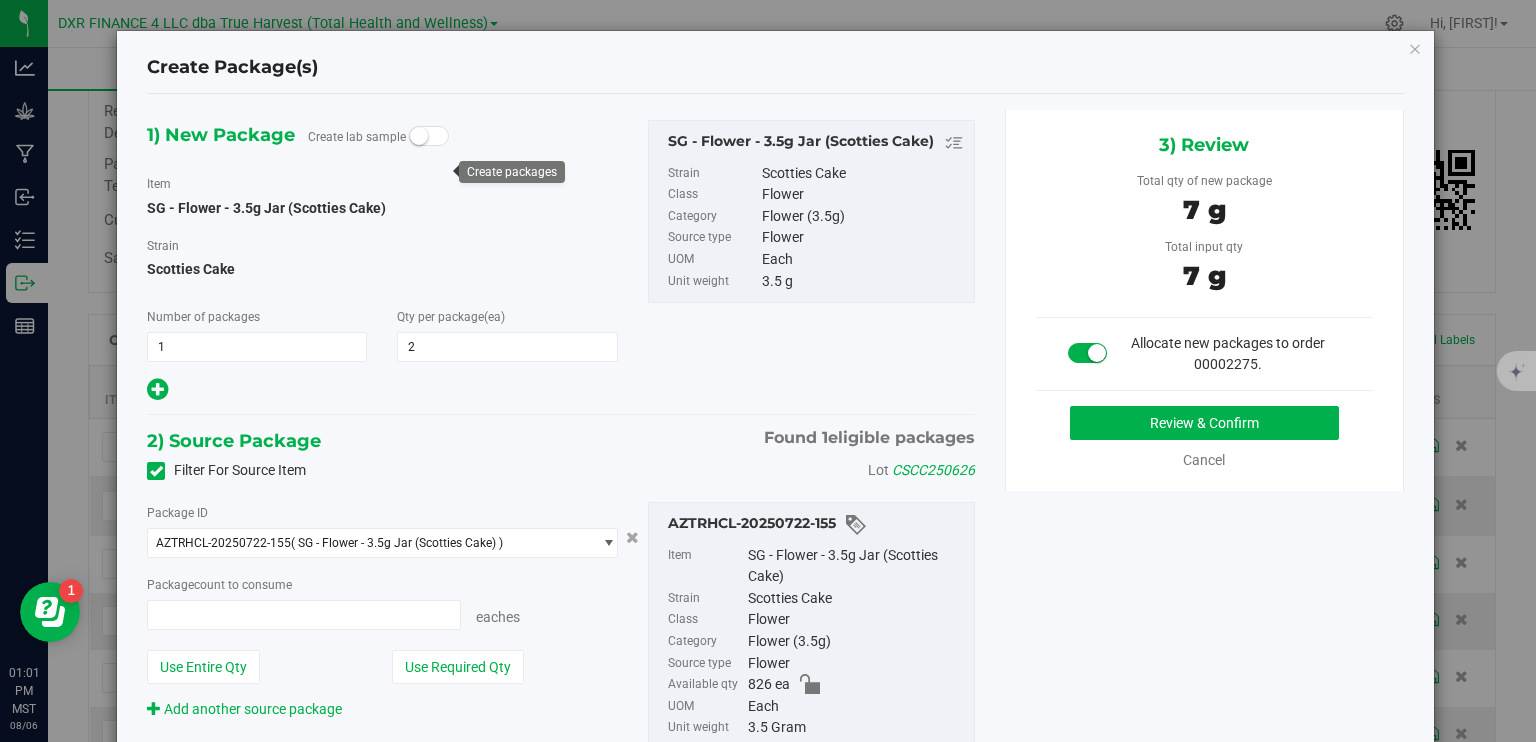 type on "2 ea" 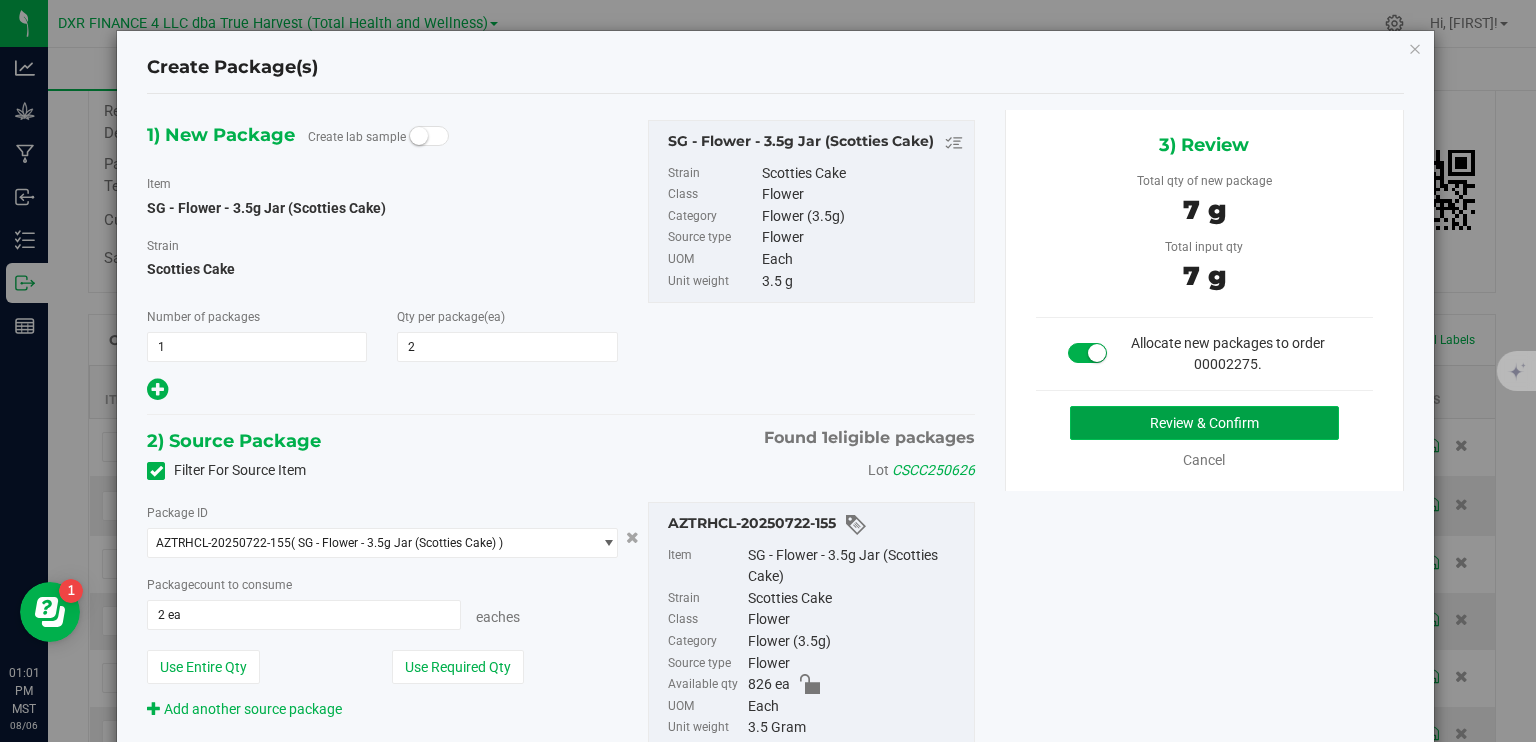 click on "Review & Confirm" at bounding box center (1204, 423) 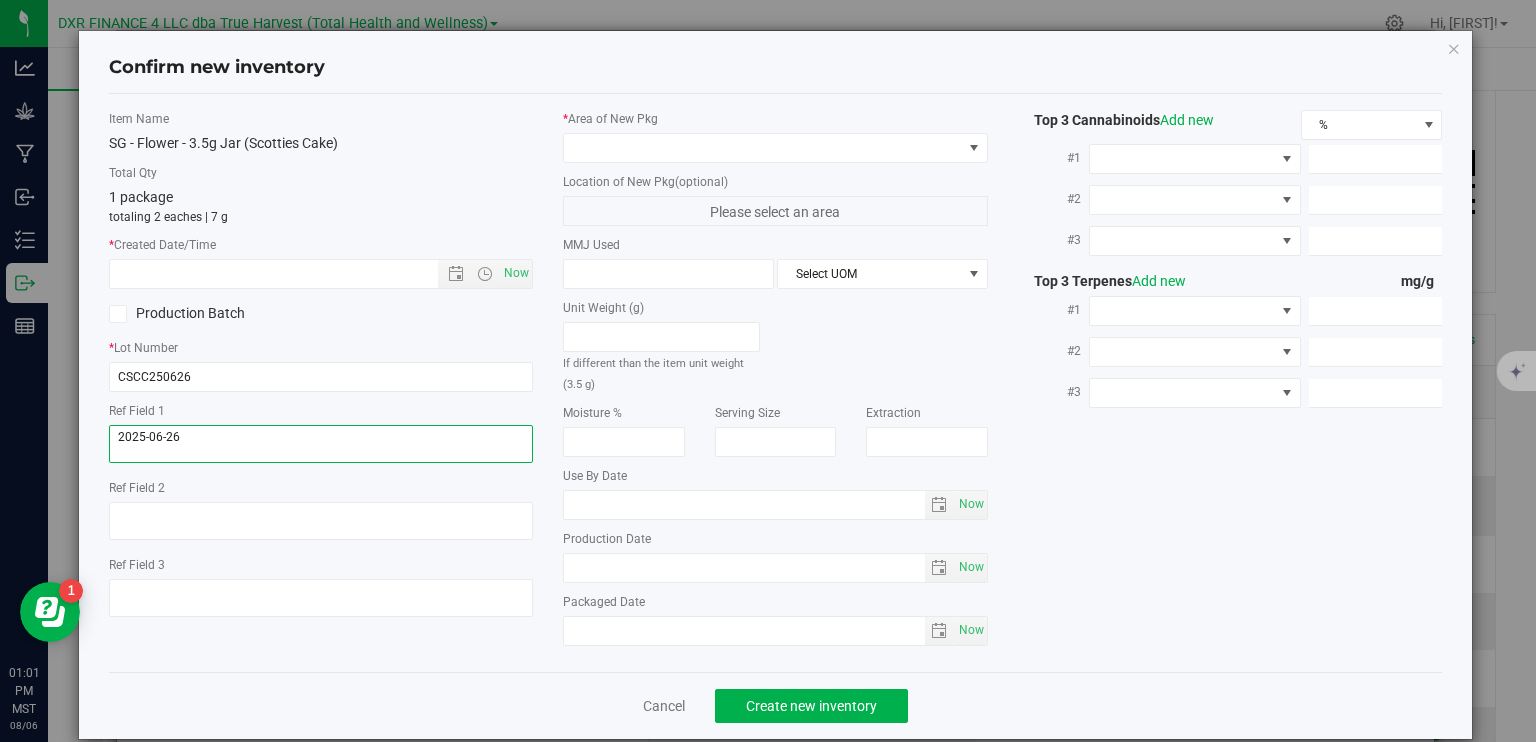 click at bounding box center [321, 444] 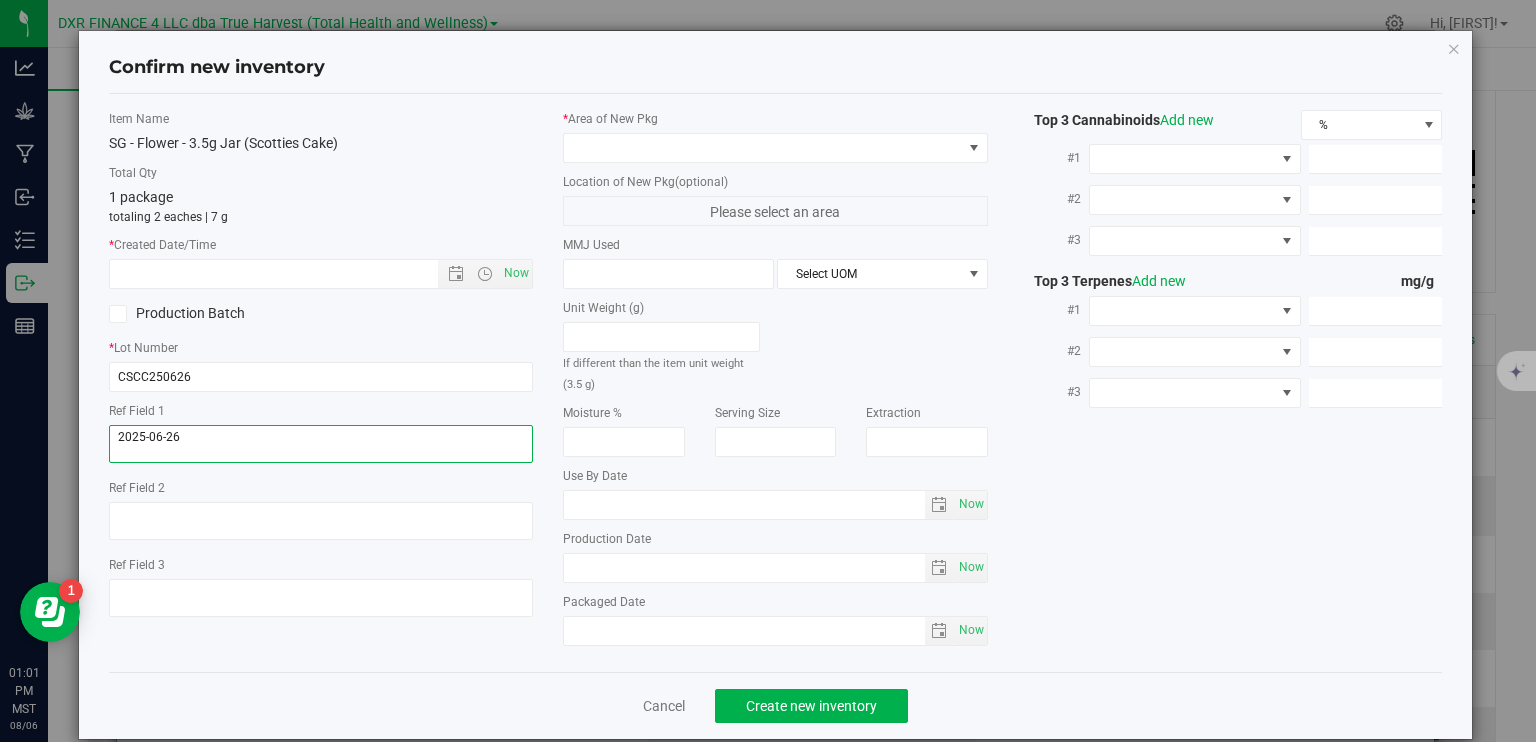 click at bounding box center (321, 444) 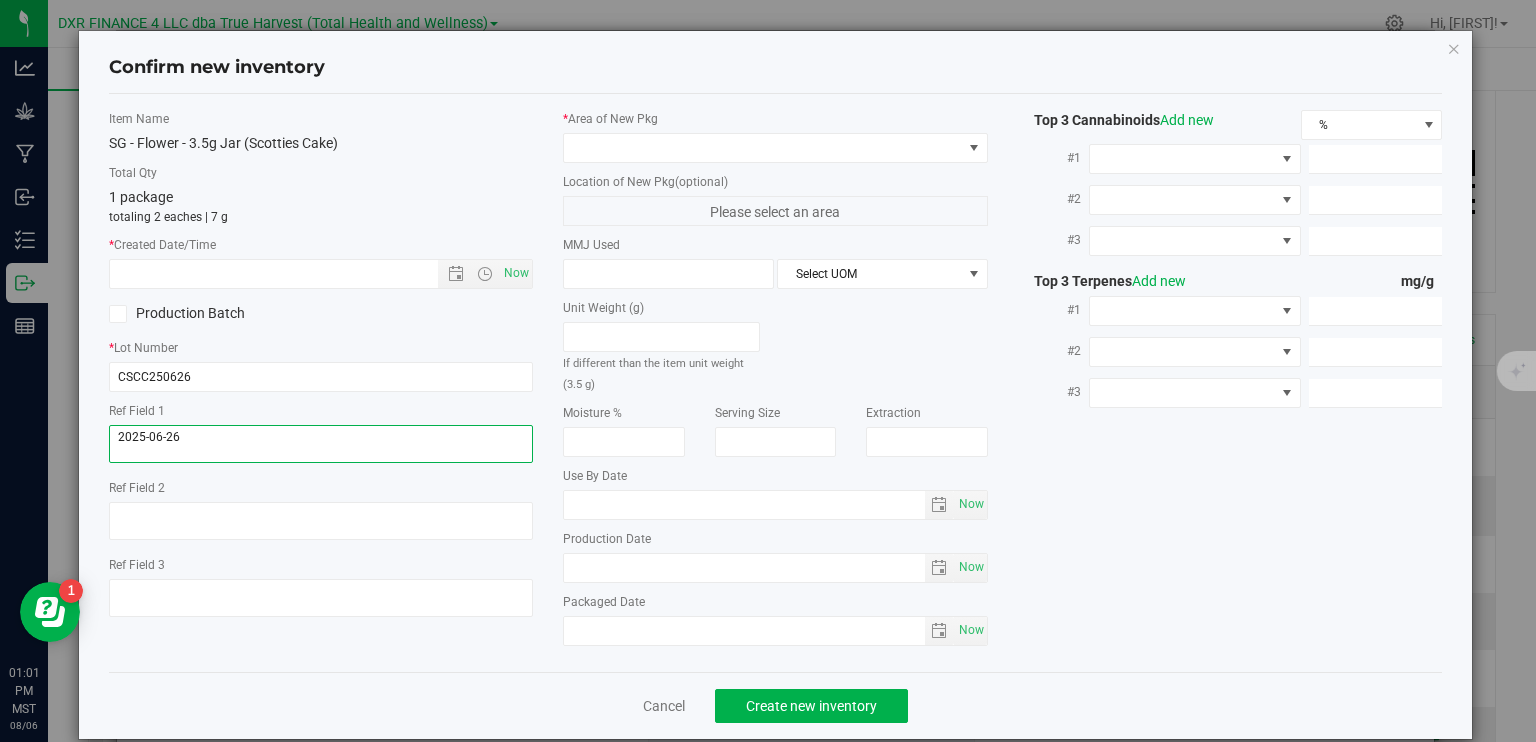 click at bounding box center [321, 444] 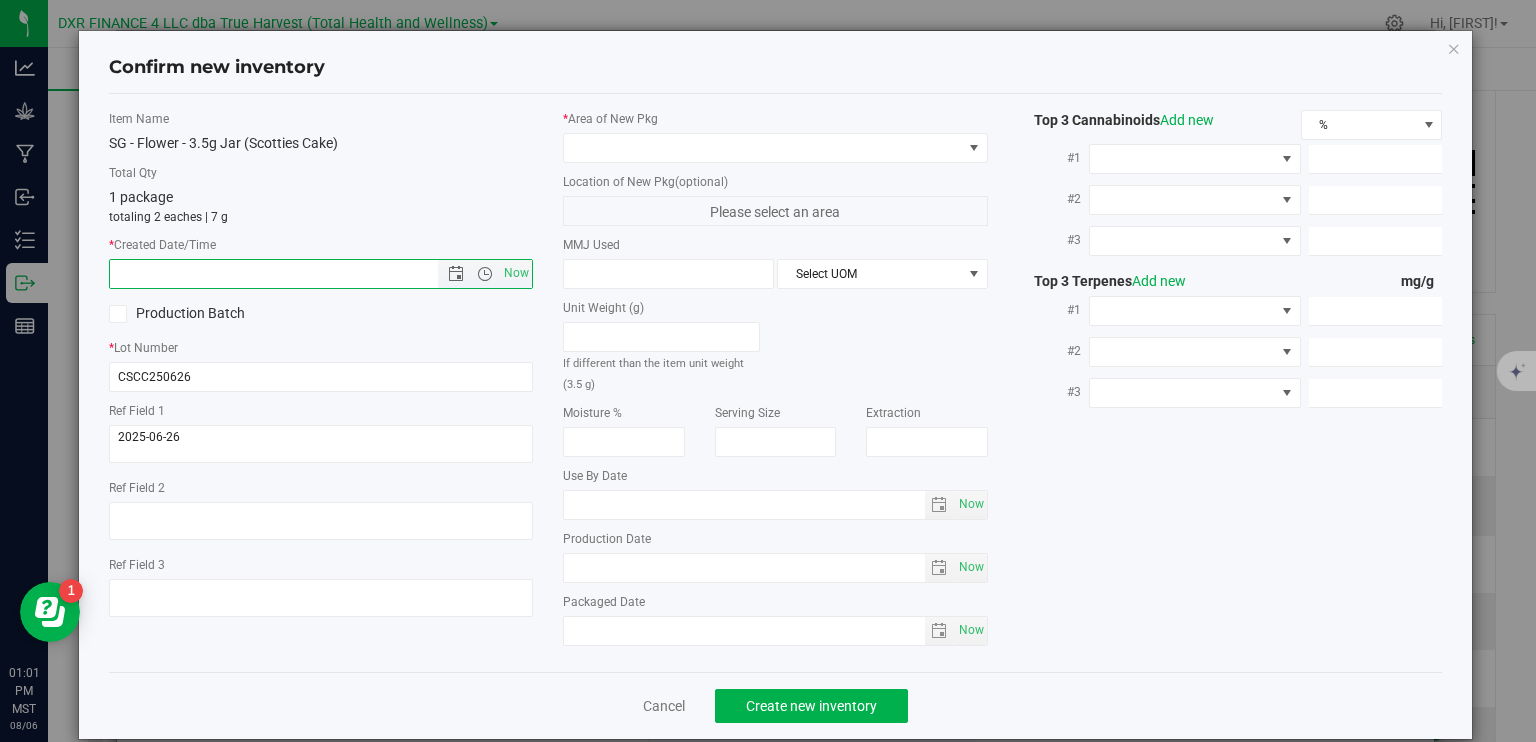 click at bounding box center [291, 274] 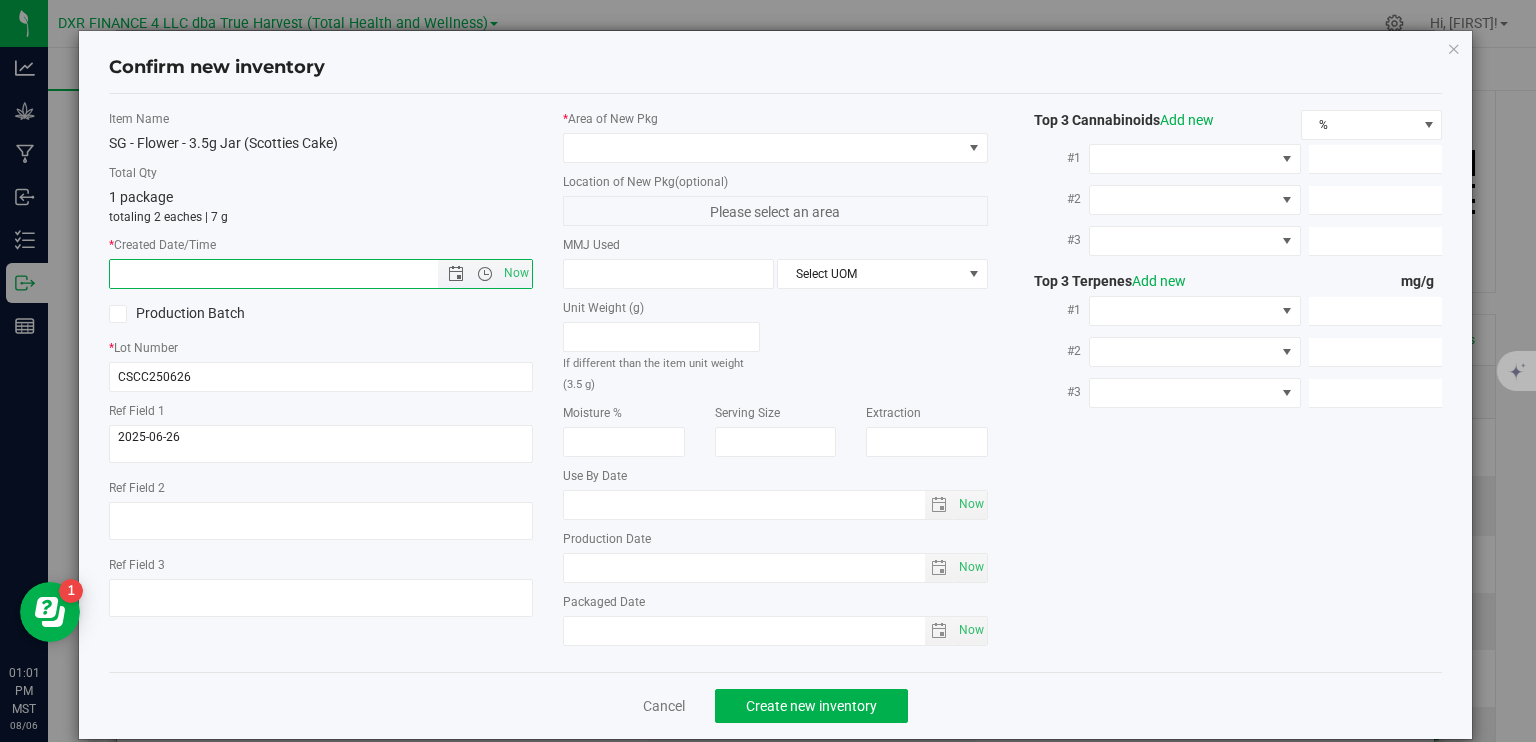paste on "2025-06-26" 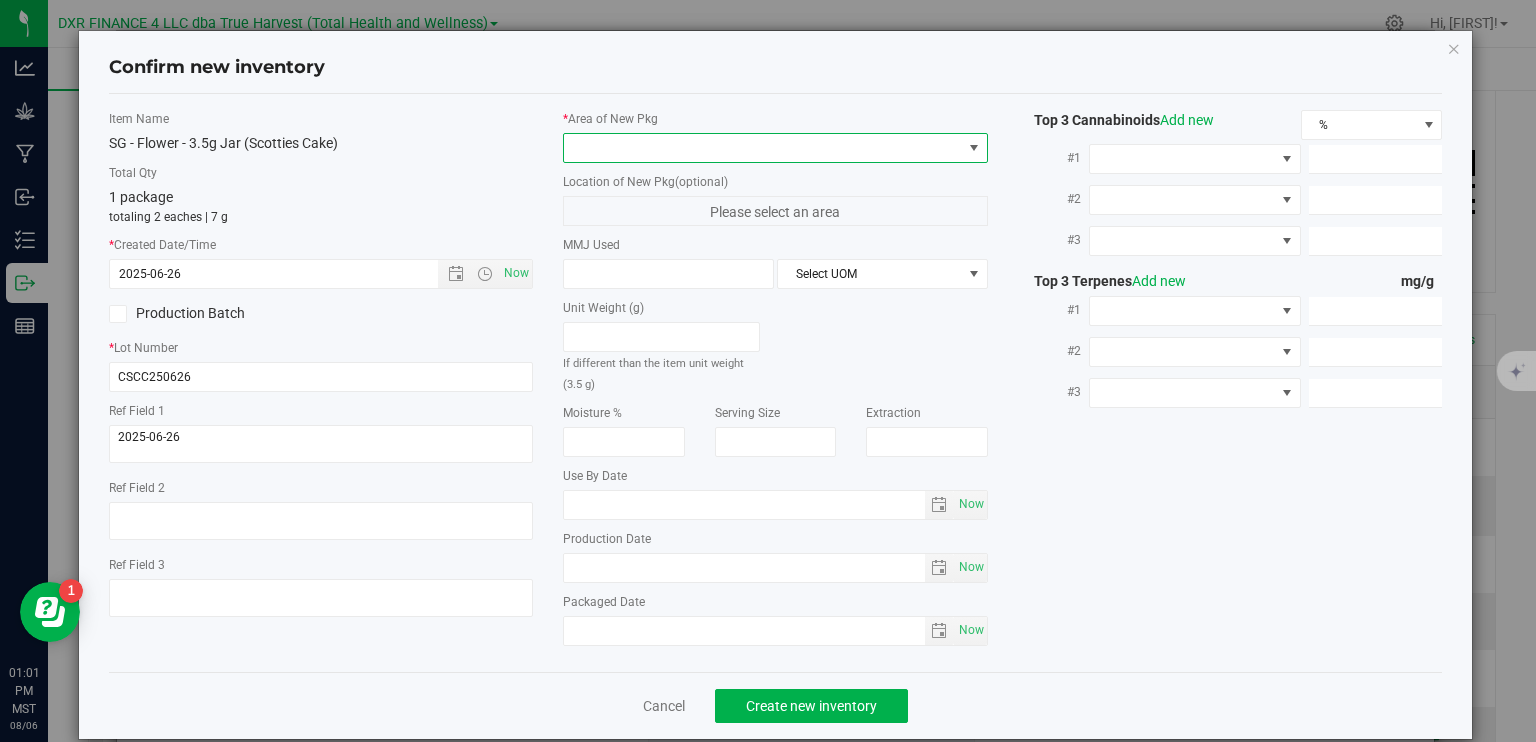 click at bounding box center (763, 148) 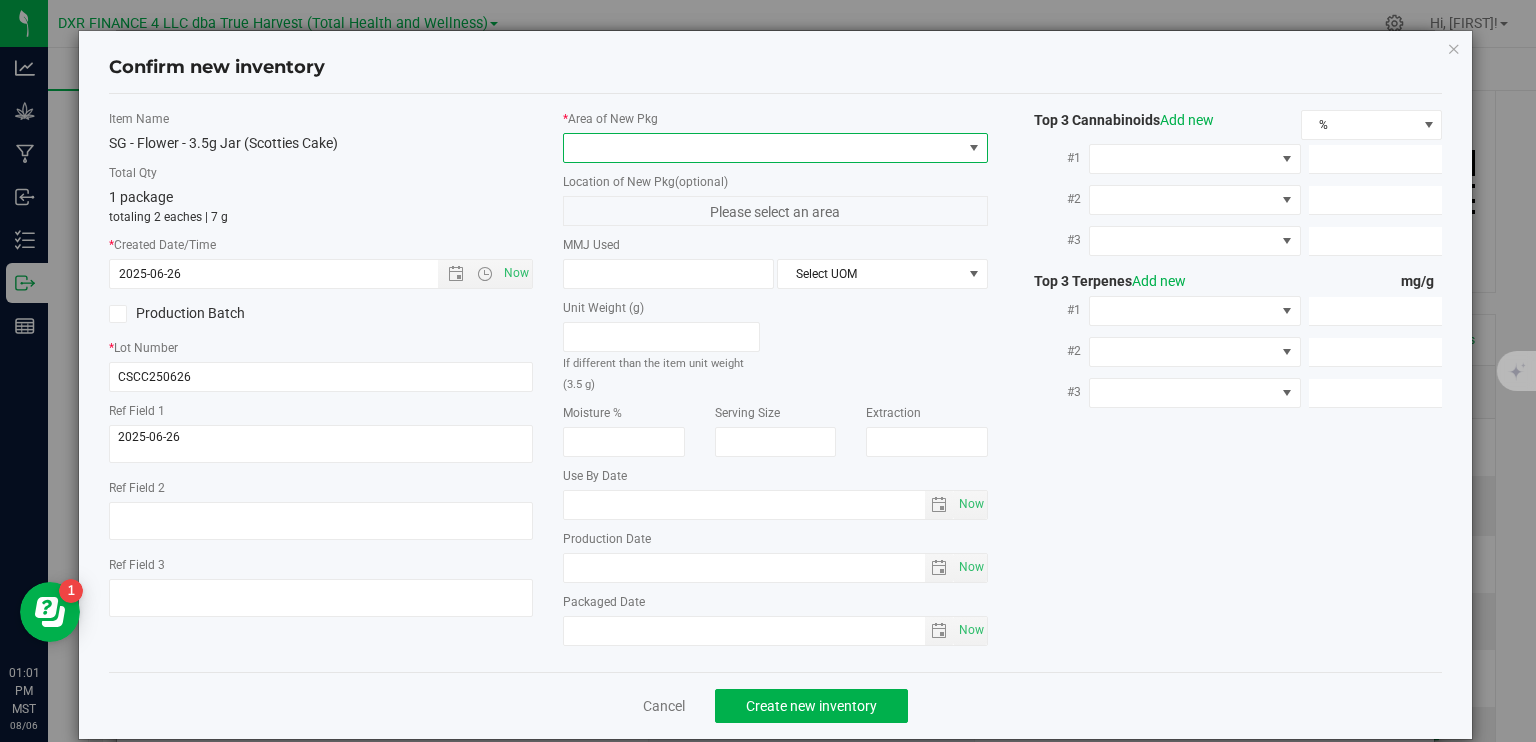 type on "6/26/2025 1:01 PM" 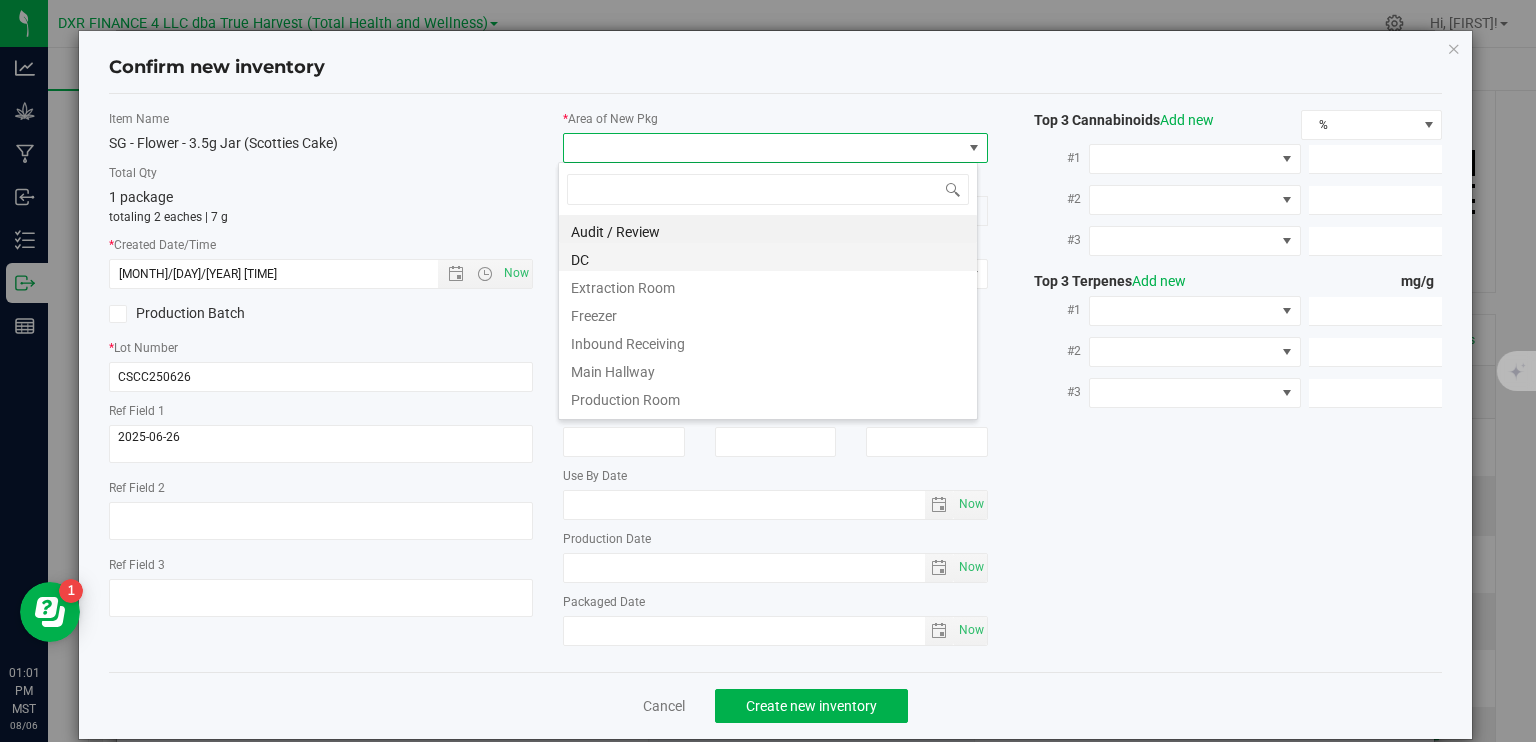 scroll, scrollTop: 99970, scrollLeft: 99580, axis: both 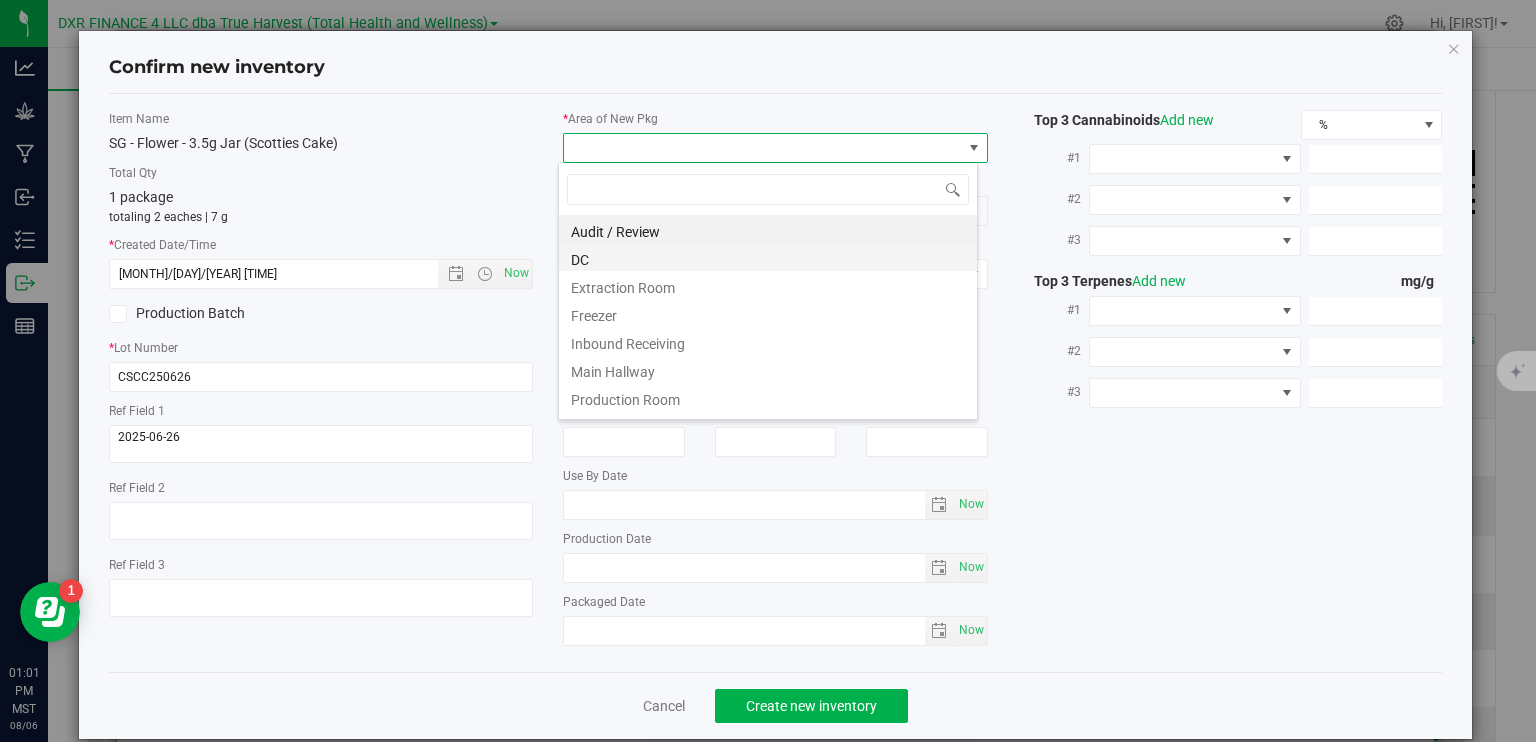 click on "DC" at bounding box center (768, 257) 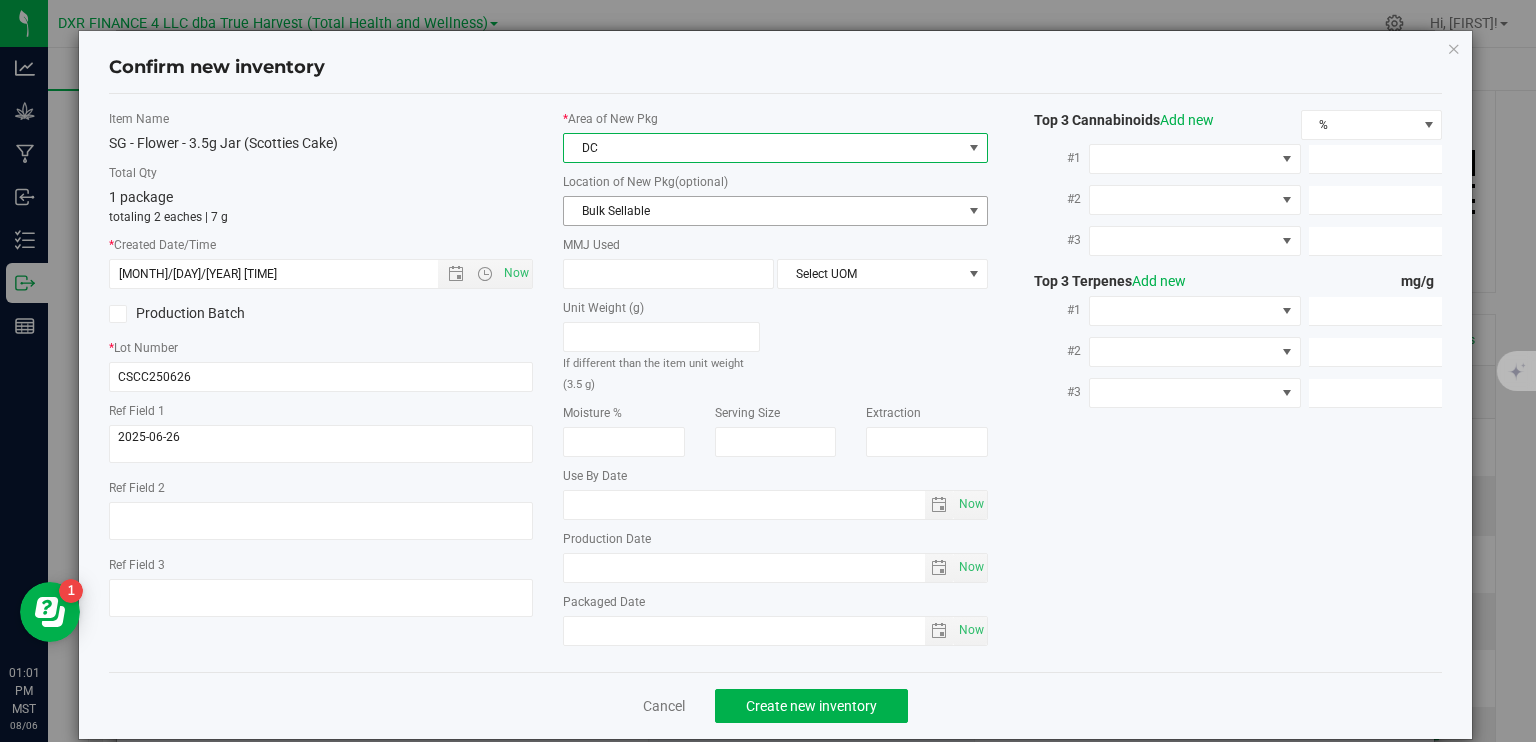 click on "Bulk Sellable" at bounding box center [763, 211] 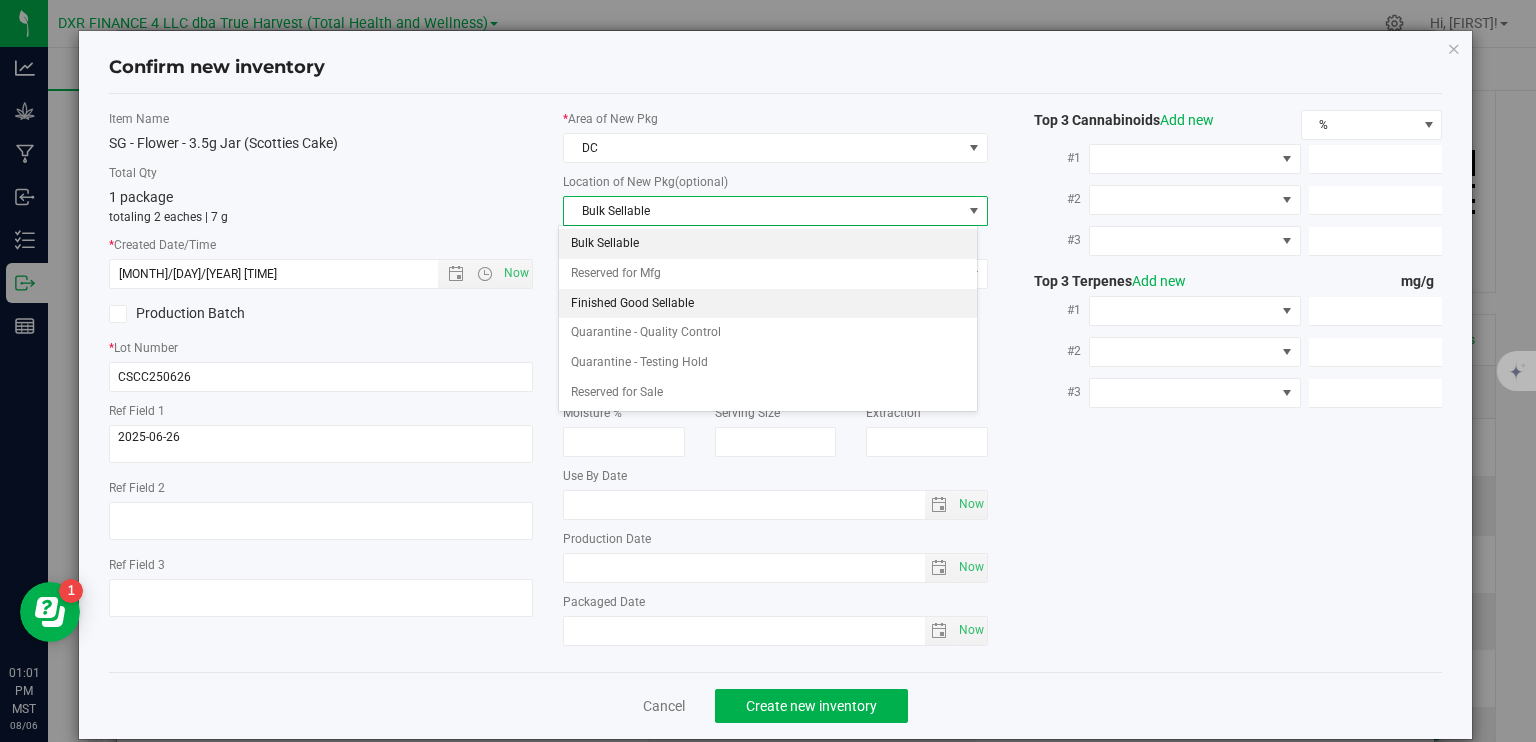 click on "Finished Good Sellable" at bounding box center (768, 304) 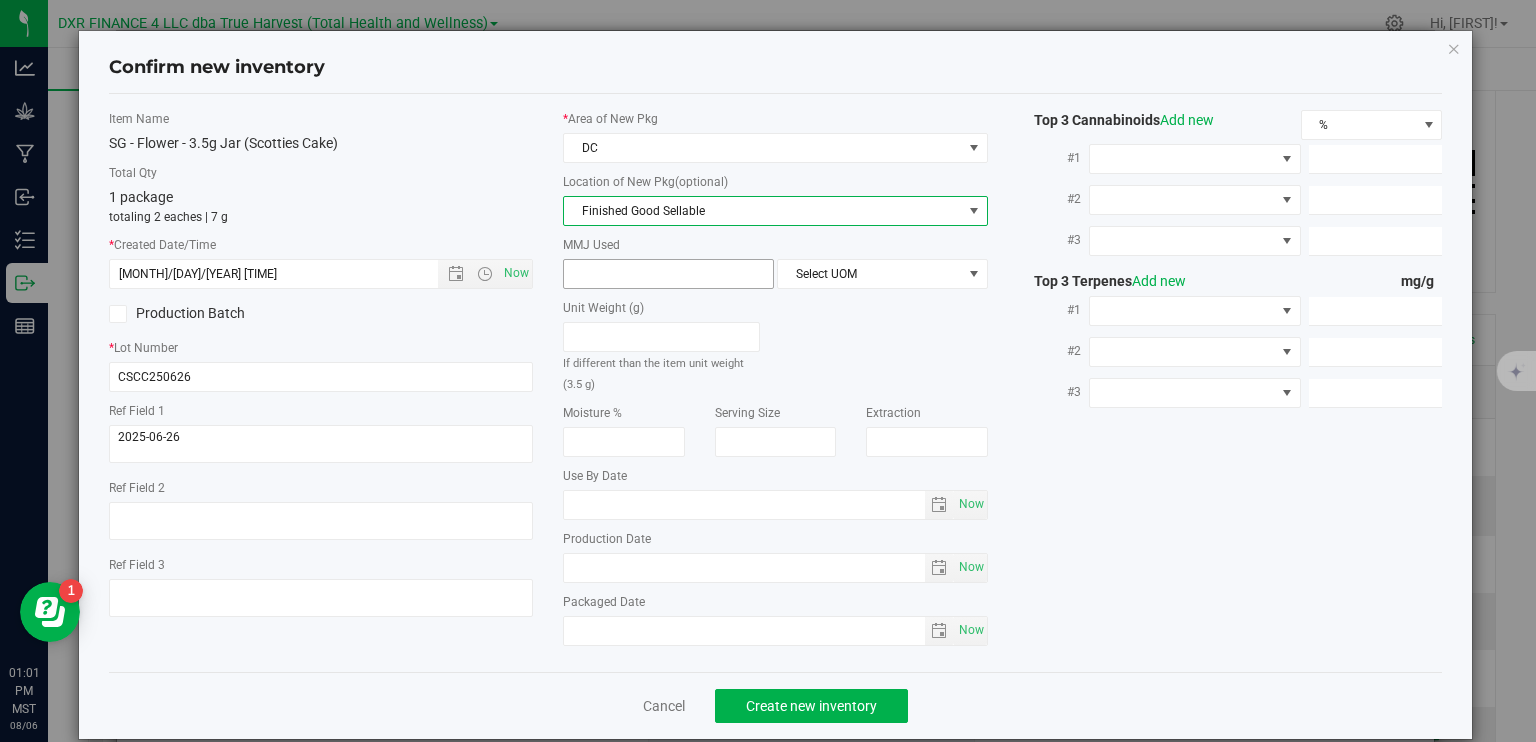 click at bounding box center [668, 274] 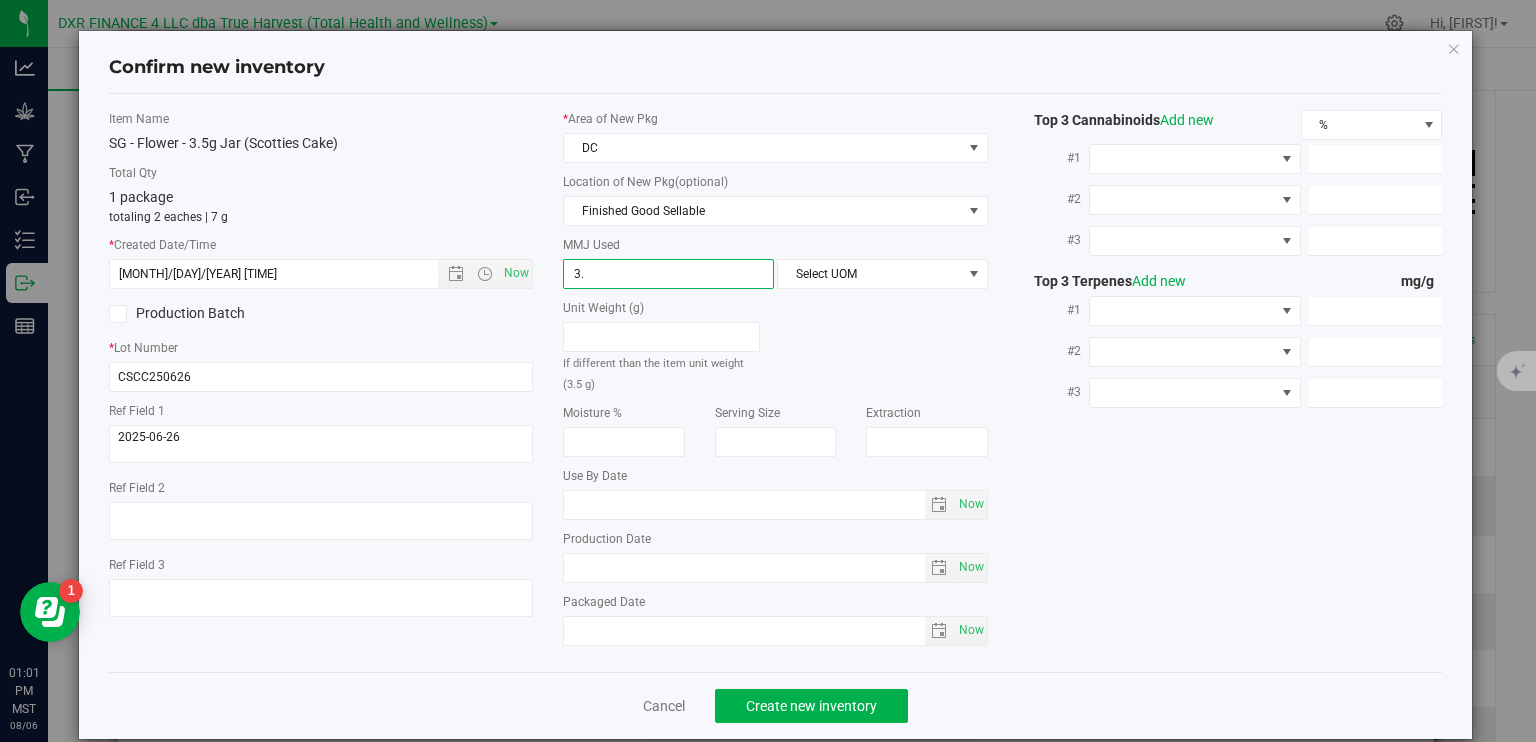 type on "3.5" 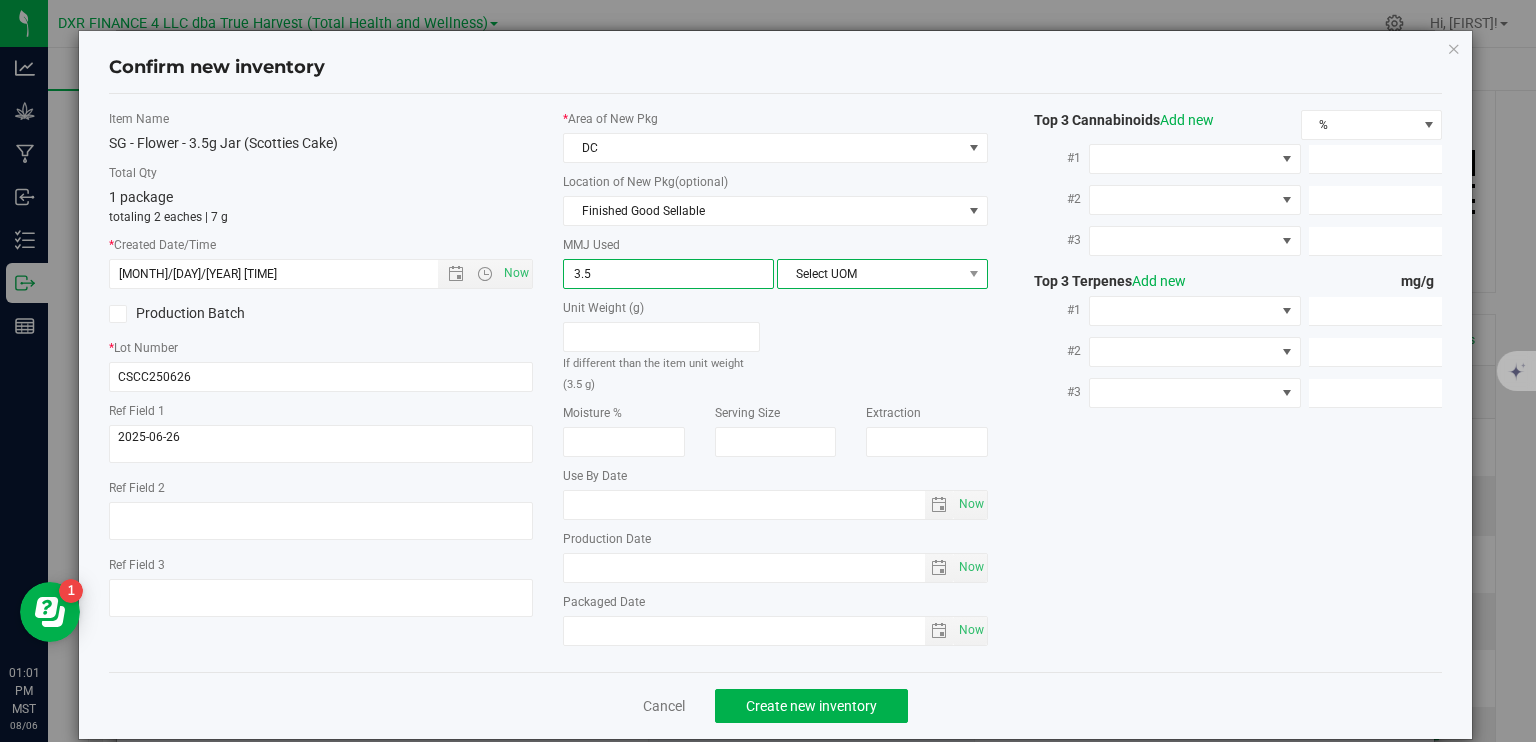 type on "3.5000" 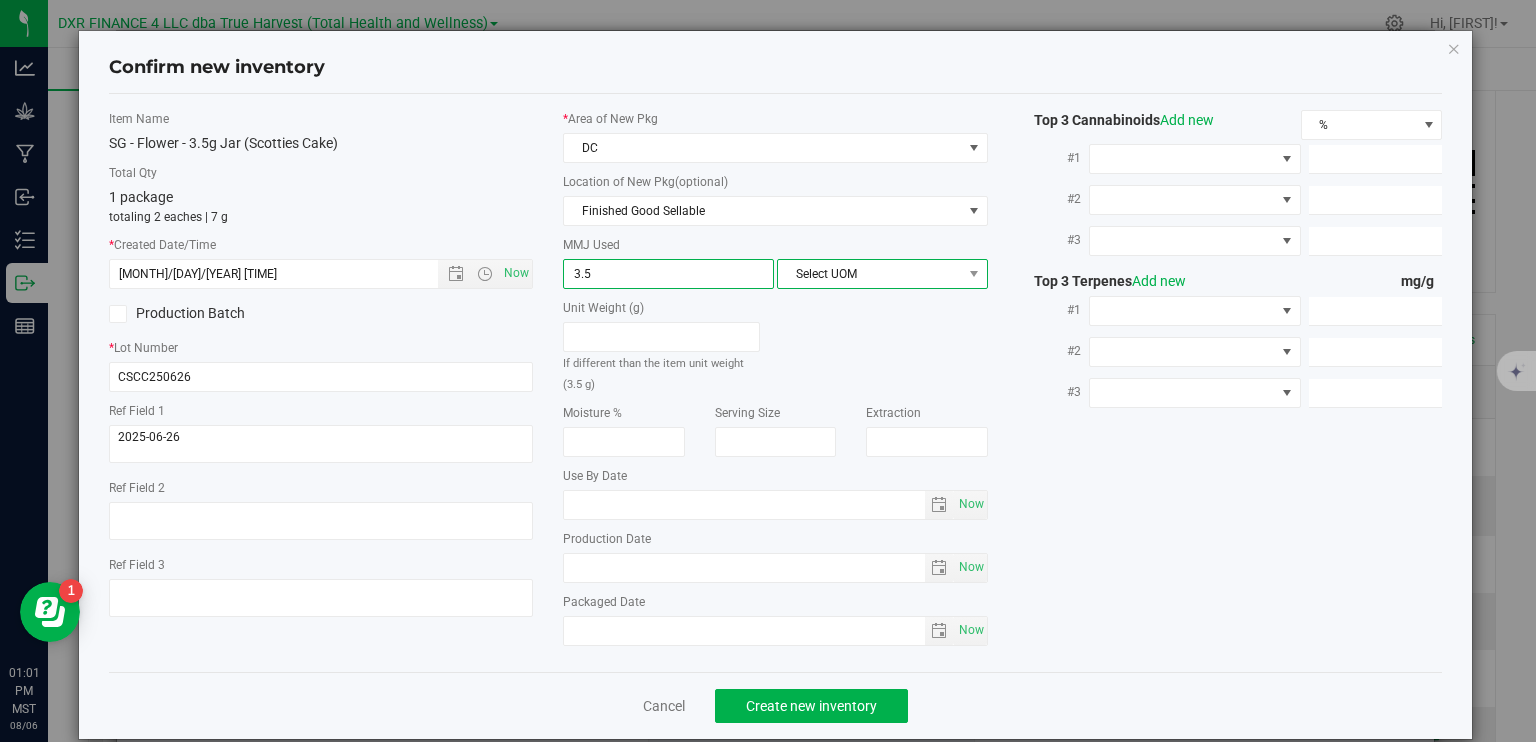 click on "Select UOM" at bounding box center [870, 274] 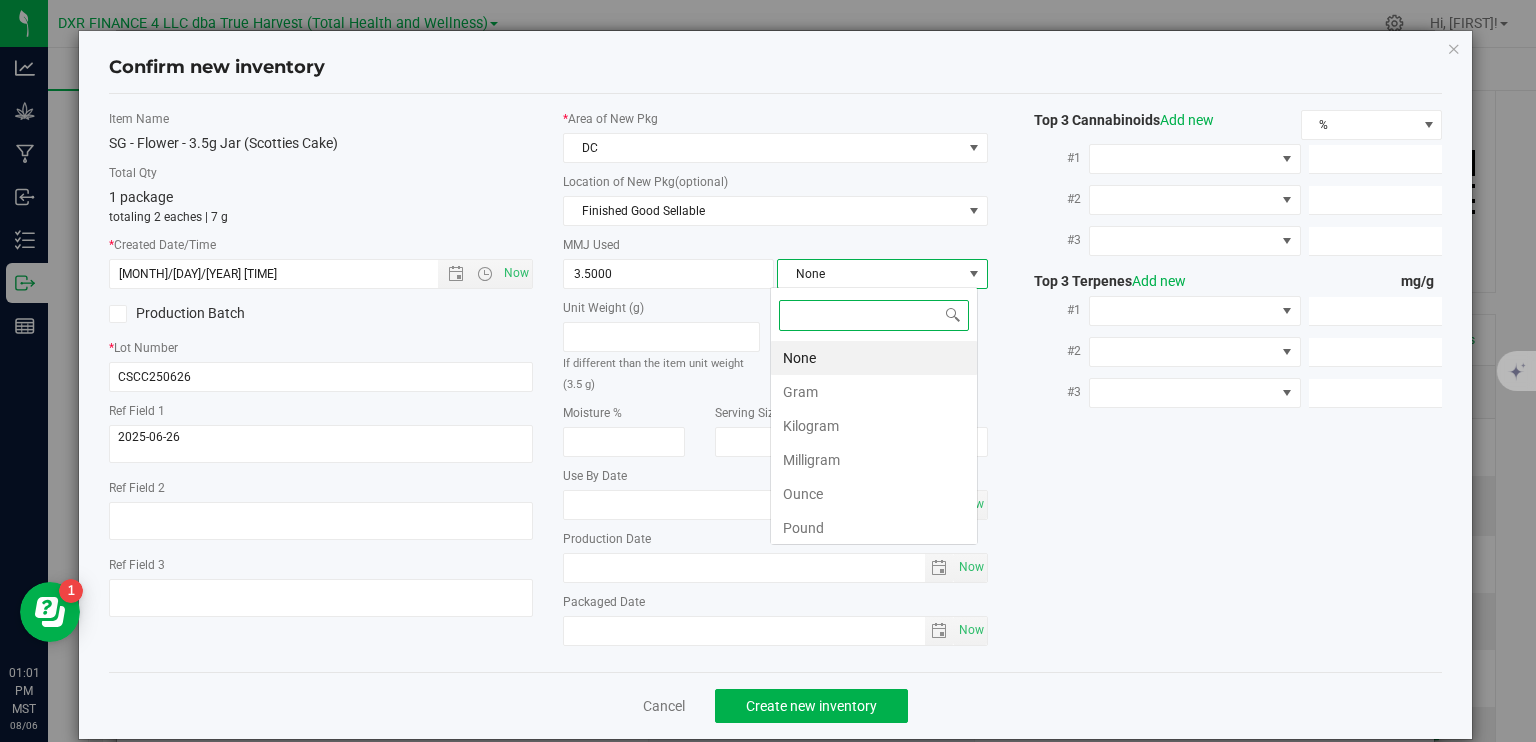 scroll, scrollTop: 99970, scrollLeft: 99792, axis: both 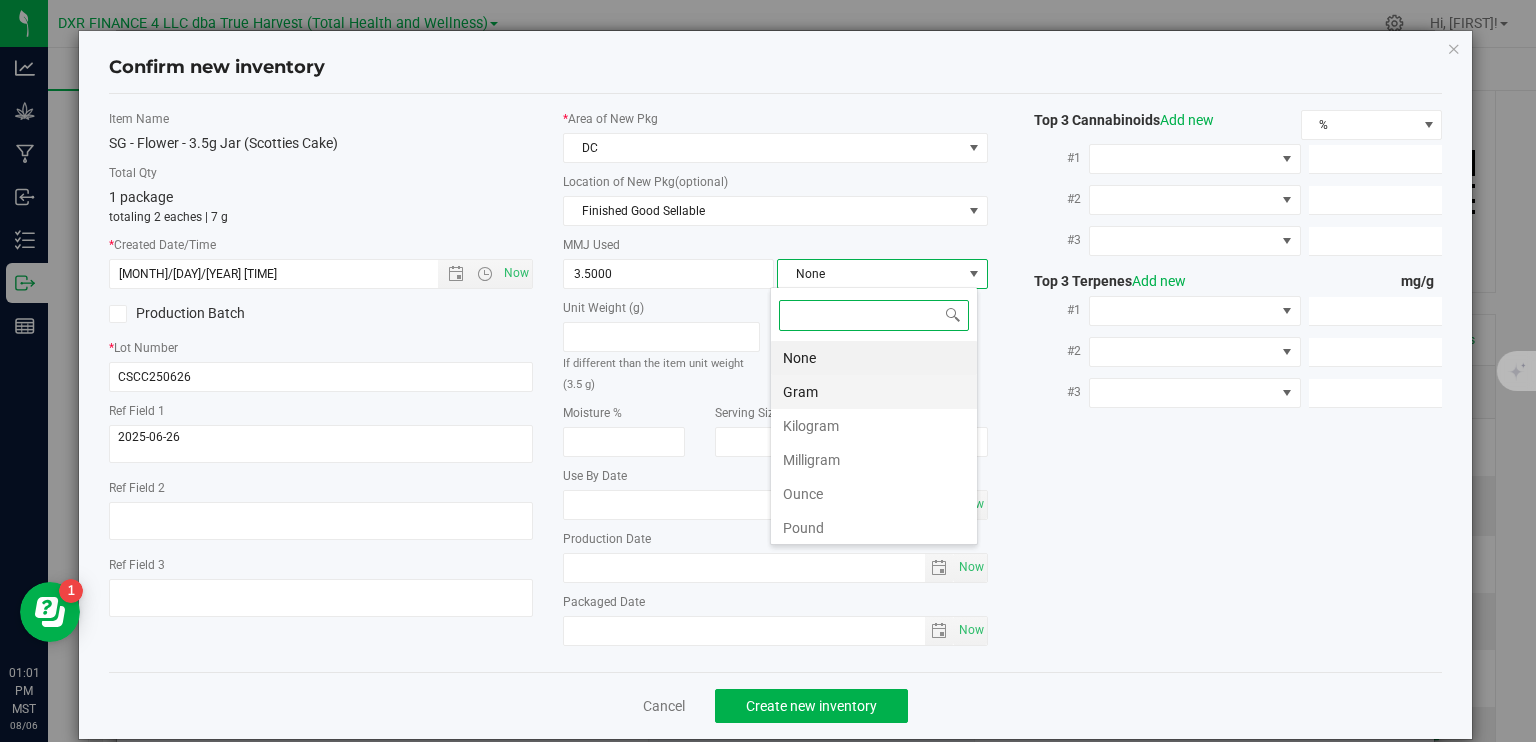 click on "Gram" at bounding box center [874, 392] 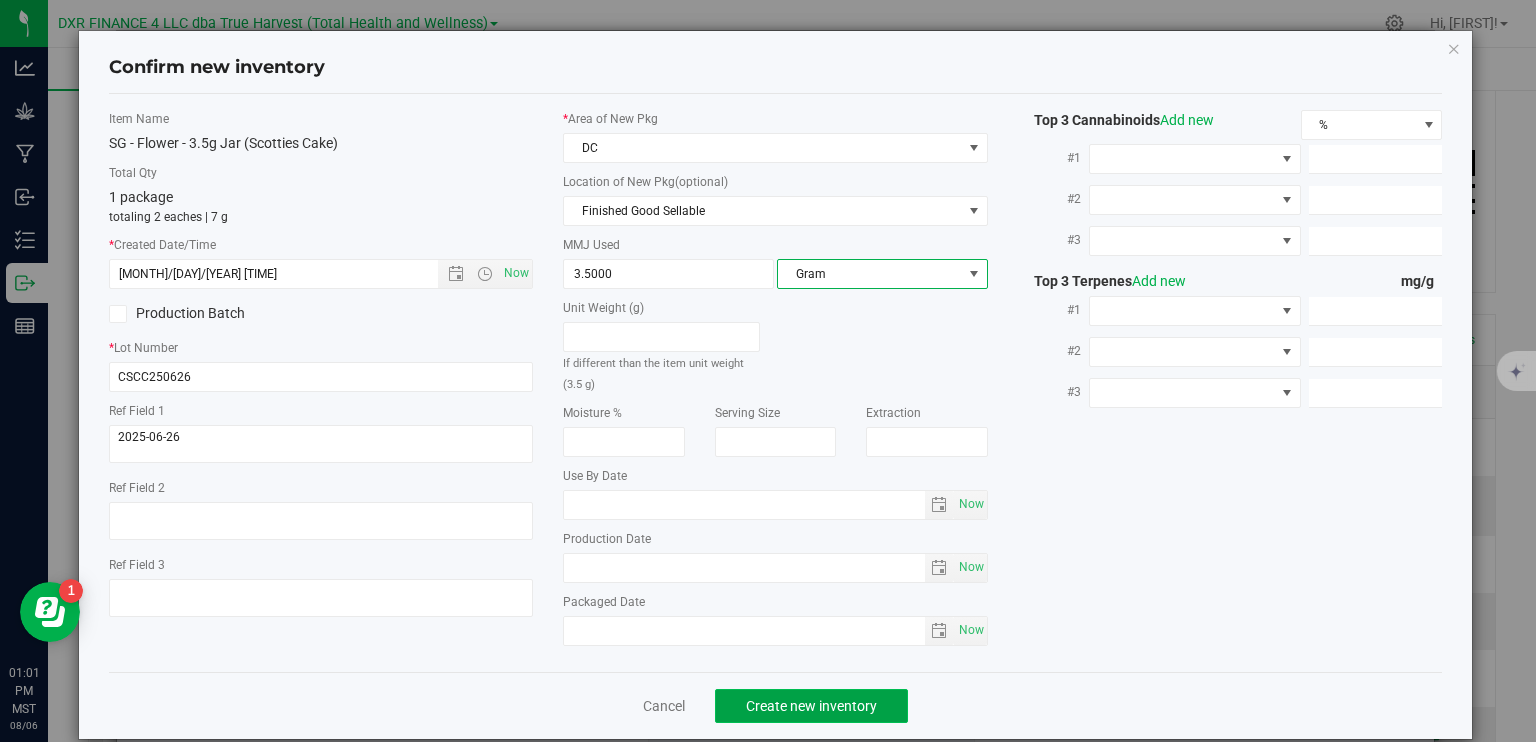 click on "Create new inventory" 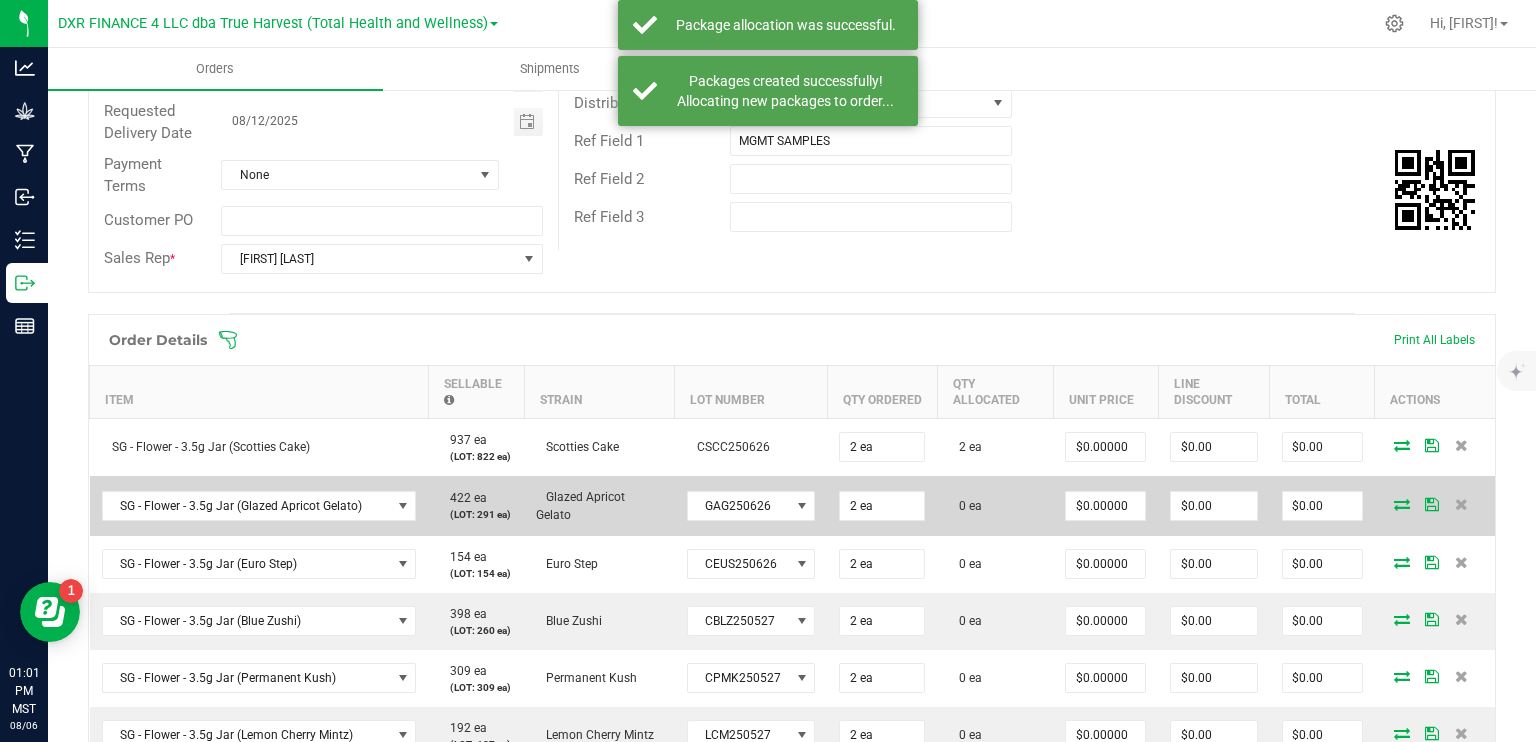 click at bounding box center [1402, 504] 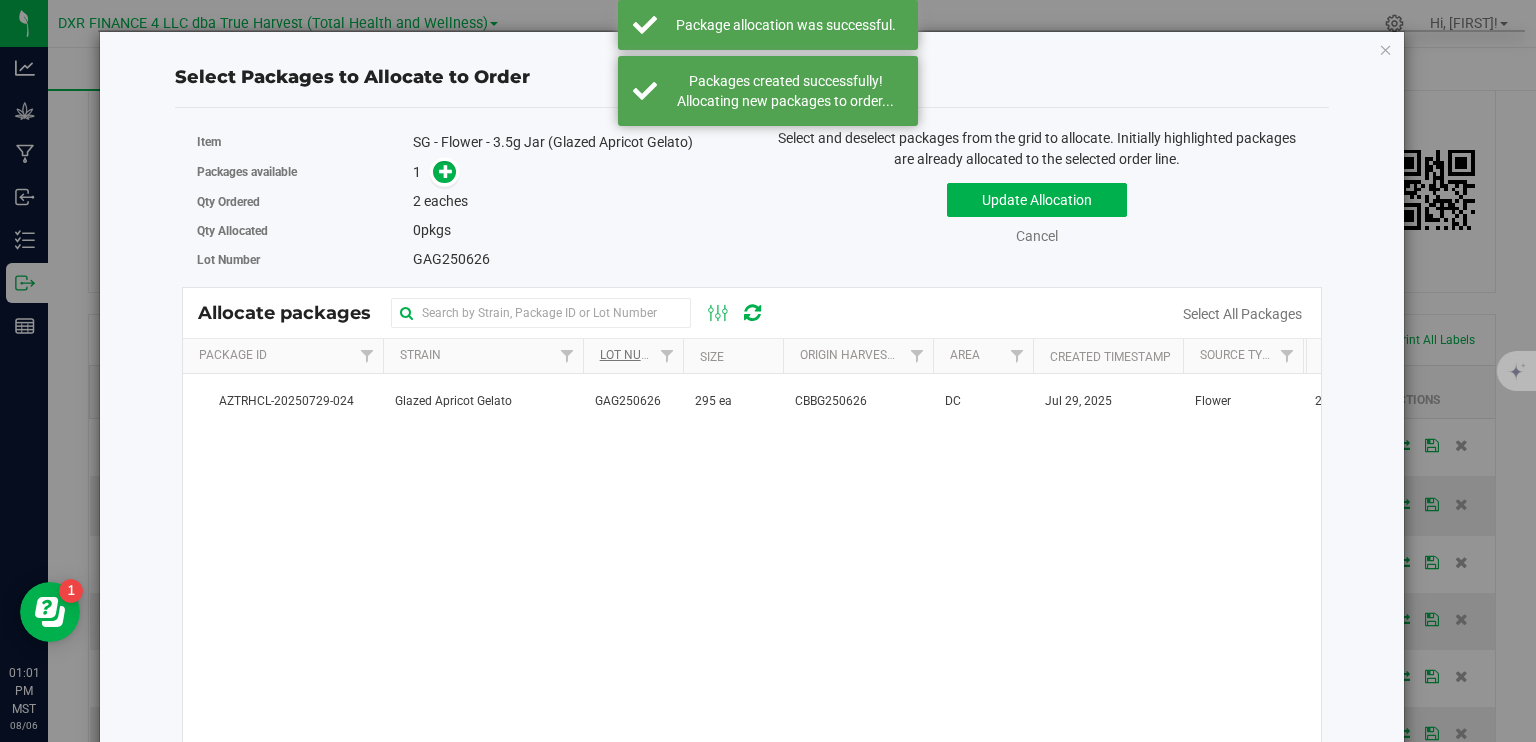 drag, startPoint x: 695, startPoint y: 411, endPoint x: 625, endPoint y: 360, distance: 86.608315 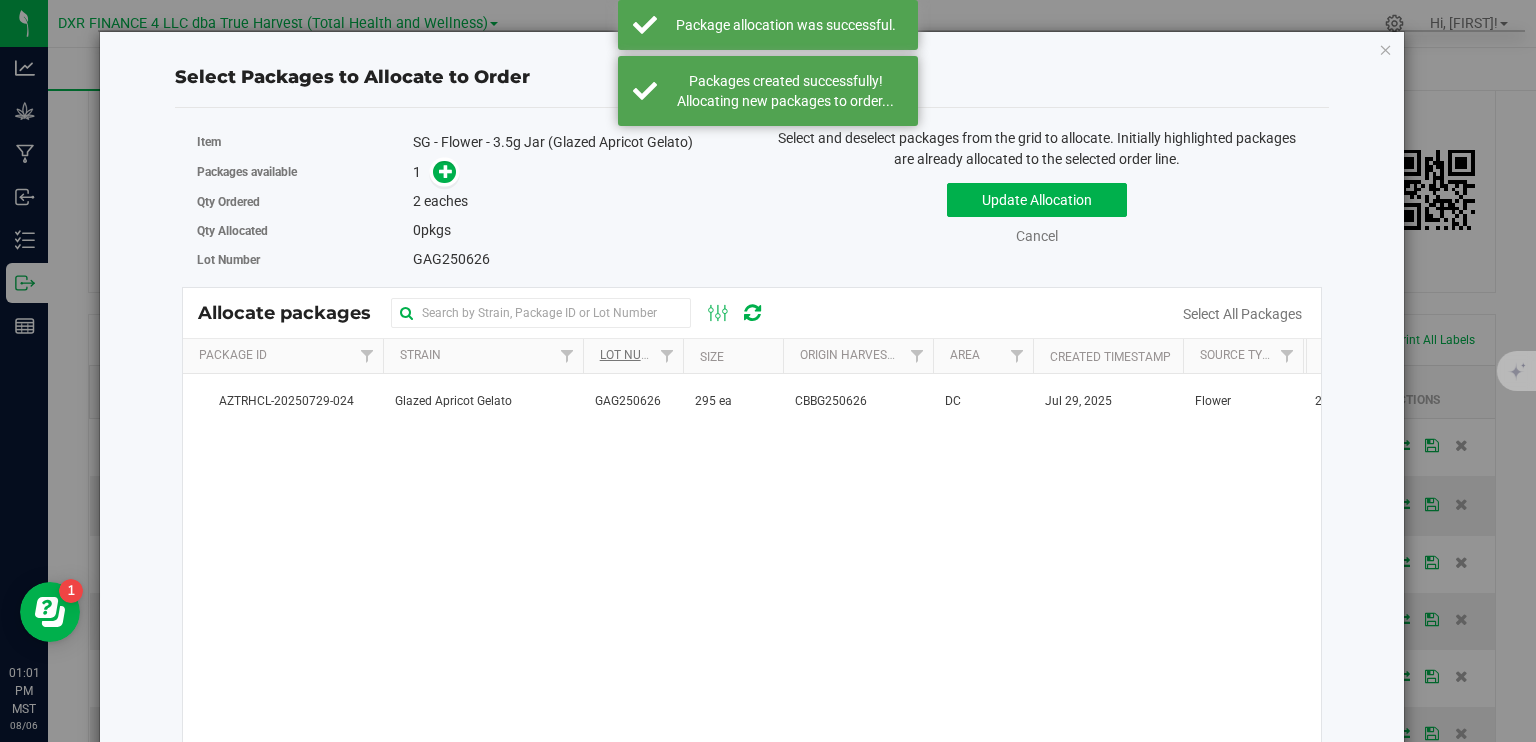 click on "295 ea" at bounding box center (733, 401) 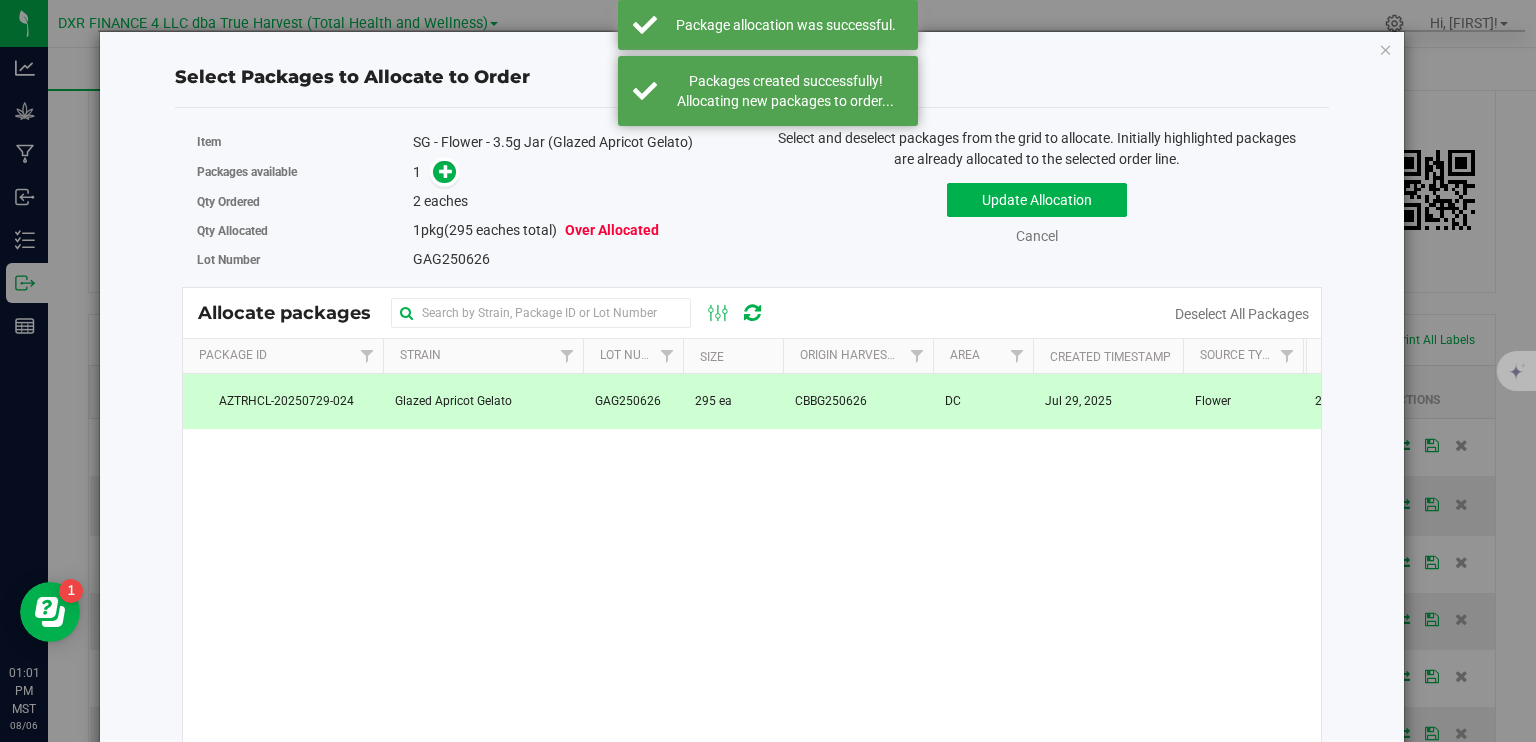 click at bounding box center (444, 172) 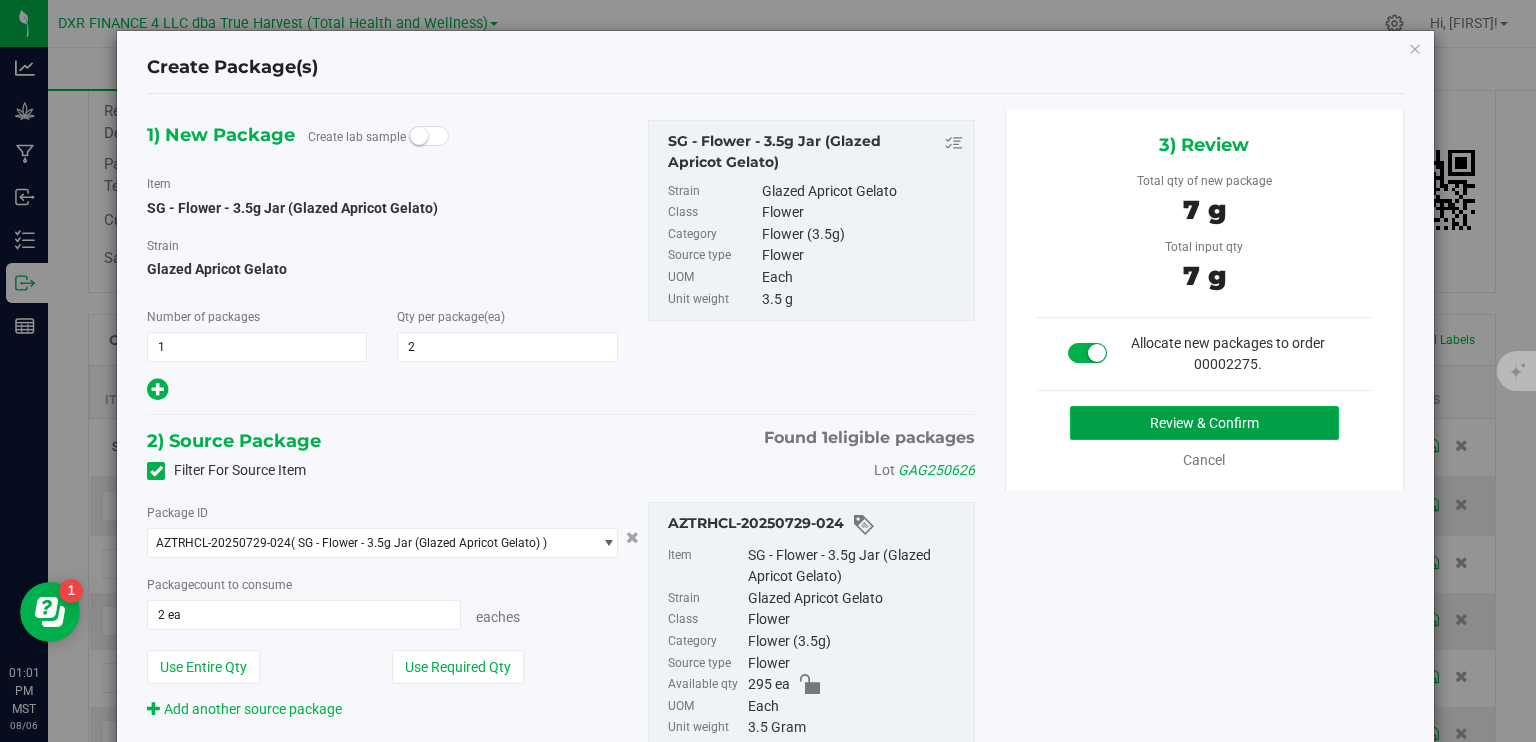 click on "Review & Confirm" at bounding box center [1204, 423] 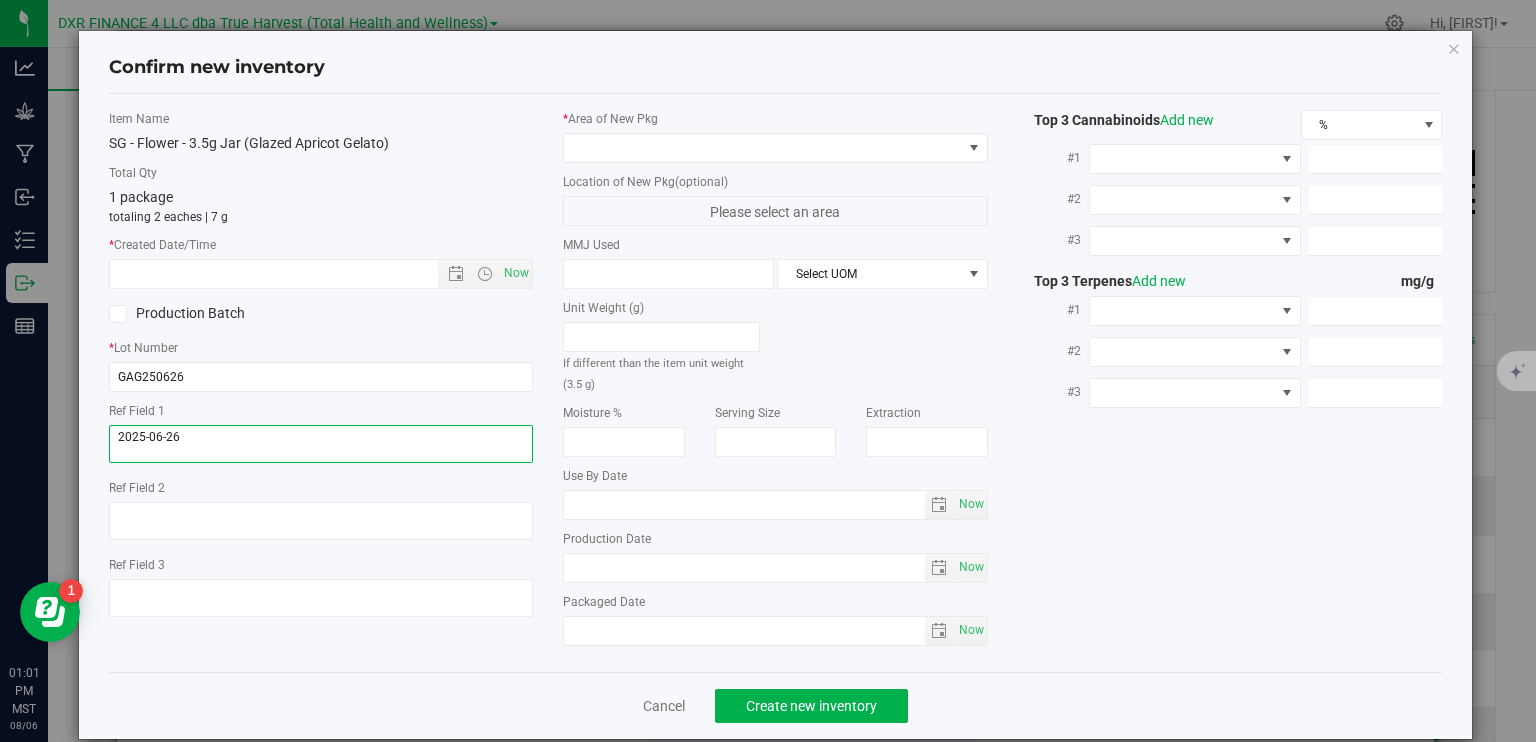 click at bounding box center (321, 444) 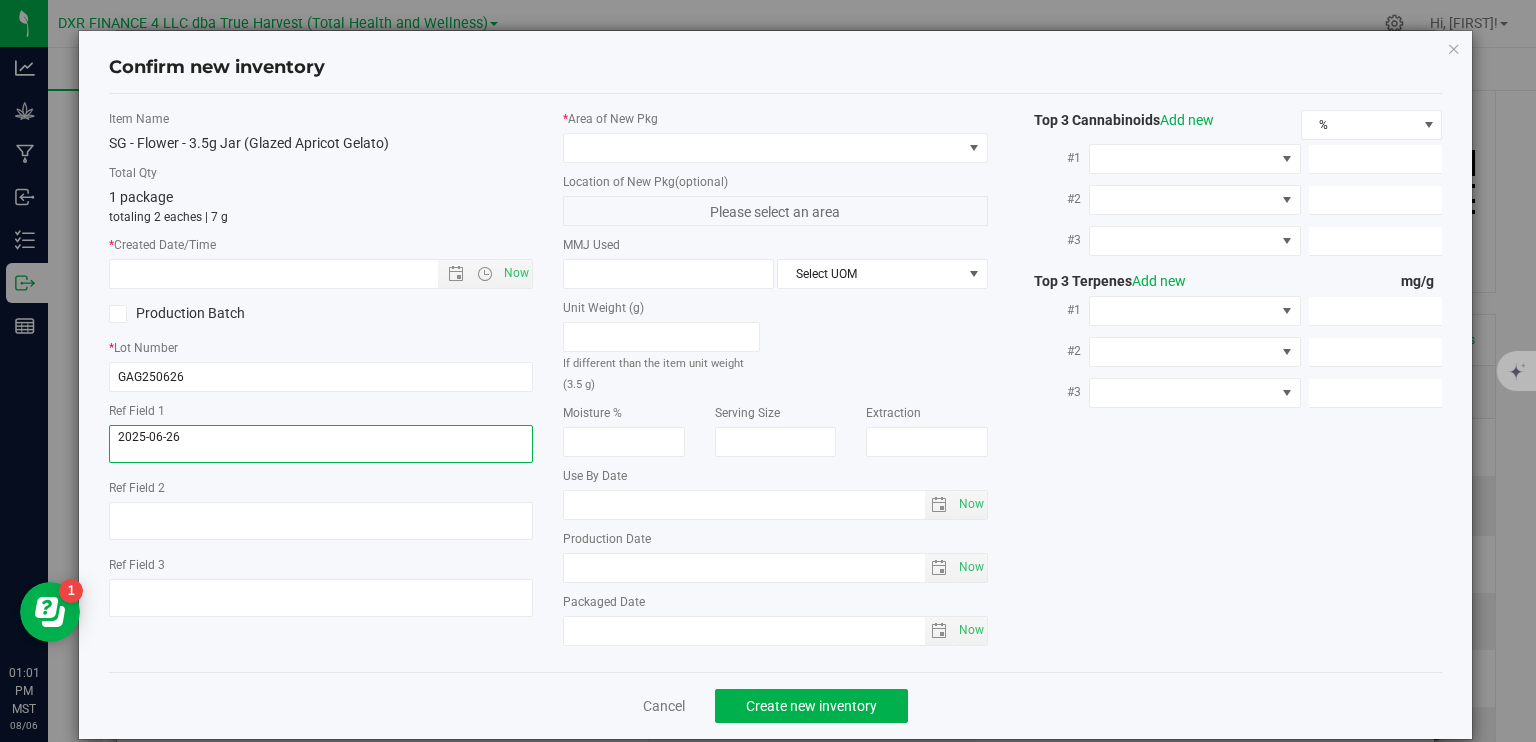 click at bounding box center (321, 444) 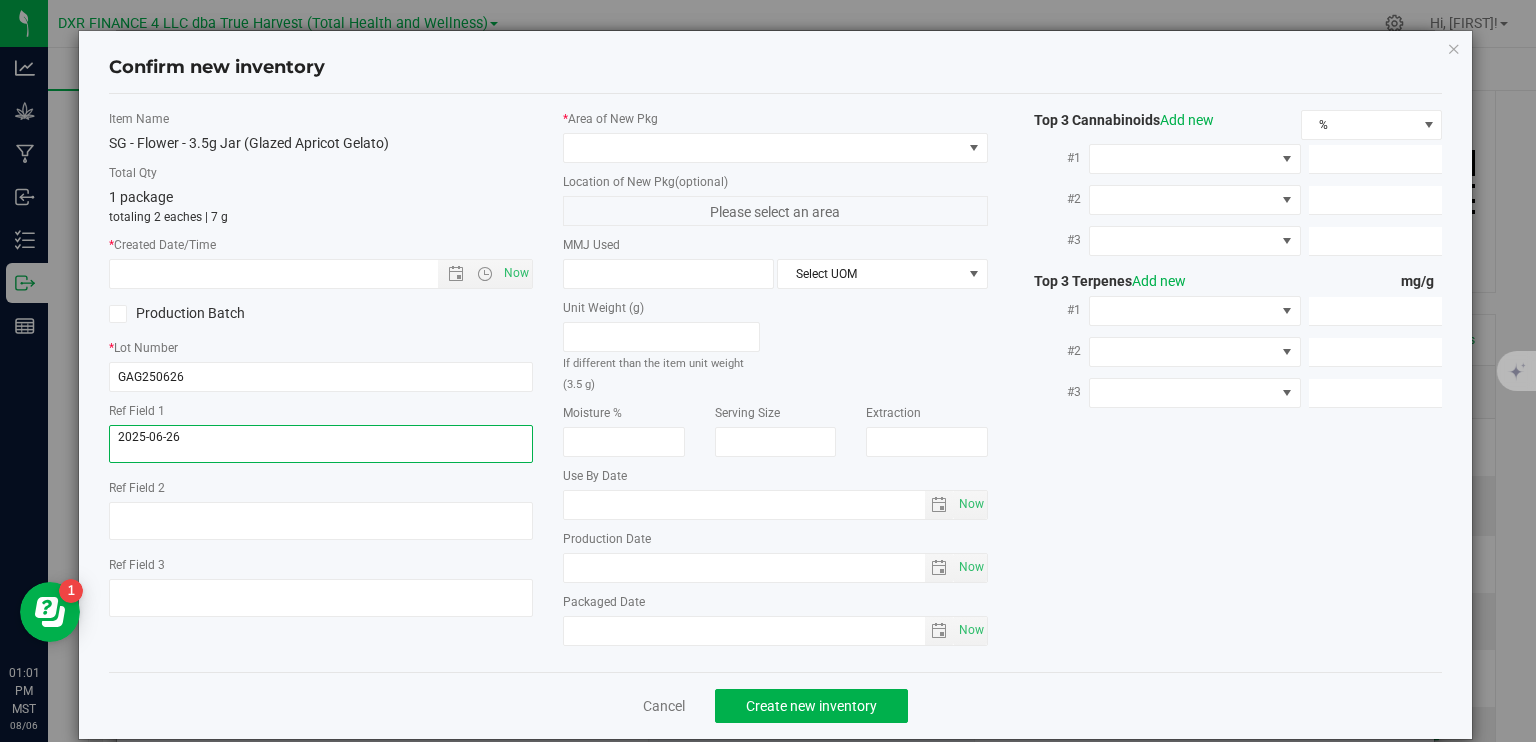 click at bounding box center (321, 444) 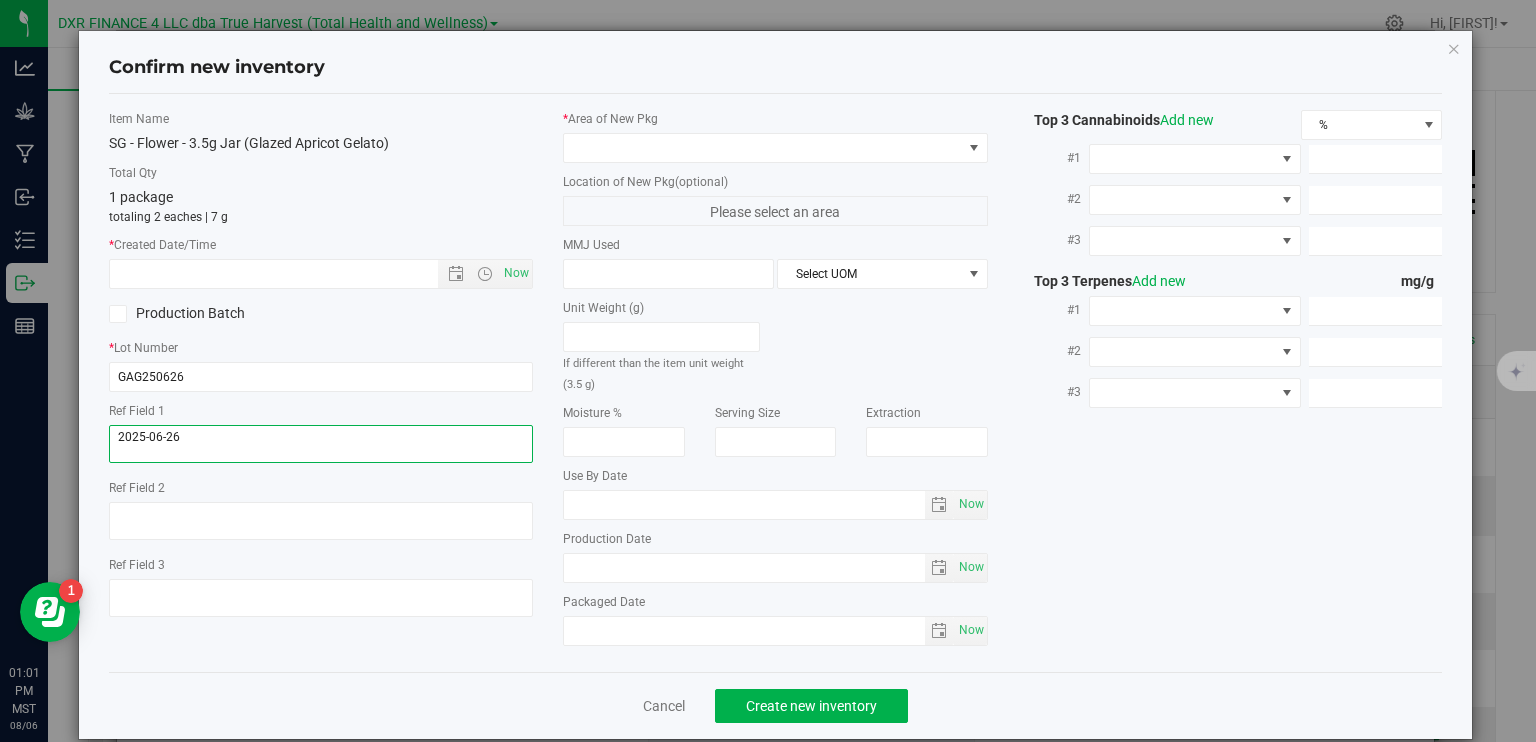 click at bounding box center (321, 444) 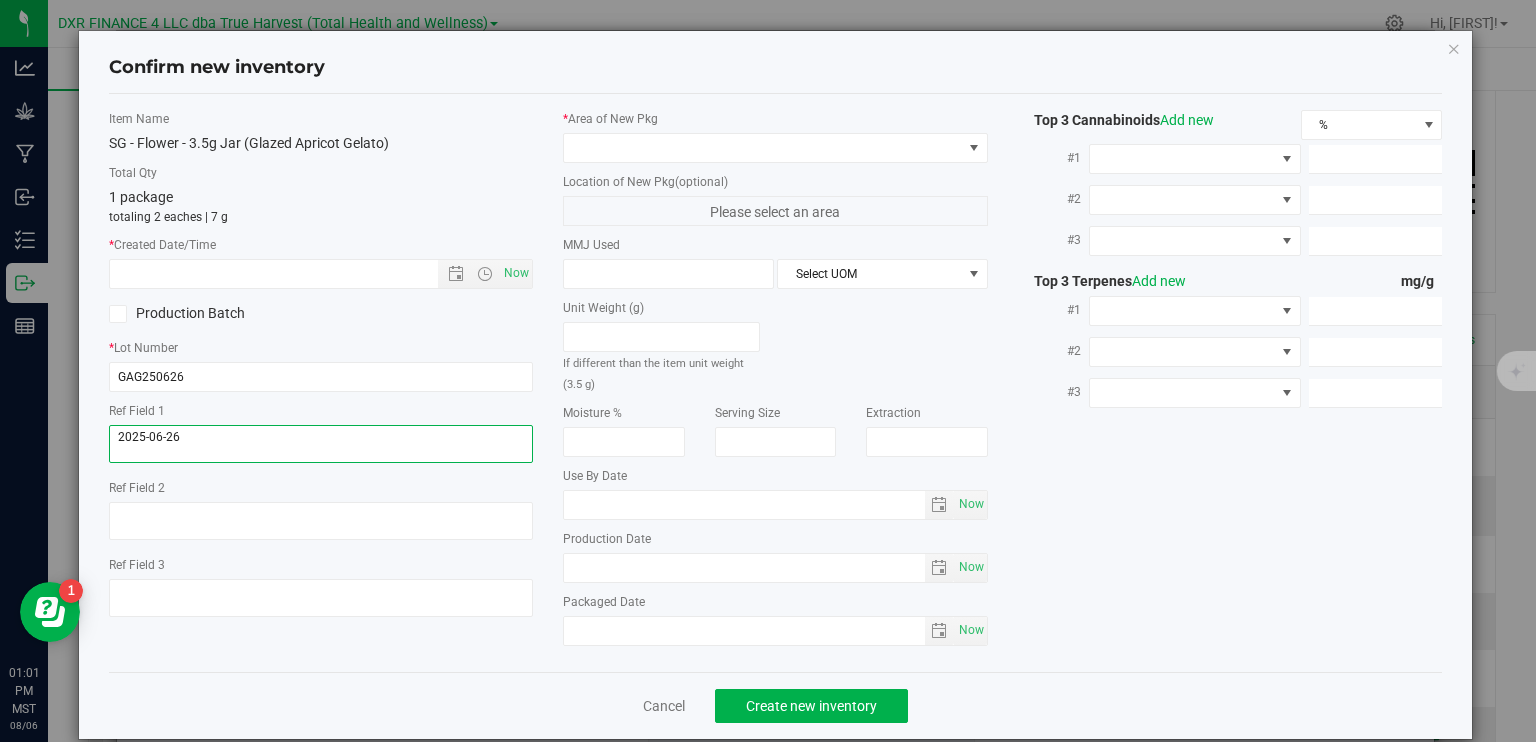click at bounding box center (321, 444) 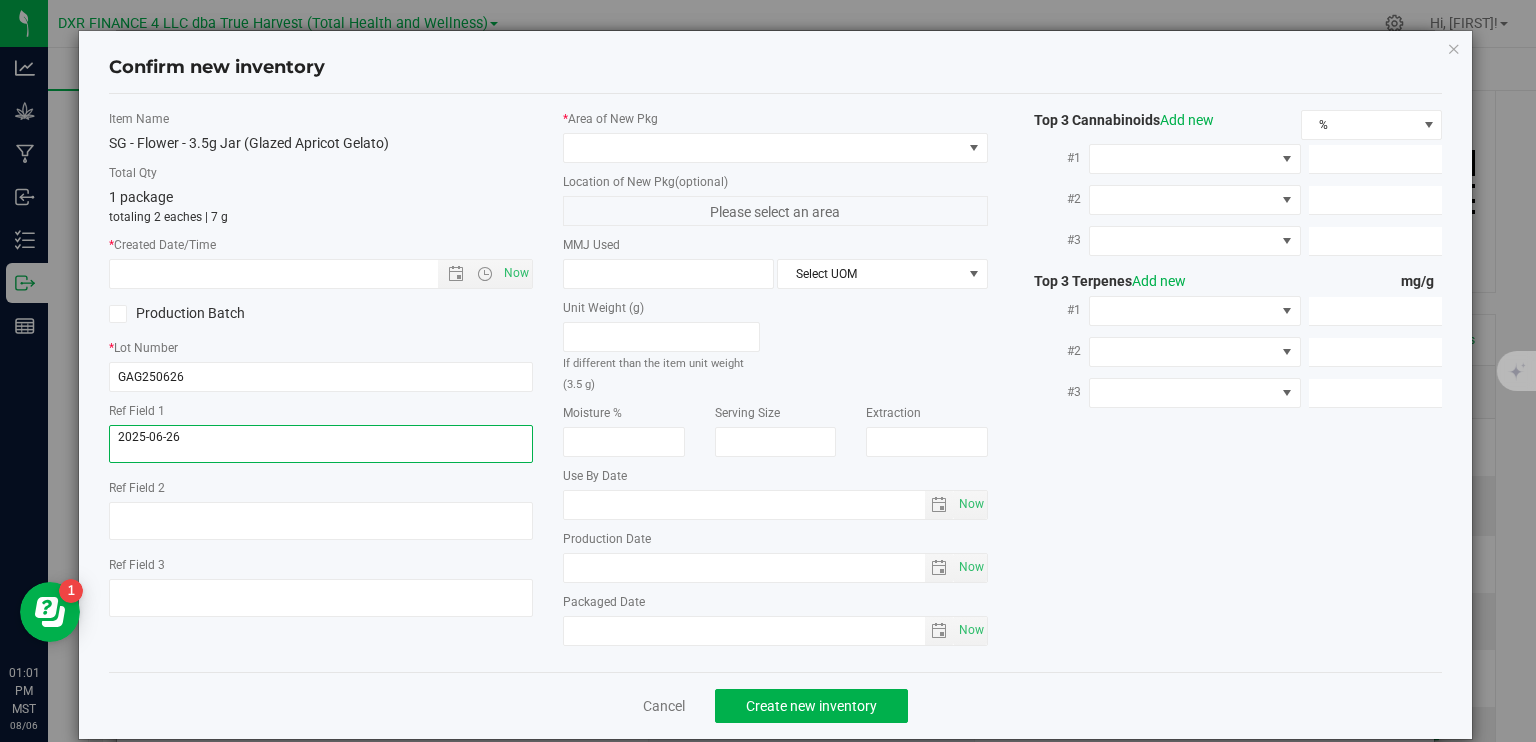 click at bounding box center (321, 444) 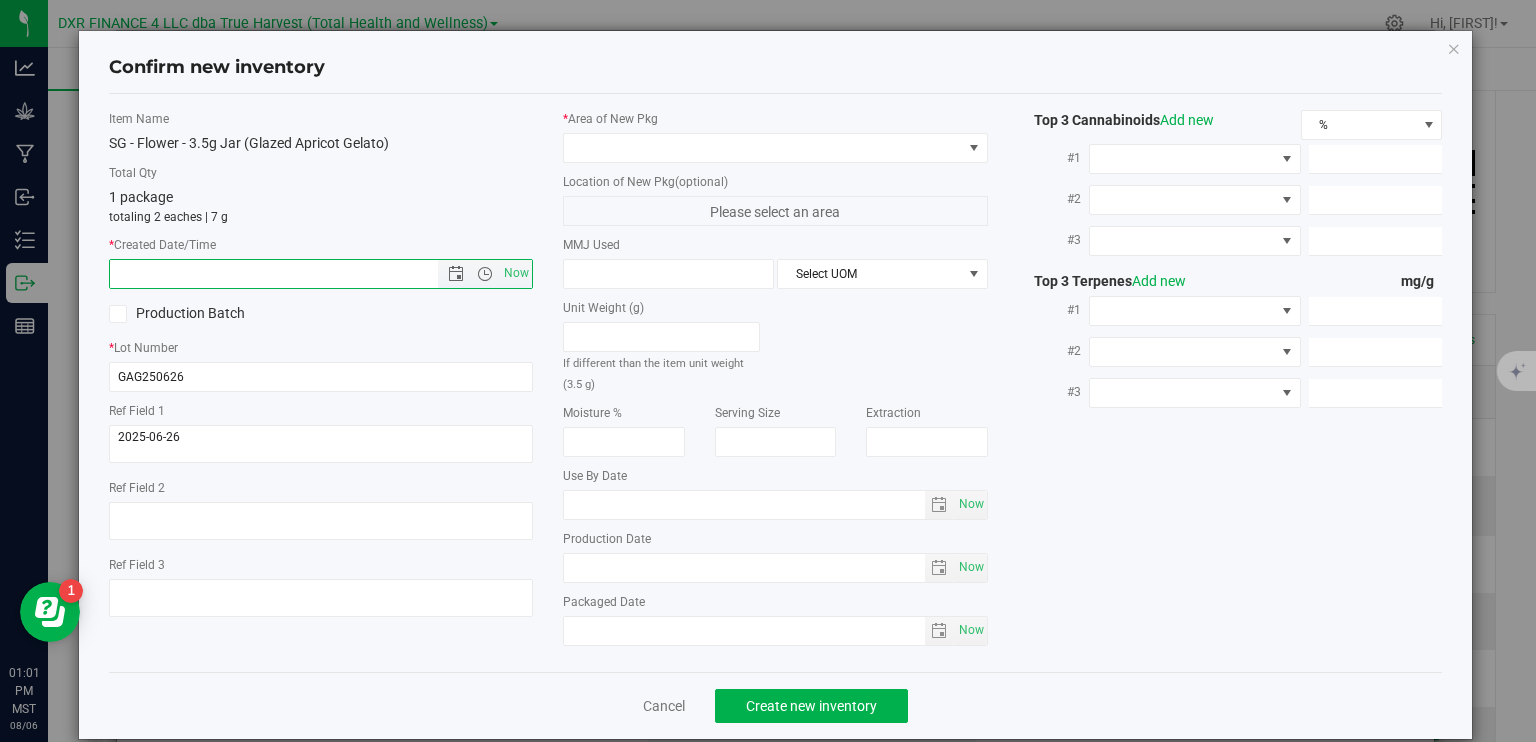 click at bounding box center [291, 274] 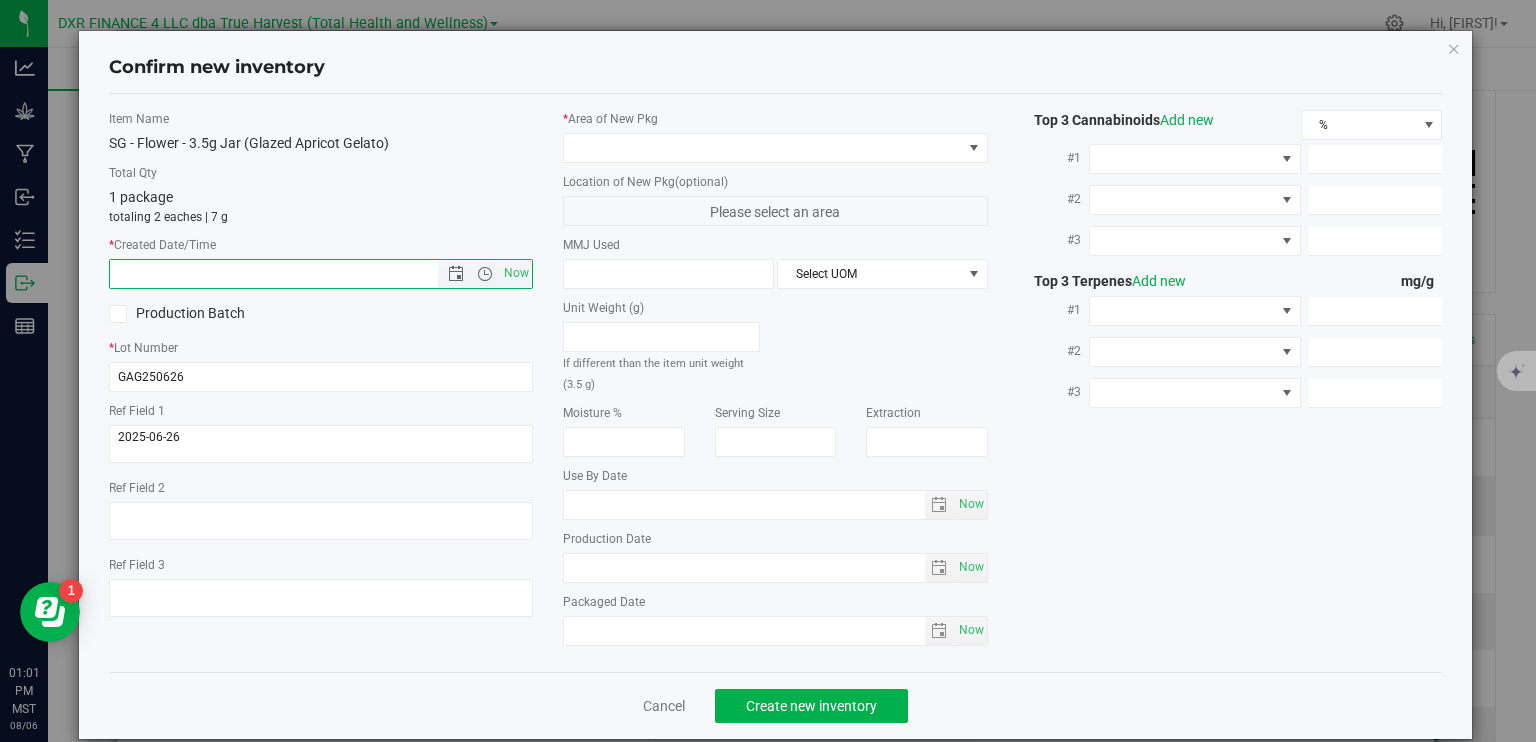 paste on "2025-06-26" 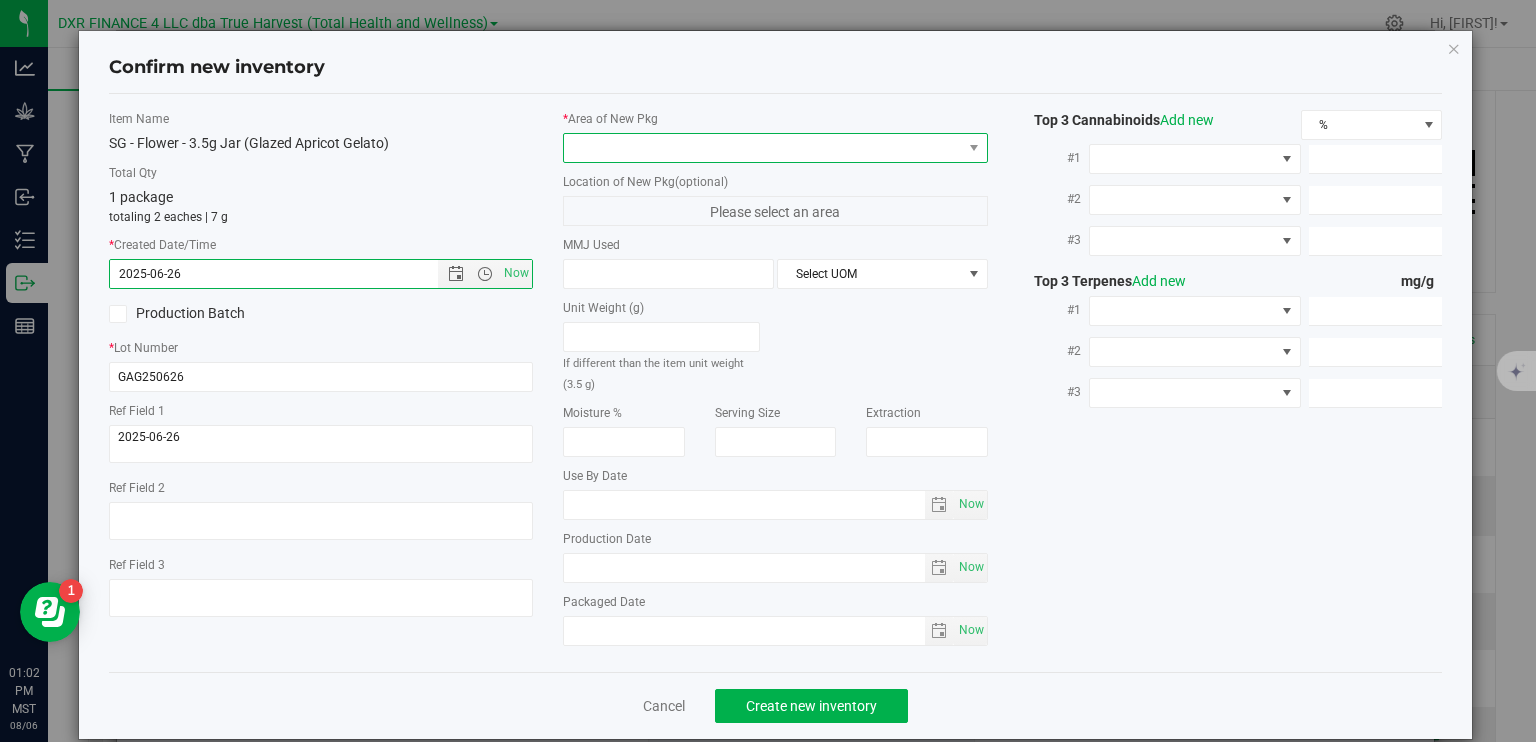 click at bounding box center [763, 148] 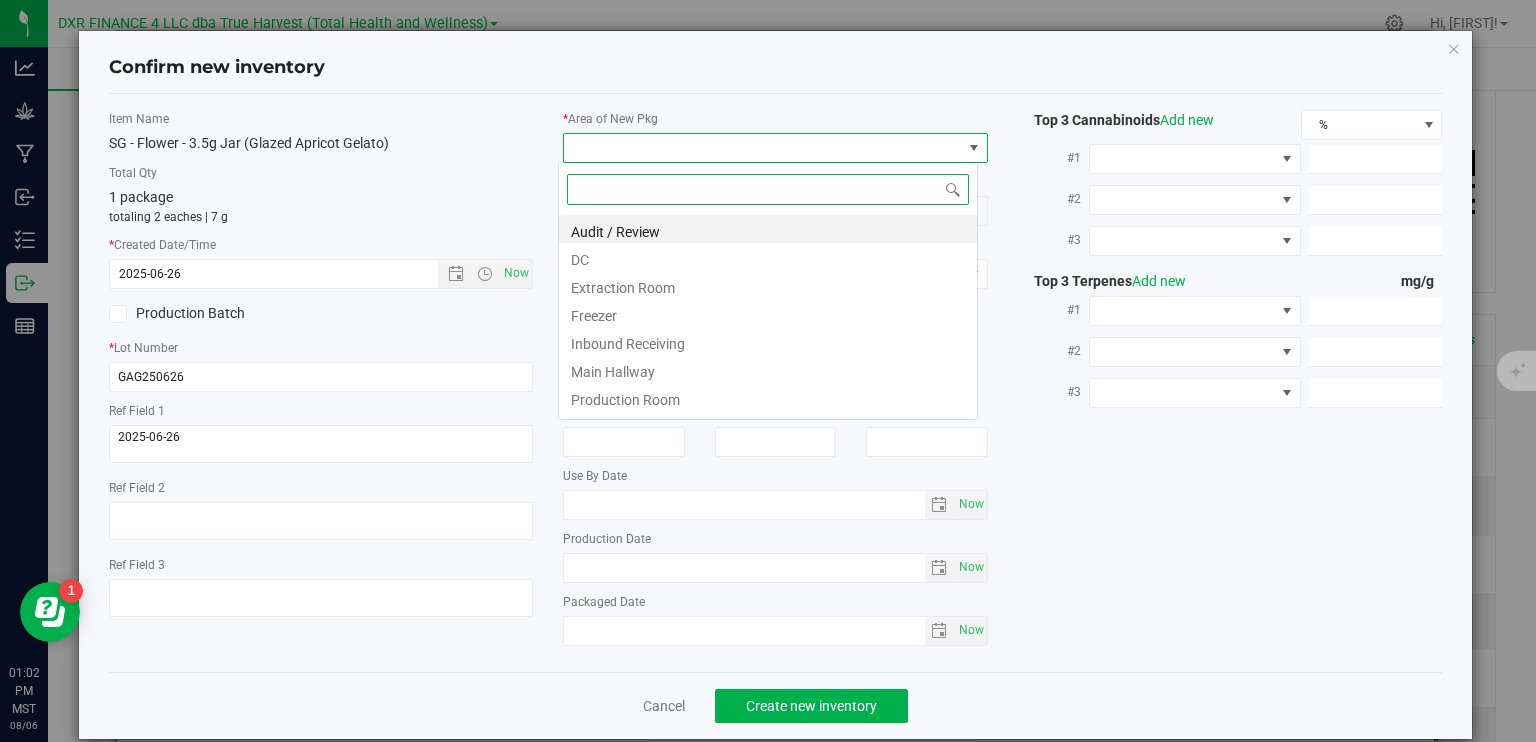 type on "6/26/2025 1:02 PM" 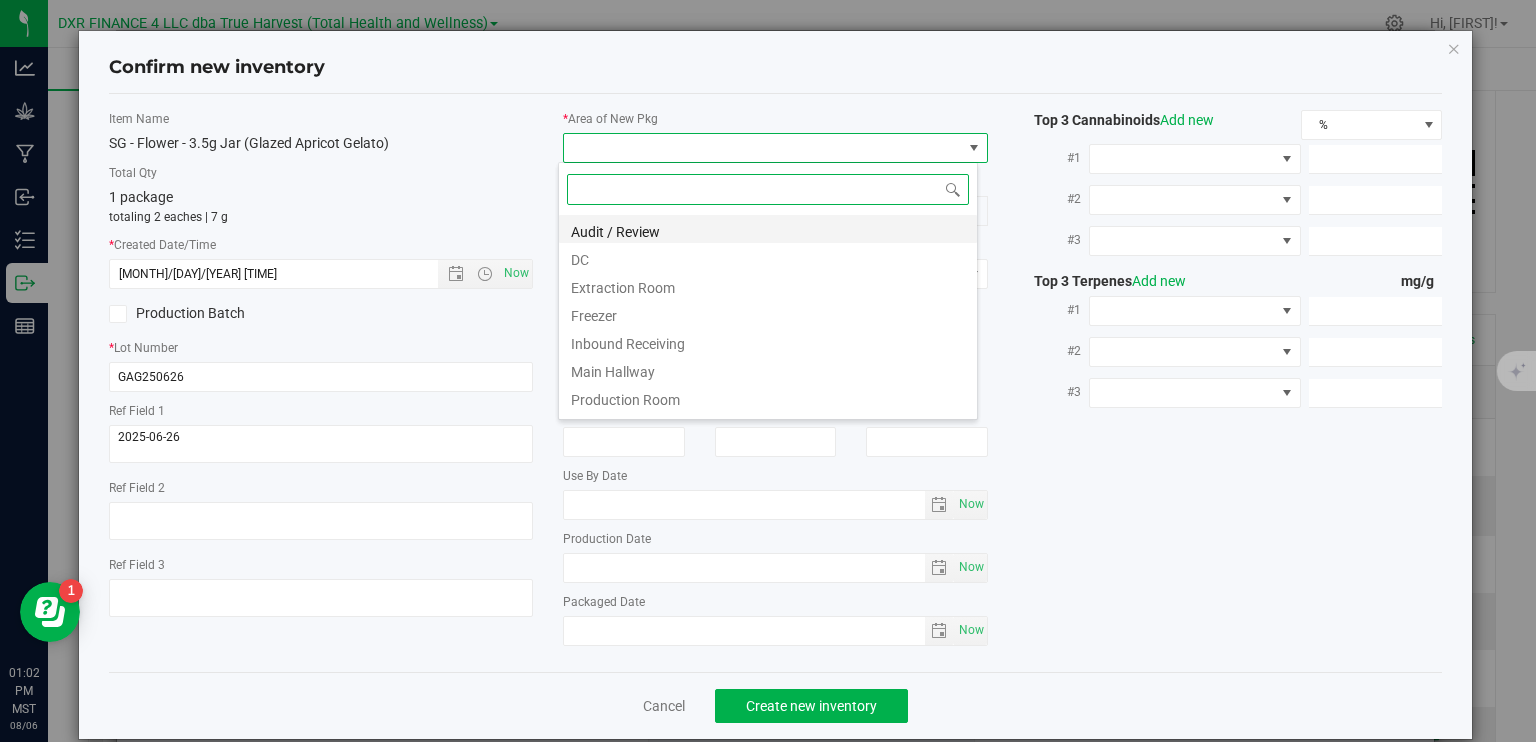 scroll, scrollTop: 99970, scrollLeft: 99580, axis: both 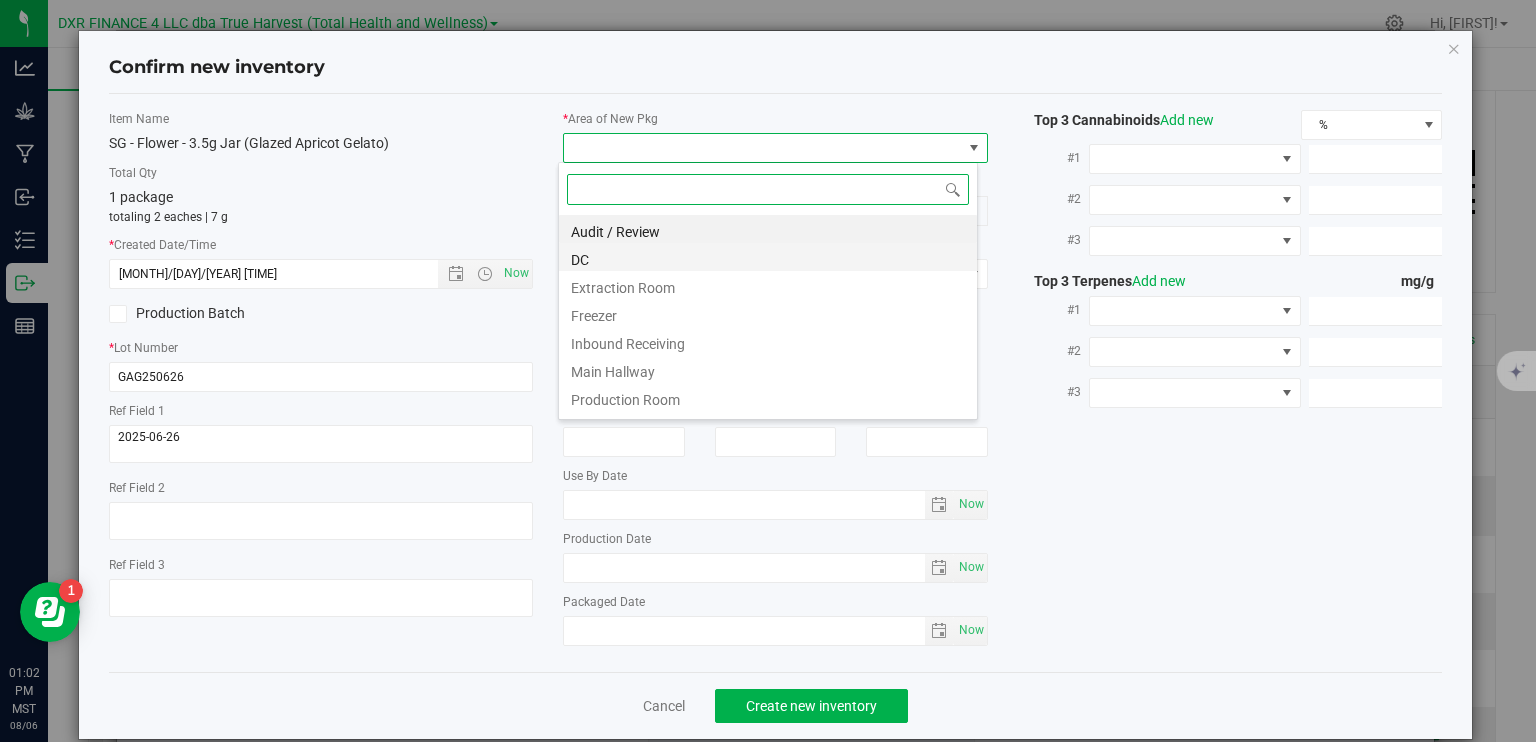 click on "DC" at bounding box center [768, 257] 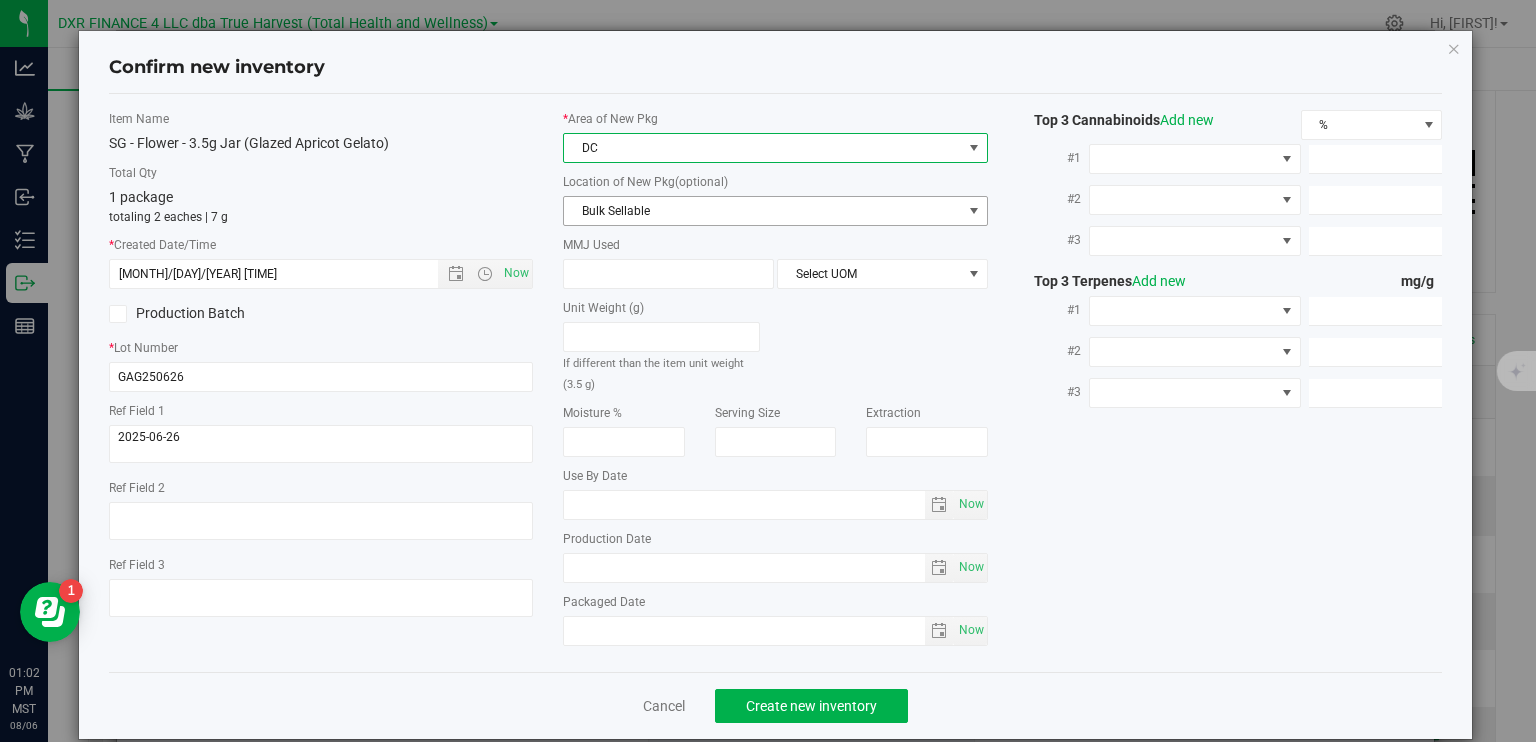 click on "Bulk Sellable" at bounding box center [763, 211] 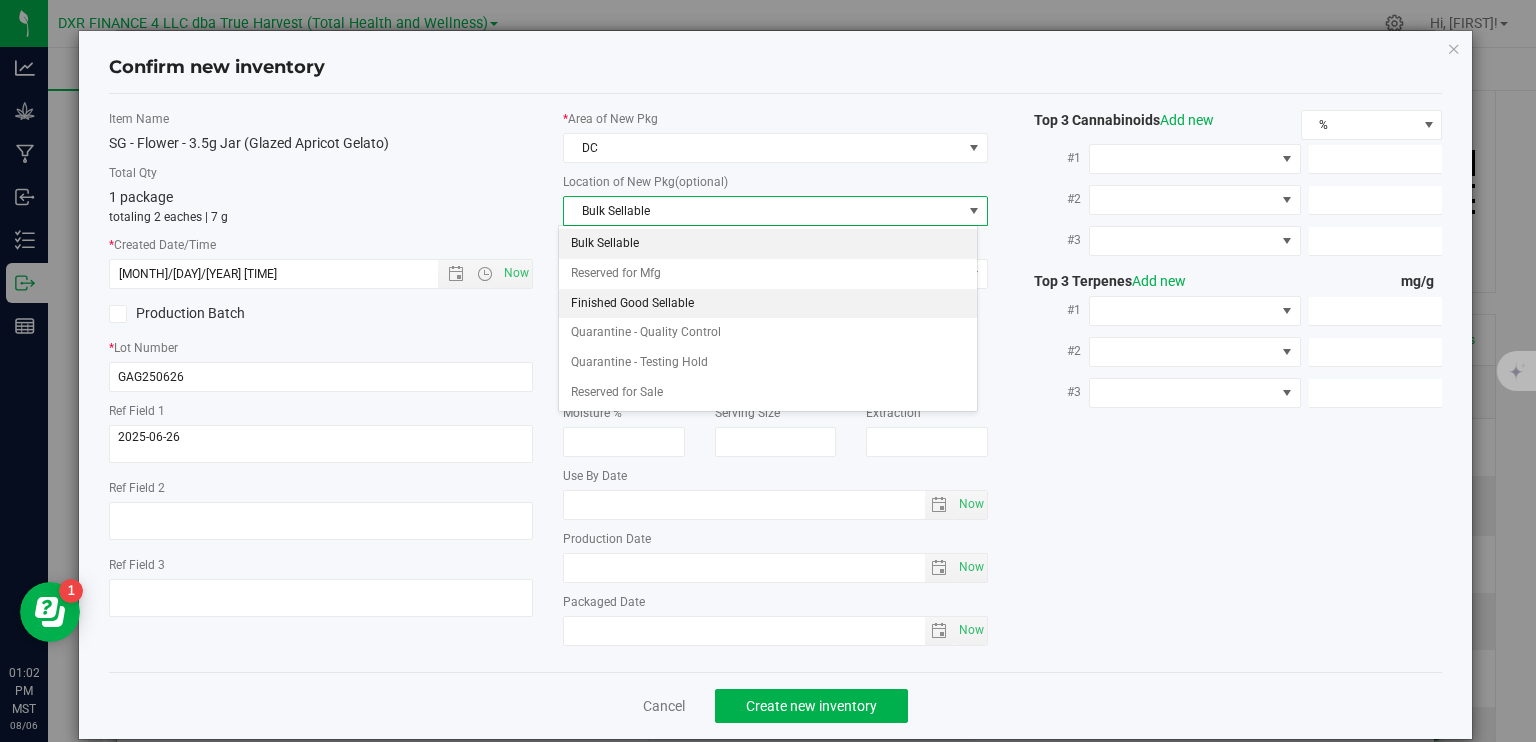 click on "Finished Good Sellable" at bounding box center (768, 304) 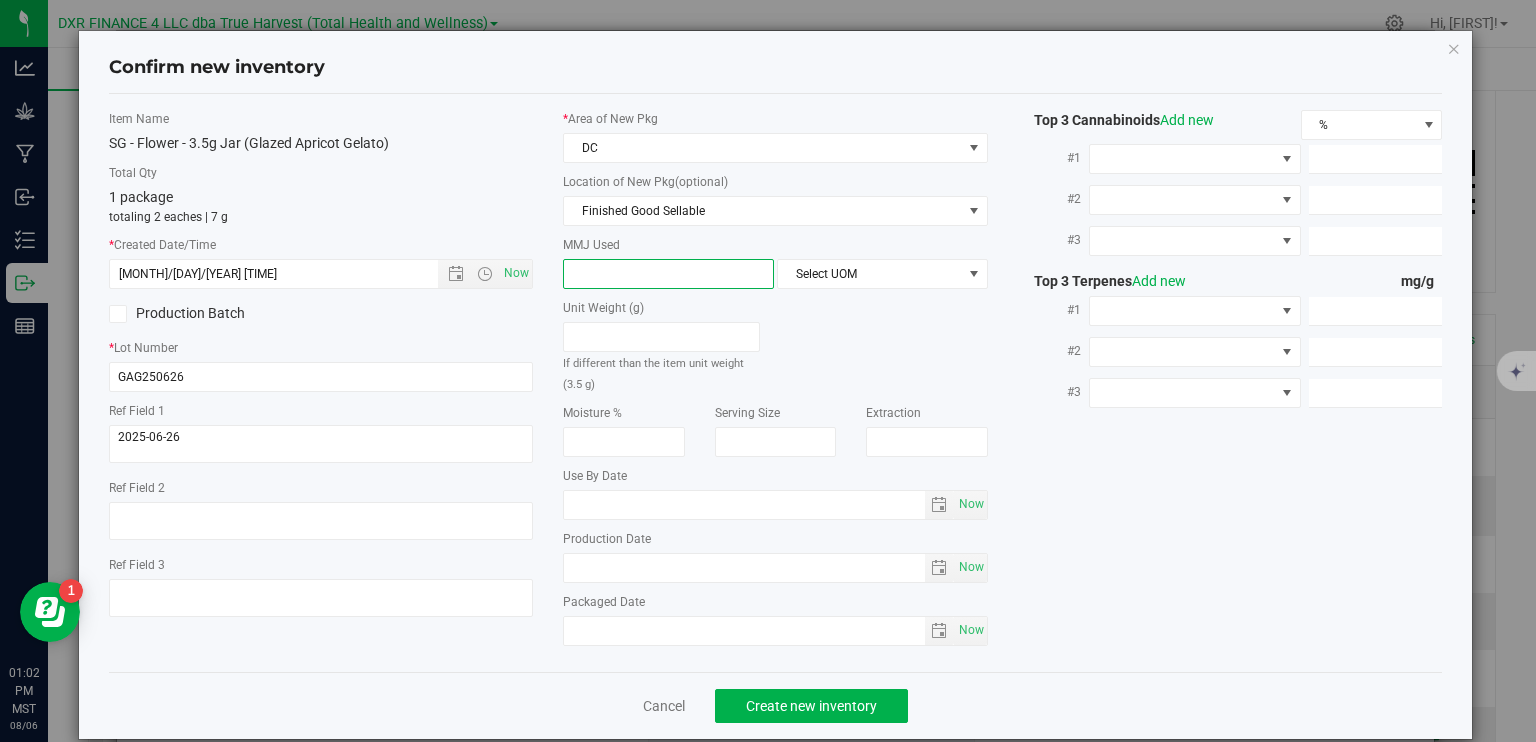 click at bounding box center [668, 274] 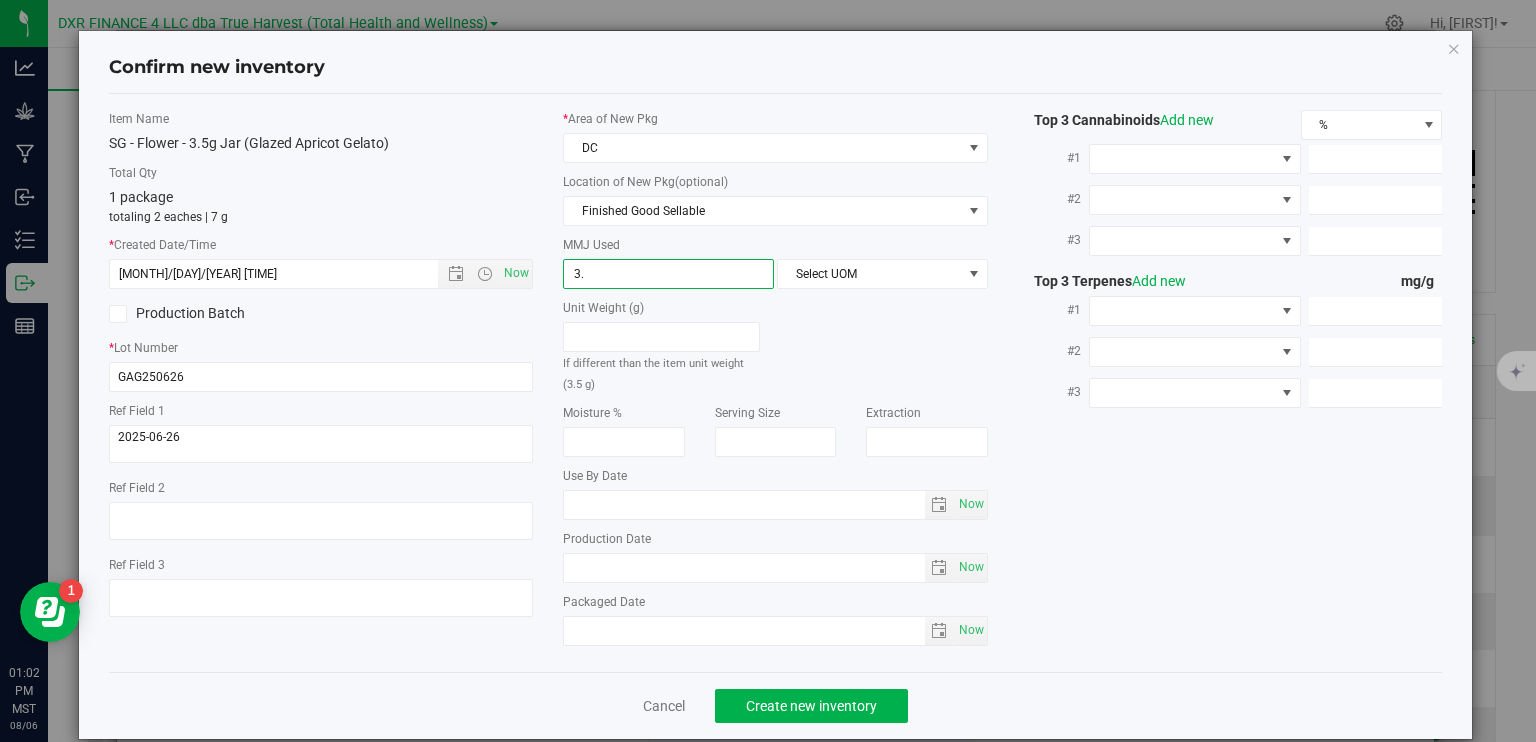 type on "3.5" 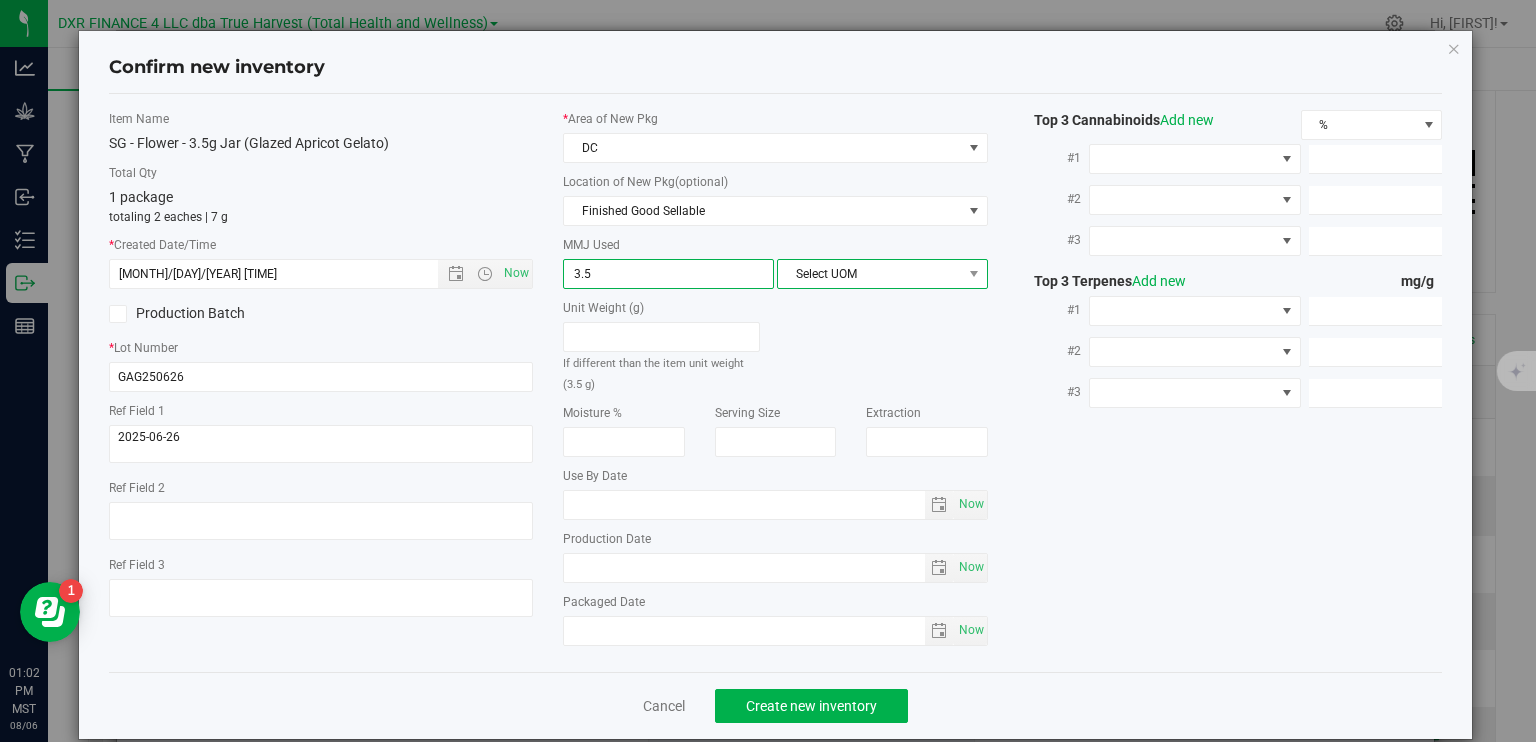 type on "3.5000" 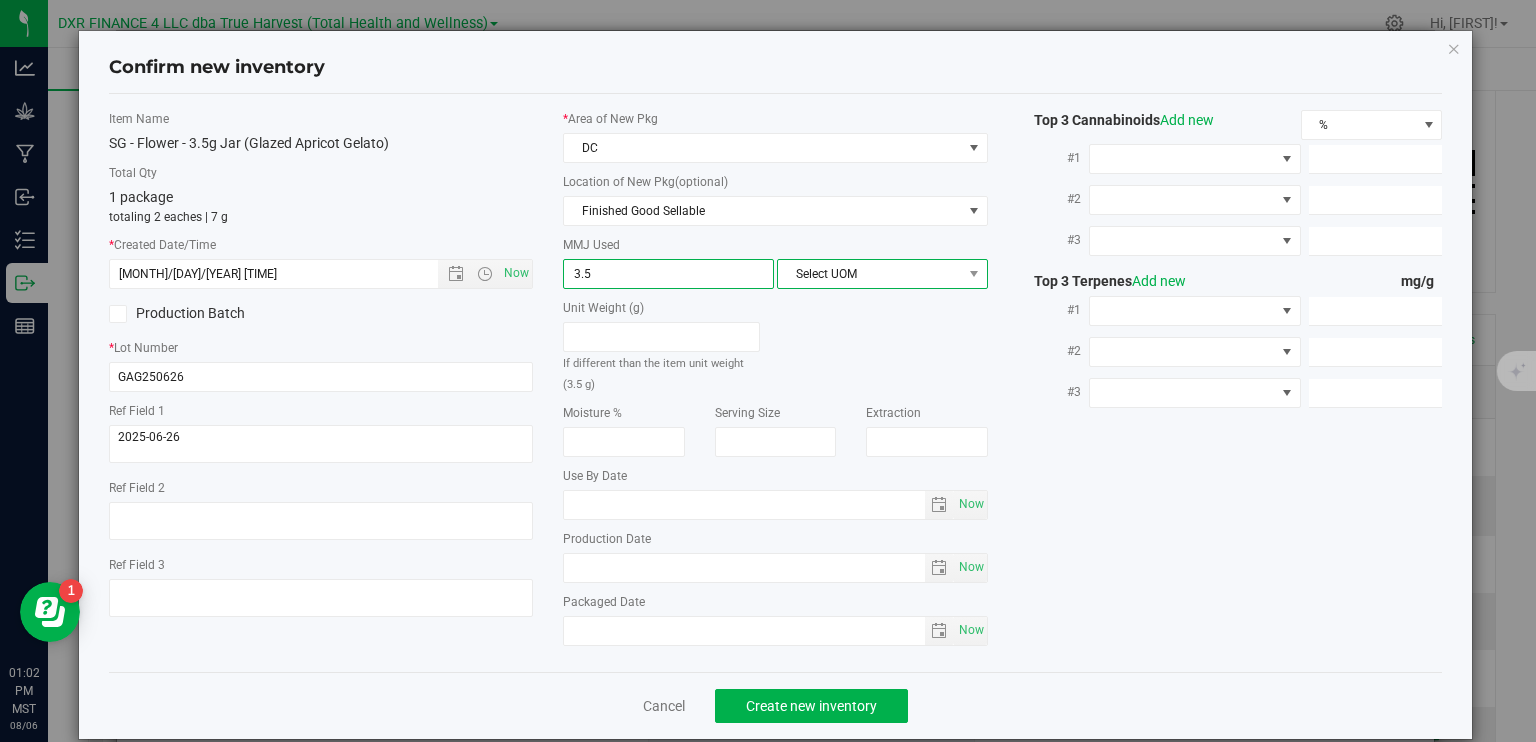 click on "Select UOM" at bounding box center [870, 274] 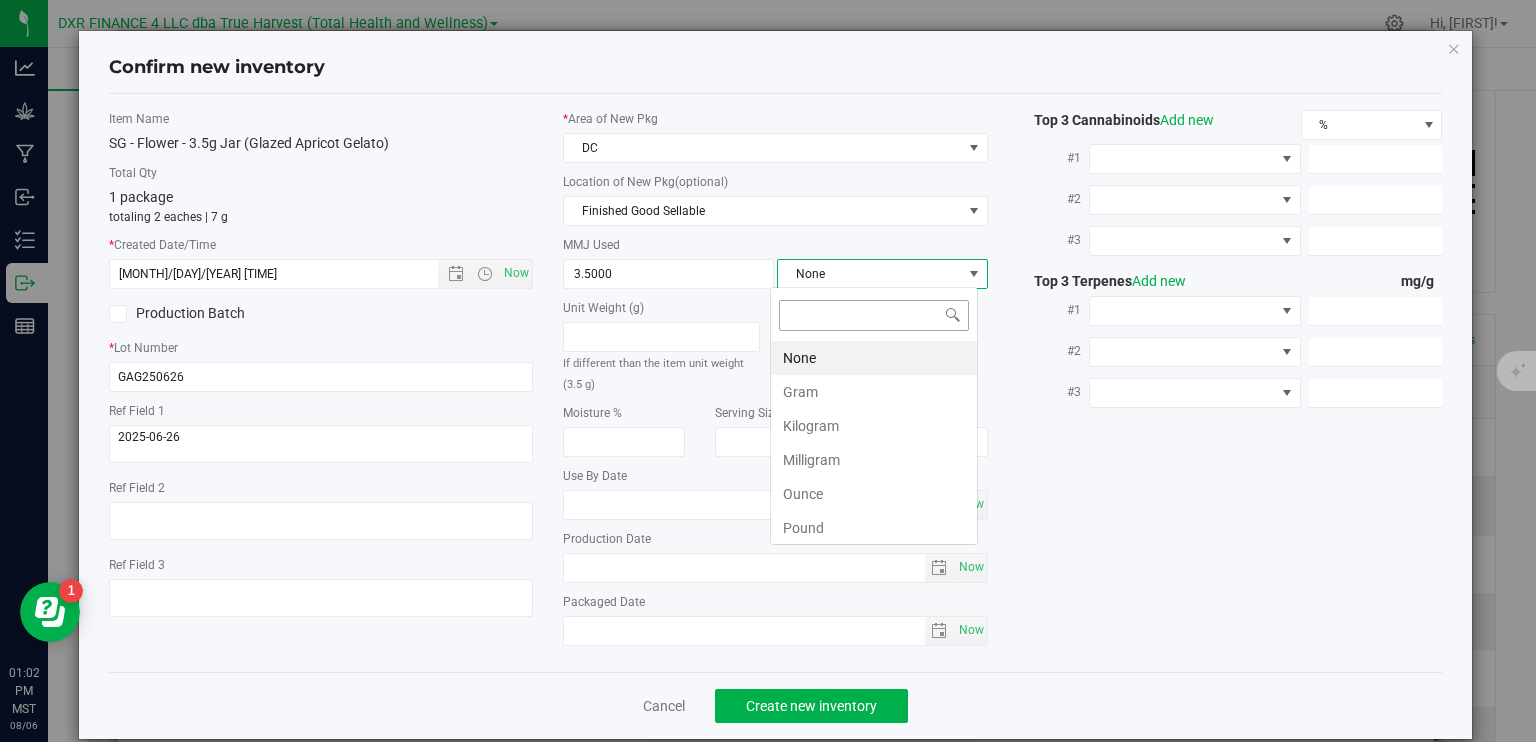 scroll, scrollTop: 99970, scrollLeft: 99792, axis: both 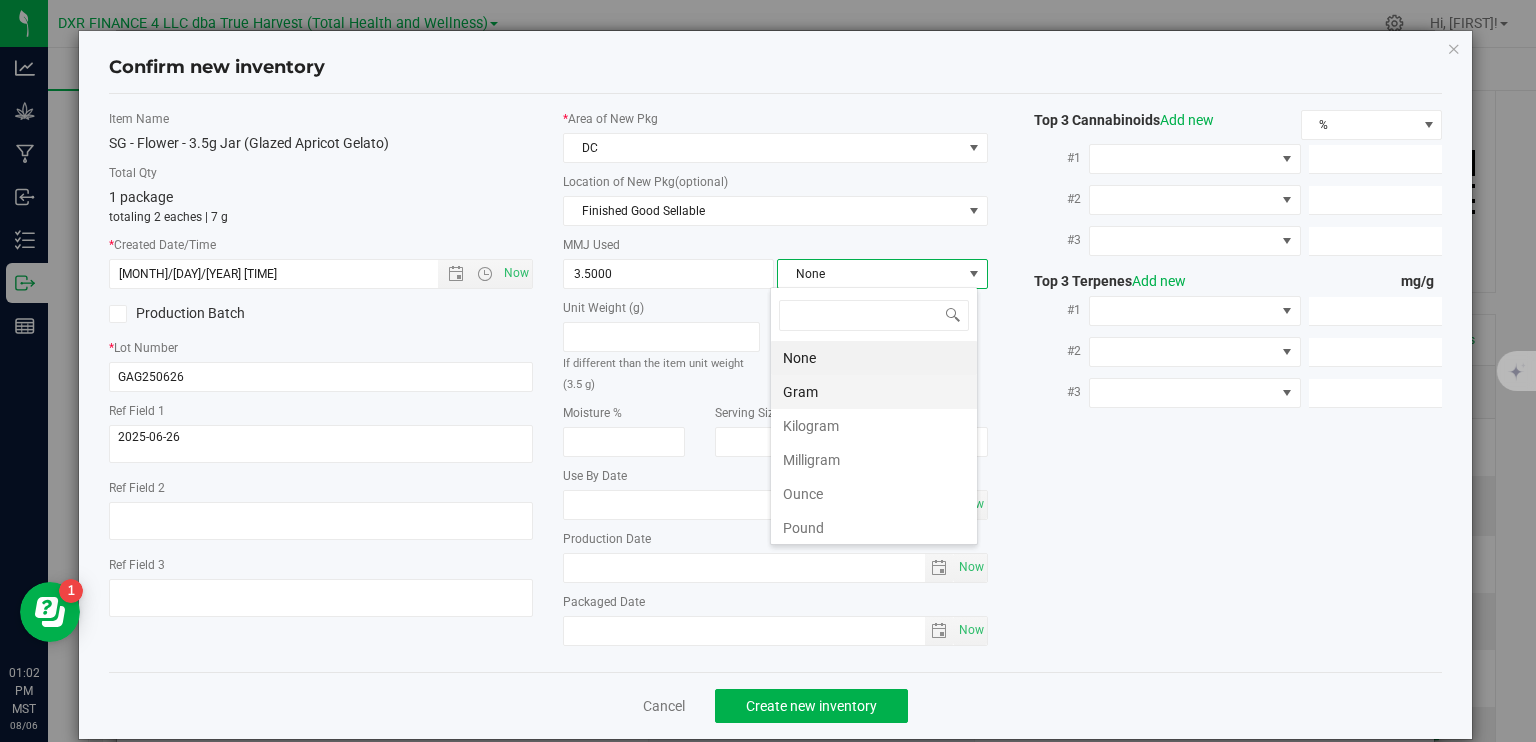 click on "Gram" at bounding box center [874, 392] 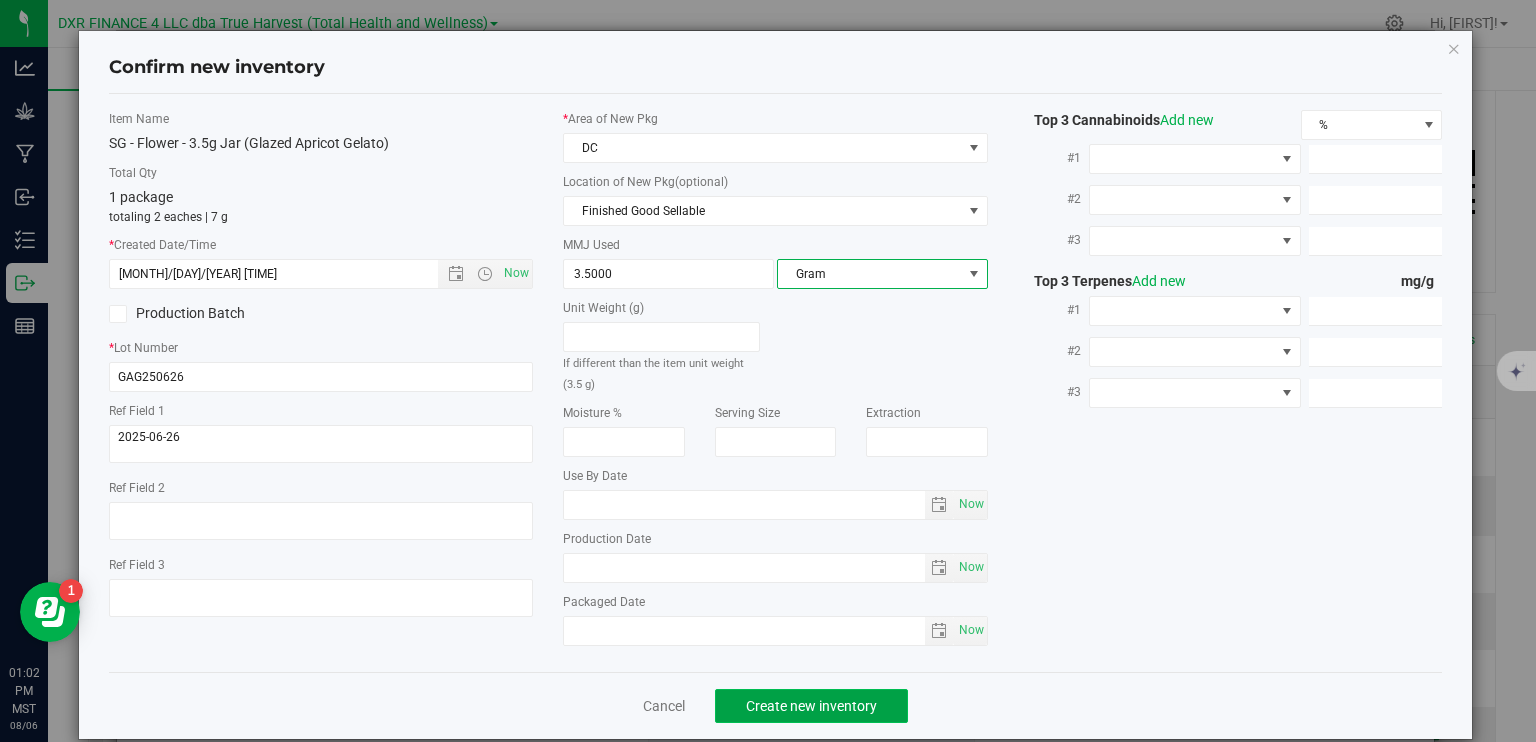 click on "Create new inventory" 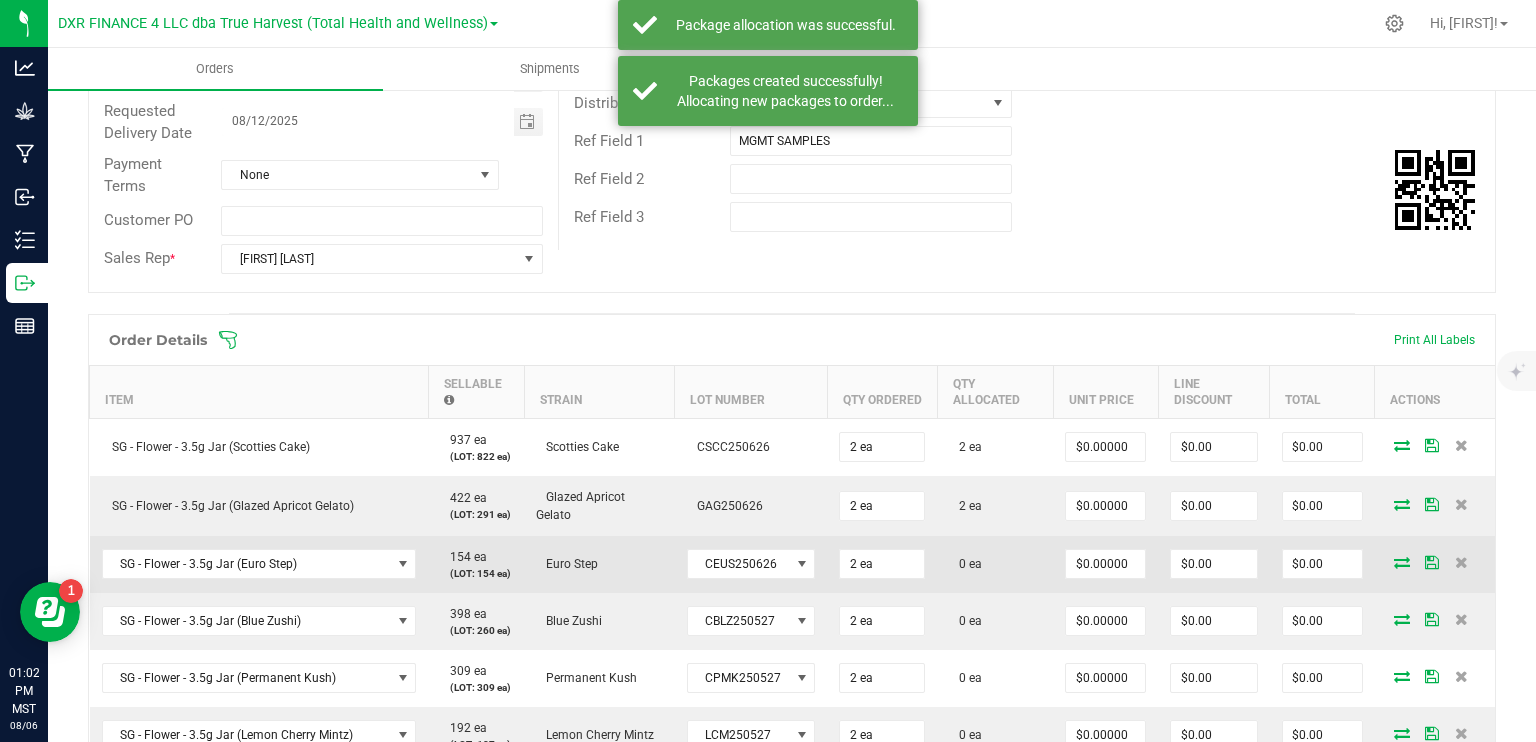 scroll, scrollTop: 400, scrollLeft: 0, axis: vertical 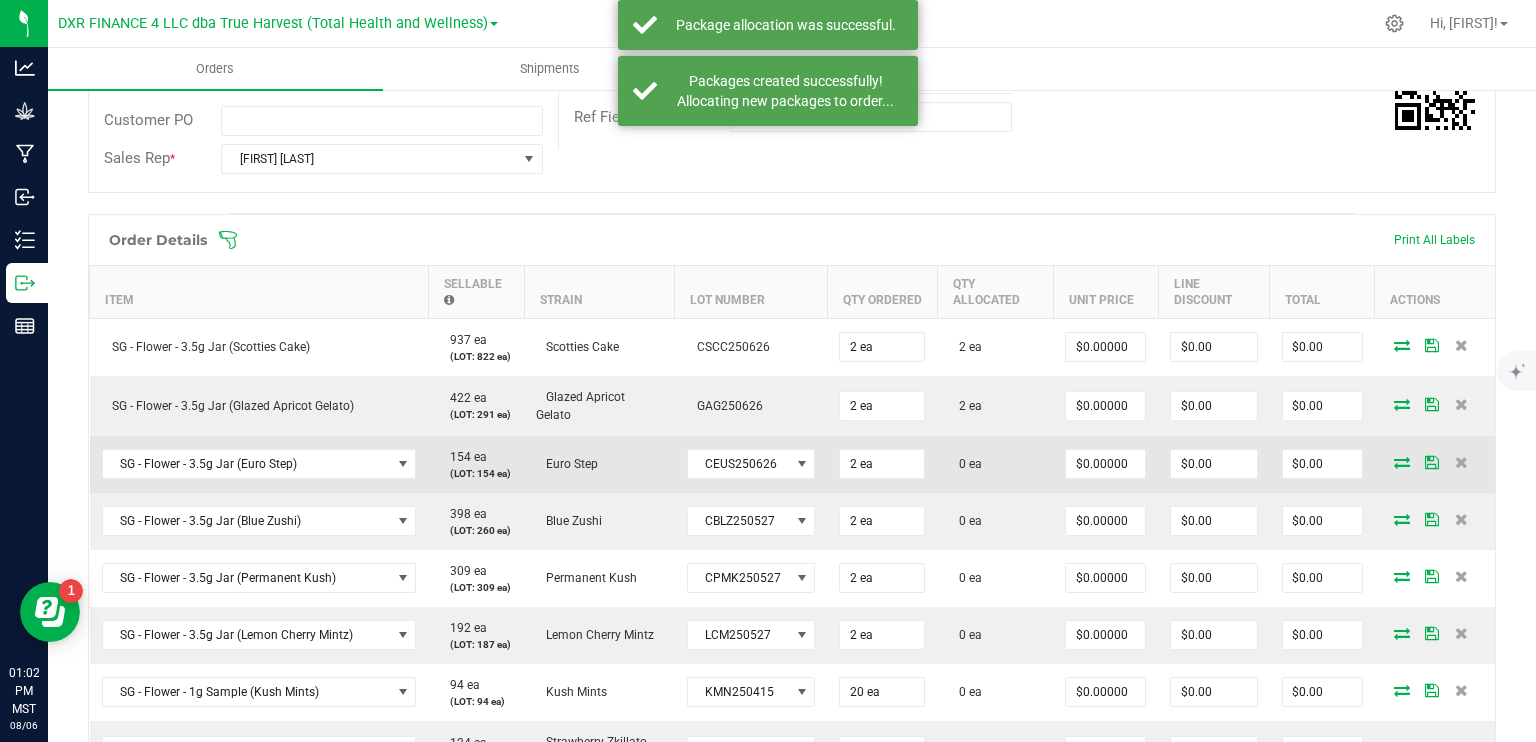 click at bounding box center [1402, 462] 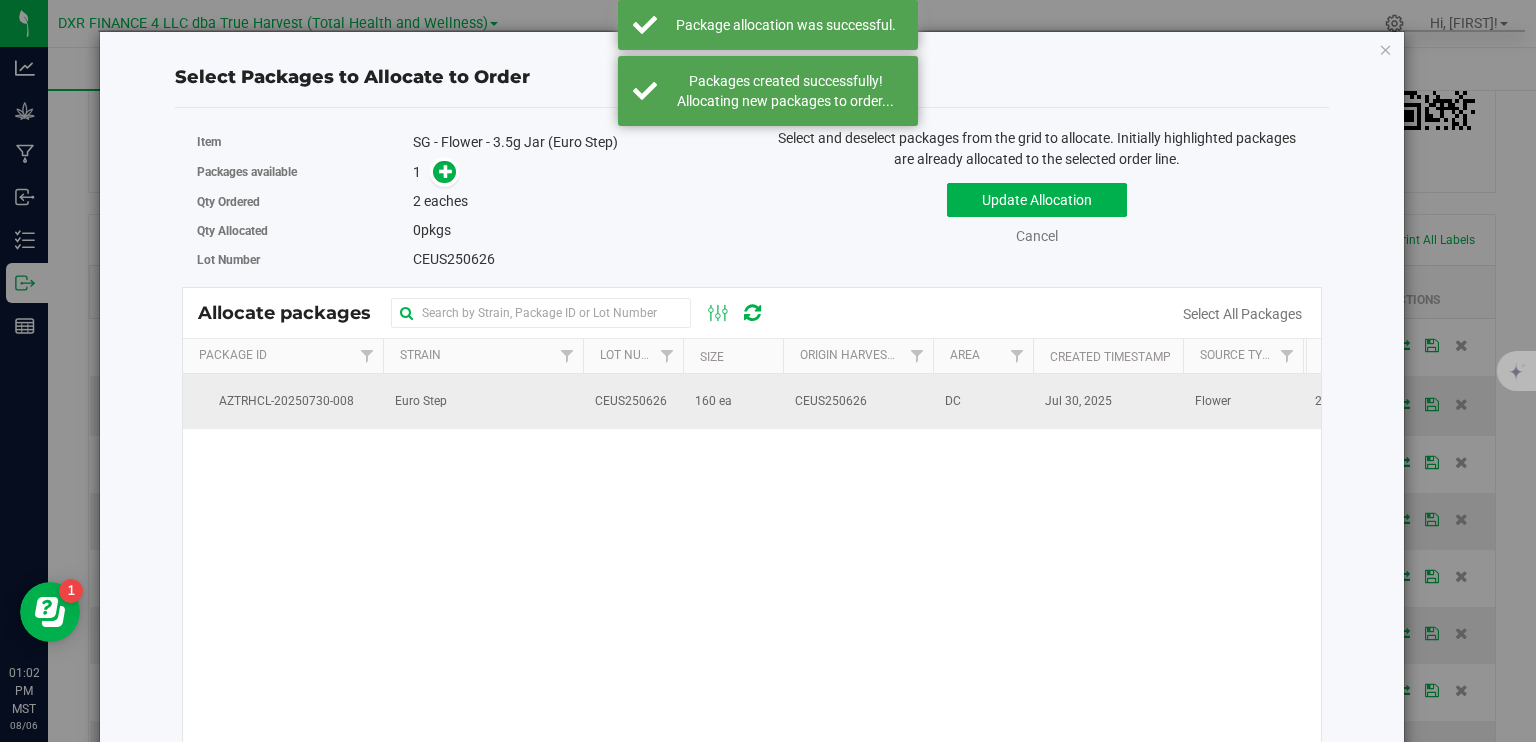 click on "160 ea" at bounding box center (733, 401) 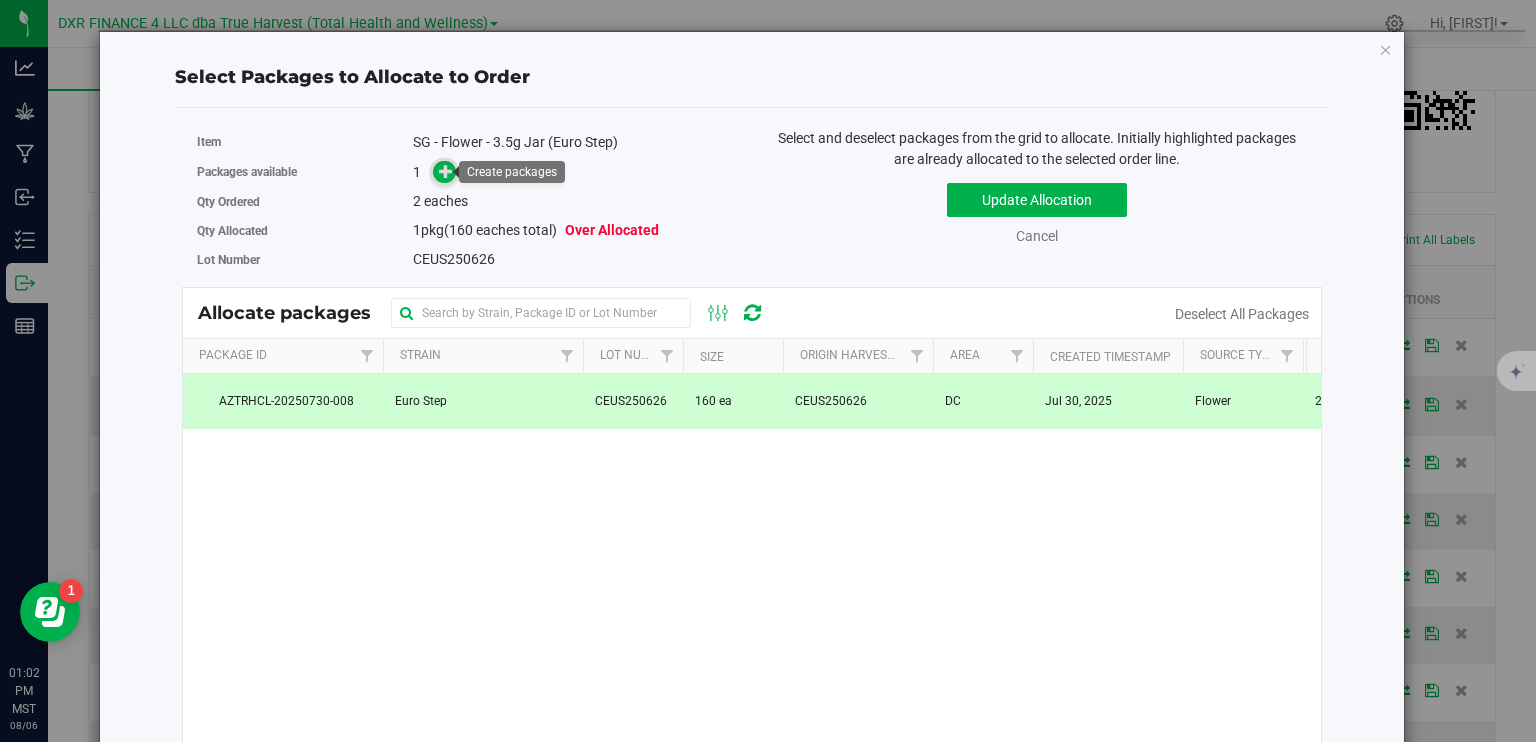 click at bounding box center [444, 172] 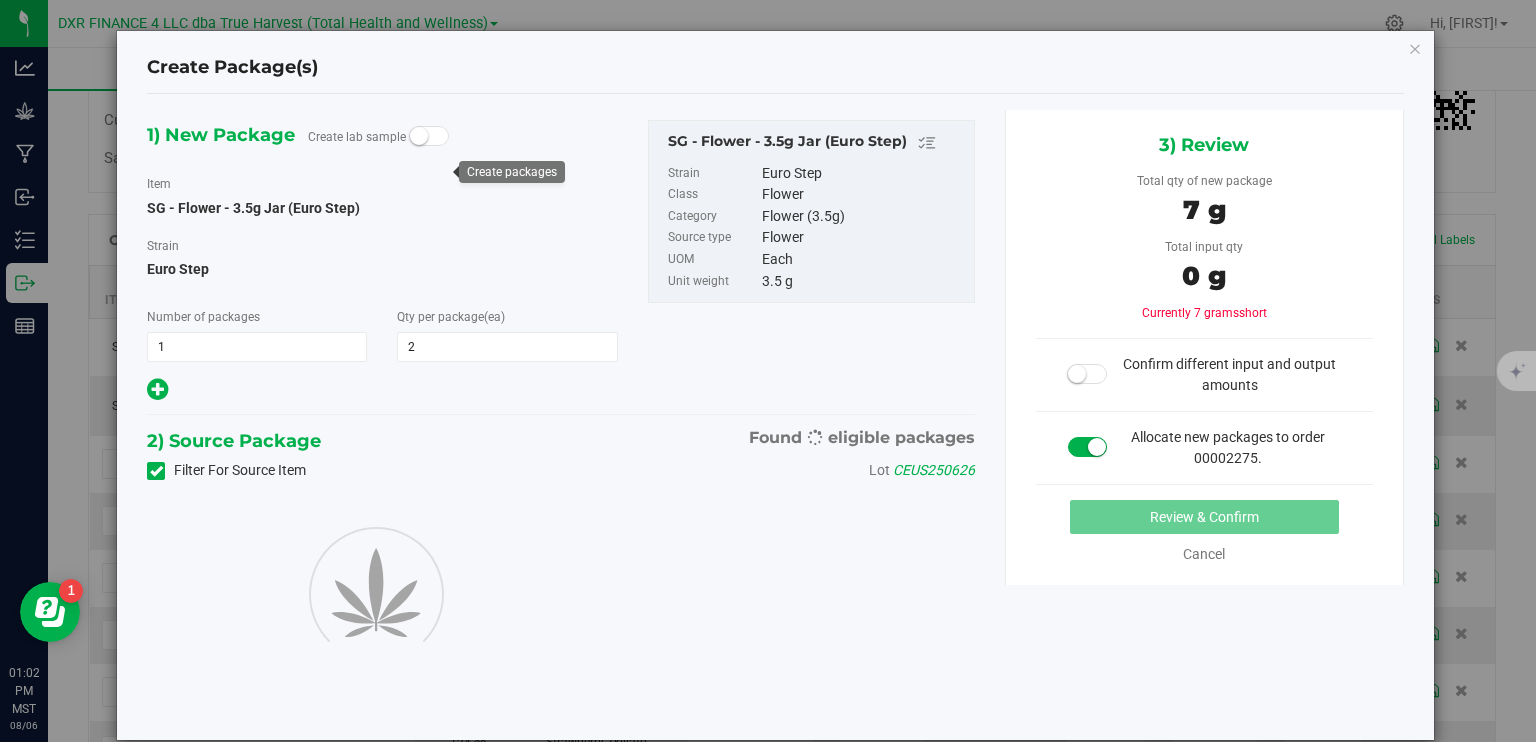 type on "2" 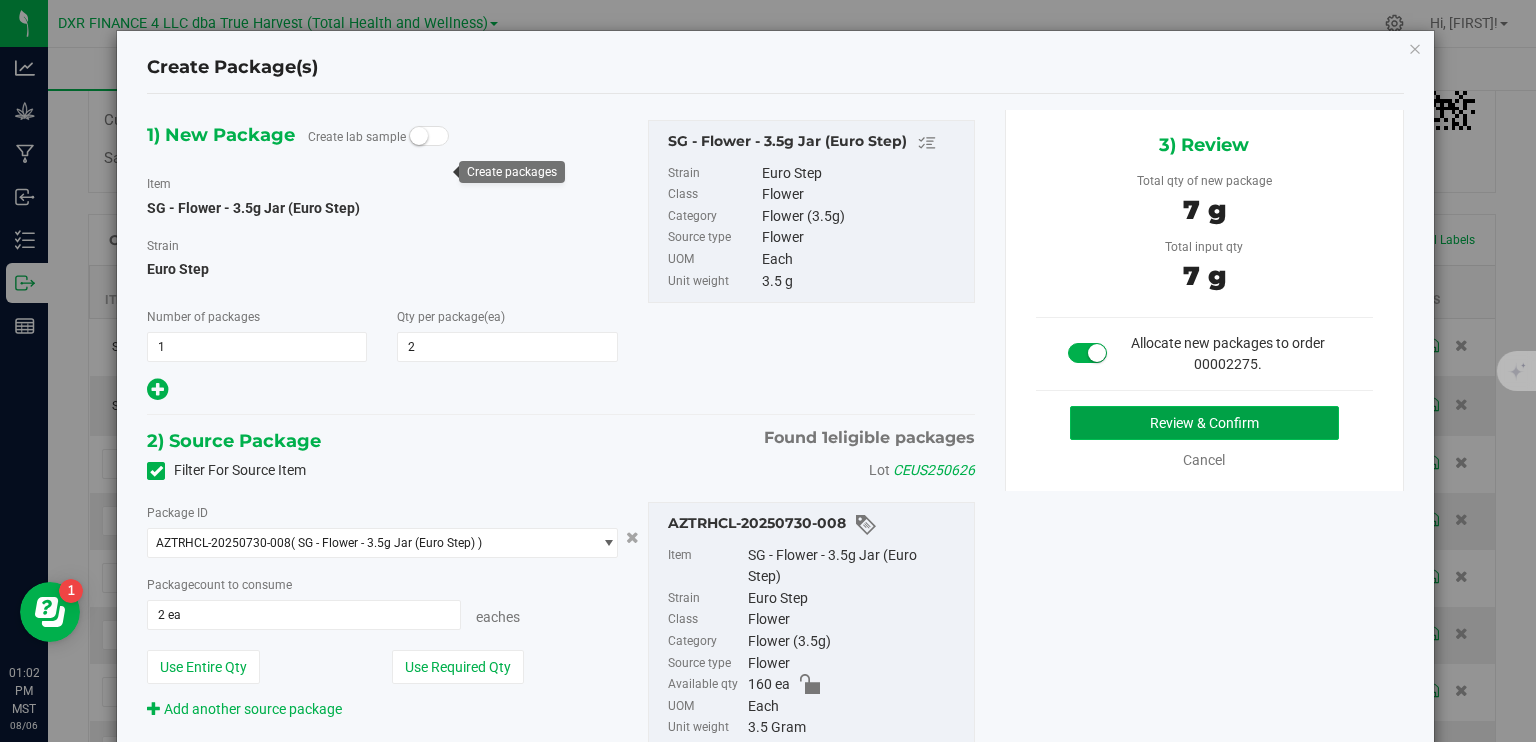 click on "Review & Confirm" at bounding box center [1204, 423] 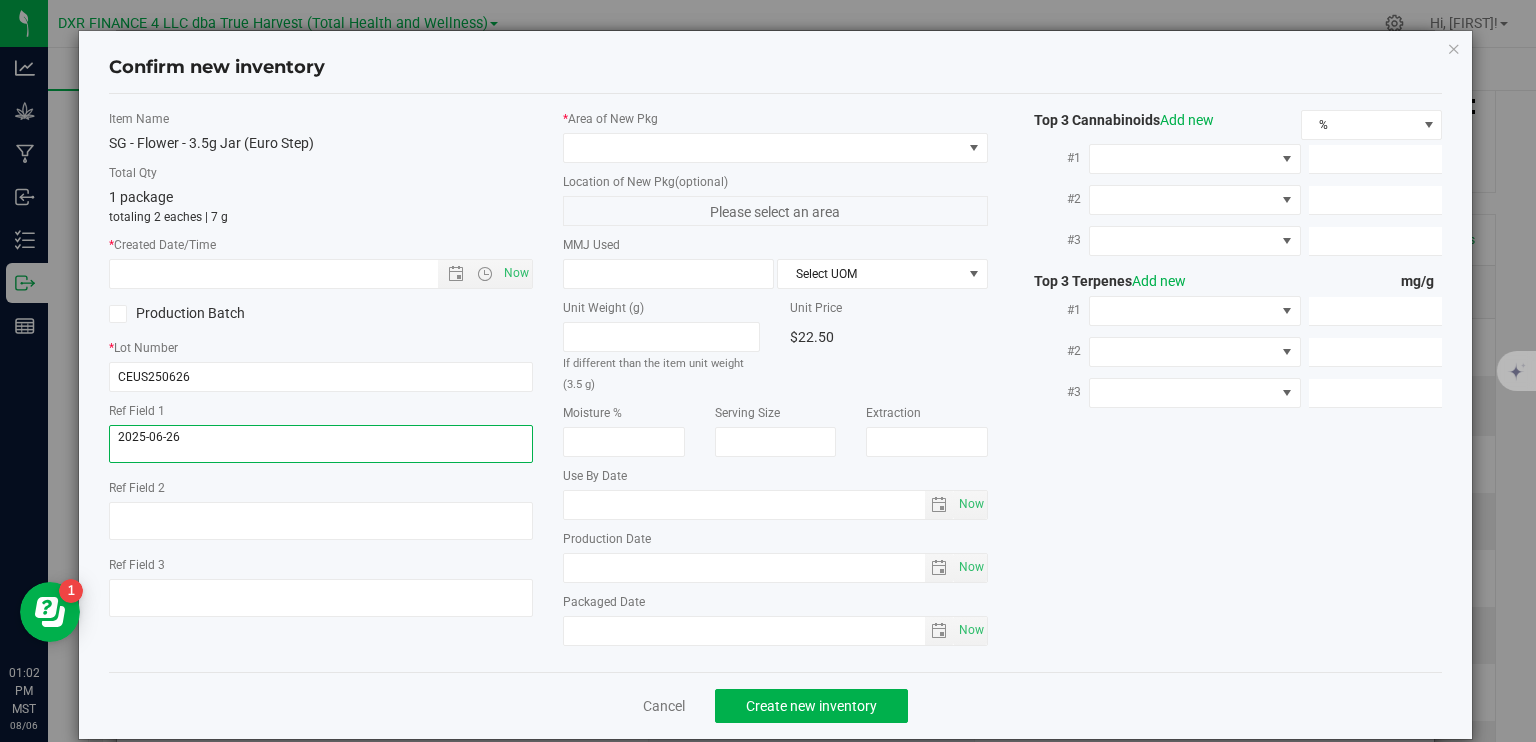 click at bounding box center [321, 444] 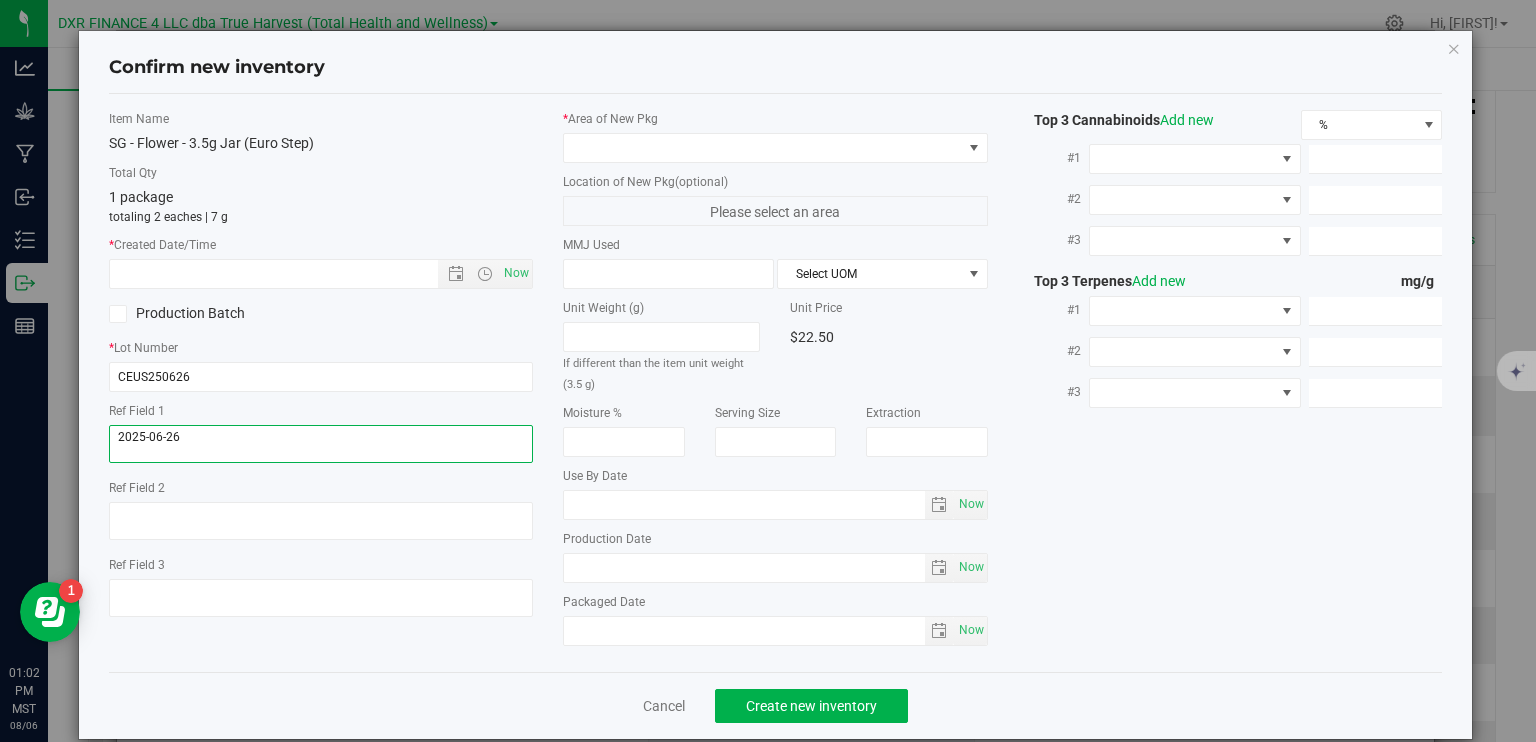 click at bounding box center (321, 444) 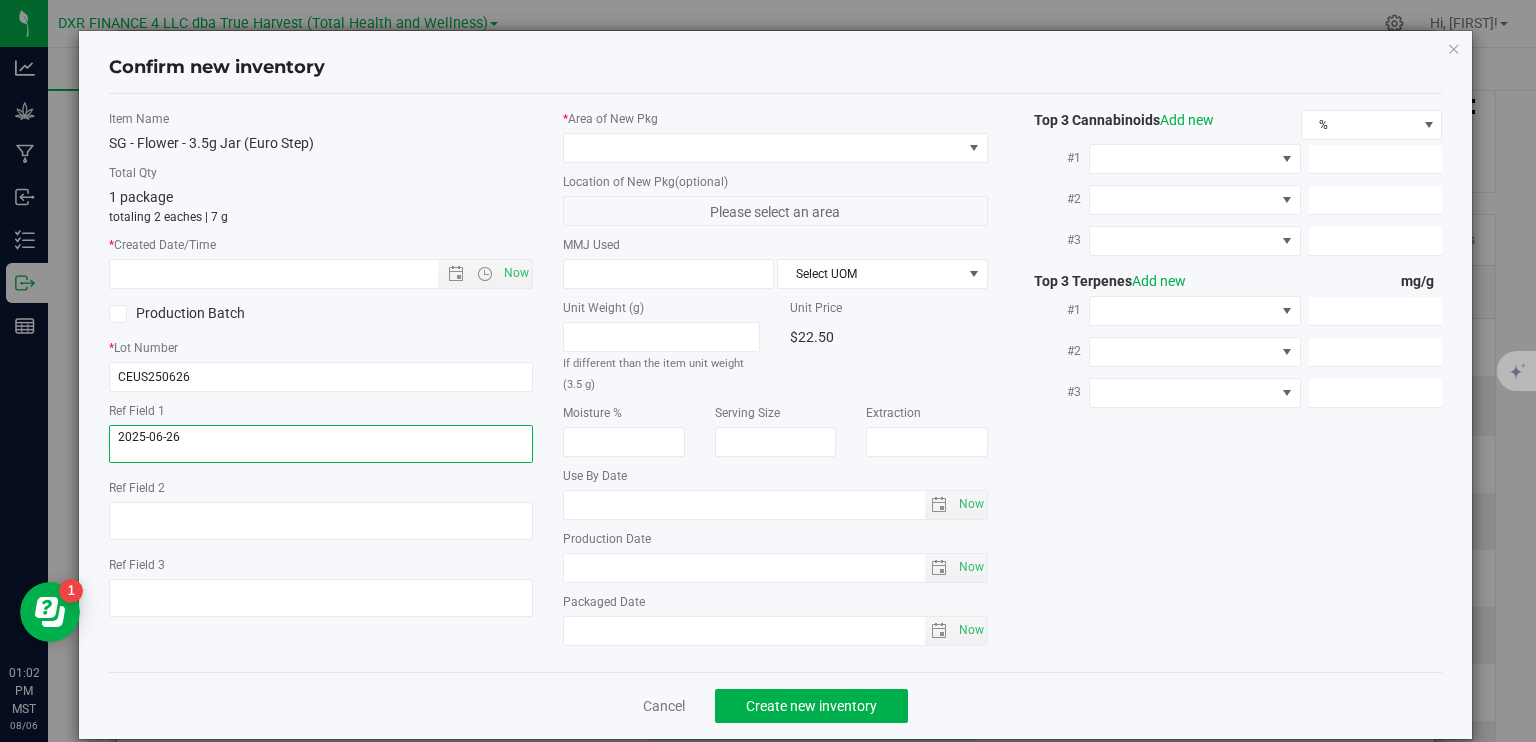 click at bounding box center (321, 444) 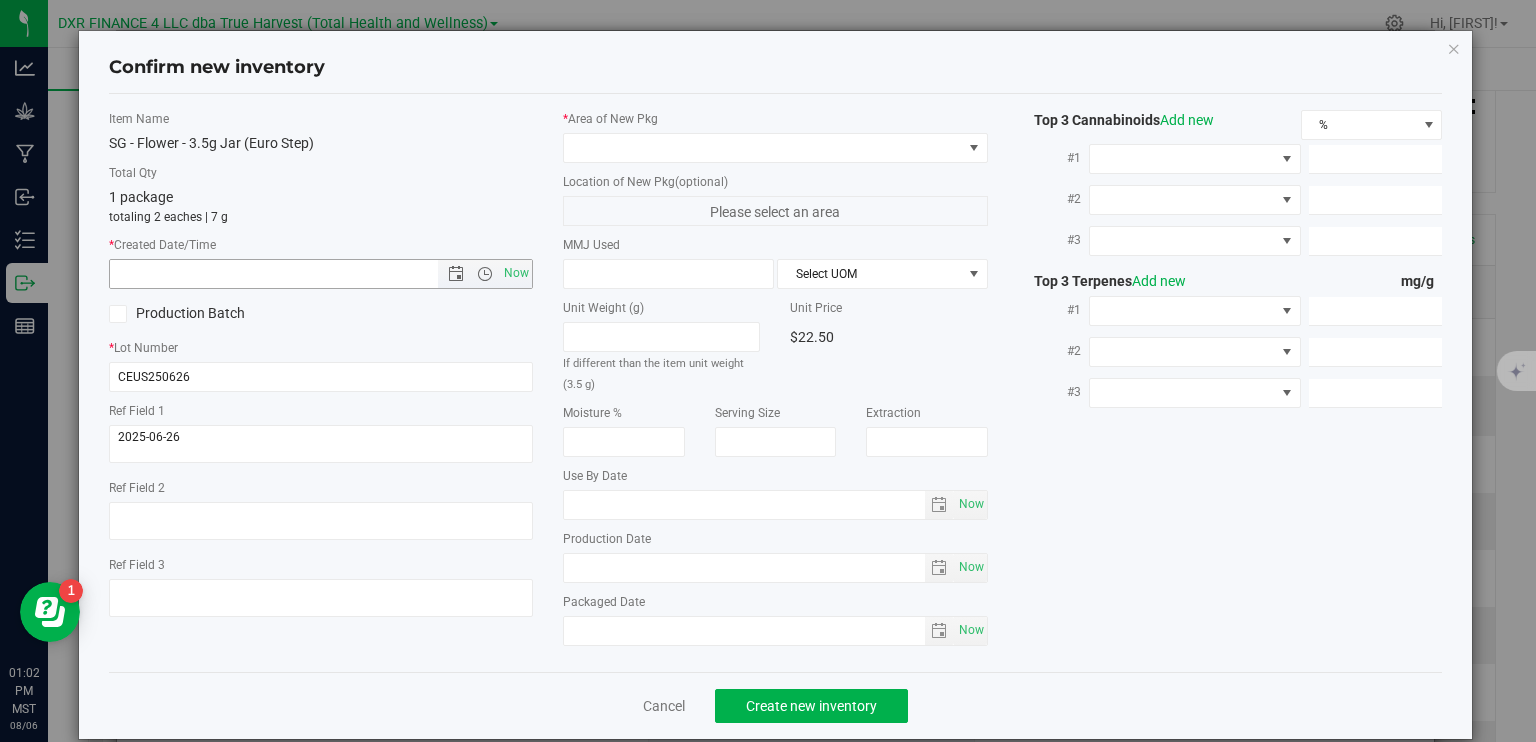 click at bounding box center (291, 274) 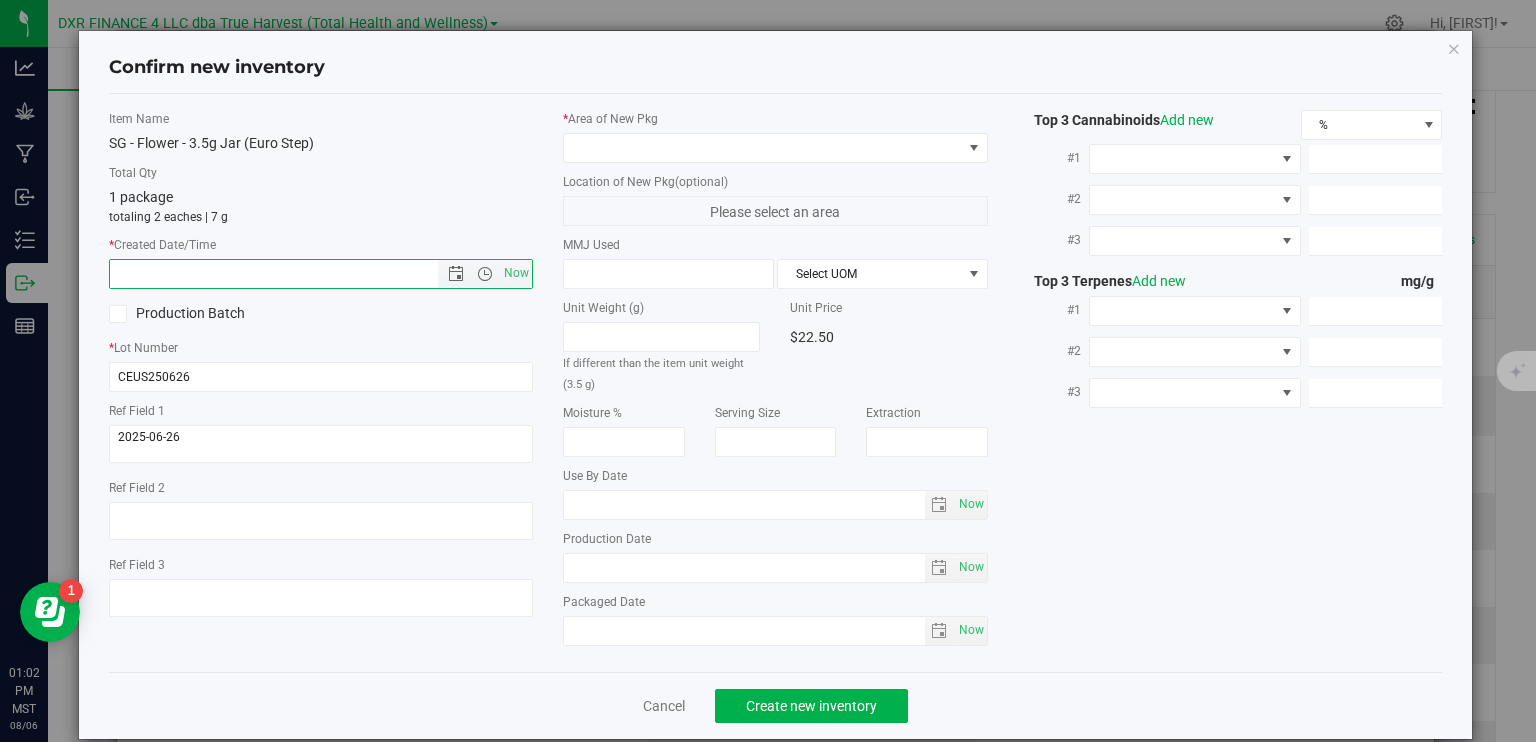 paste on "2025-06-26" 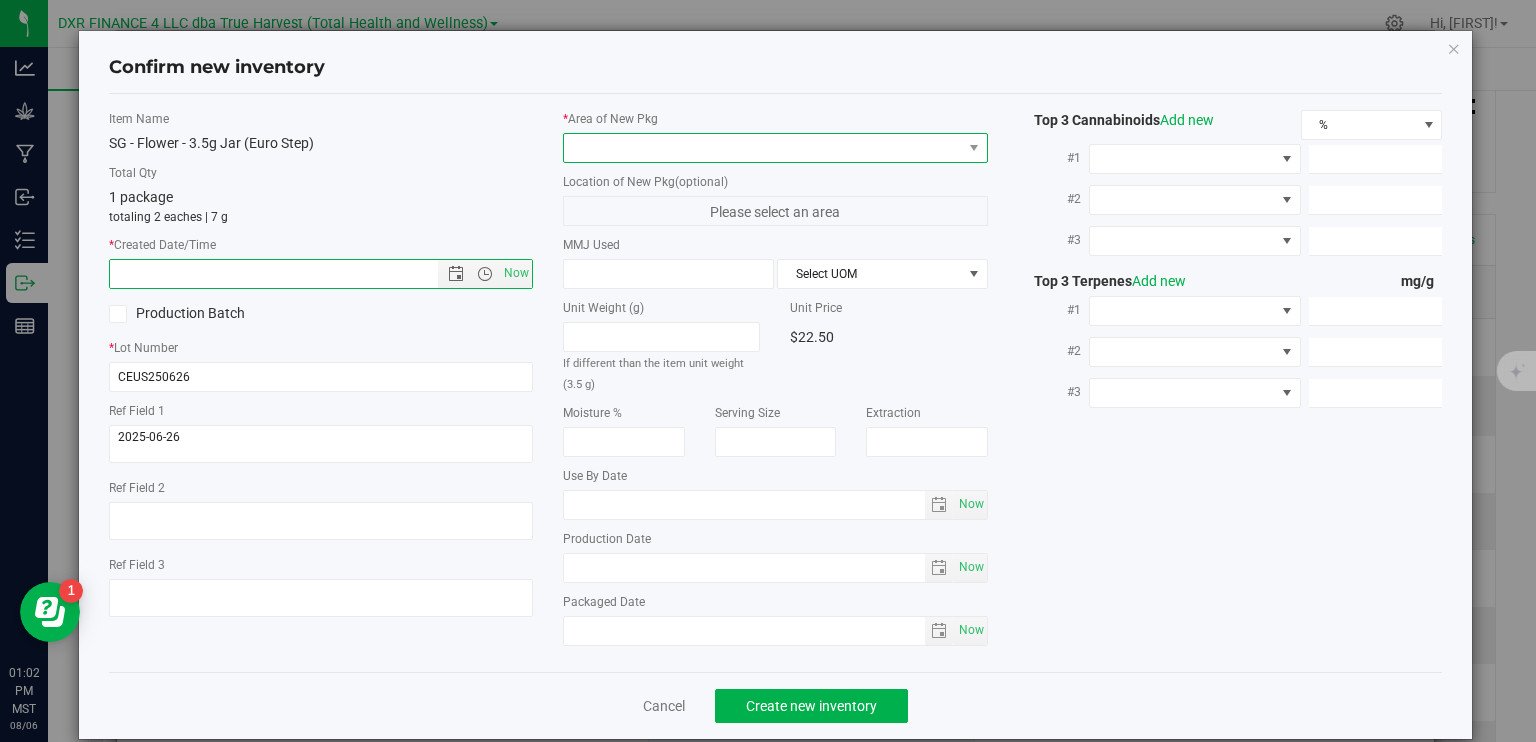click at bounding box center [763, 148] 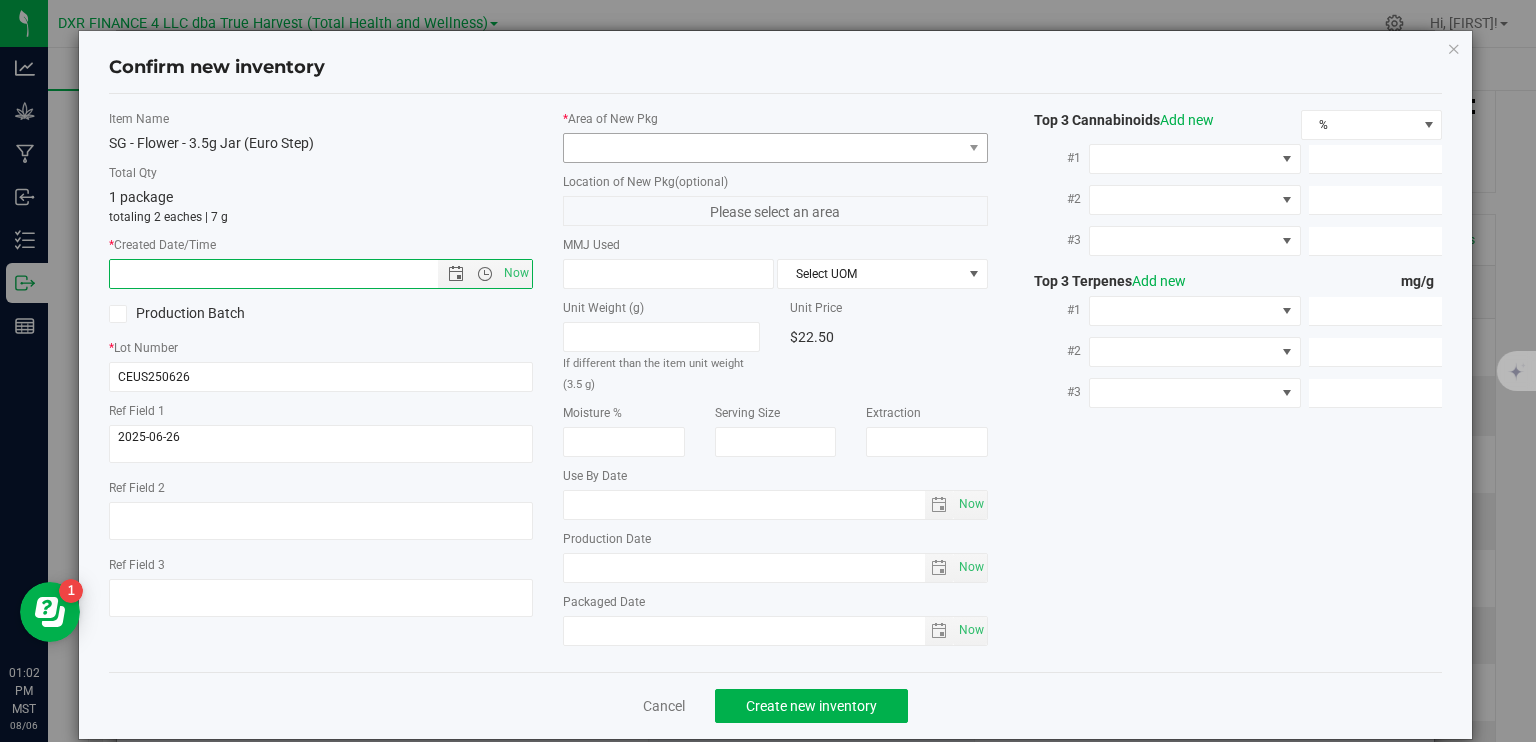 type on "6/26/2025 1:02 PM" 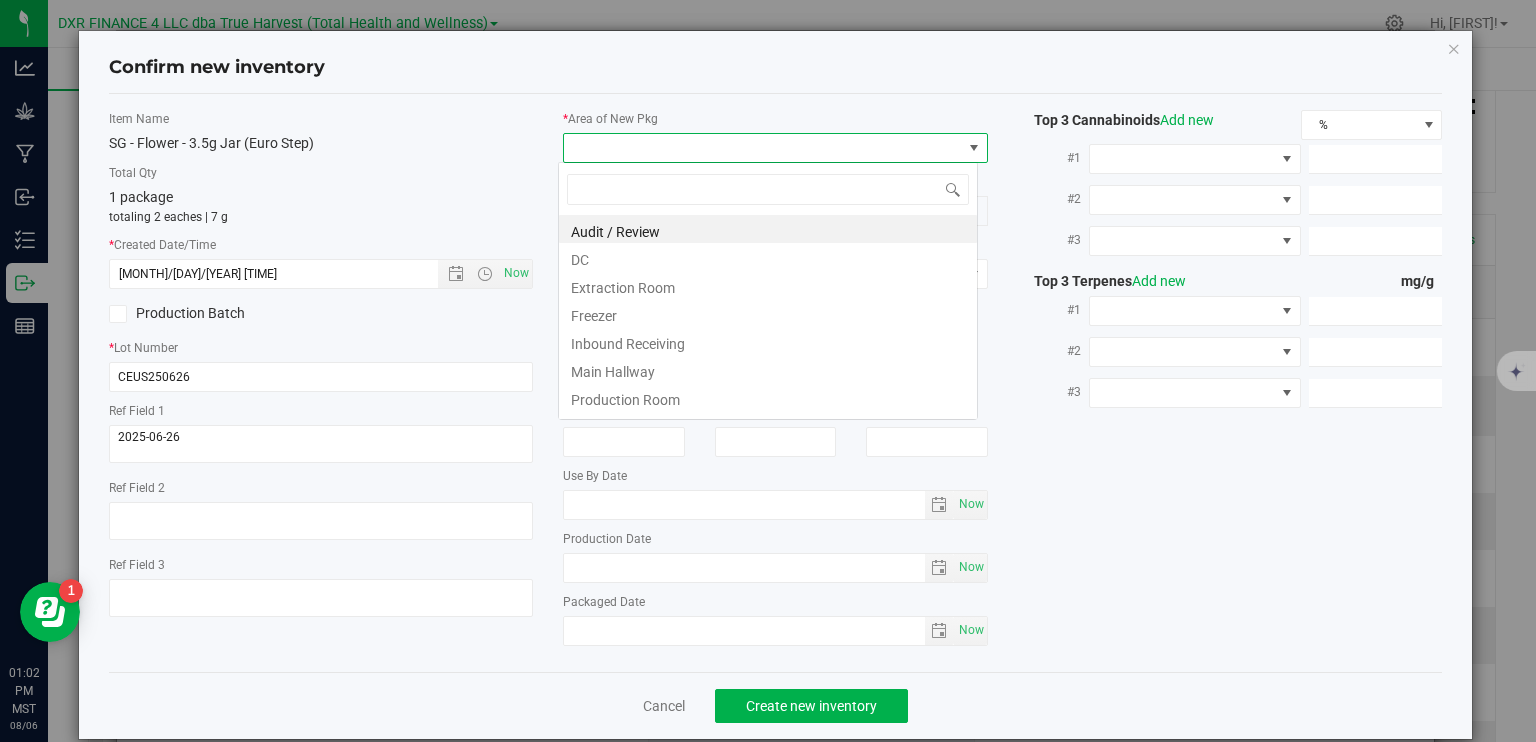 scroll, scrollTop: 99970, scrollLeft: 99580, axis: both 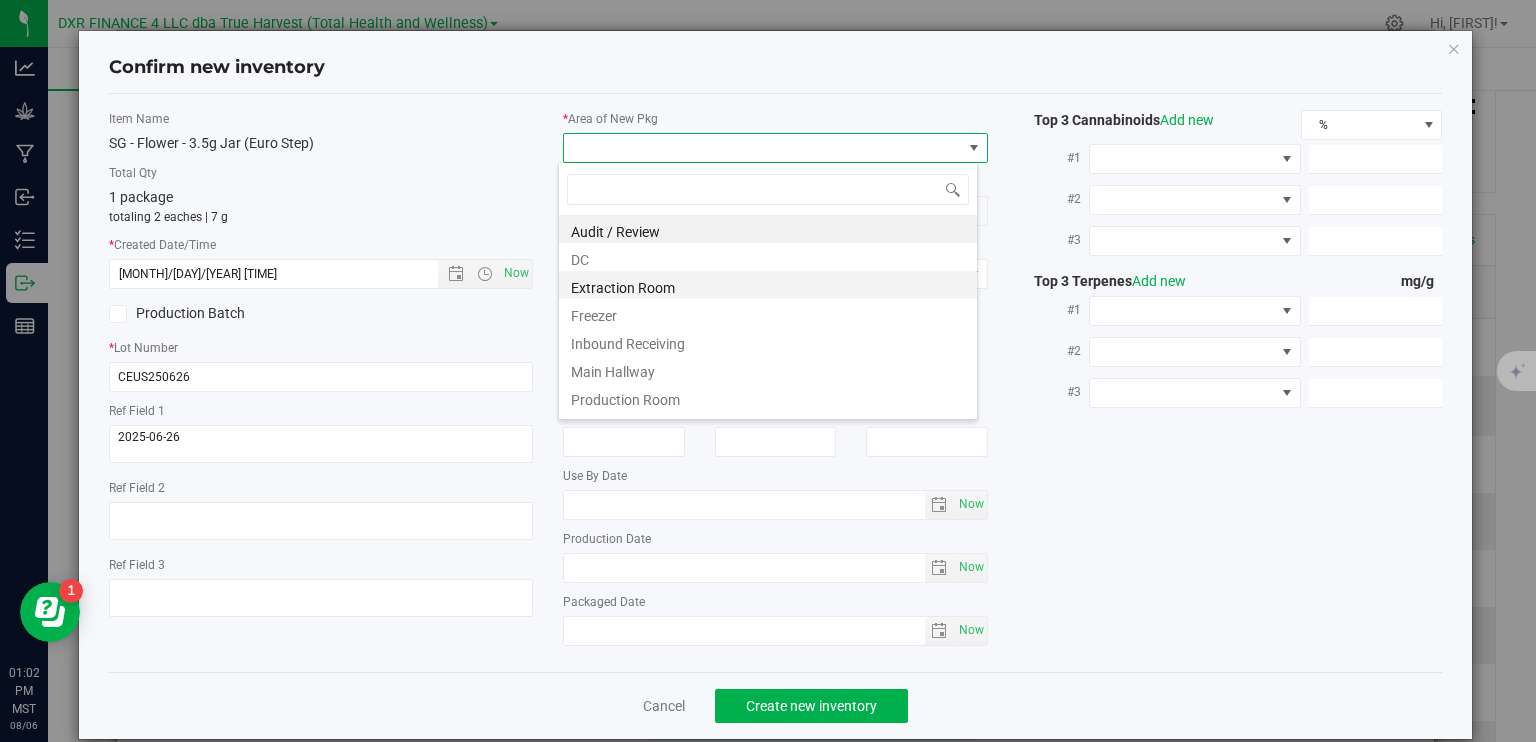 click on "Extraction Room" at bounding box center [768, 285] 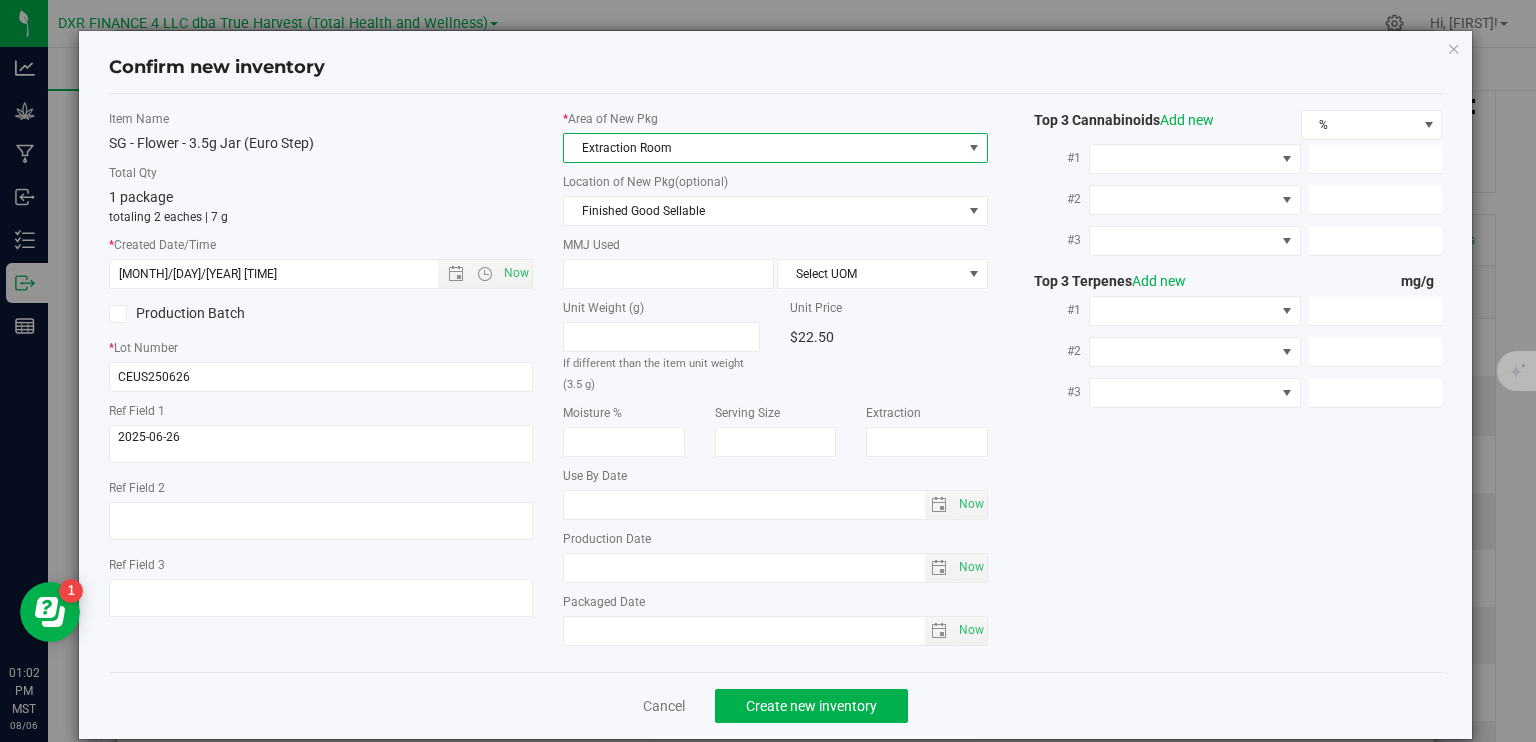 click on "Extraction Room" at bounding box center [763, 148] 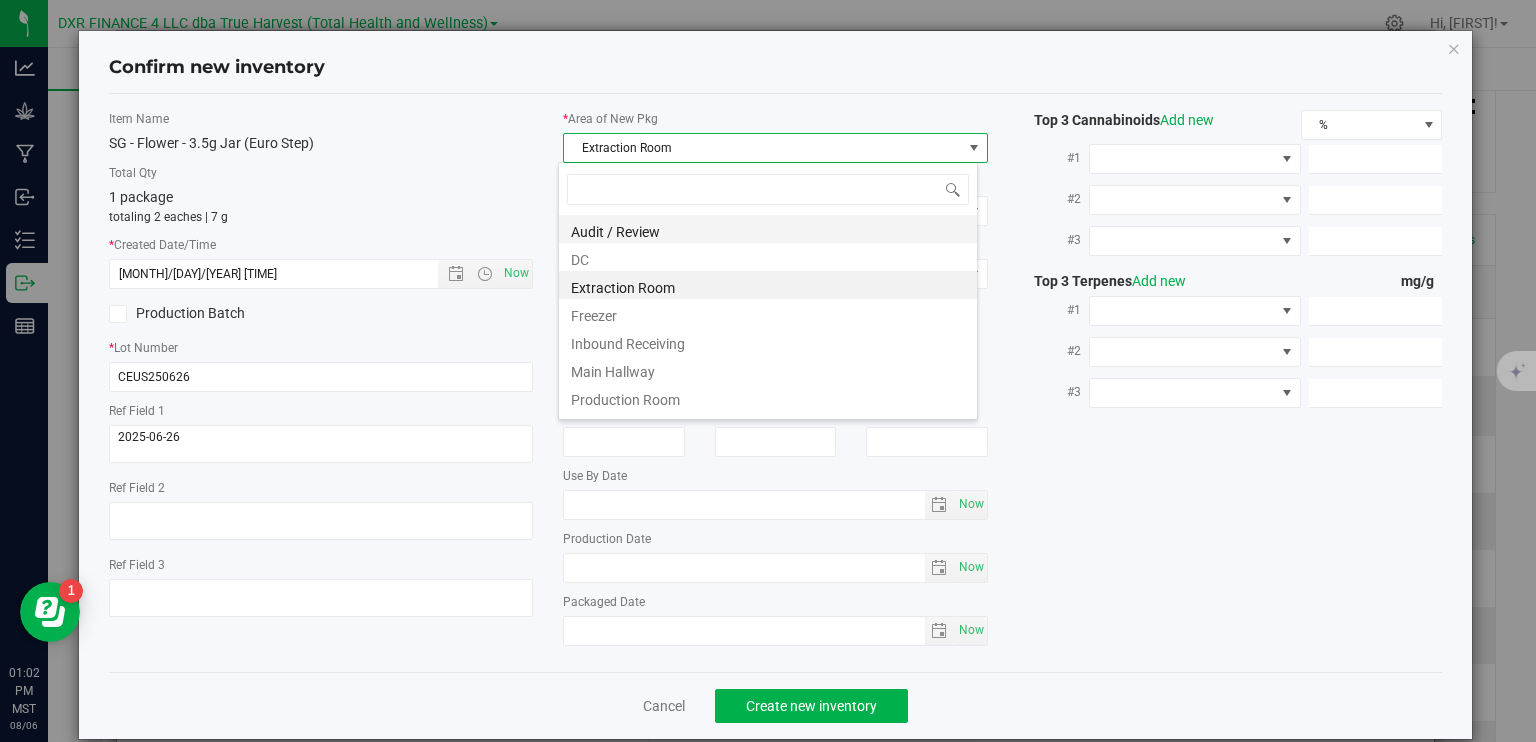 scroll, scrollTop: 99970, scrollLeft: 99580, axis: both 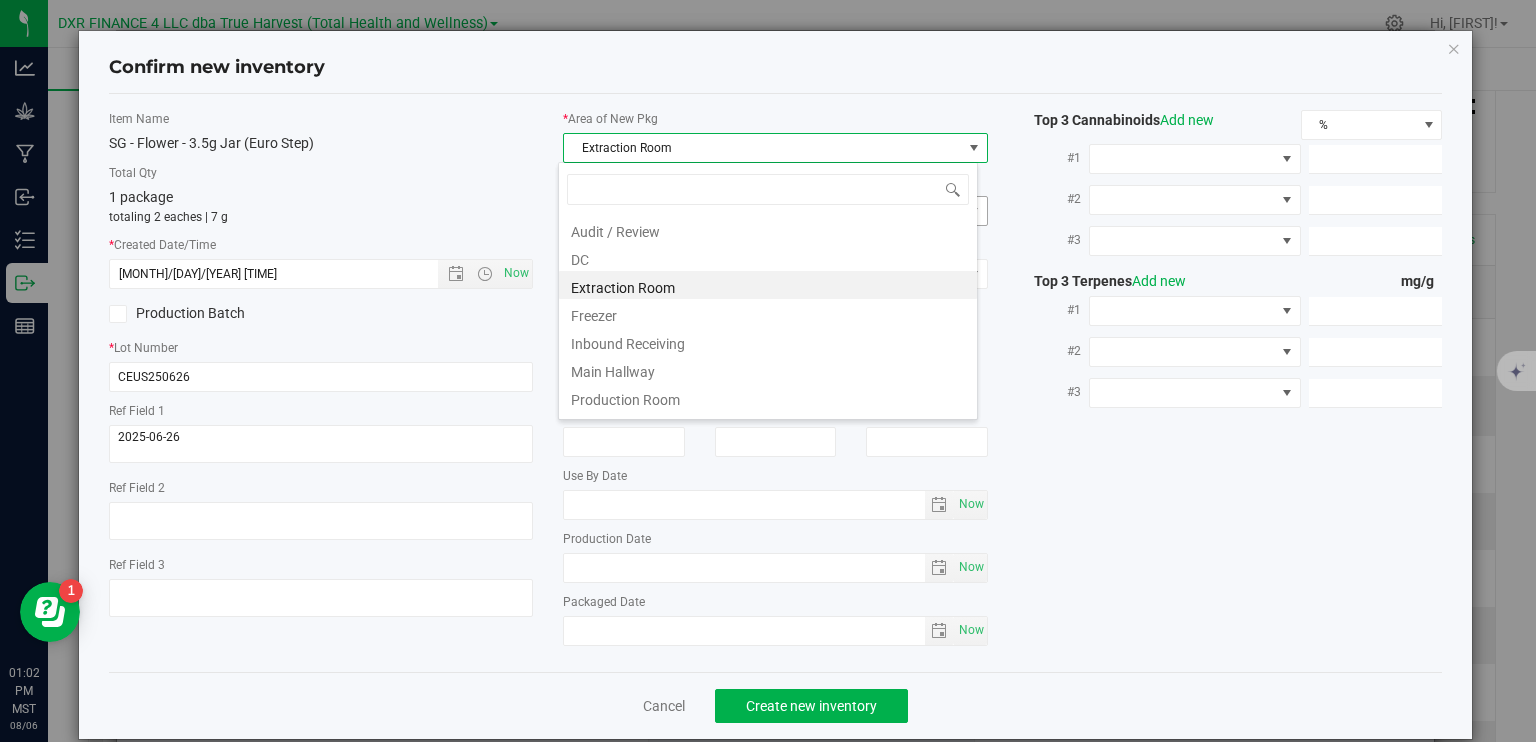 drag, startPoint x: 636, startPoint y: 265, endPoint x: 665, endPoint y: 220, distance: 53.535034 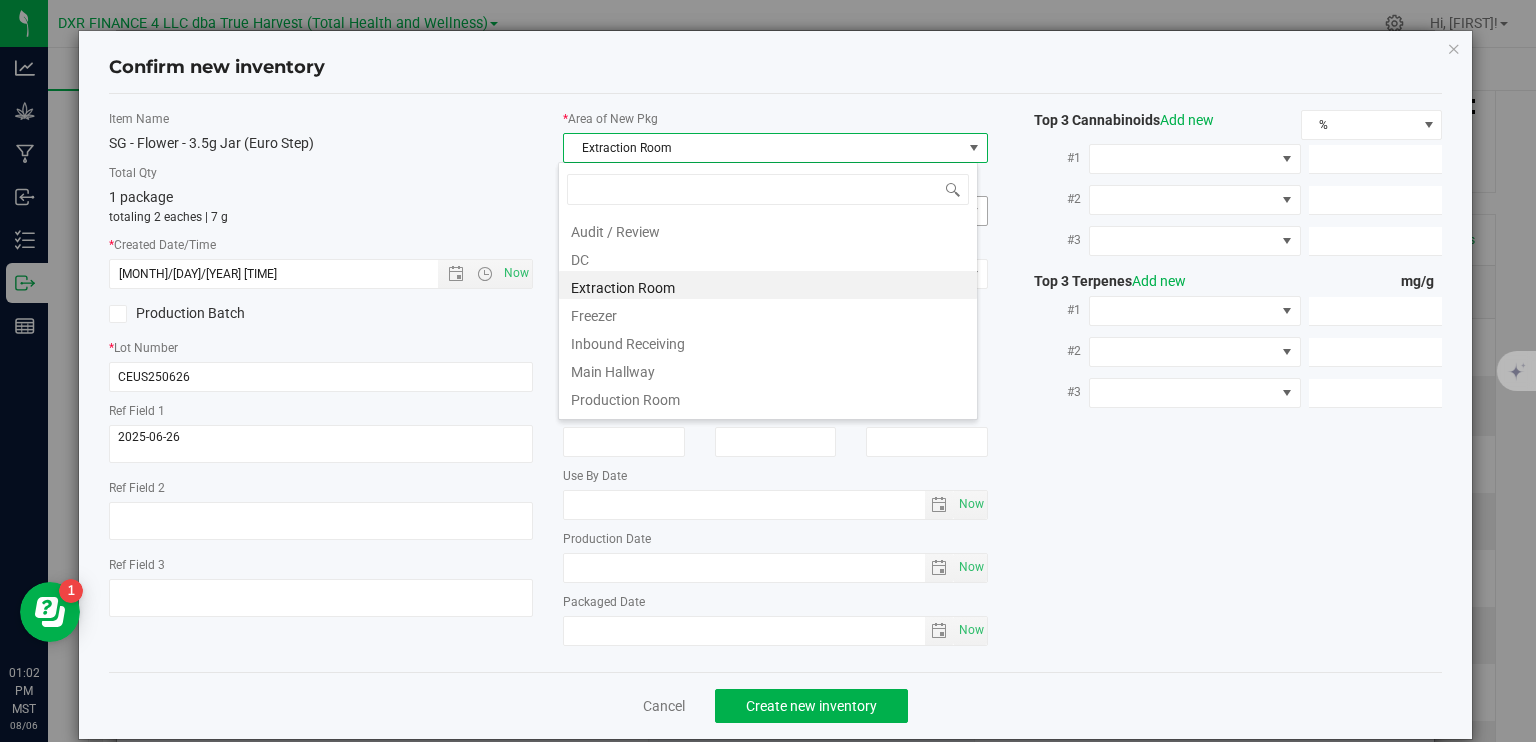 click on "DC" at bounding box center (768, 257) 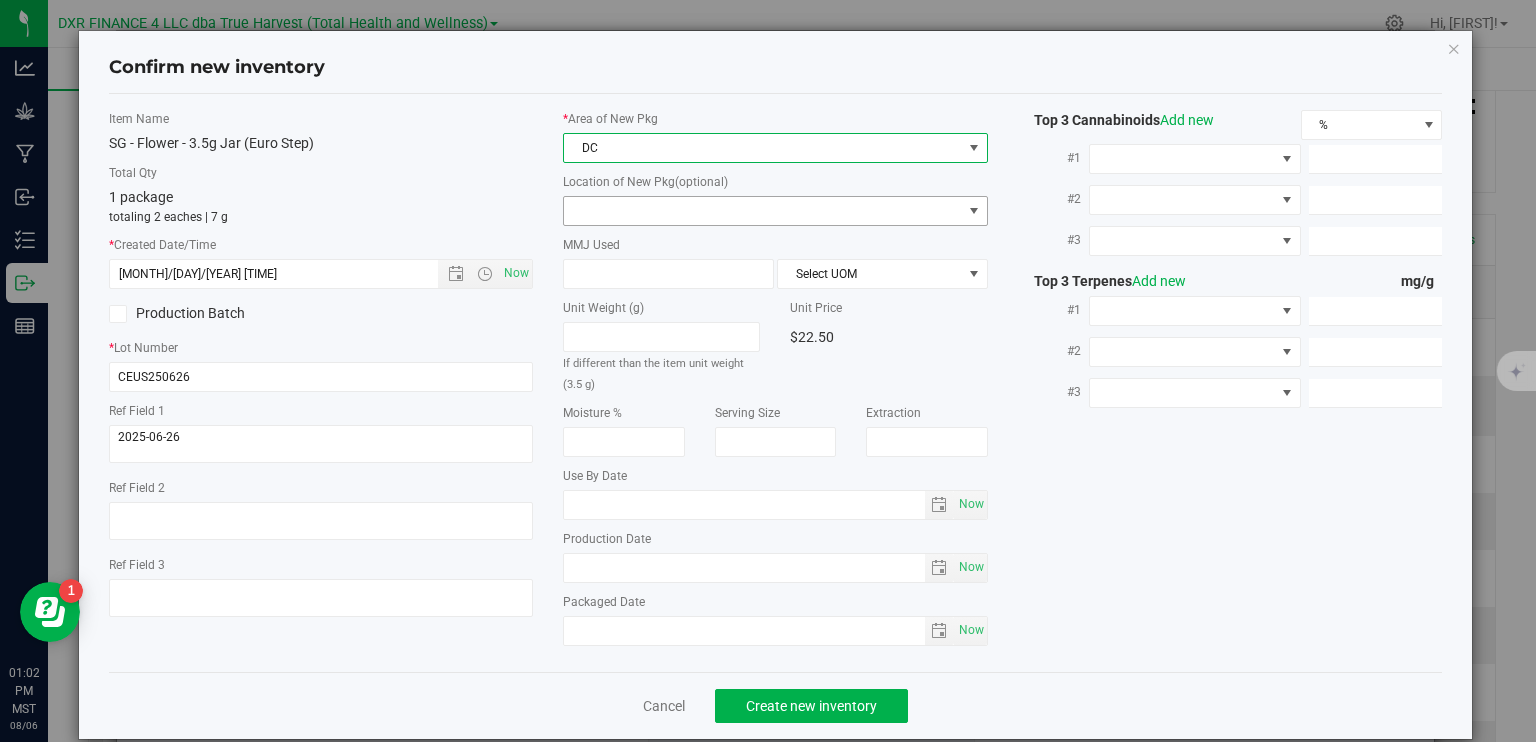 click at bounding box center [763, 211] 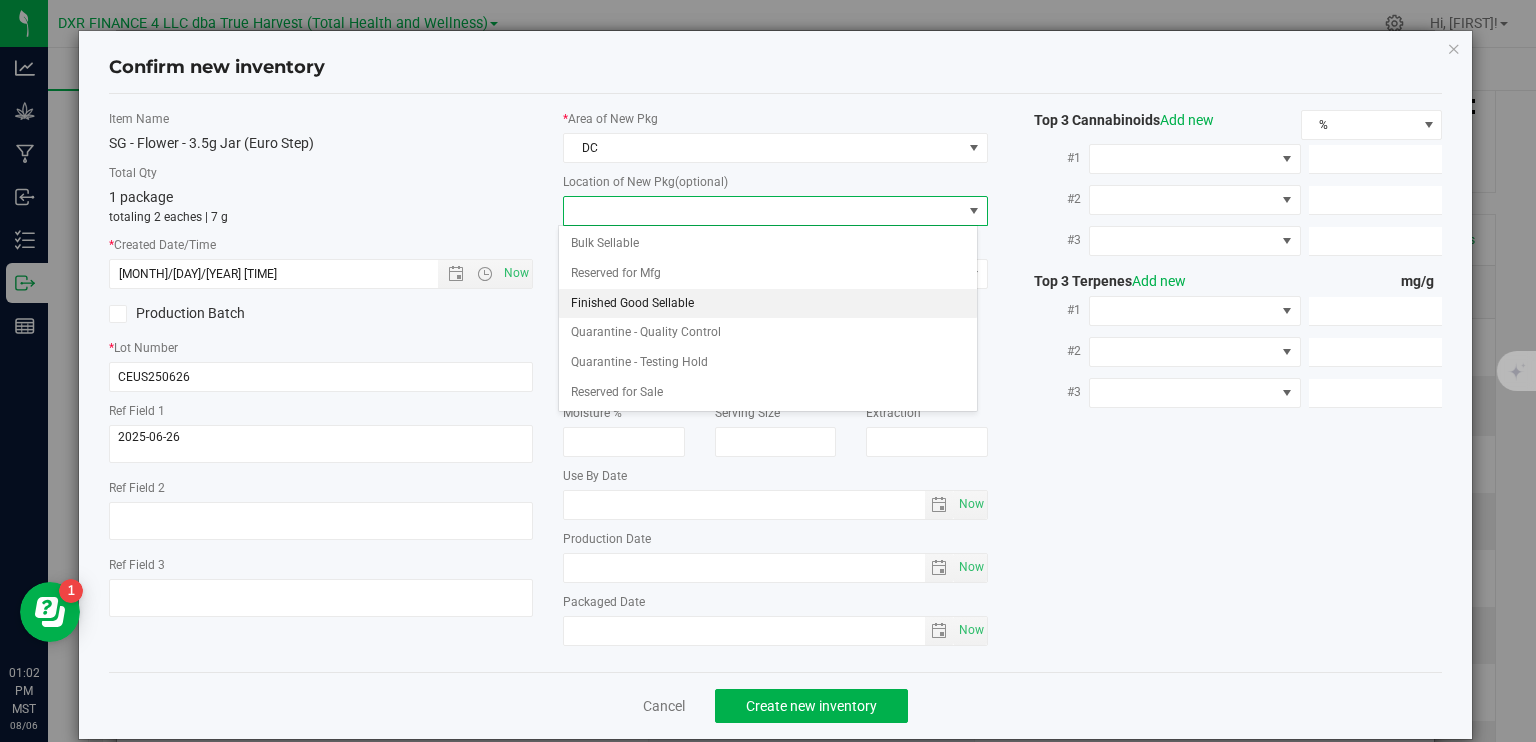 click on "Finished Good Sellable" at bounding box center [768, 304] 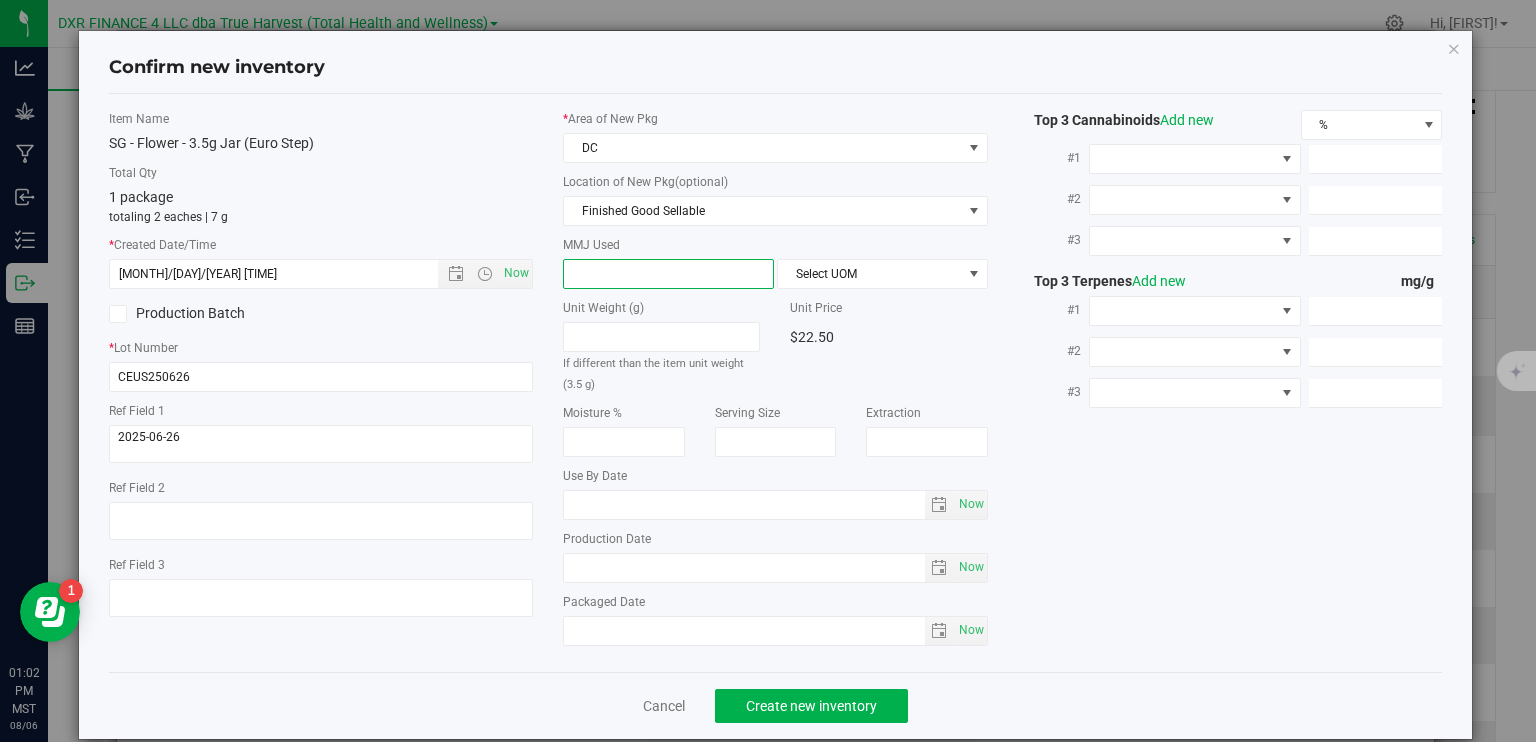 click at bounding box center (668, 274) 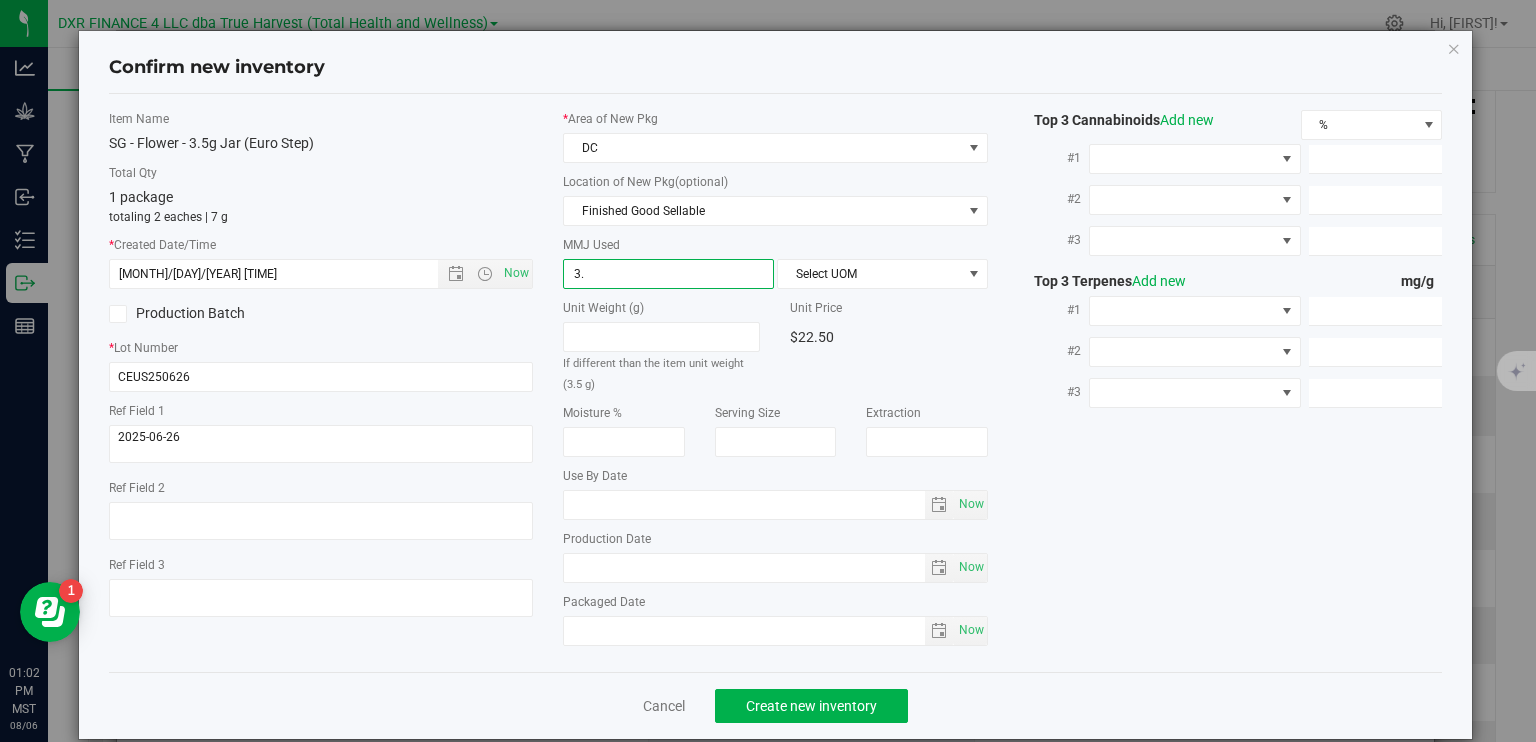 type on "3.5" 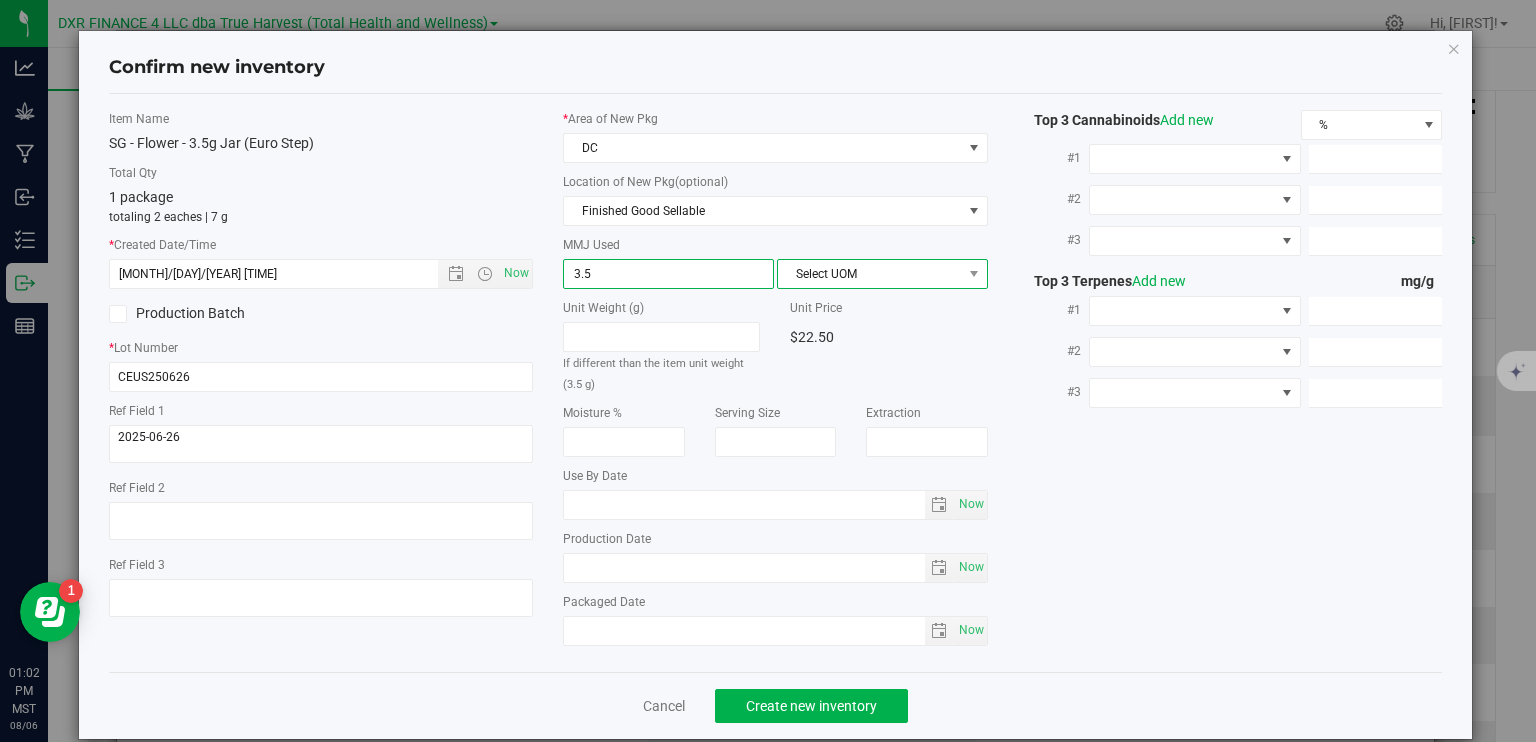 type on "3.5000" 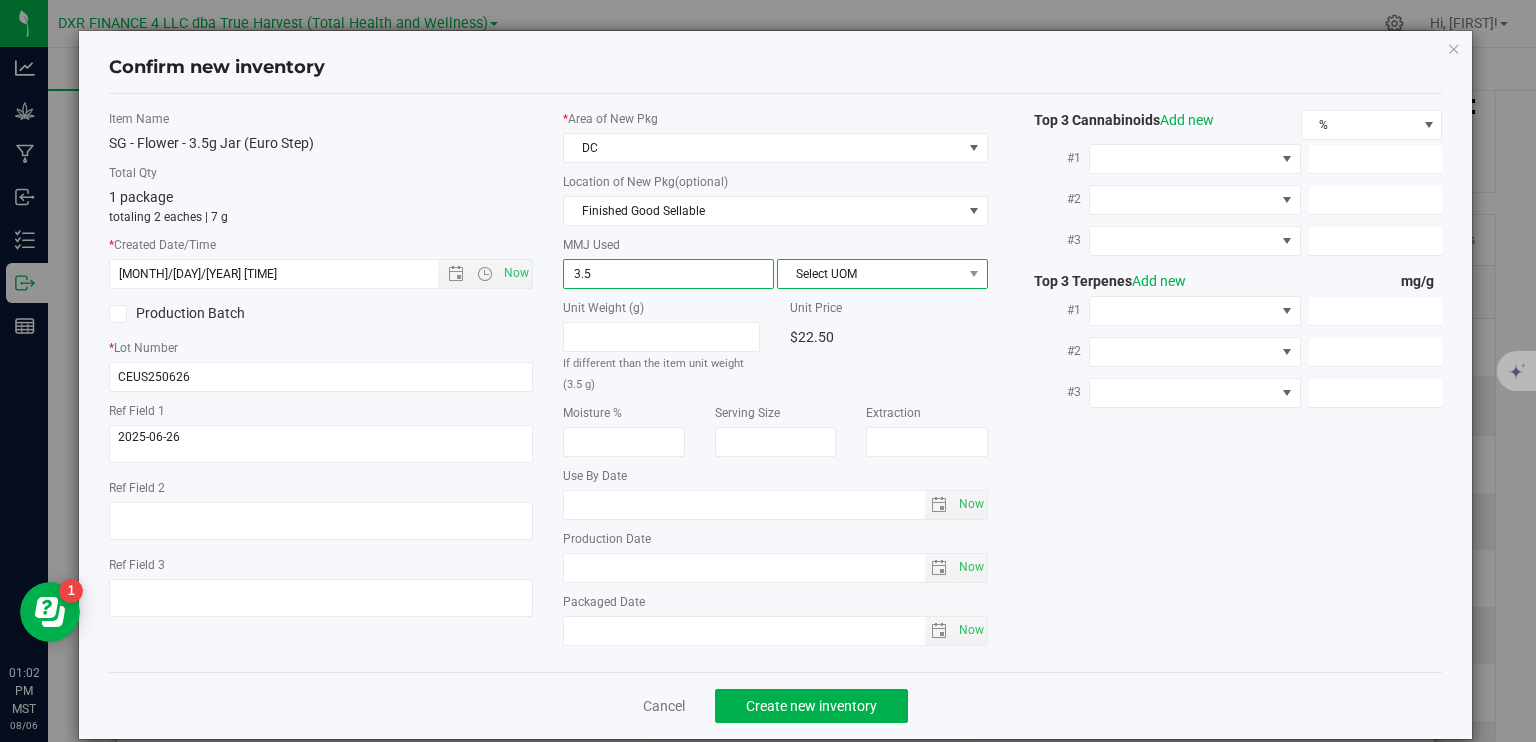 click on "Select UOM" at bounding box center [870, 274] 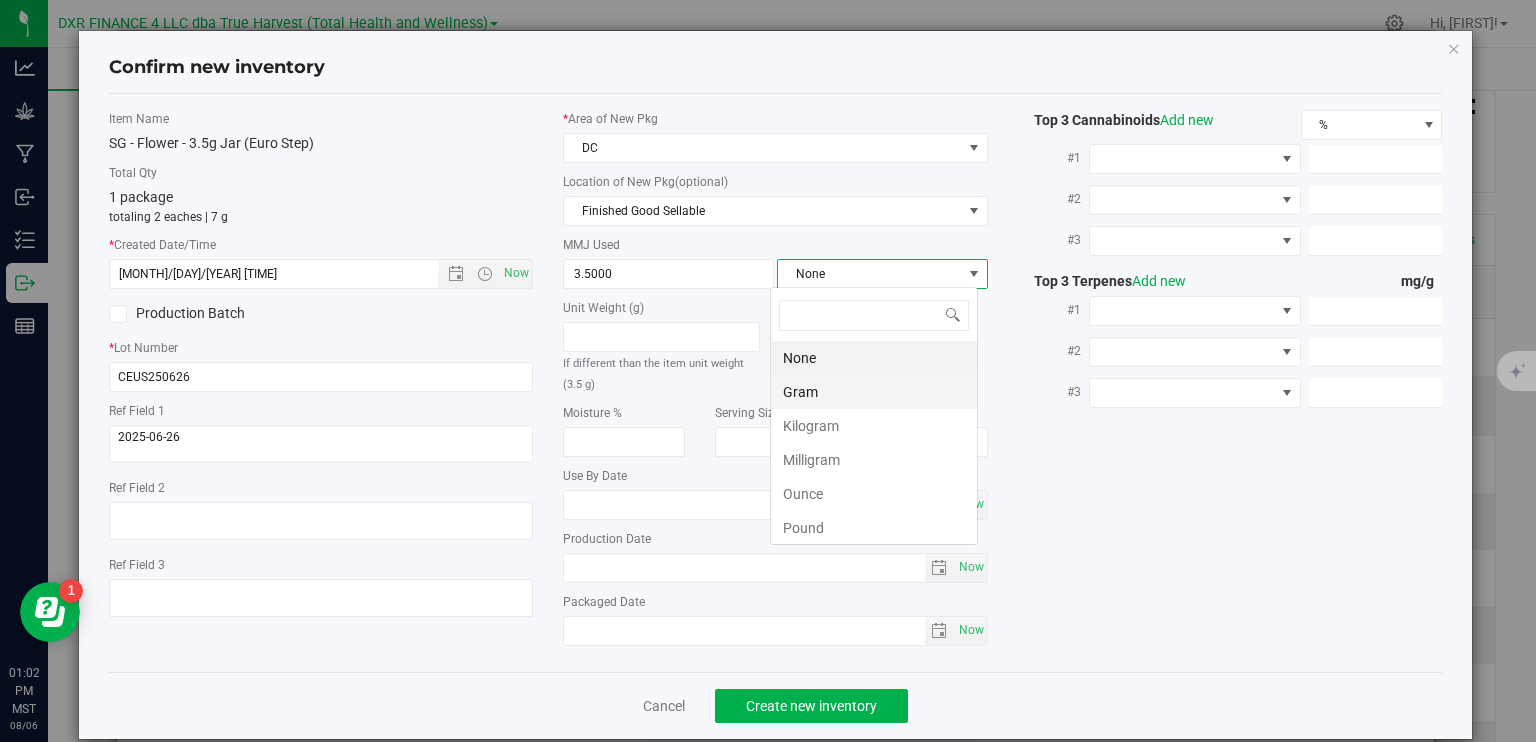 scroll, scrollTop: 99970, scrollLeft: 99792, axis: both 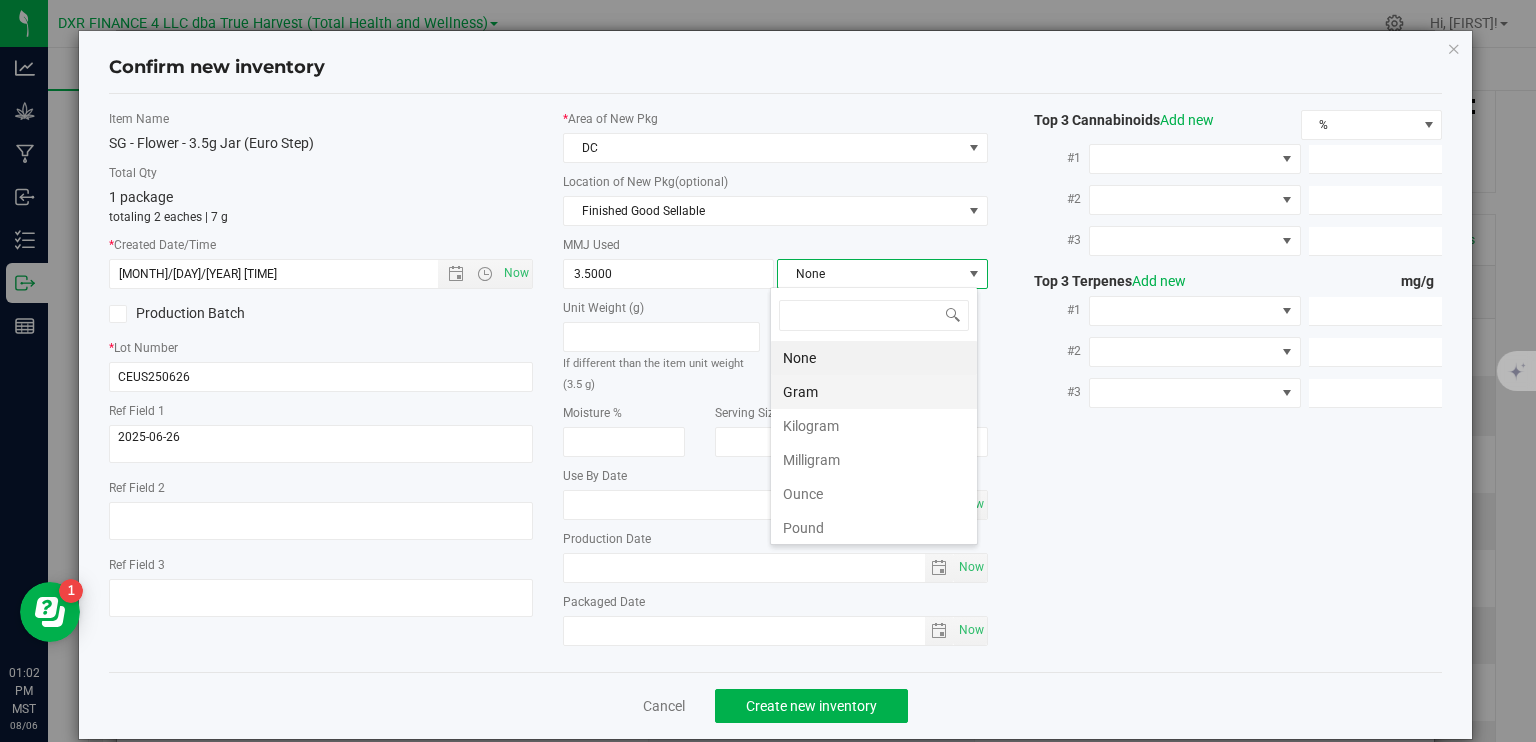 click on "Gram" at bounding box center [874, 392] 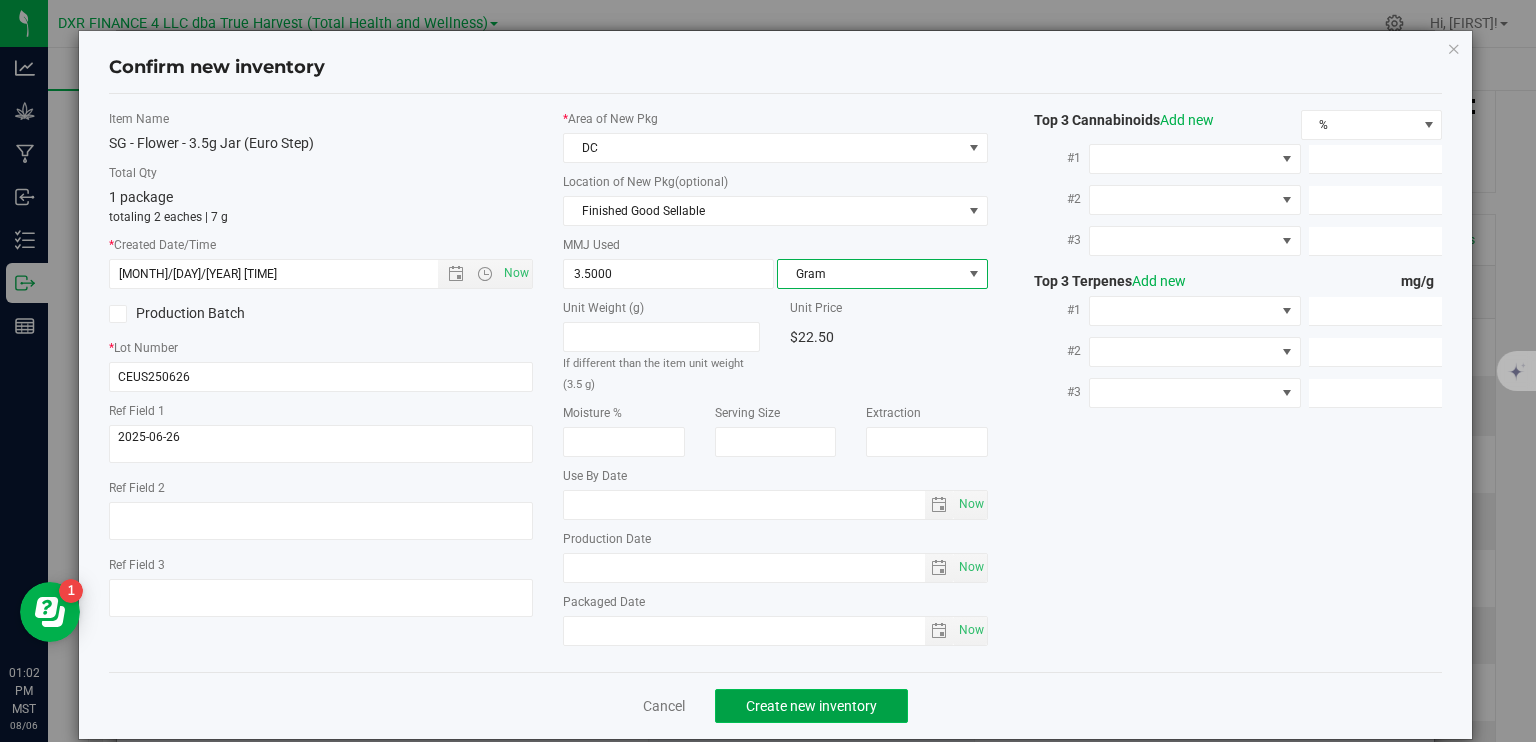 click on "Create new inventory" 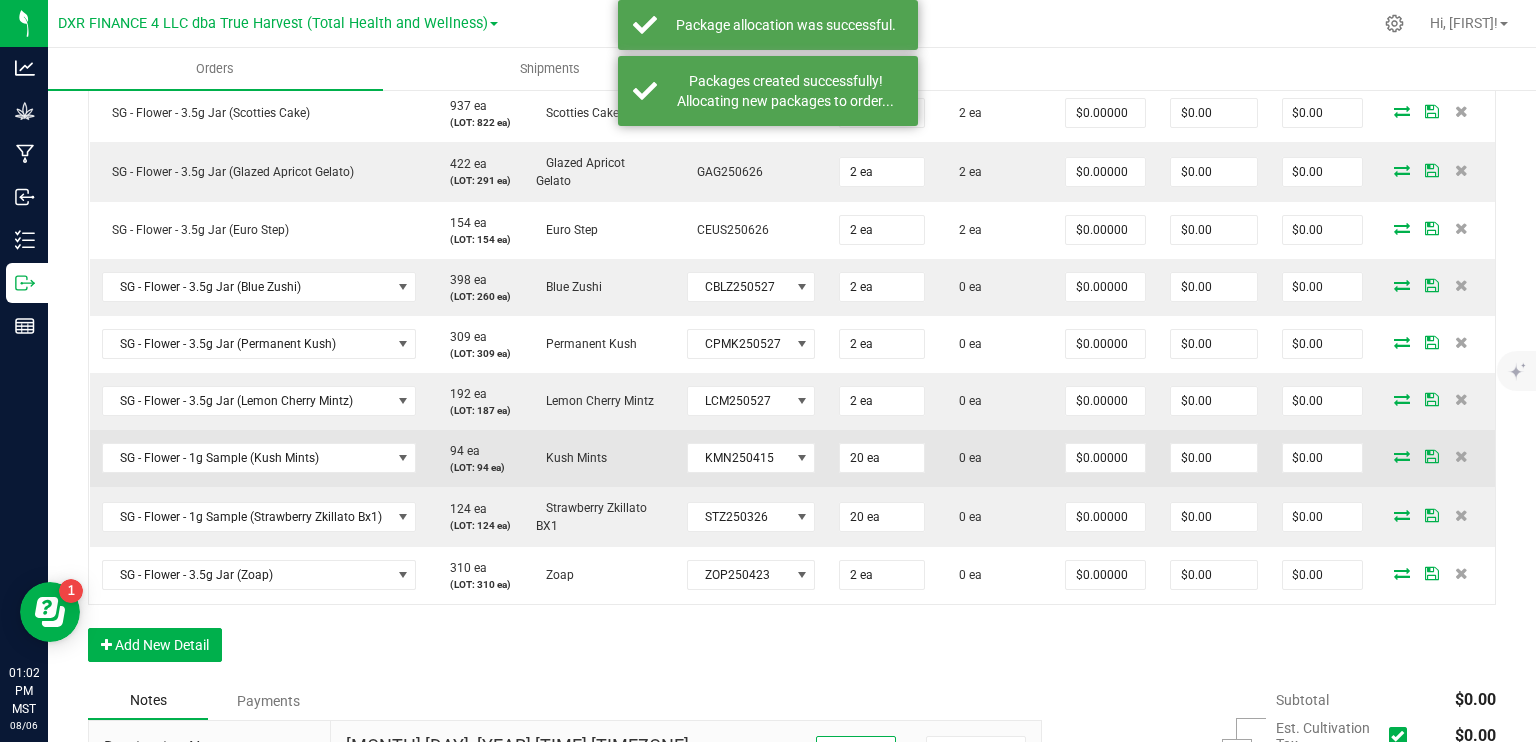 scroll, scrollTop: 600, scrollLeft: 0, axis: vertical 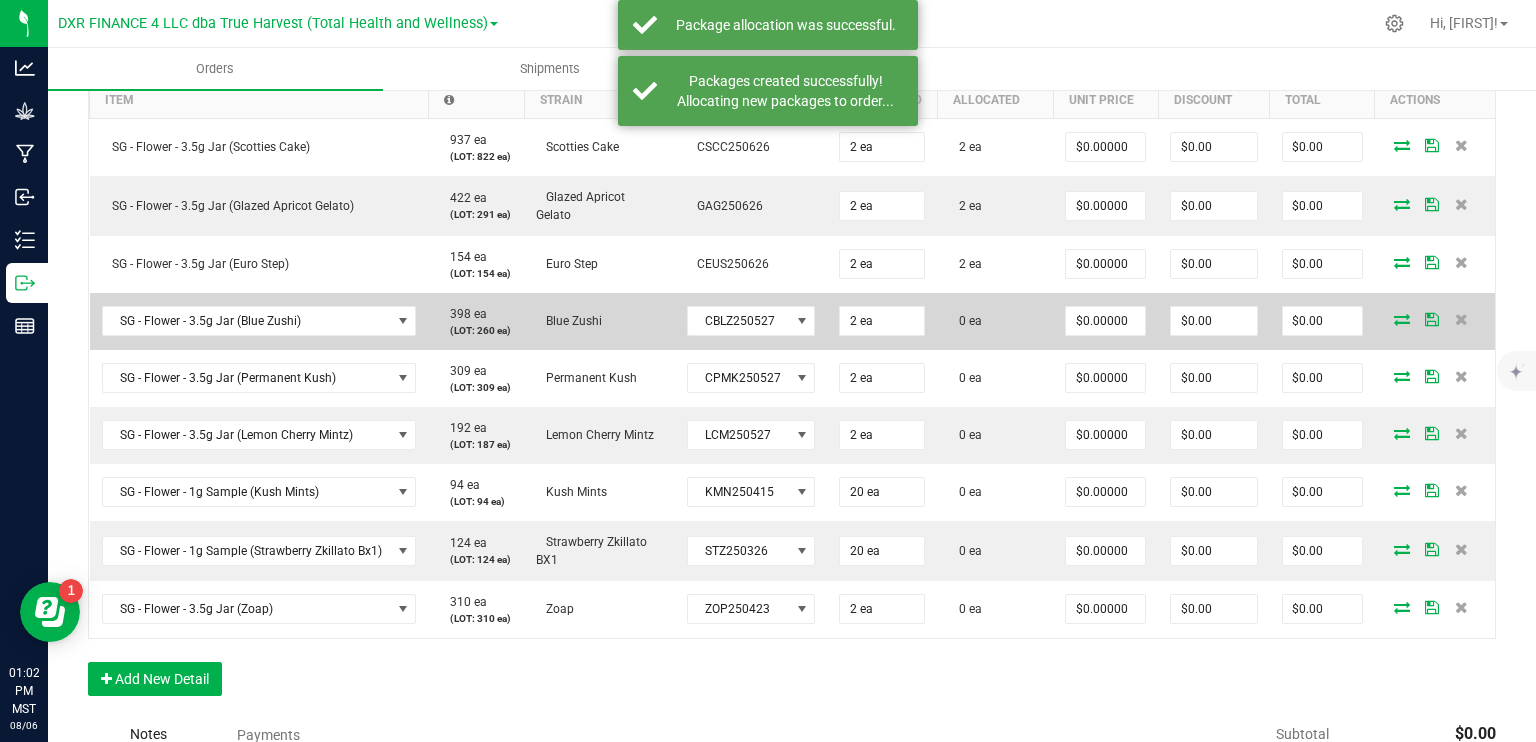 click at bounding box center (1402, 319) 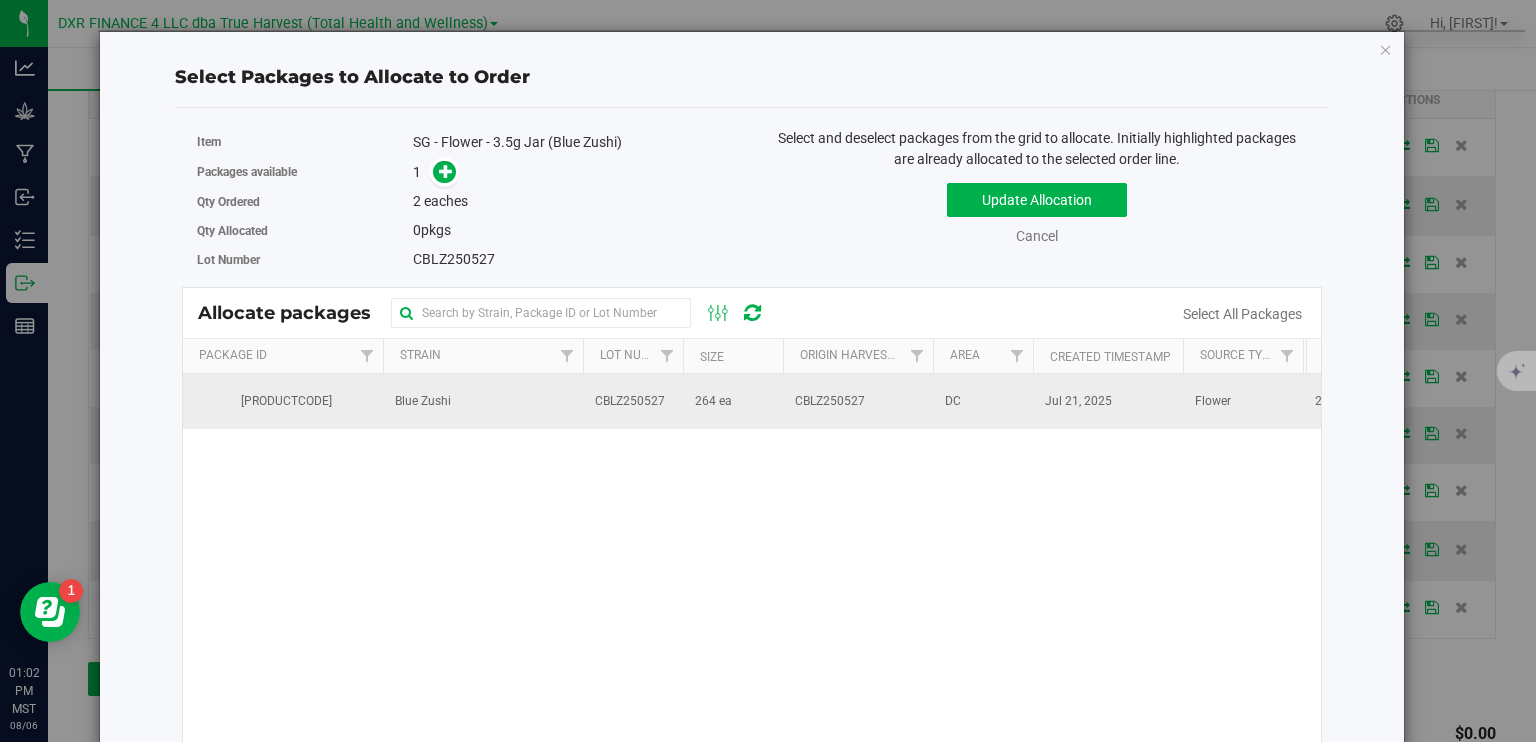 click on "CBLZ250527" at bounding box center (633, 401) 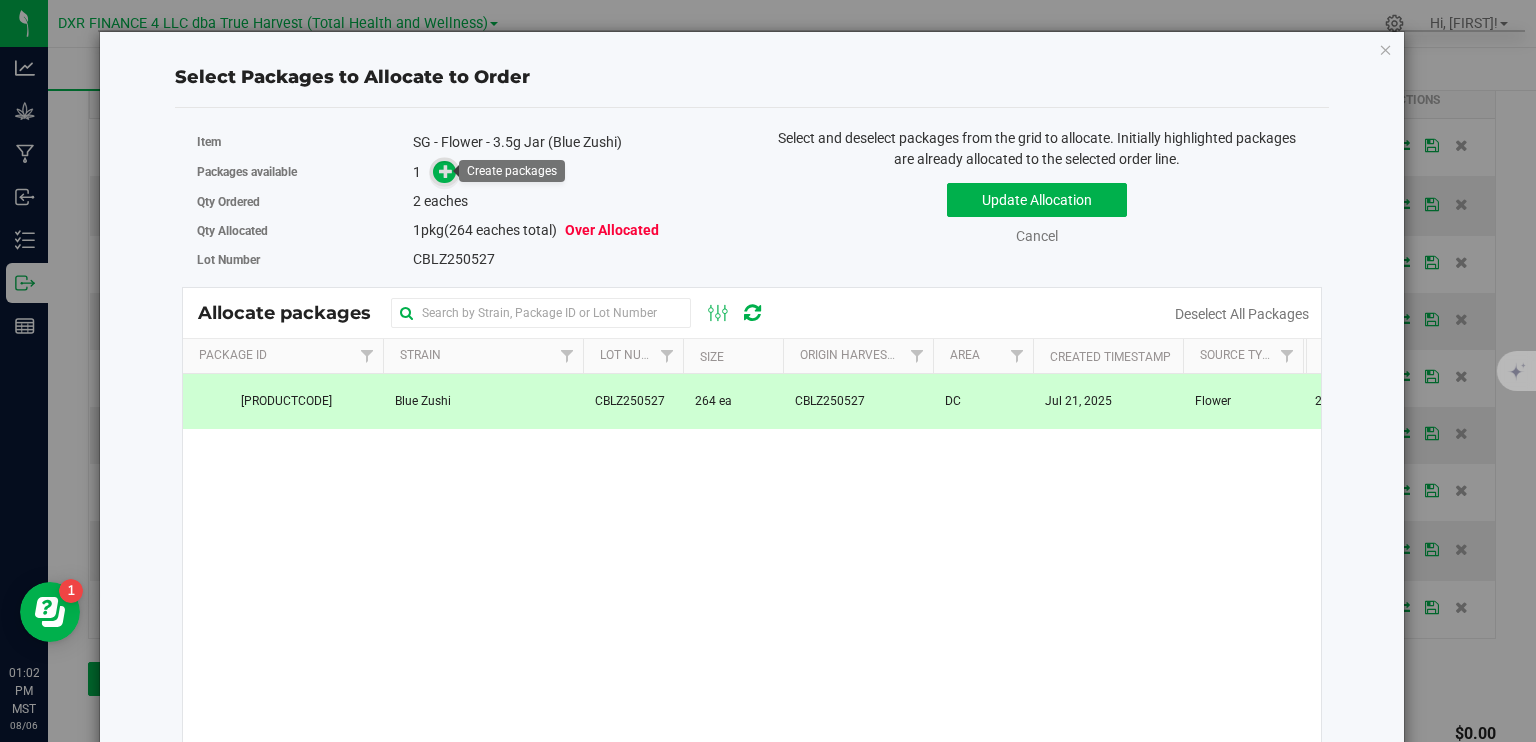 click at bounding box center [446, 171] 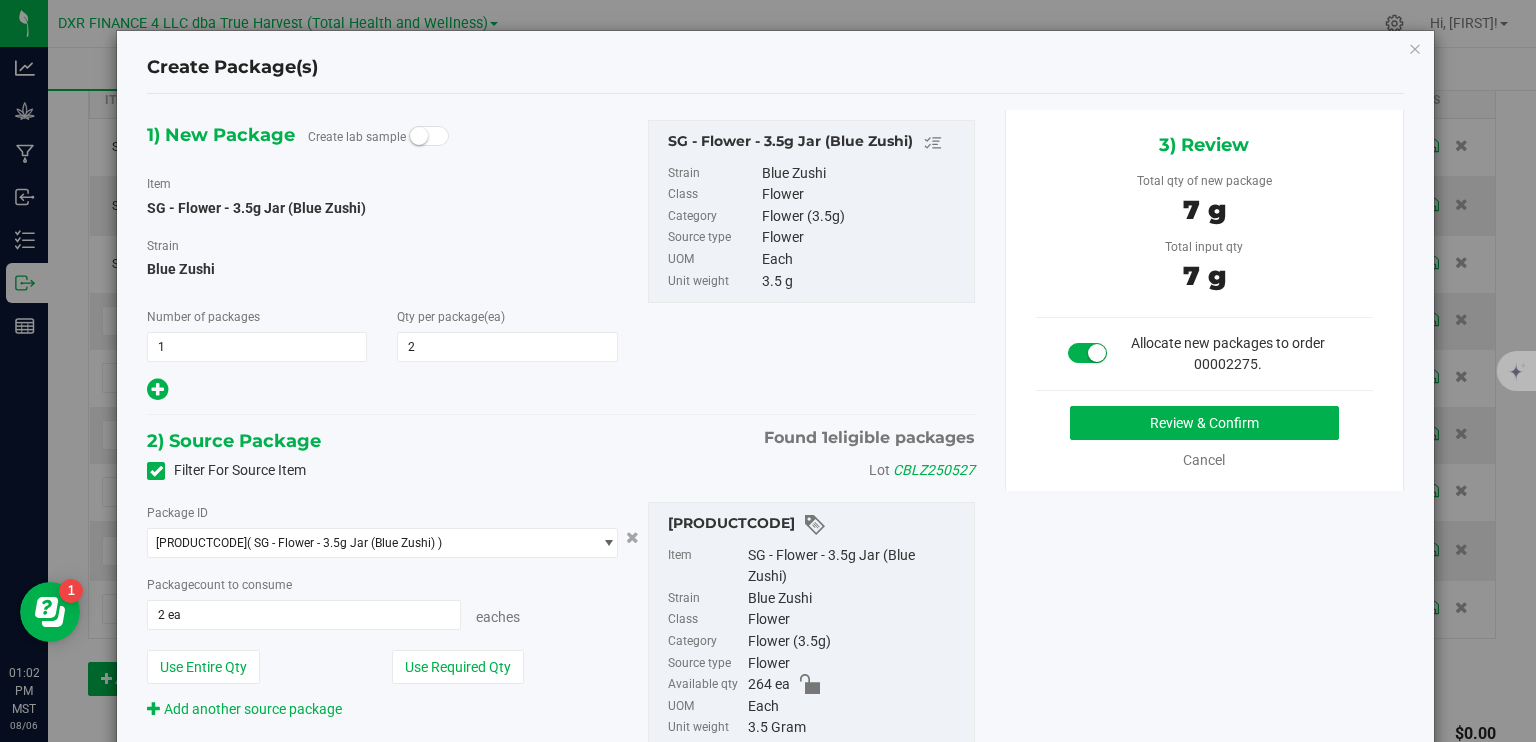 click on "Review & Confirm
Cancel" at bounding box center (1204, 438) 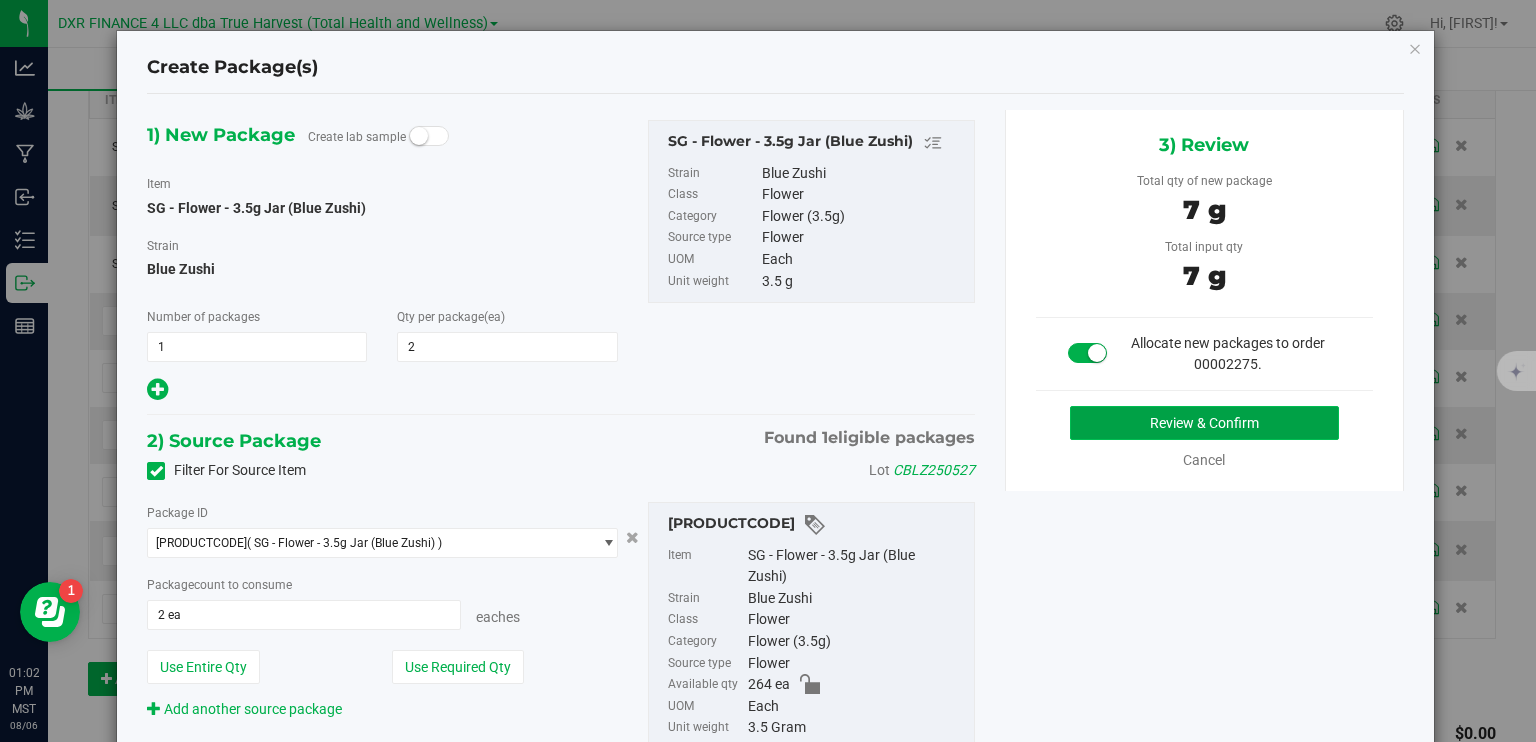 click on "Review & Confirm" at bounding box center (1204, 423) 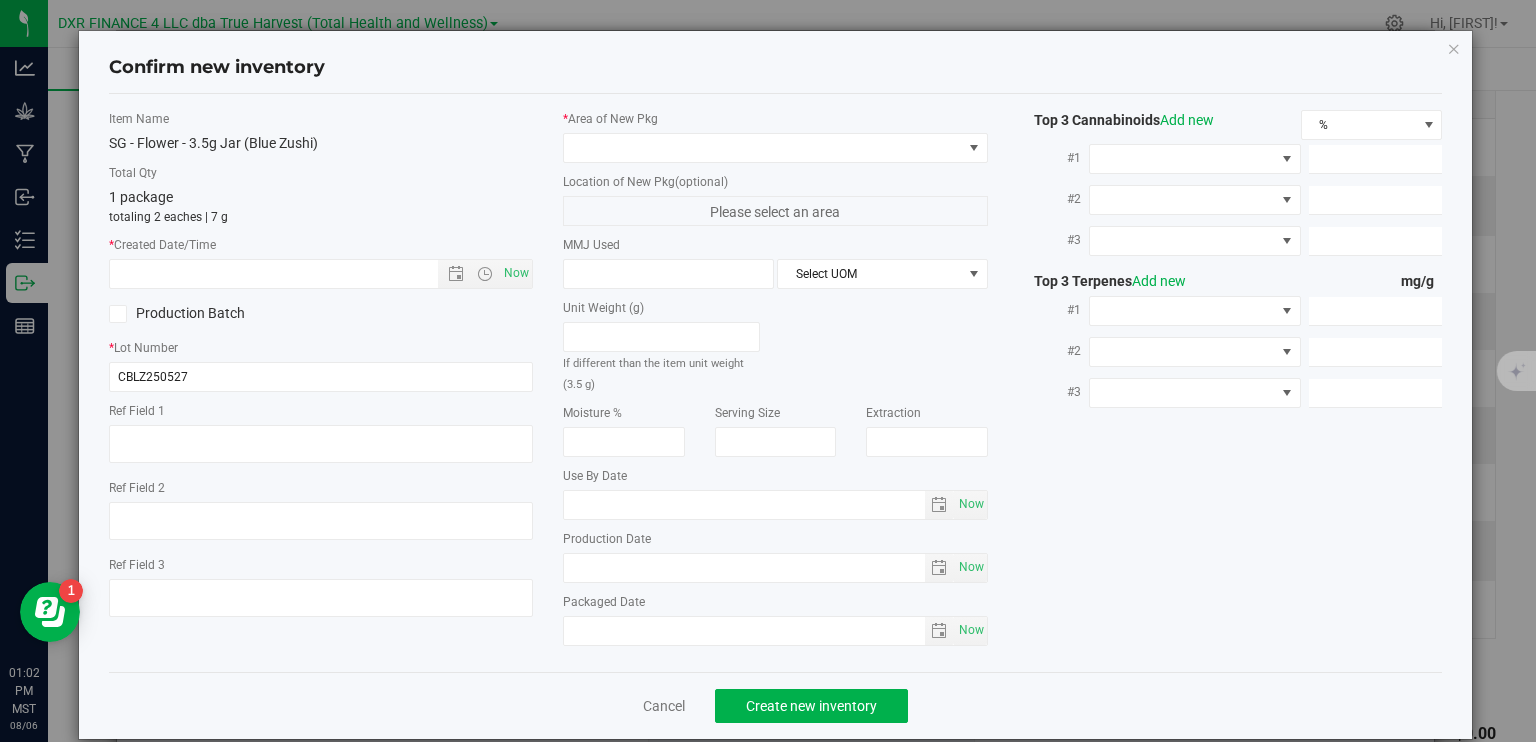 type on "2025-05-27" 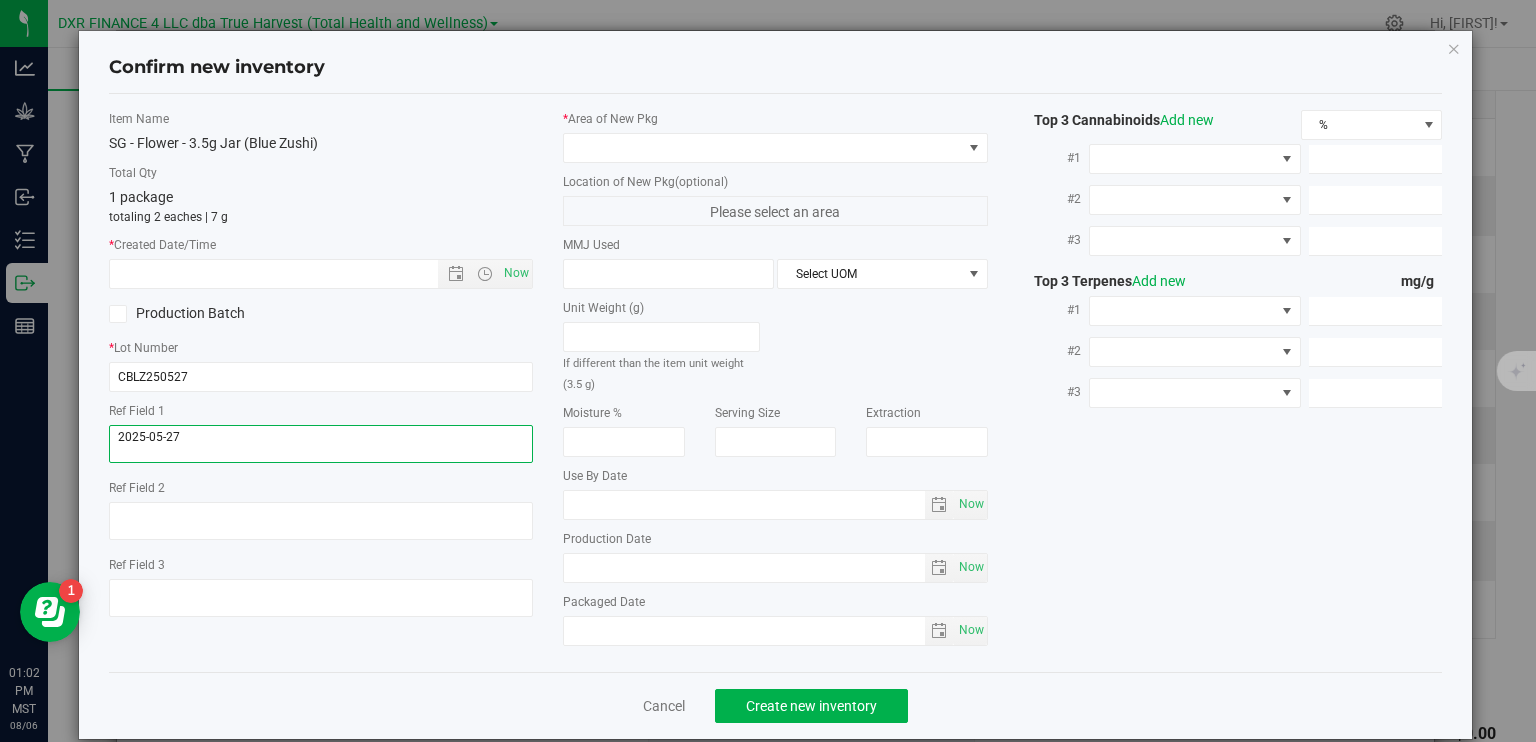 click at bounding box center [321, 444] 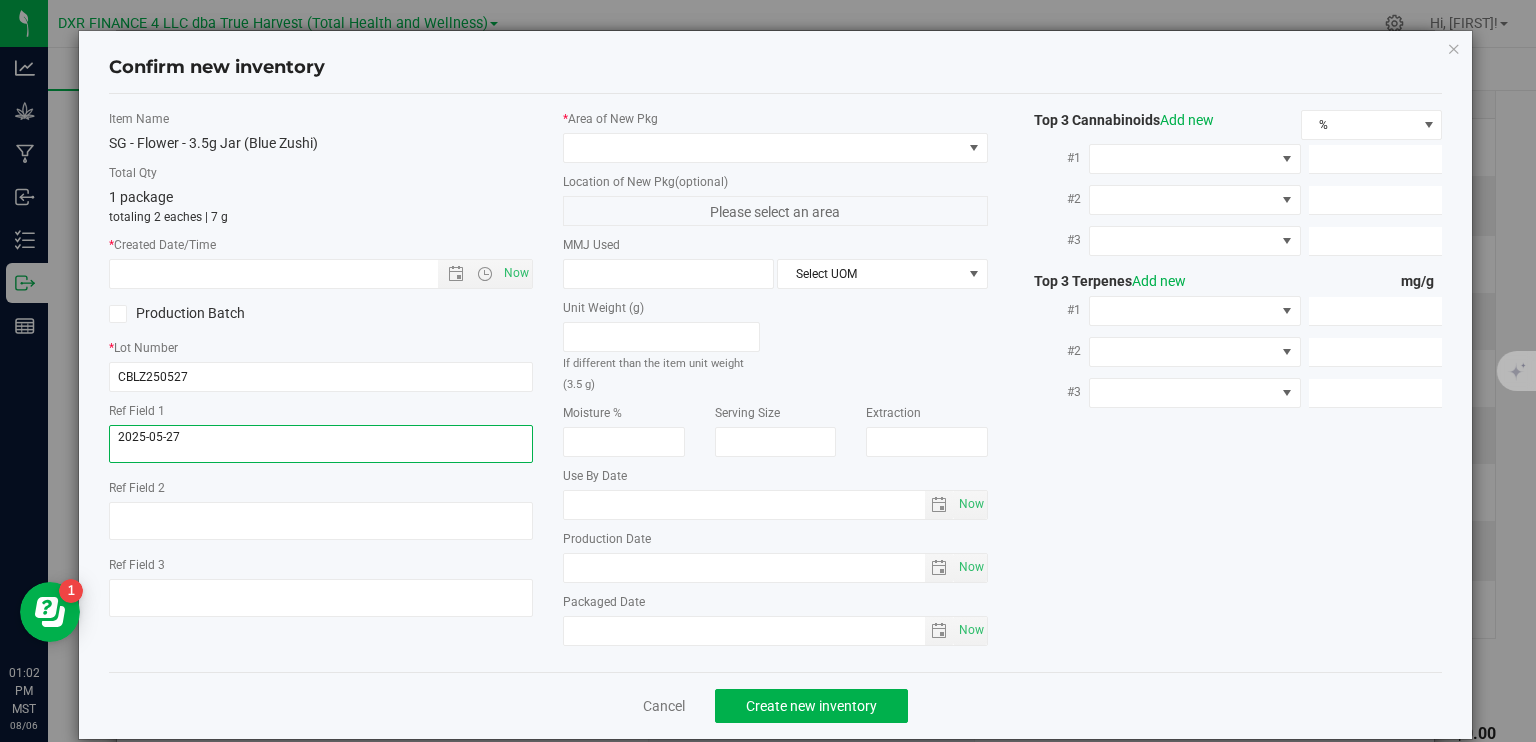 click at bounding box center (321, 444) 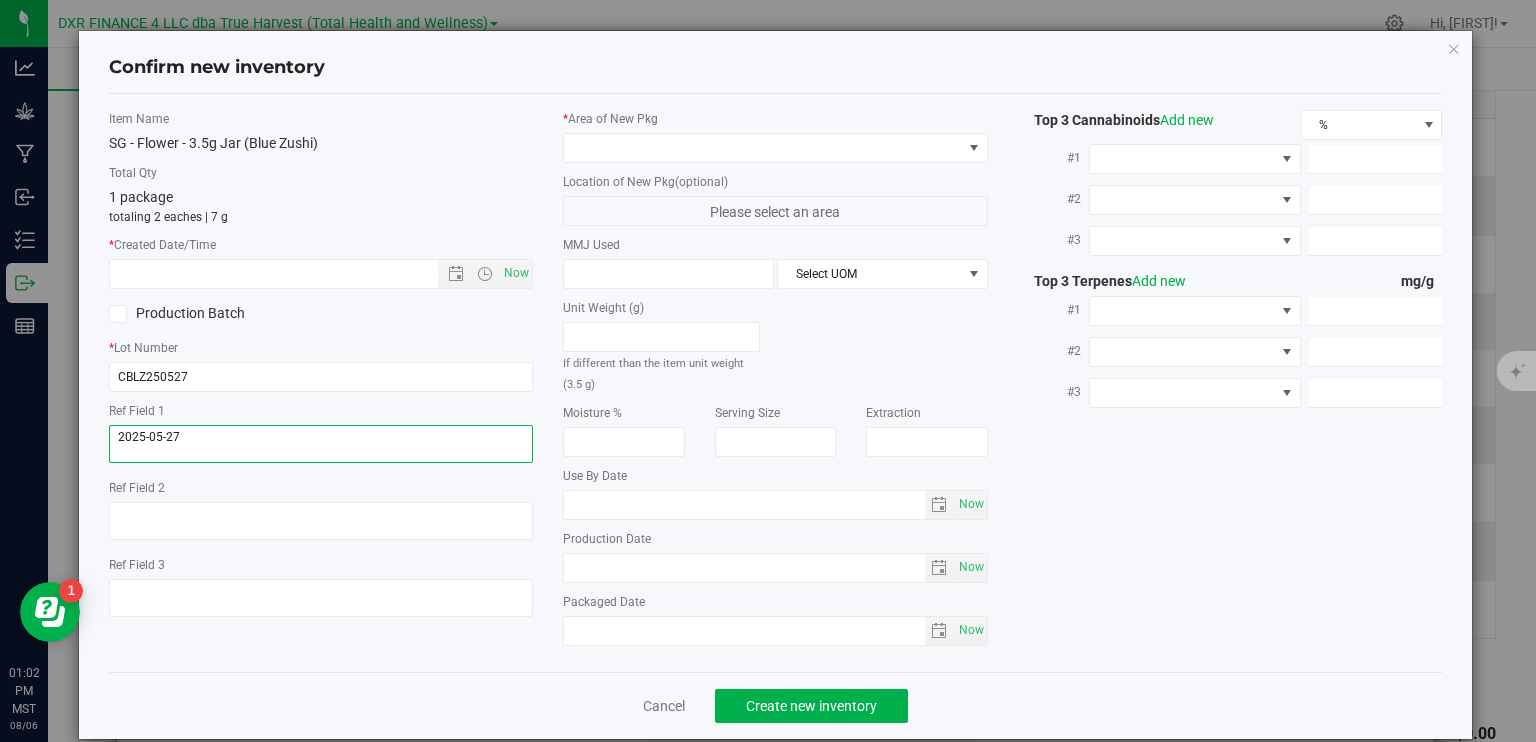 click at bounding box center (321, 444) 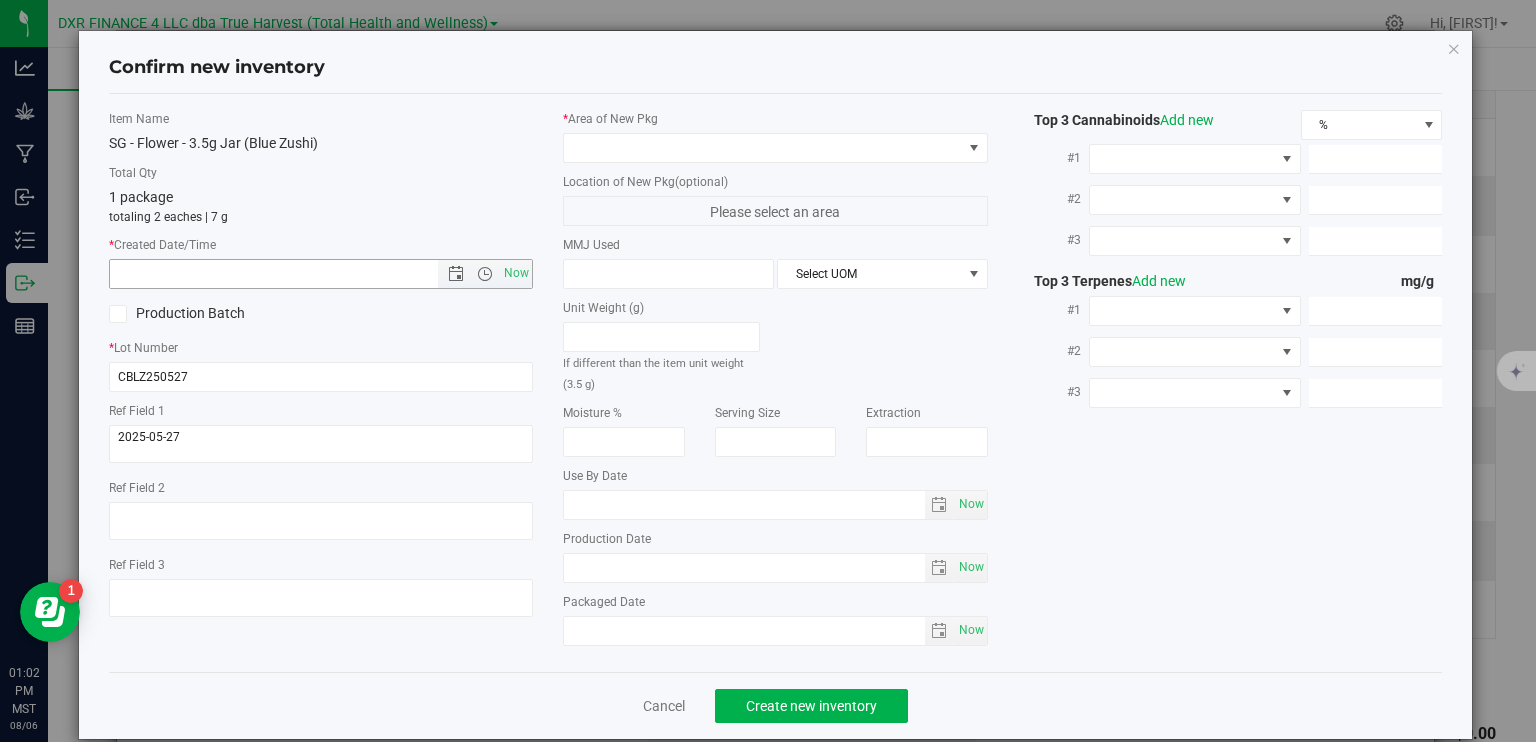 click at bounding box center (291, 274) 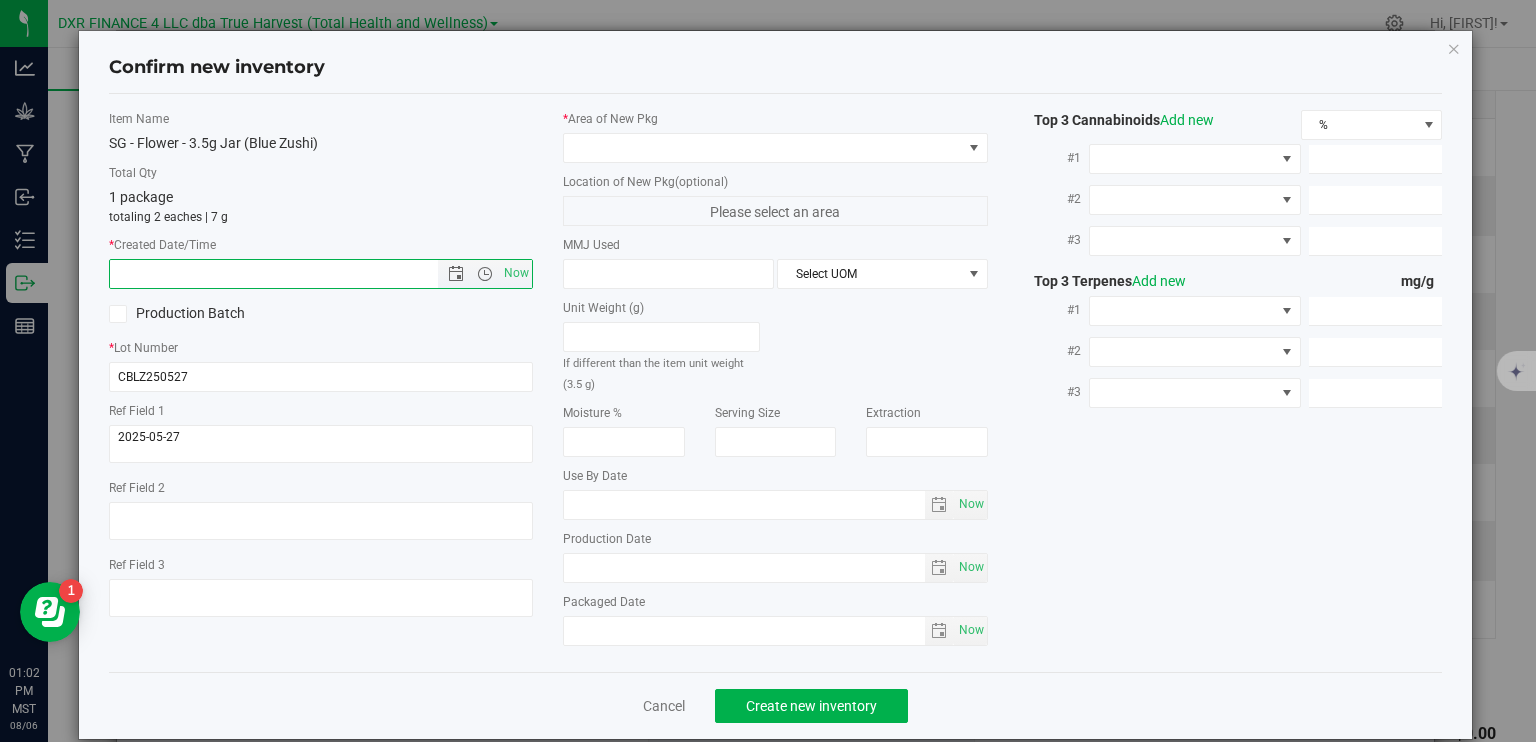 paste on "2025-05-27" 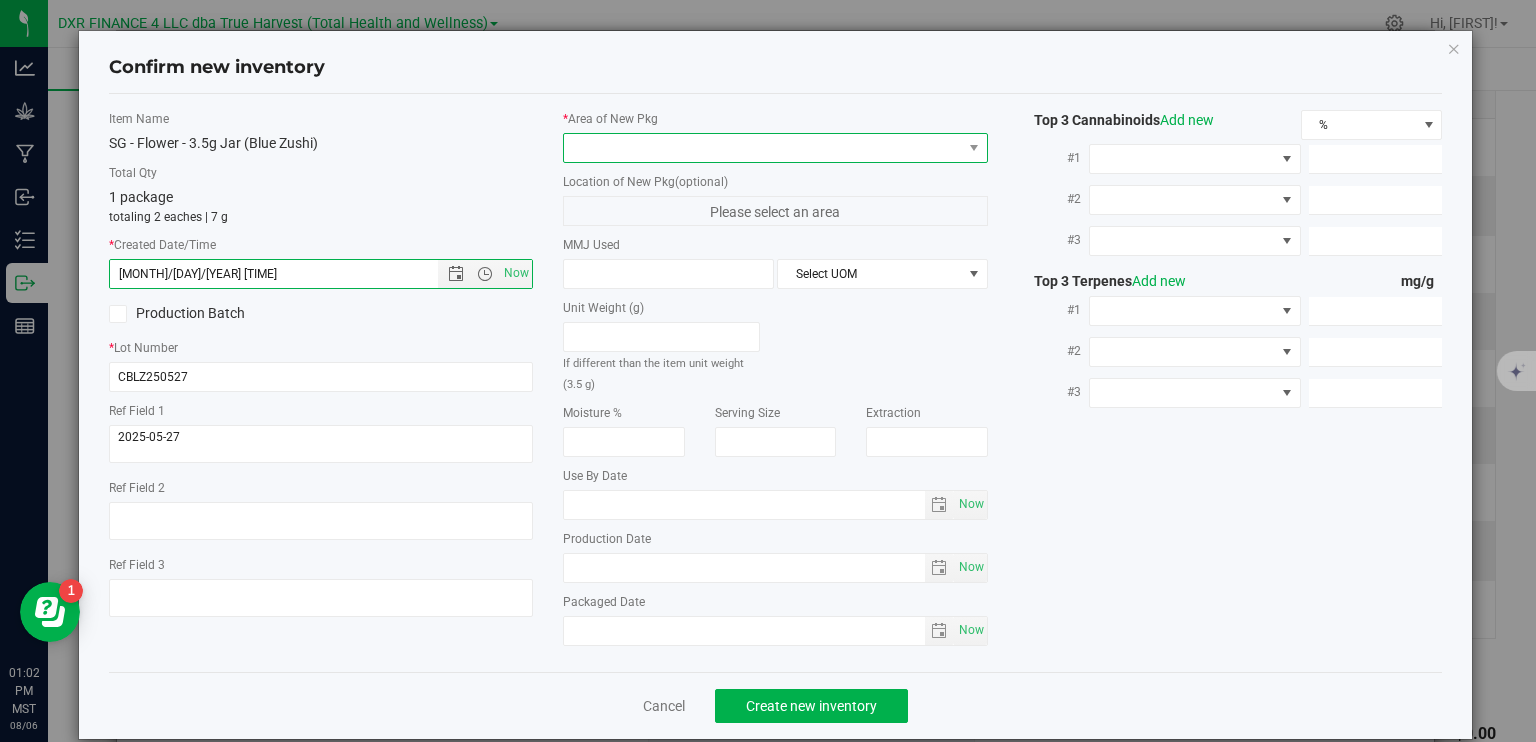 type on "5/27/2025 1:02 PM" 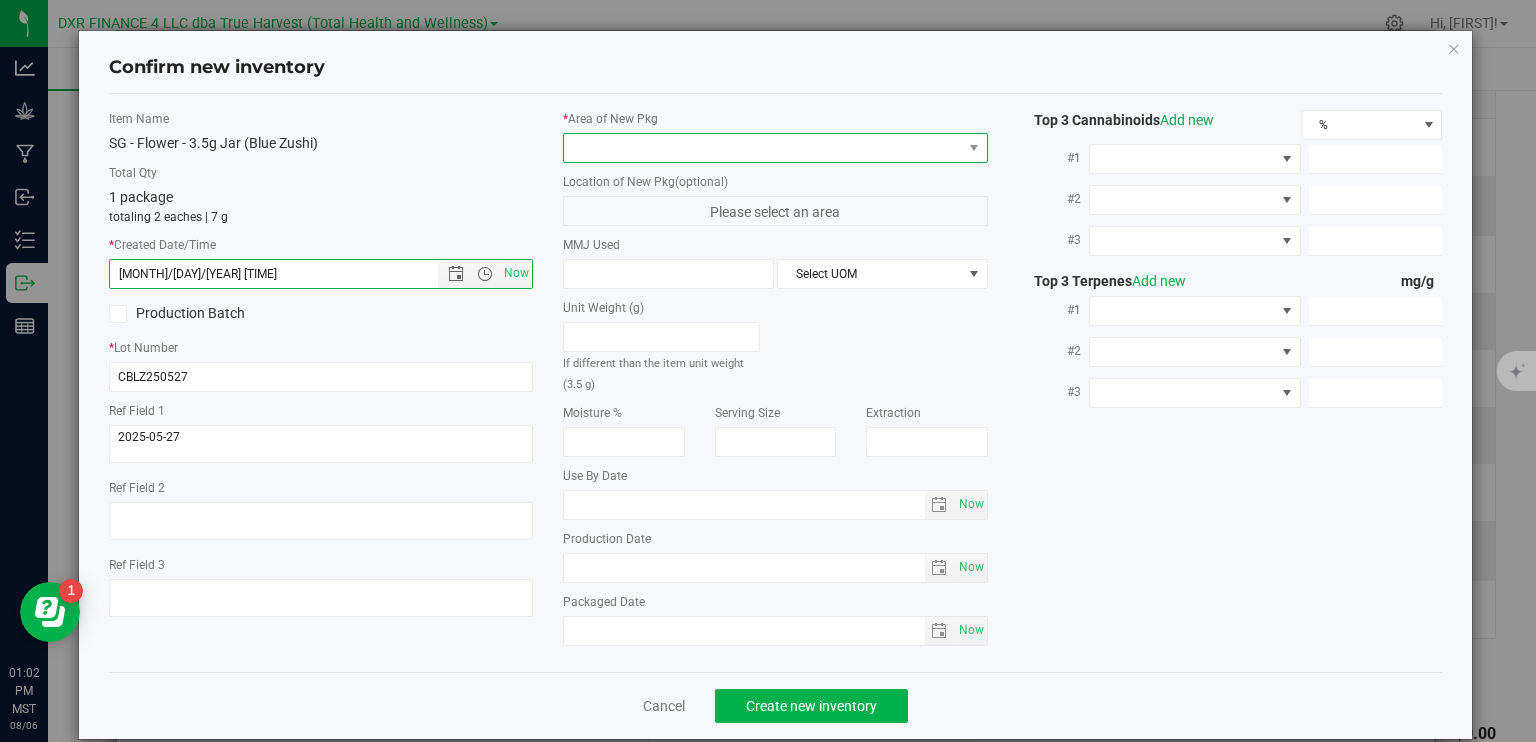 click at bounding box center (763, 148) 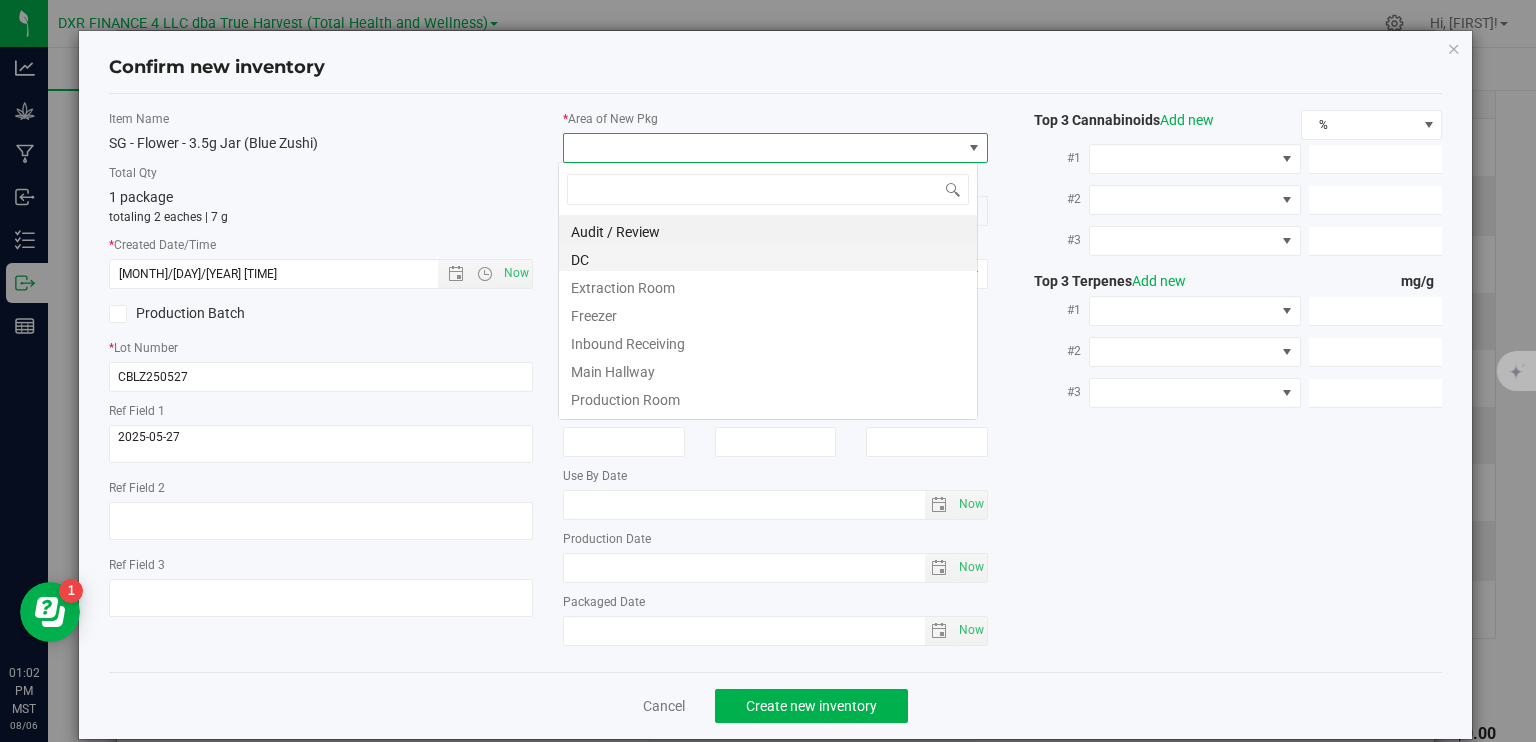scroll, scrollTop: 99970, scrollLeft: 99580, axis: both 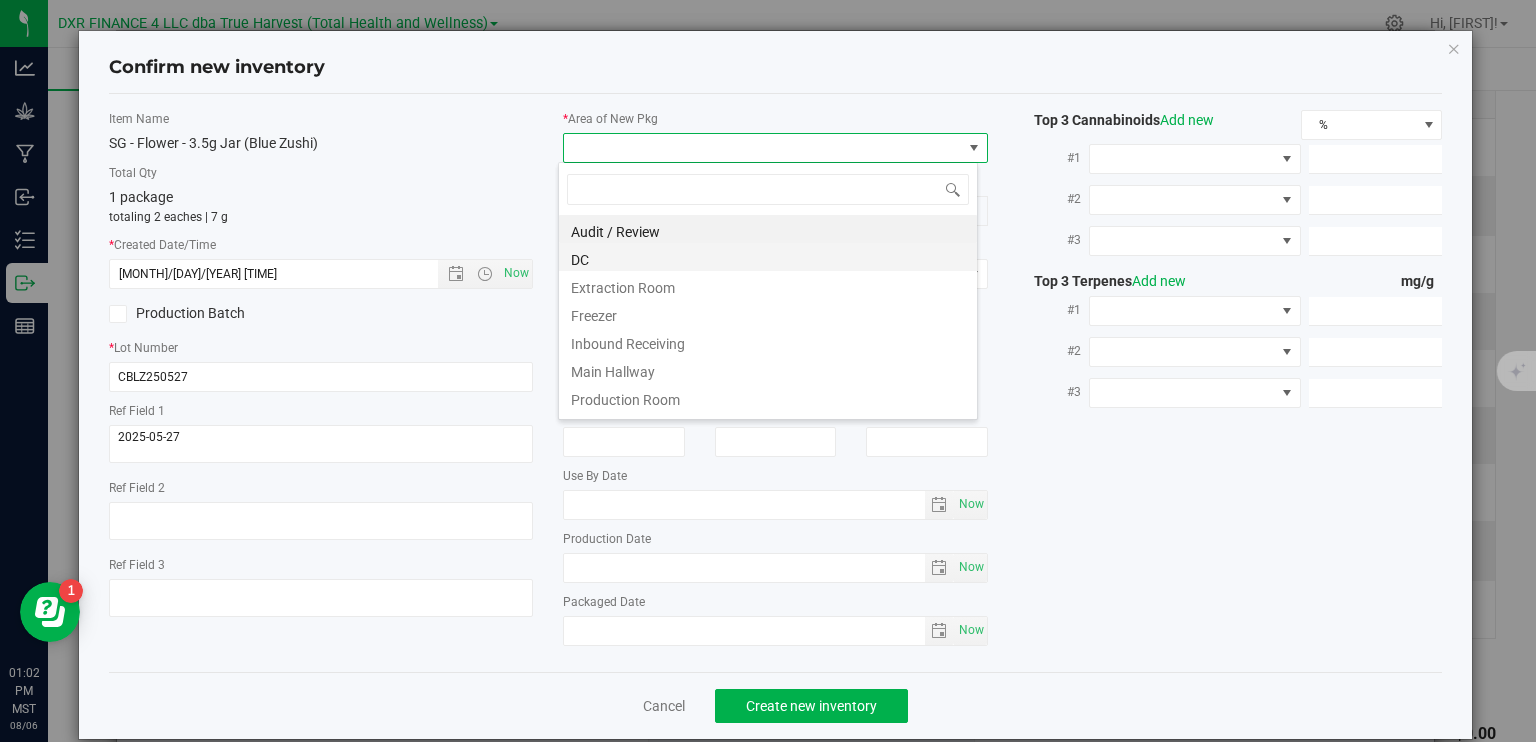 click on "DC" at bounding box center [768, 257] 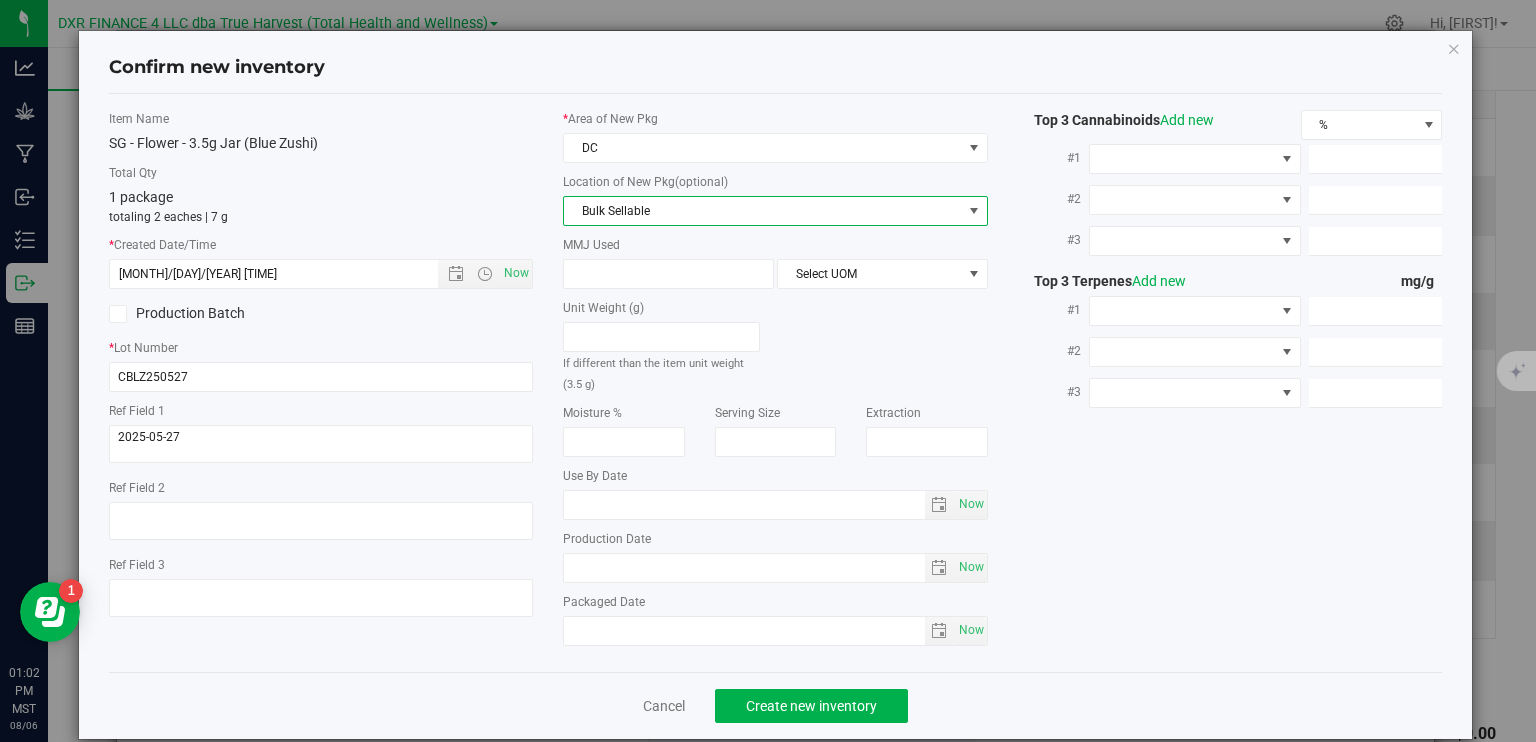 click on "Bulk Sellable" at bounding box center (763, 211) 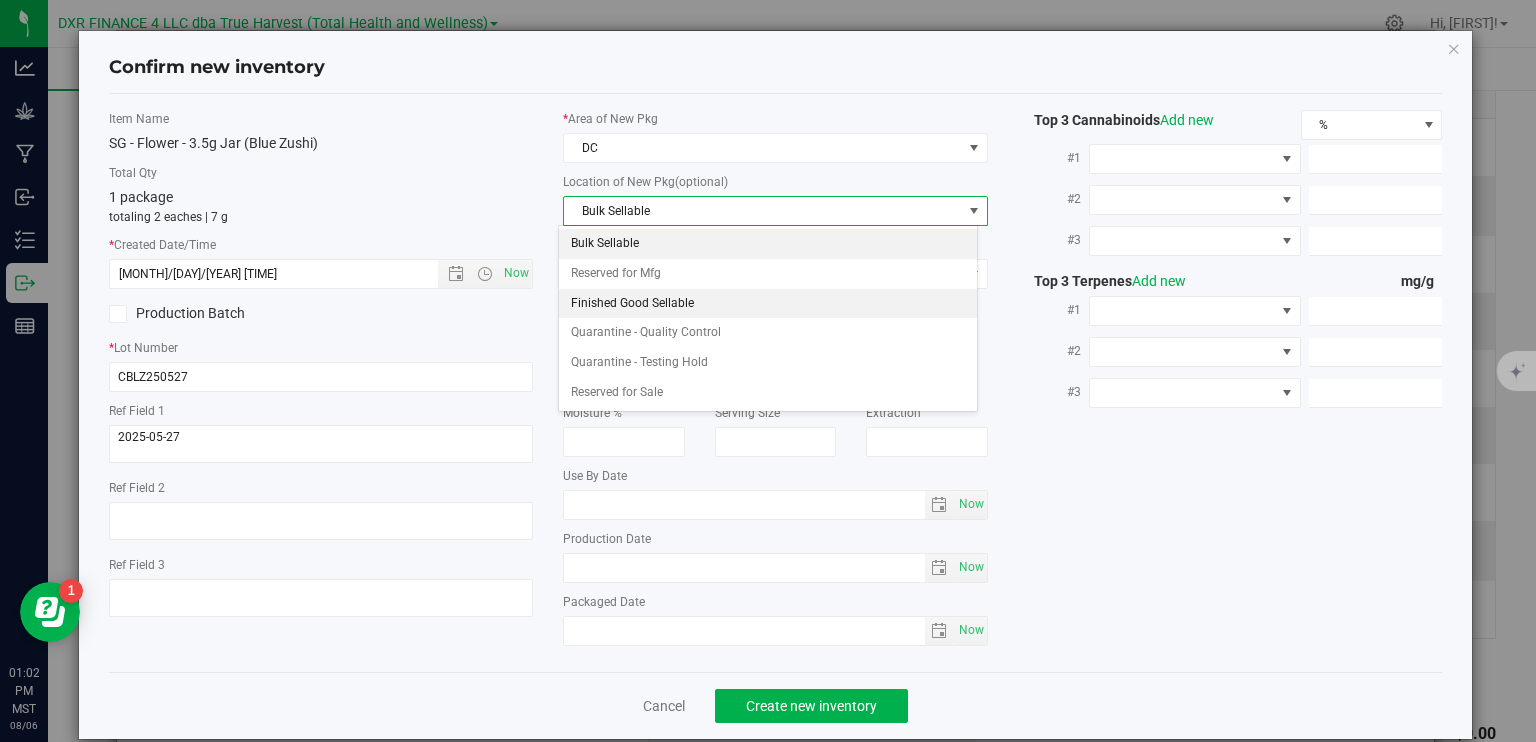 click on "Finished Good Sellable" at bounding box center (768, 304) 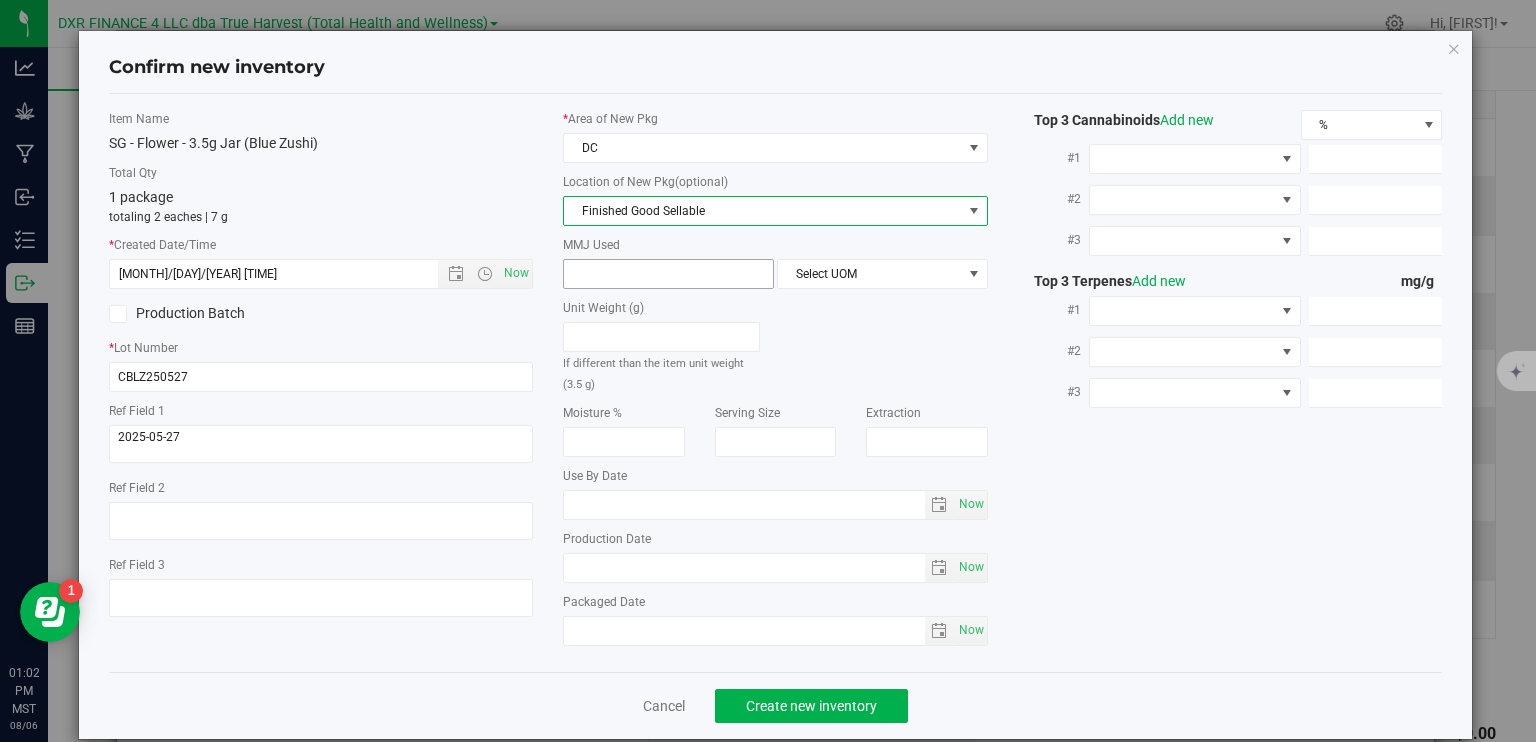 click at bounding box center [668, 274] 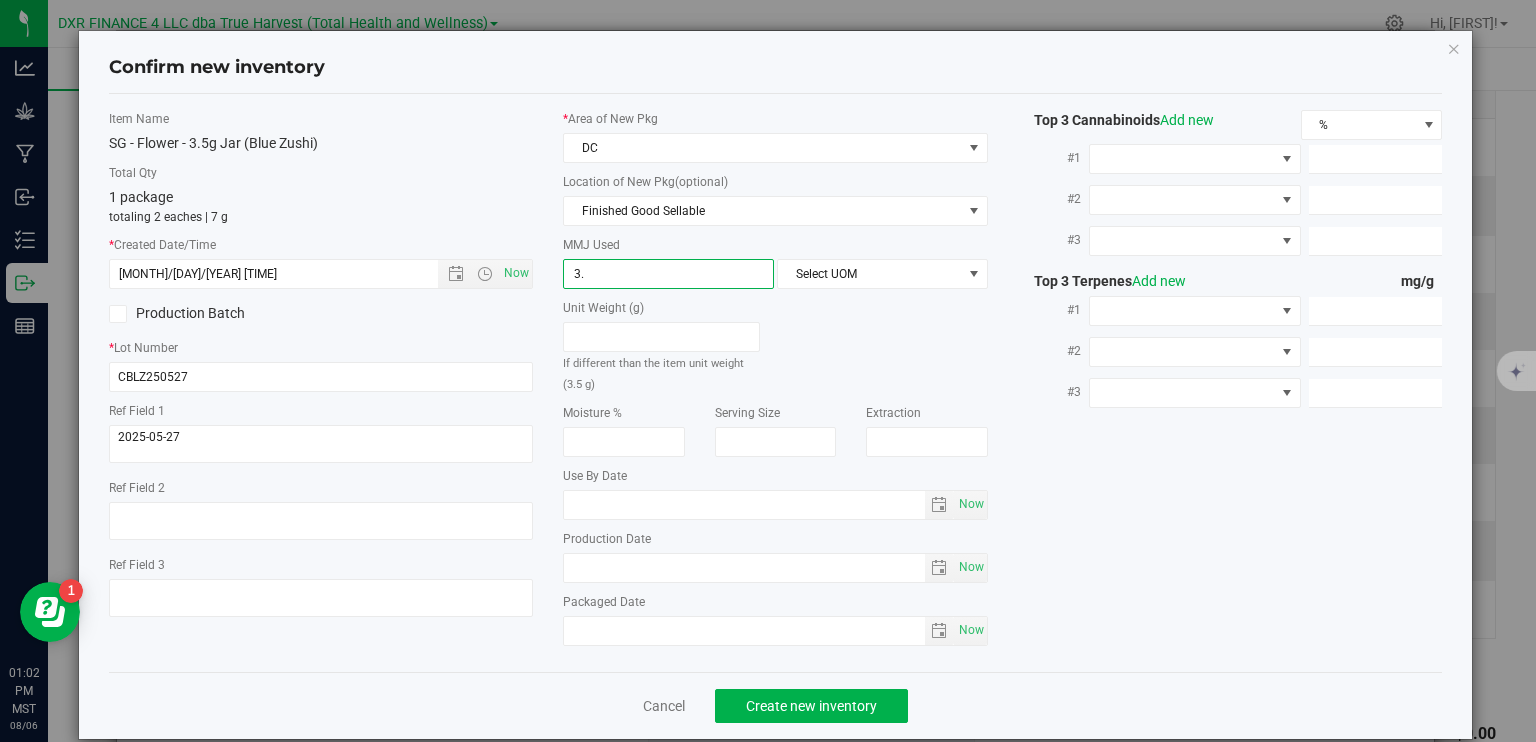 type on "3.5" 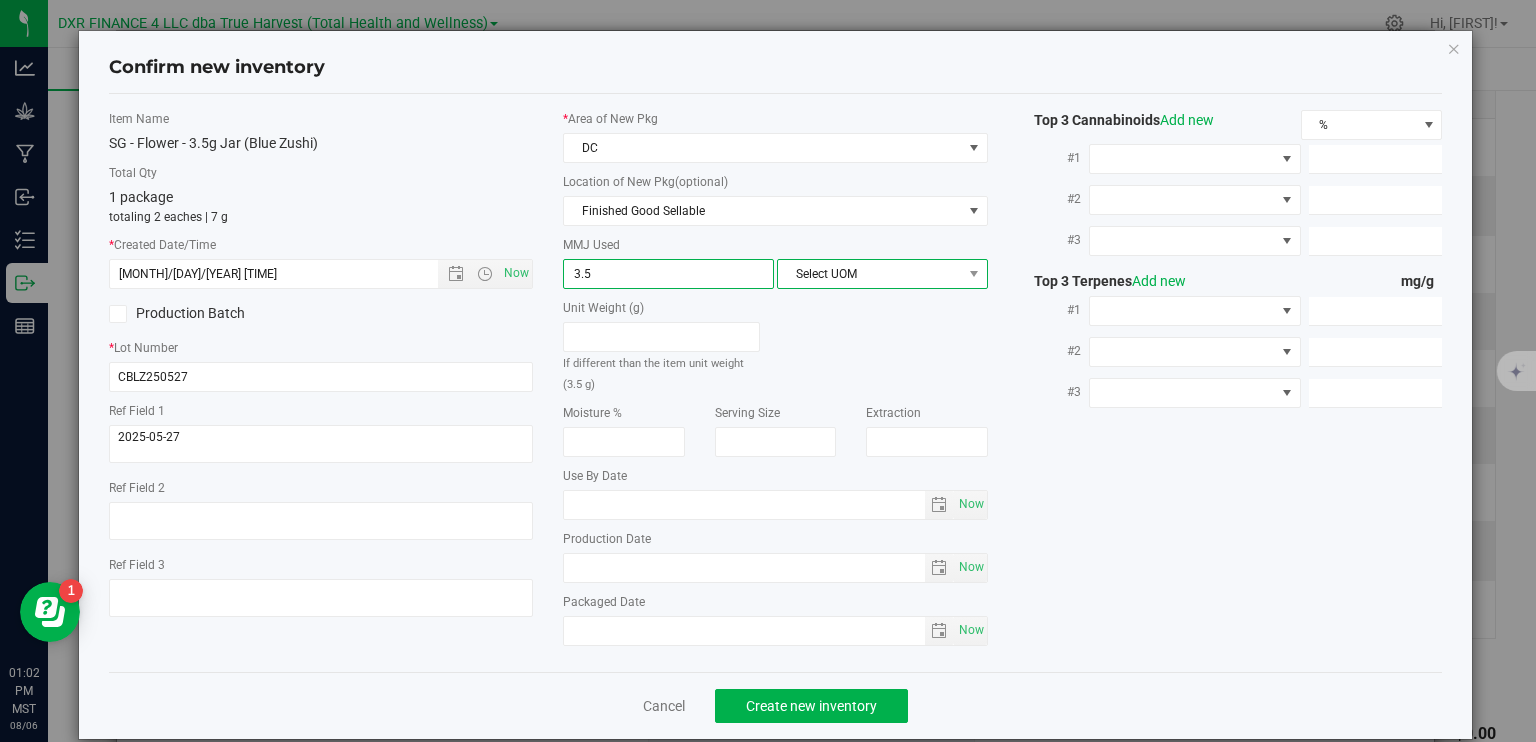 type on "3.5000" 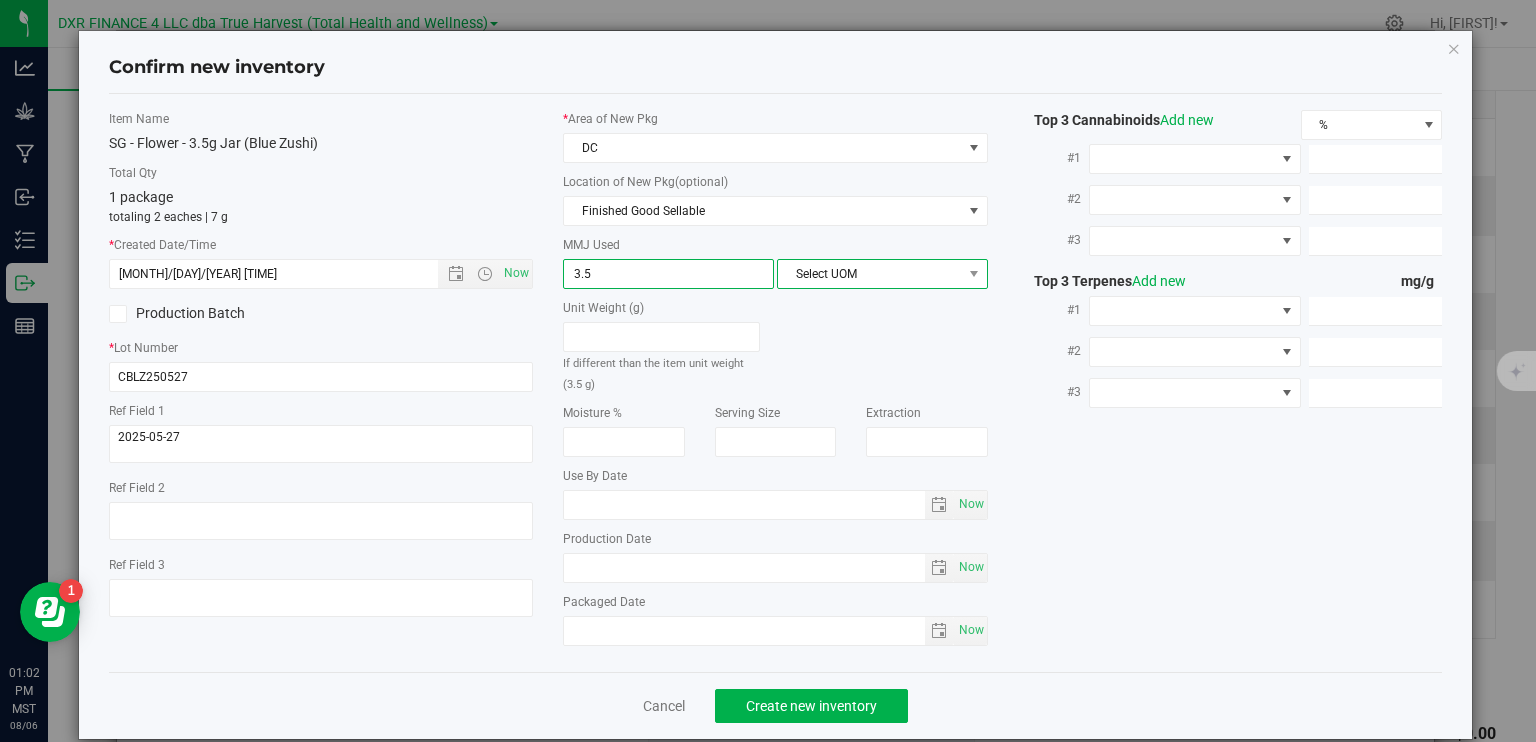 click on "Select UOM" at bounding box center [870, 274] 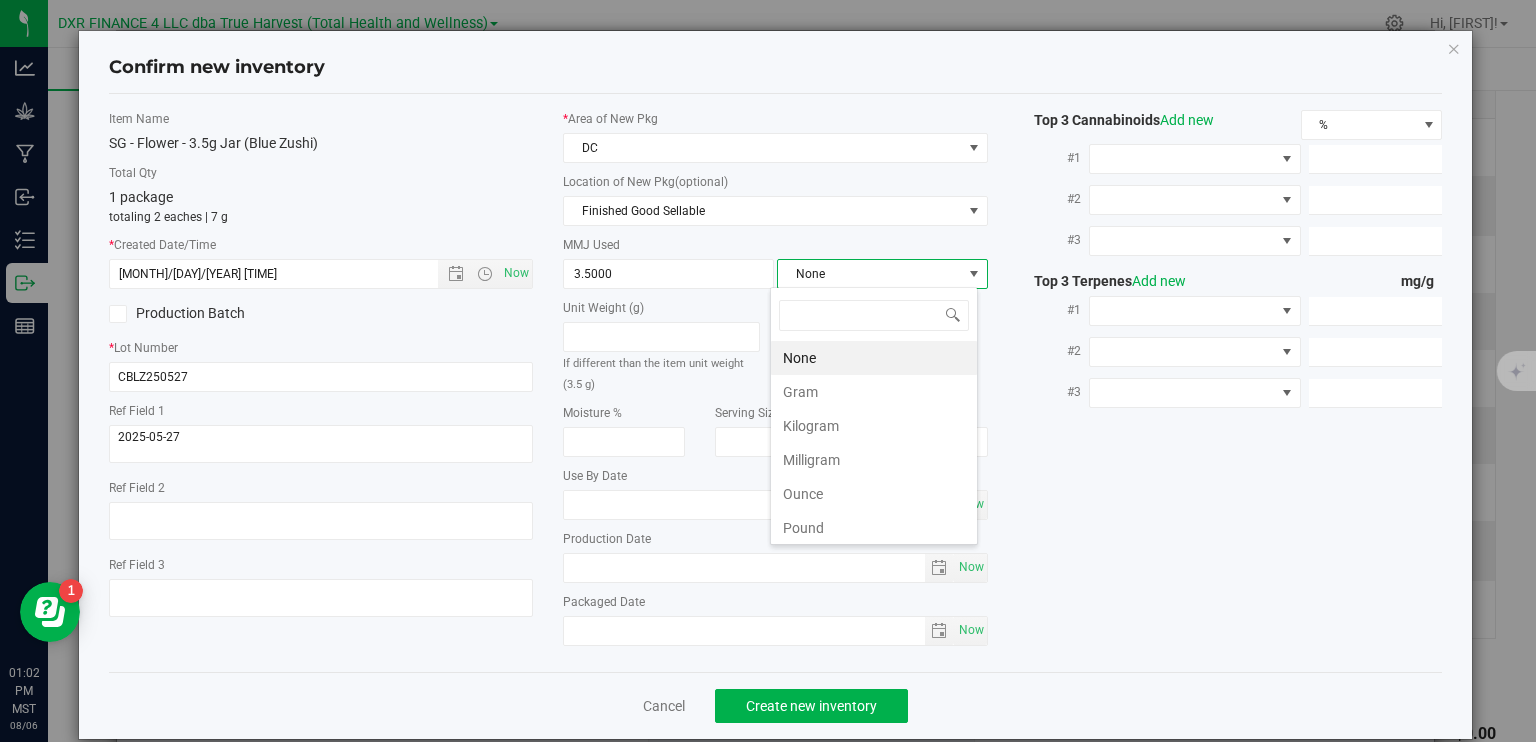 scroll, scrollTop: 99970, scrollLeft: 99792, axis: both 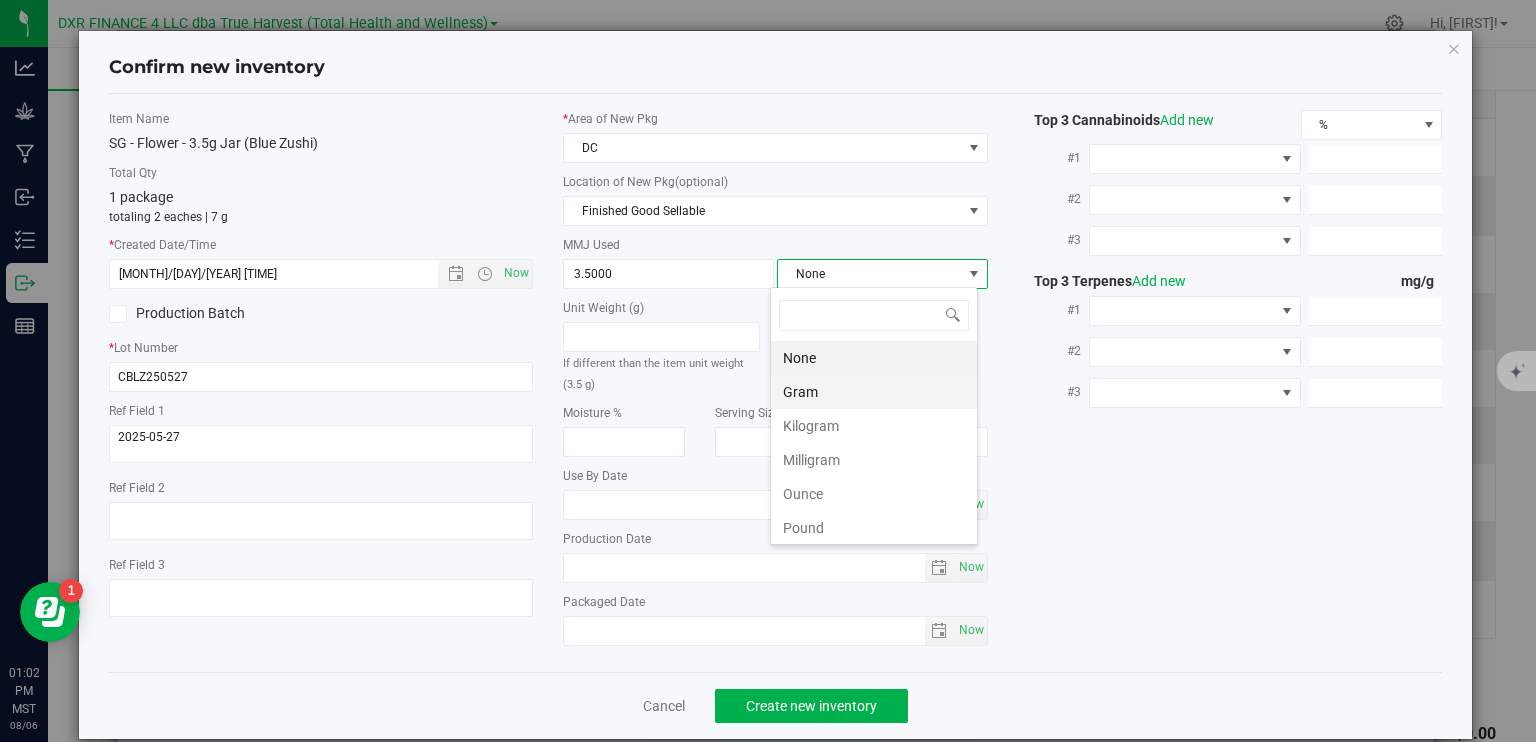 click on "Gram" at bounding box center (874, 392) 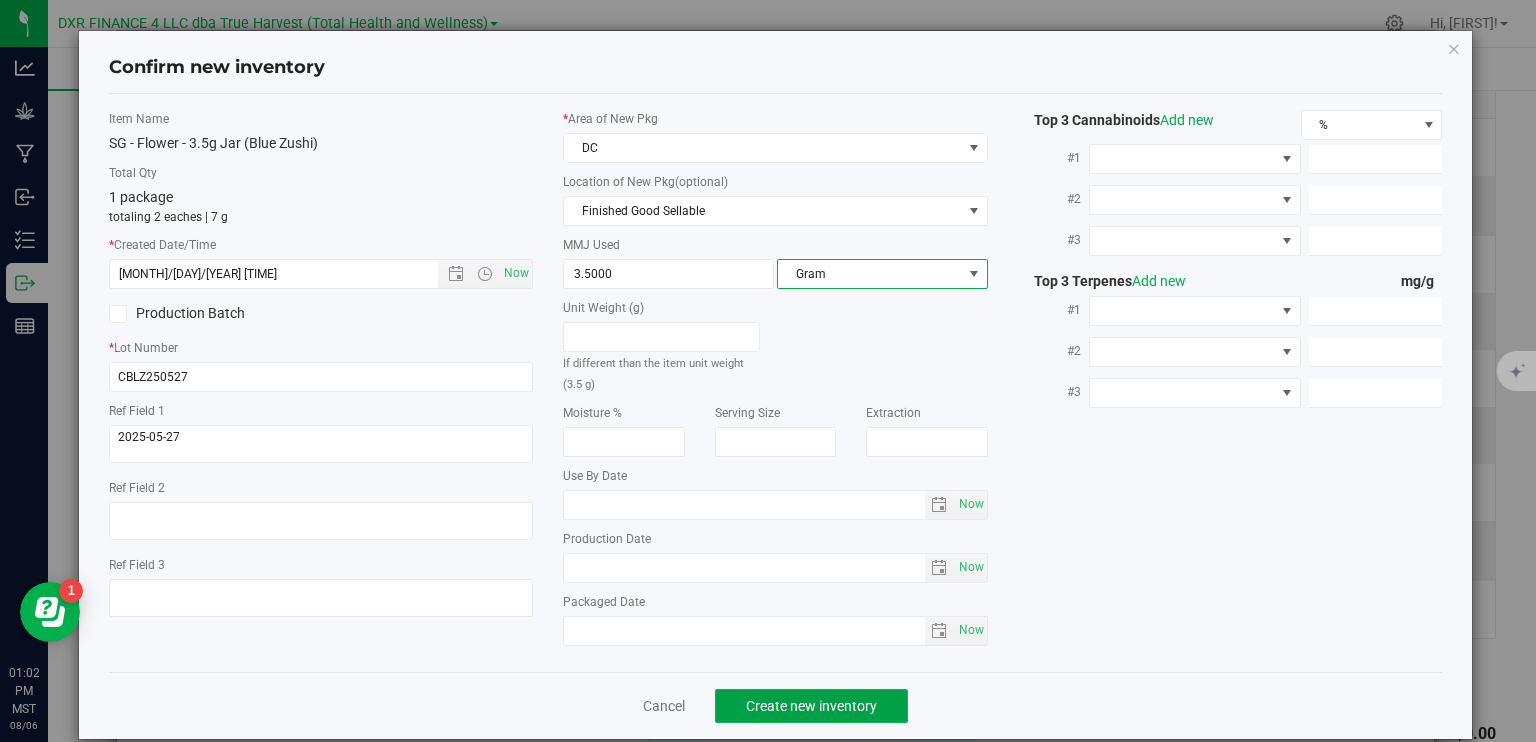 click on "Create new inventory" 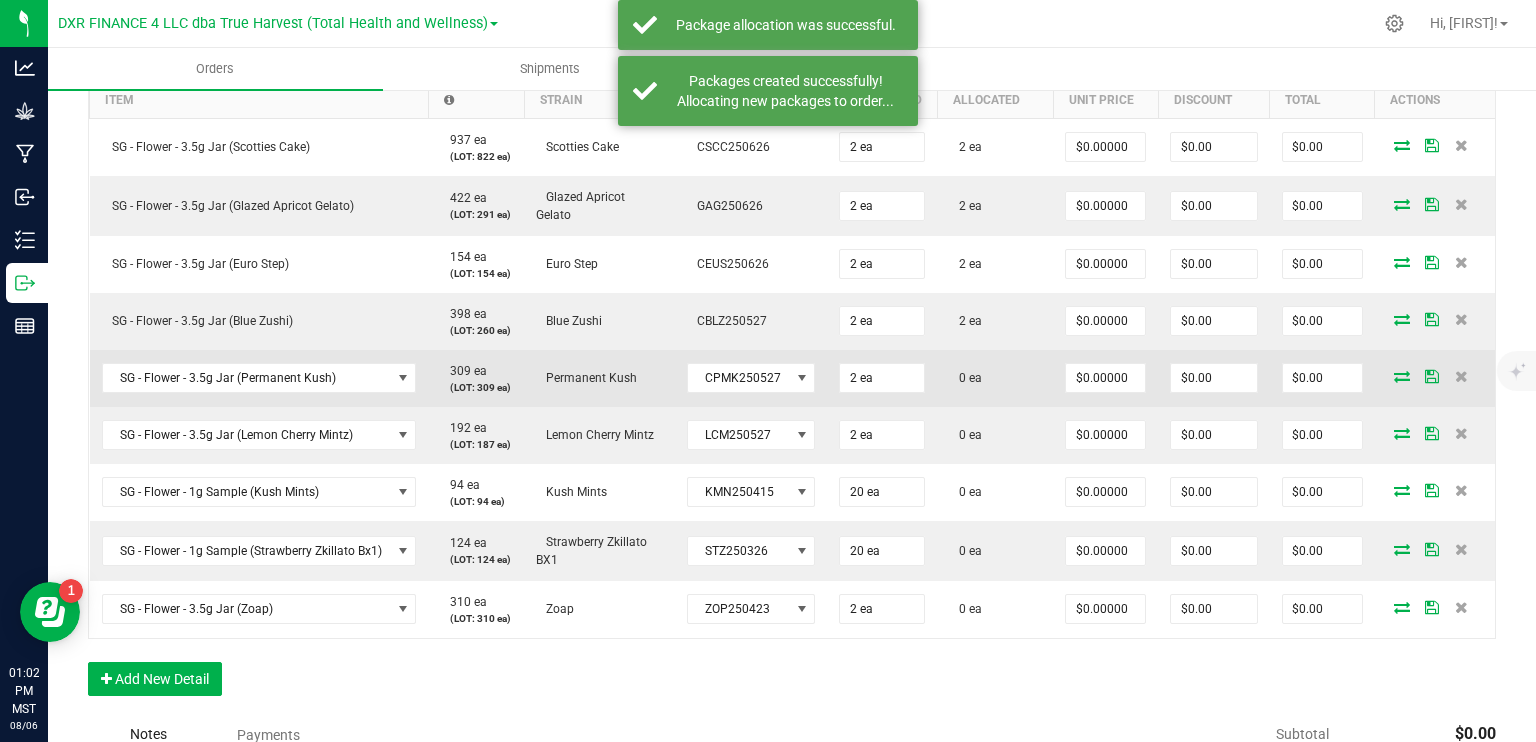 click at bounding box center (1402, 376) 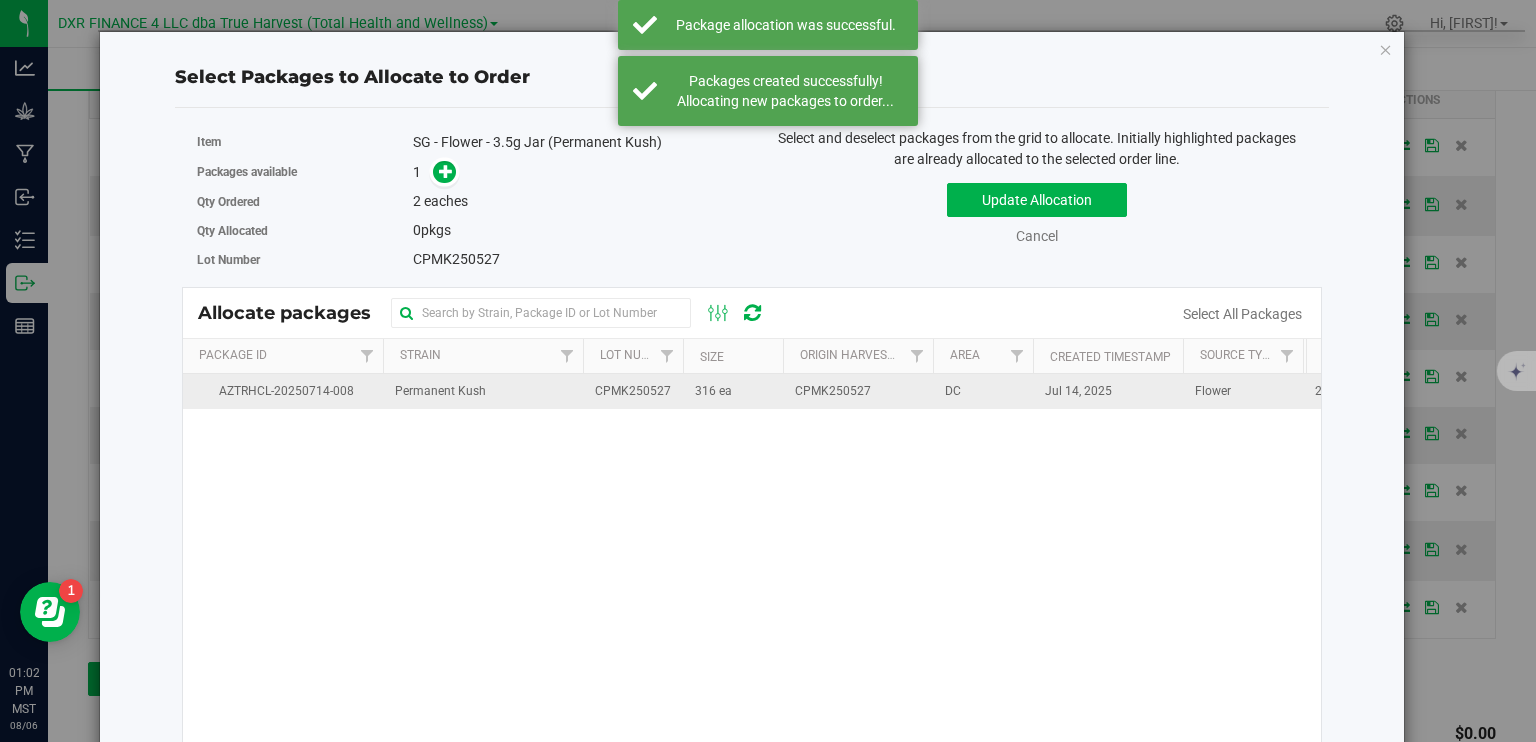 click on "CPMK250527" at bounding box center (633, 391) 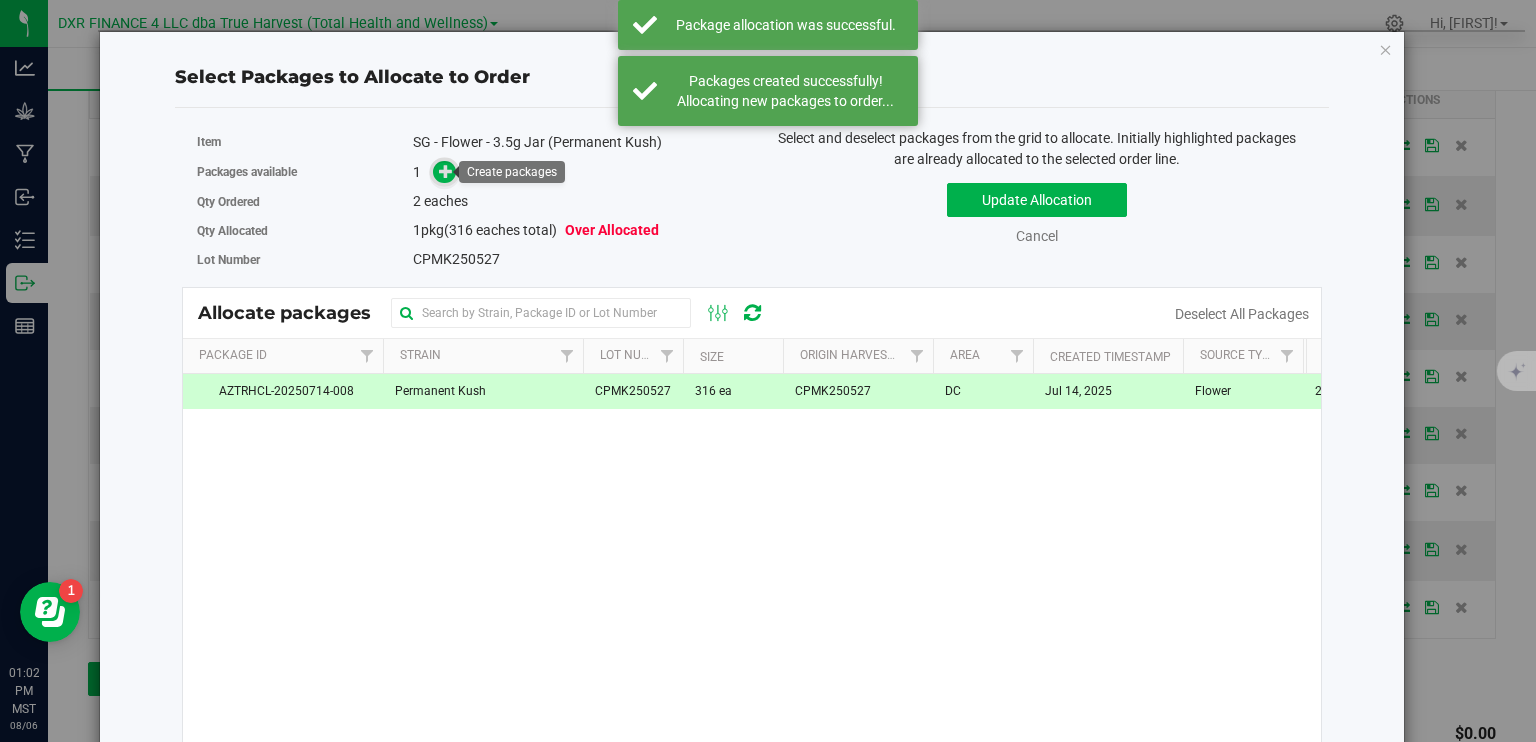 click at bounding box center [446, 171] 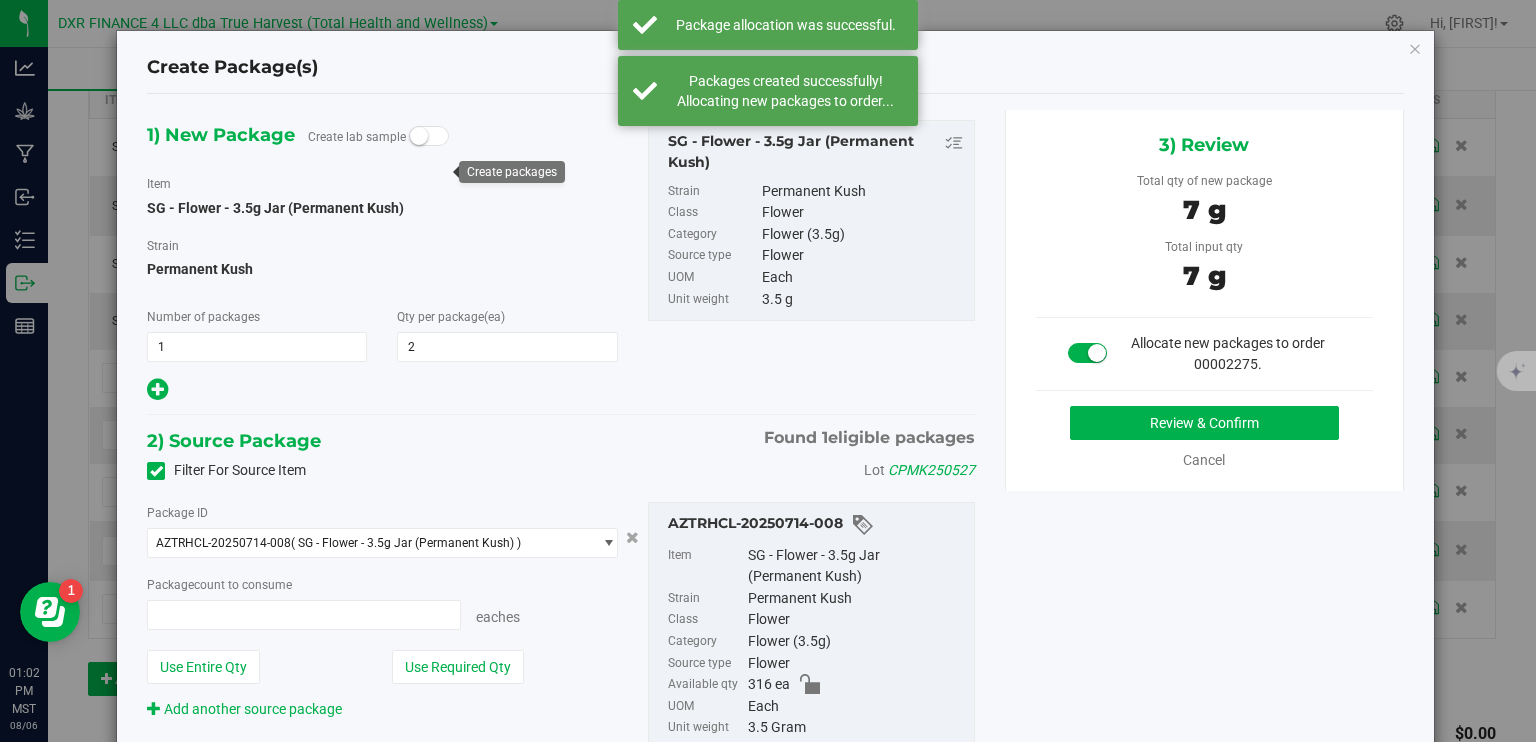 type on "2 ea" 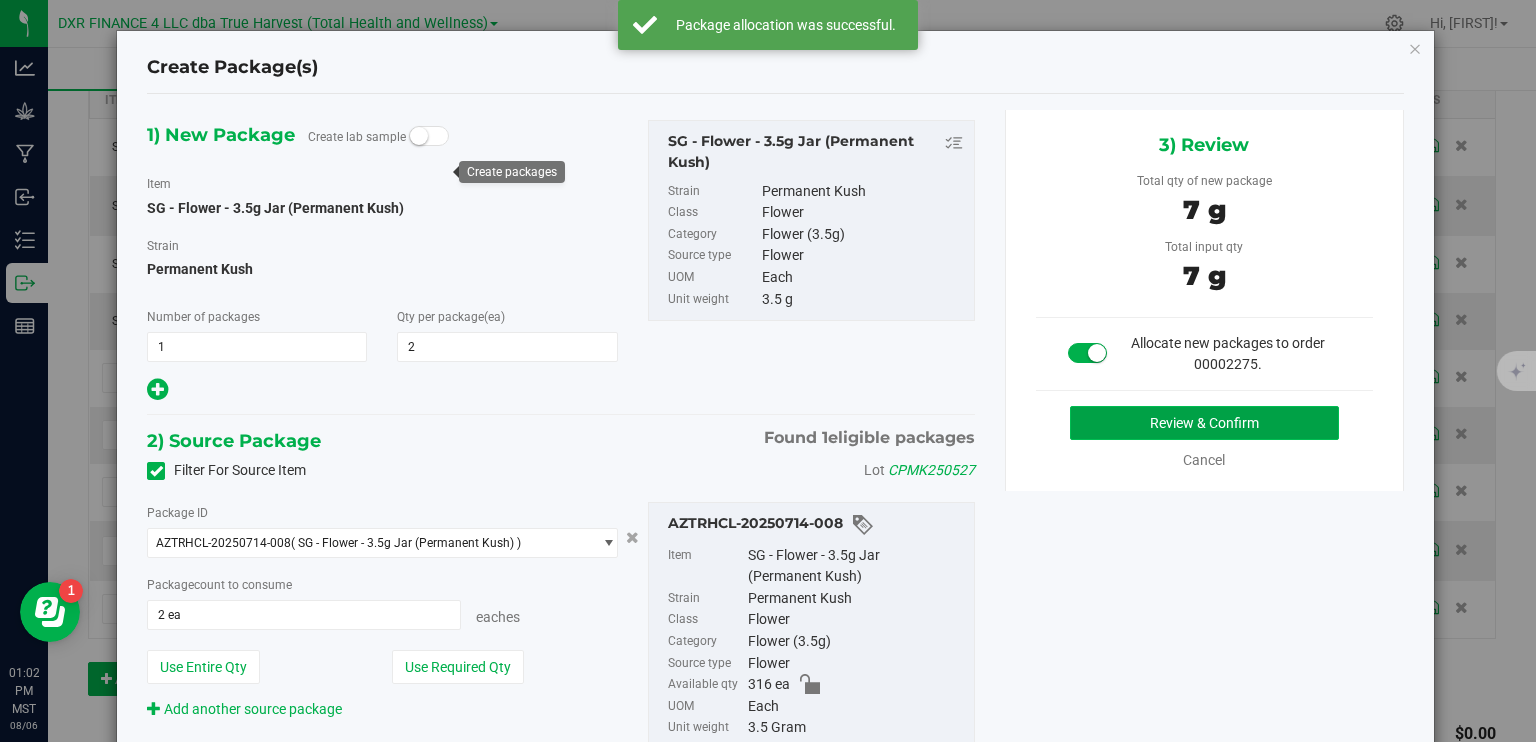 click on "Review & Confirm" at bounding box center [1204, 423] 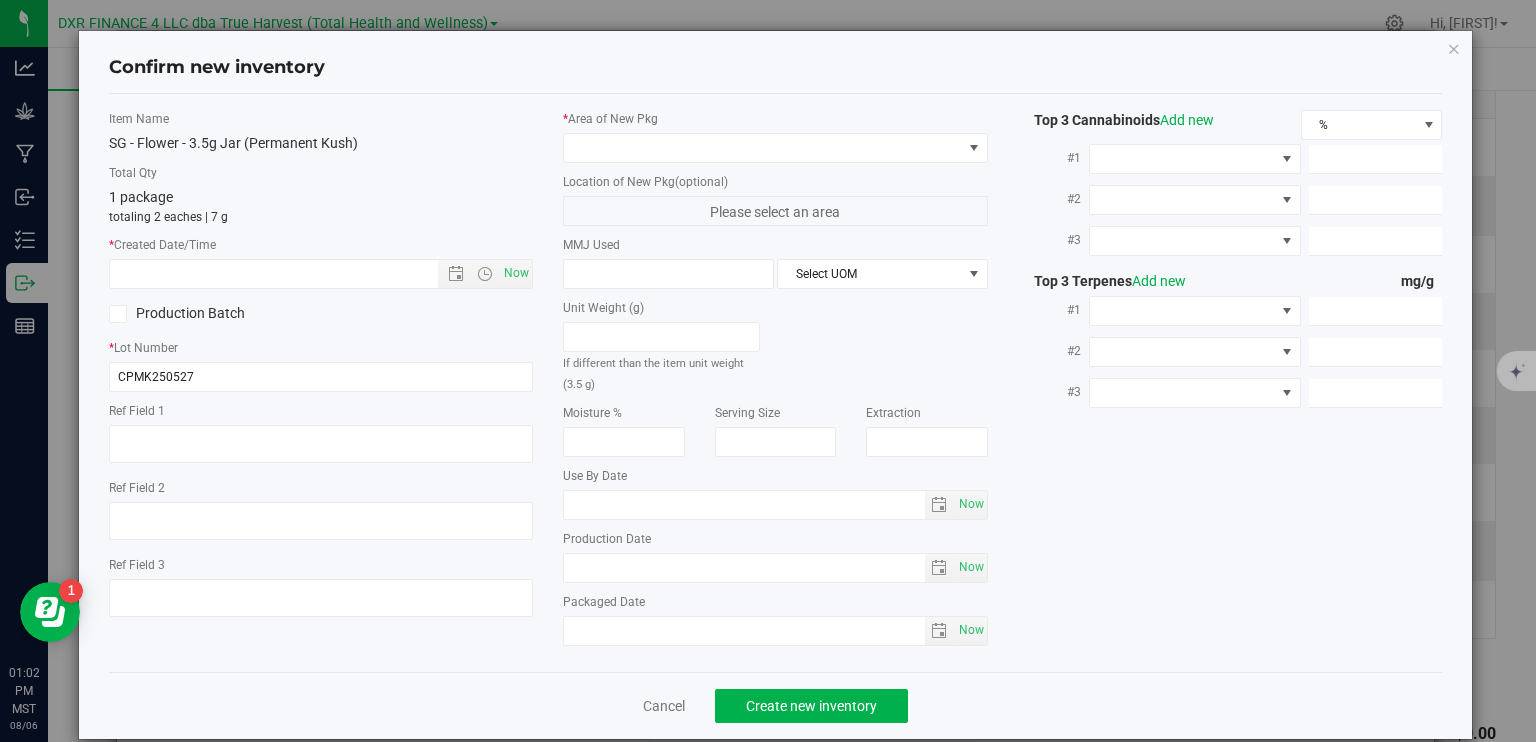 type on "2025-05-27" 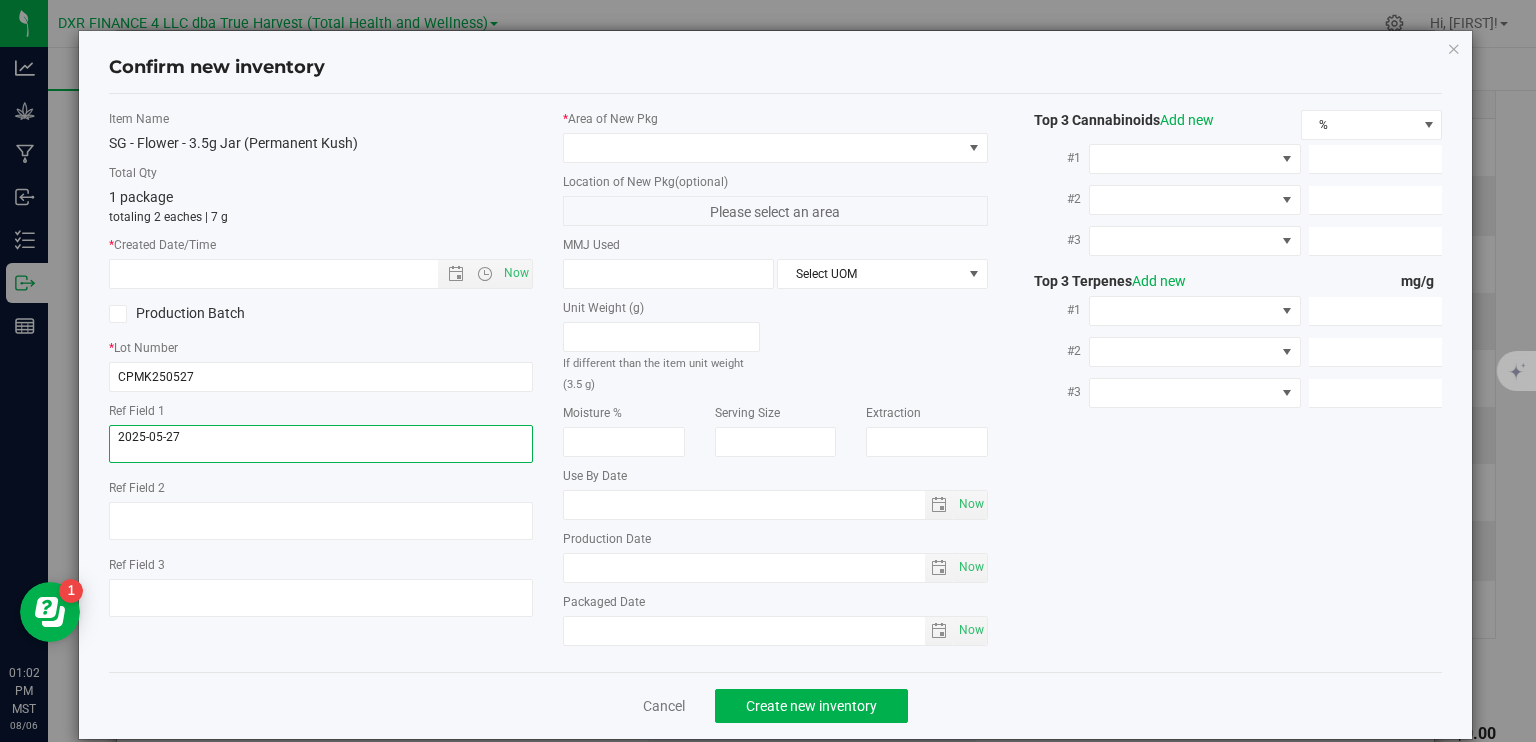 click at bounding box center [321, 444] 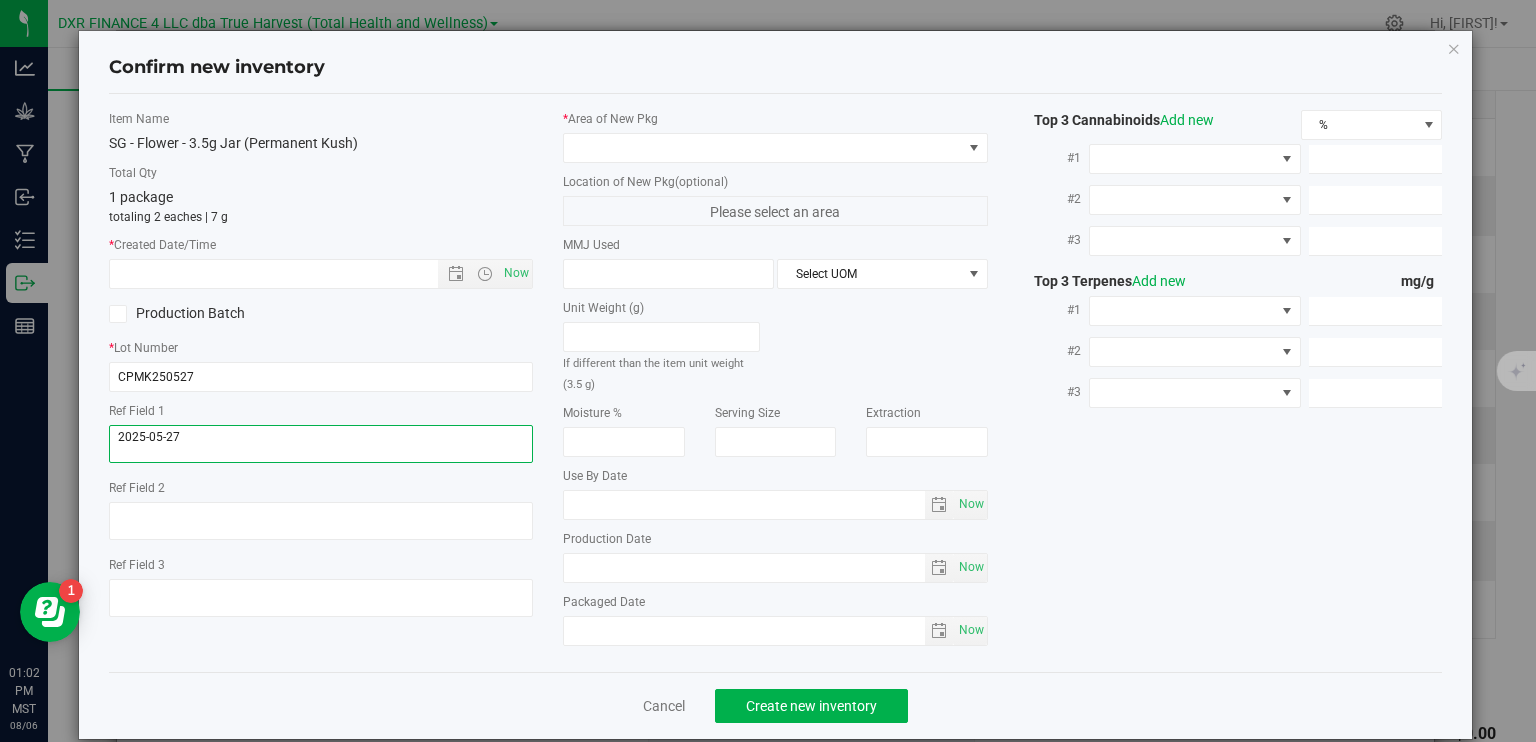 click at bounding box center (321, 444) 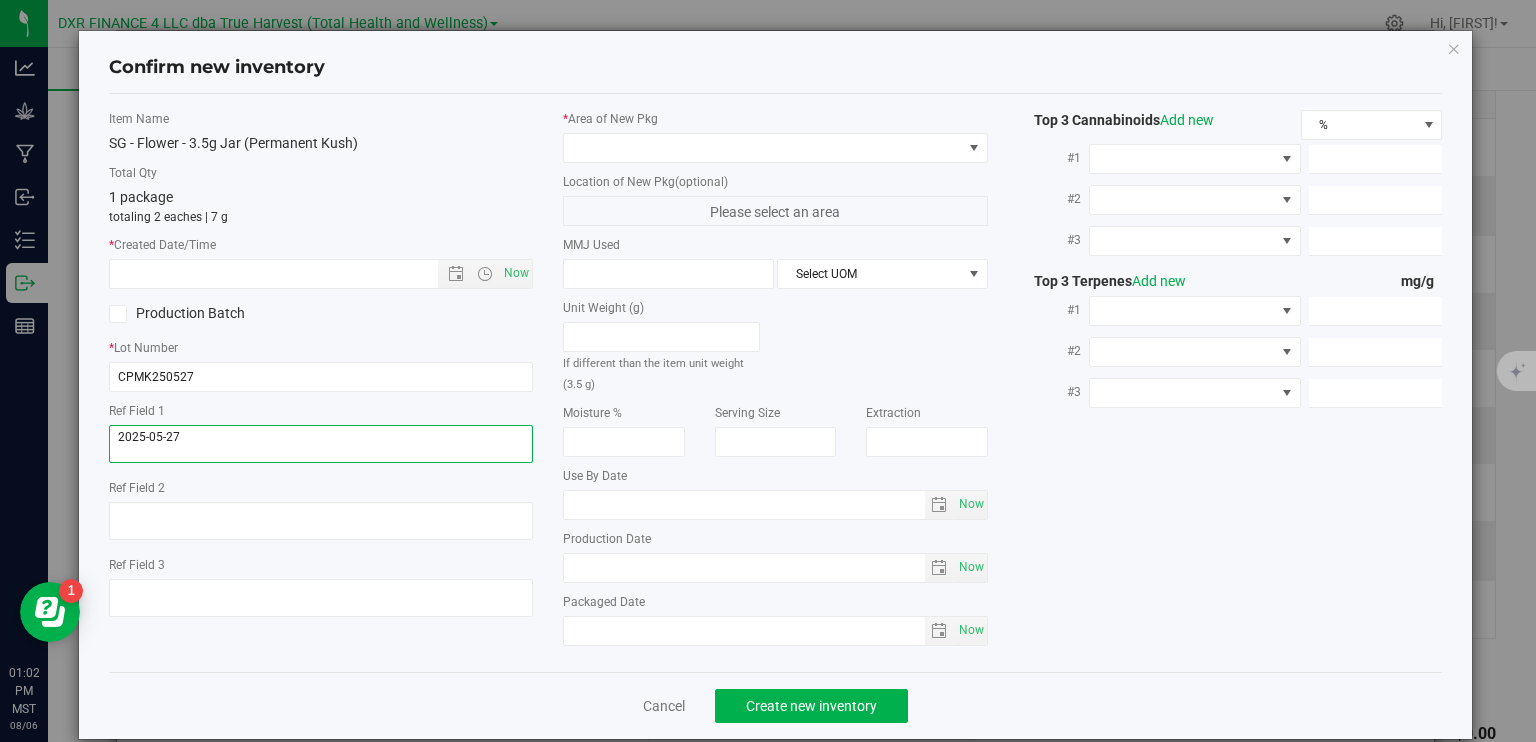 click at bounding box center (321, 444) 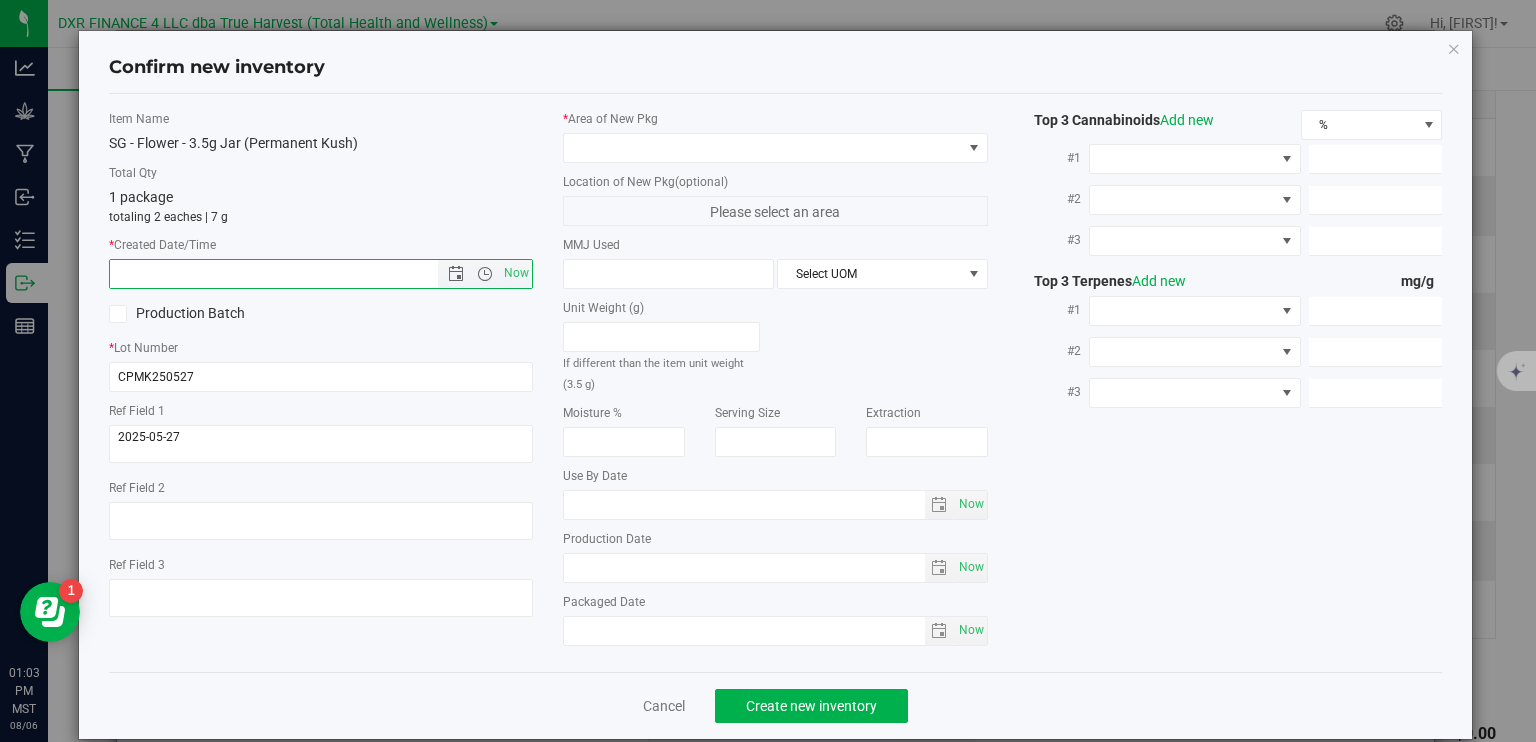 click at bounding box center (291, 274) 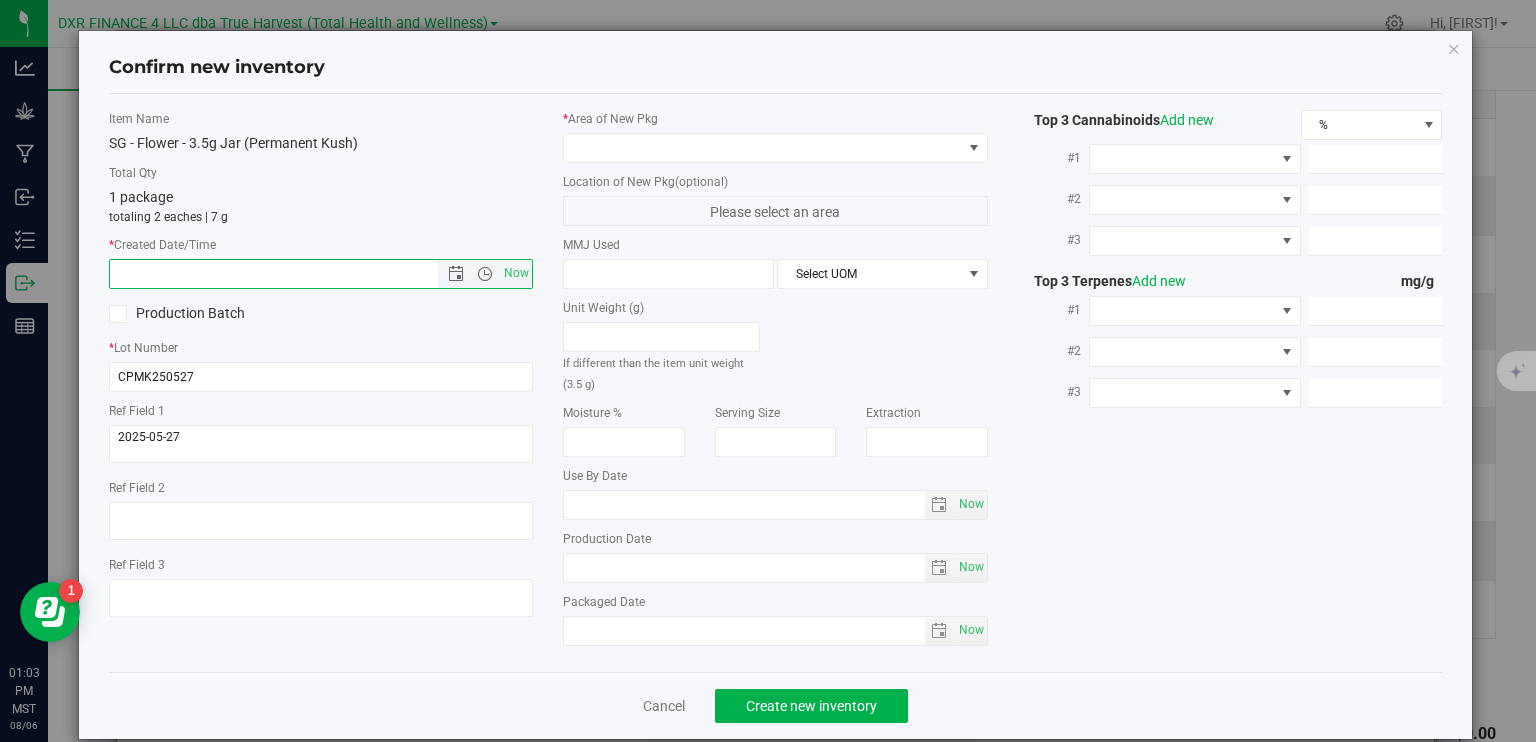 paste on "2025-05-27" 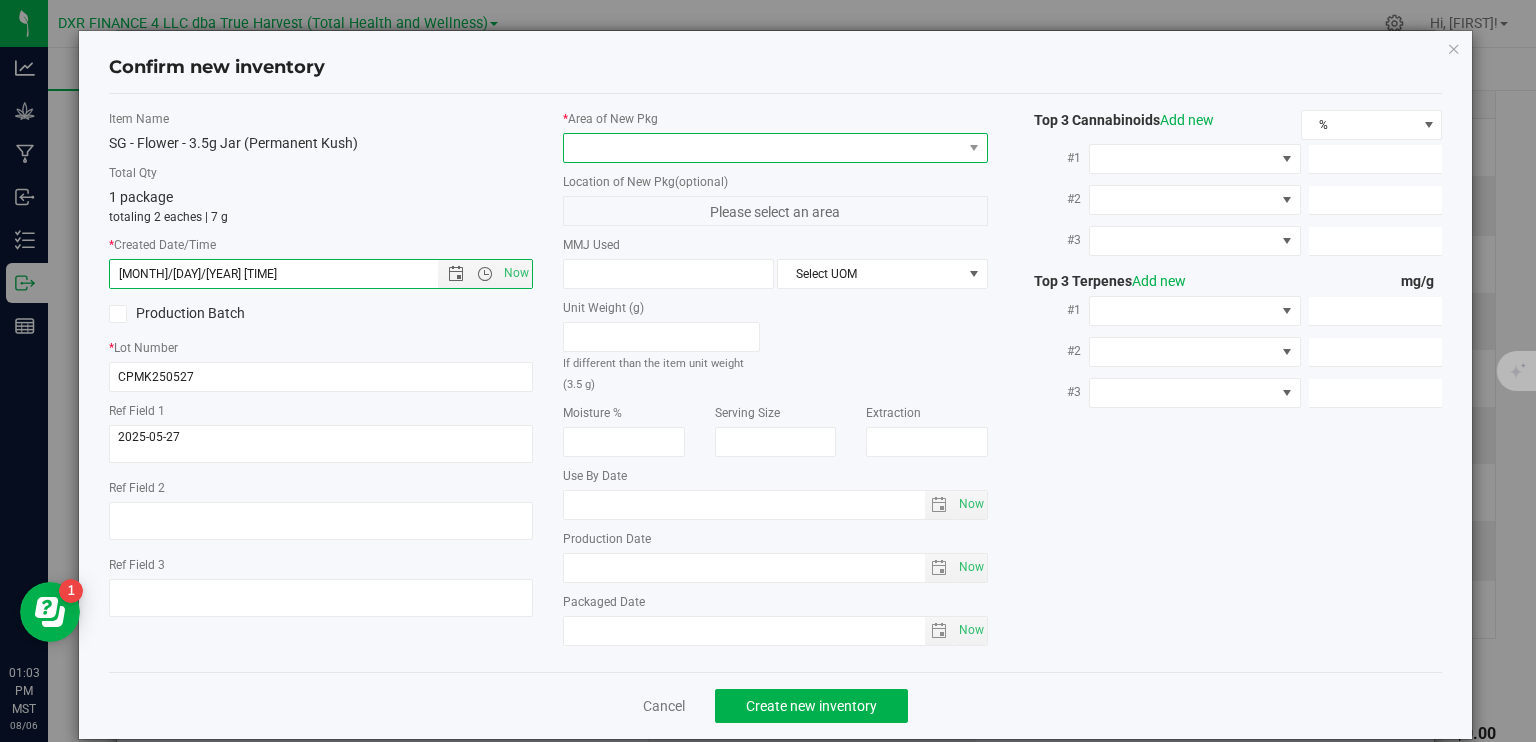 type on "5/27/2025 1:03 PM" 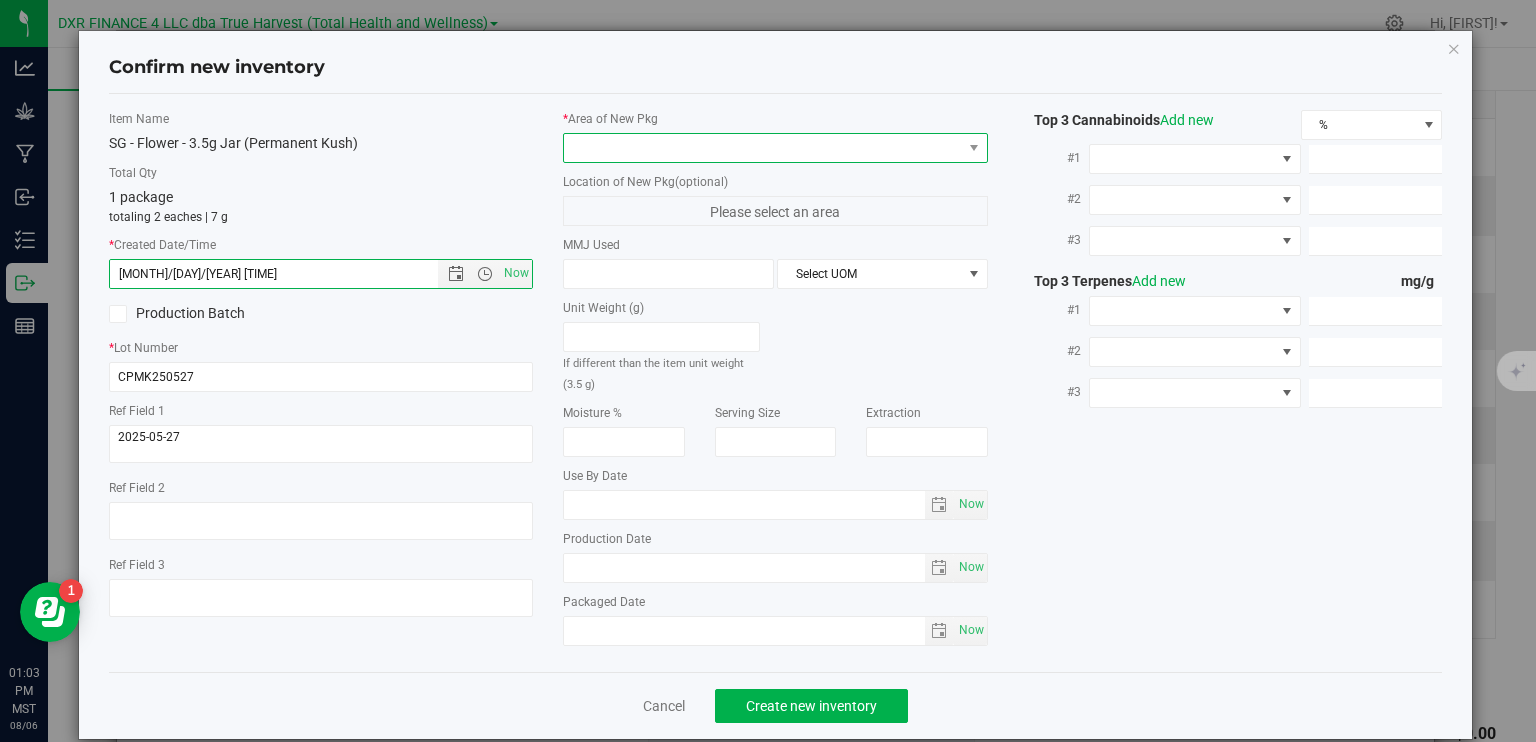 click at bounding box center [763, 148] 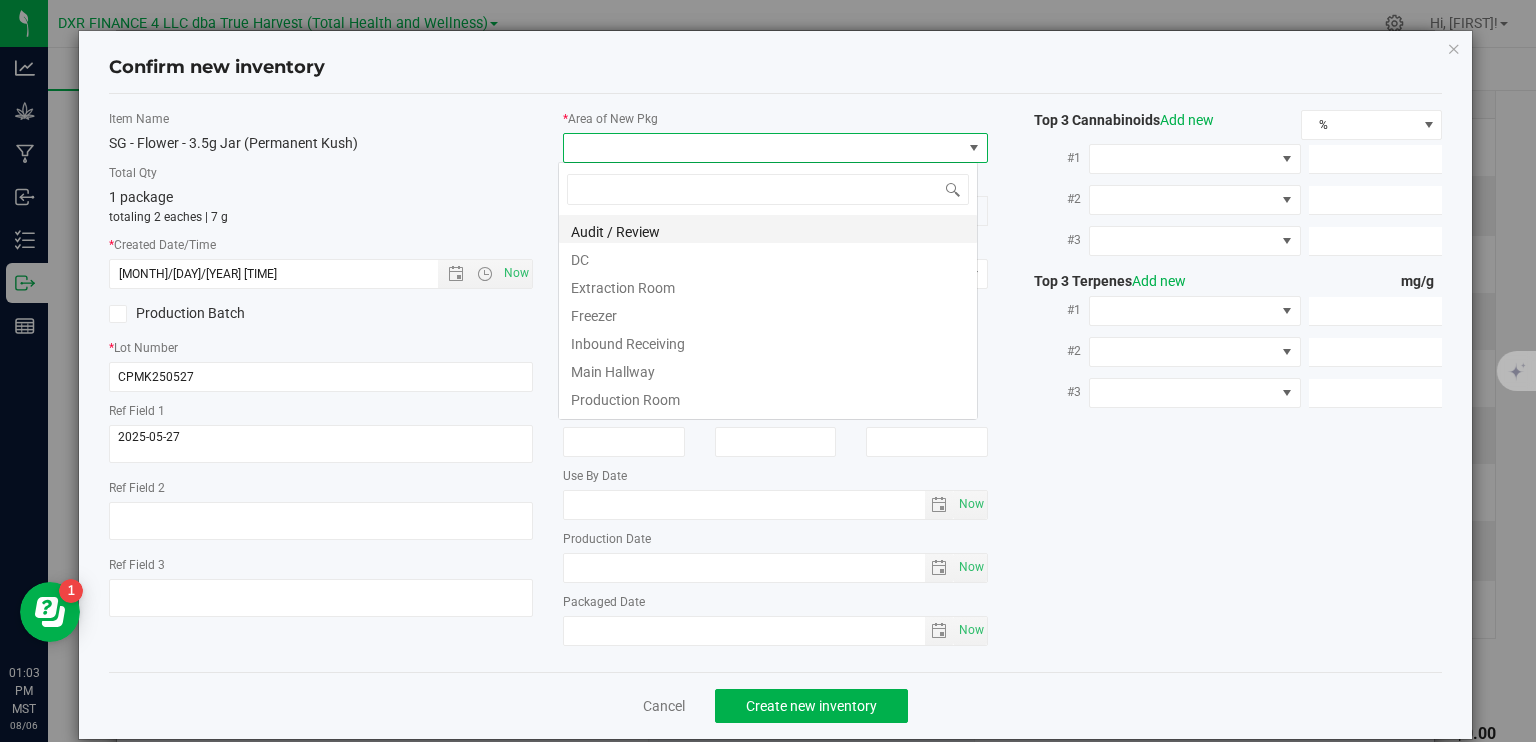 scroll, scrollTop: 99970, scrollLeft: 99580, axis: both 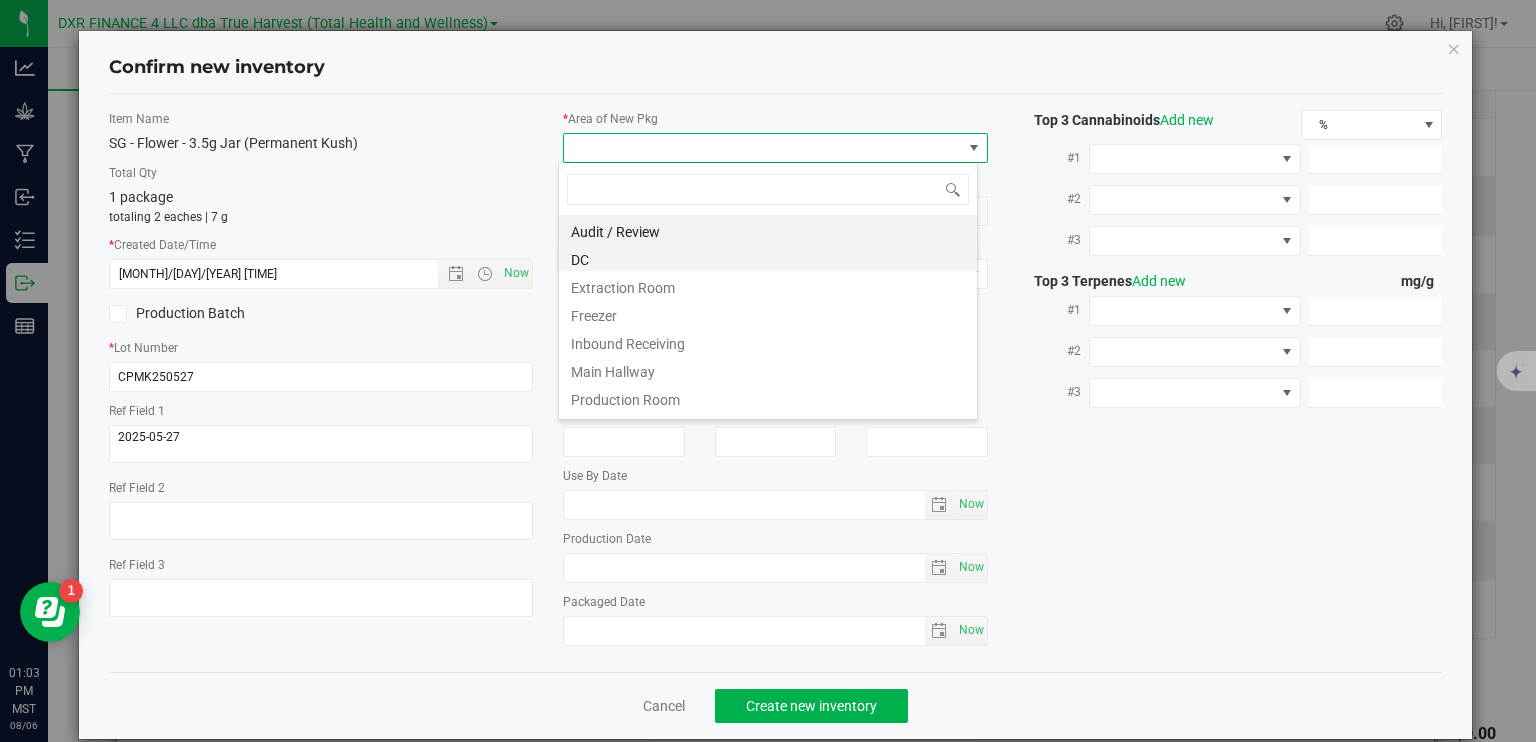 click on "DC" at bounding box center [768, 257] 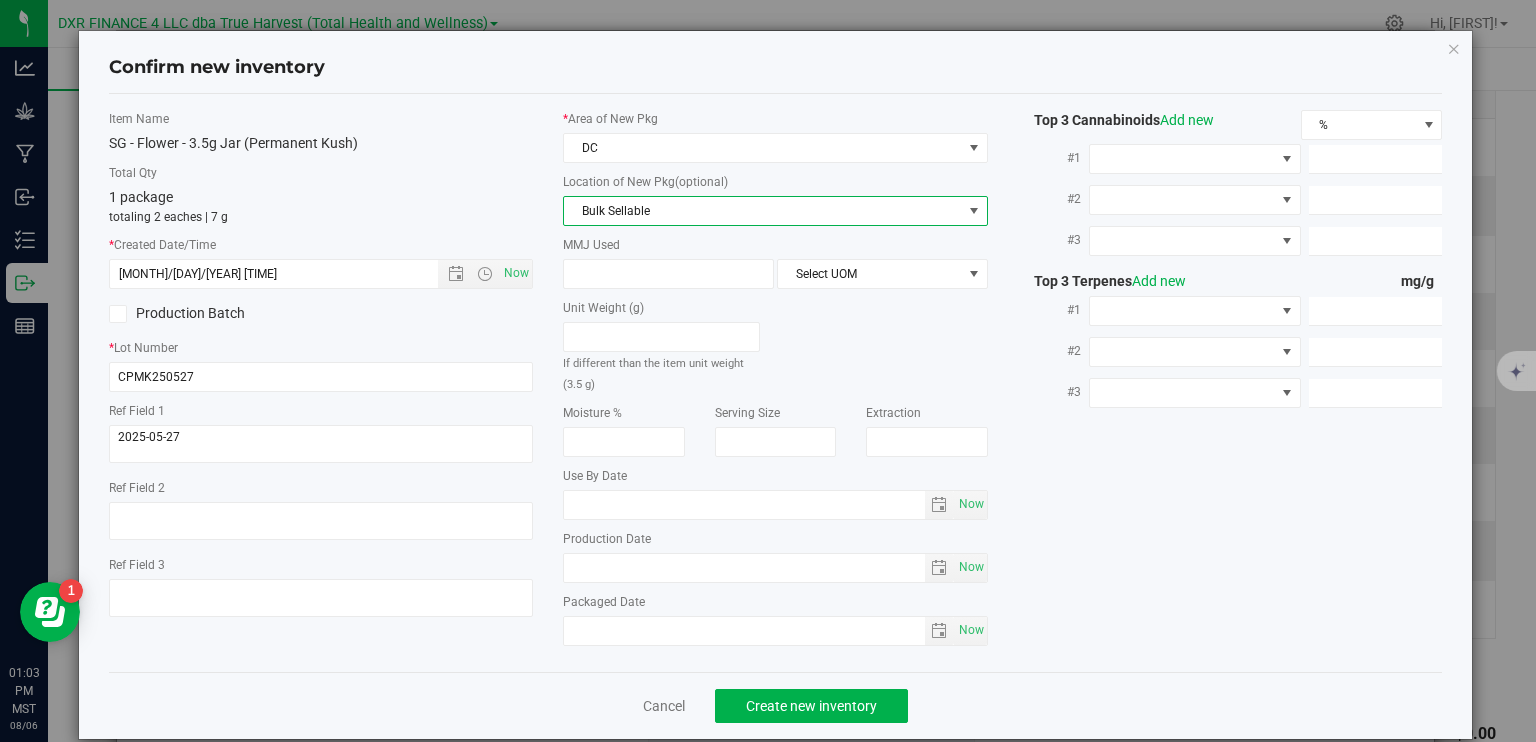 click on "Bulk Sellable" at bounding box center (763, 211) 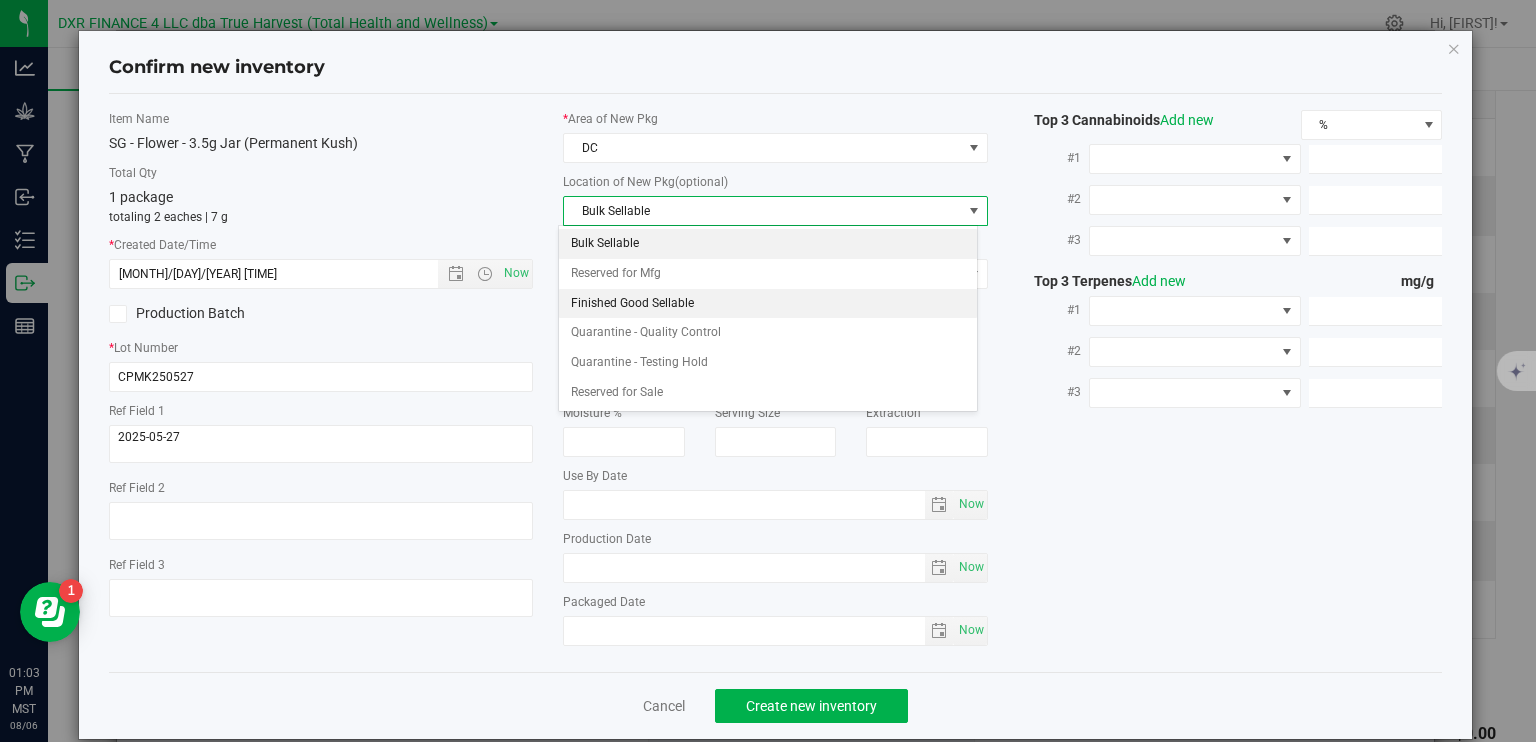click on "Finished Good Sellable" at bounding box center [768, 304] 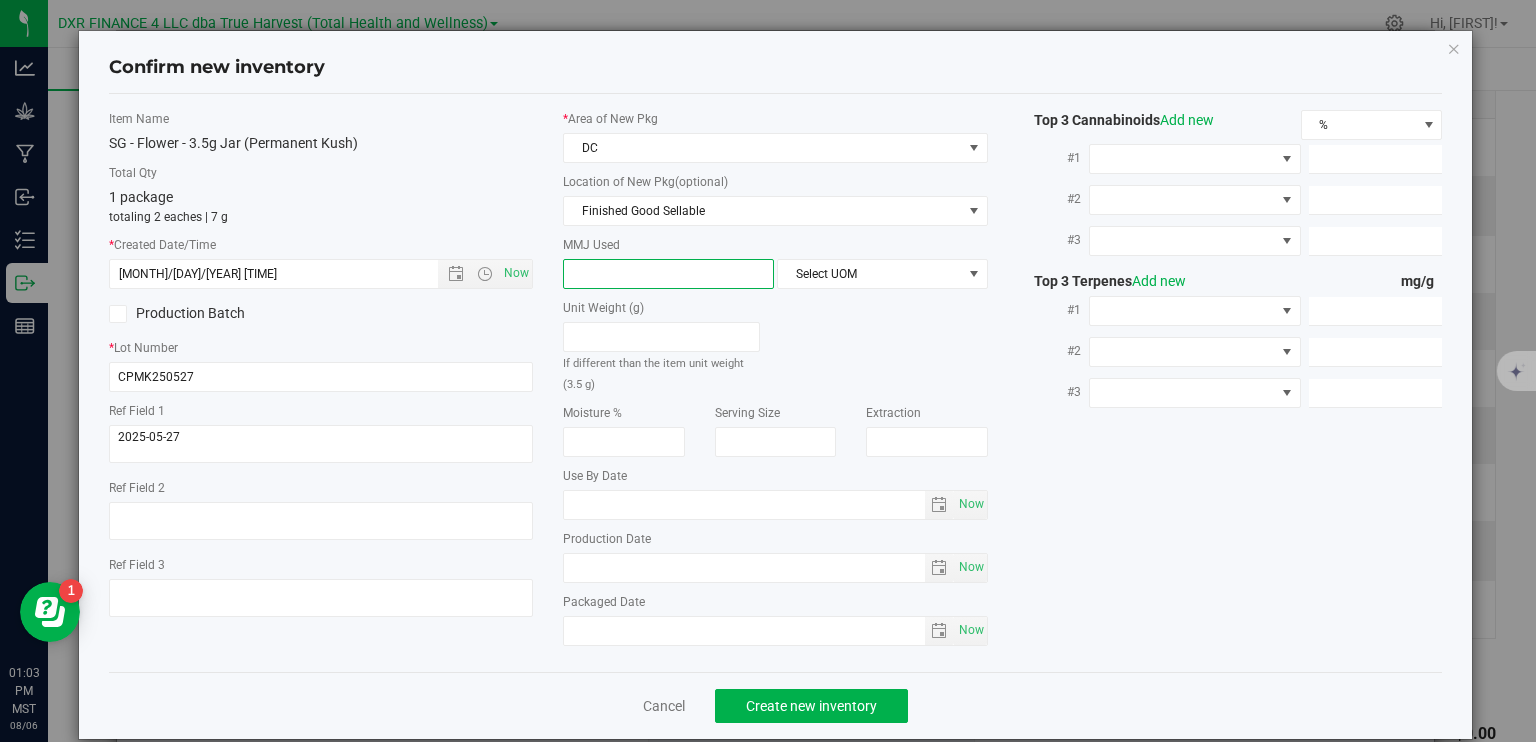 click at bounding box center (668, 274) 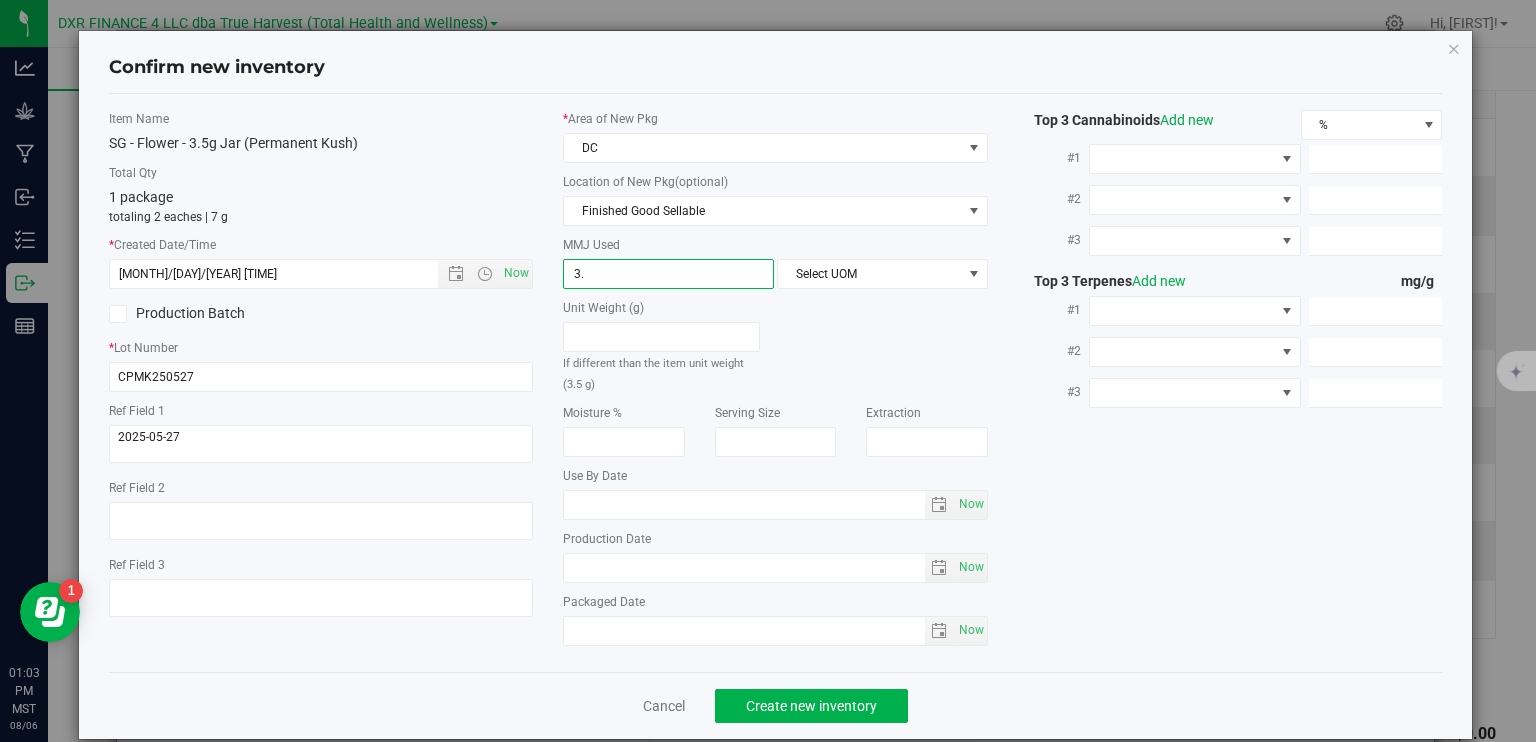 type on "3.5" 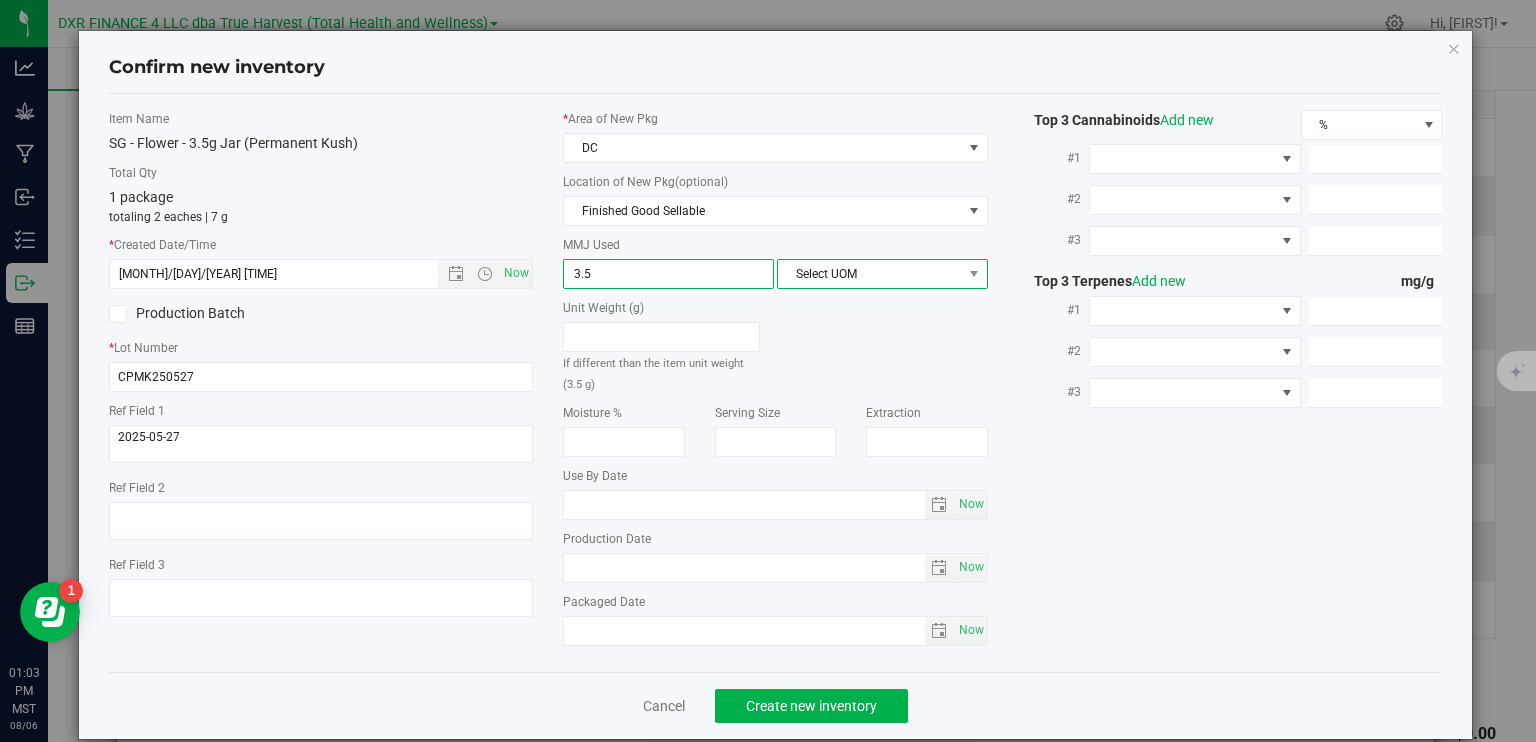 type on "3.5000" 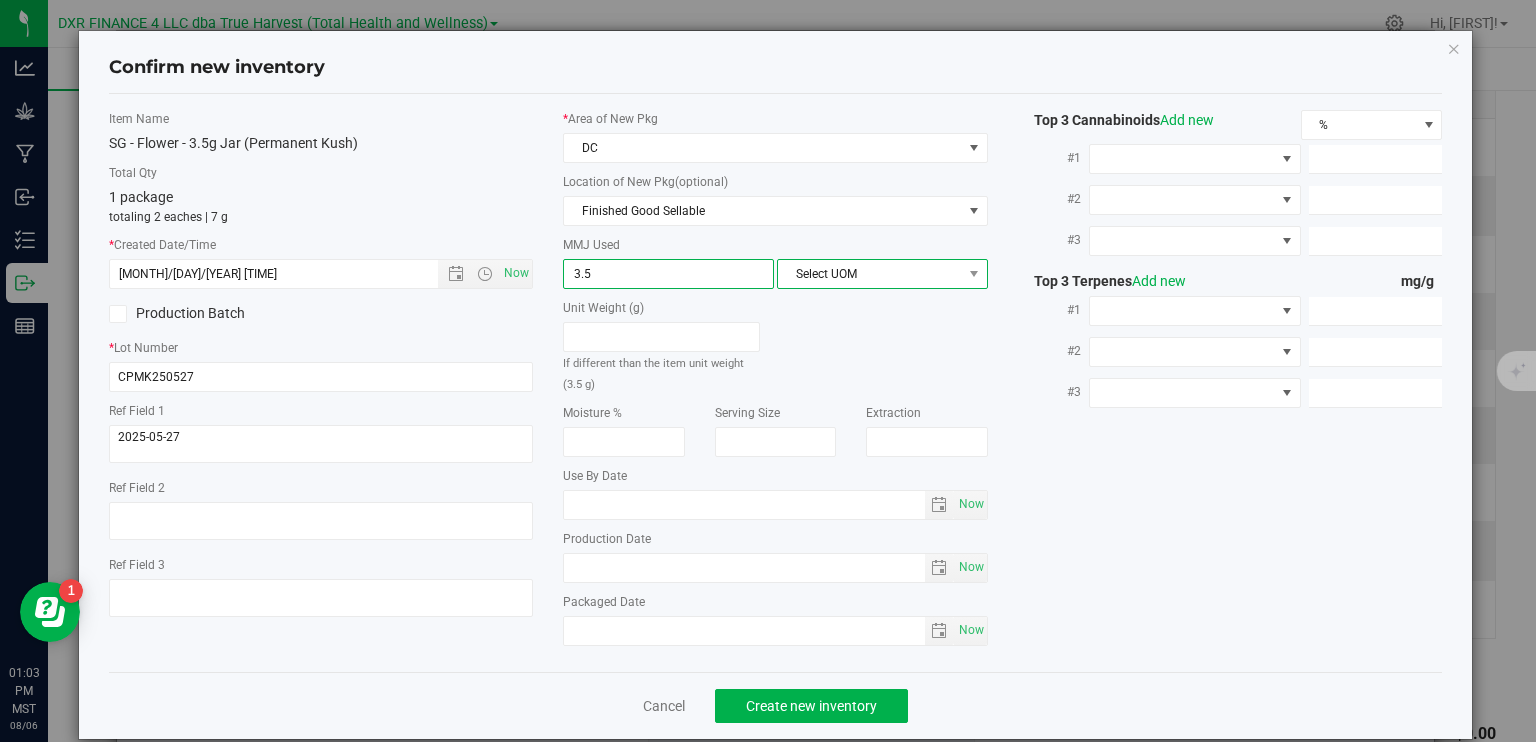 click on "Select UOM" at bounding box center [870, 274] 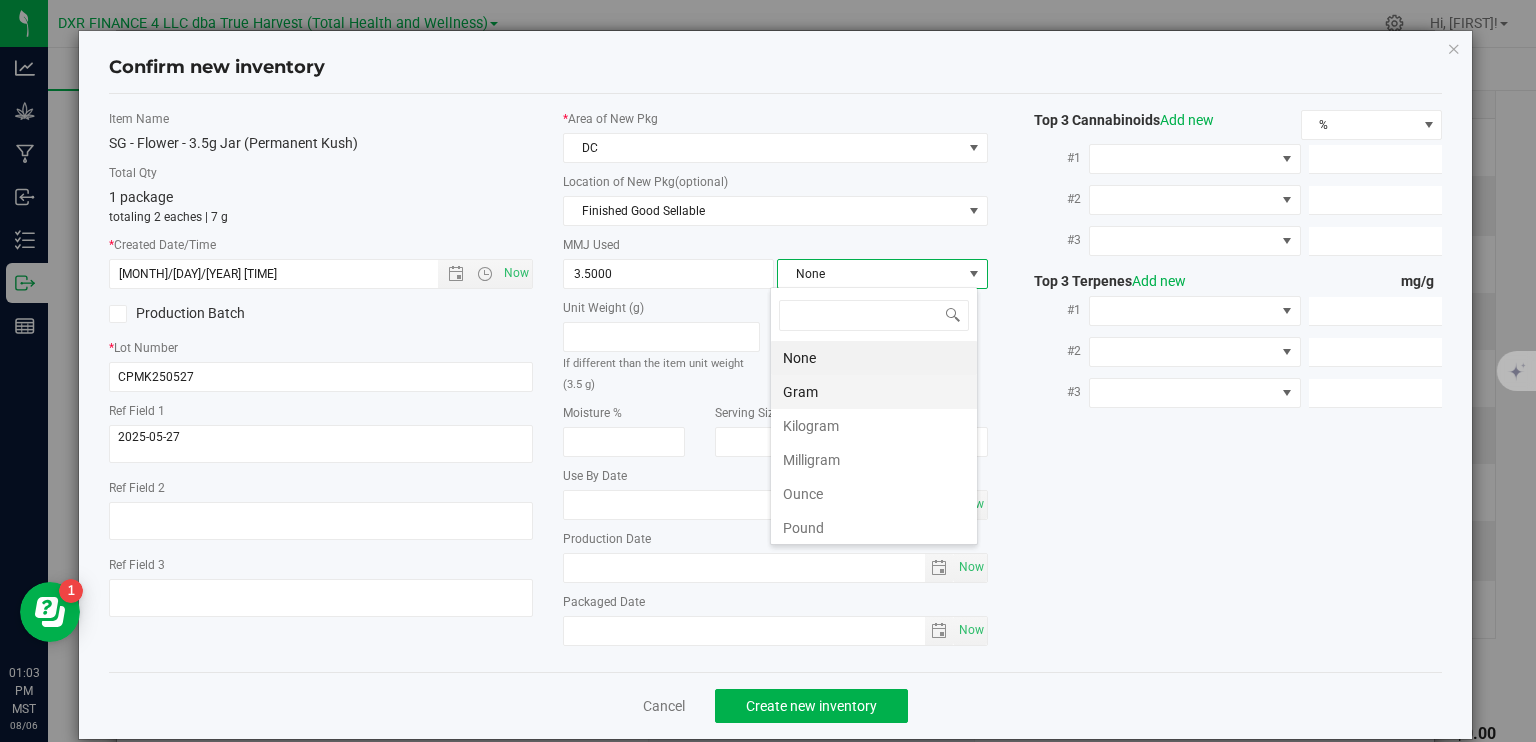scroll, scrollTop: 99970, scrollLeft: 99792, axis: both 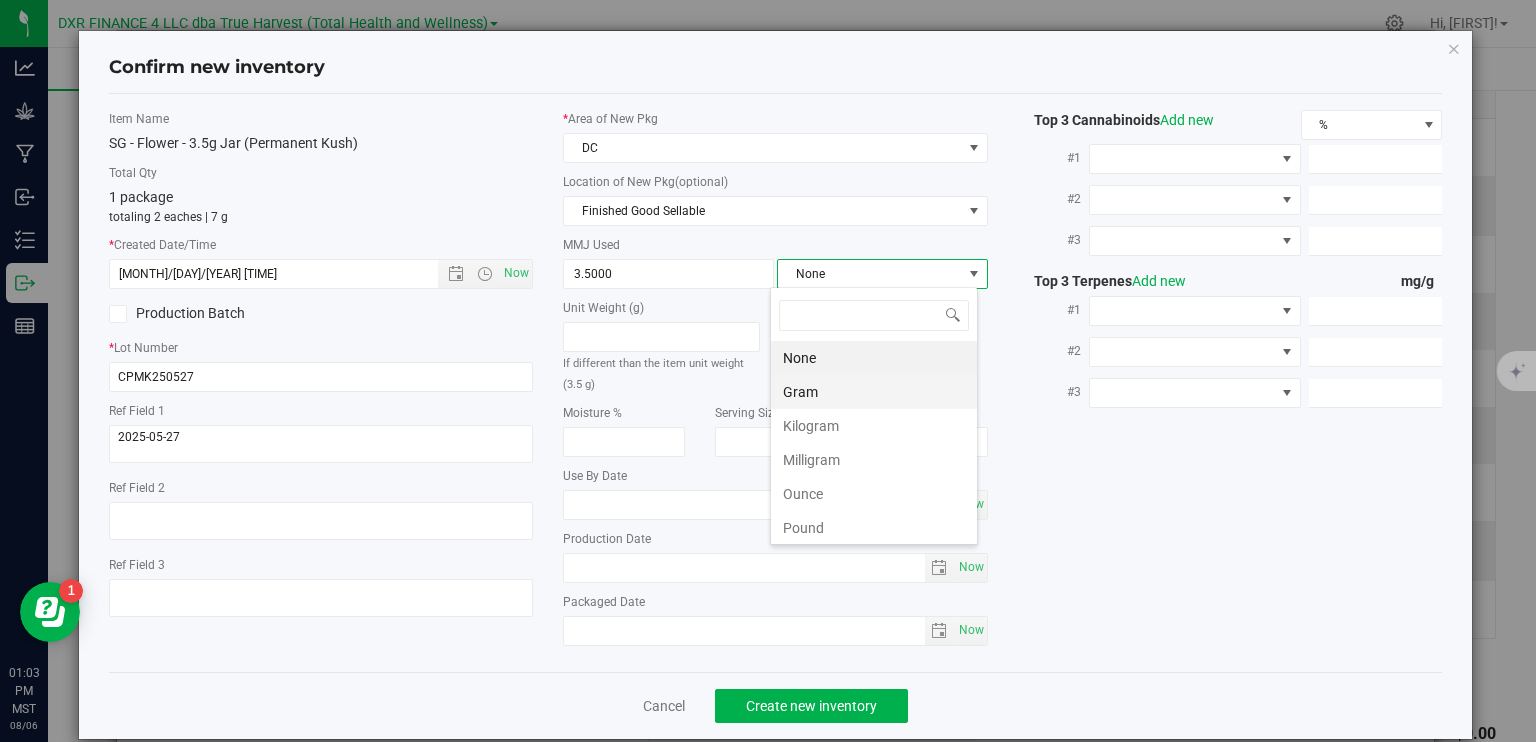 click on "Gram" at bounding box center (874, 392) 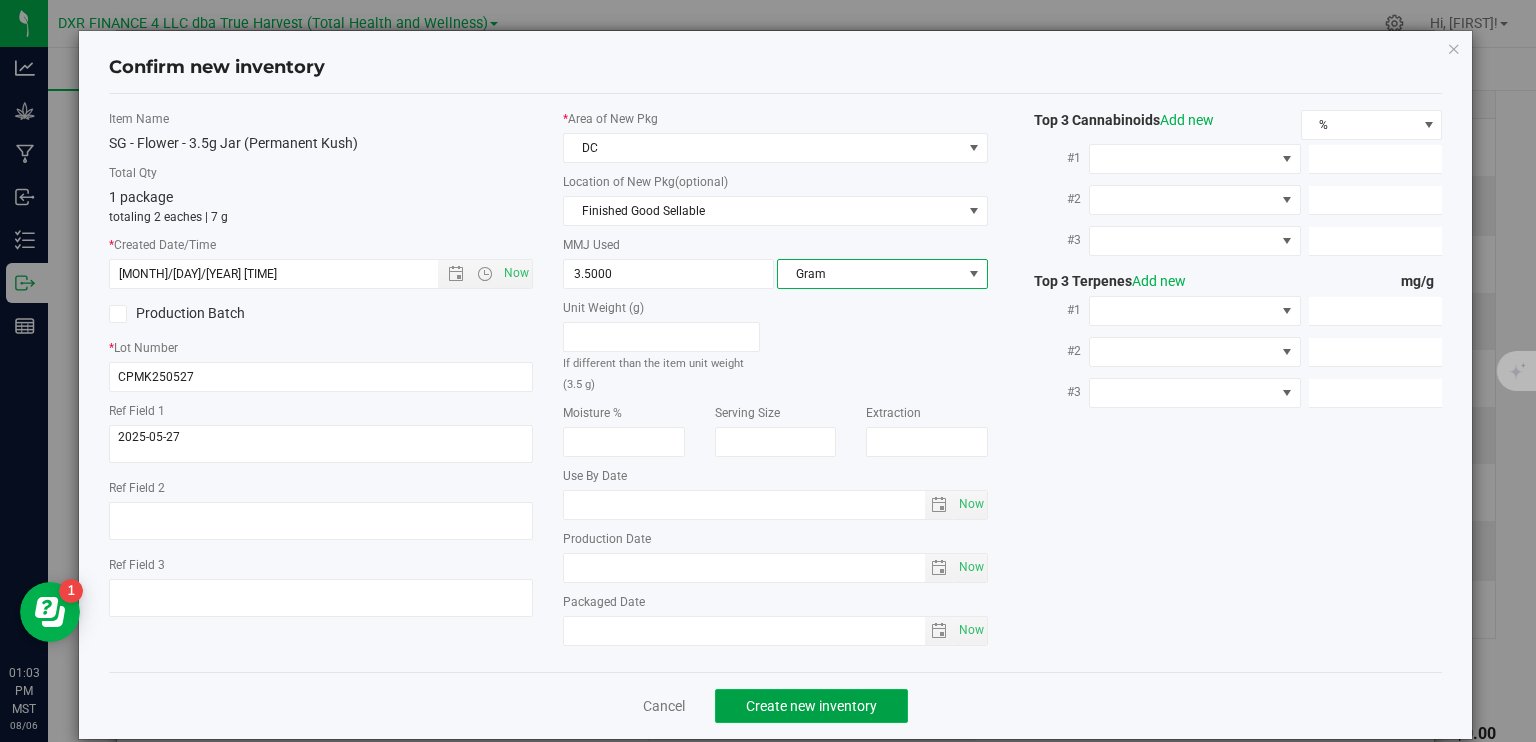 click on "Create new inventory" 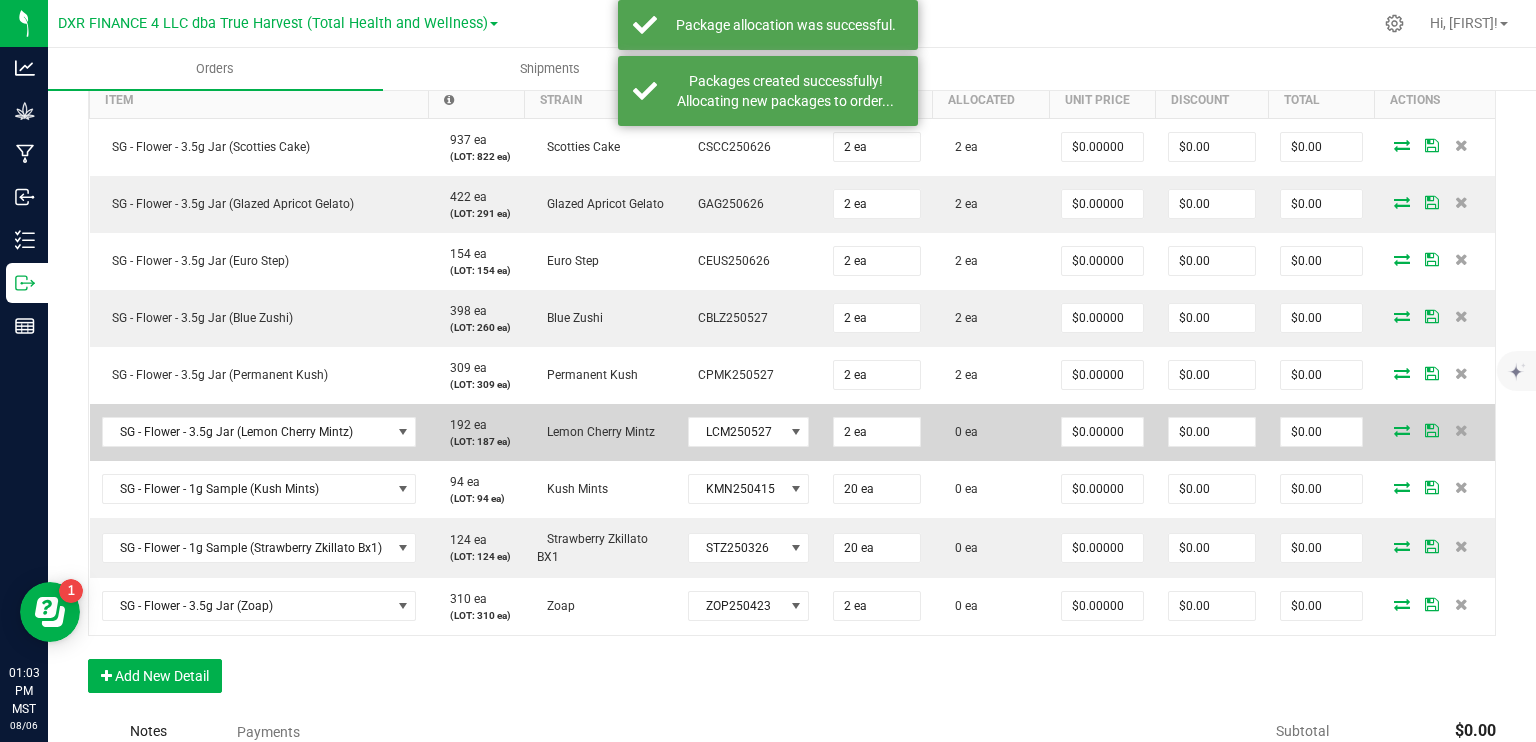 click at bounding box center [1402, 430] 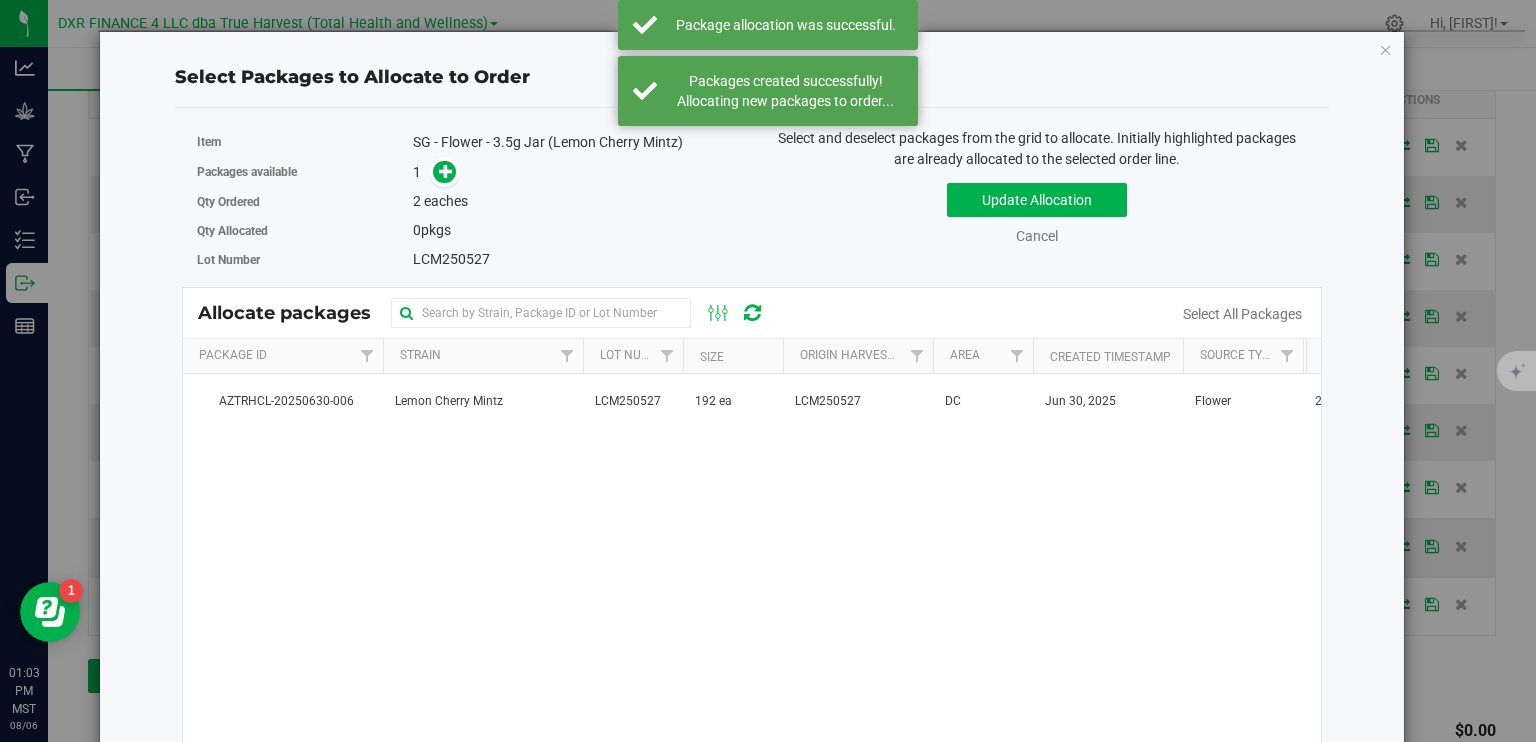 drag, startPoint x: 657, startPoint y: 404, endPoint x: 534, endPoint y: 274, distance: 178.96648 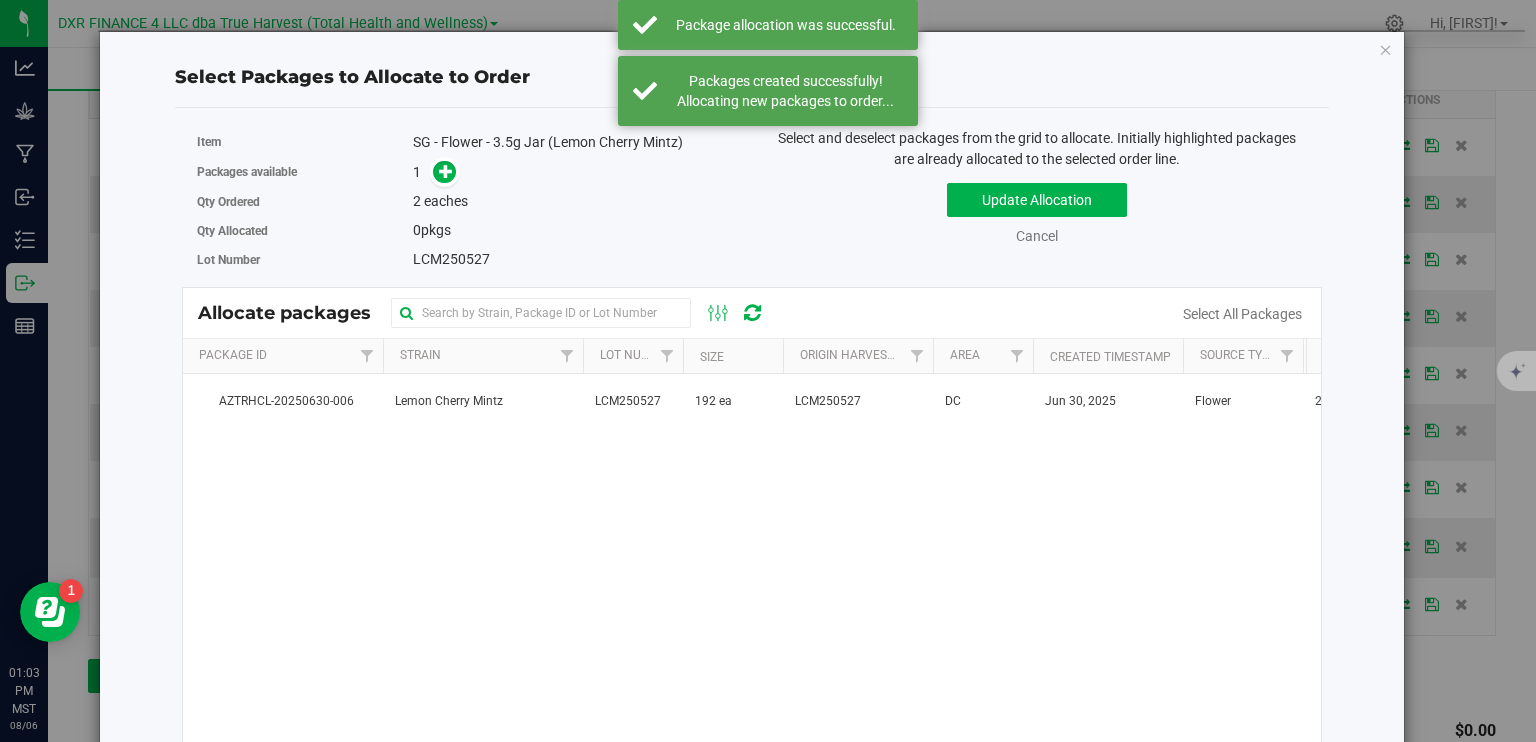 click on "LCM250527" at bounding box center (628, 401) 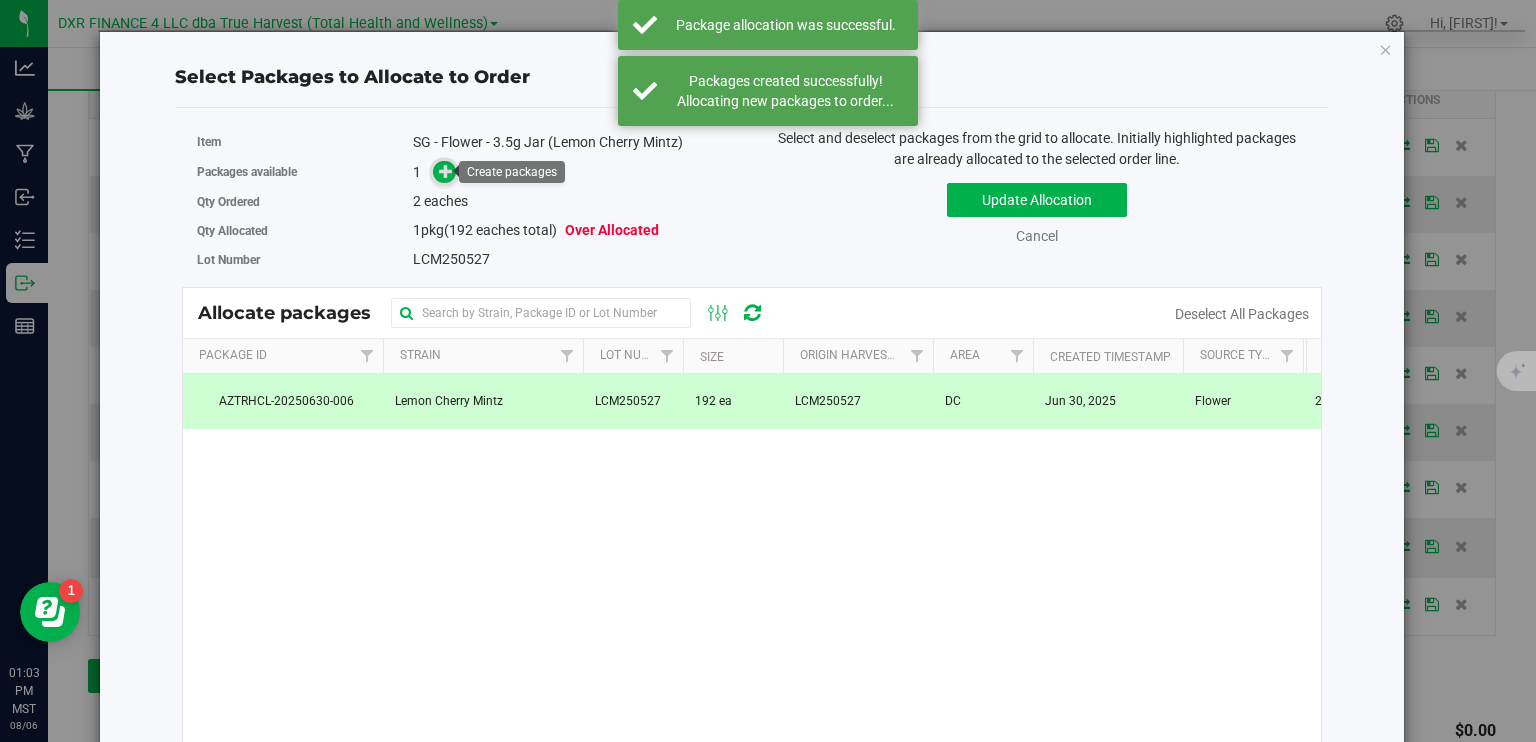 click at bounding box center [446, 171] 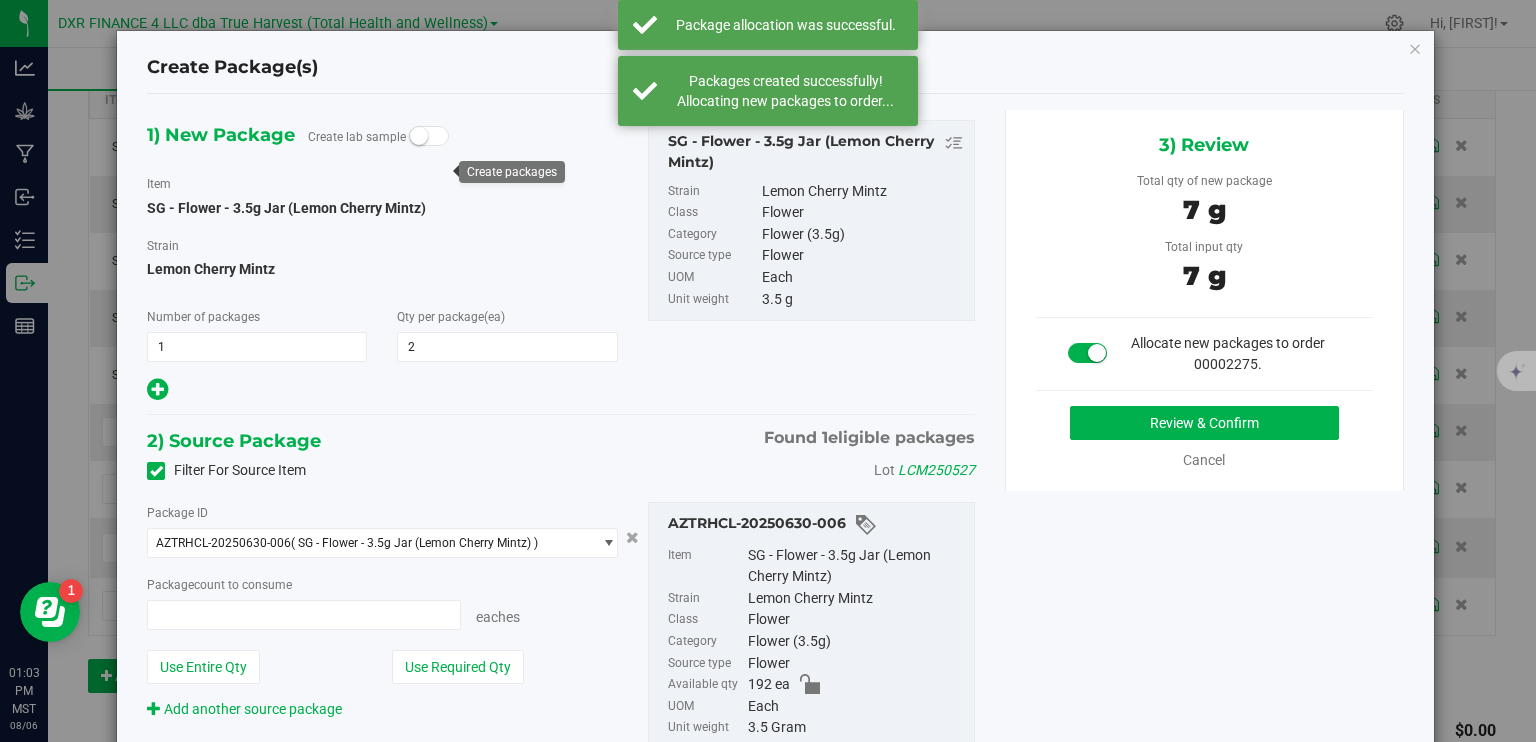 type on "2 ea" 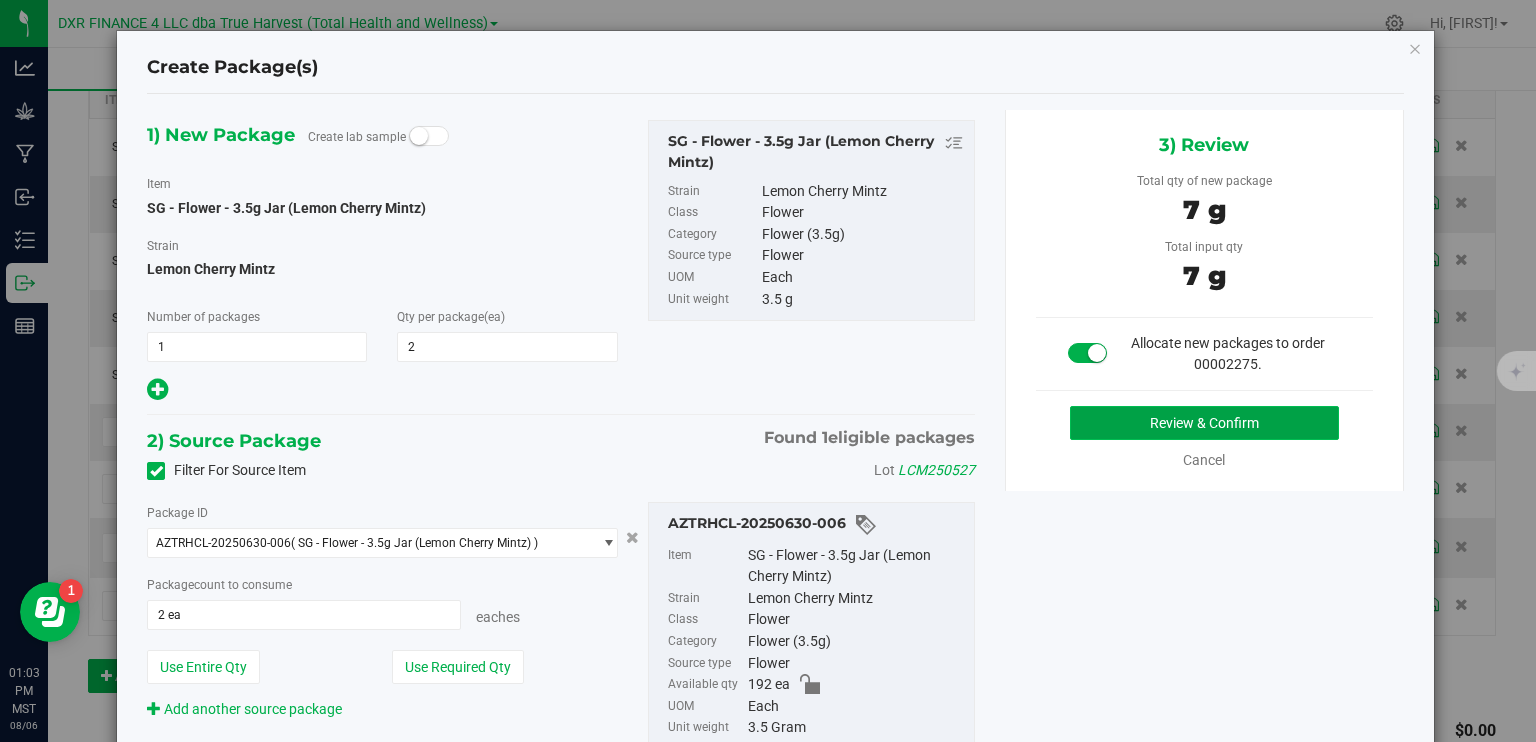 click on "Review & Confirm" at bounding box center (1204, 423) 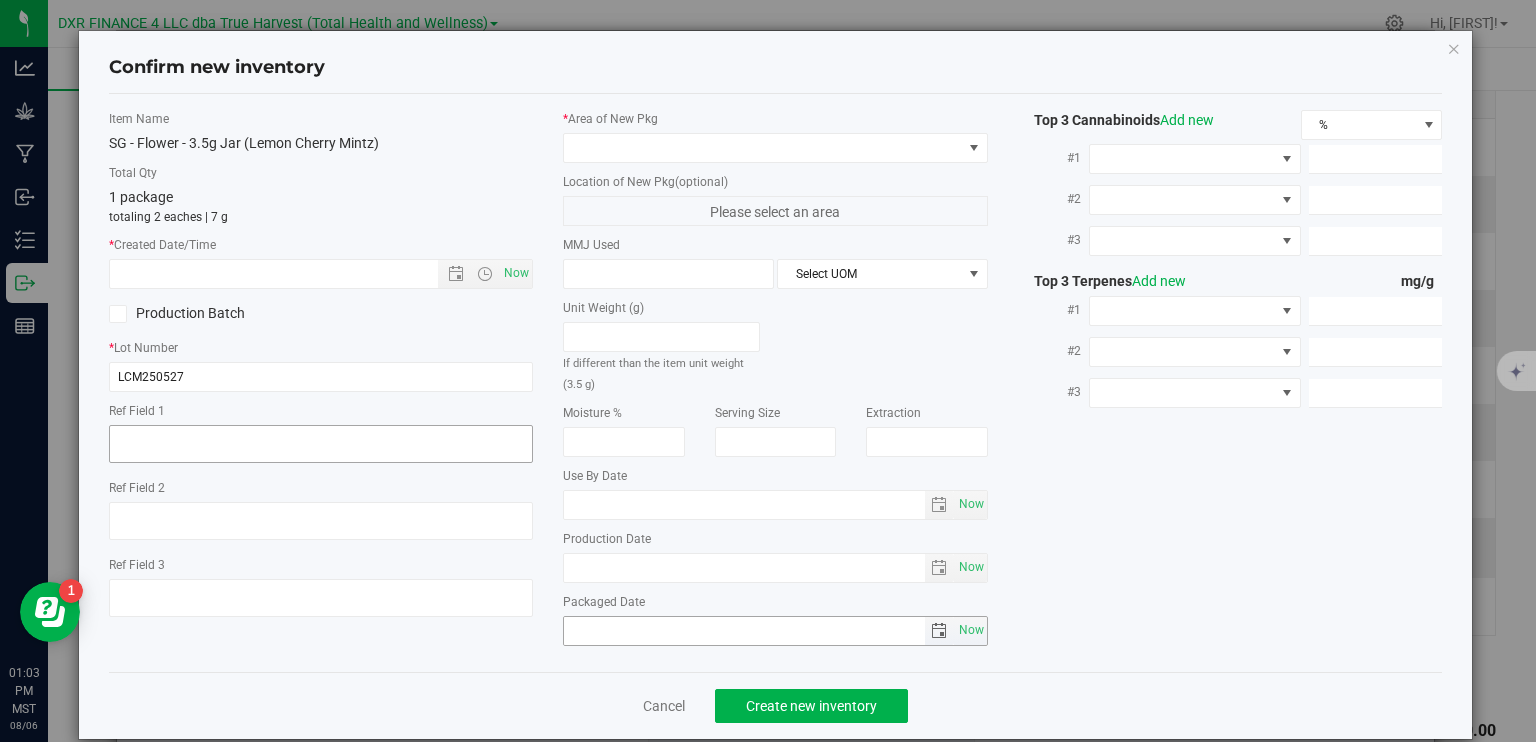 type on "2025-05-27" 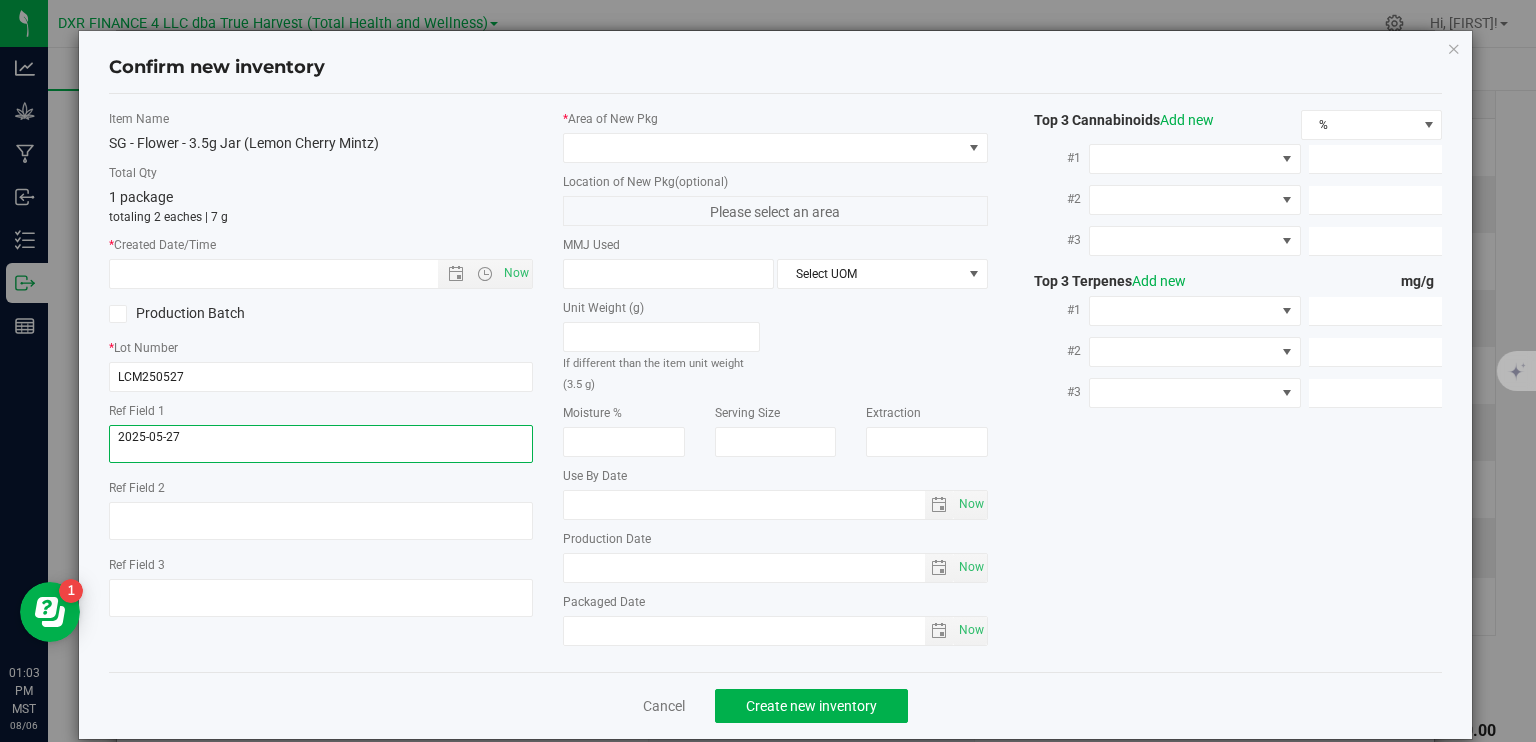 click at bounding box center [321, 444] 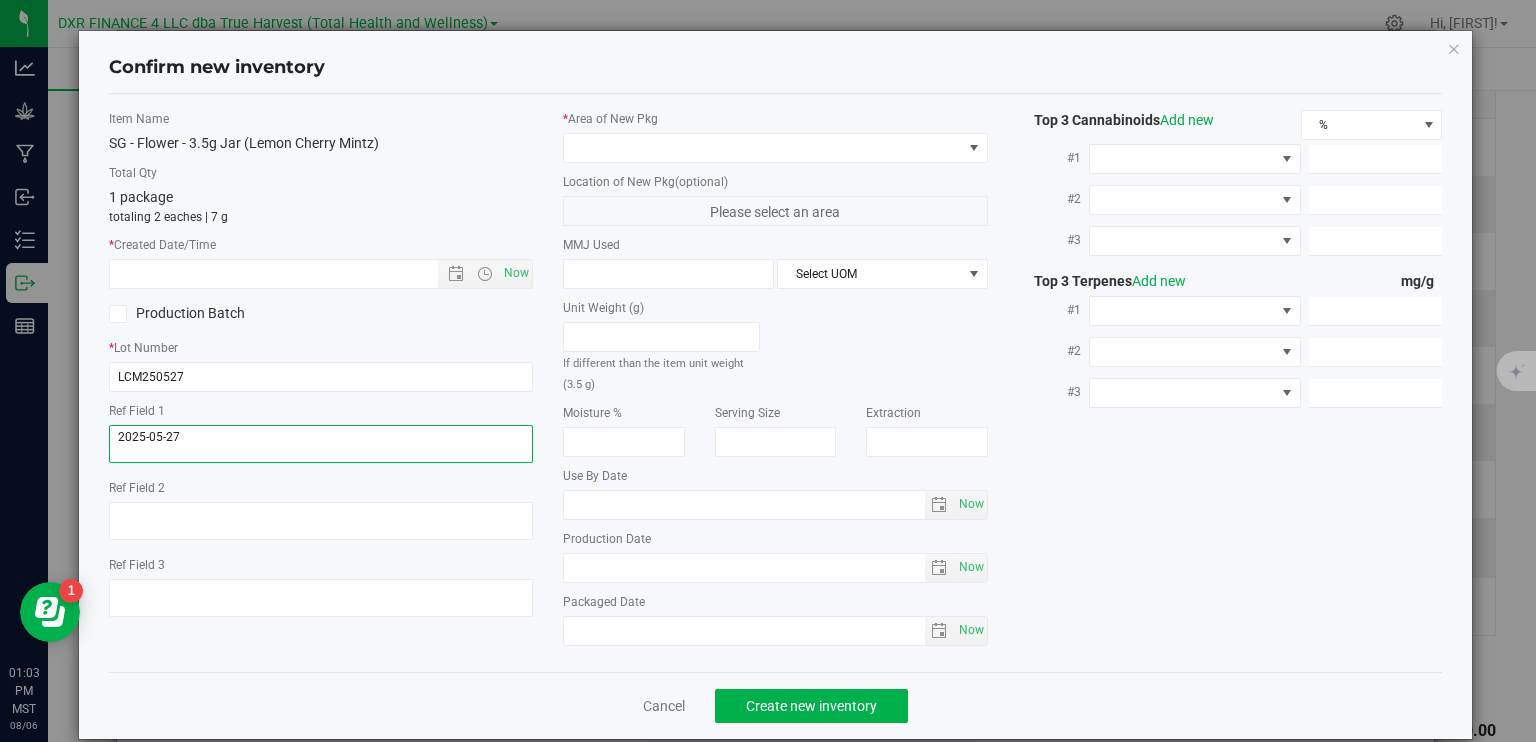 click at bounding box center [321, 444] 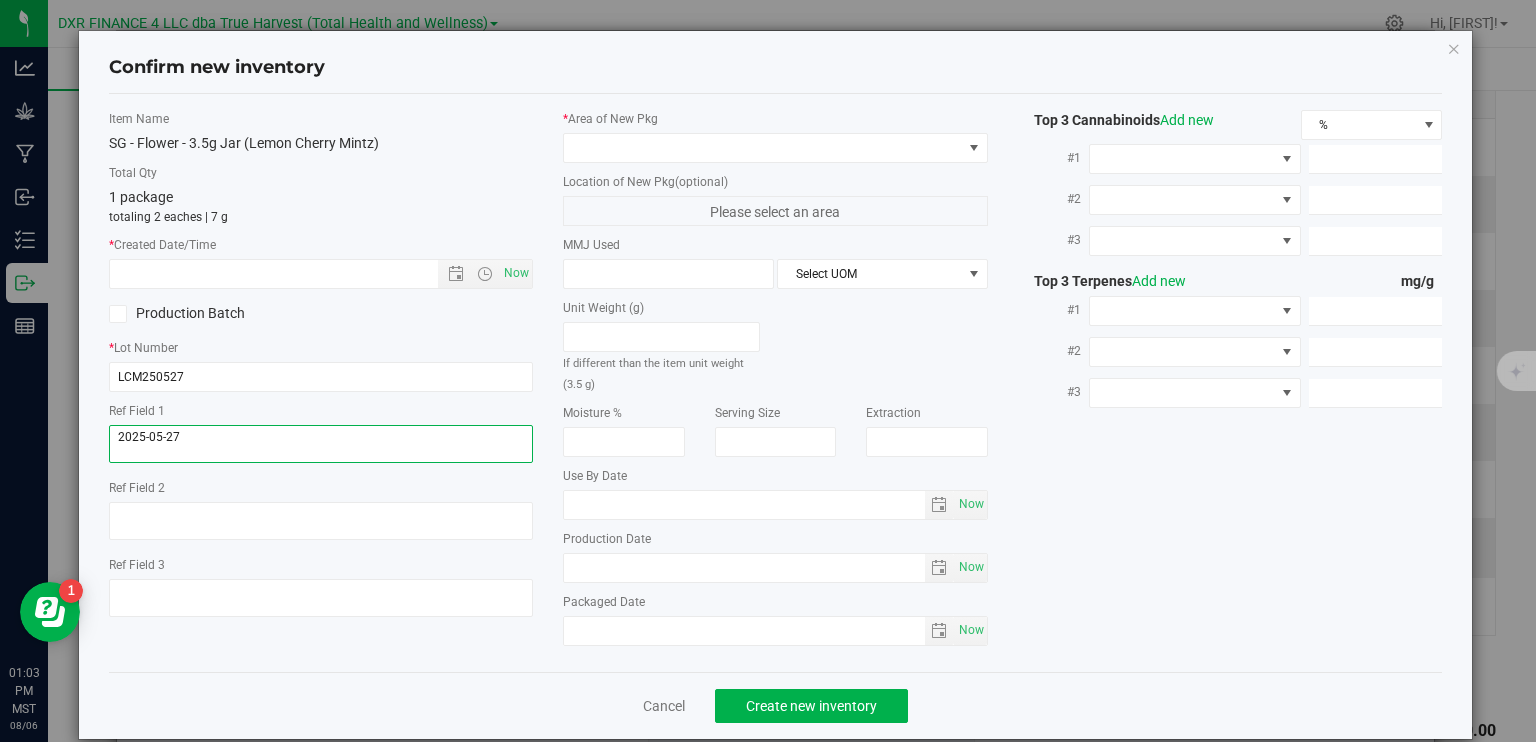 click at bounding box center [321, 444] 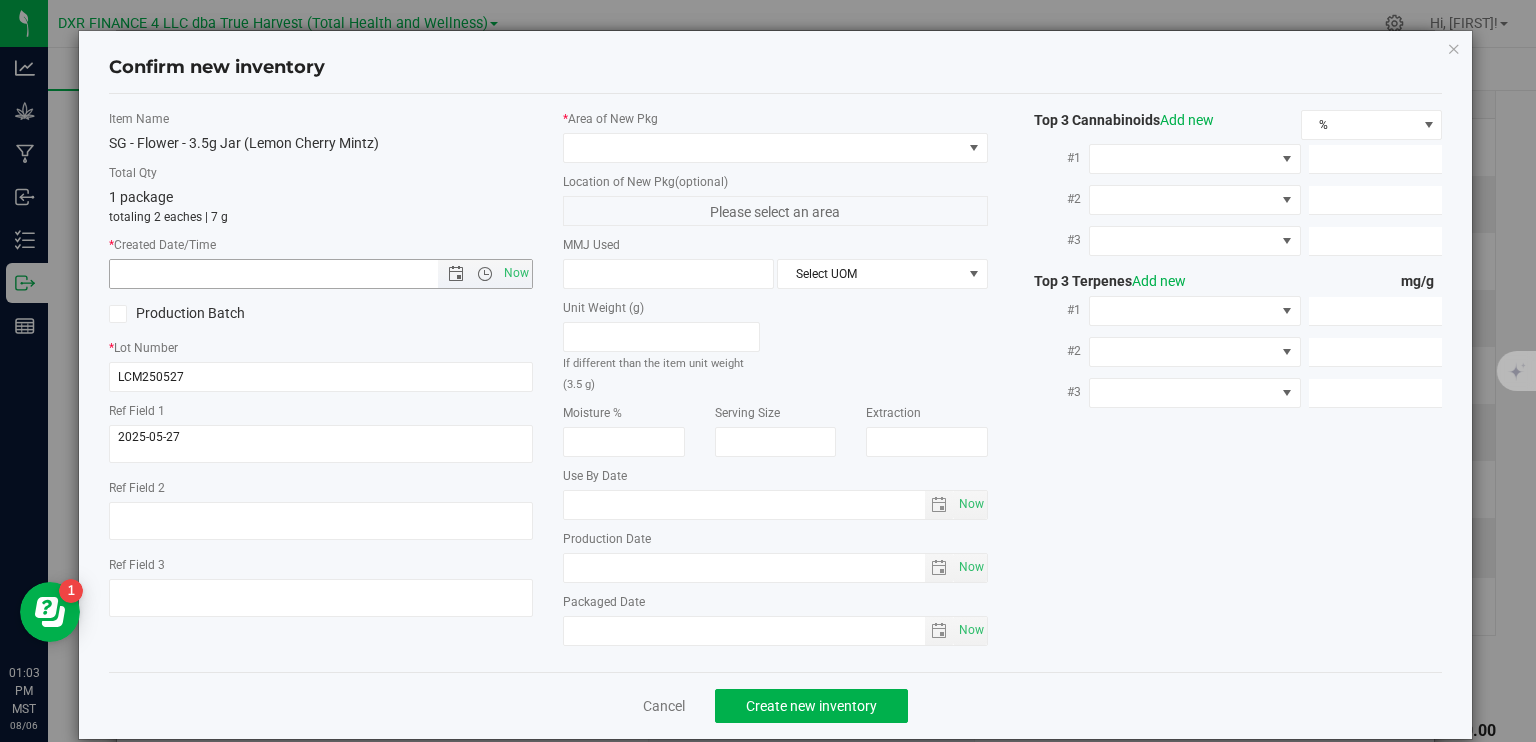 click at bounding box center (291, 274) 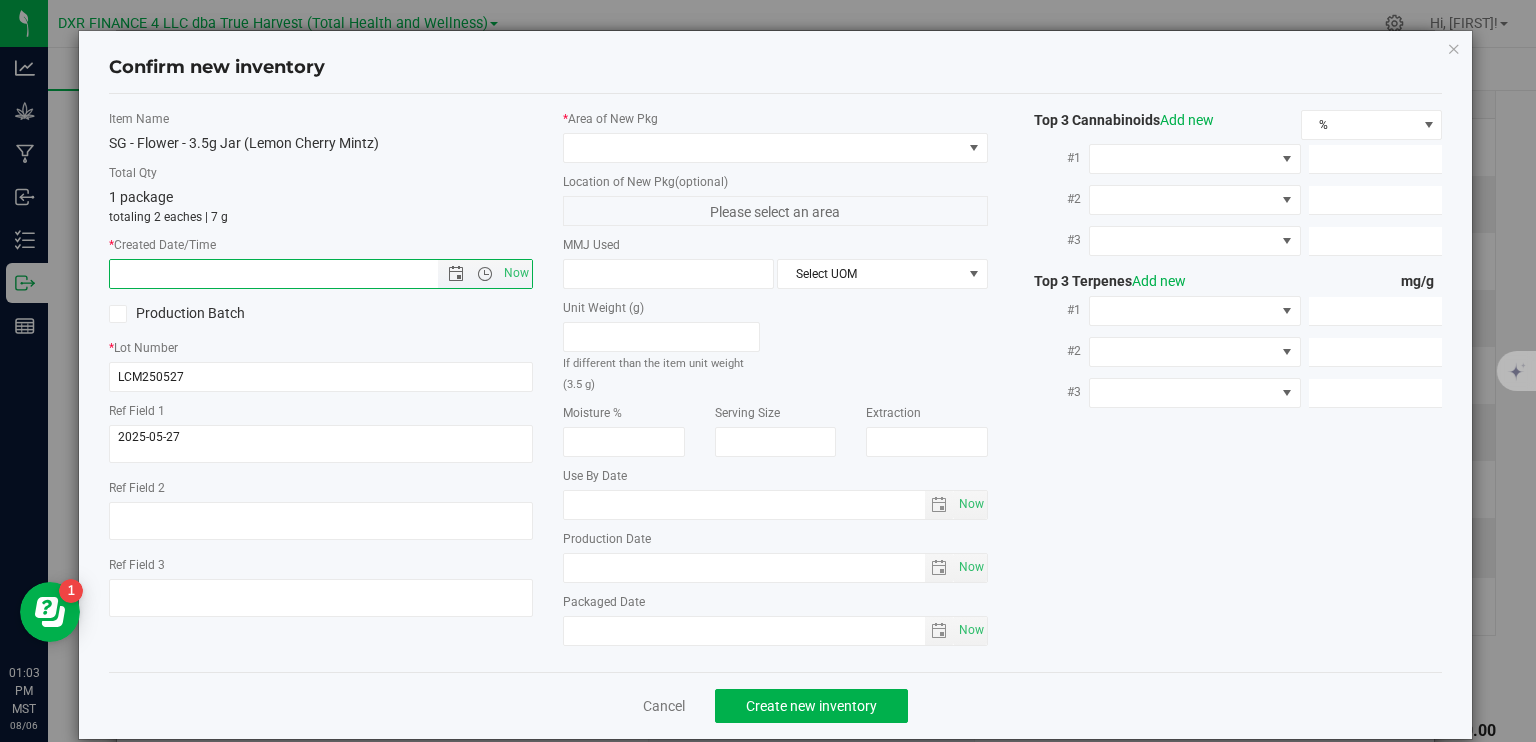 paste on "2025-05-27" 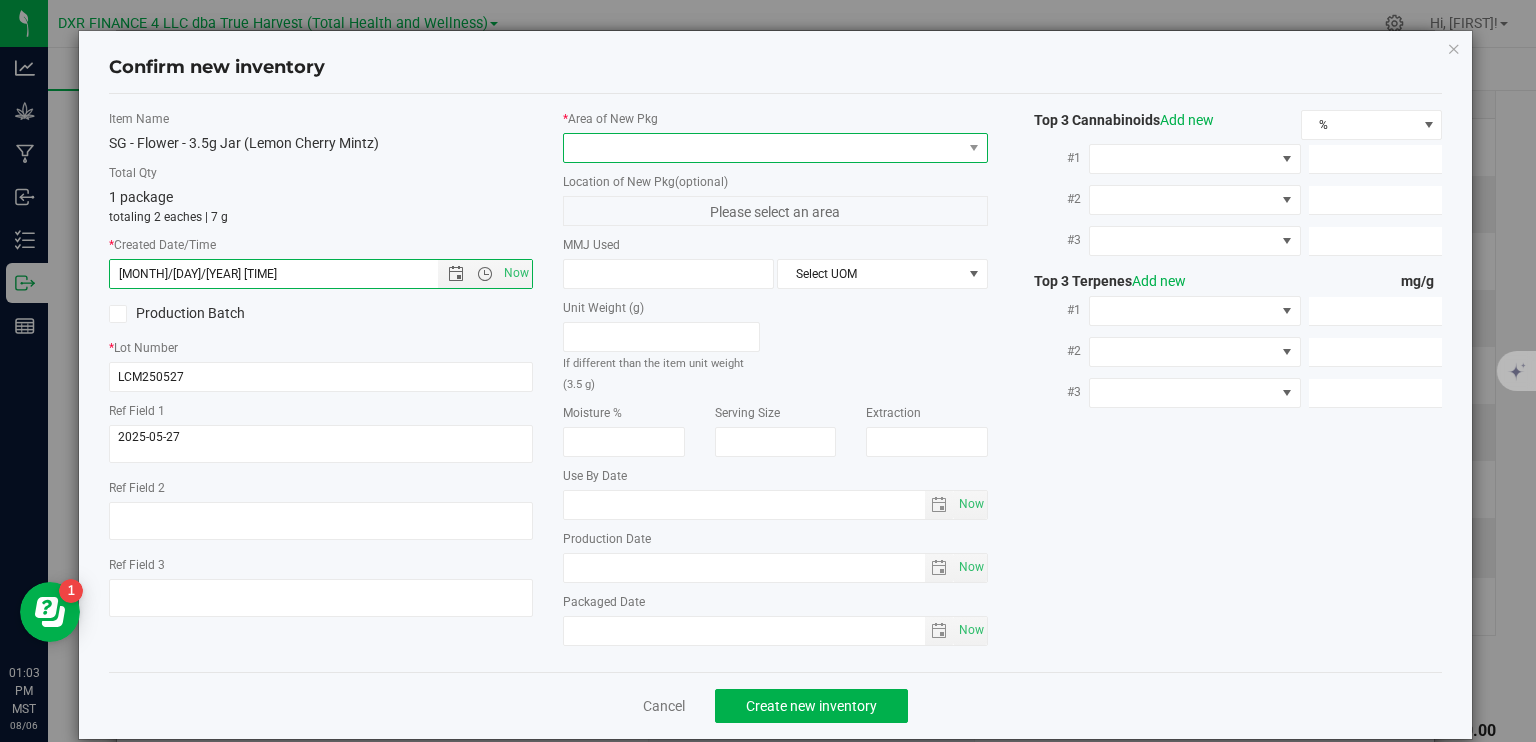 type on "5/27/2025 1:03 PM" 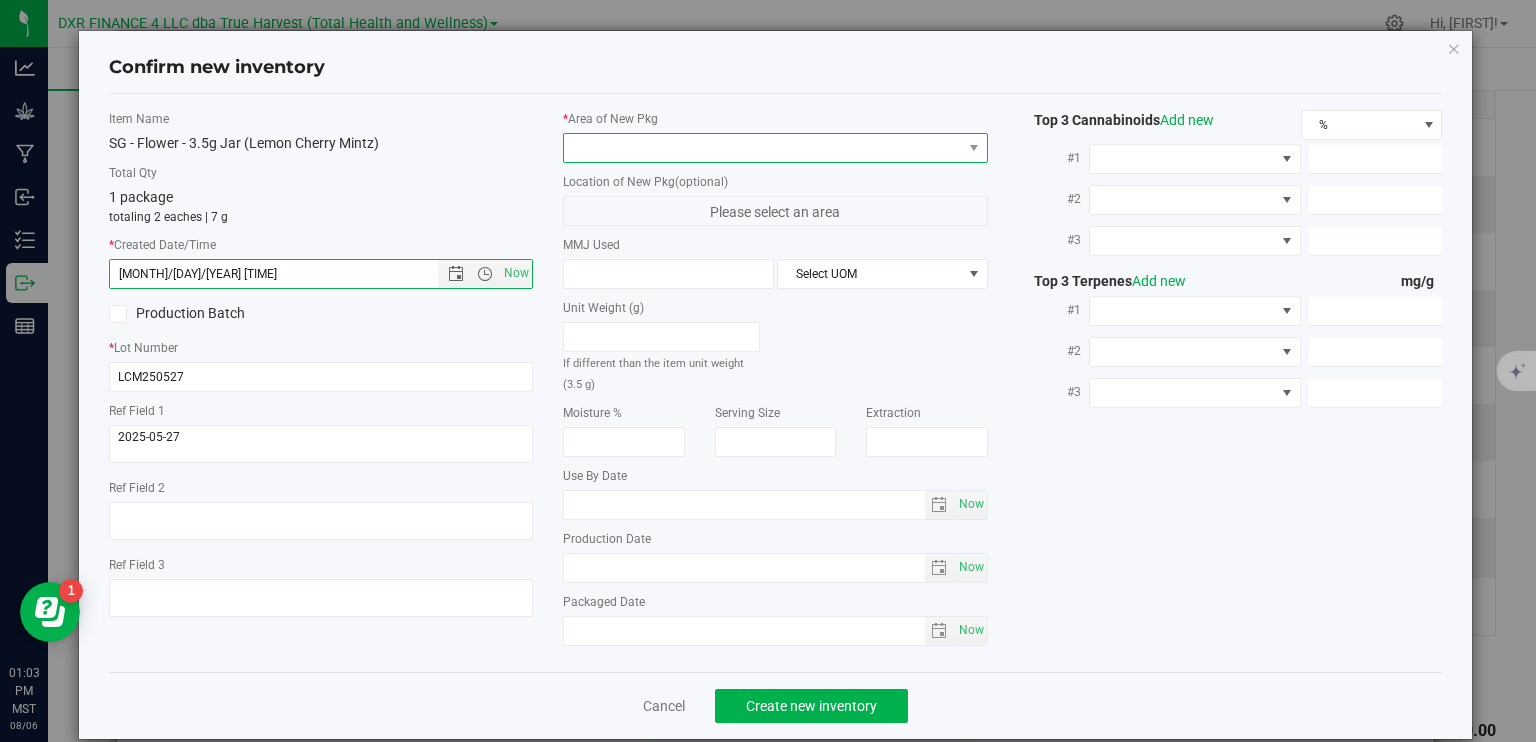 click at bounding box center [763, 148] 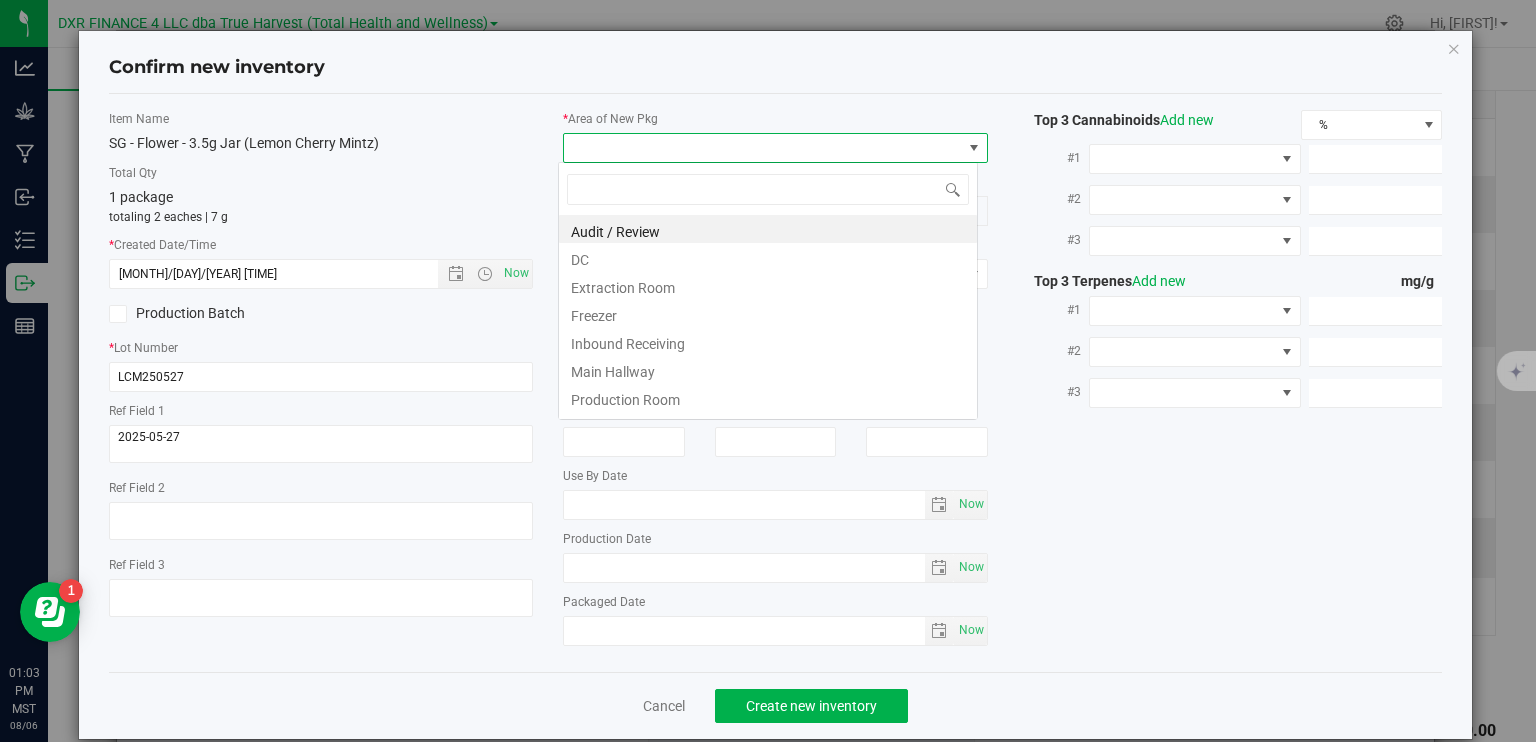 scroll, scrollTop: 99970, scrollLeft: 99580, axis: both 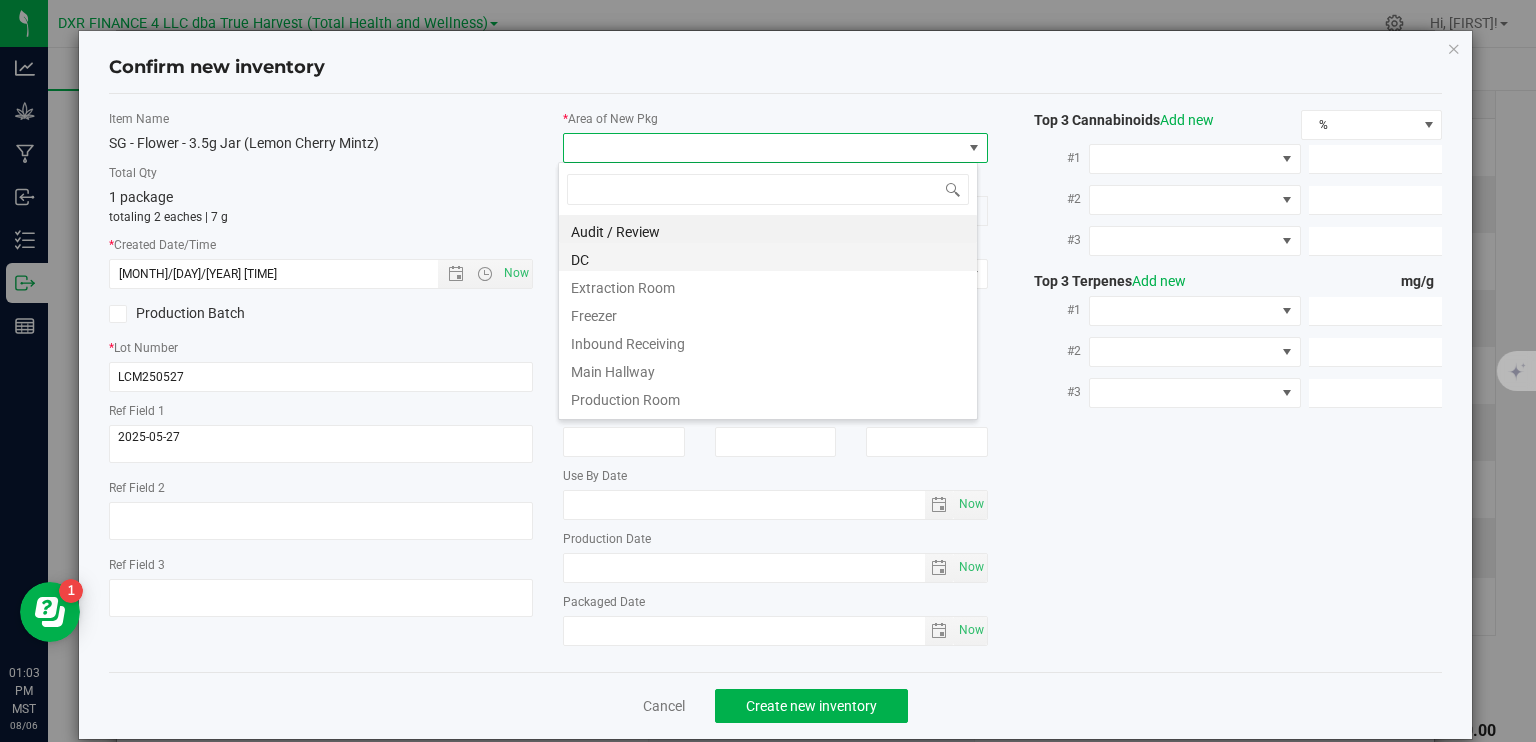 click on "DC" at bounding box center (768, 257) 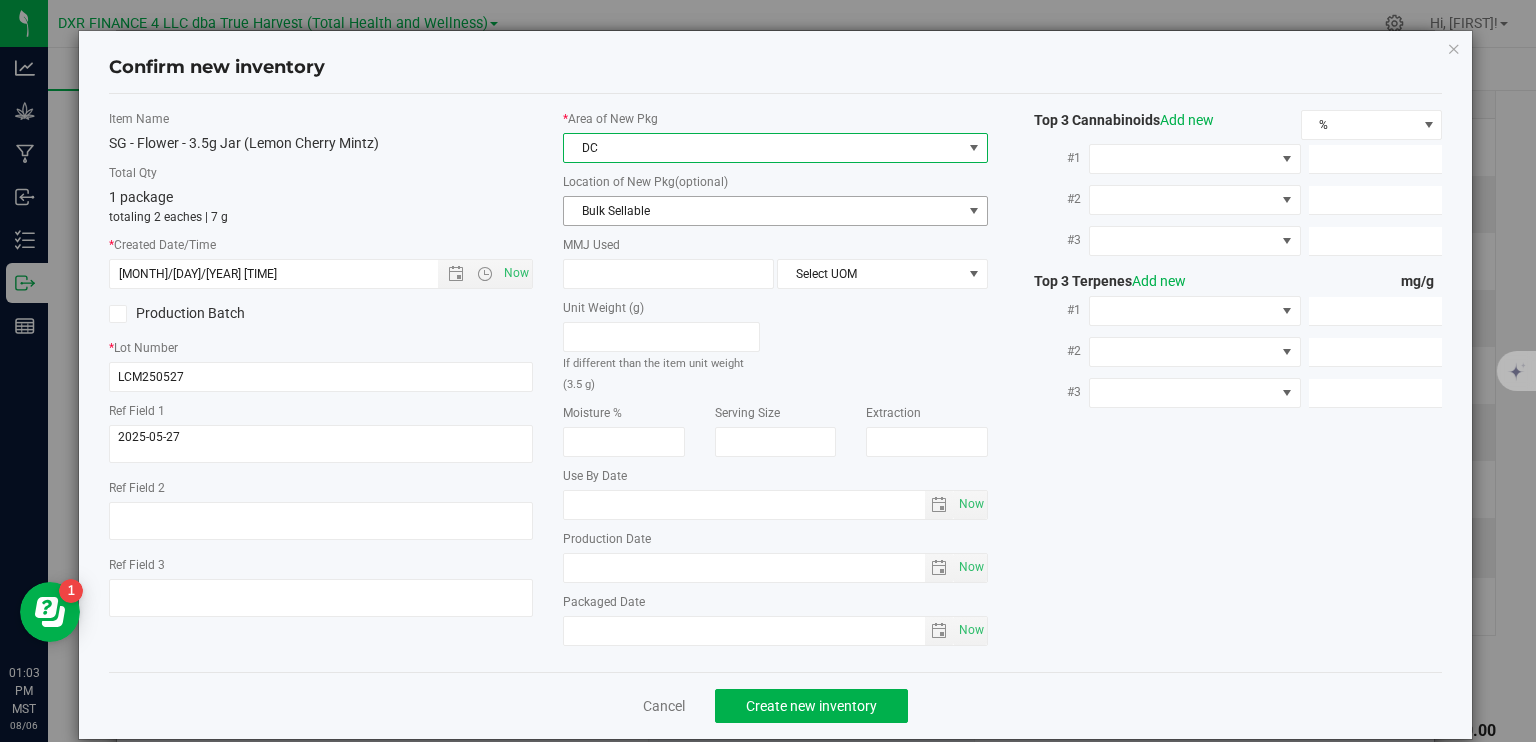 click on "Bulk Sellable" at bounding box center [763, 211] 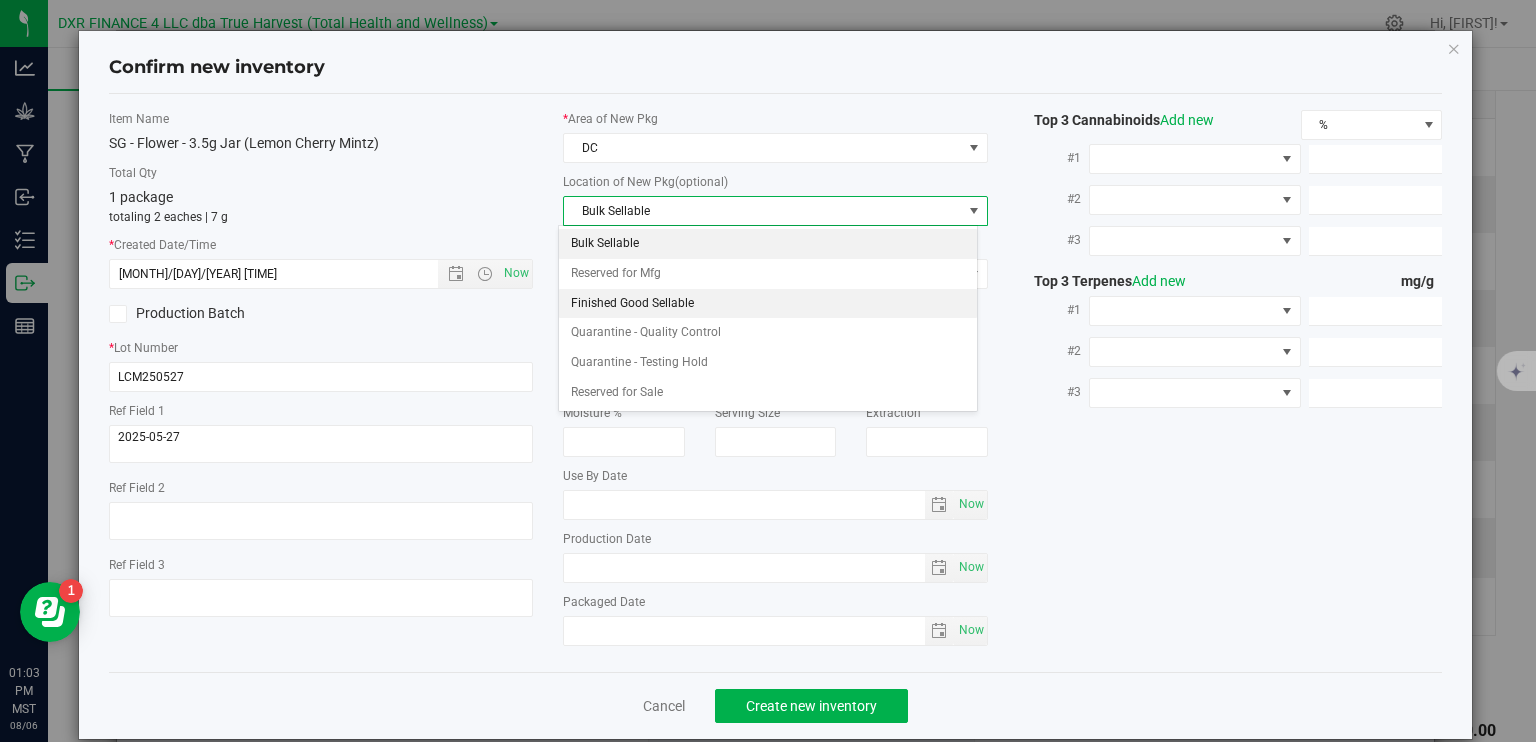click on "Finished Good Sellable" at bounding box center (768, 304) 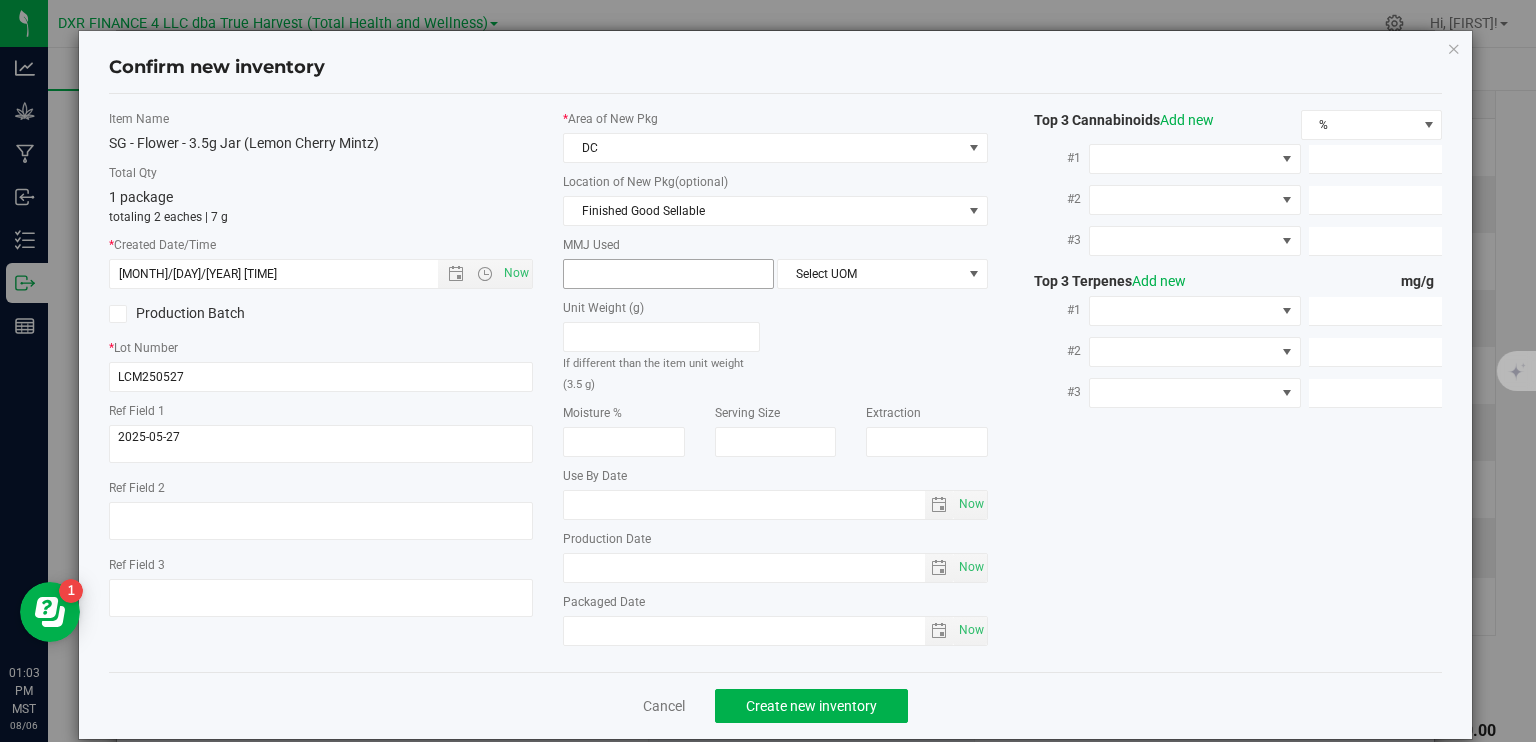 click at bounding box center [668, 274] 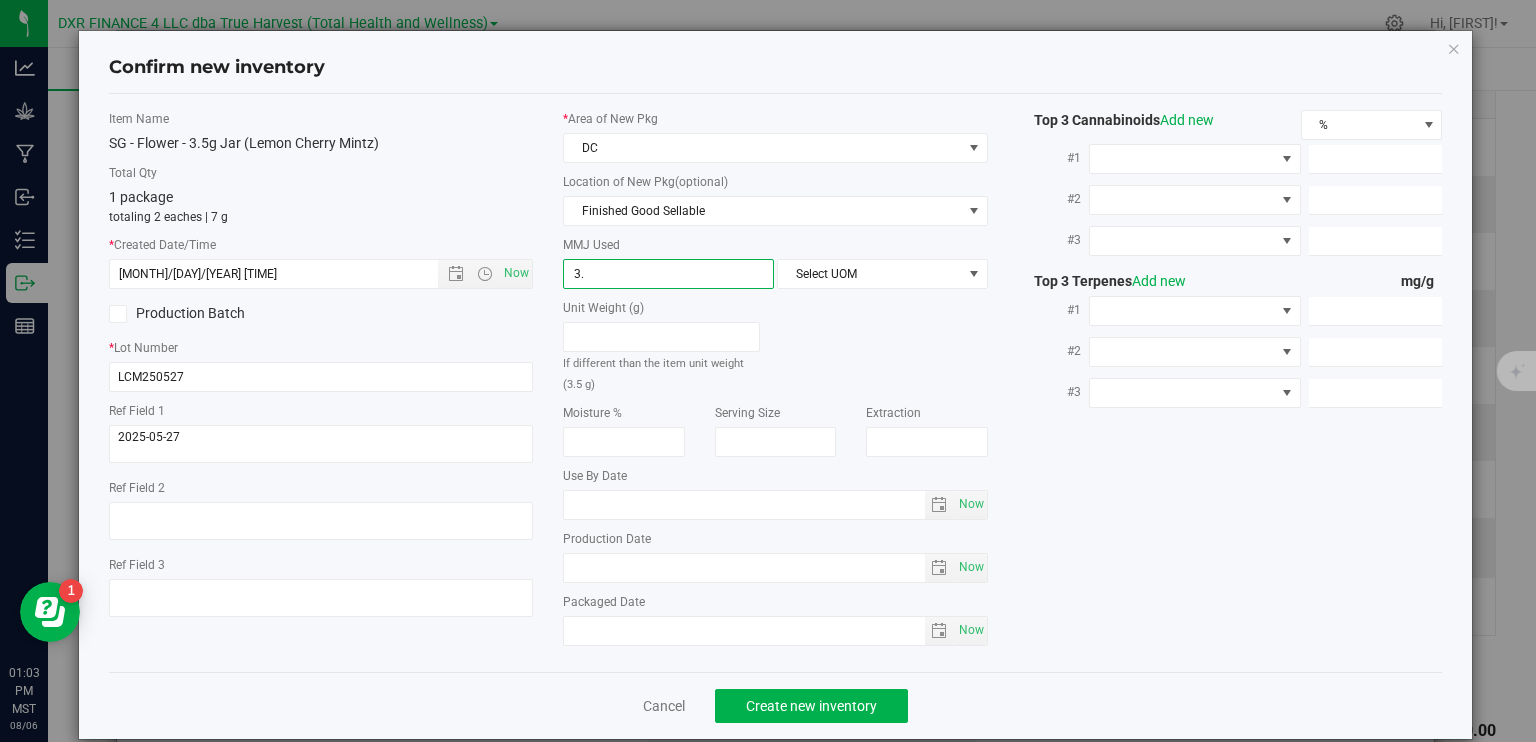 type on "3.5" 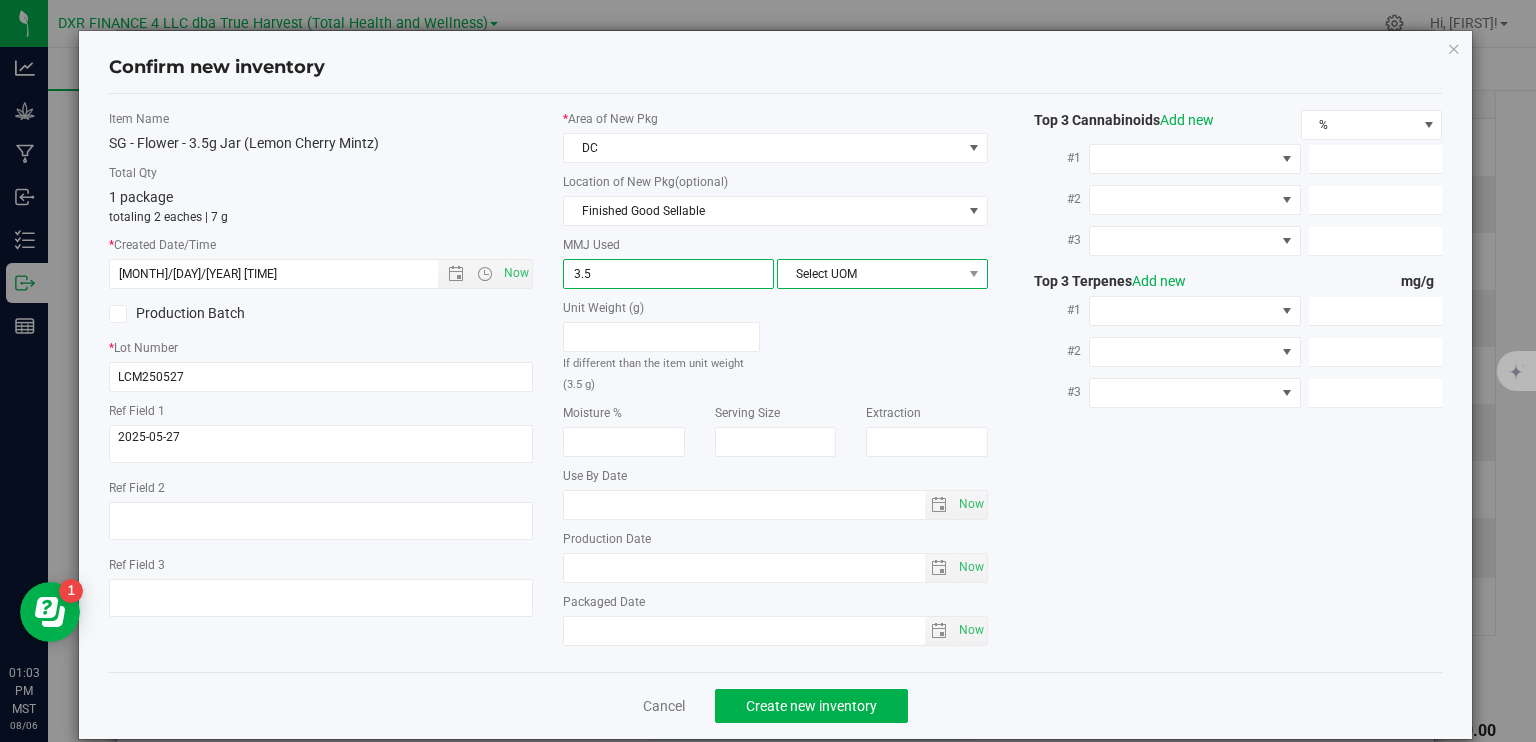 type on "3.5000" 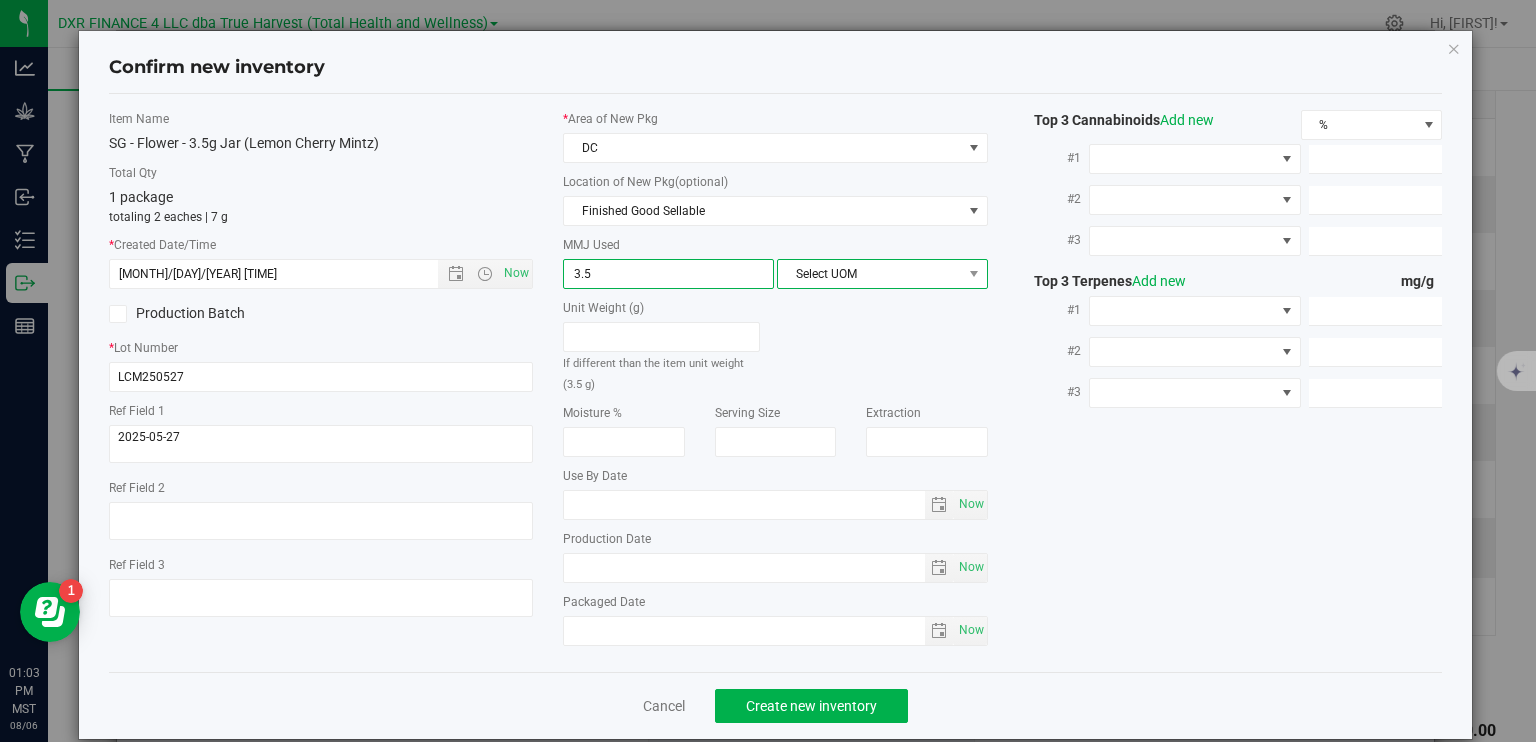click on "Select UOM" at bounding box center (870, 274) 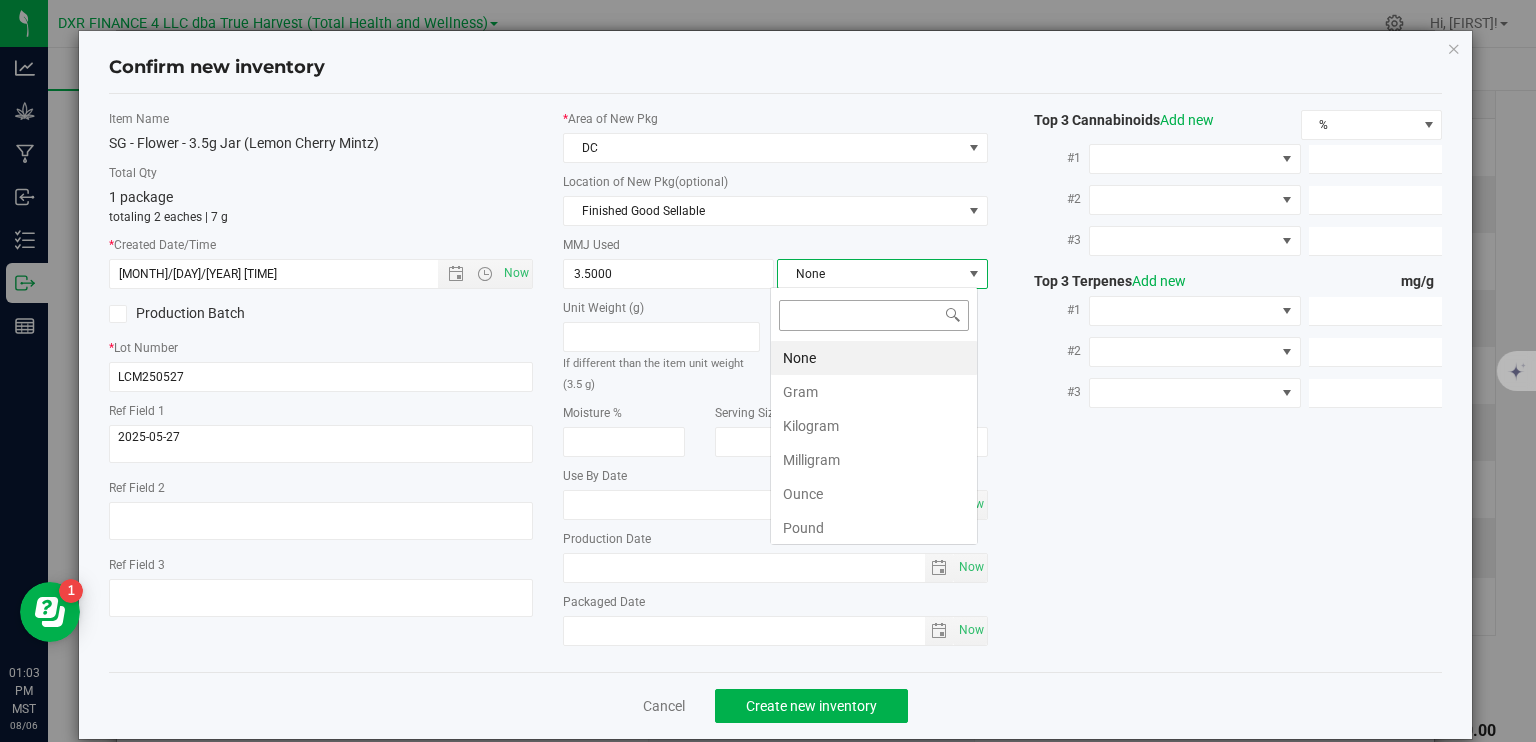 scroll, scrollTop: 99970, scrollLeft: 99792, axis: both 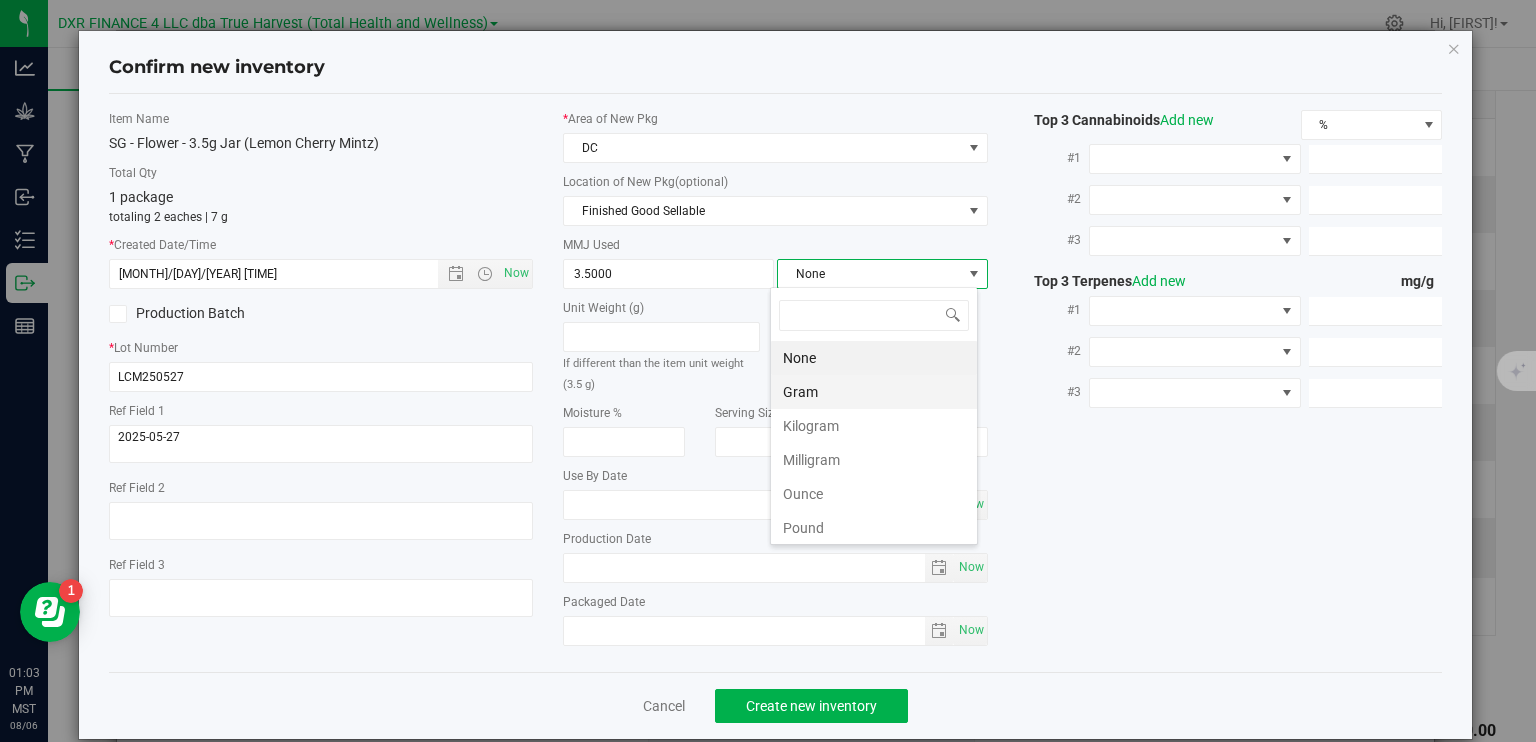 click on "Gram" at bounding box center (874, 392) 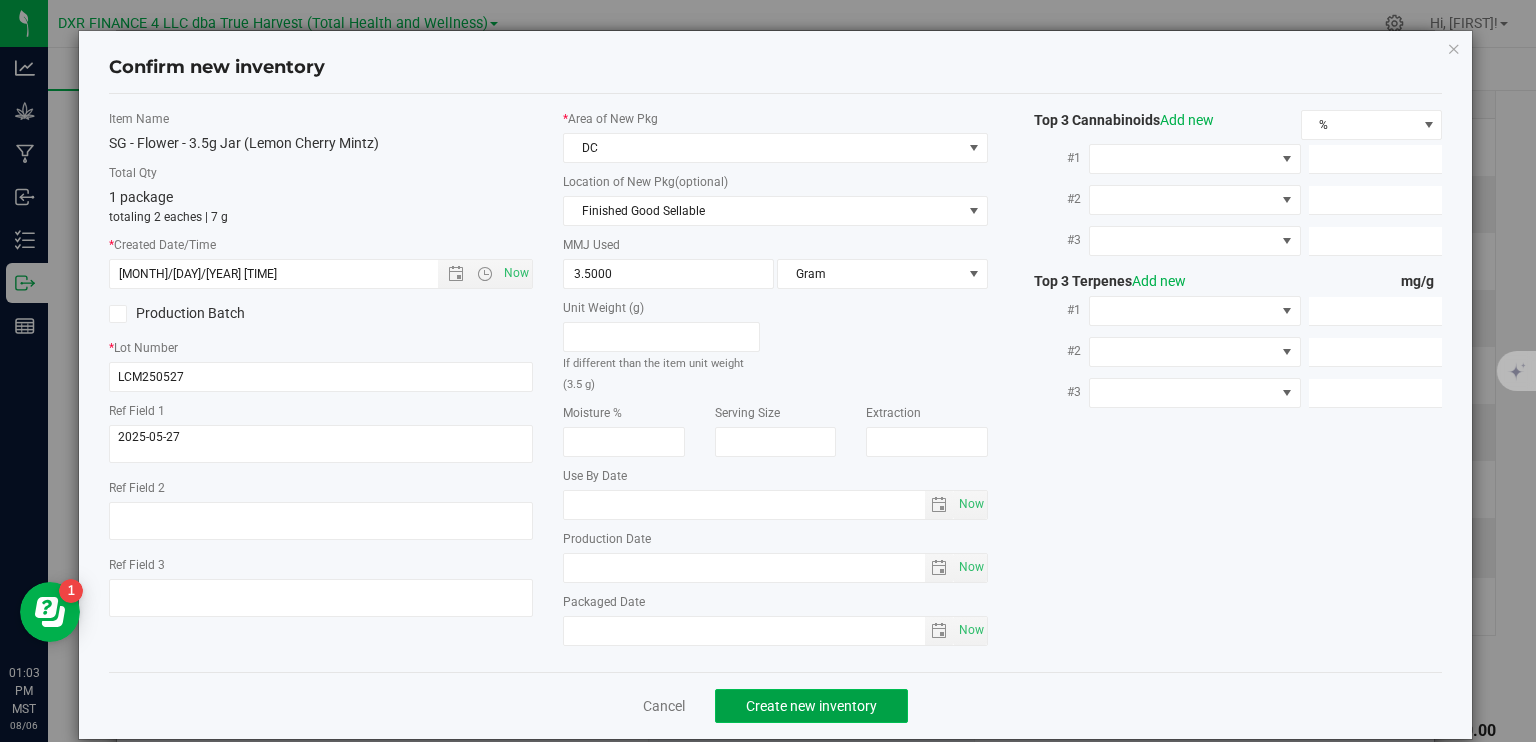 click on "Create new inventory" 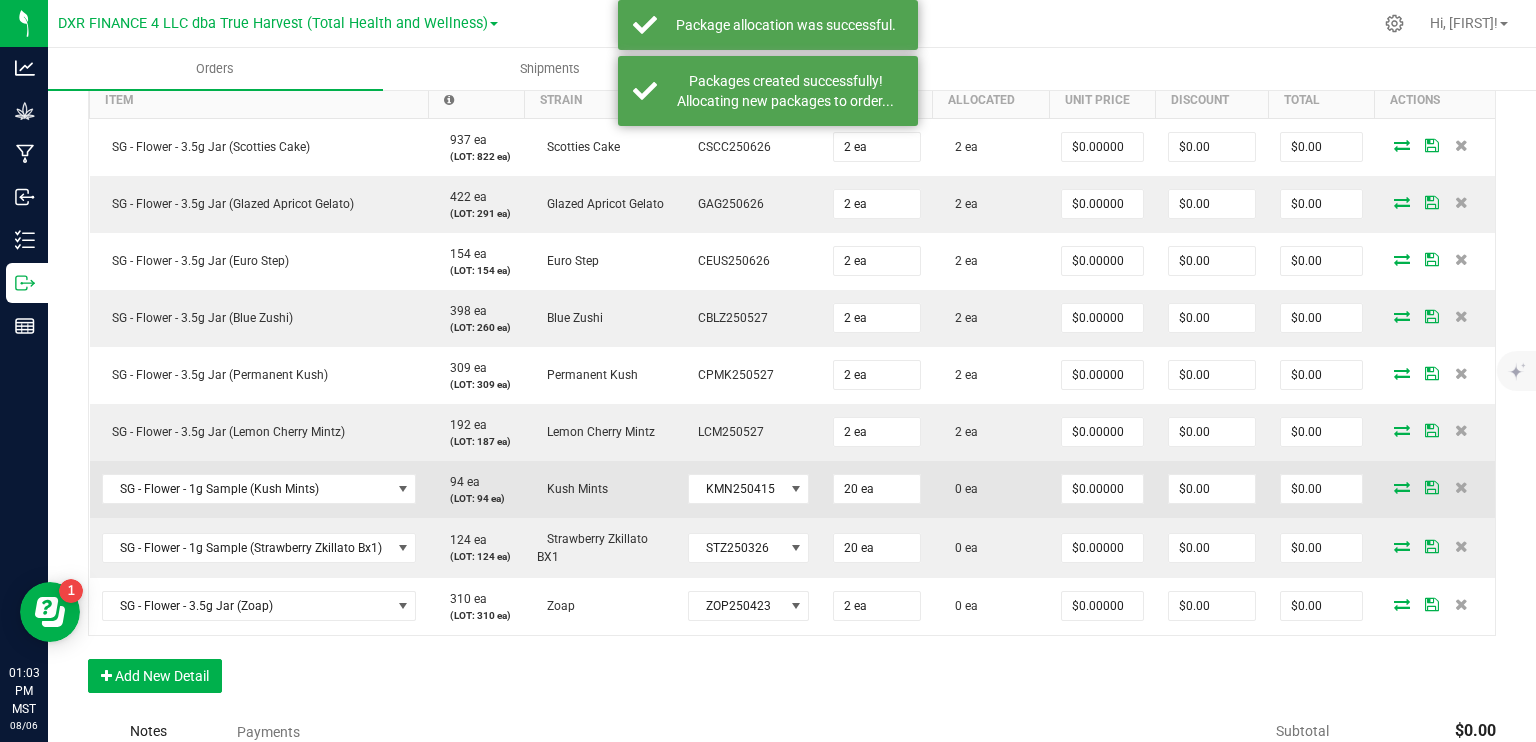 click at bounding box center (1402, 487) 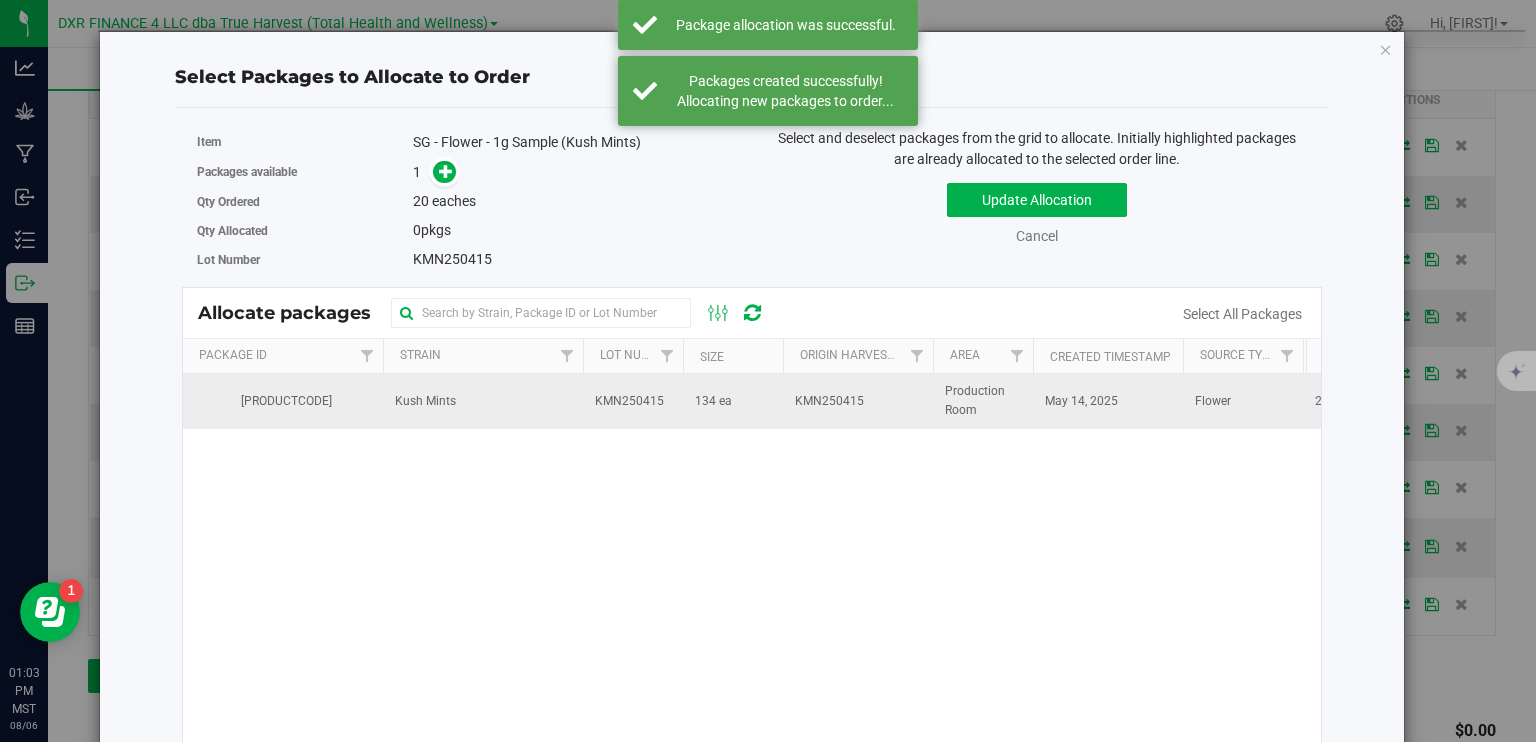 click on "Kush Mints" at bounding box center (483, 401) 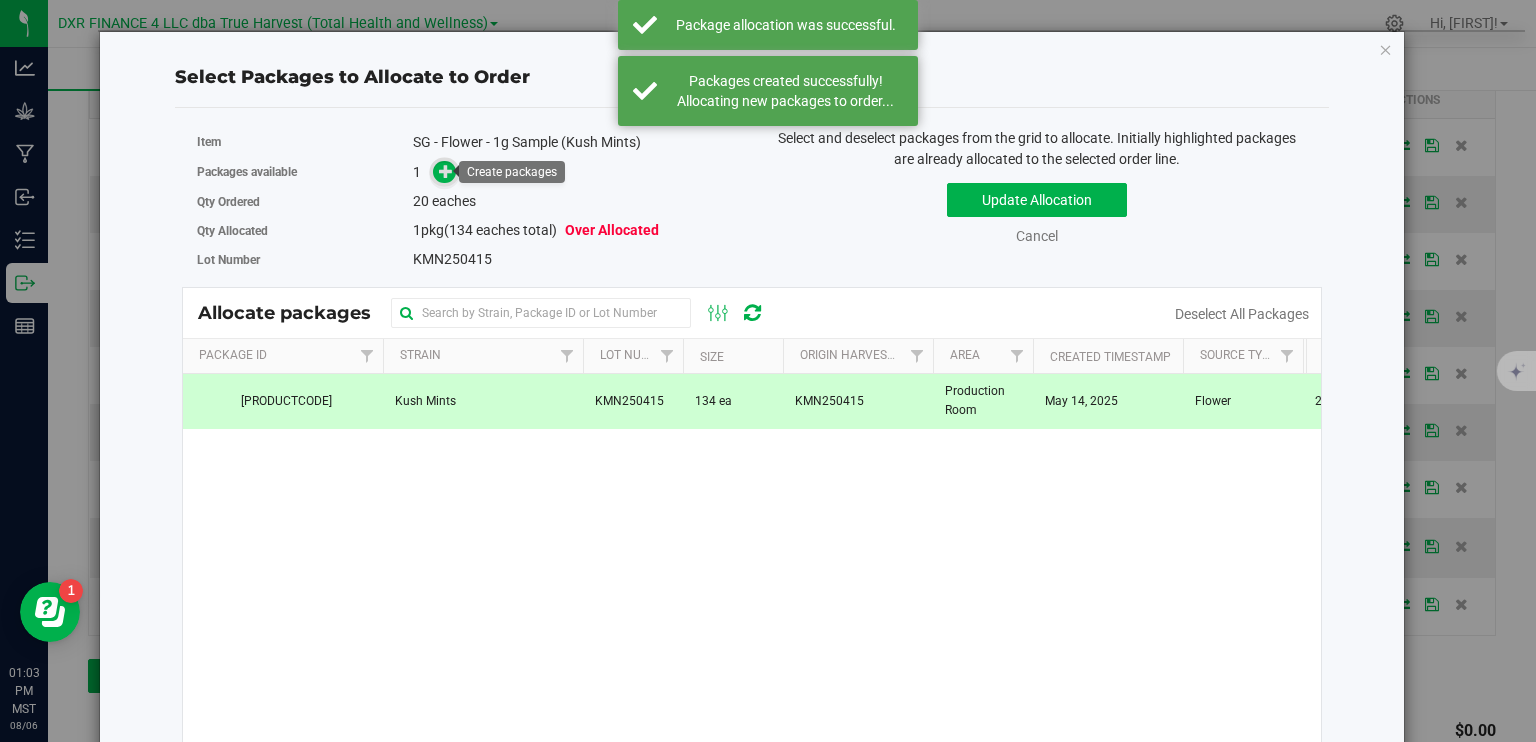 click at bounding box center (446, 170) 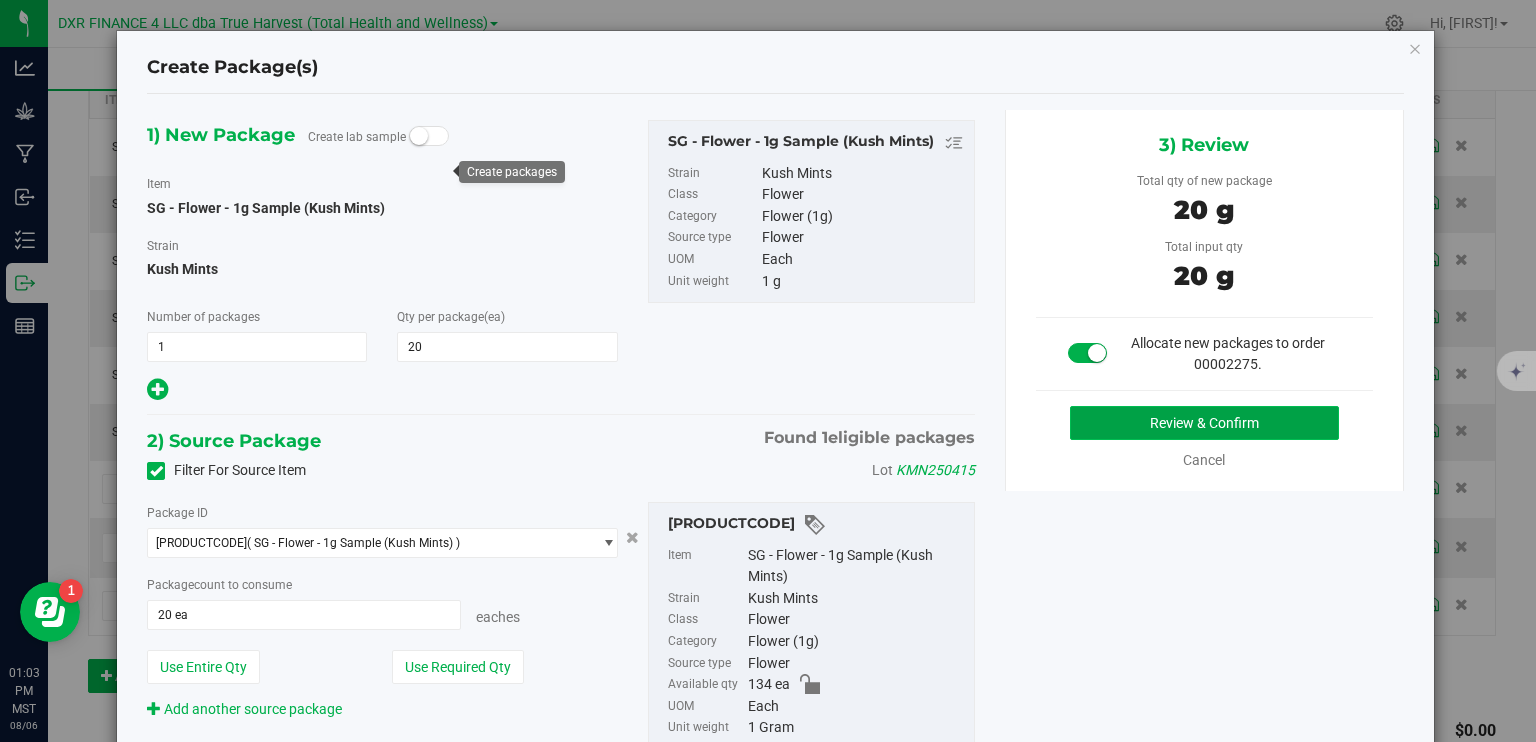 click on "Review & Confirm" at bounding box center [1204, 423] 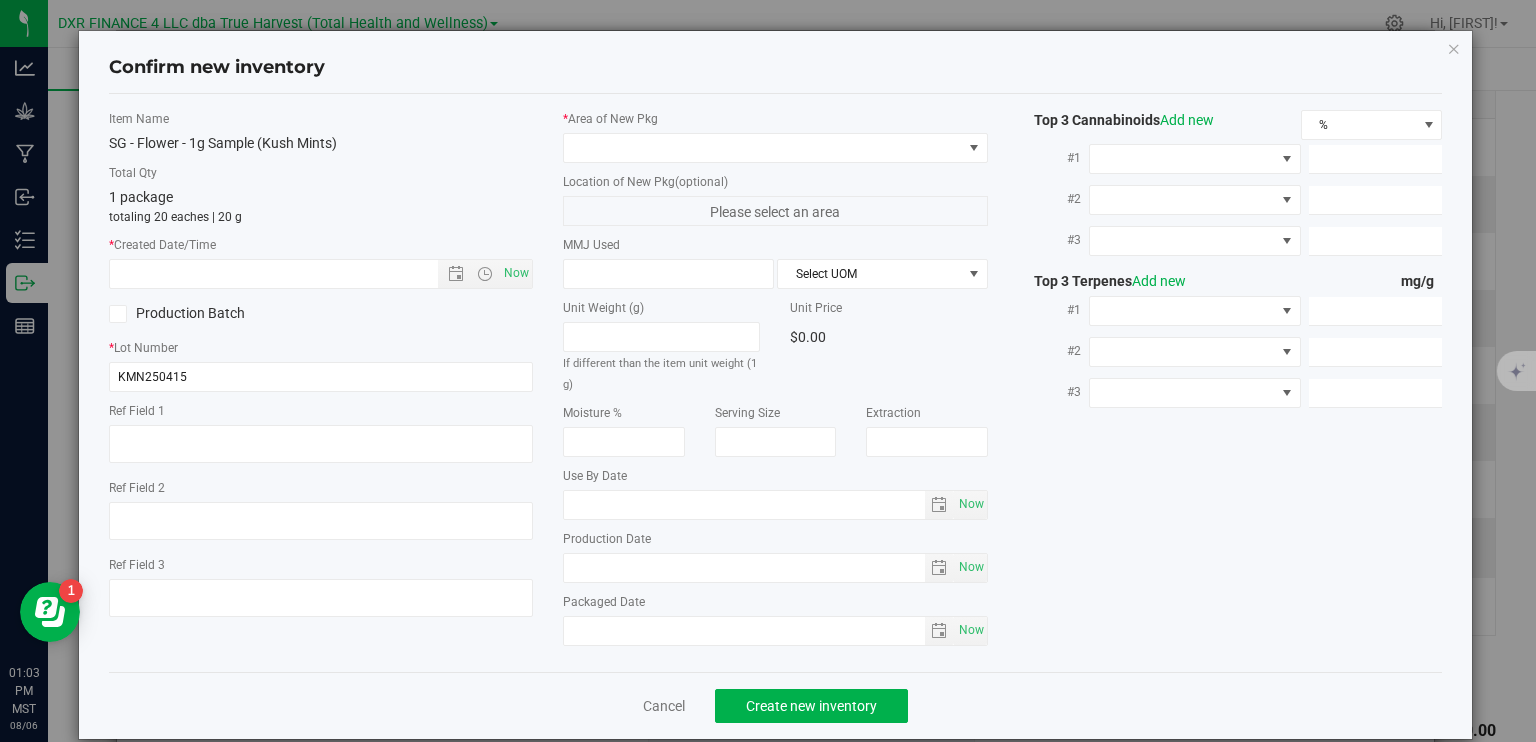 type on "2025-04-15" 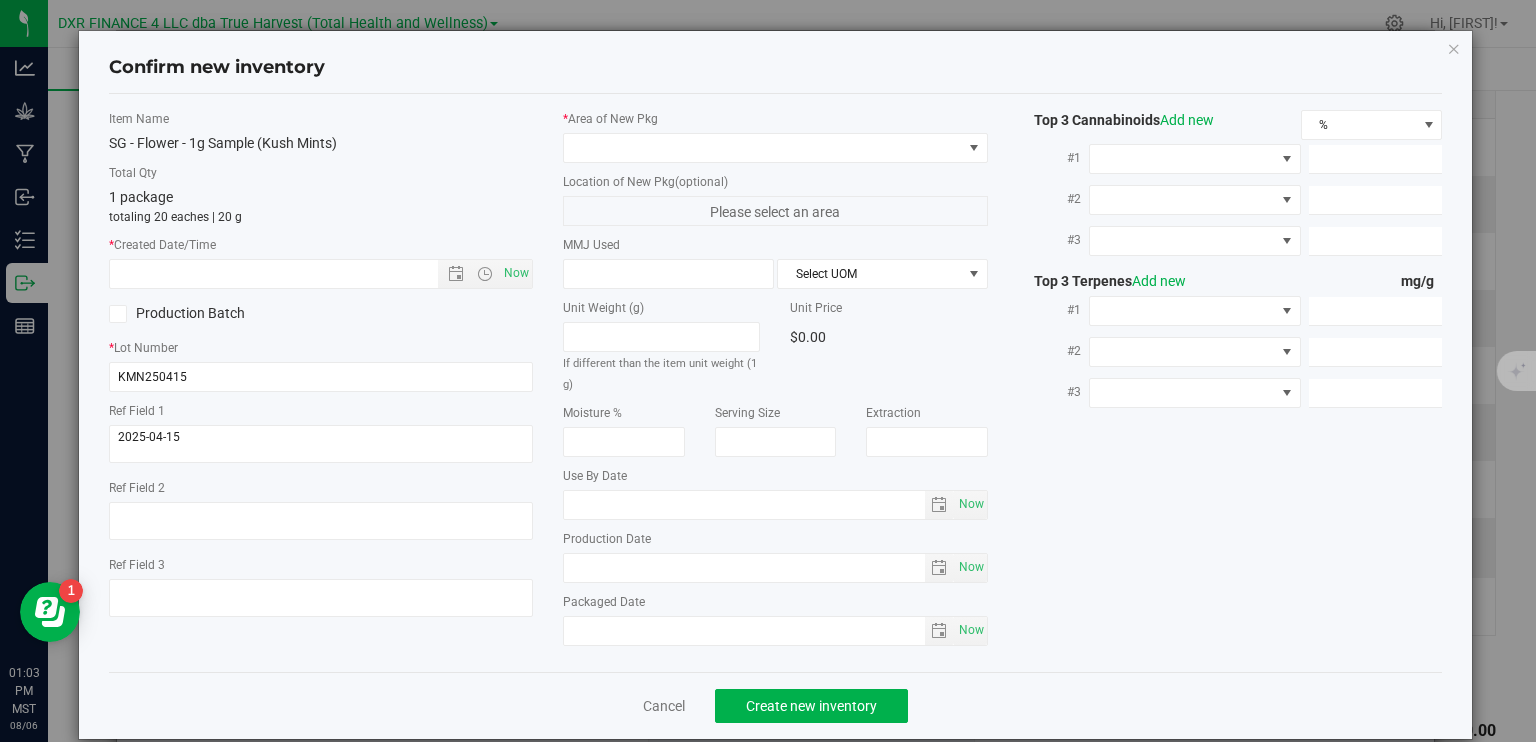 type on "2025-05-14" 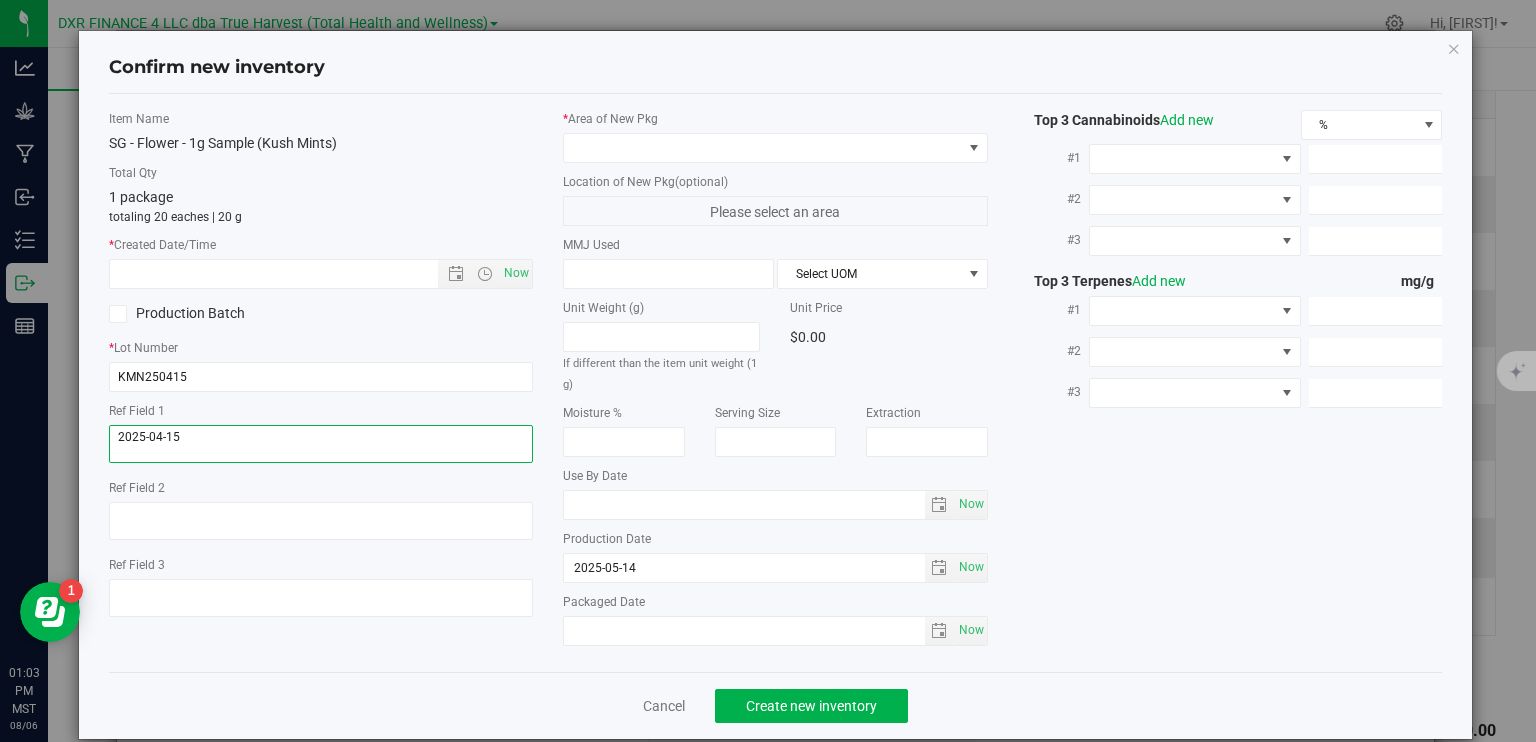 click at bounding box center [321, 444] 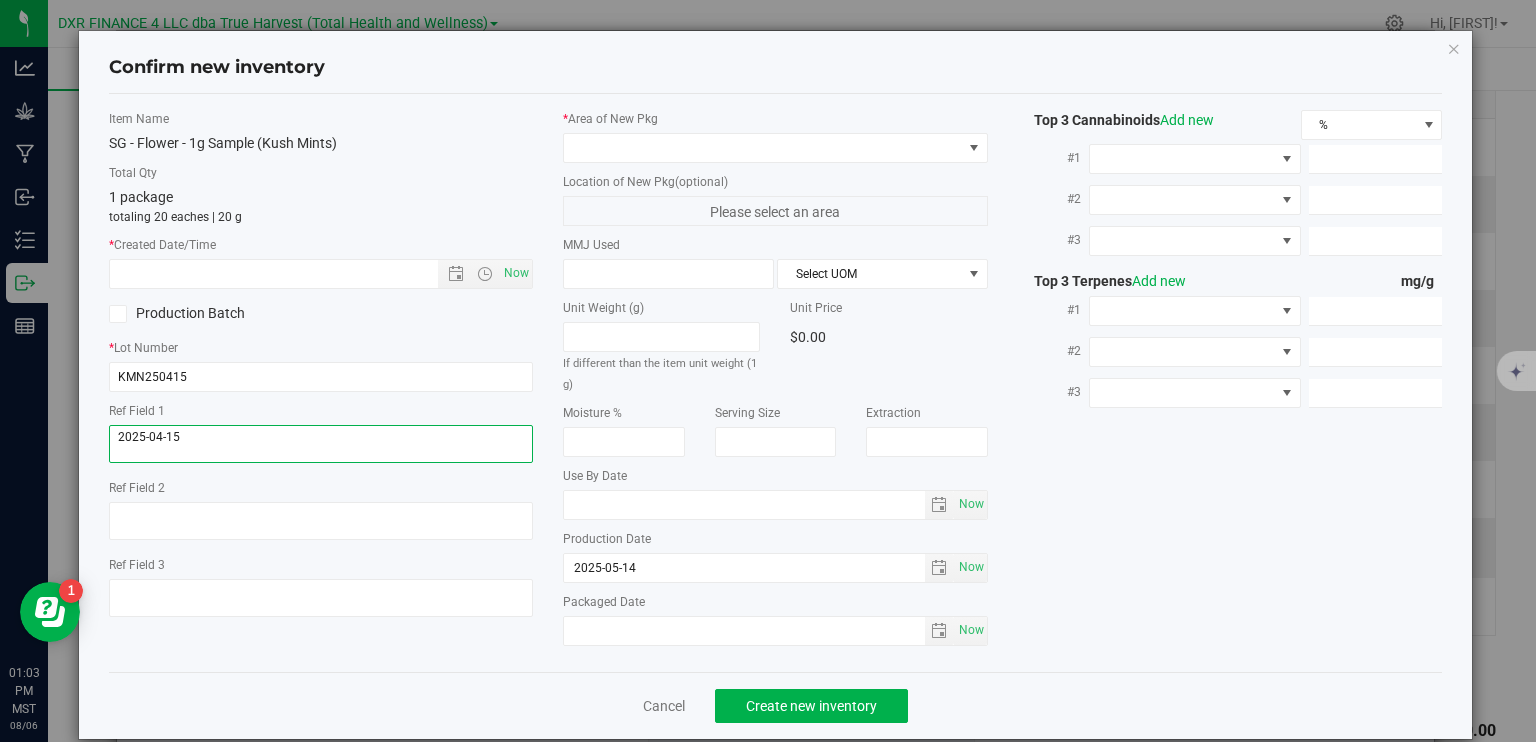 click at bounding box center [321, 444] 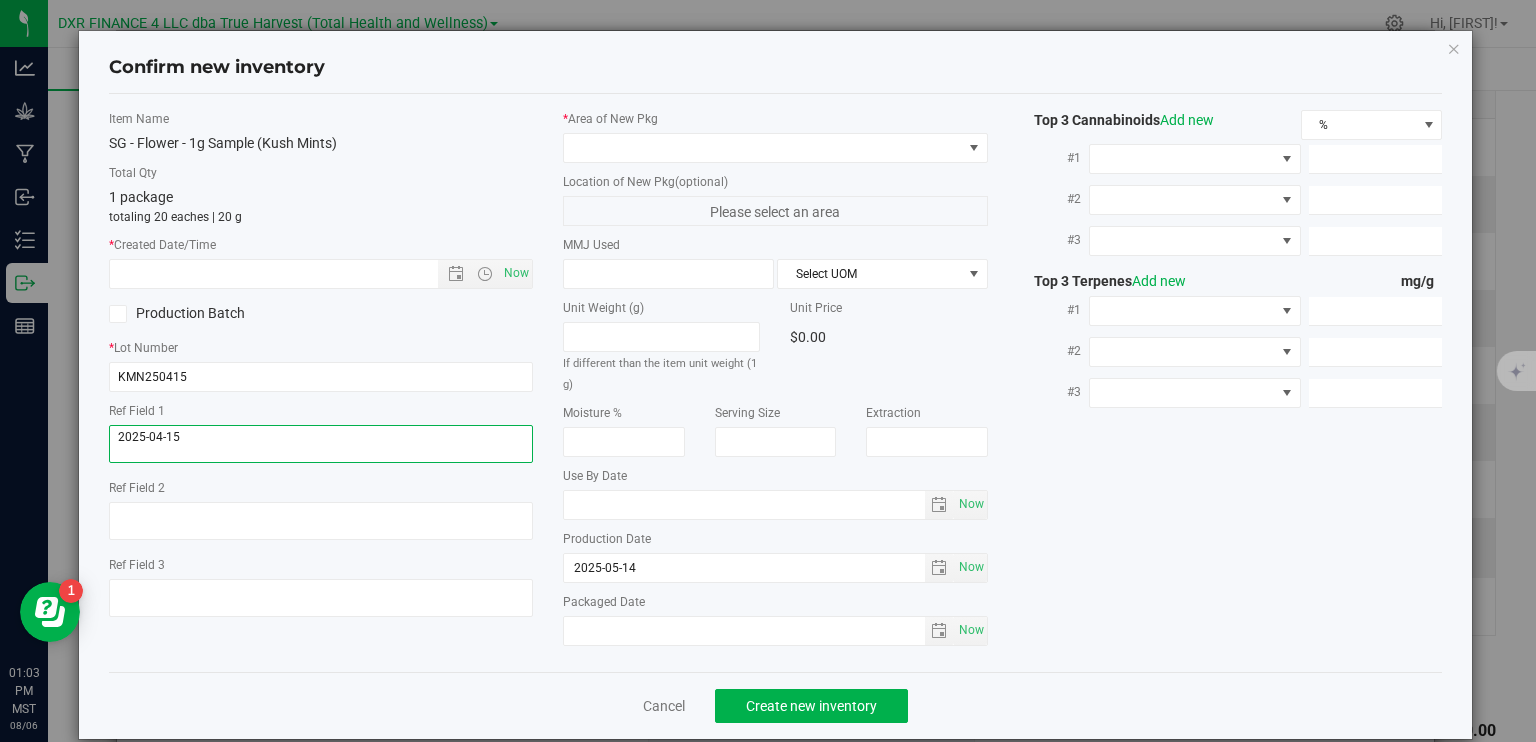 click at bounding box center [321, 444] 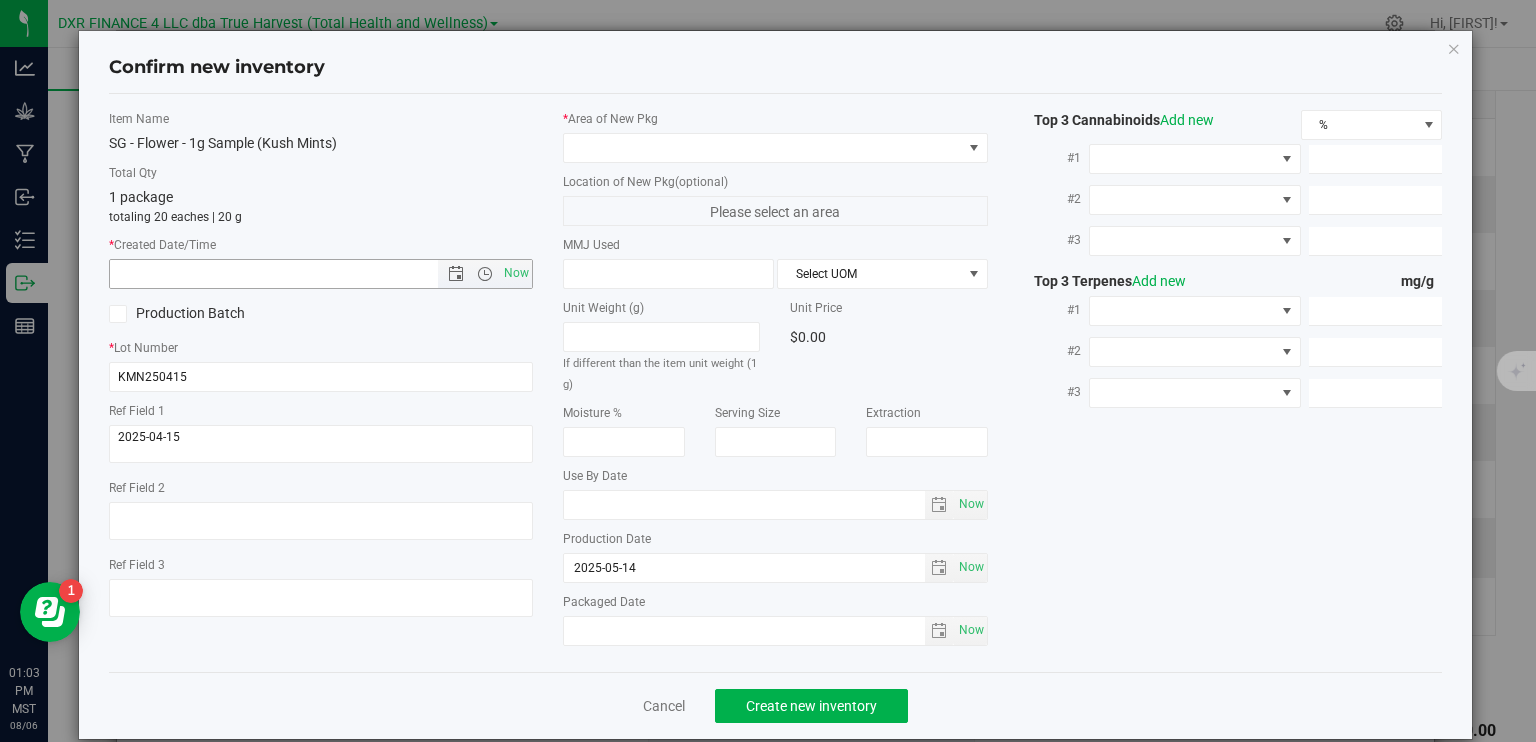 click at bounding box center [291, 274] 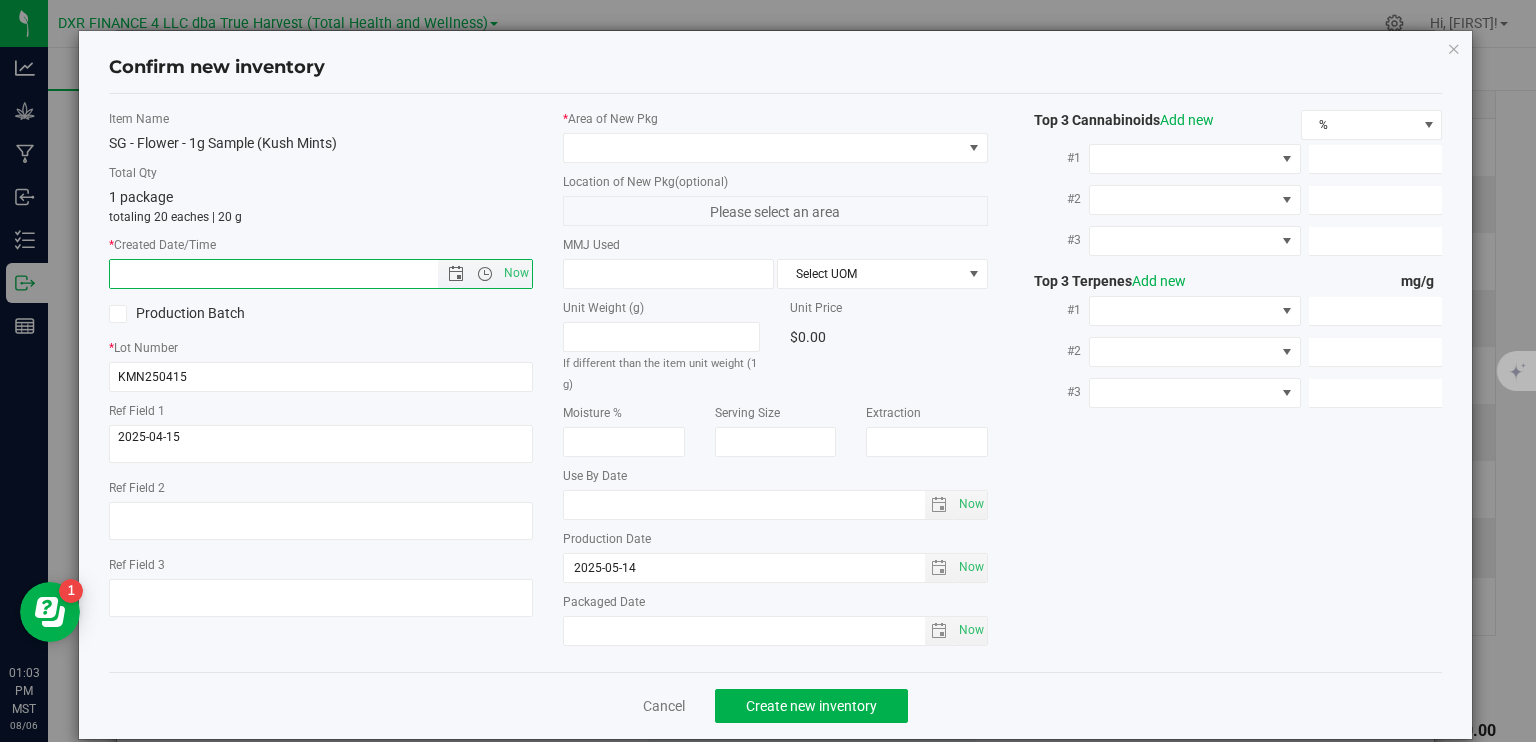 paste on "2025-04-15" 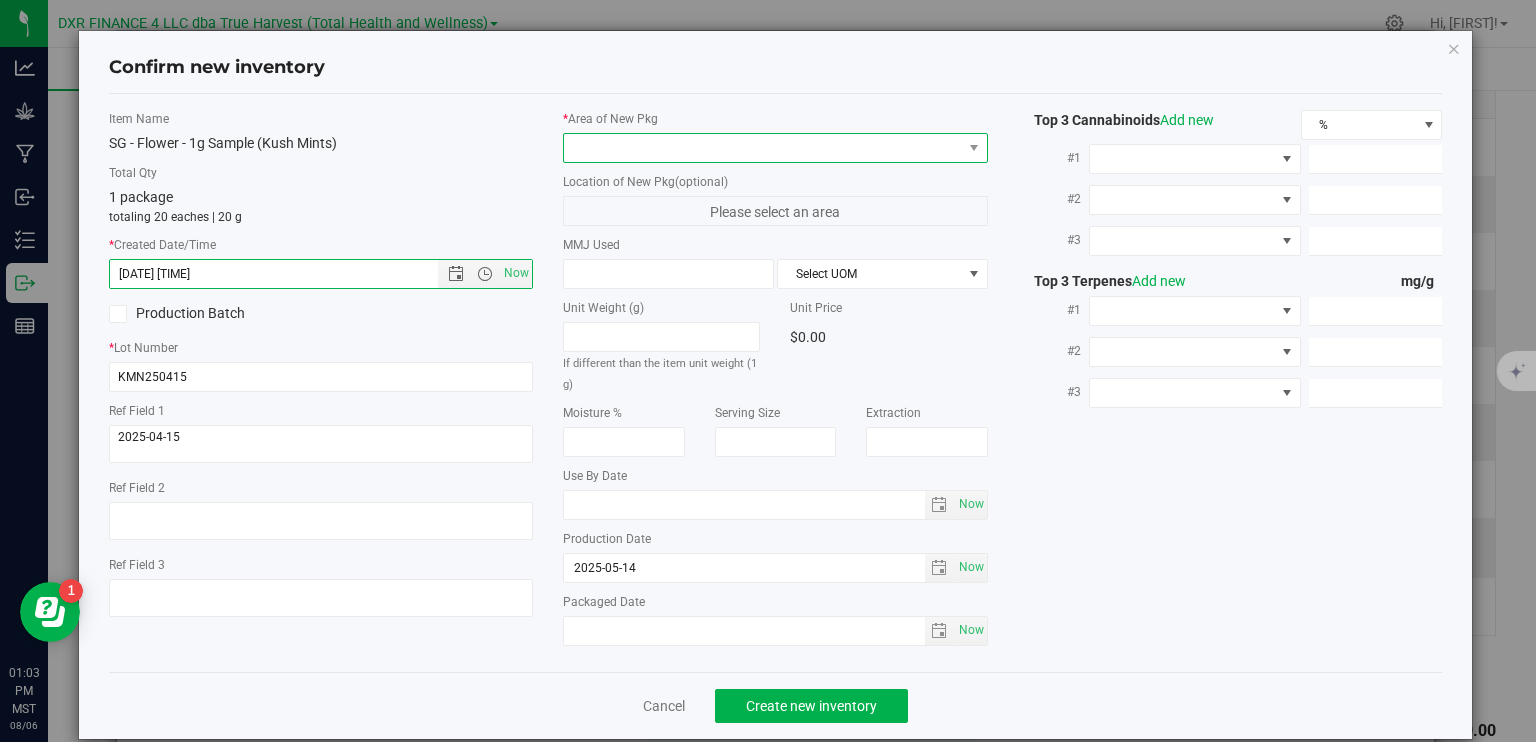 click at bounding box center [763, 148] 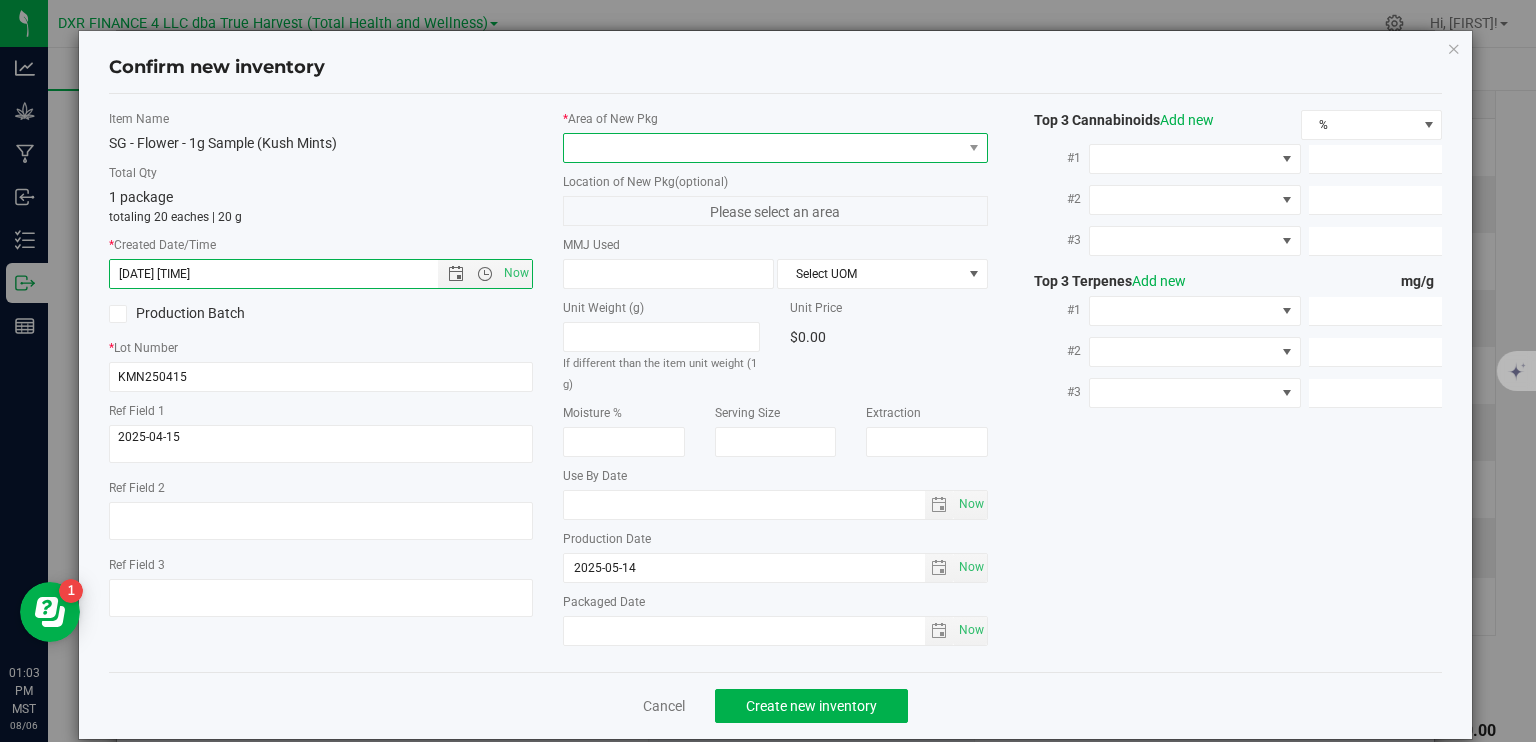 type on "4/15/2025 1:03 PM" 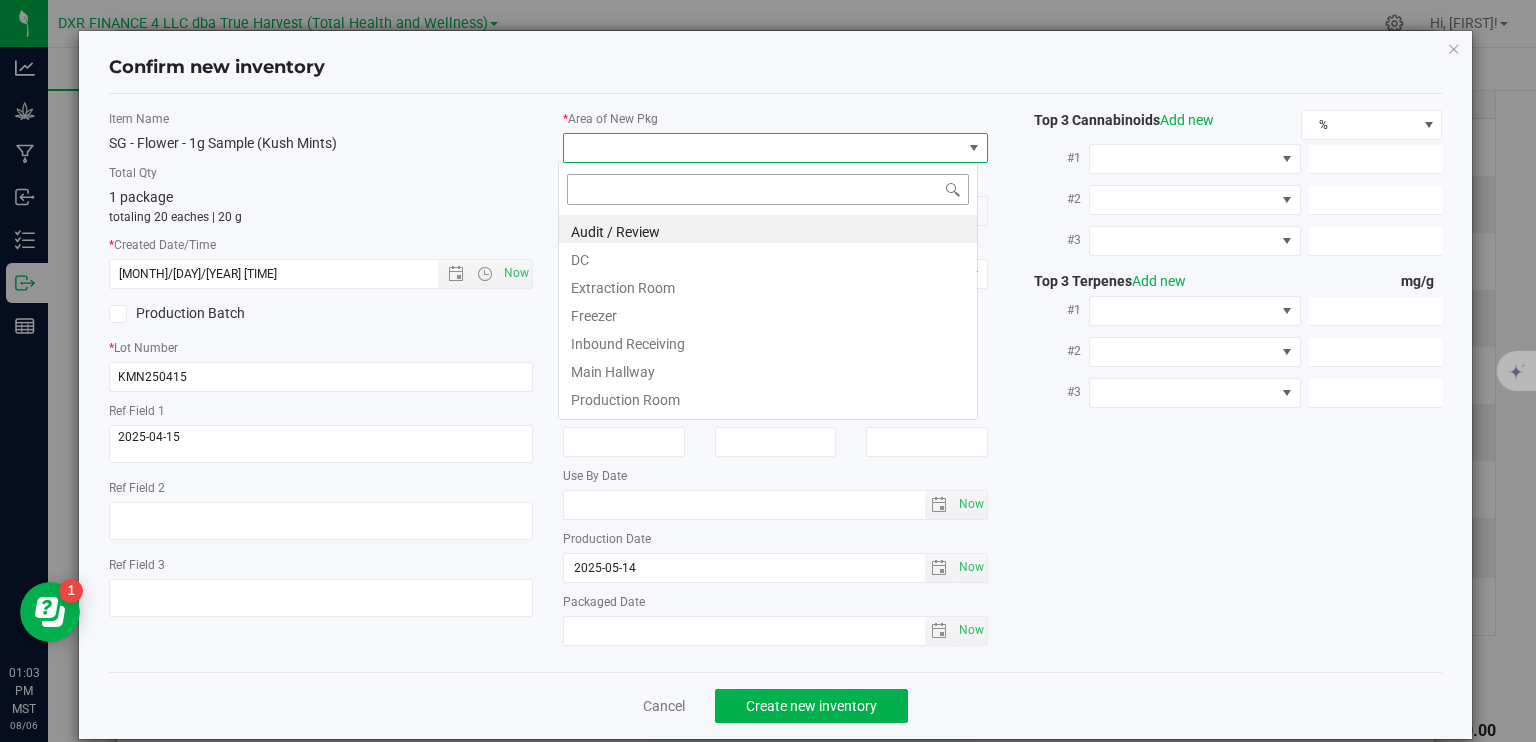 scroll, scrollTop: 99970, scrollLeft: 99580, axis: both 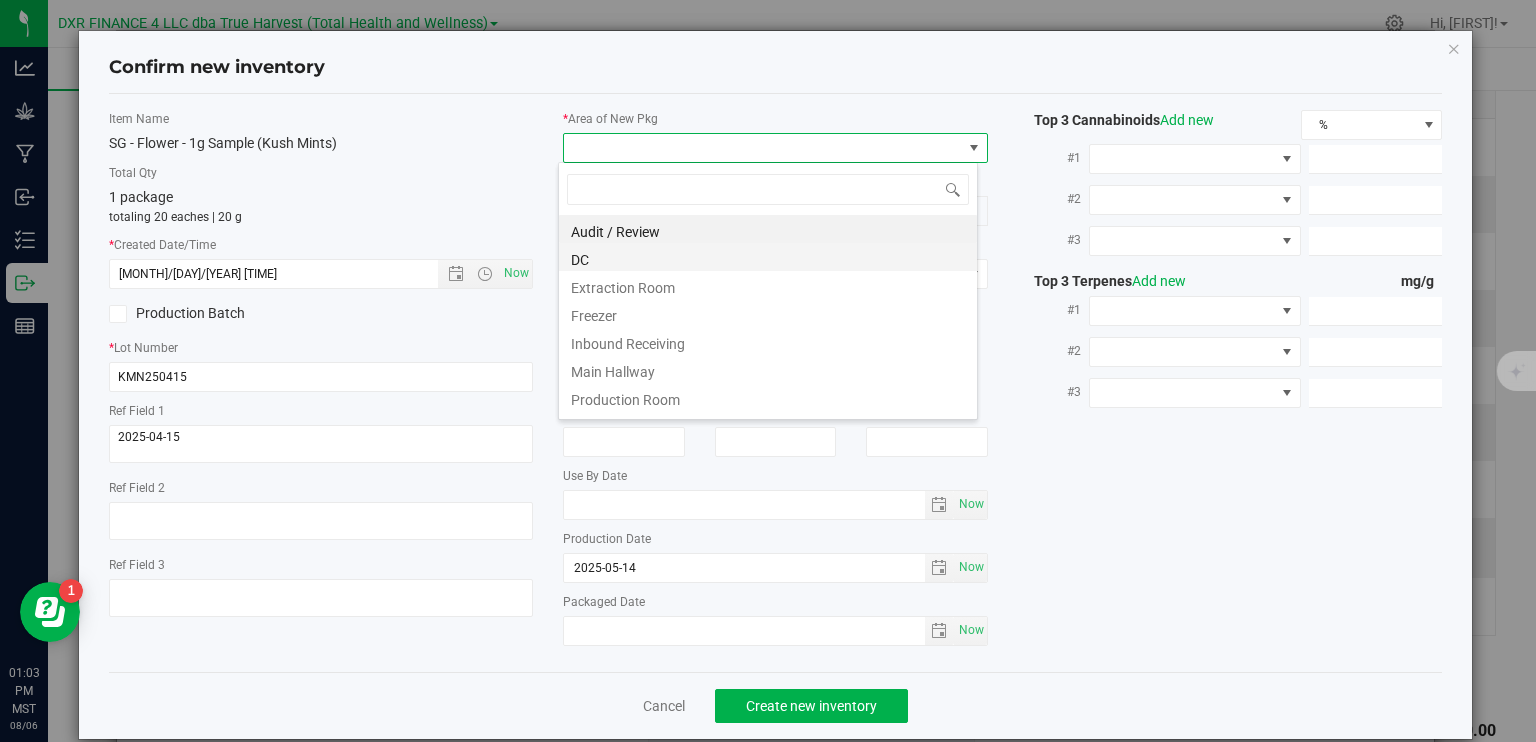 click on "DC" at bounding box center (768, 257) 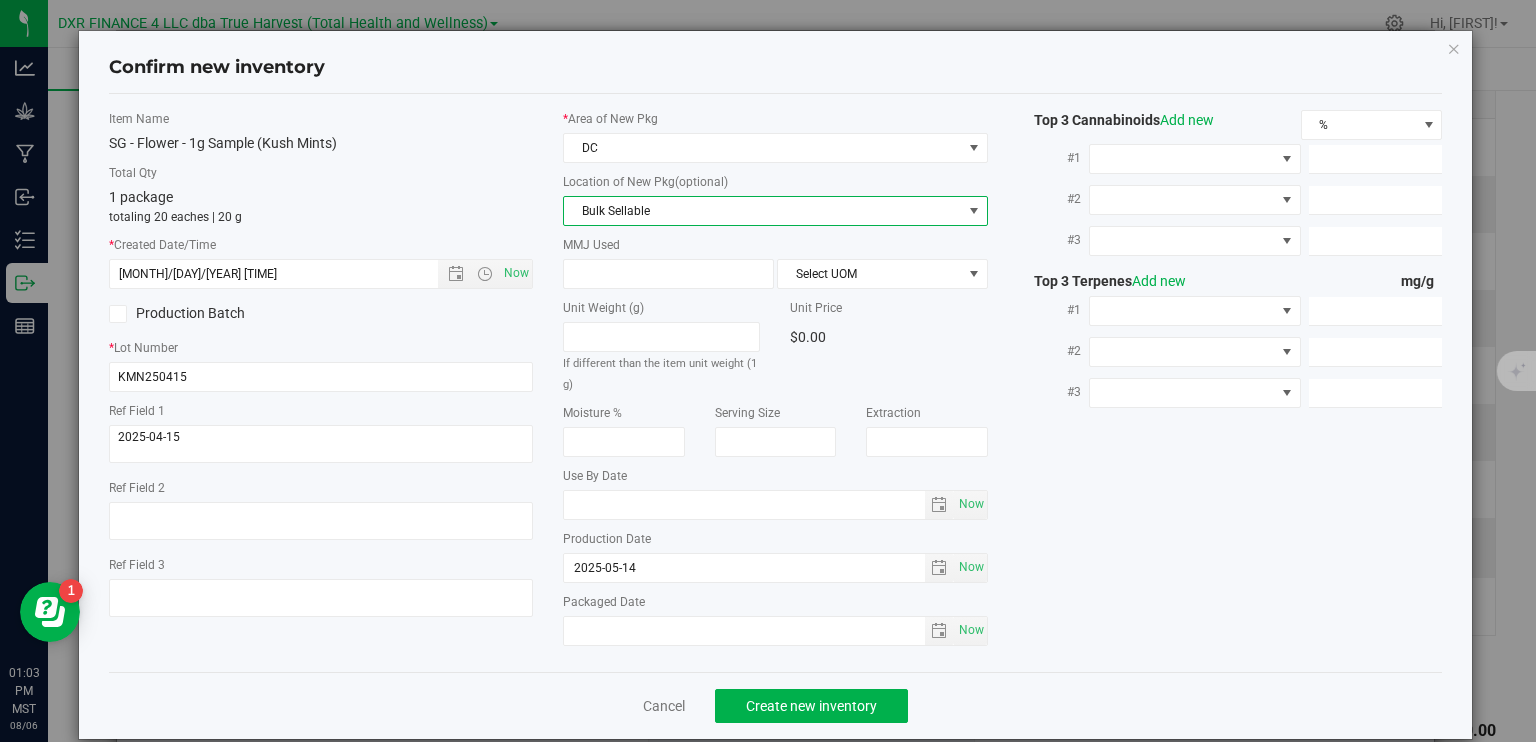 click on "Bulk Sellable" at bounding box center (763, 211) 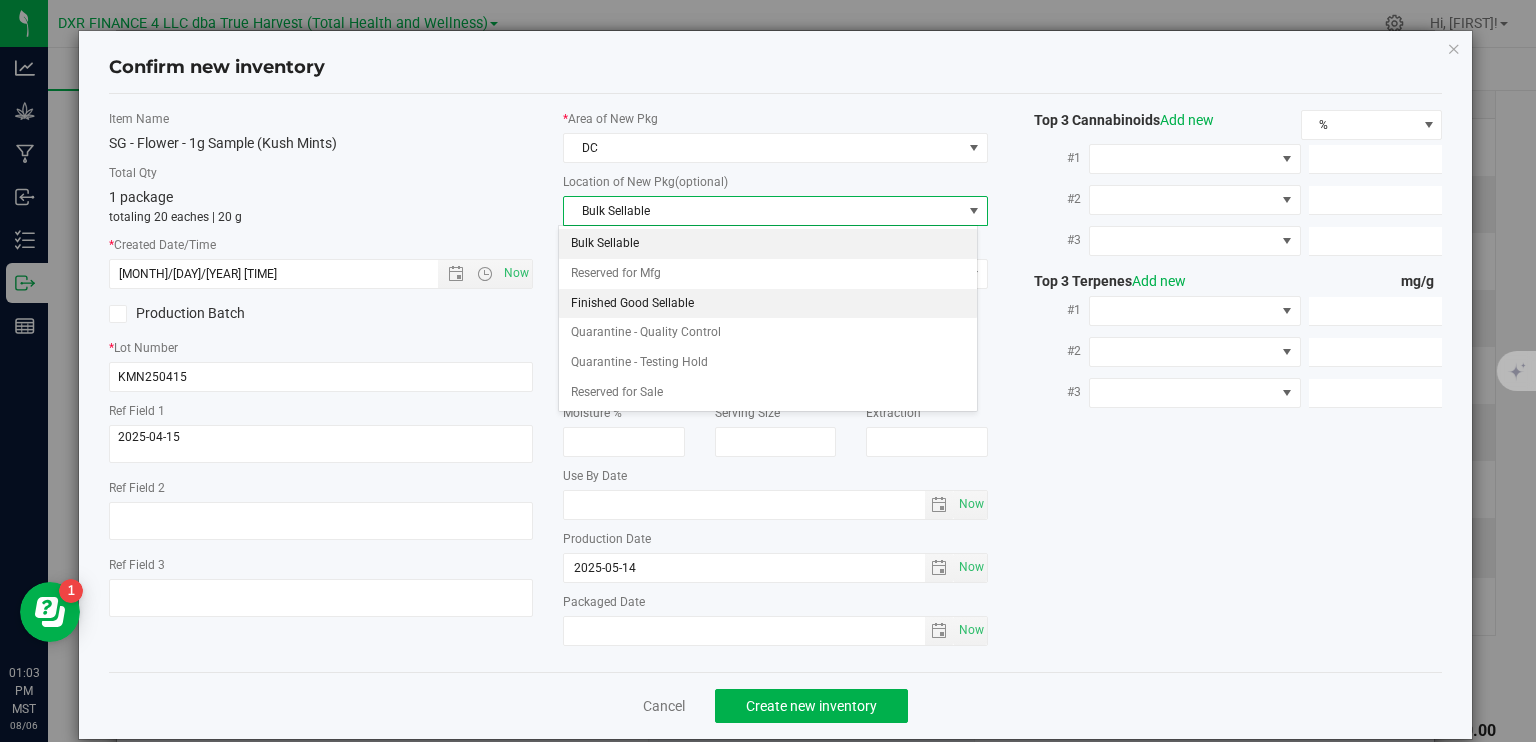 click on "Finished Good Sellable" at bounding box center (768, 304) 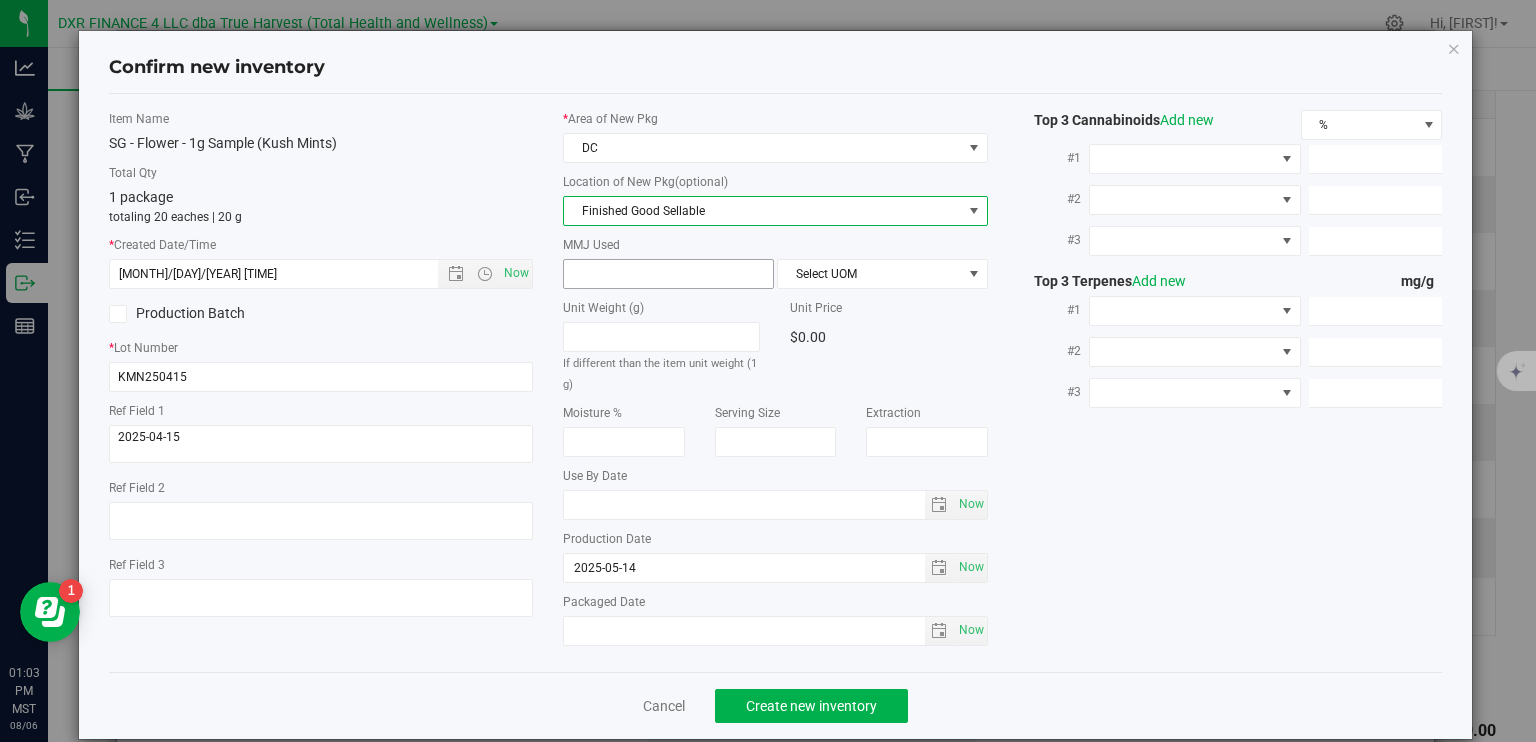 click at bounding box center [668, 274] 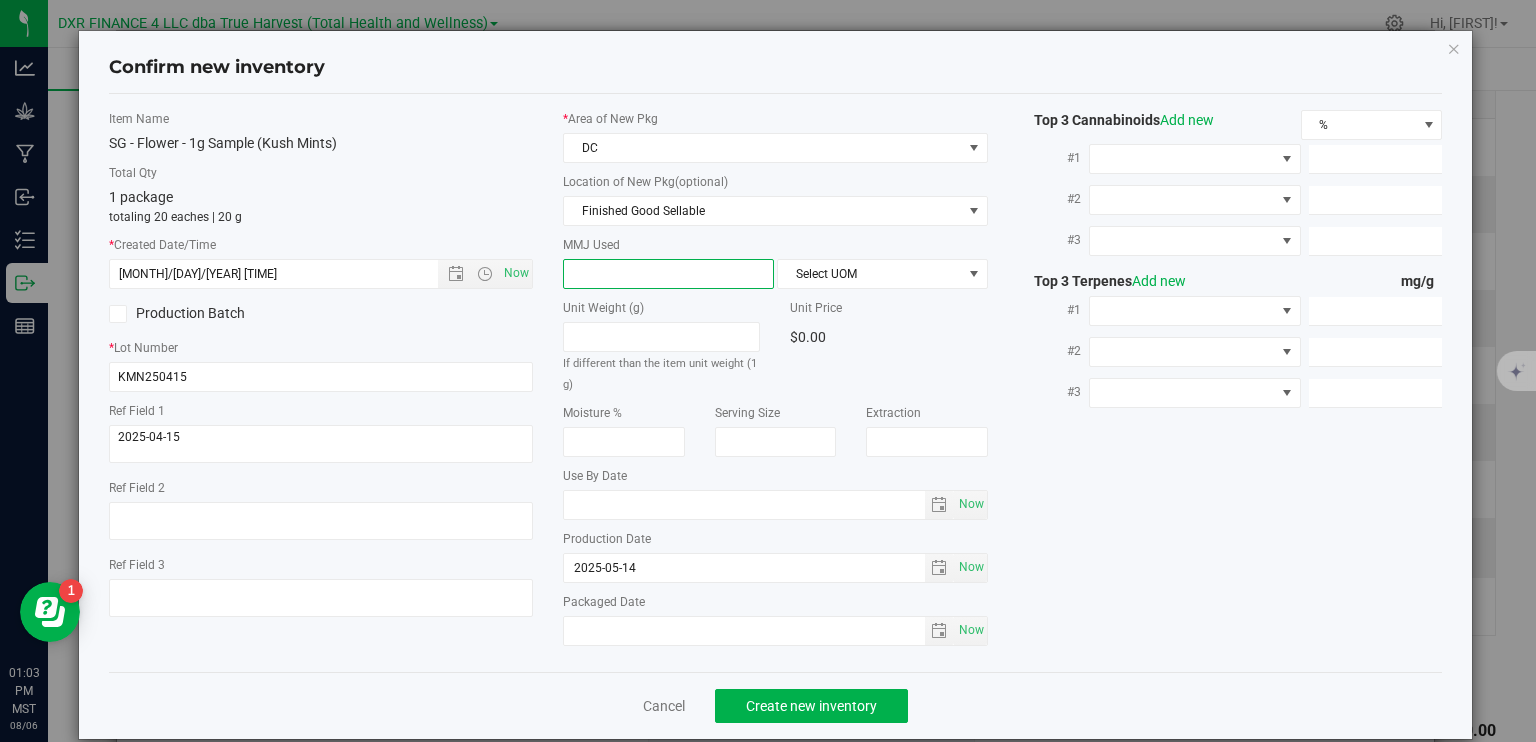 type on "1" 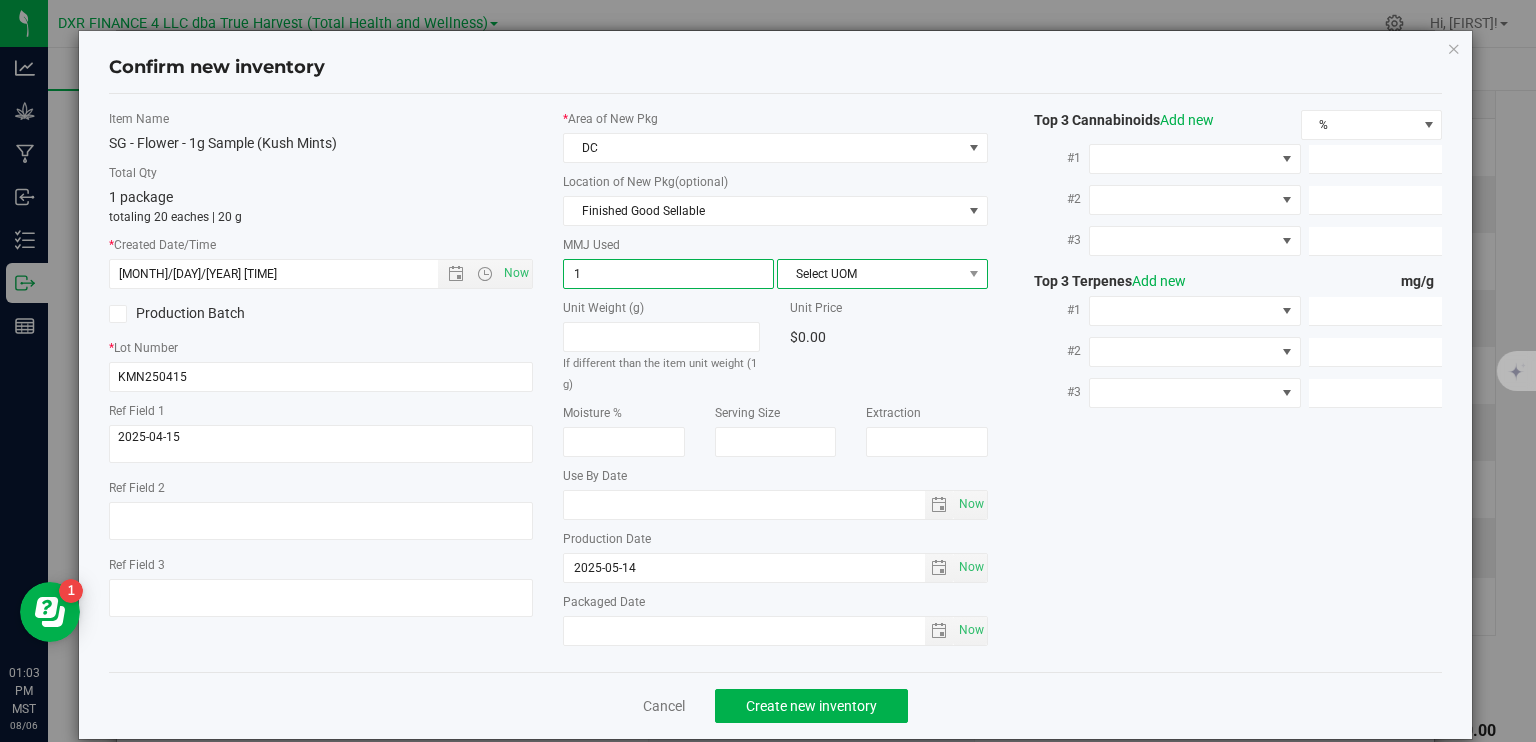 type on "1.0000" 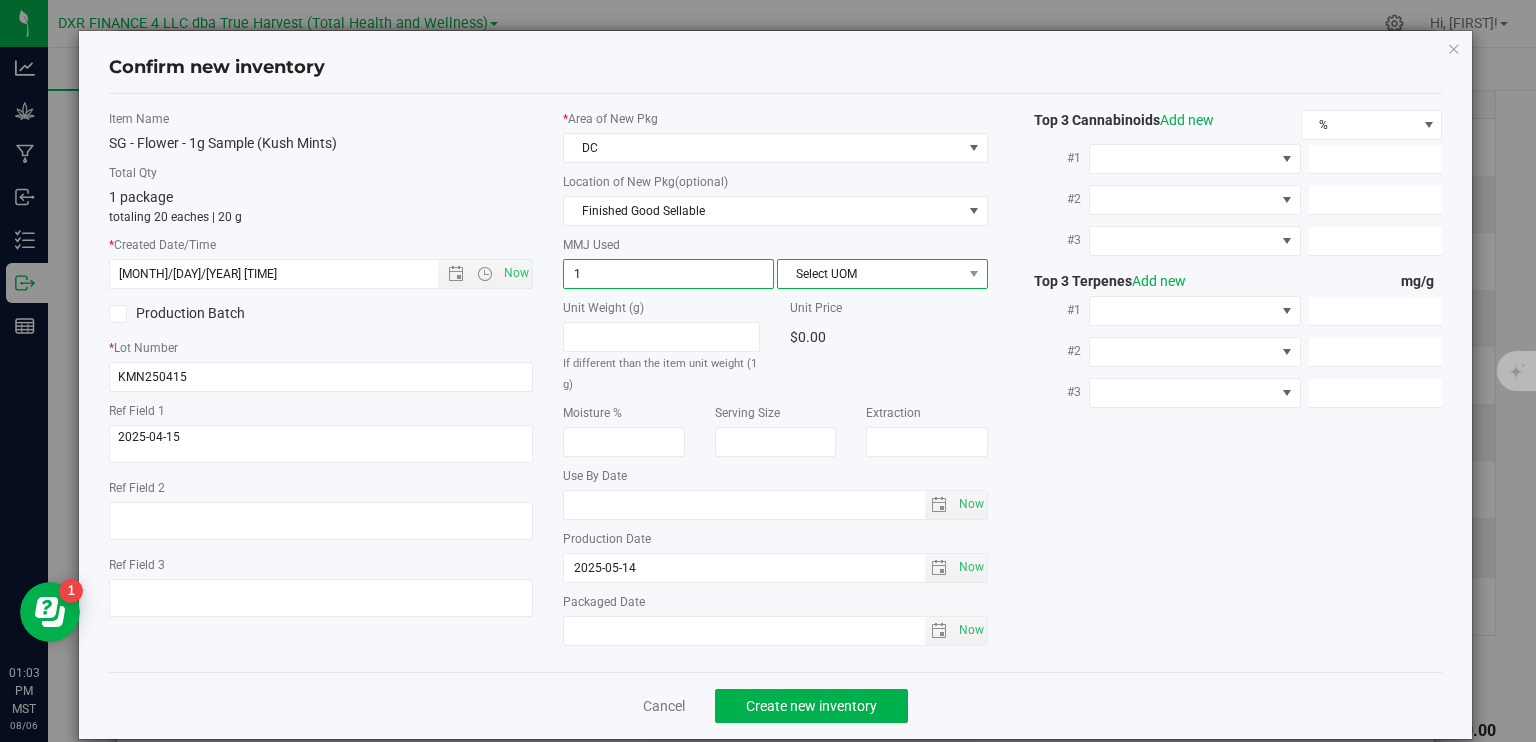click on "Select UOM" at bounding box center [870, 274] 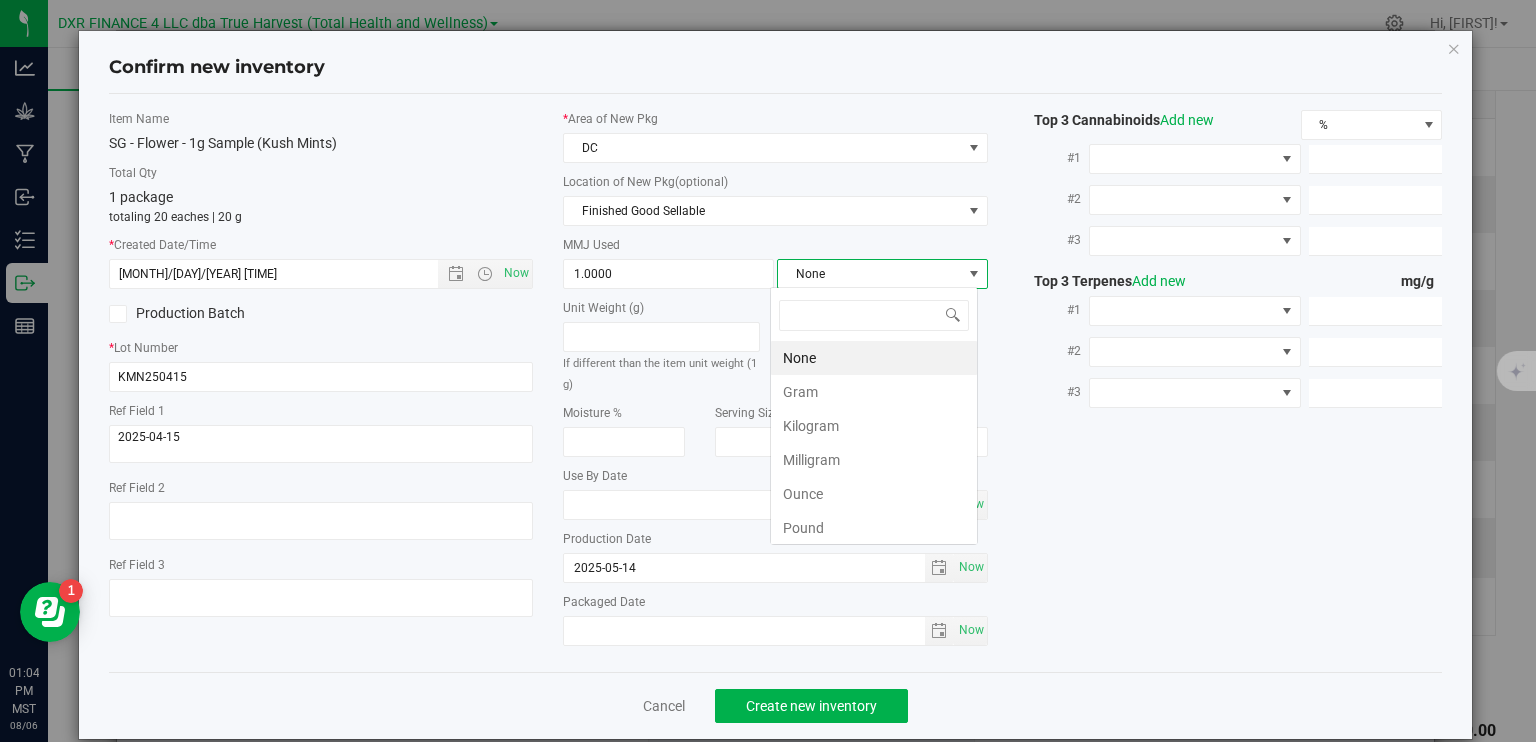 scroll, scrollTop: 99970, scrollLeft: 99792, axis: both 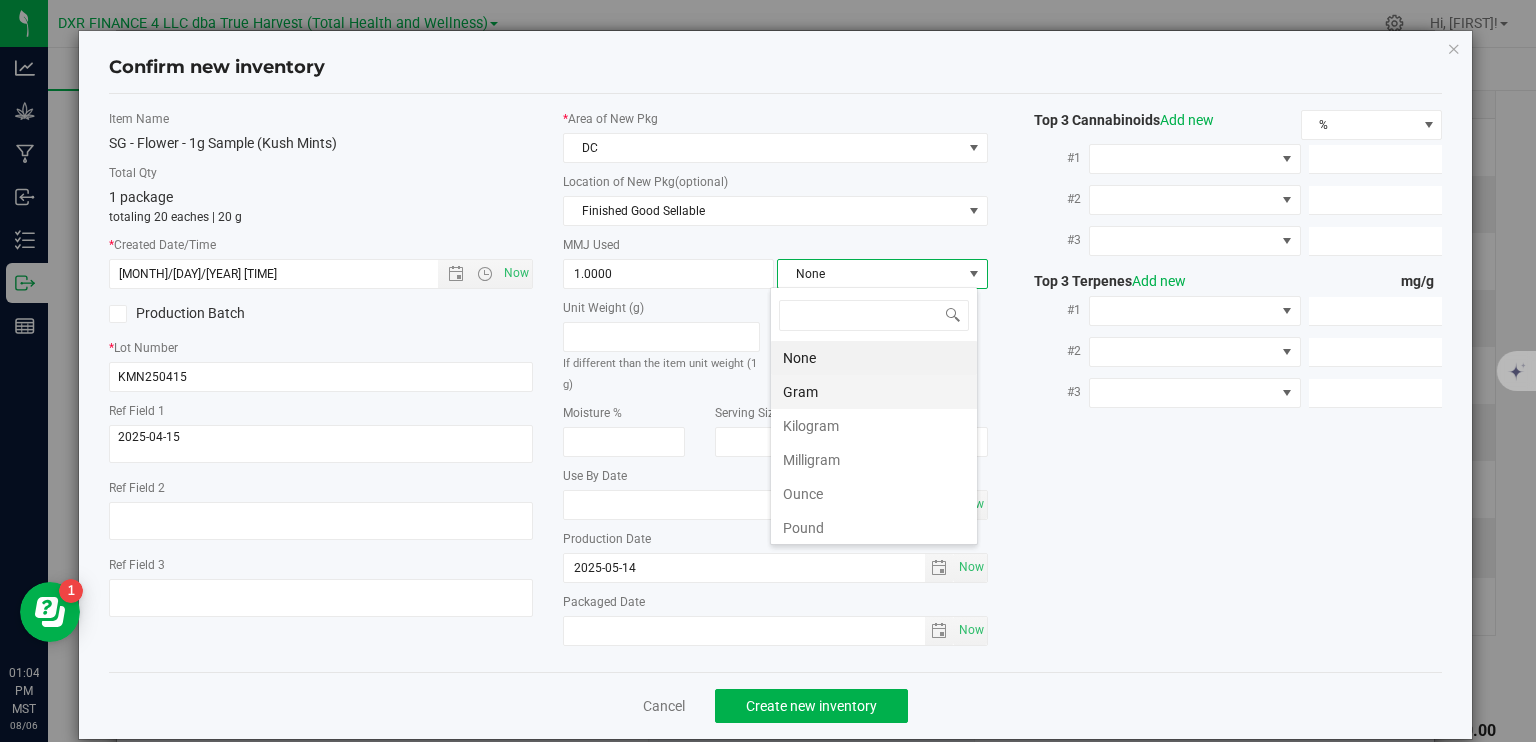 click on "Gram" at bounding box center [874, 392] 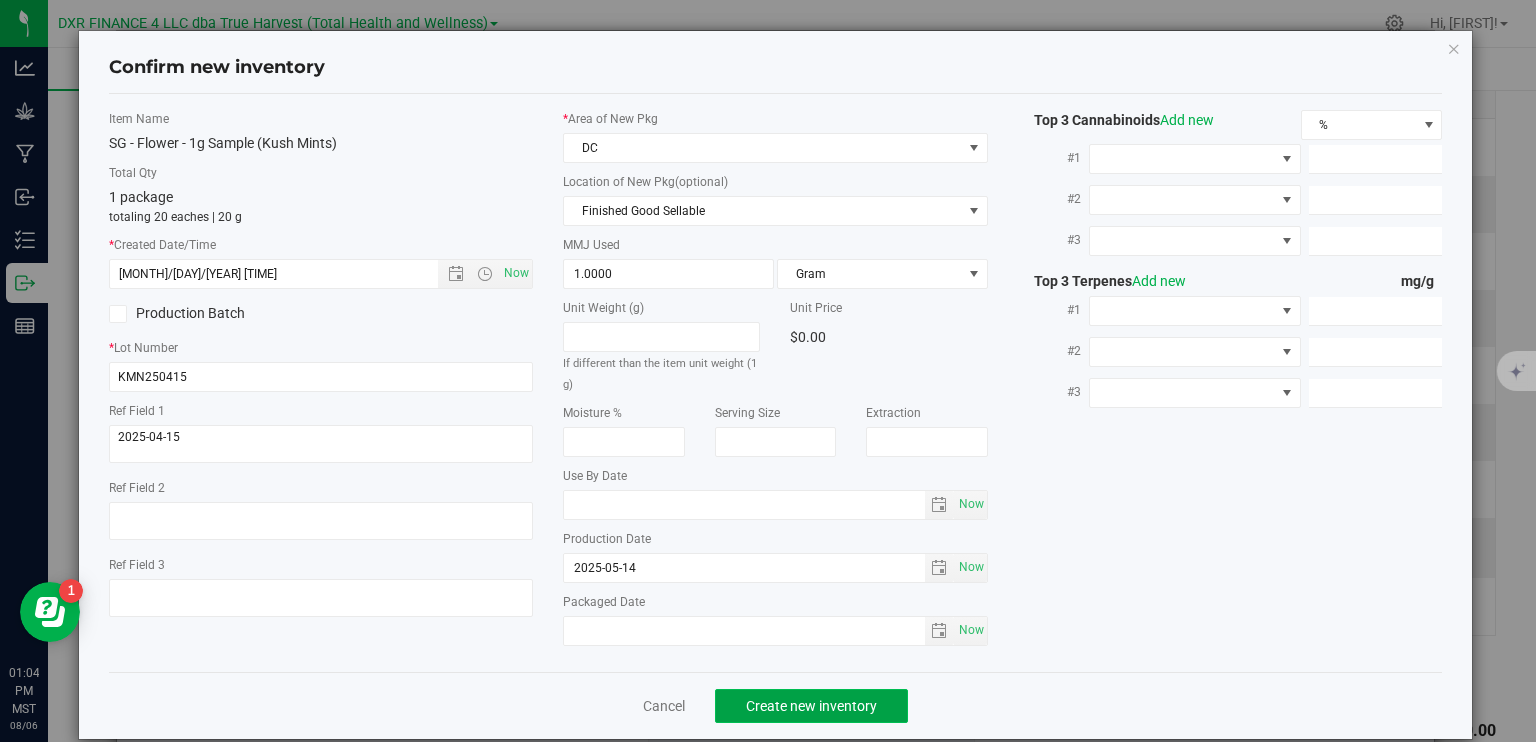 click on "Create new inventory" 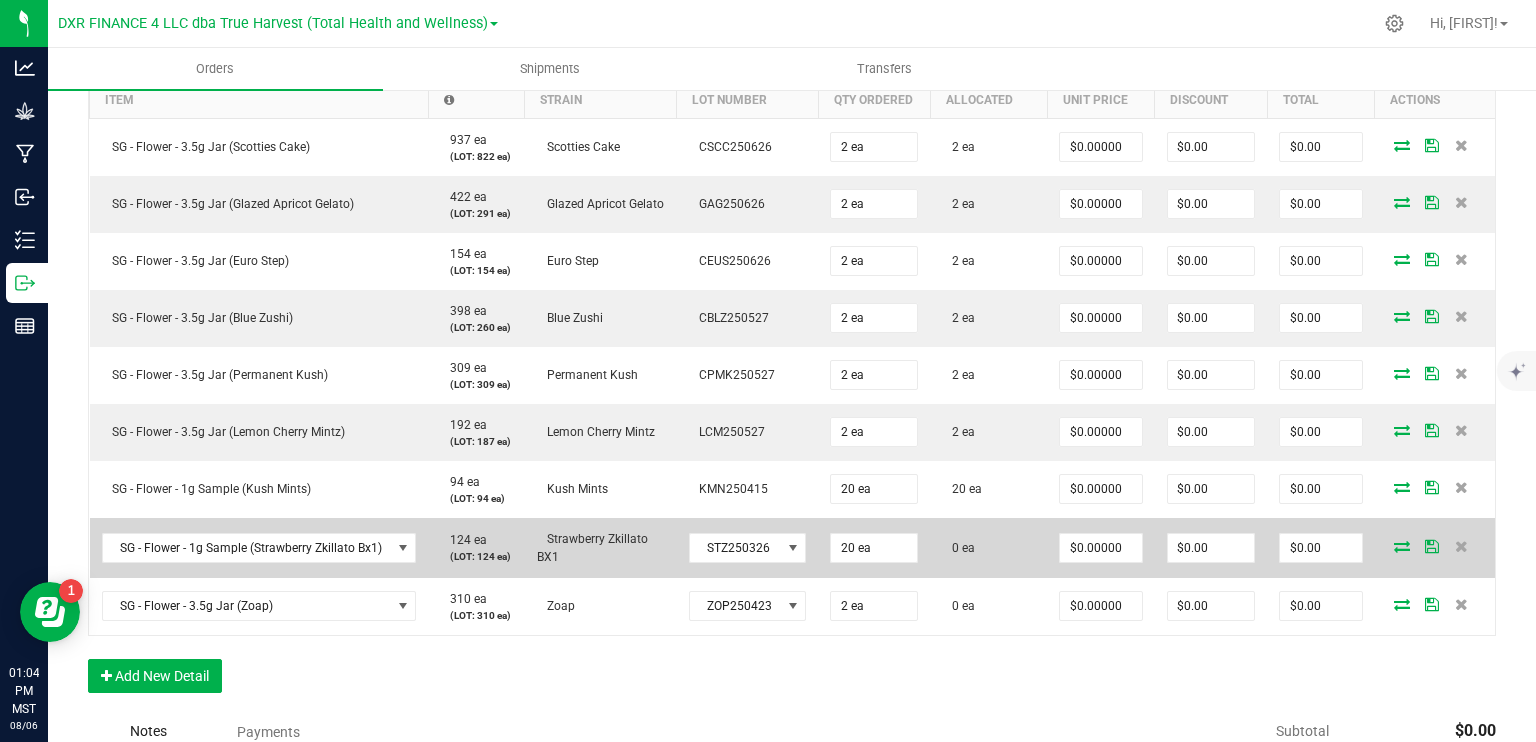 click at bounding box center (1402, 546) 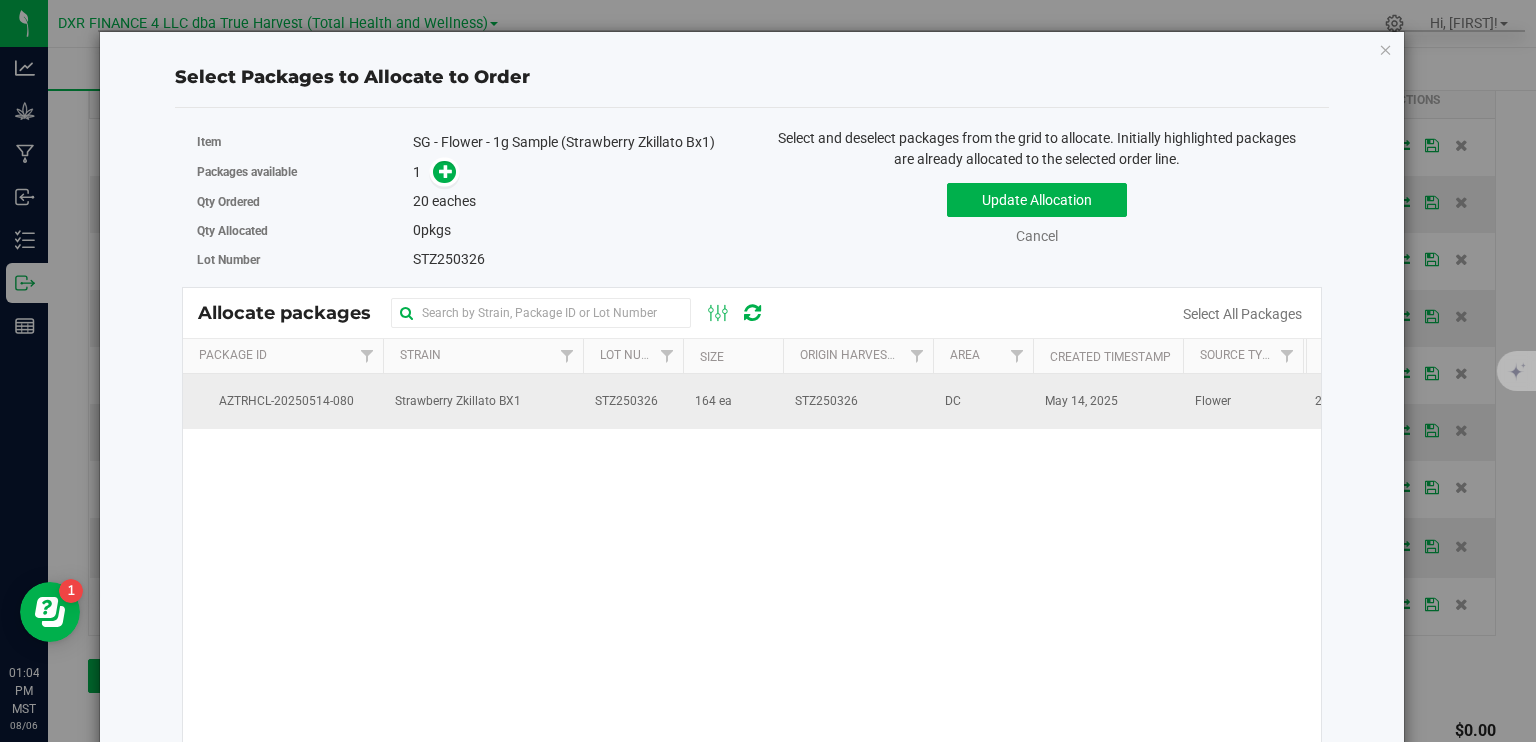 click on "164 ea" at bounding box center [733, 401] 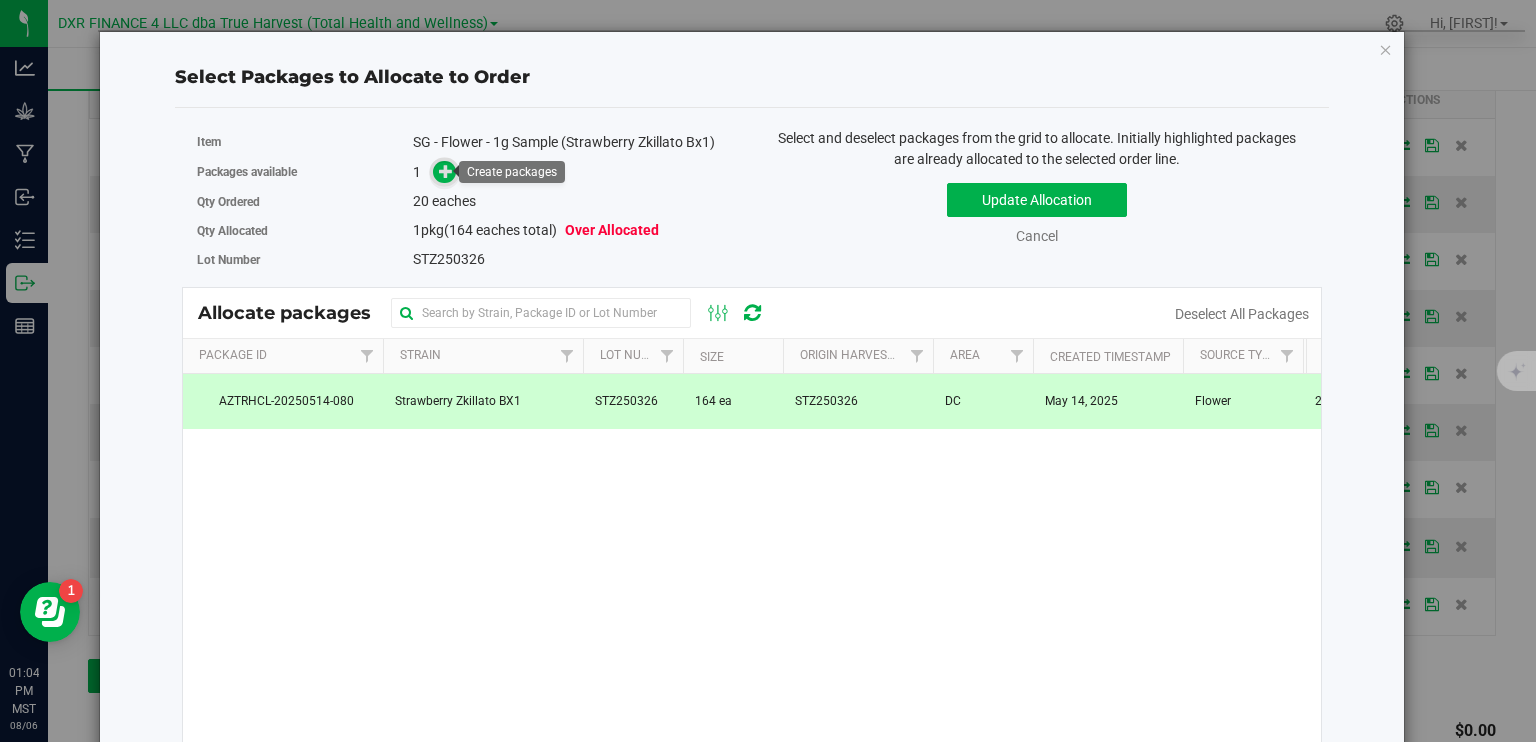 click at bounding box center (446, 170) 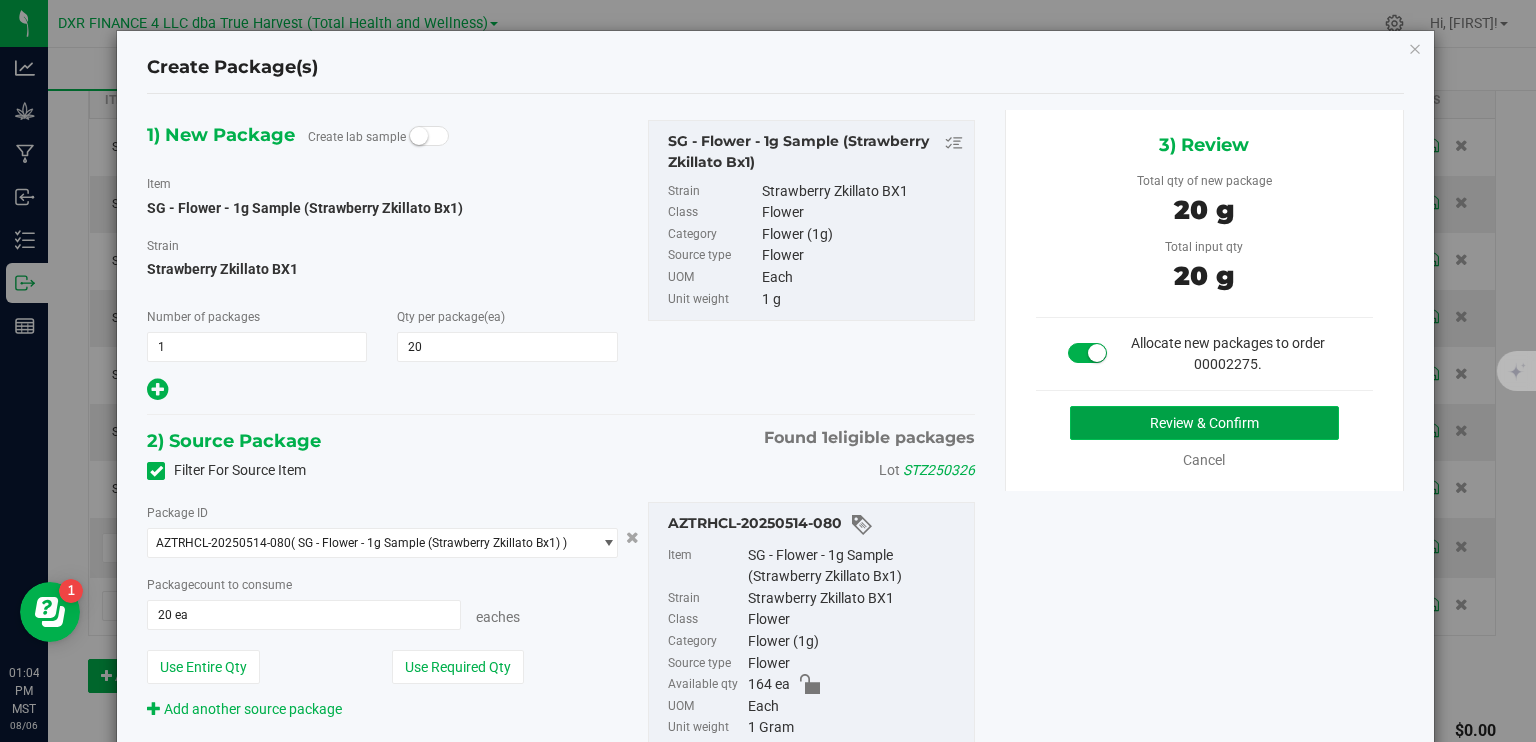click on "Review & Confirm" at bounding box center (1204, 423) 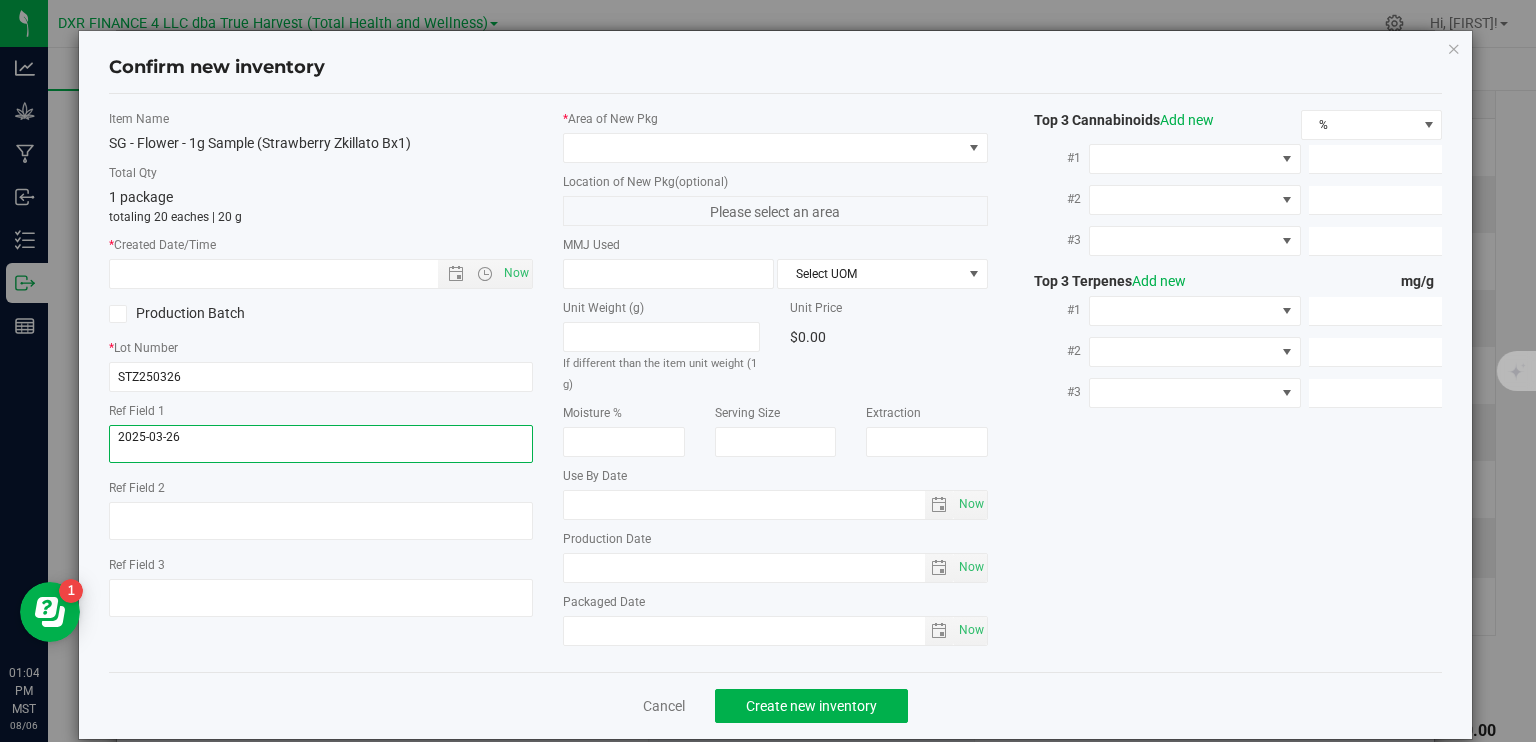 click at bounding box center [321, 444] 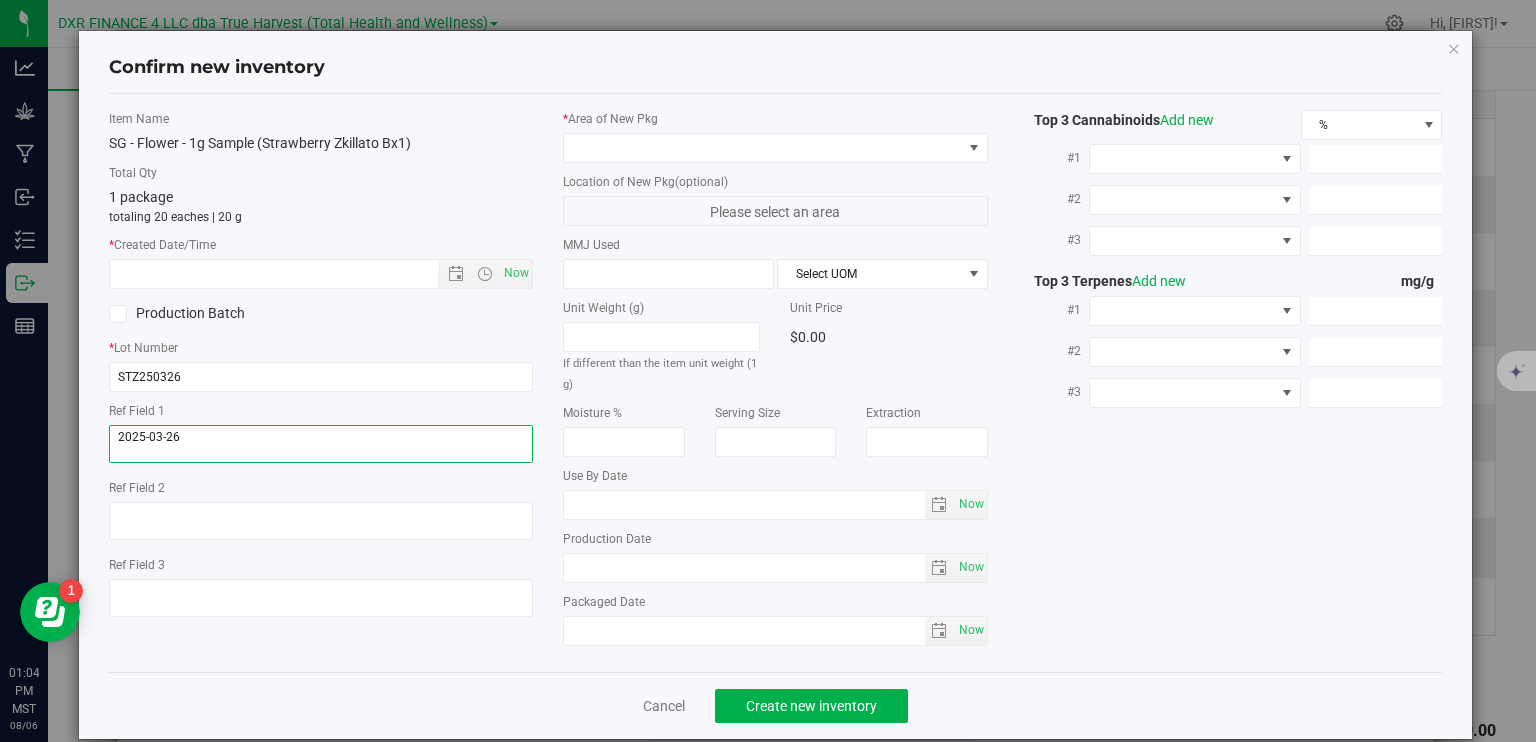 click at bounding box center [321, 444] 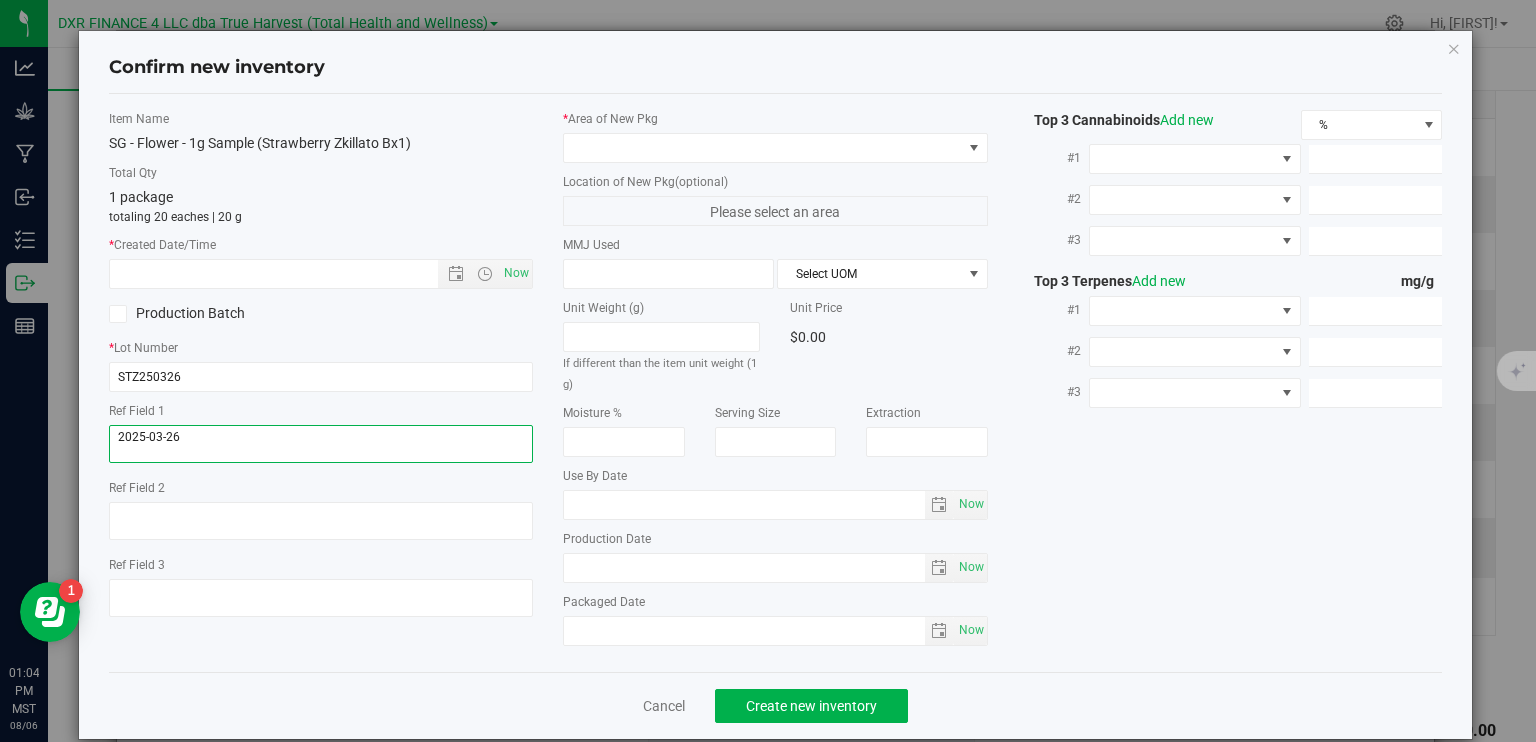 click at bounding box center [321, 444] 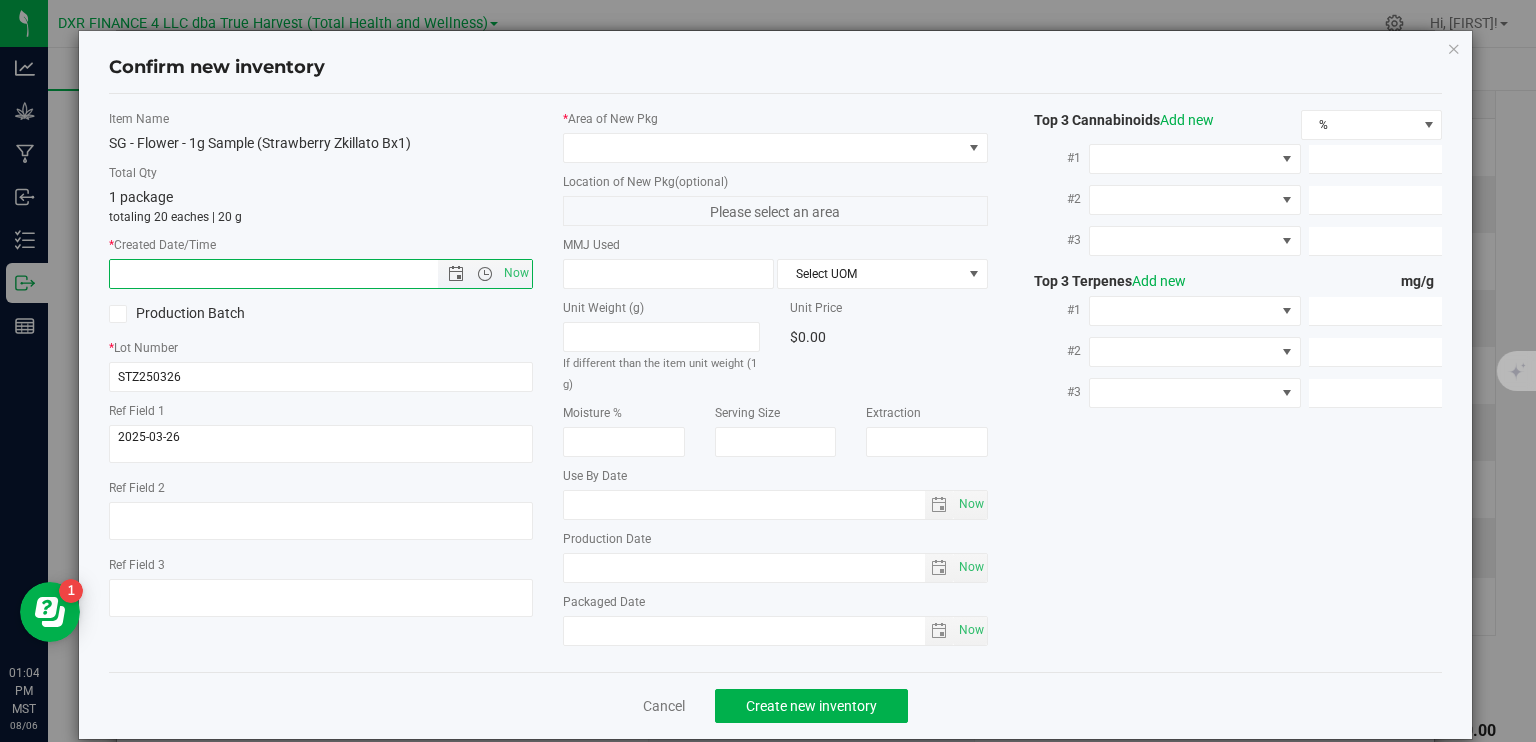 click at bounding box center [291, 274] 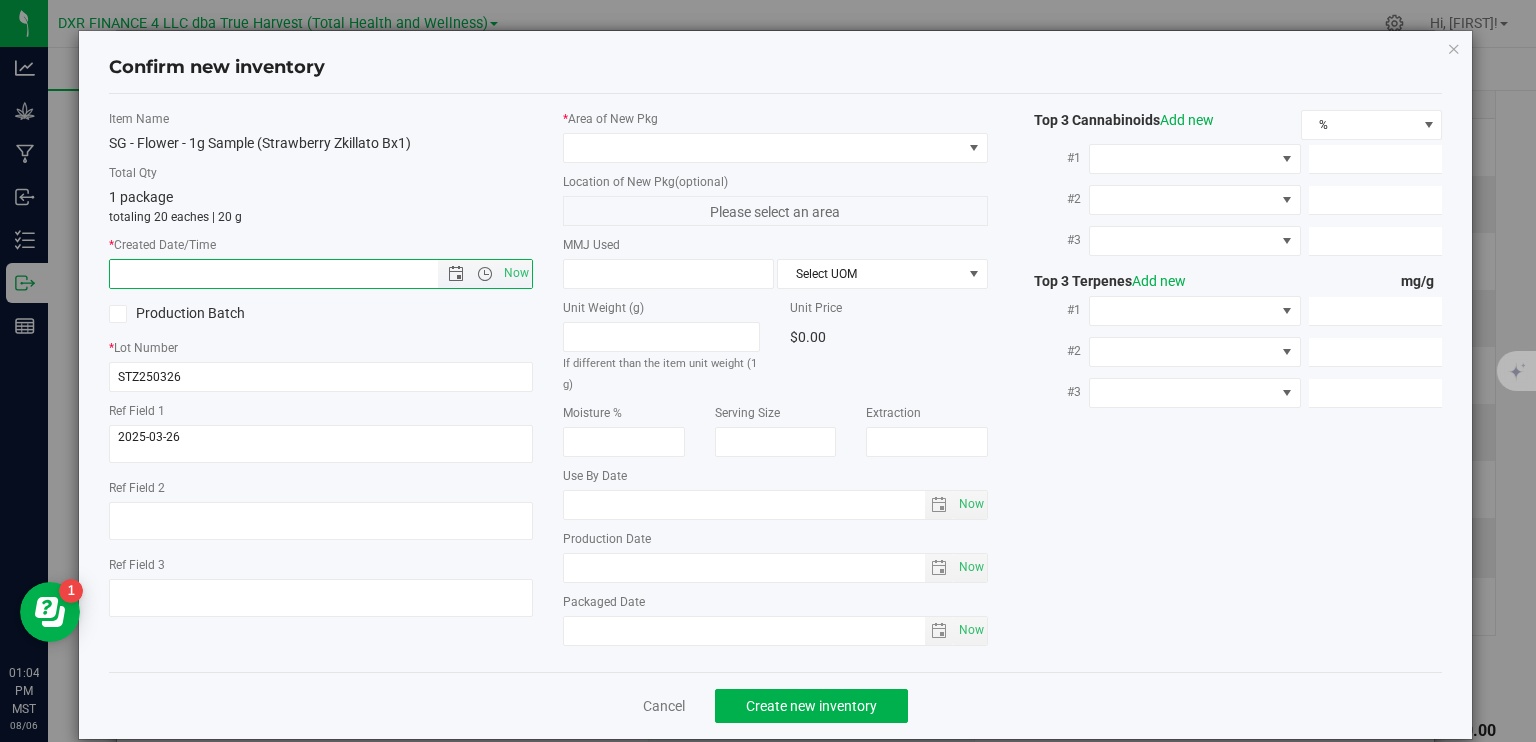 paste on "2025-03-26" 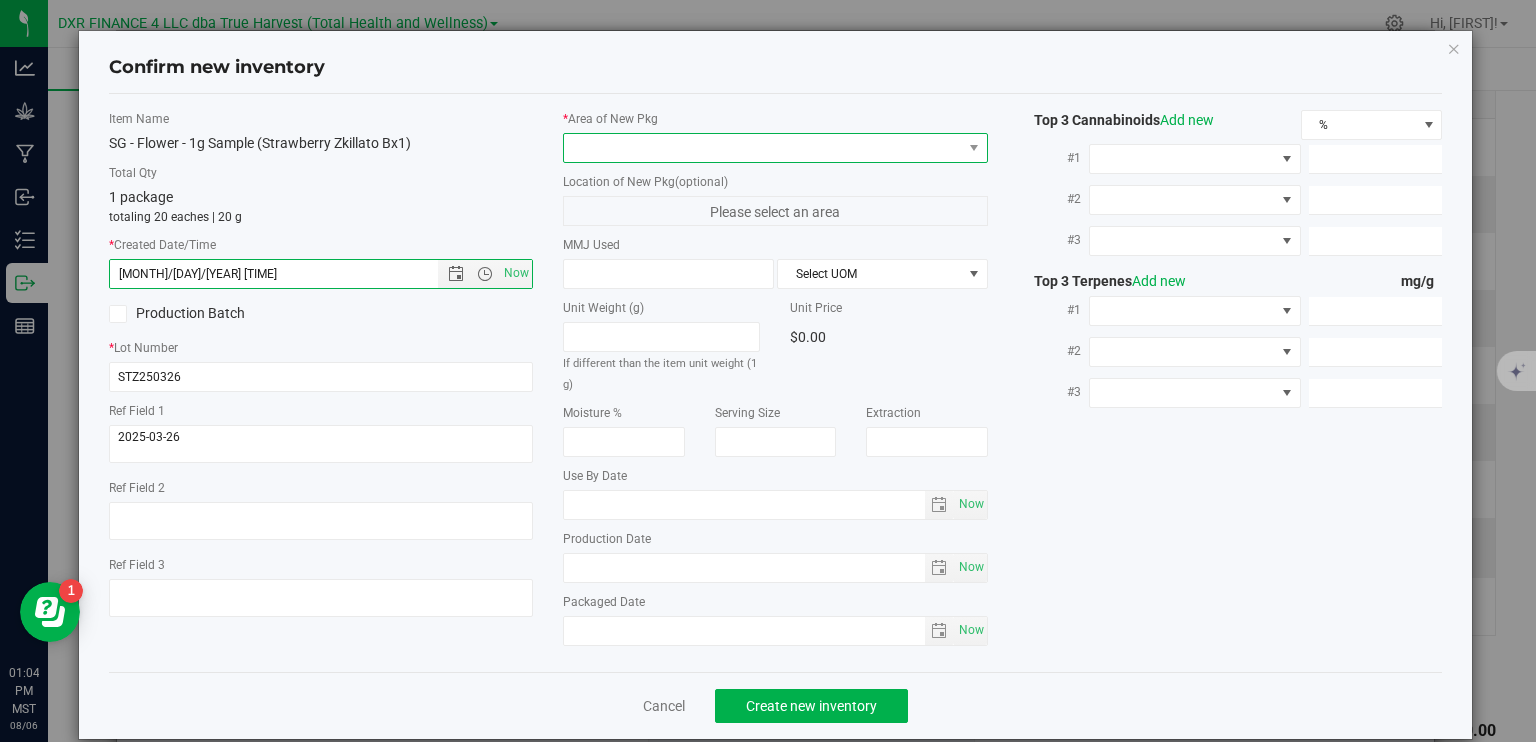 type on "3/26/2025 1:04 PM" 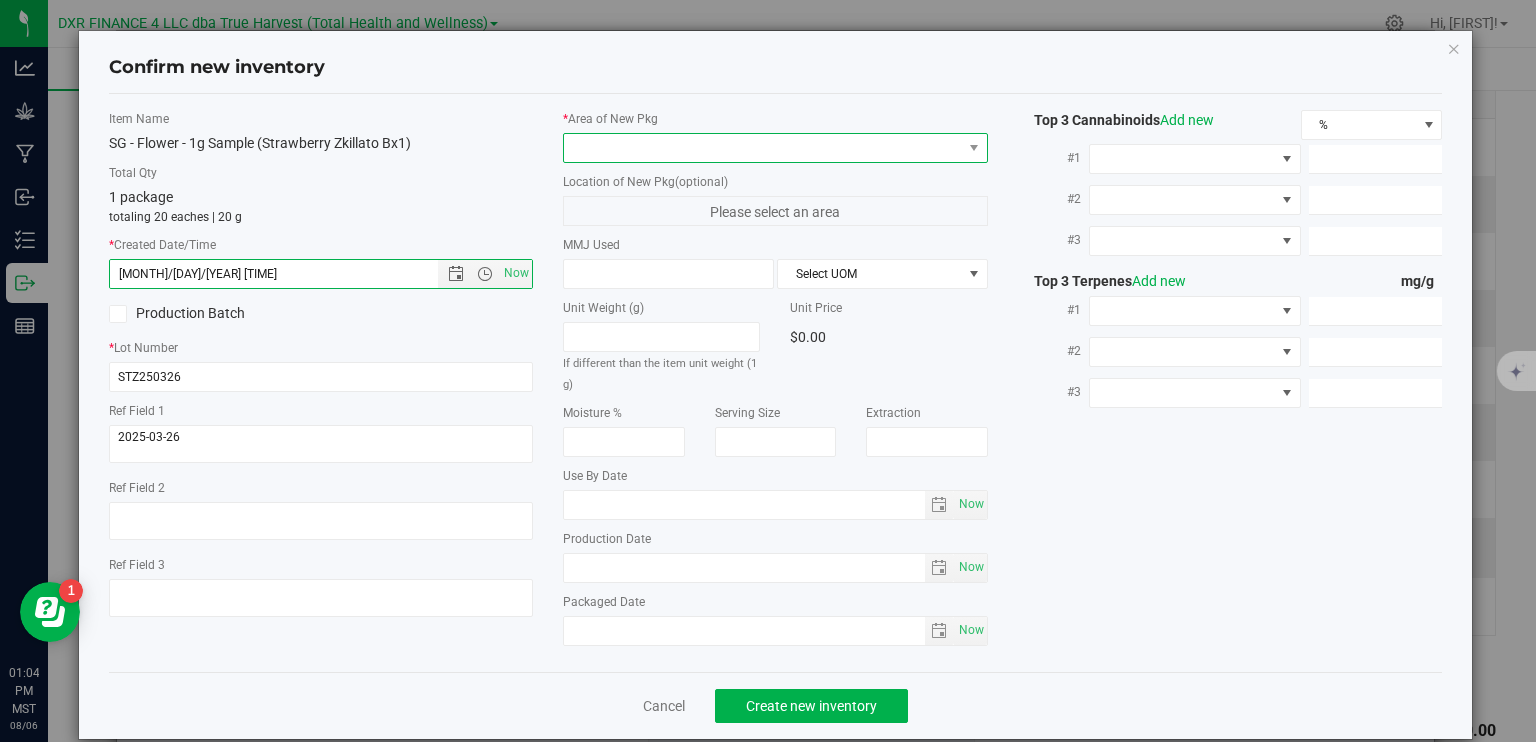 click at bounding box center (763, 148) 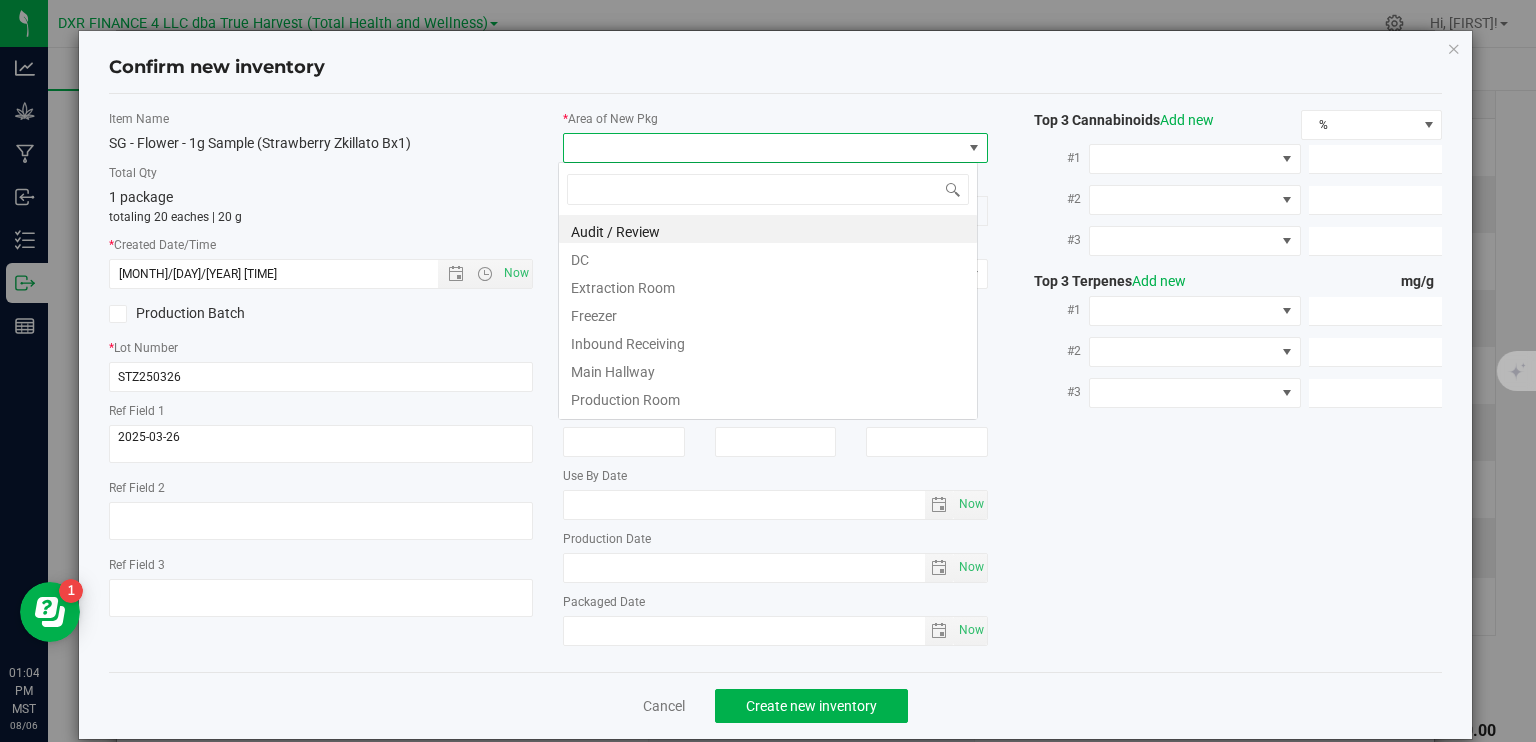 scroll, scrollTop: 99970, scrollLeft: 99580, axis: both 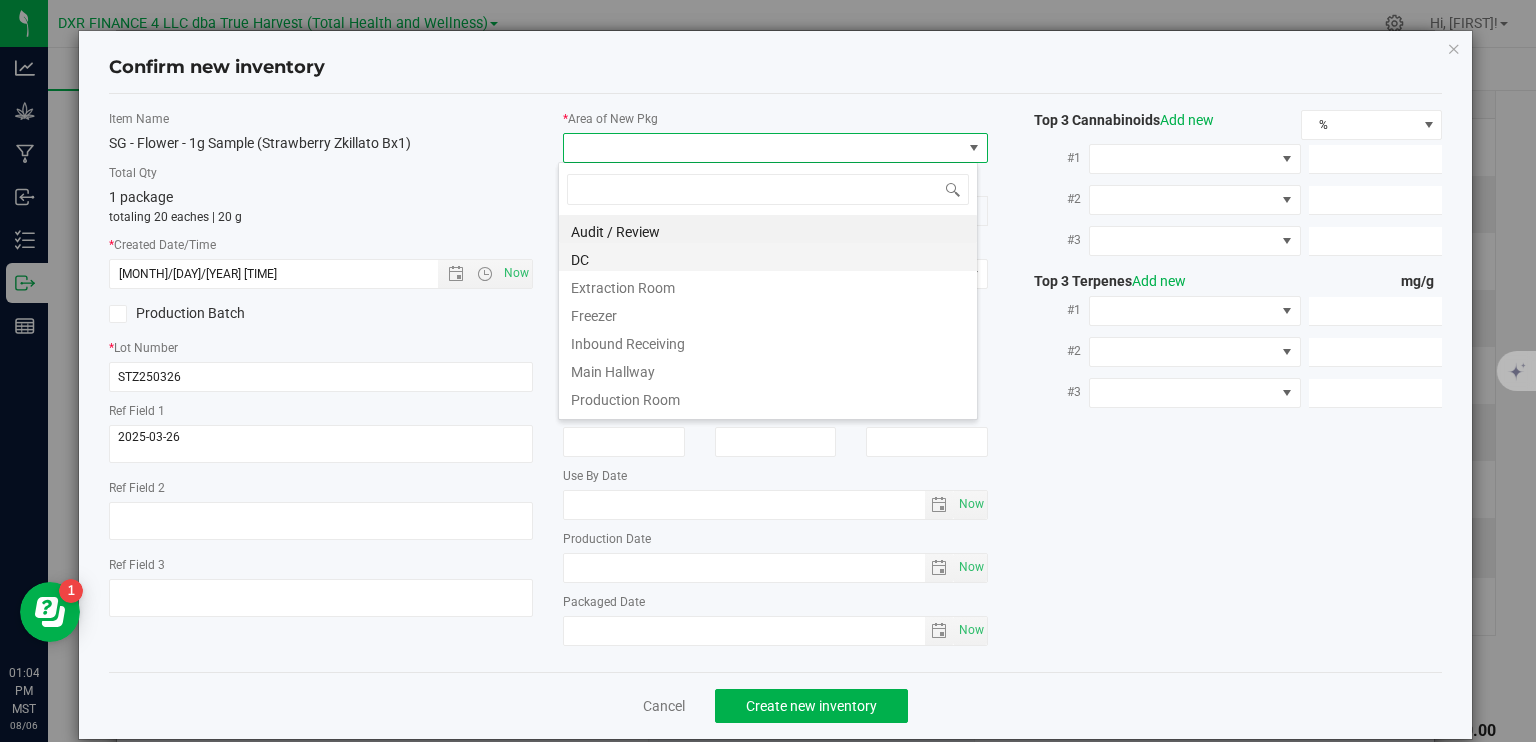 click on "DC" at bounding box center [768, 257] 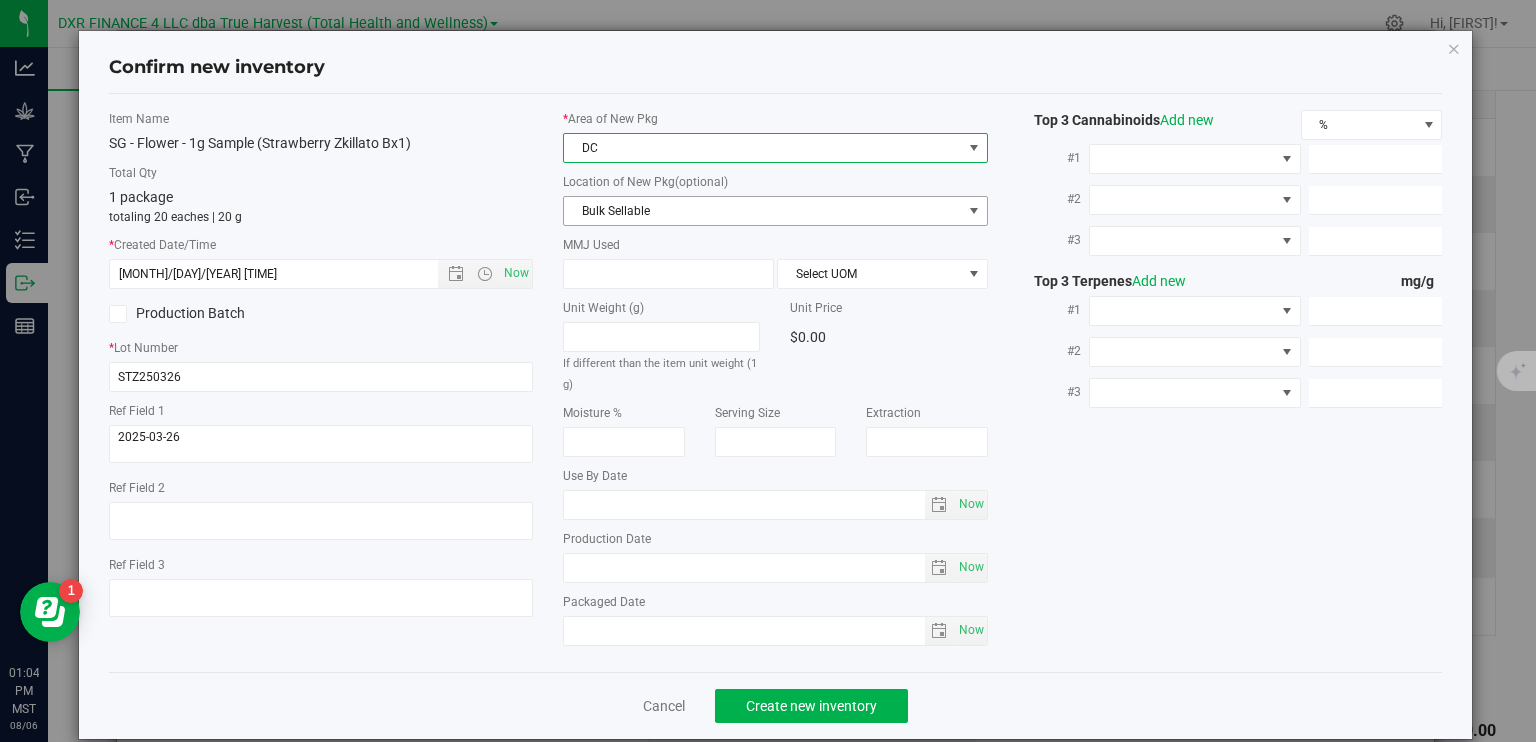 click on "Bulk Sellable" at bounding box center [763, 211] 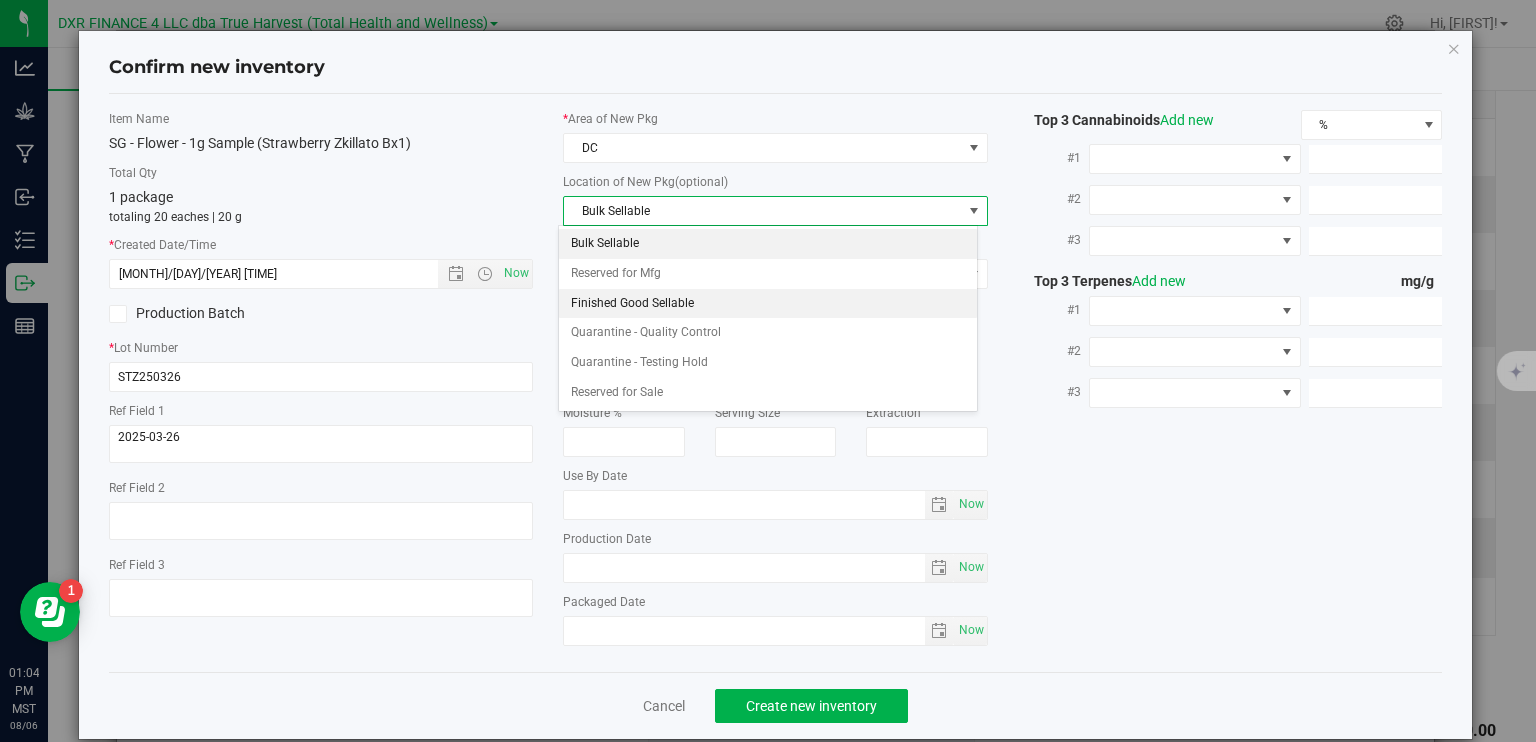 drag, startPoint x: 667, startPoint y: 306, endPoint x: 670, endPoint y: 283, distance: 23.194826 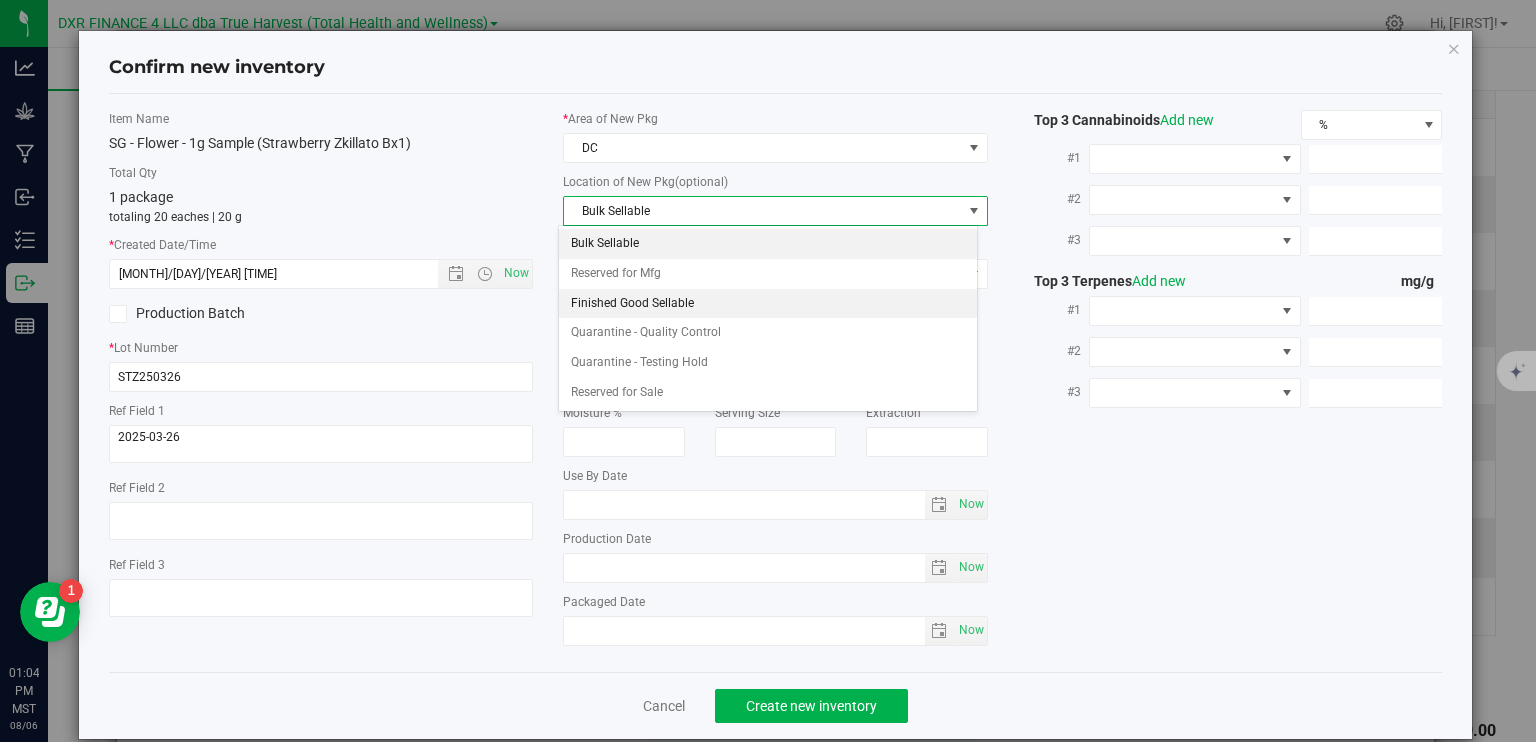 click on "Finished Good Sellable" at bounding box center (768, 304) 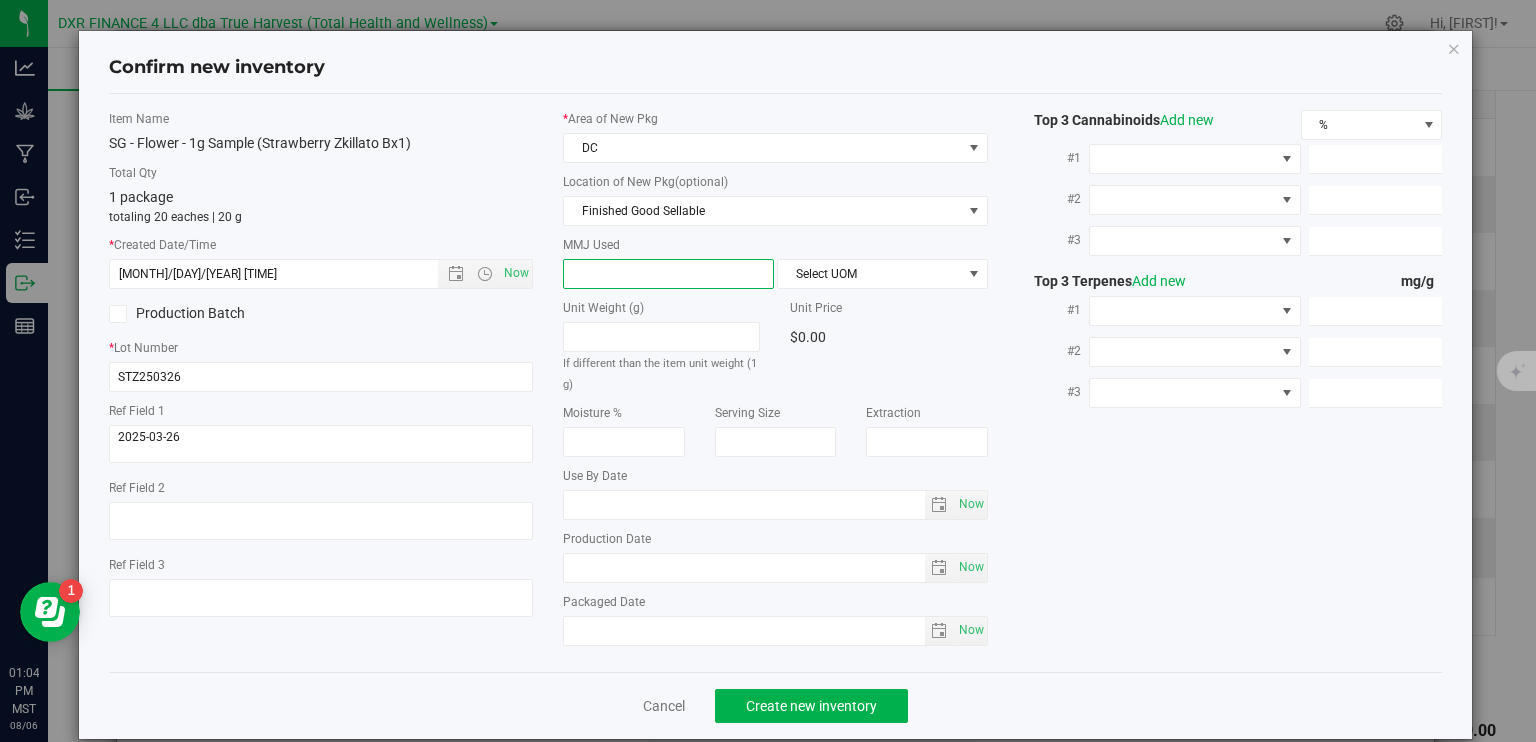 click at bounding box center [668, 274] 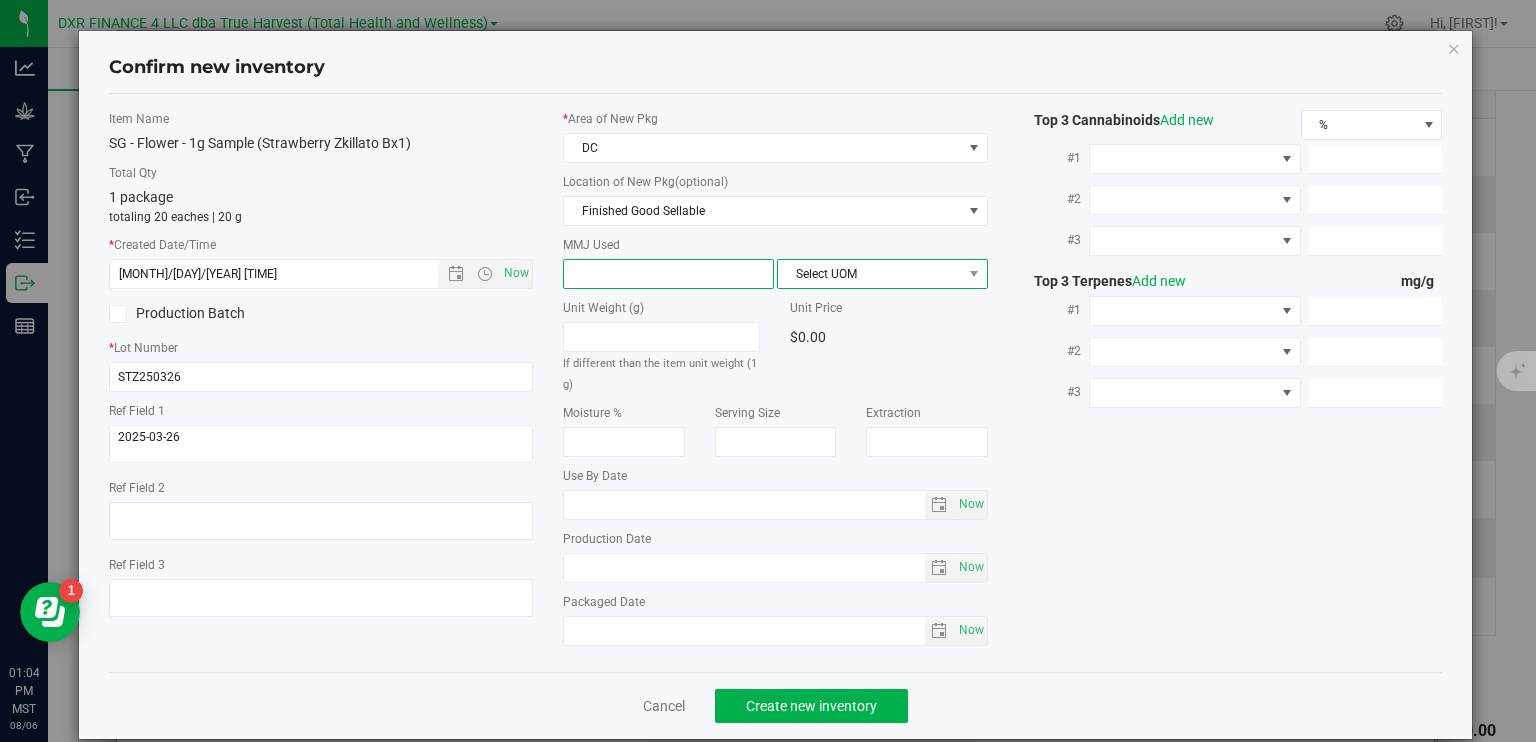 click on "Select UOM" at bounding box center [870, 274] 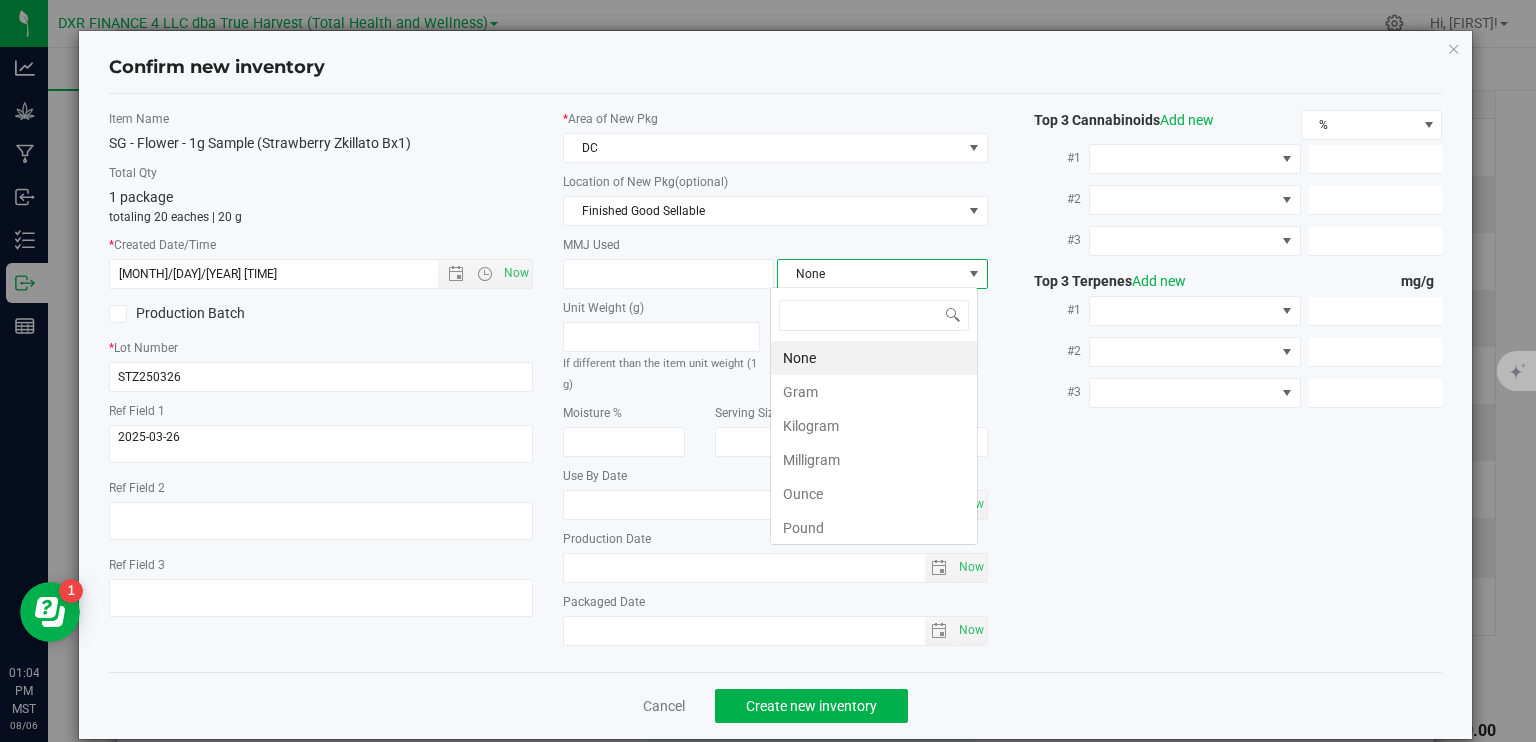 scroll, scrollTop: 99970, scrollLeft: 99792, axis: both 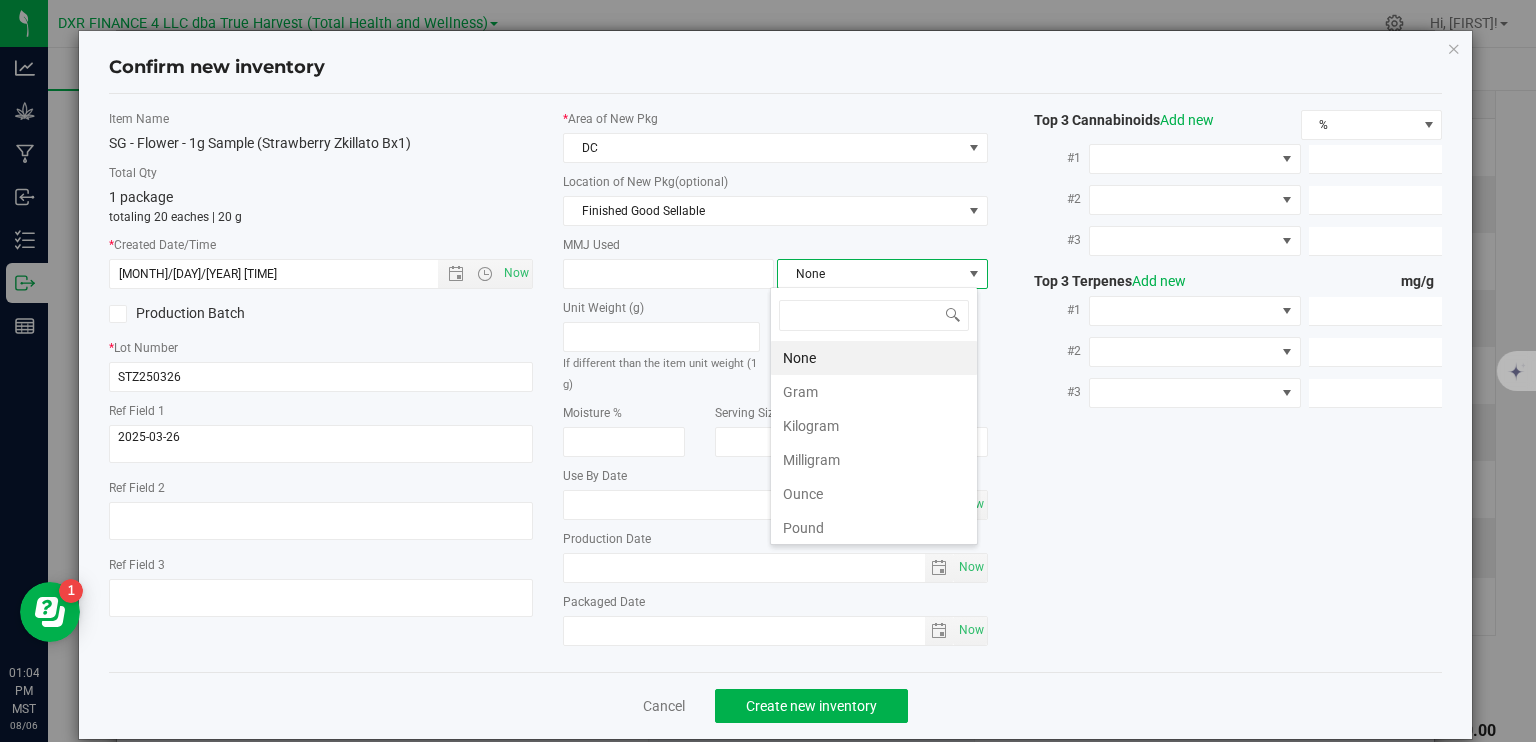 click on "Gram" at bounding box center (874, 392) 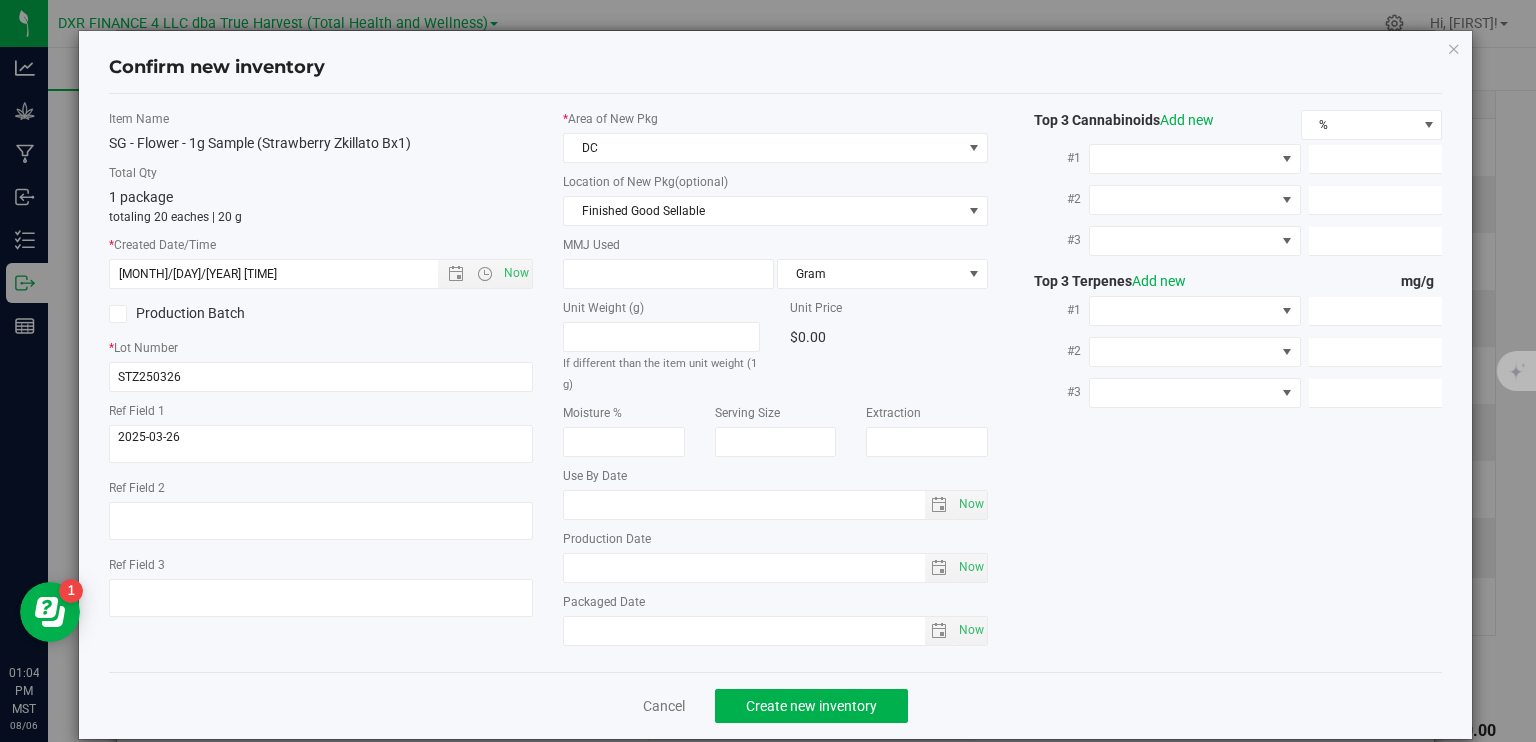 click on "Unit Weight (g)
If different than the item unit weight (1 g)" at bounding box center (661, 346) 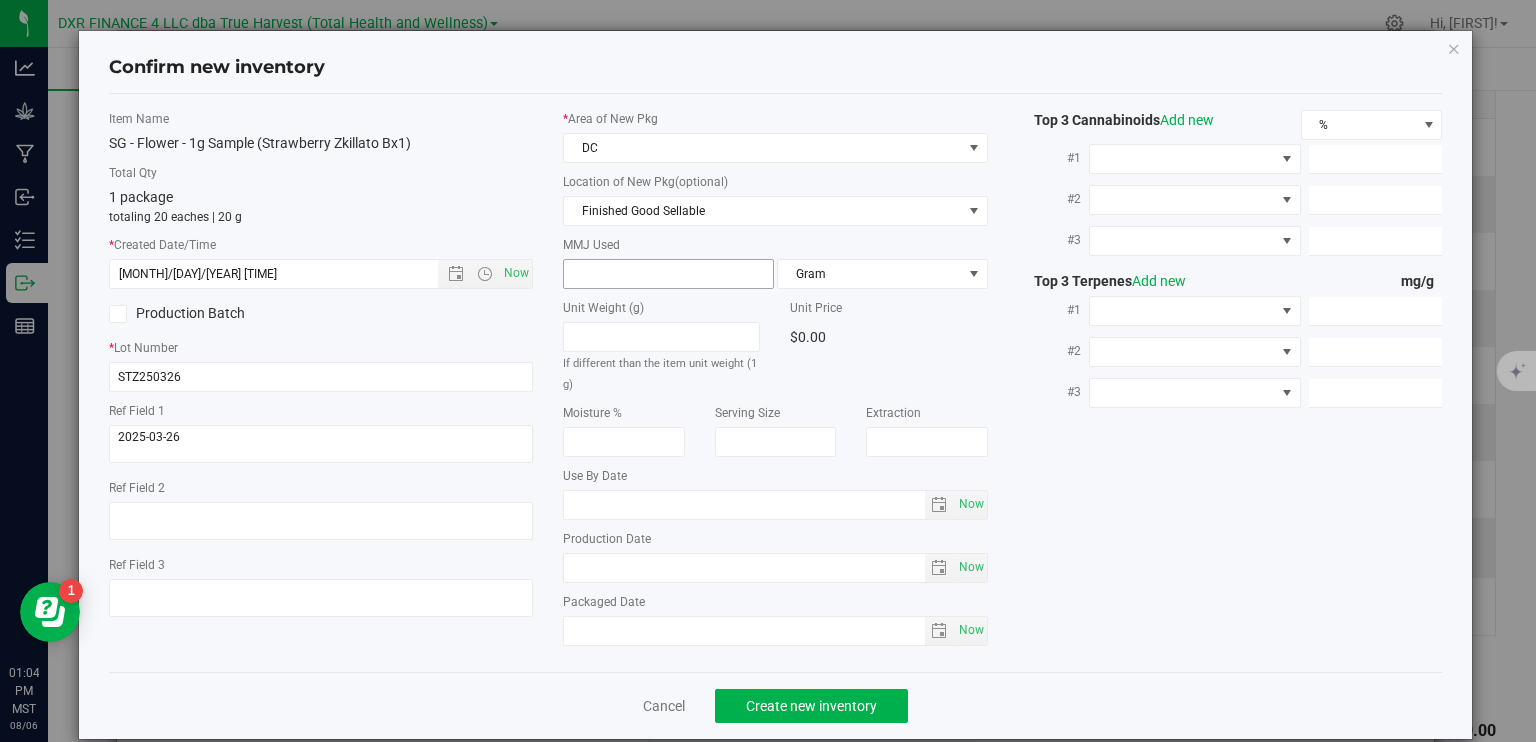 click at bounding box center [668, 274] 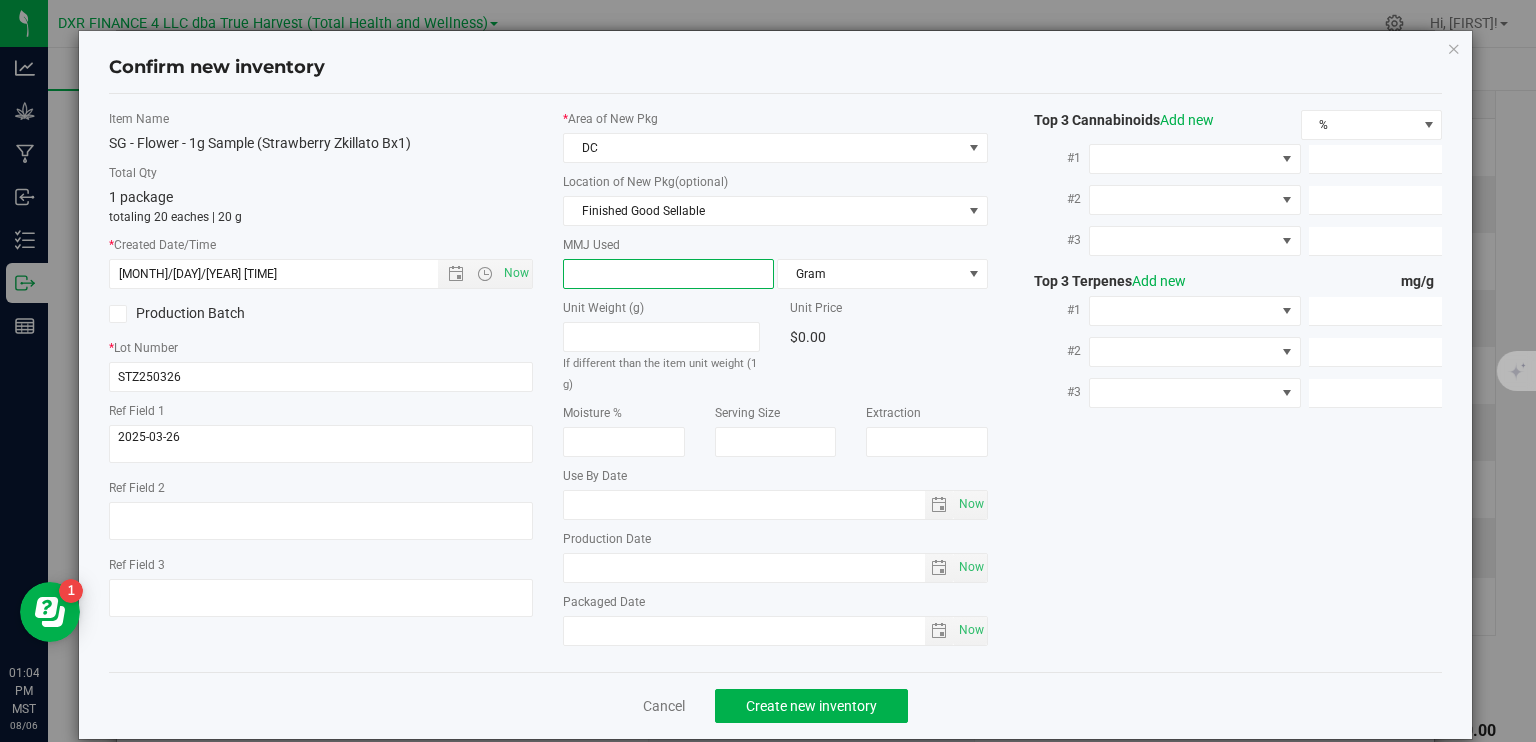 type on "1" 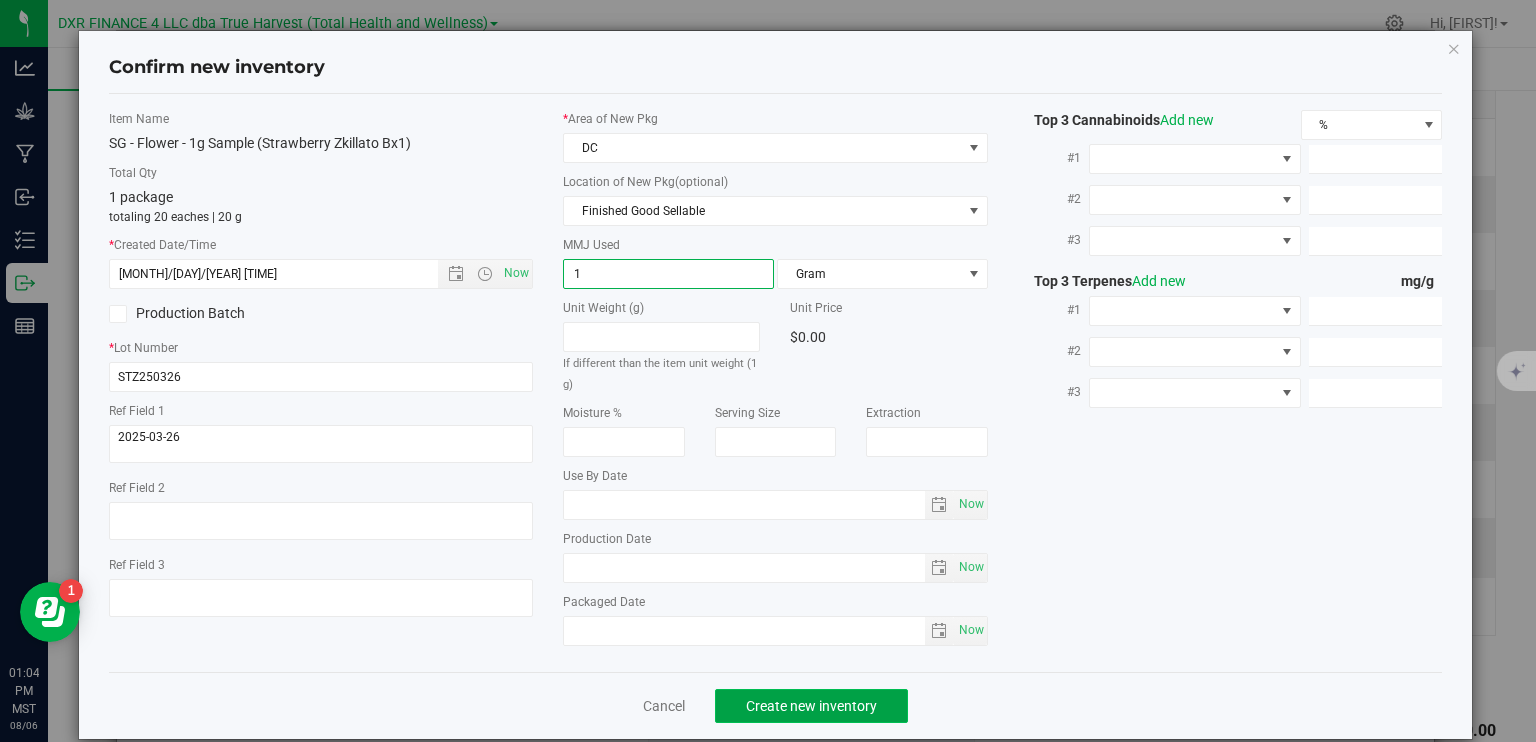 type on "1.0000" 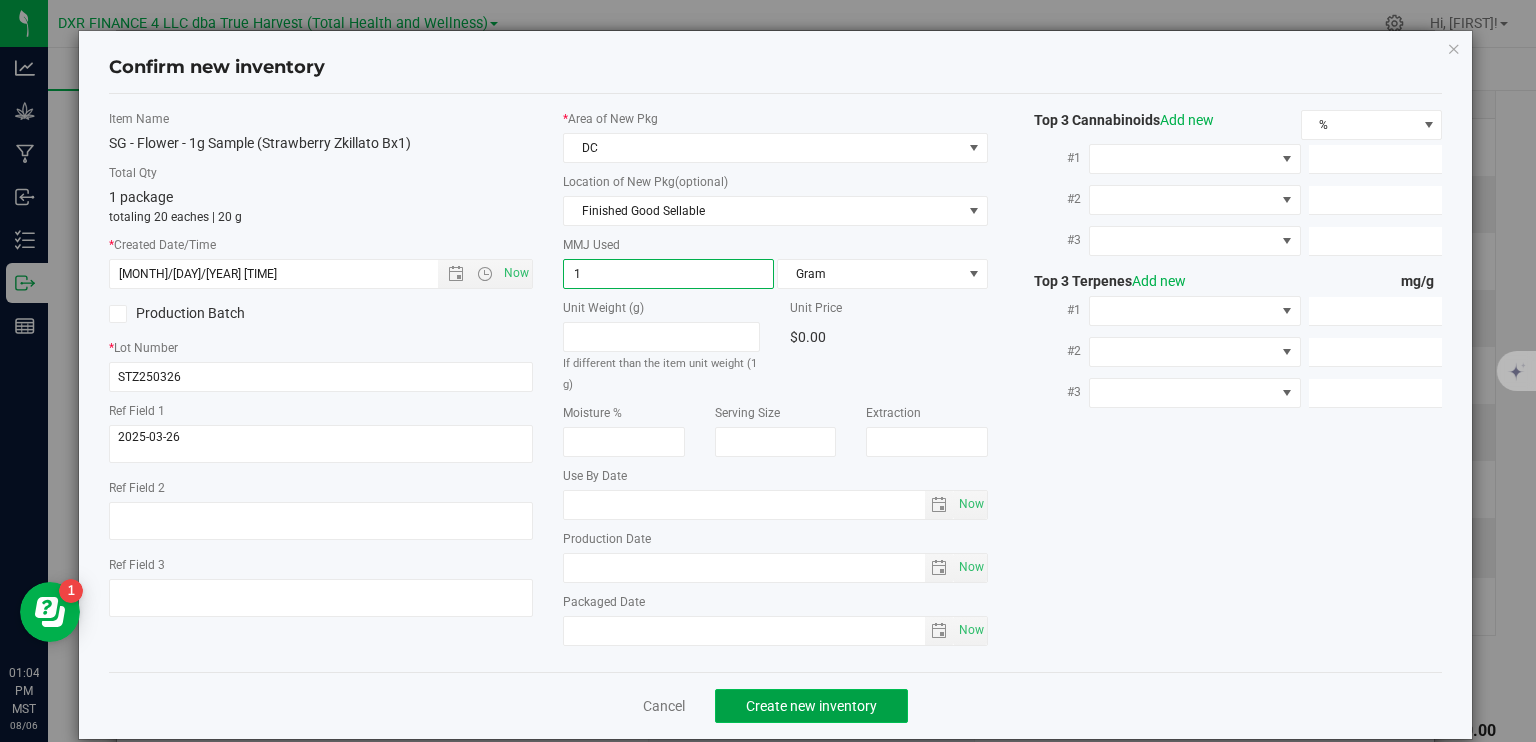 click on "Create new inventory" 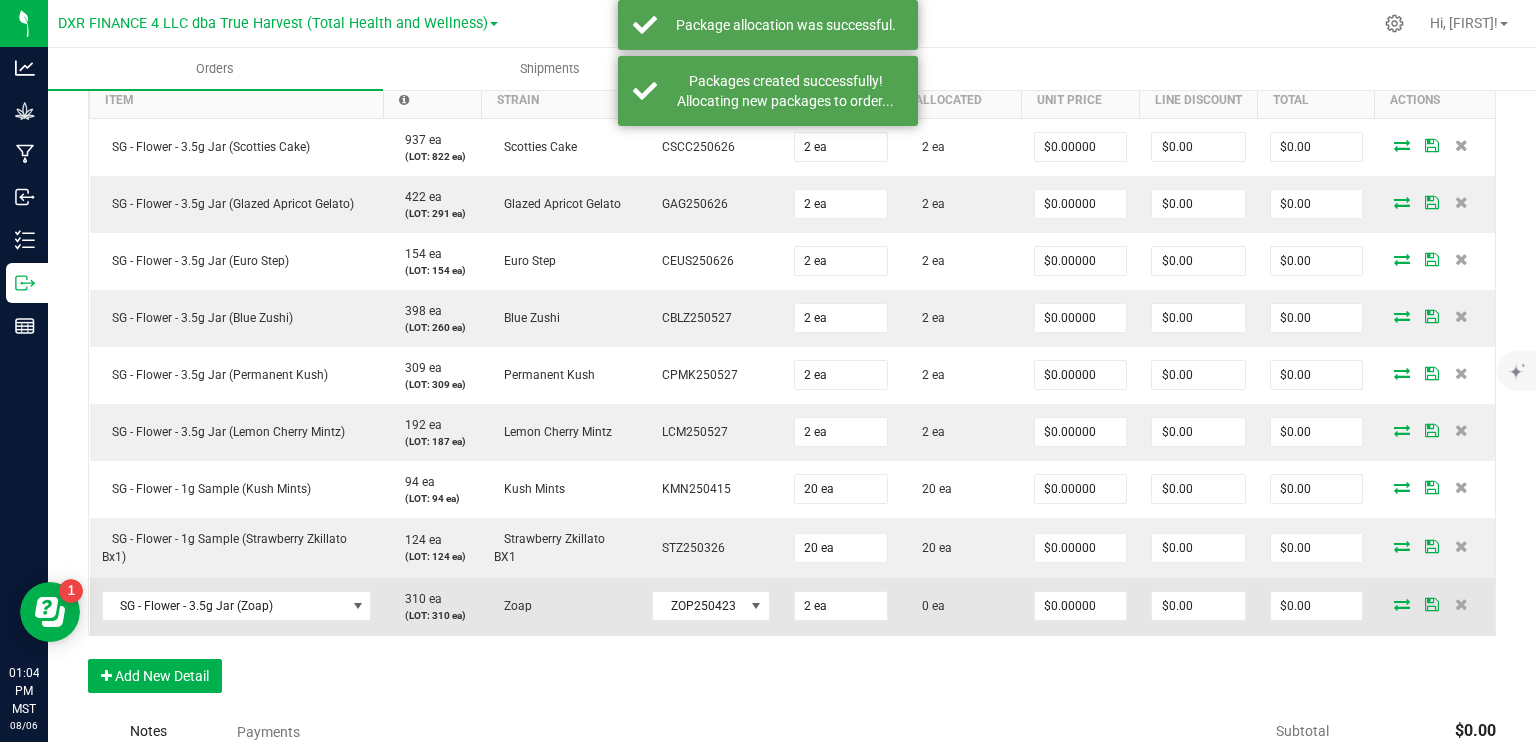 click at bounding box center [1402, 604] 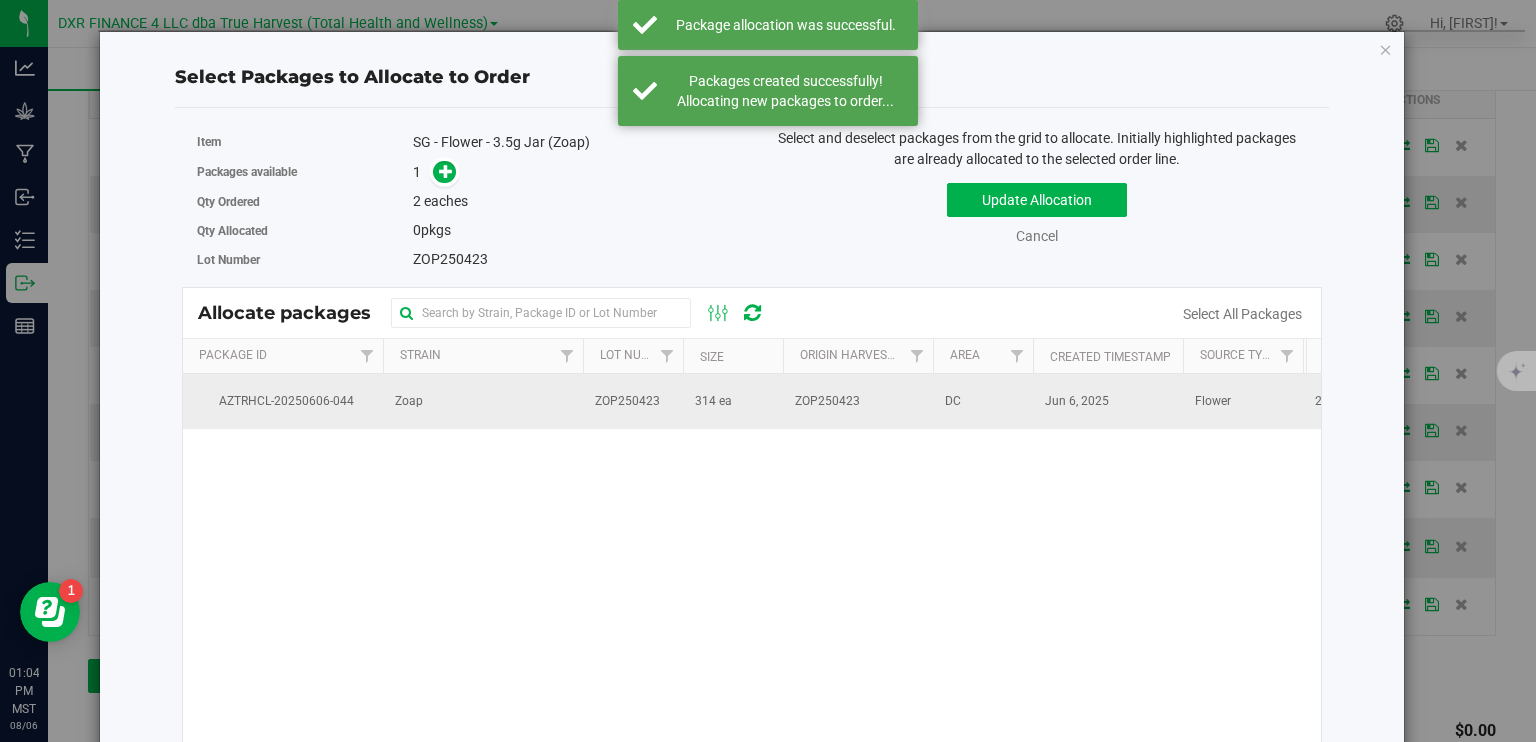 click on "Zoap" at bounding box center (483, 401) 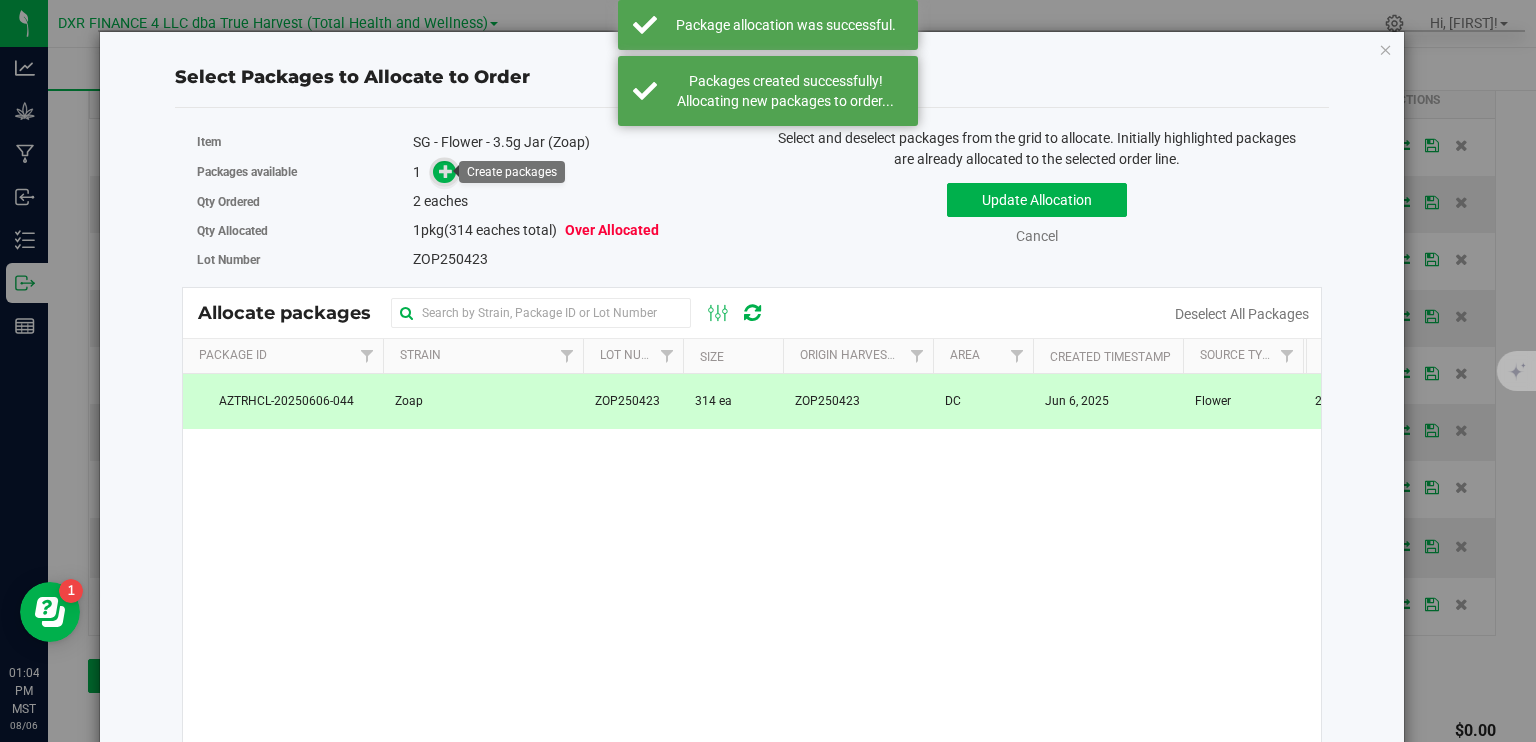 click at bounding box center (446, 170) 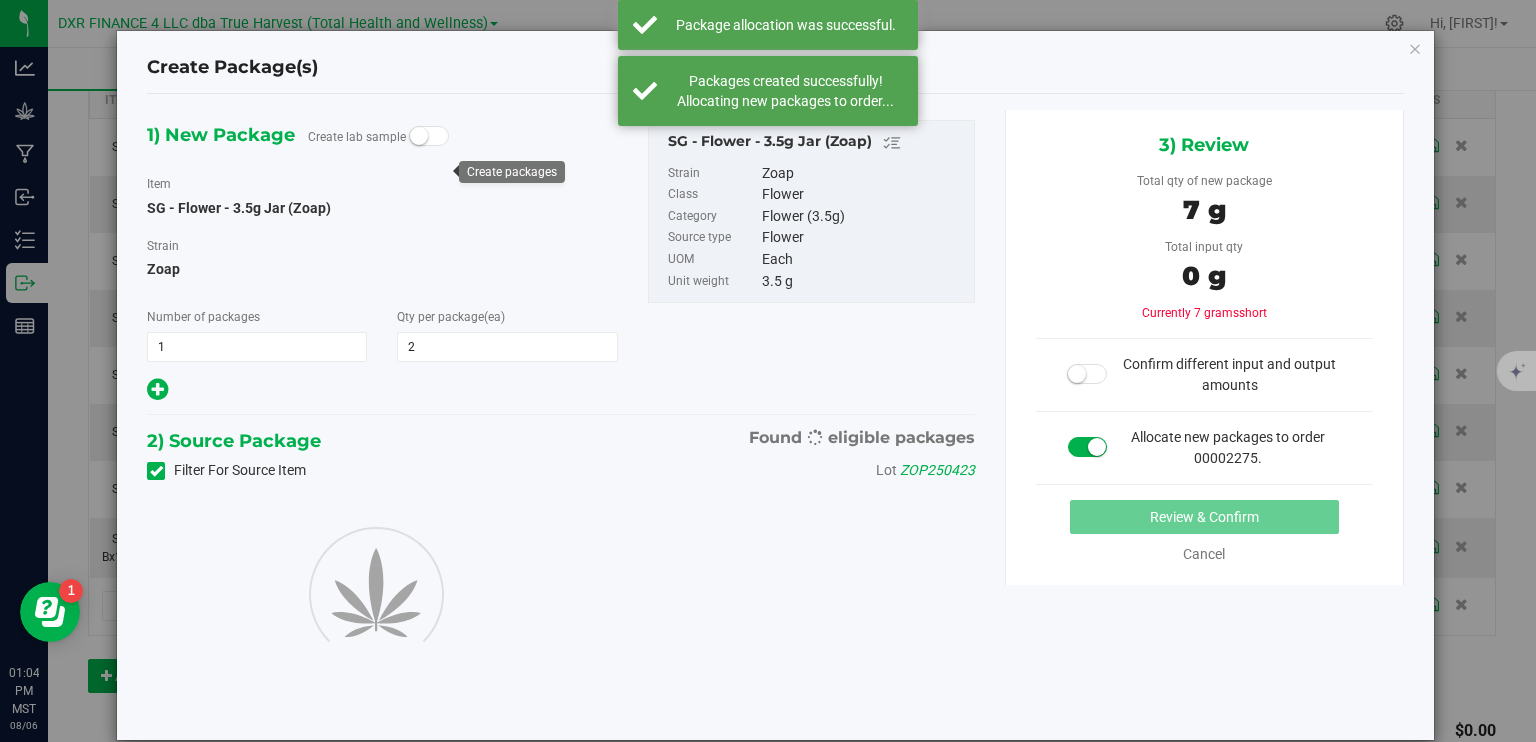 type on "2" 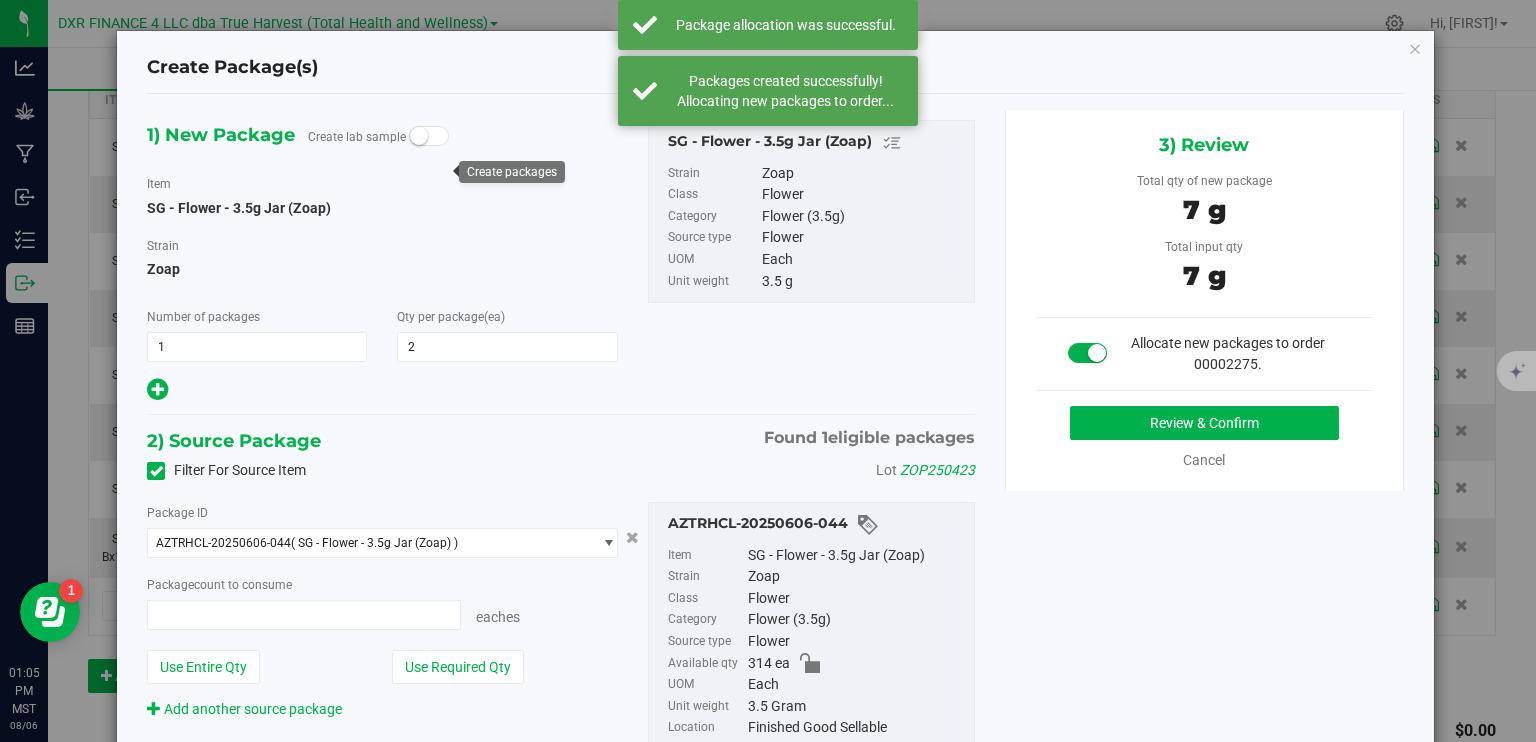 type on "2 ea" 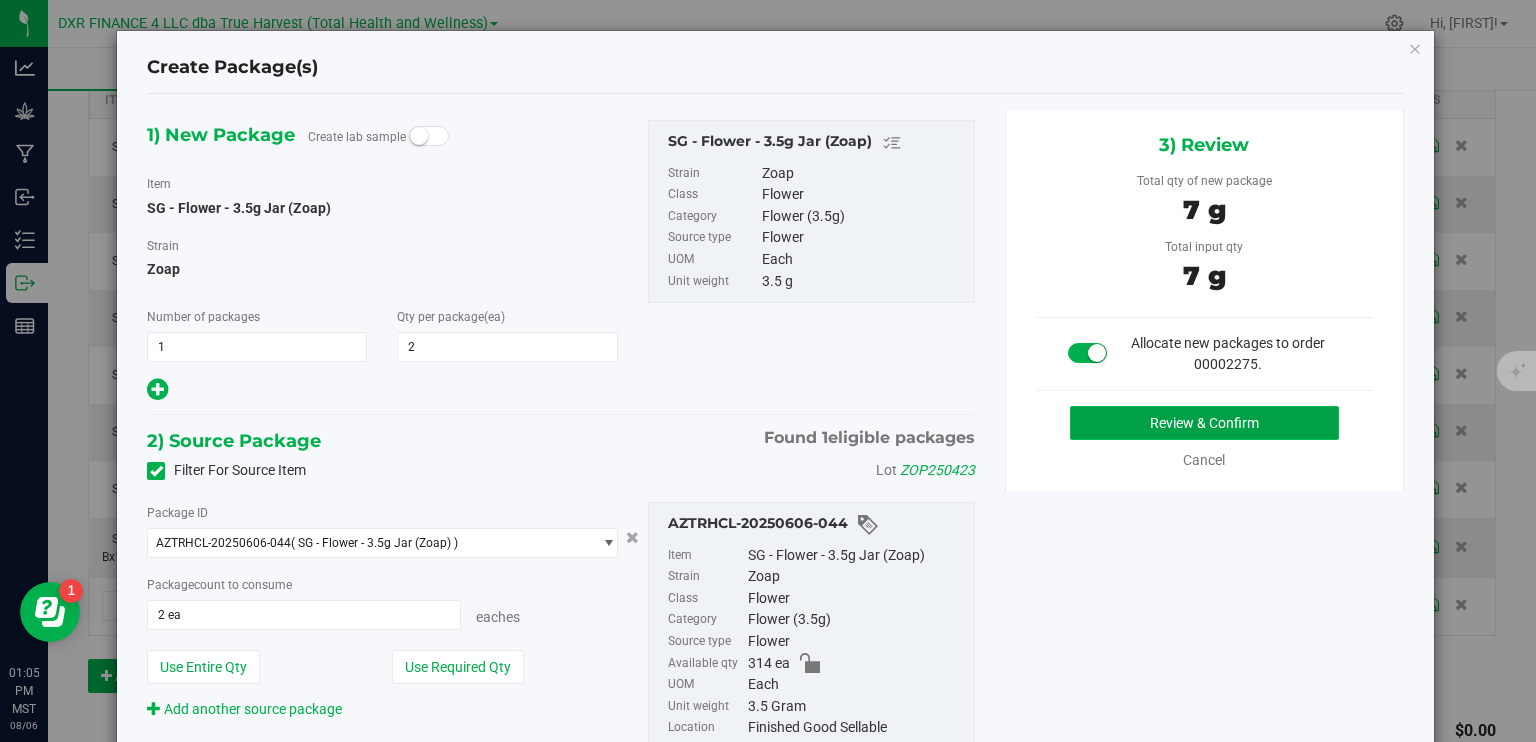 click on "Review & Confirm" at bounding box center [1204, 423] 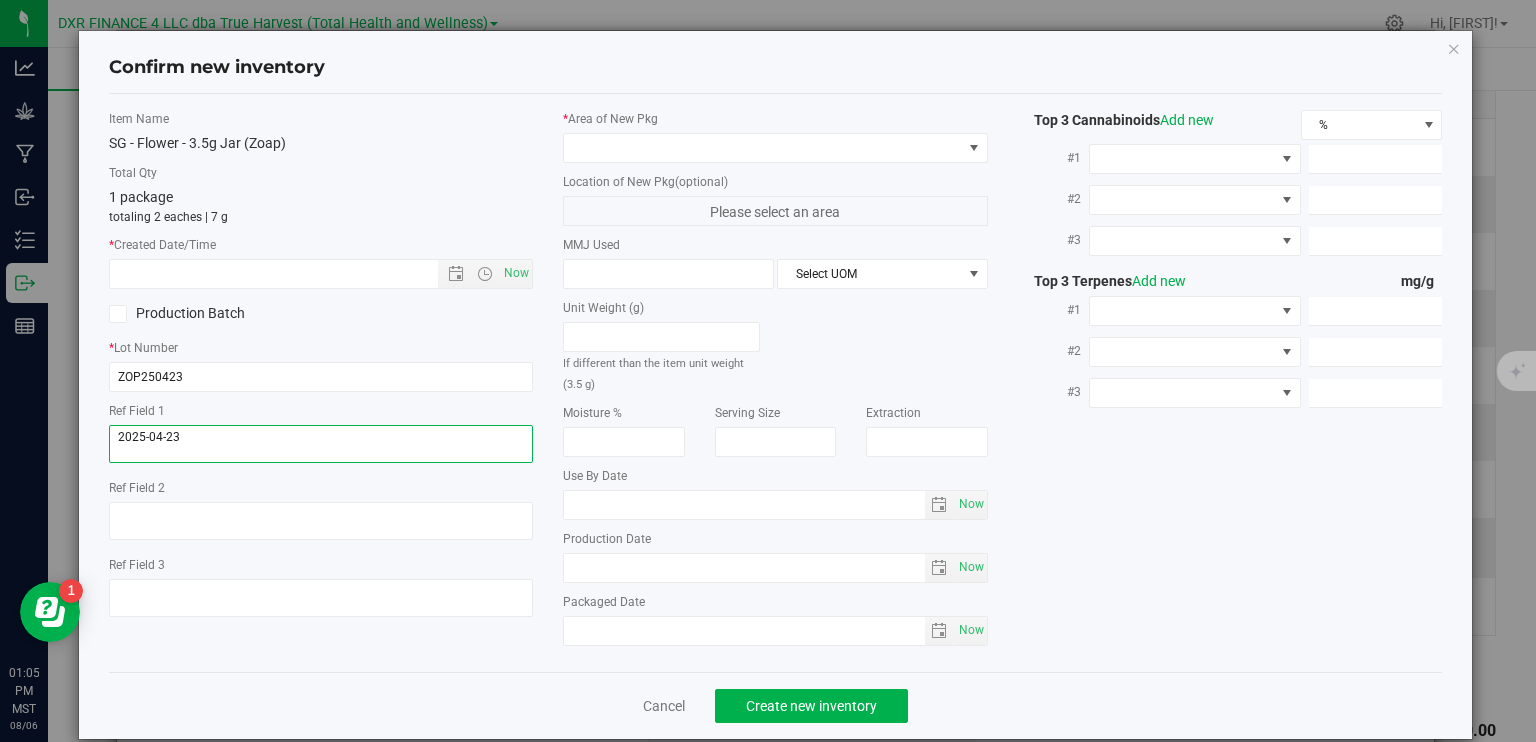 click at bounding box center [321, 444] 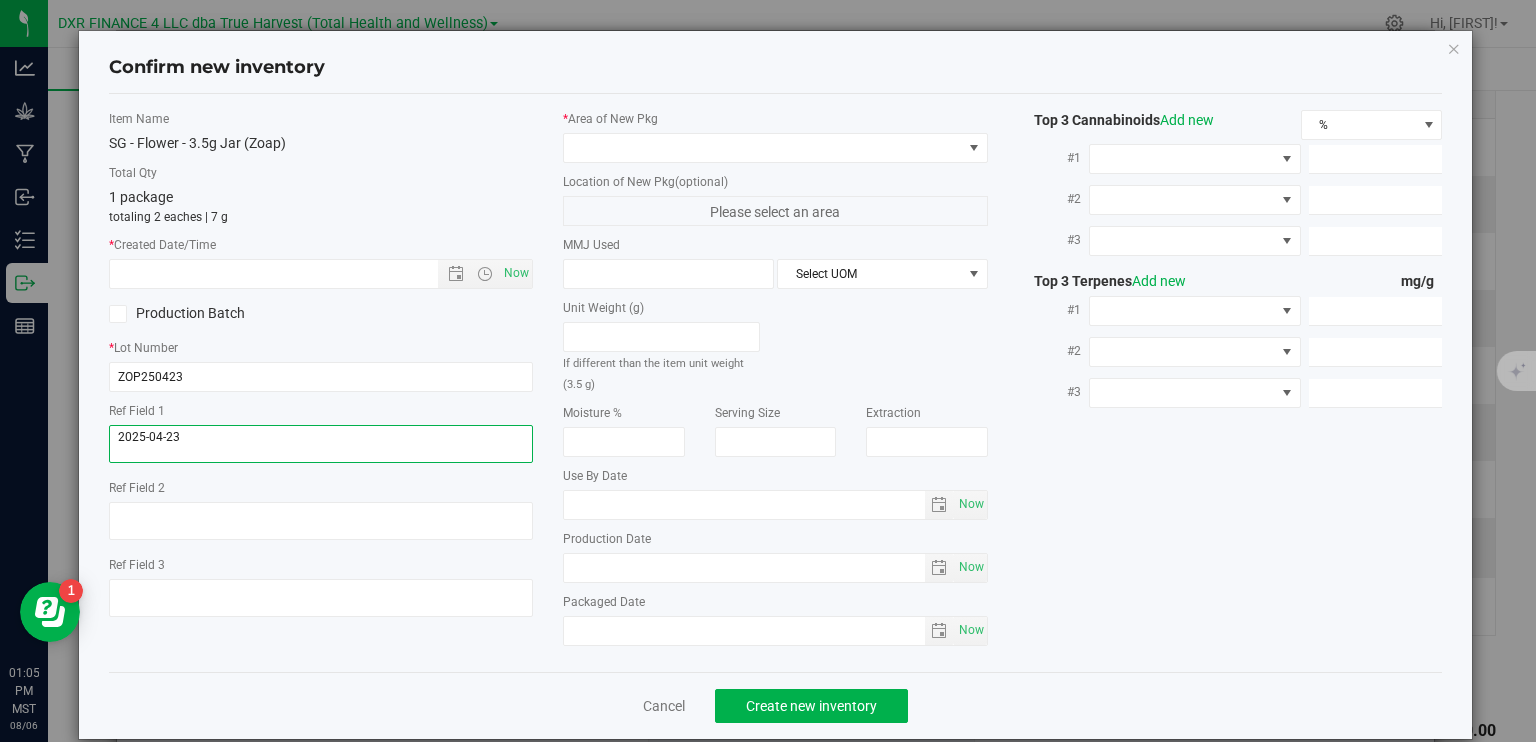 click at bounding box center (321, 444) 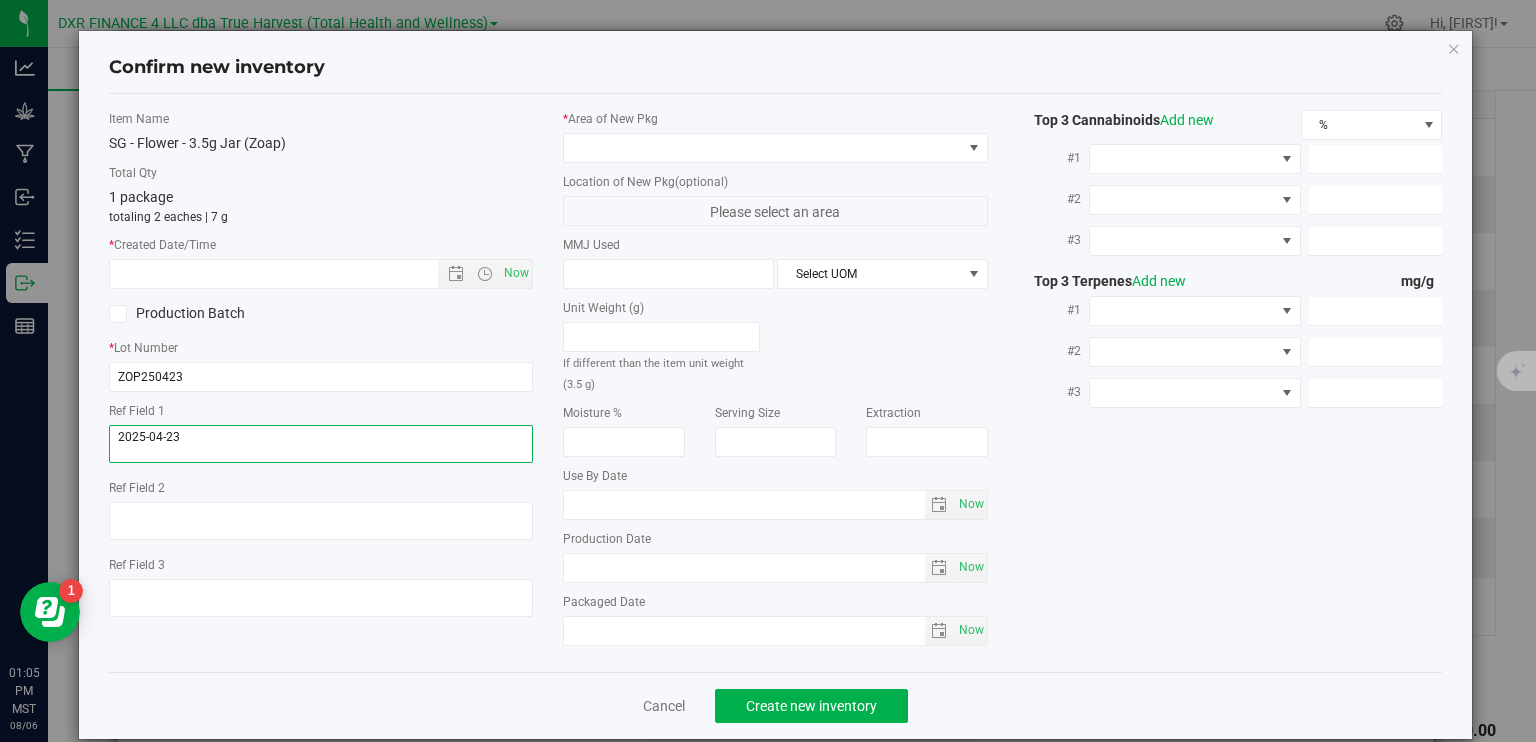 click at bounding box center (321, 444) 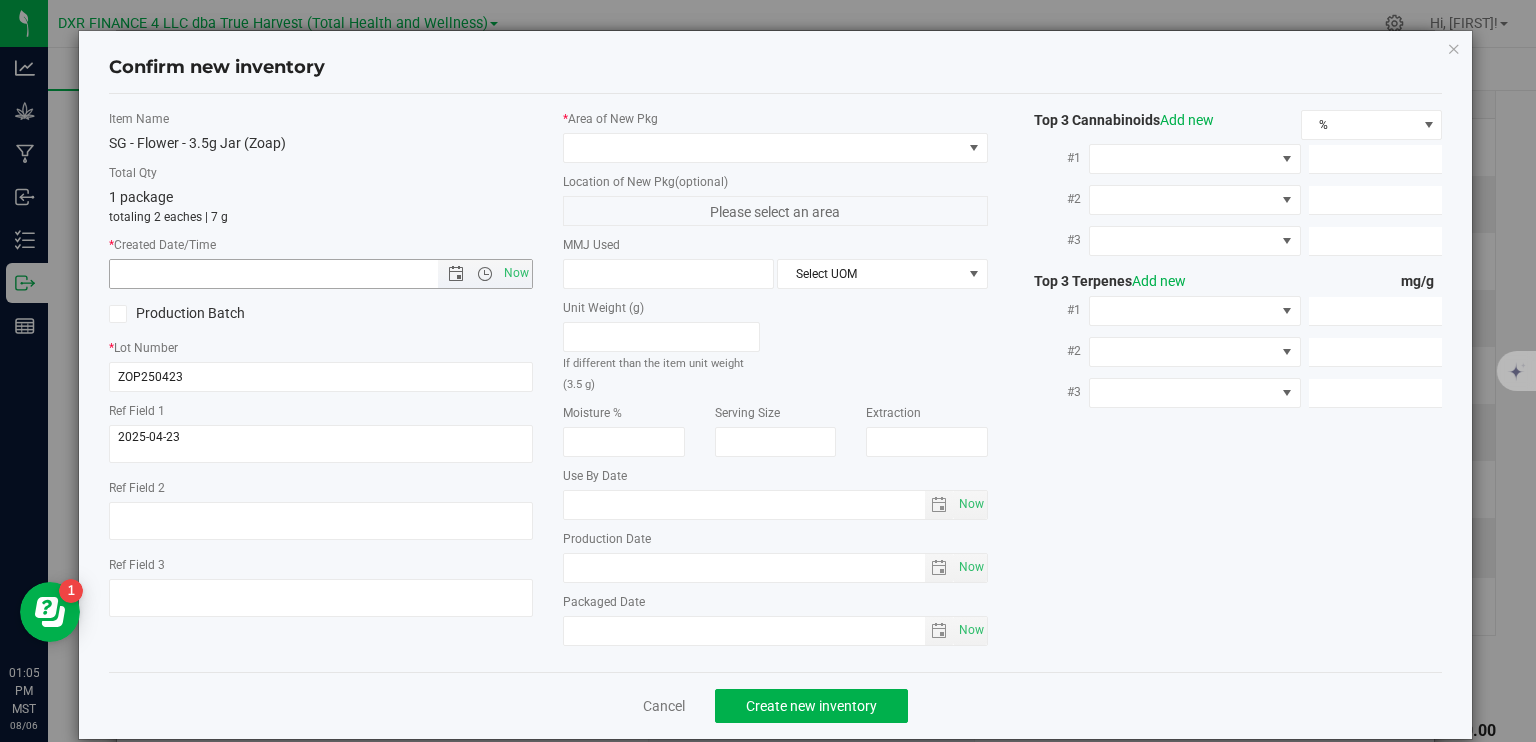 click at bounding box center (291, 274) 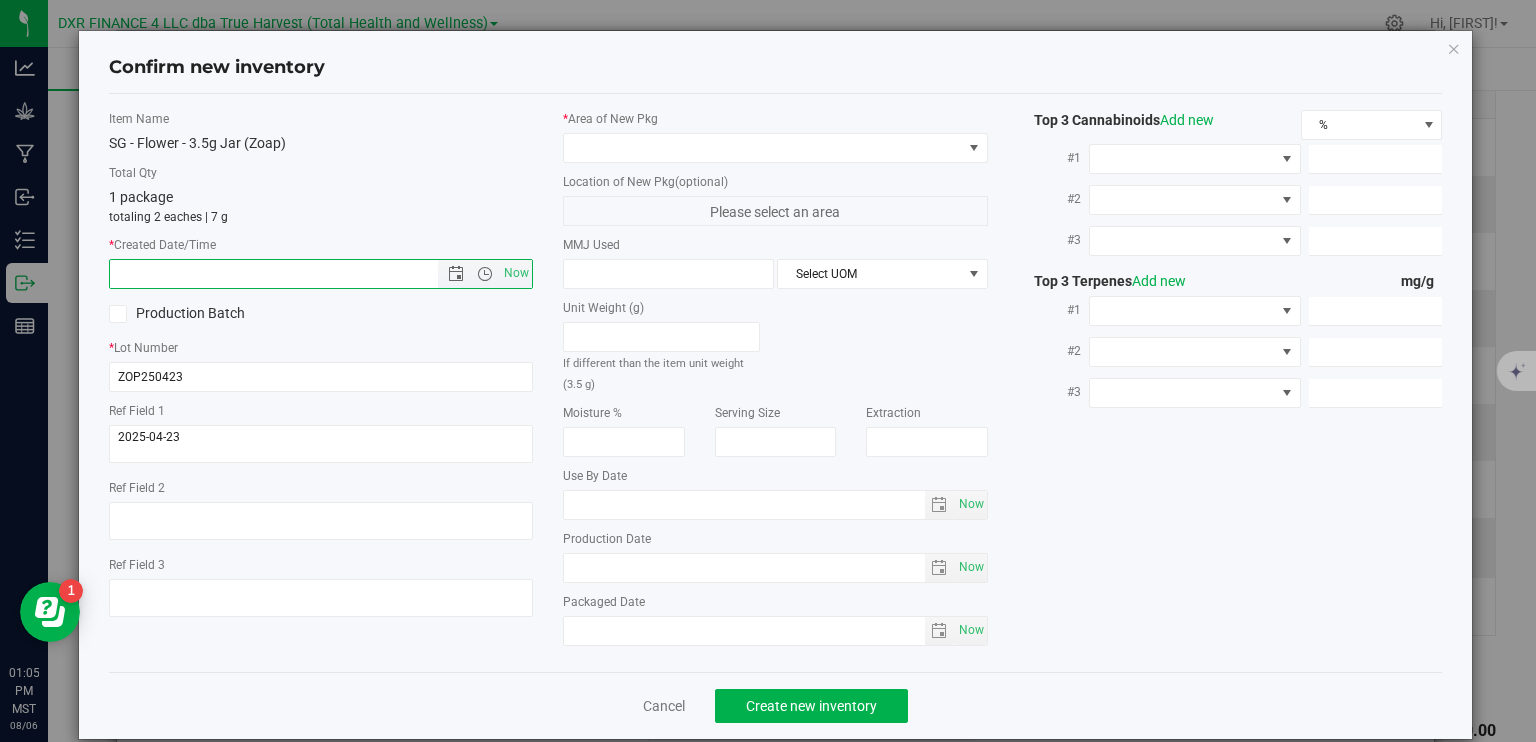 paste on "2025-04-23" 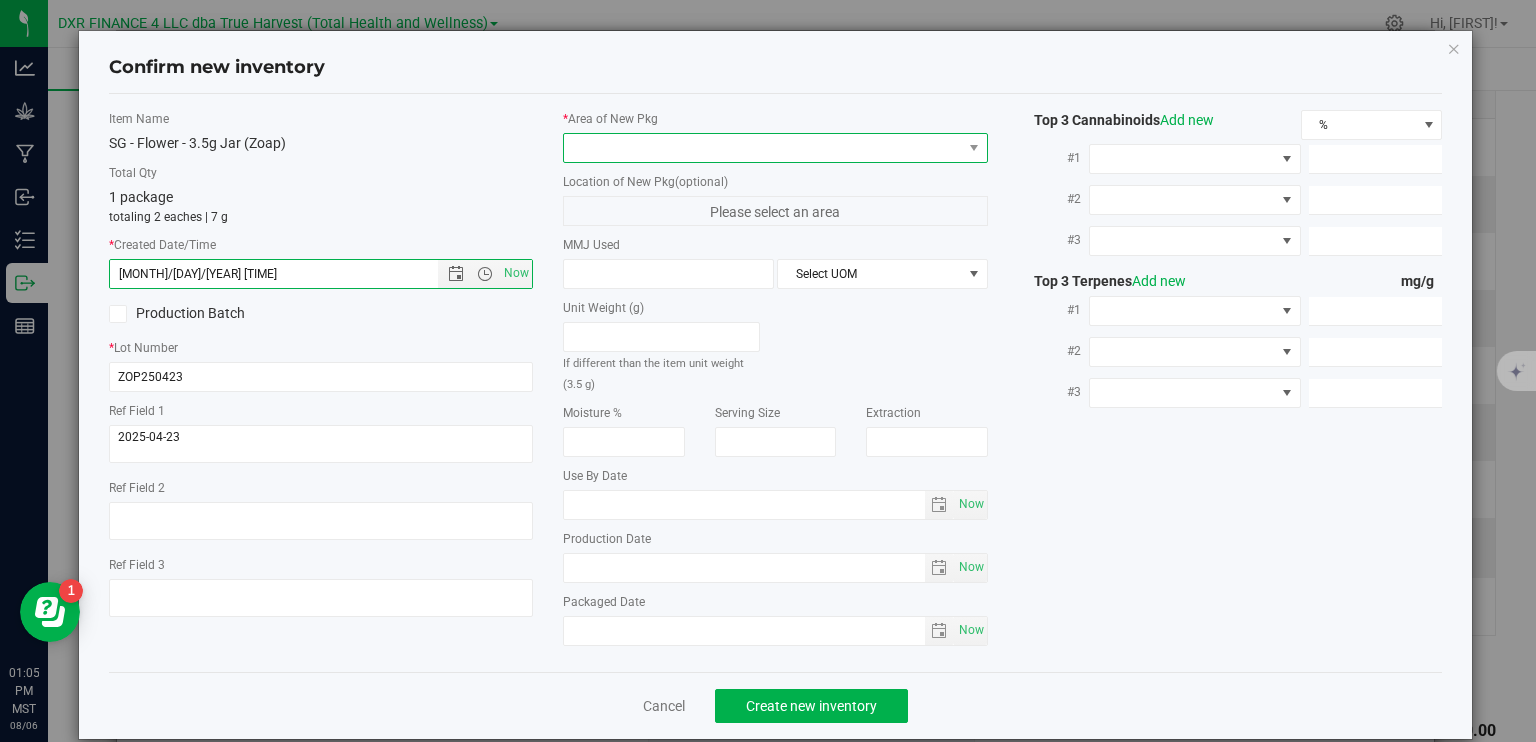 type on "4/23/2025 1:05 PM" 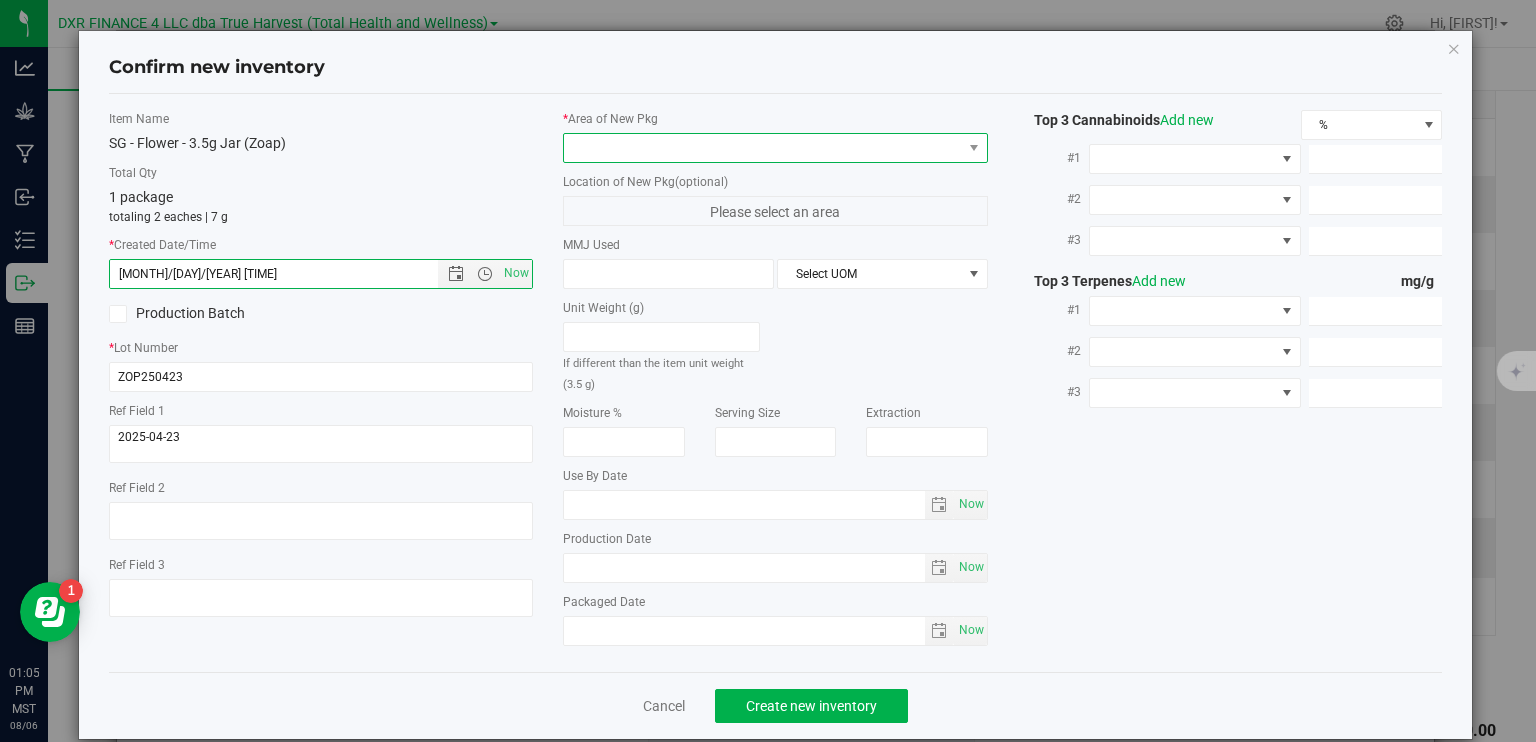 click at bounding box center (763, 148) 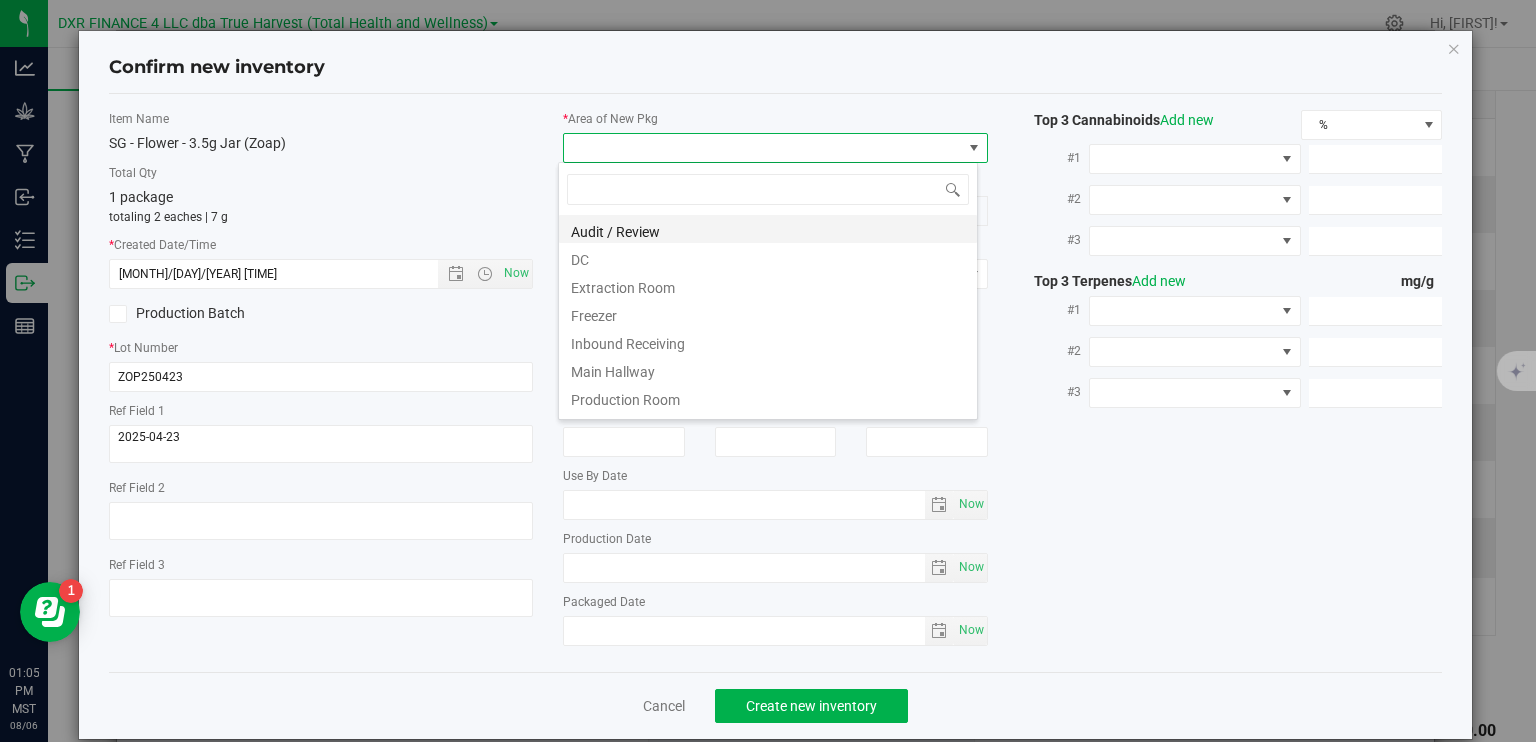 scroll, scrollTop: 99970, scrollLeft: 99580, axis: both 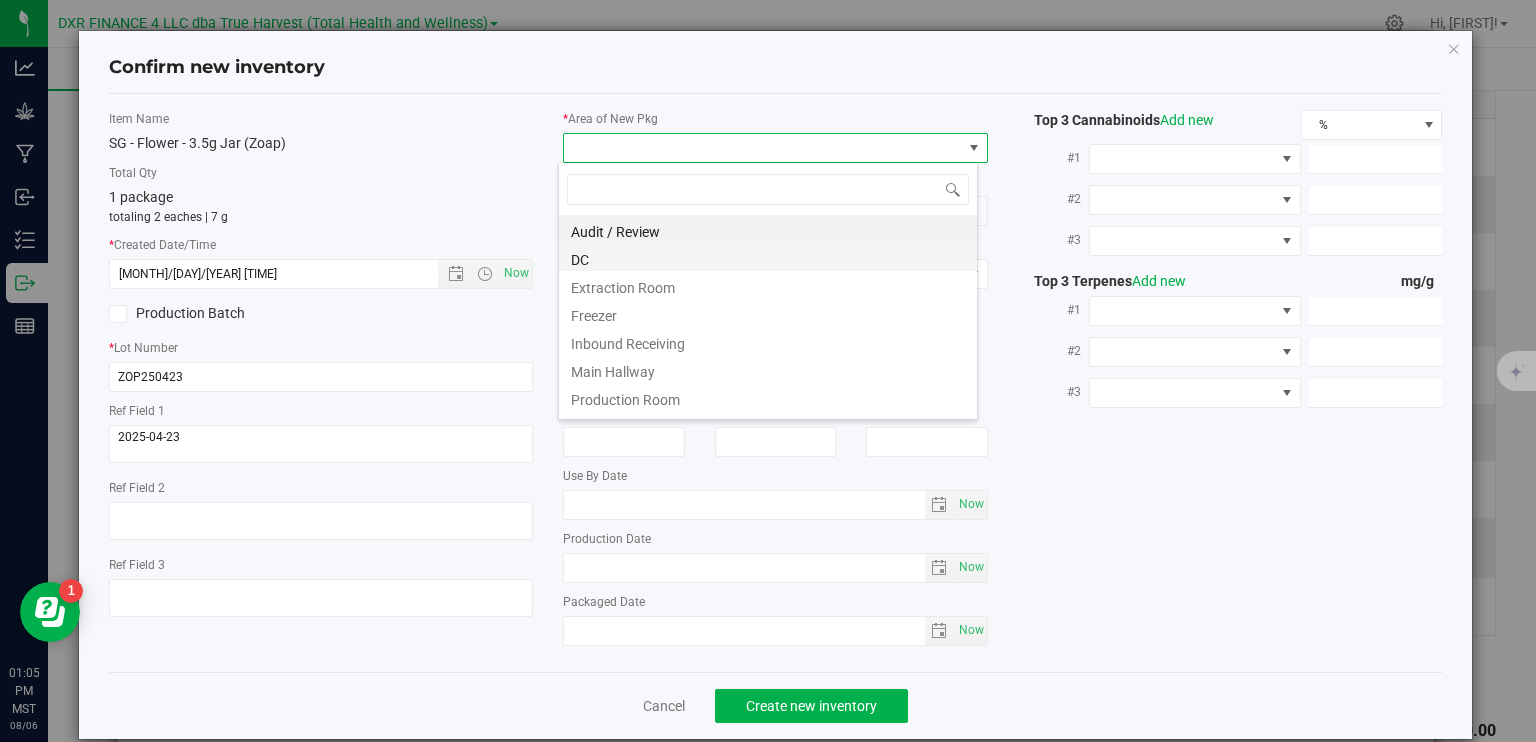 click on "DC" at bounding box center (768, 257) 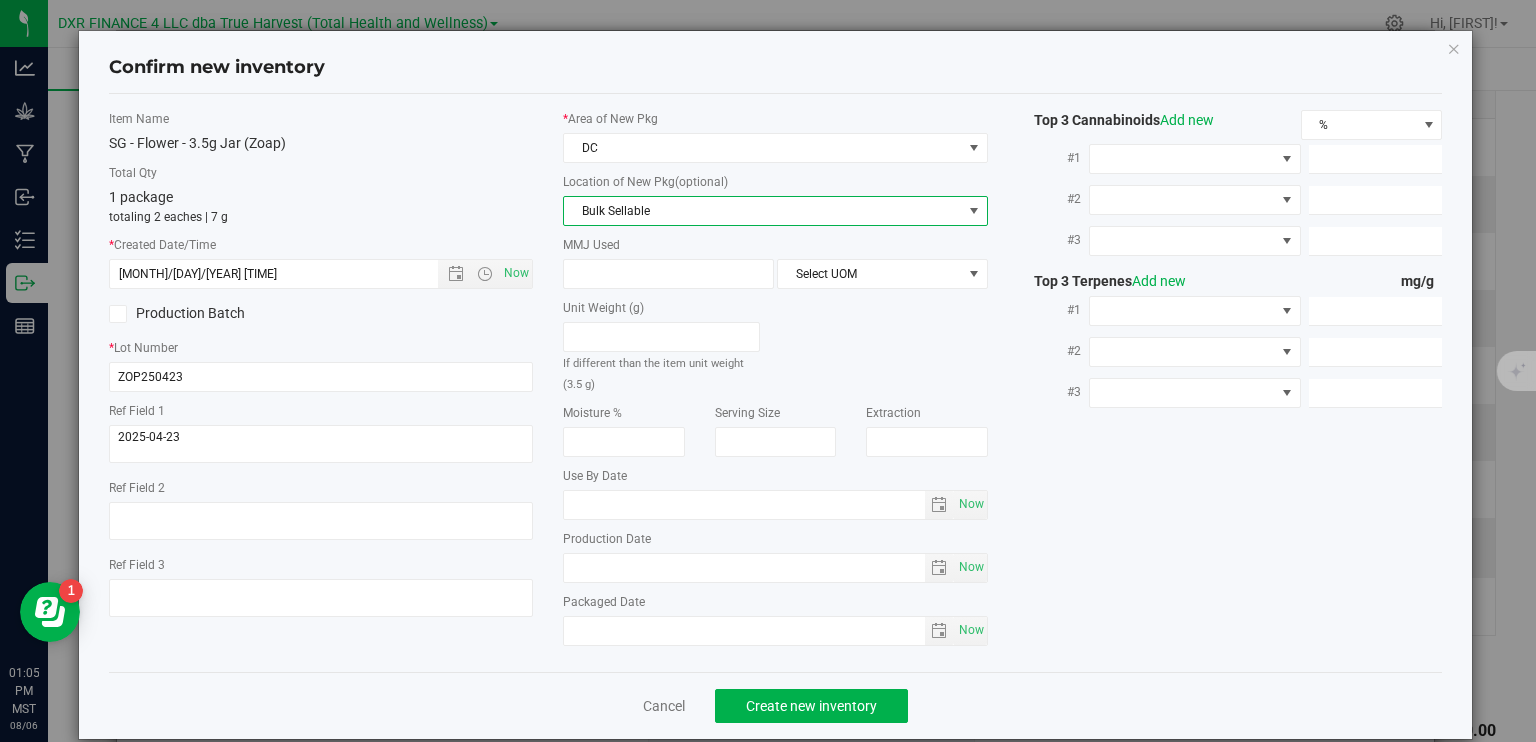 click on "Bulk Sellable" at bounding box center [763, 211] 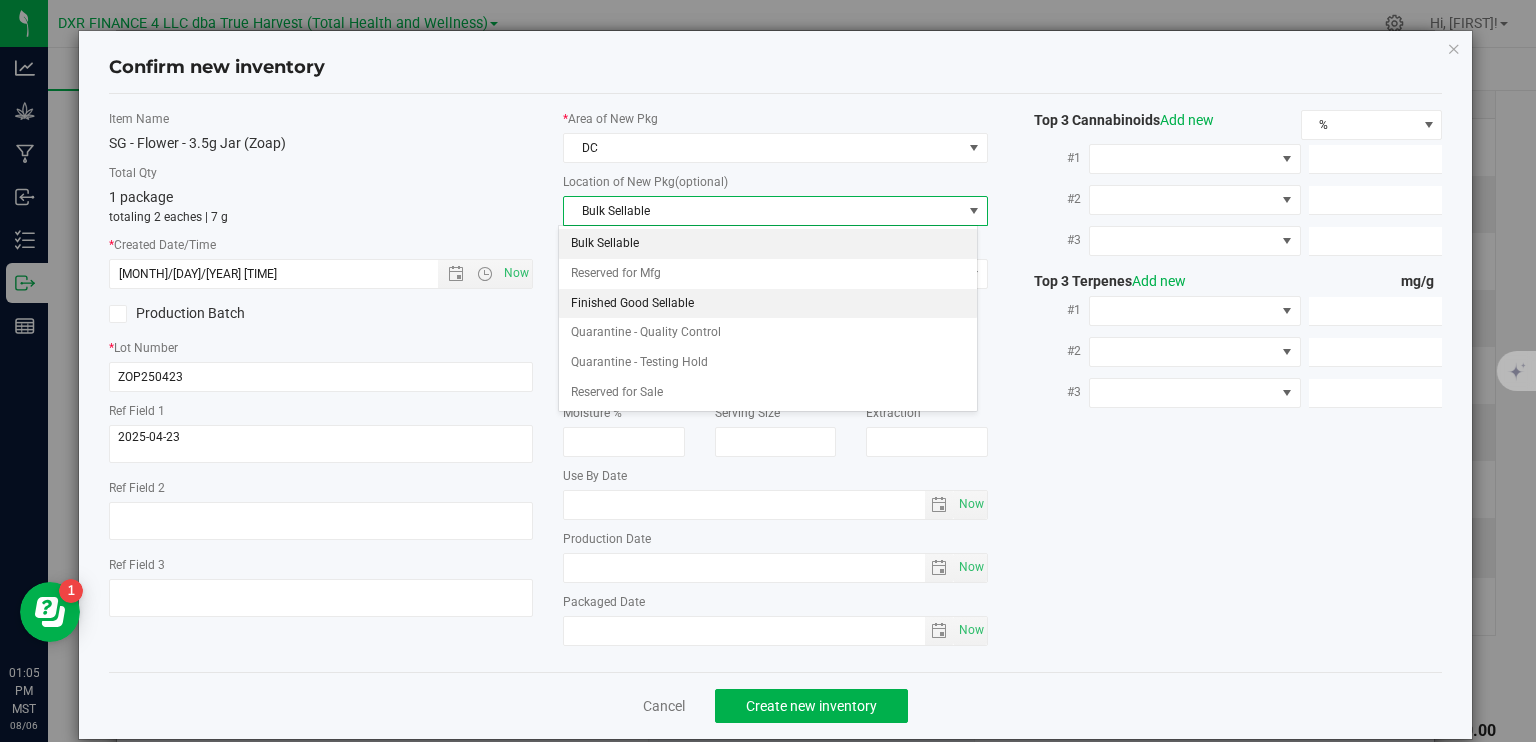 click on "Finished Good Sellable" at bounding box center [768, 304] 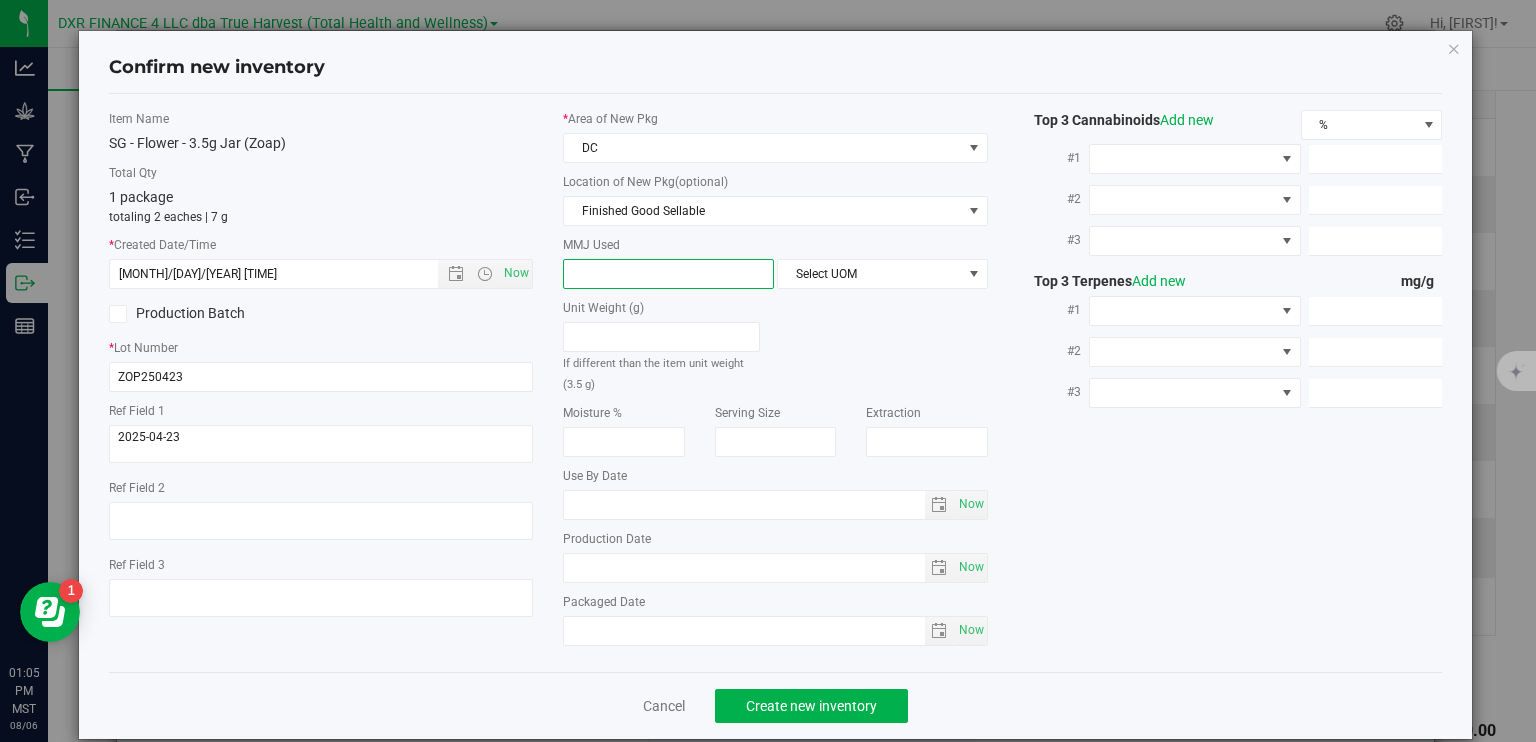 click at bounding box center [668, 274] 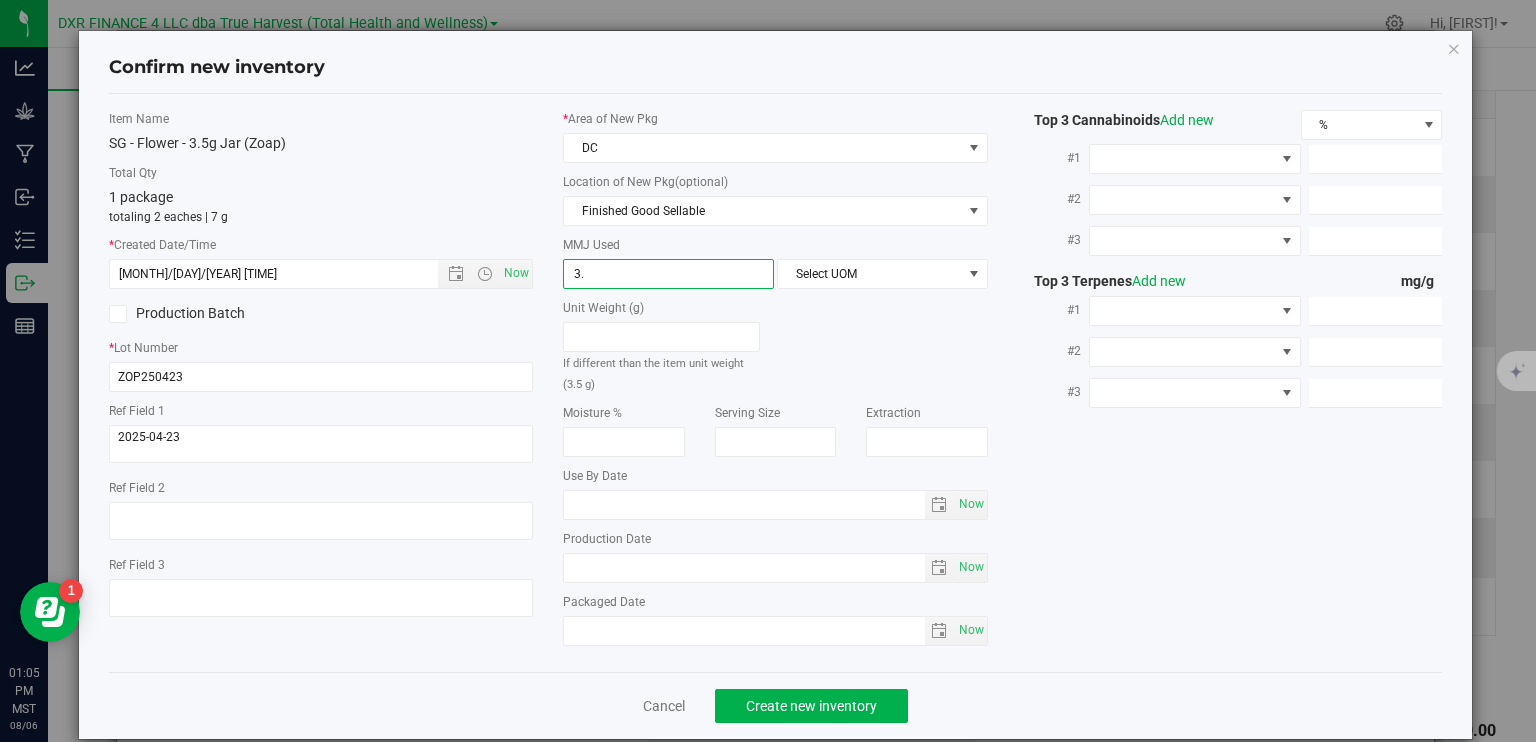 type on "3.5" 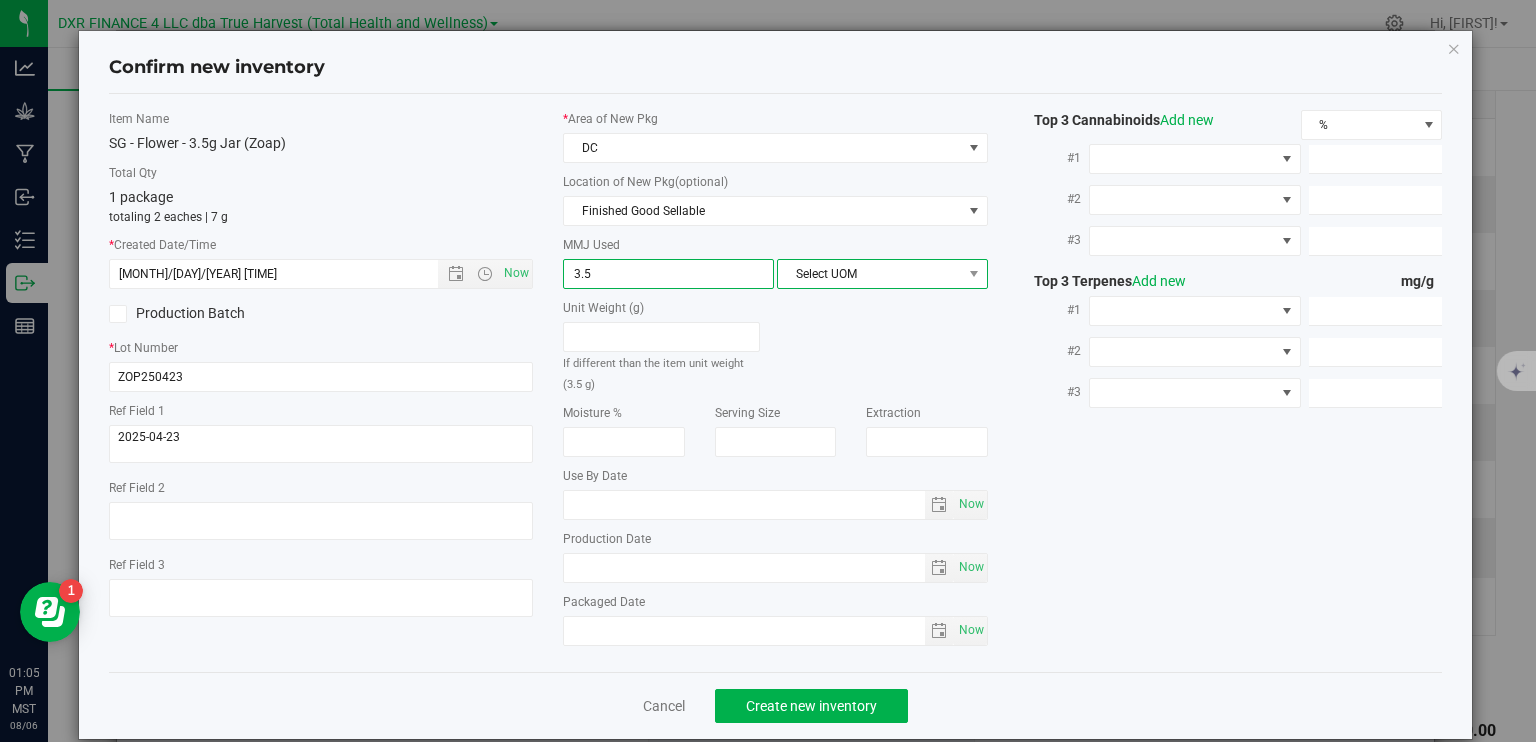 type on "3.5000" 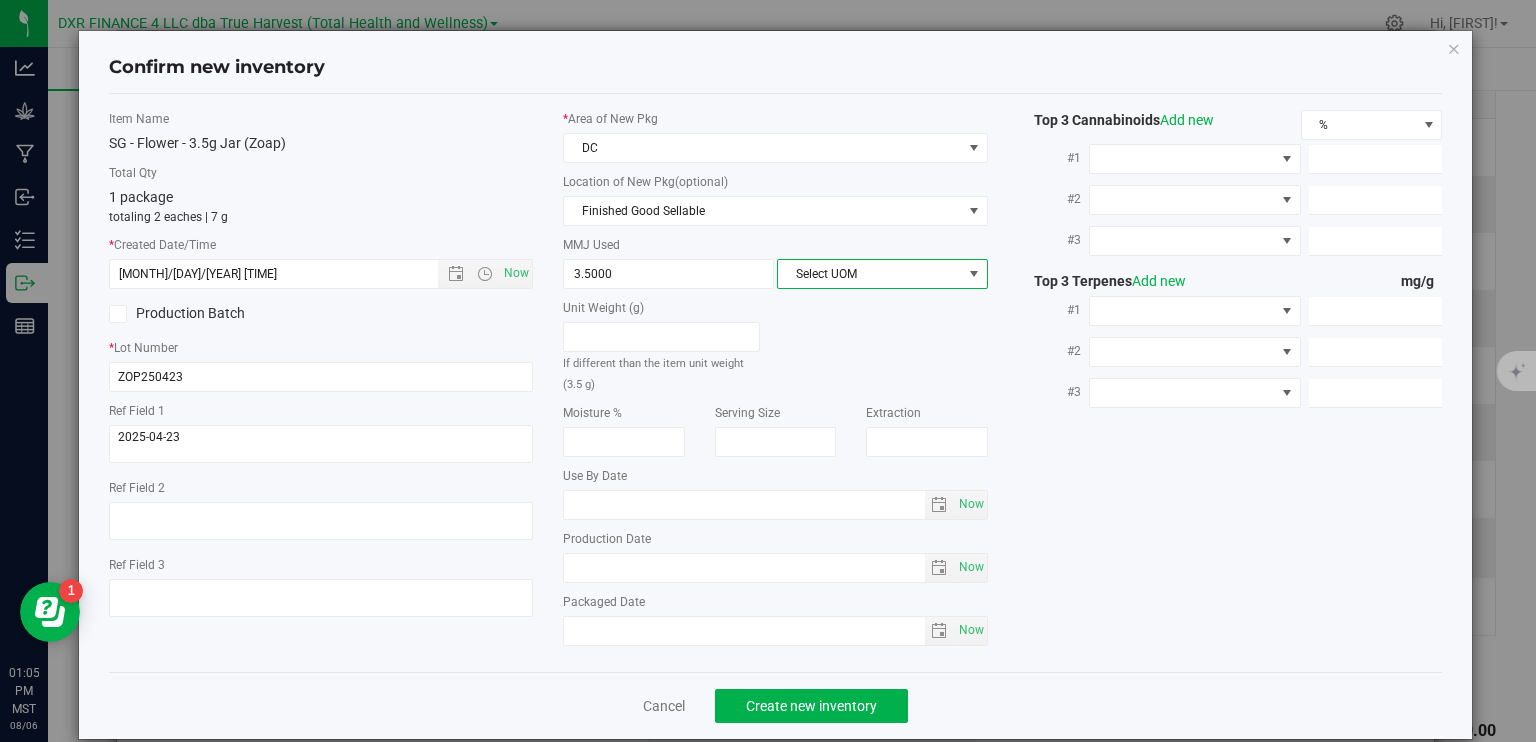click on "Select UOM" at bounding box center (870, 274) 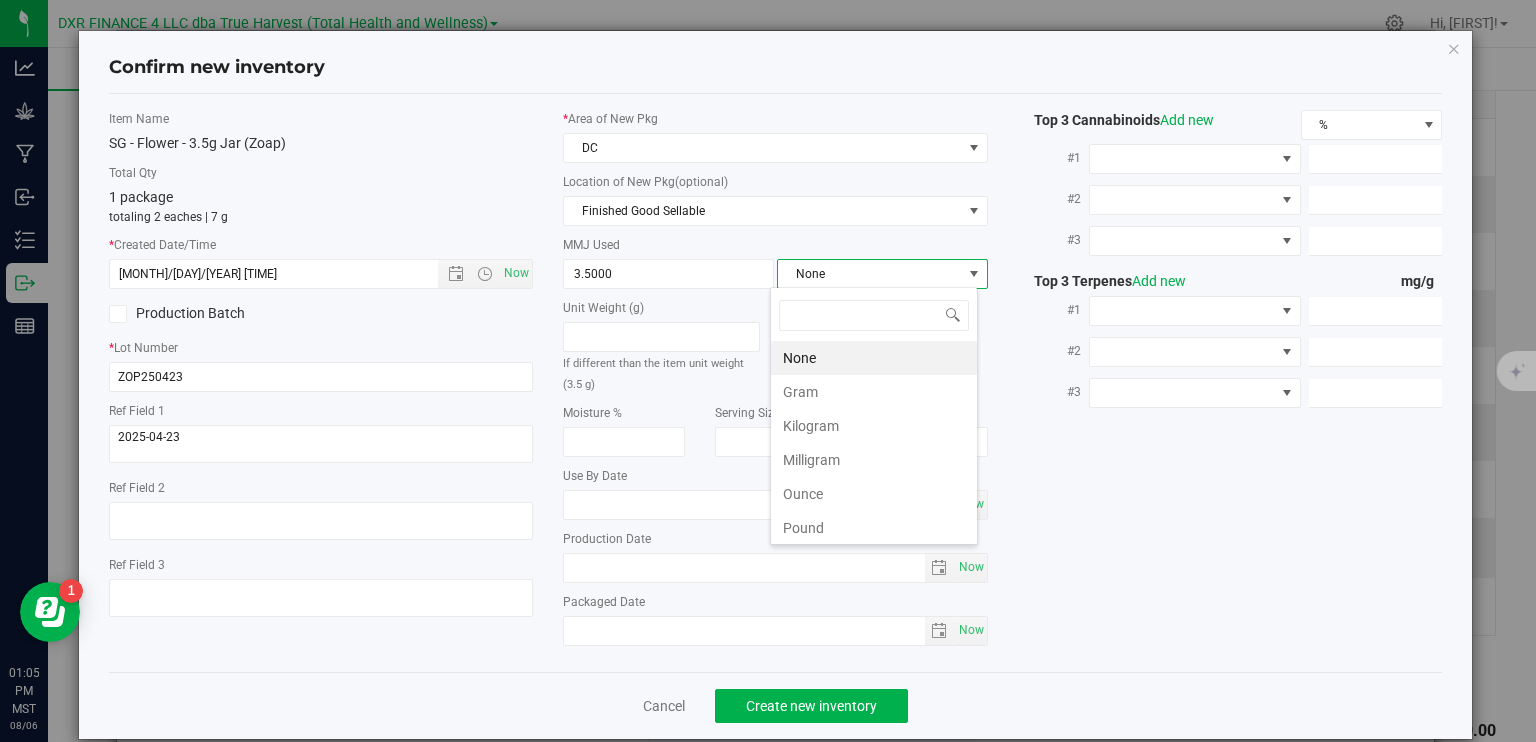 scroll, scrollTop: 99970, scrollLeft: 99792, axis: both 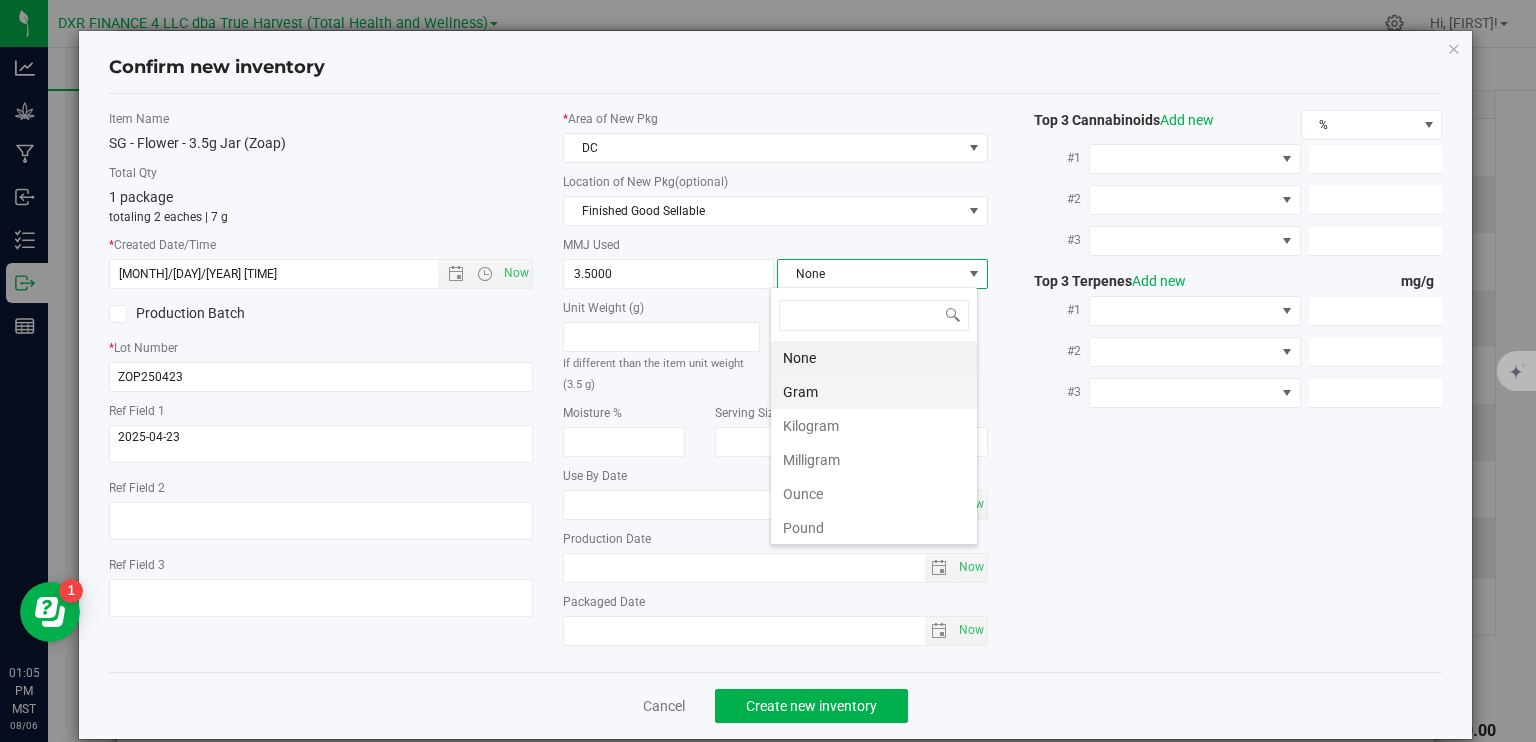 click on "Gram" at bounding box center [874, 392] 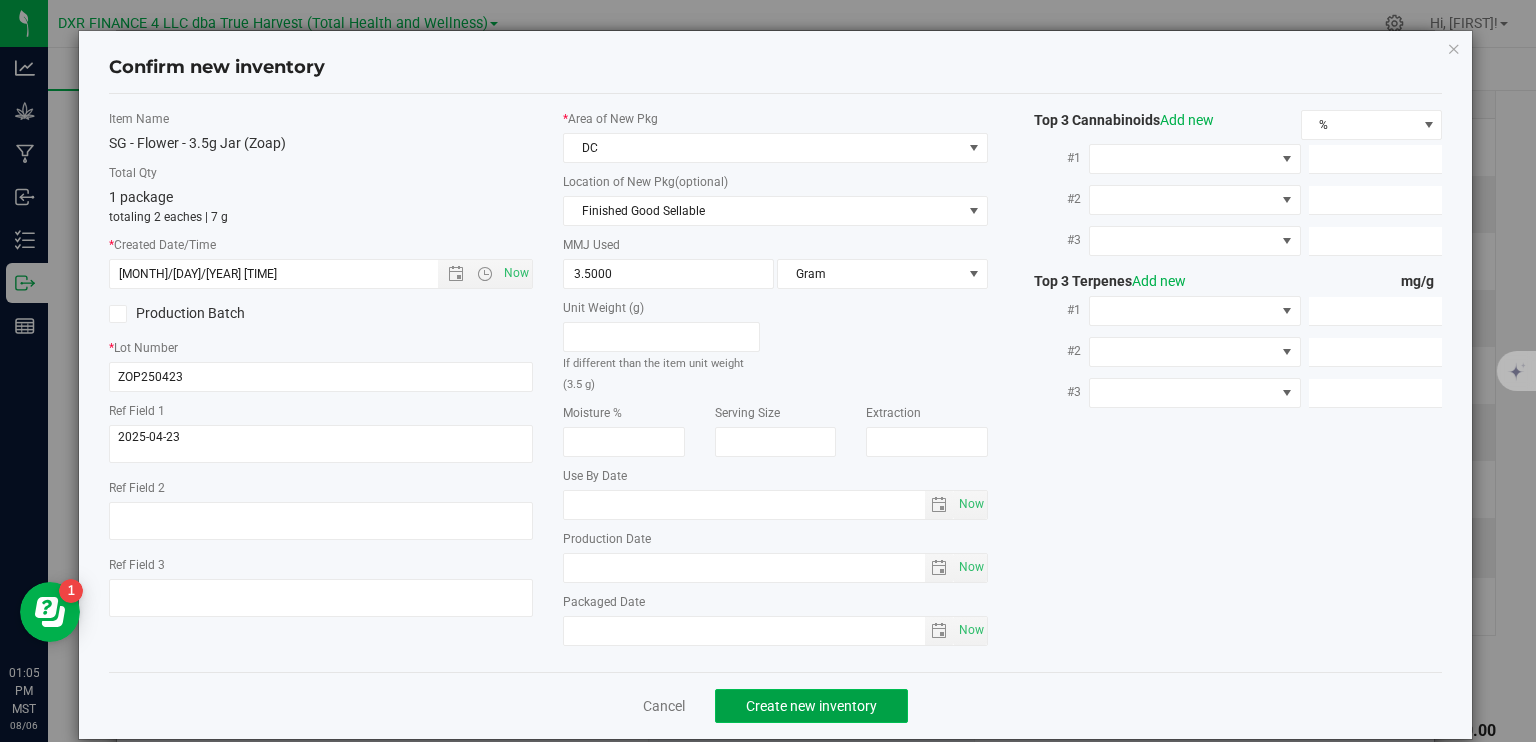 click on "Create new inventory" 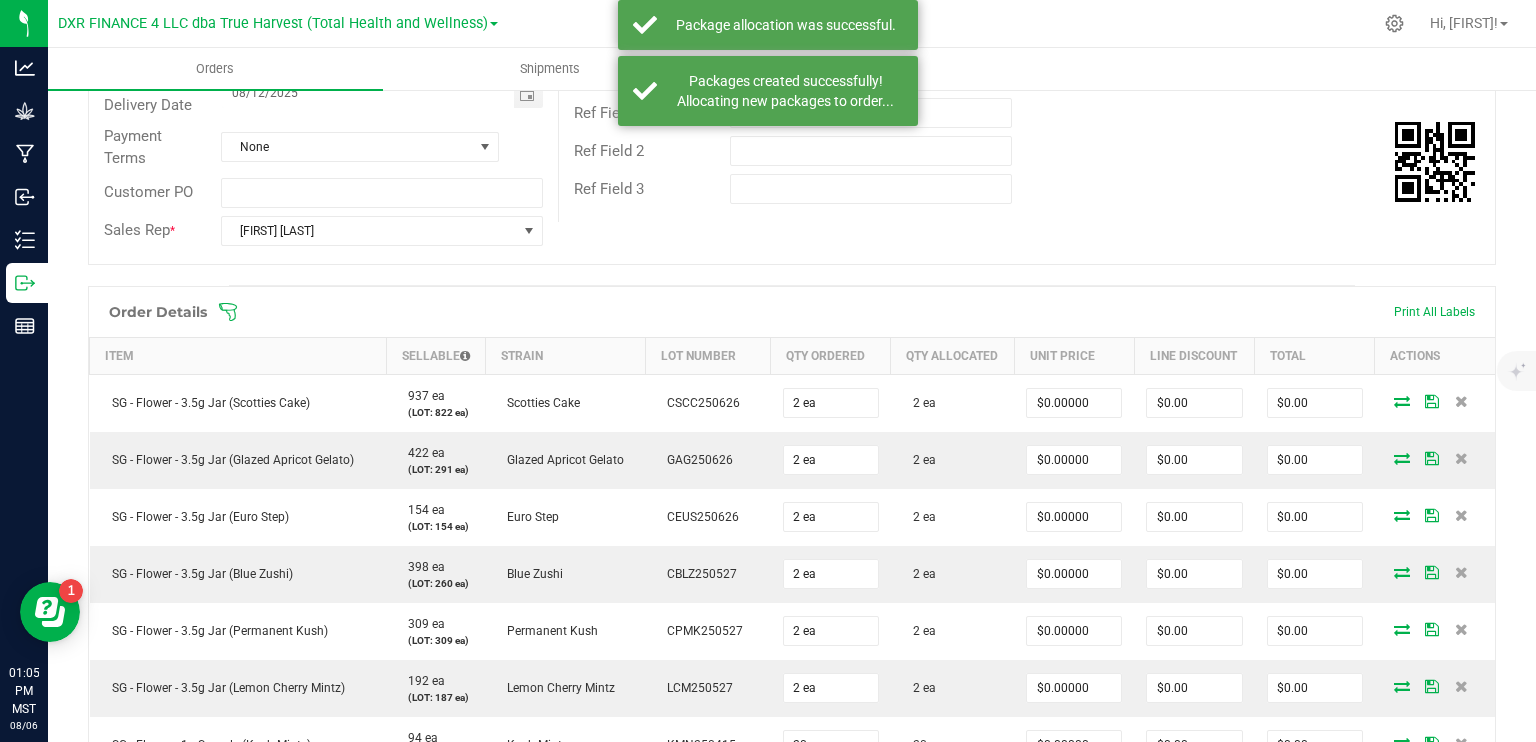 scroll, scrollTop: 0, scrollLeft: 0, axis: both 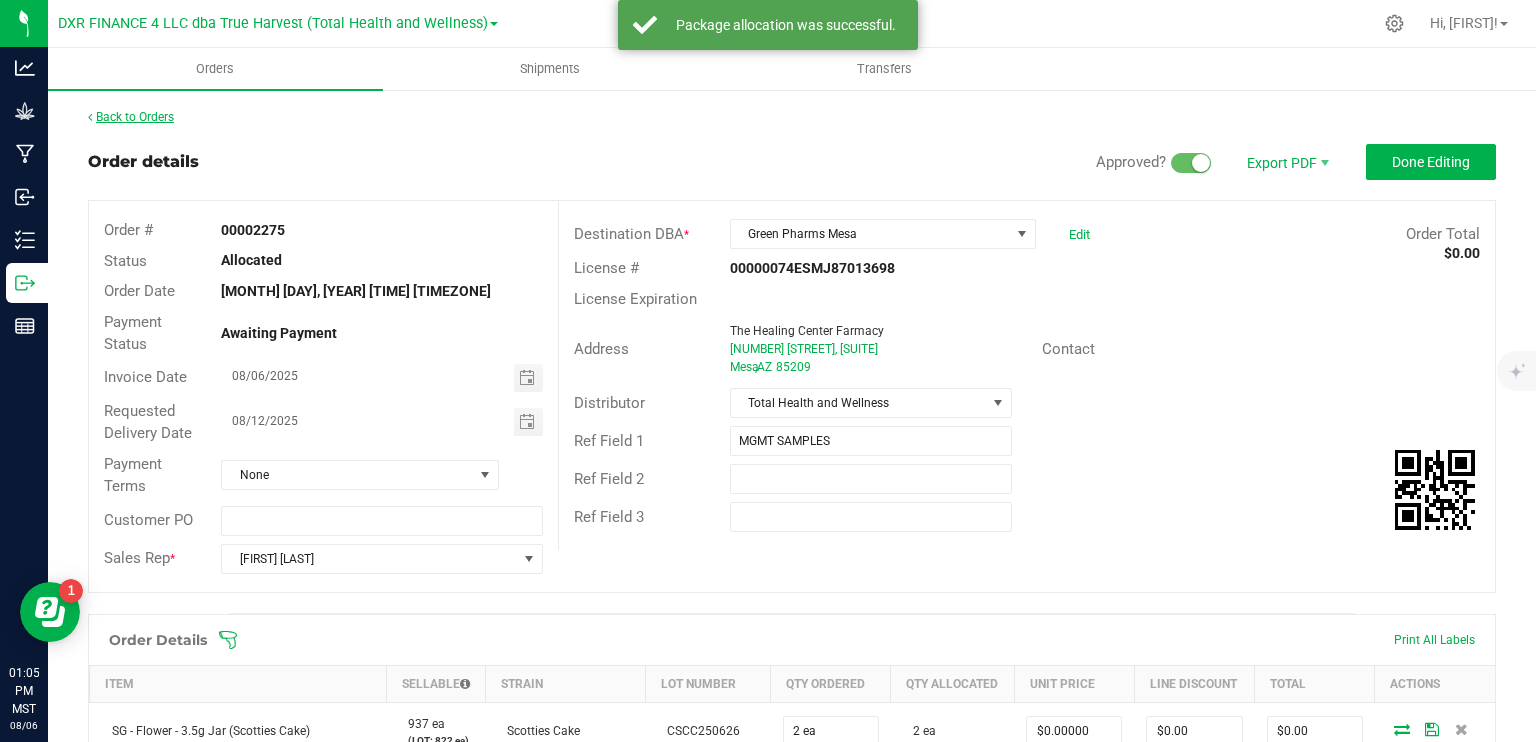 click on "Back to Orders" at bounding box center (131, 117) 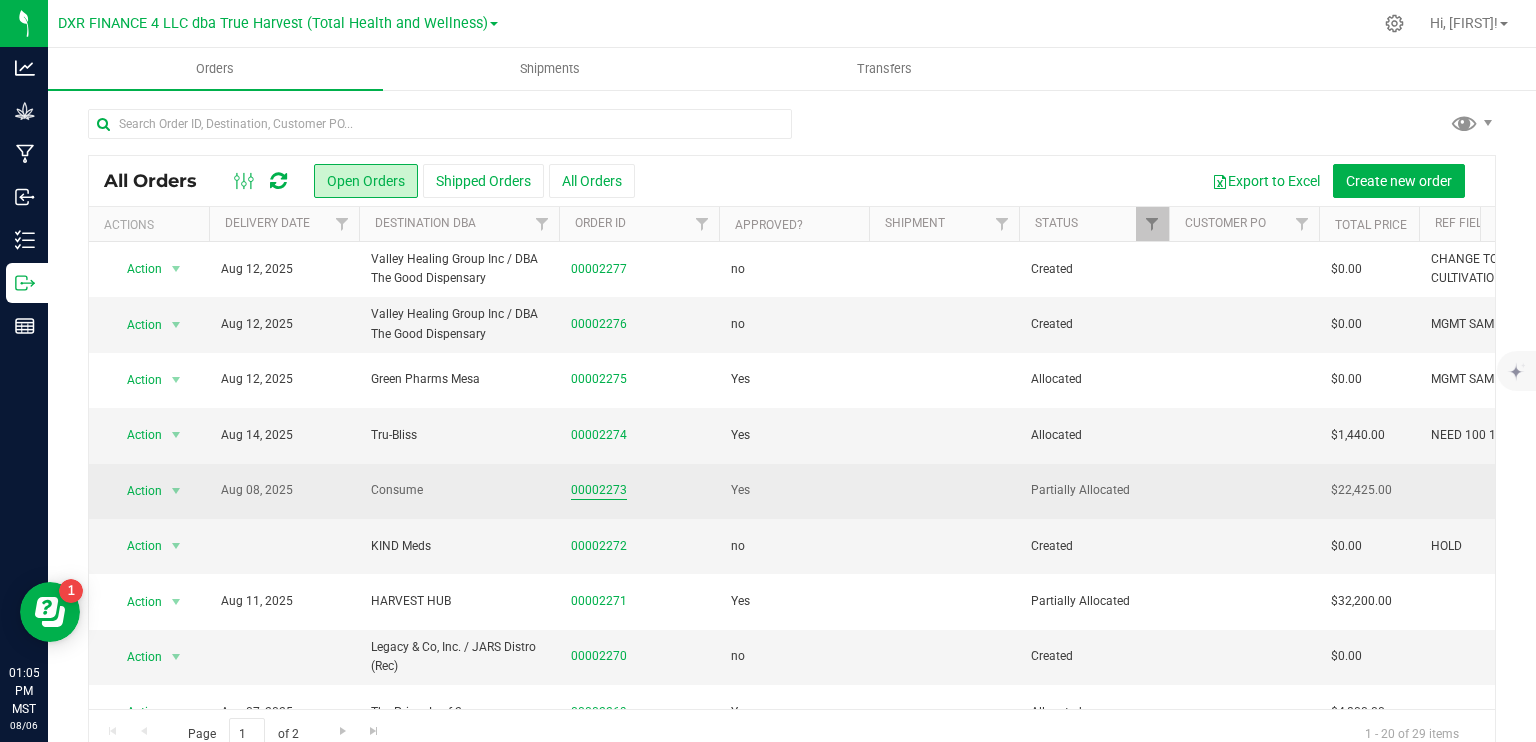 click on "00002273" at bounding box center (599, 490) 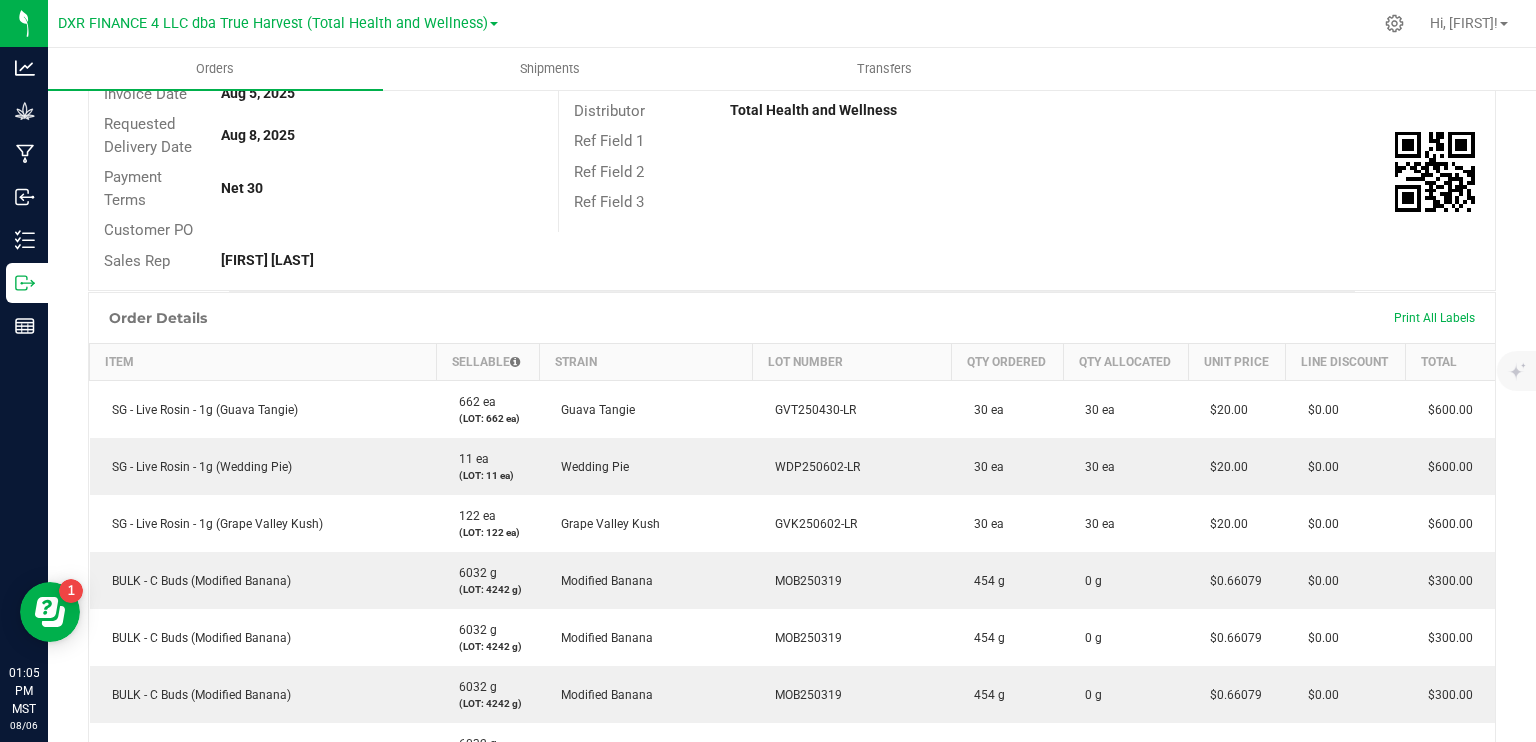 scroll, scrollTop: 0, scrollLeft: 0, axis: both 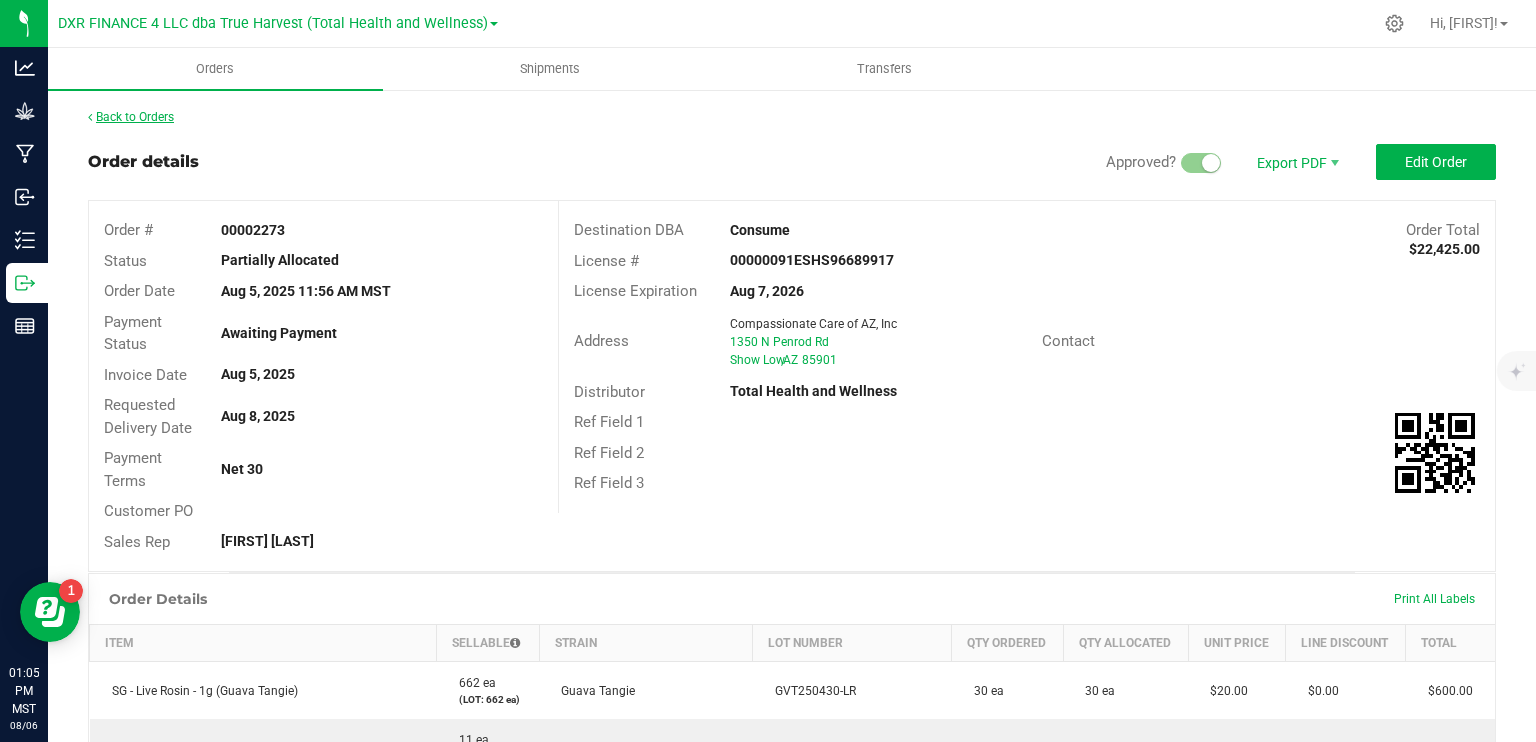click on "Back to Orders" at bounding box center (131, 117) 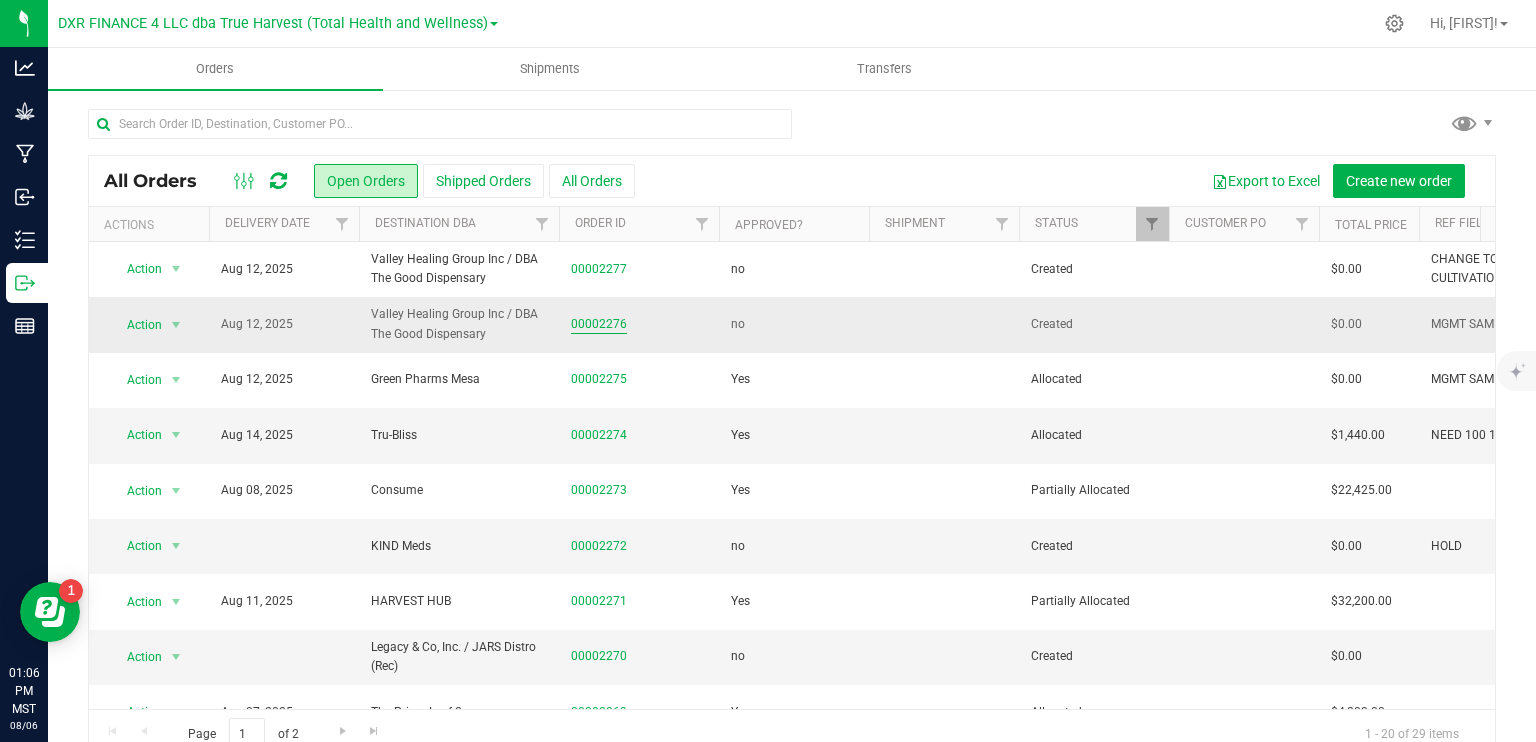 click on "00002276" at bounding box center (599, 324) 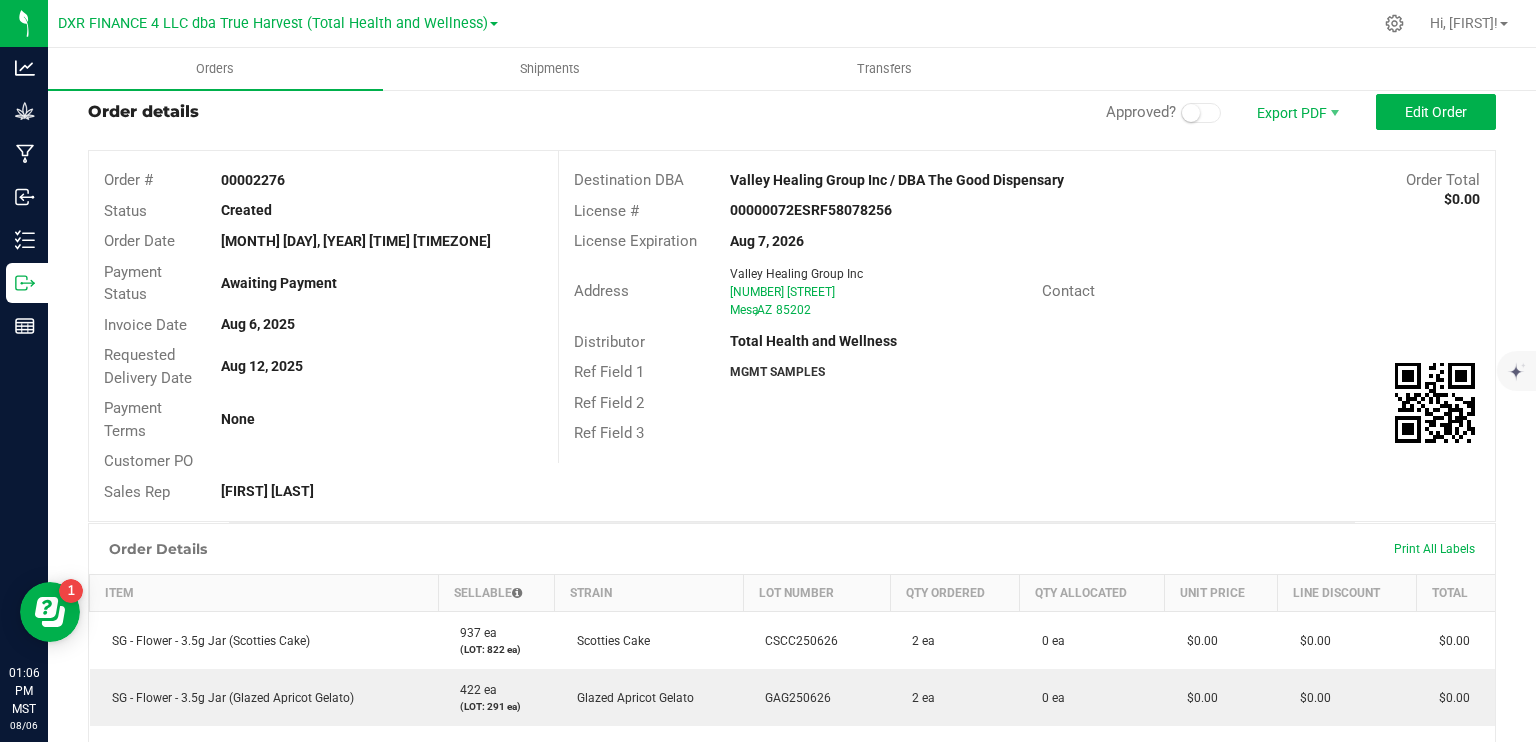 scroll, scrollTop: 0, scrollLeft: 0, axis: both 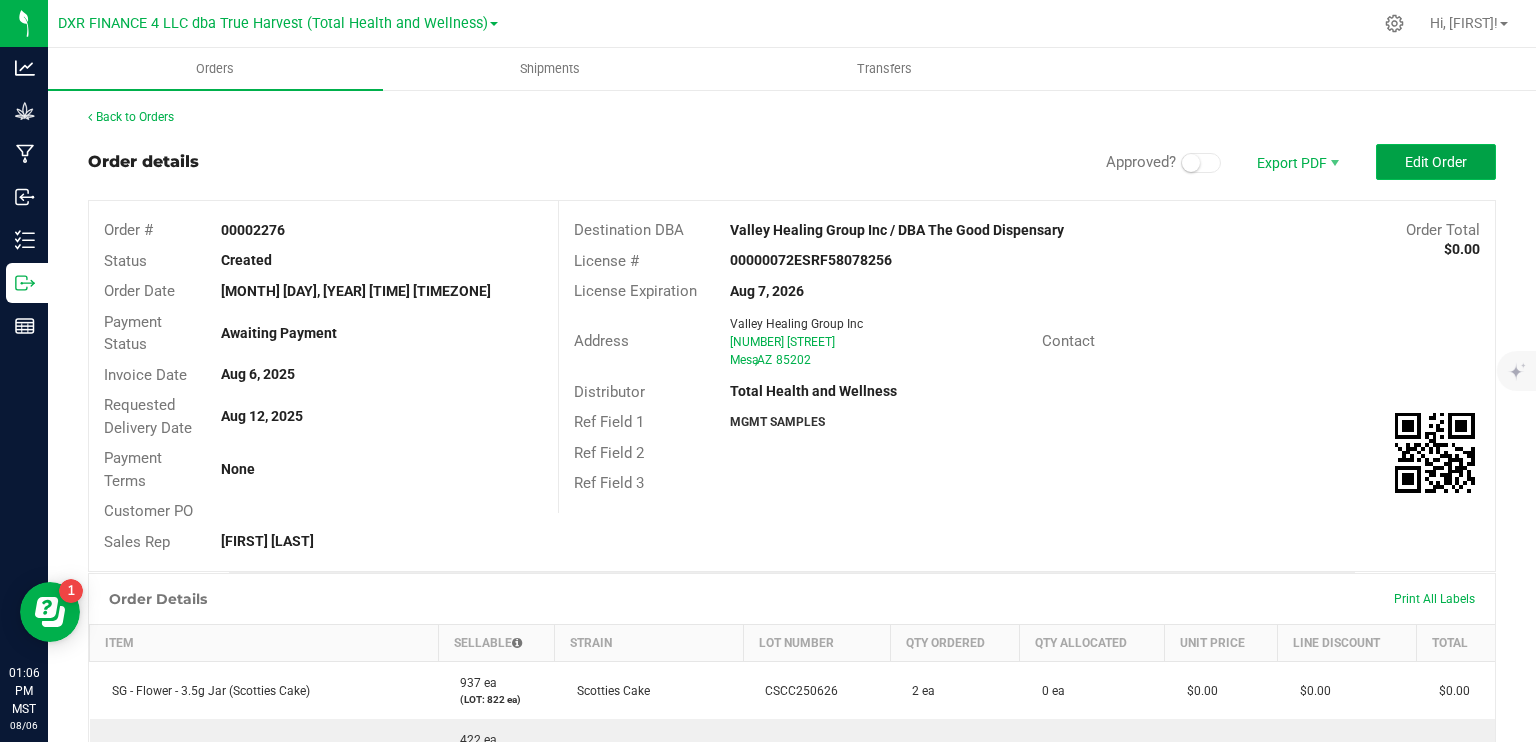 click on "Edit Order" at bounding box center [1436, 162] 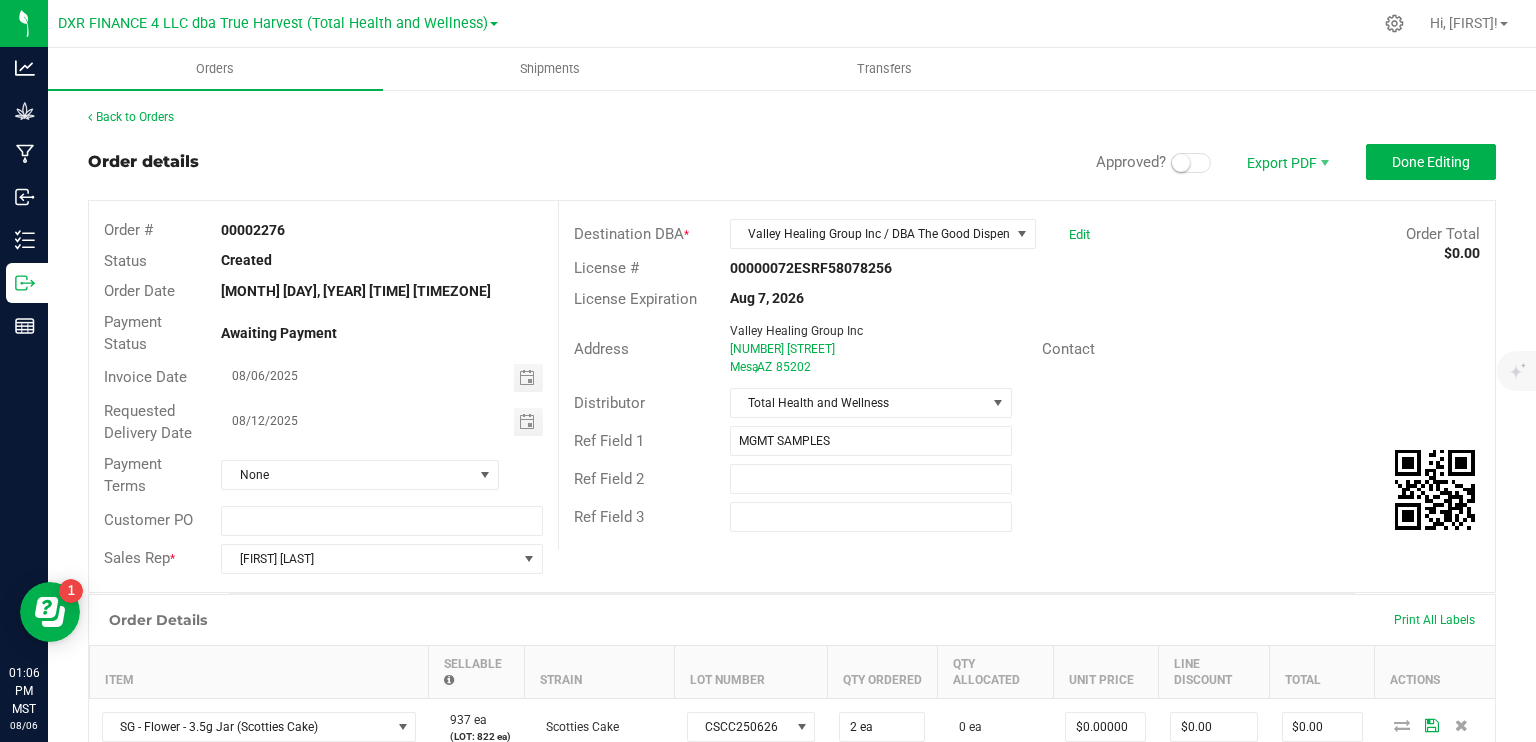 click at bounding box center (1191, 163) 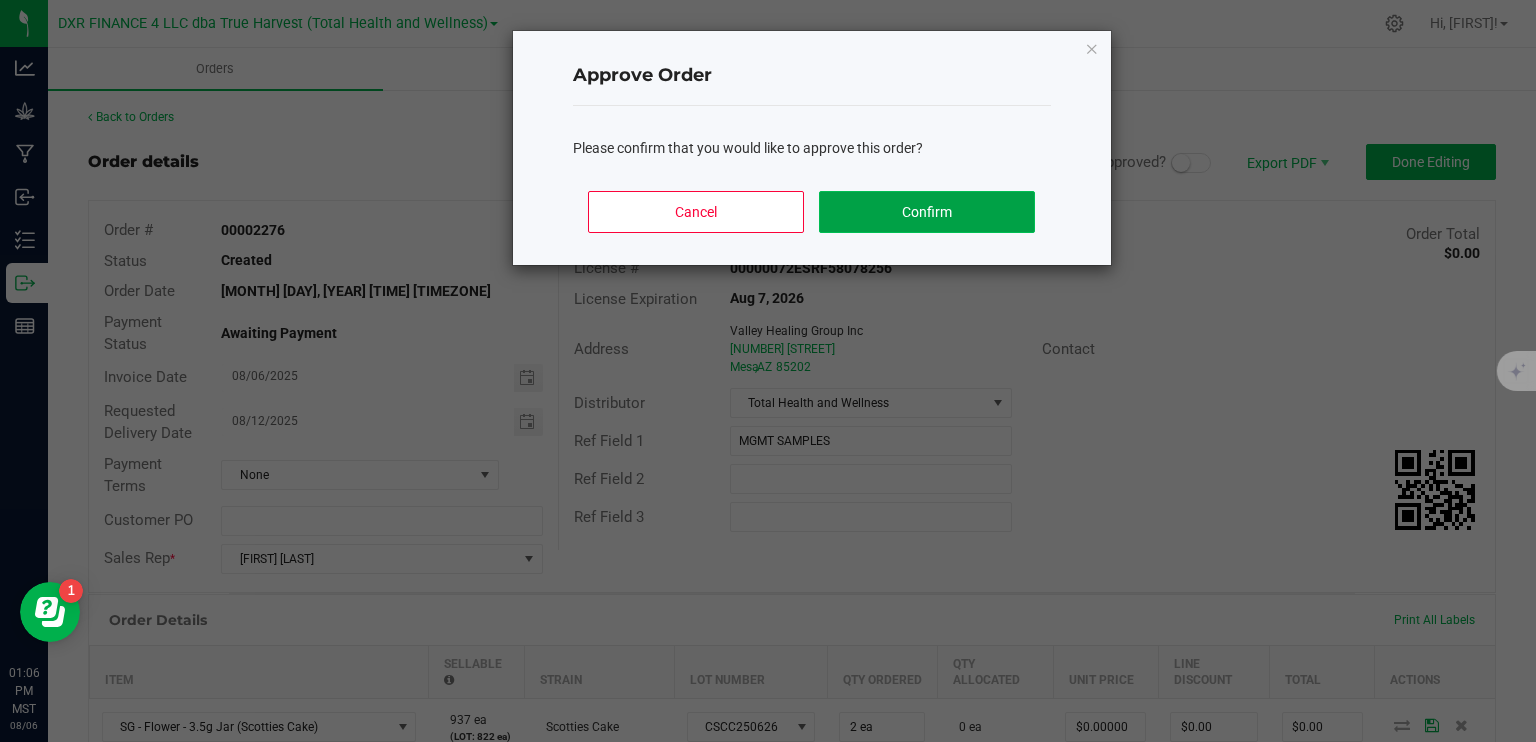 click on "Confirm" 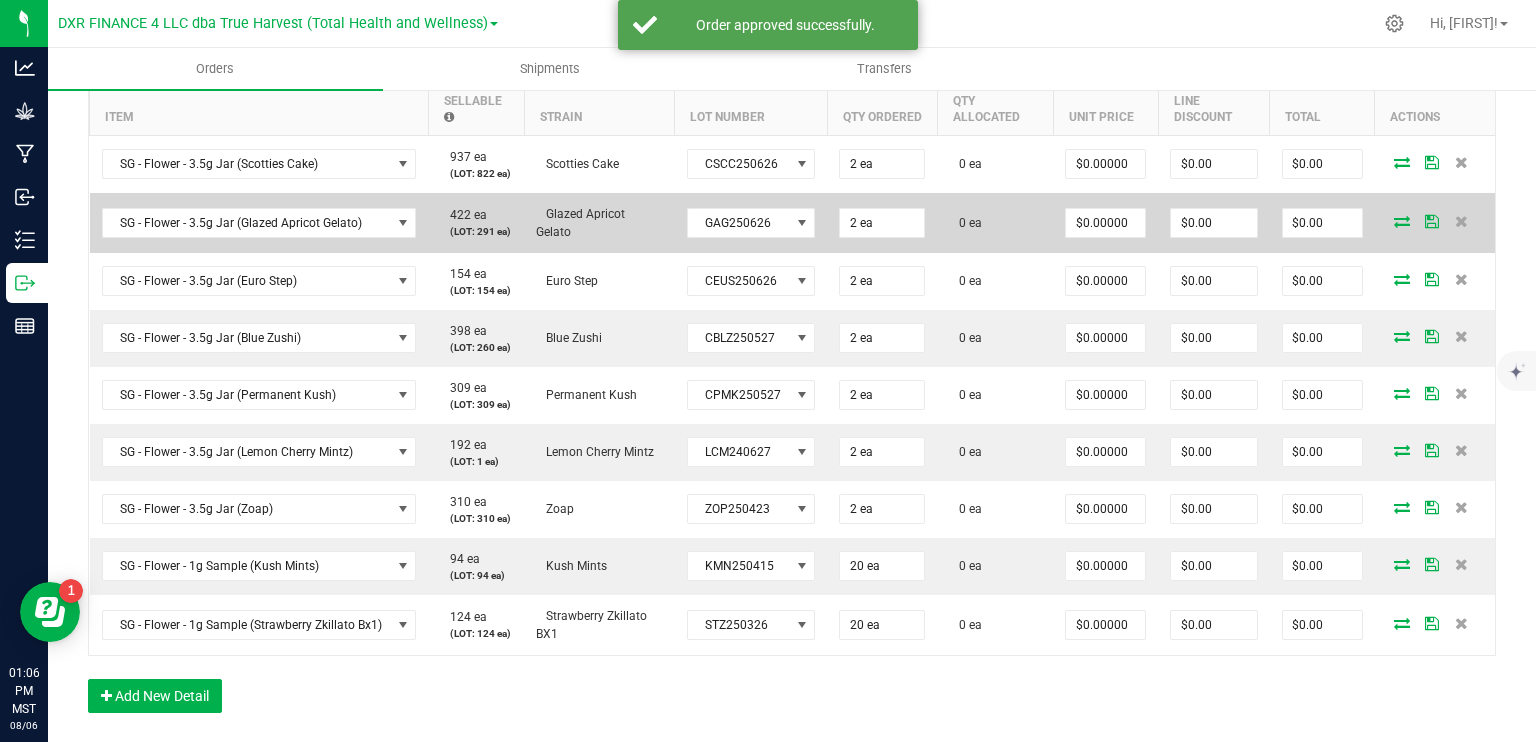 scroll, scrollTop: 600, scrollLeft: 0, axis: vertical 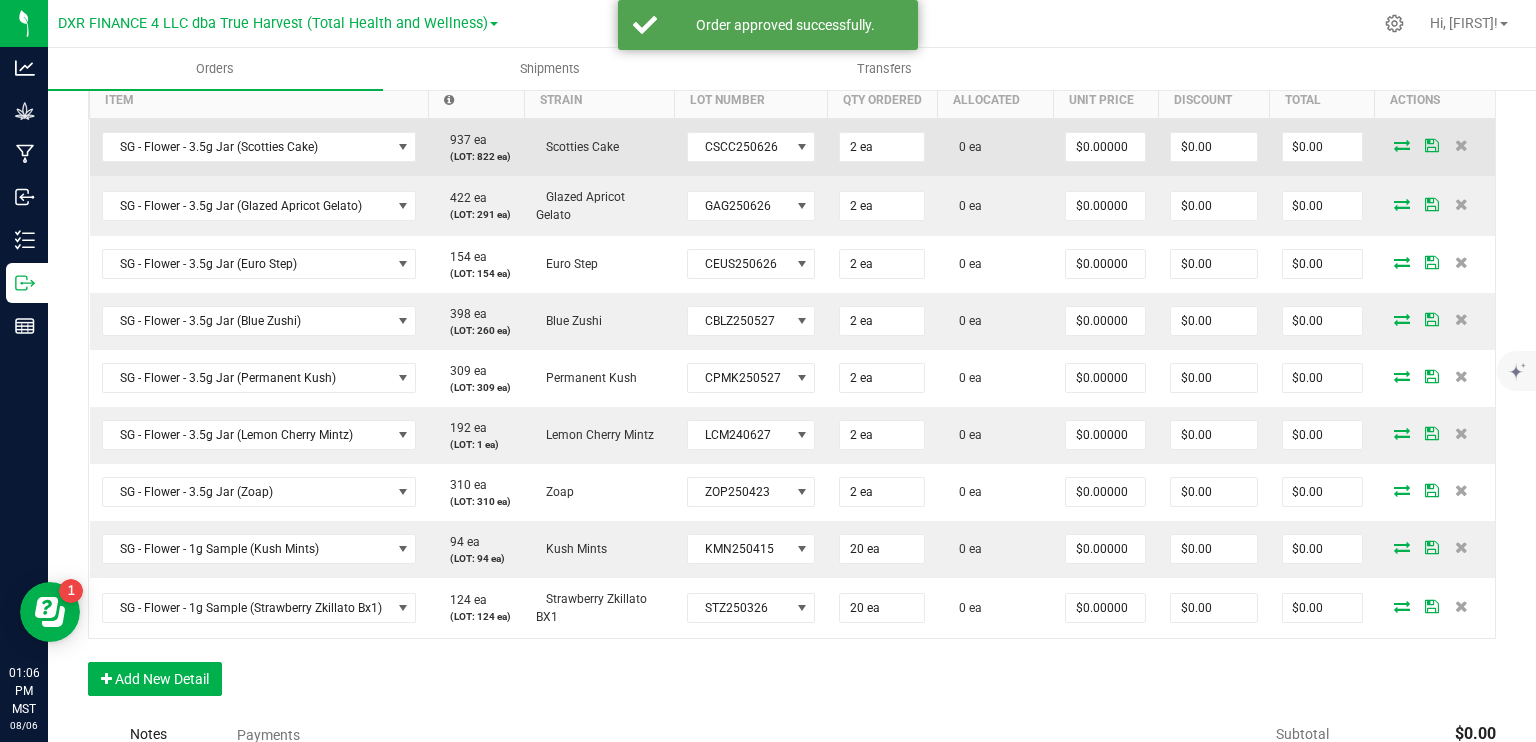 click at bounding box center [1402, 145] 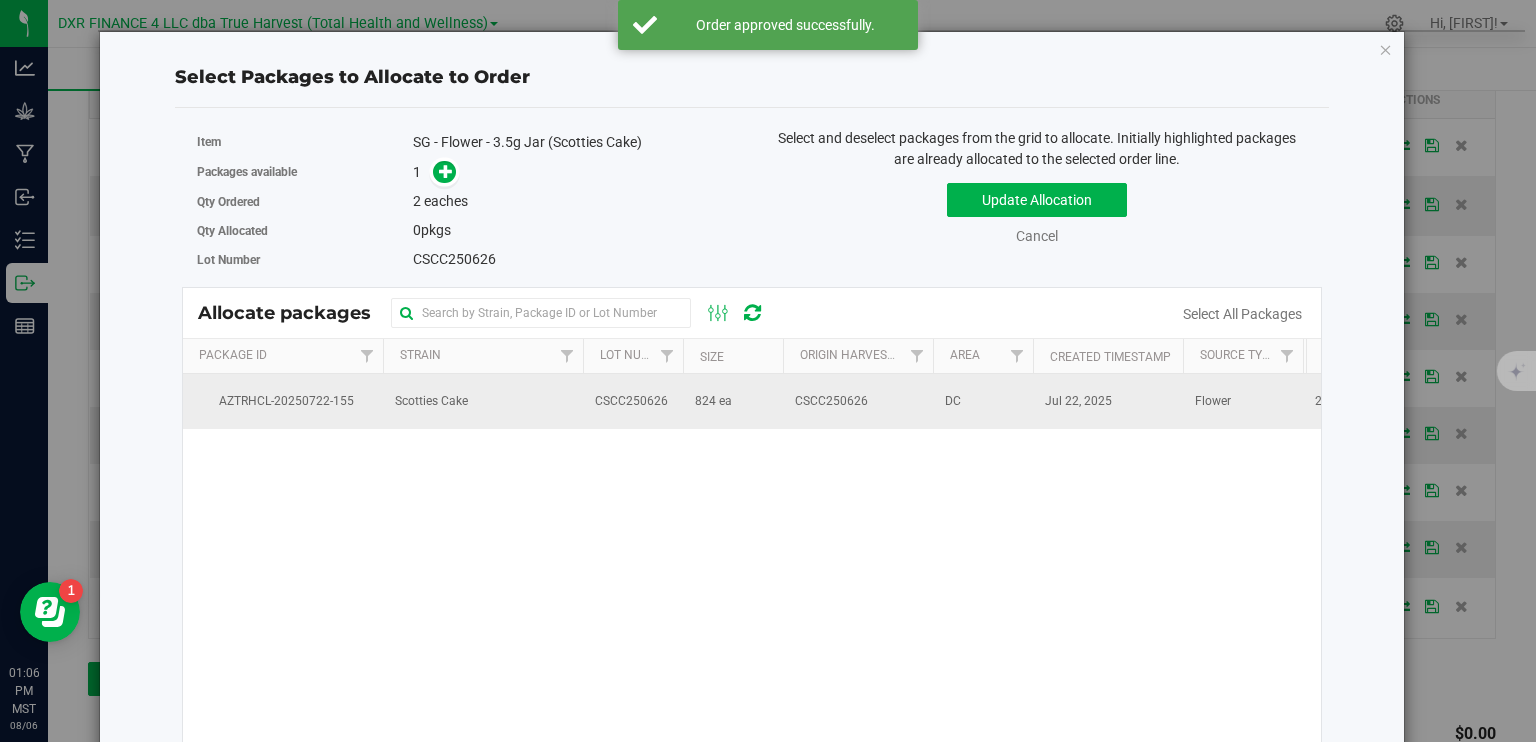 click on "824 ea" at bounding box center (733, 401) 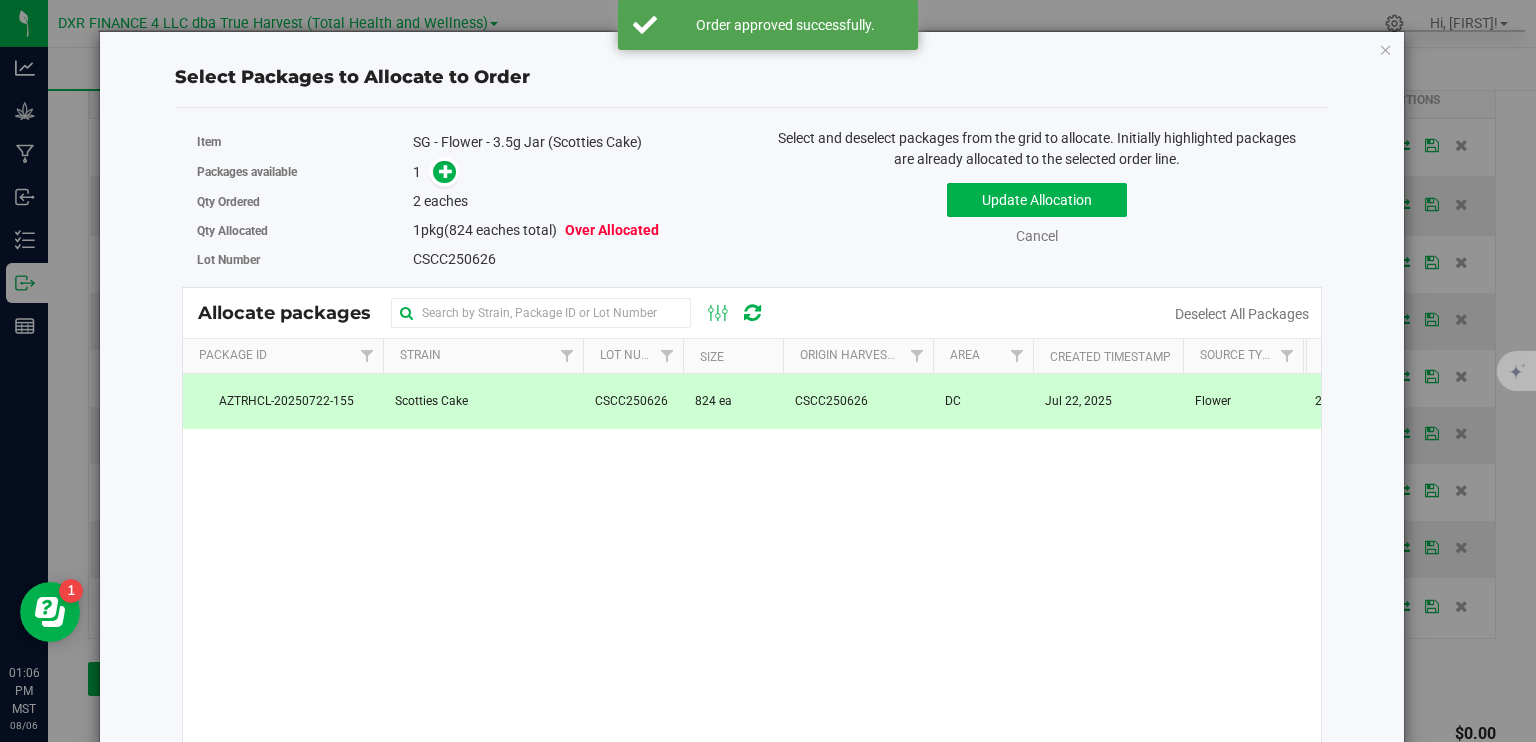click at bounding box center (440, 172) 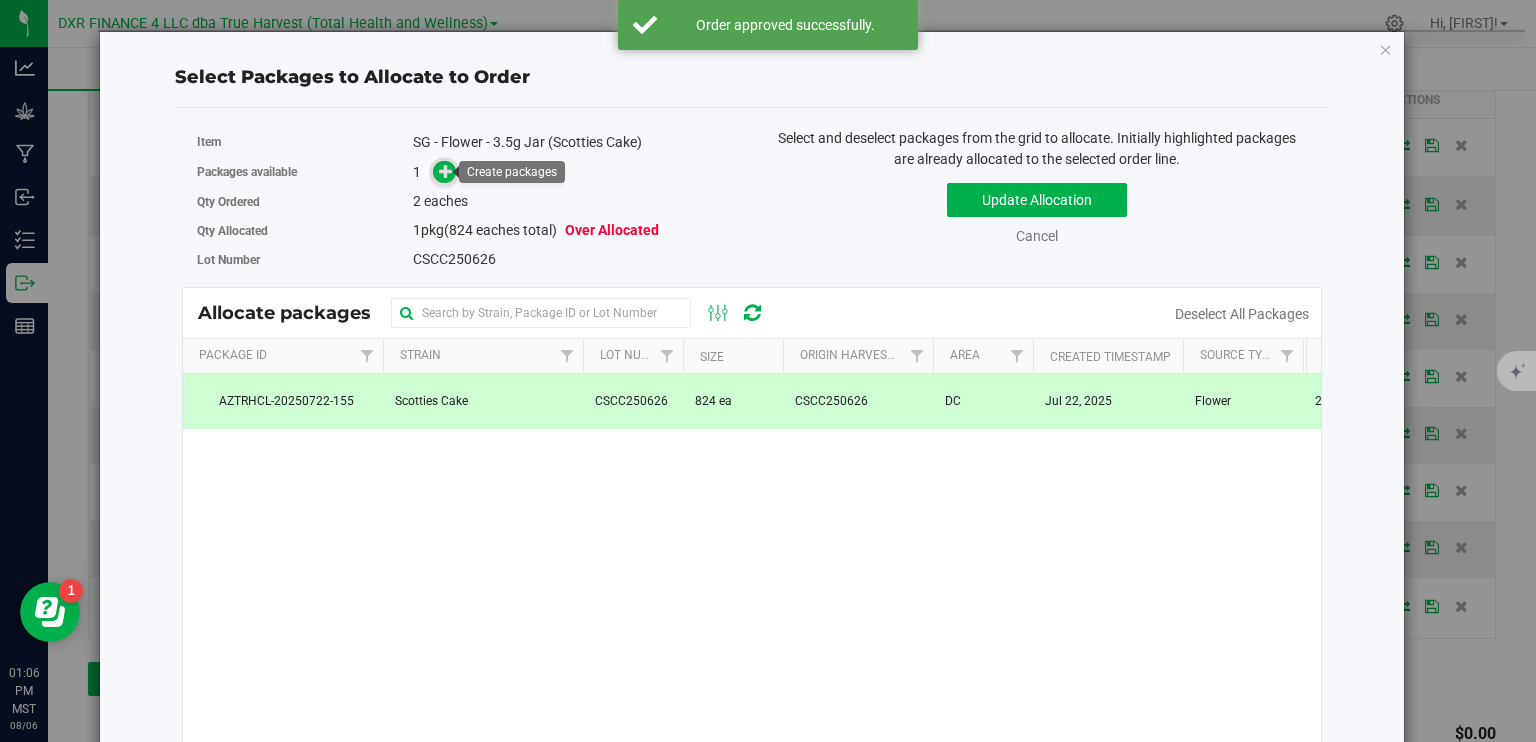 click at bounding box center [446, 171] 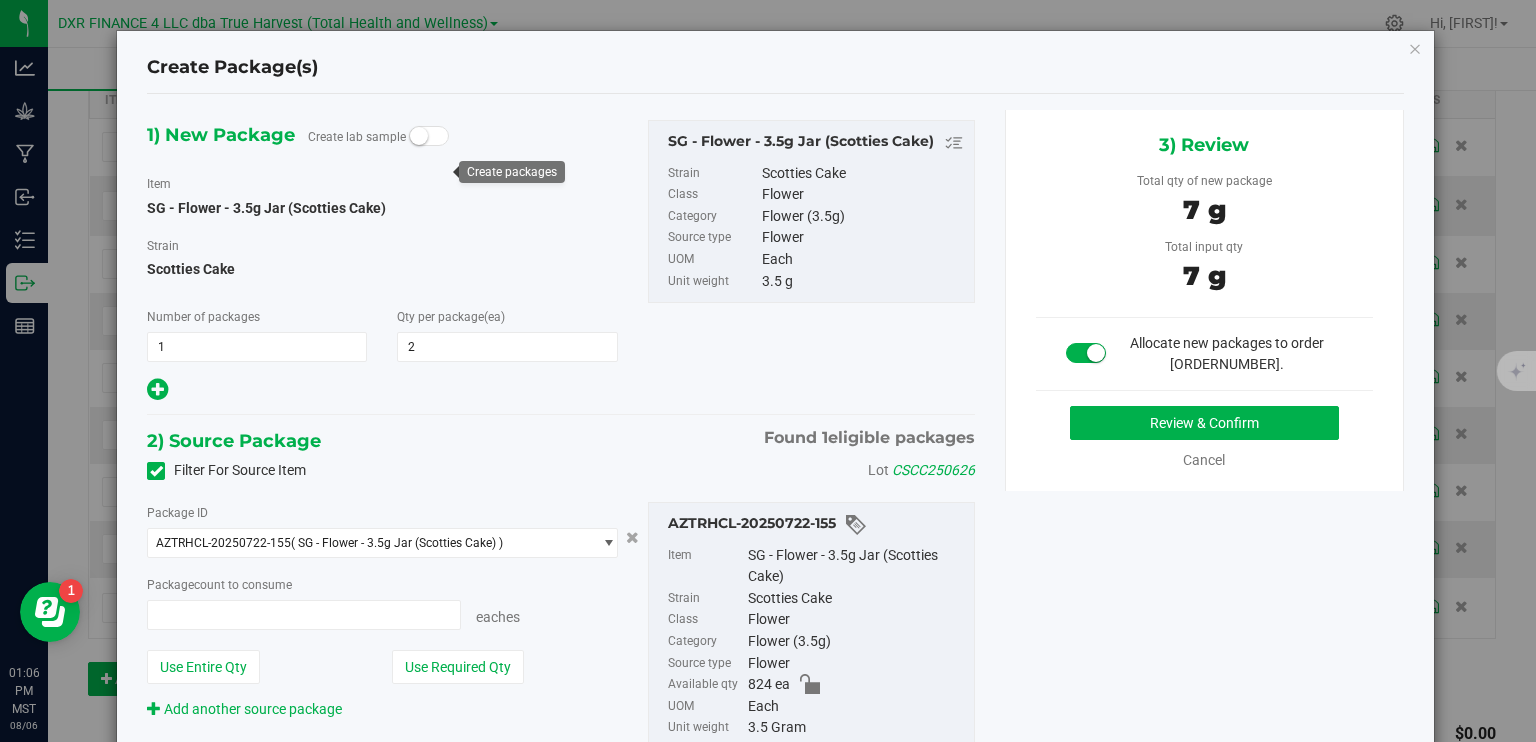type on "2 ea" 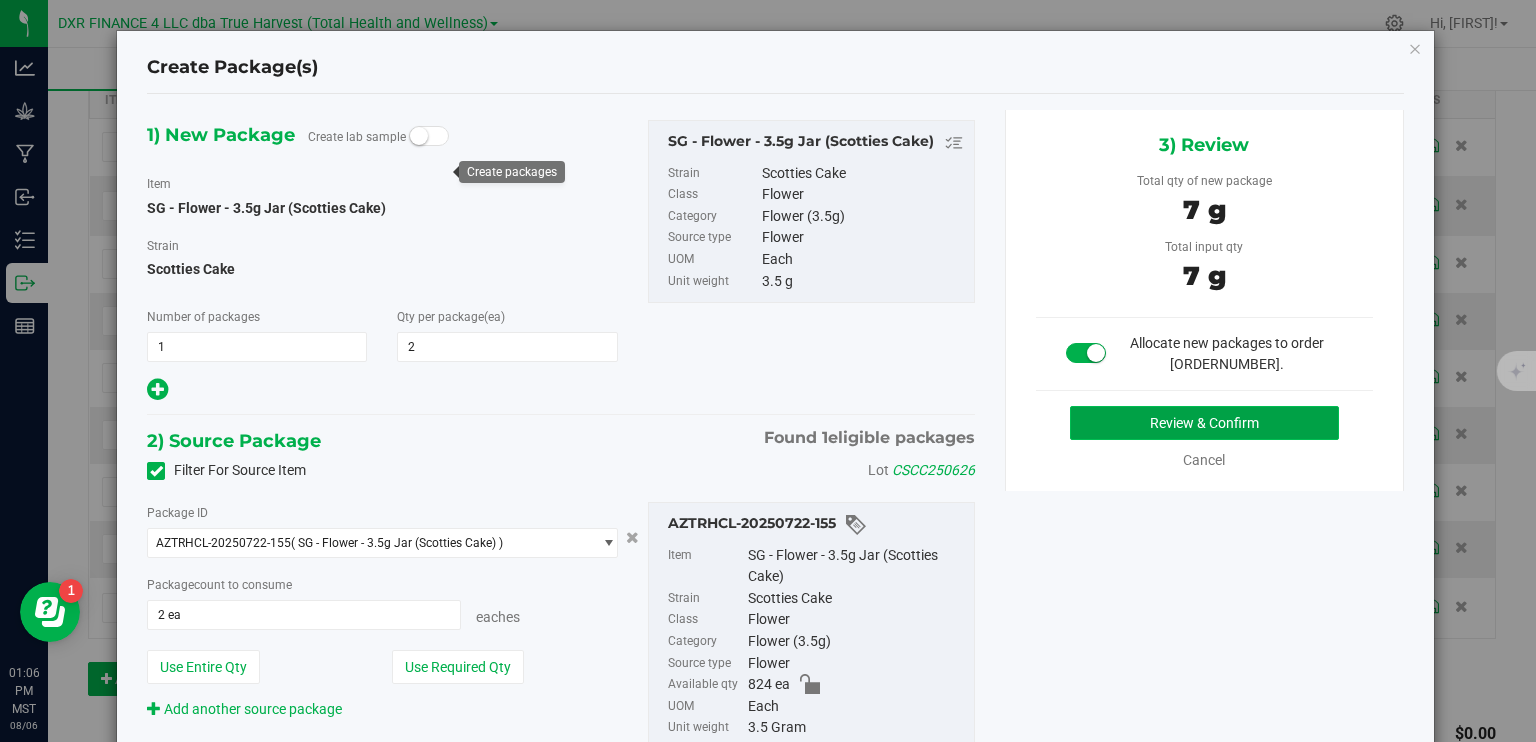 click on "Review & Confirm" at bounding box center [1204, 423] 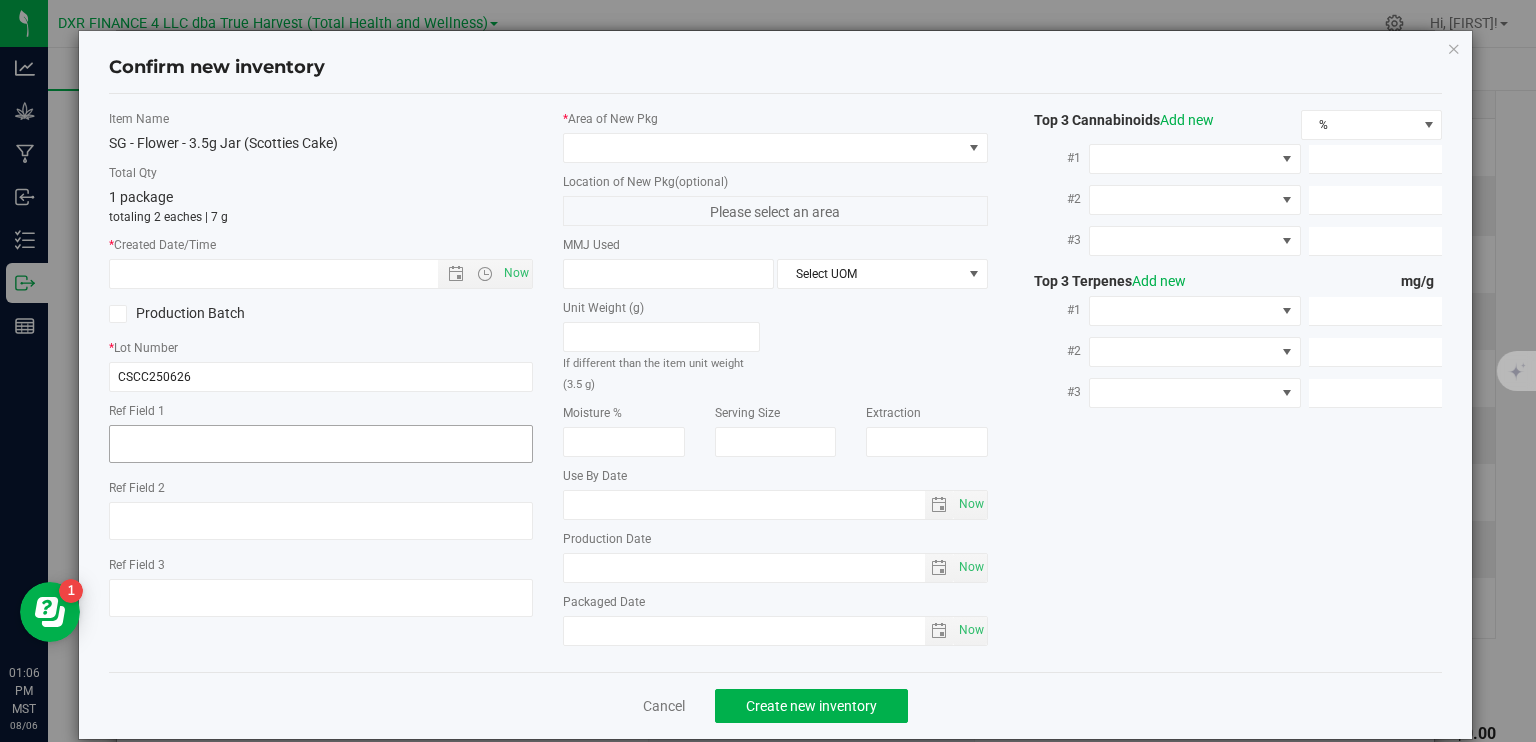 type on "2025-06-26" 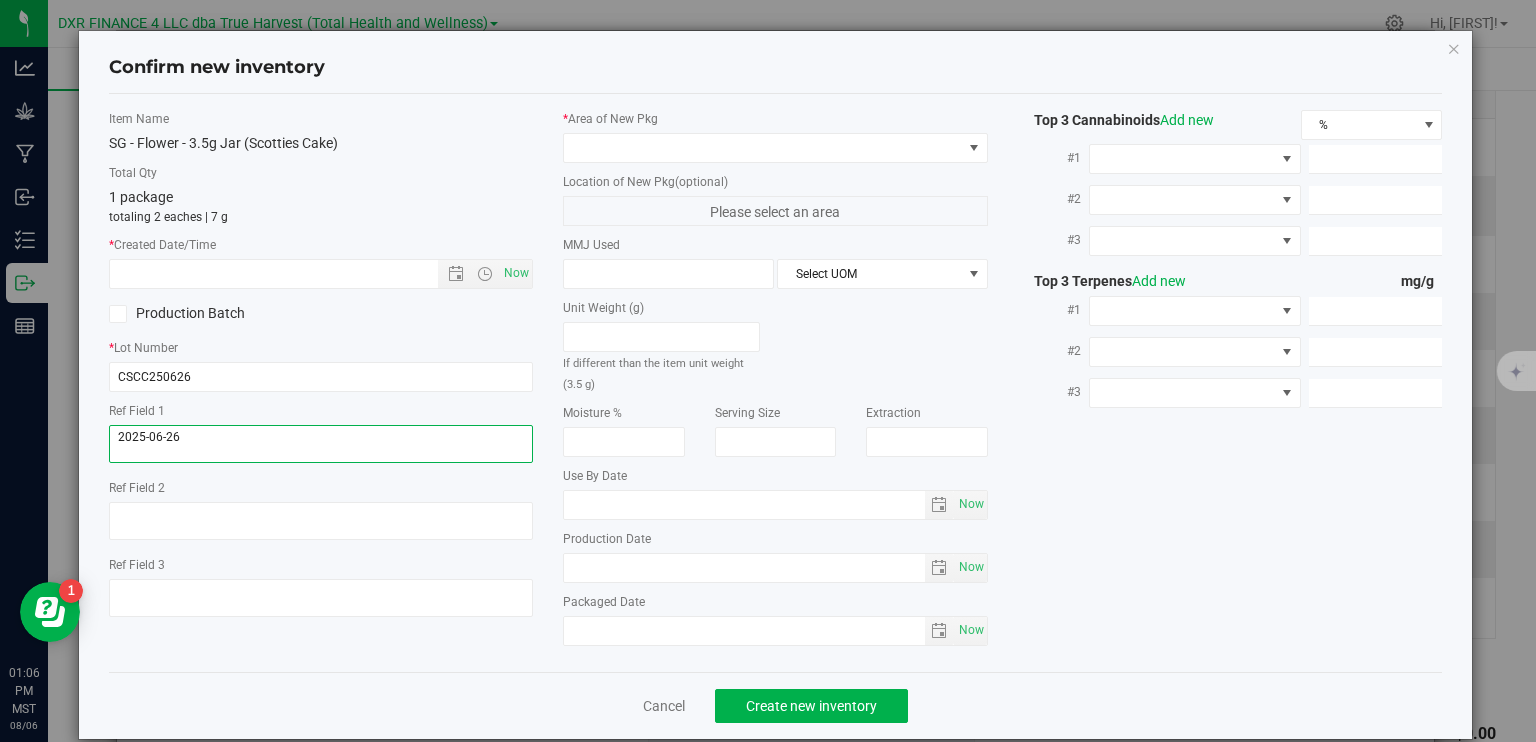 click at bounding box center (321, 444) 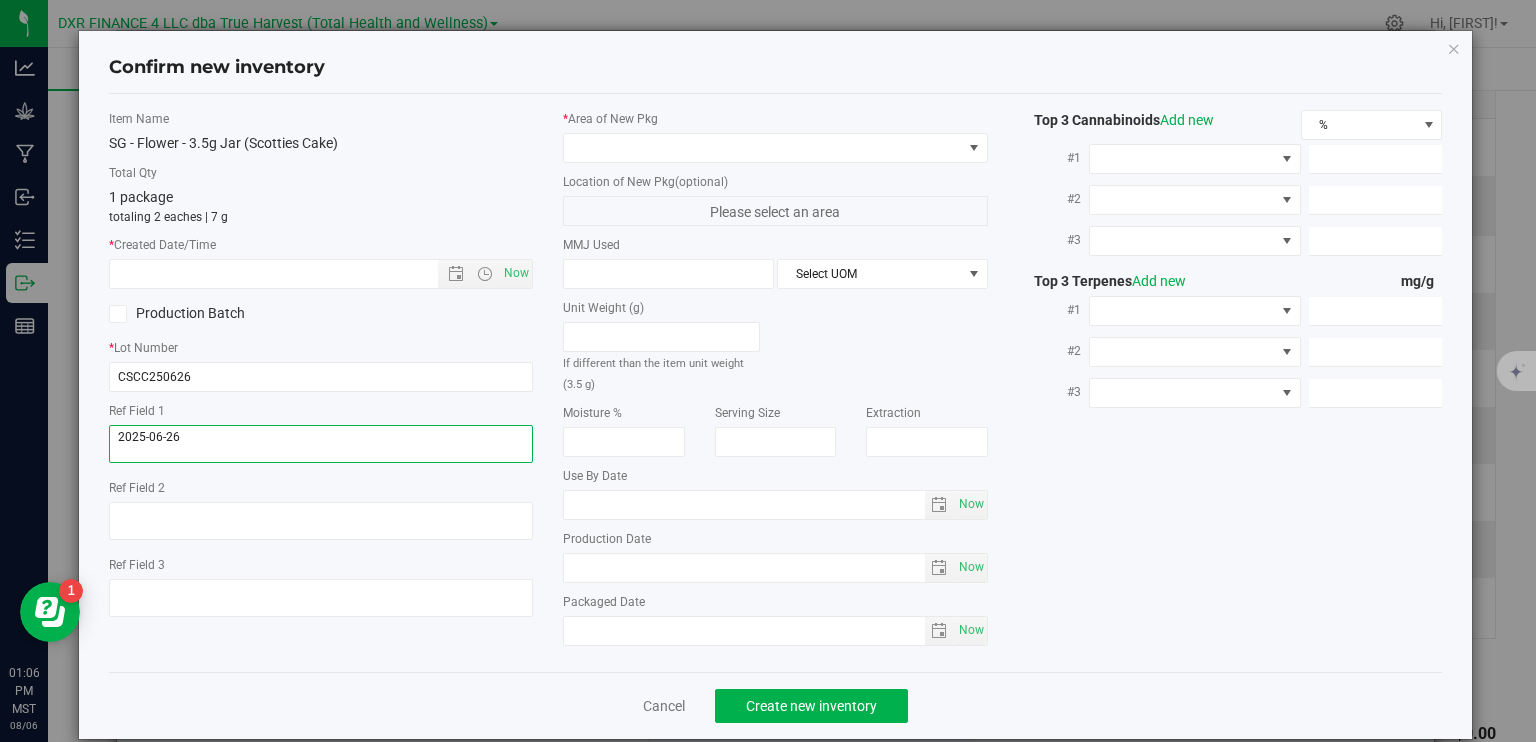 click at bounding box center (321, 444) 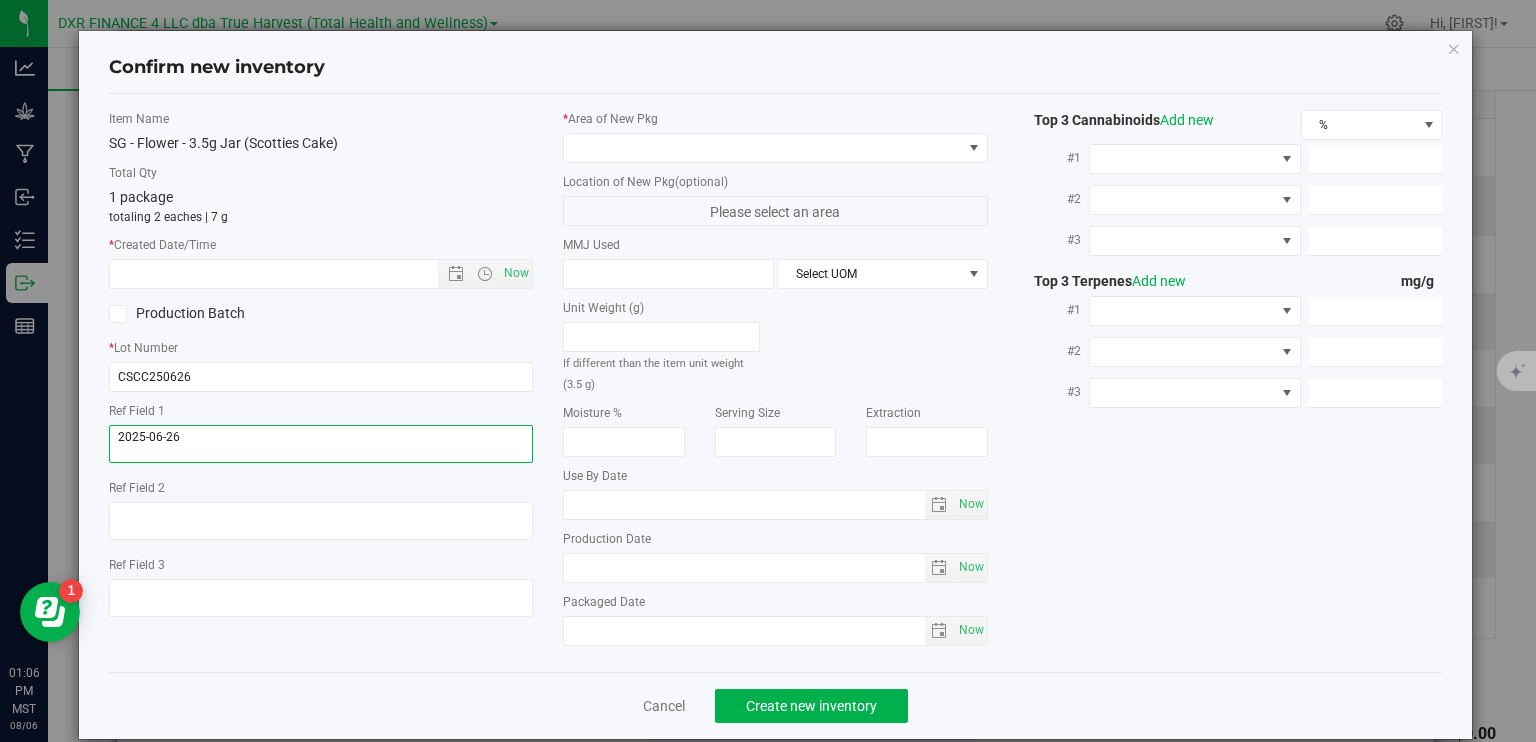 click at bounding box center (321, 444) 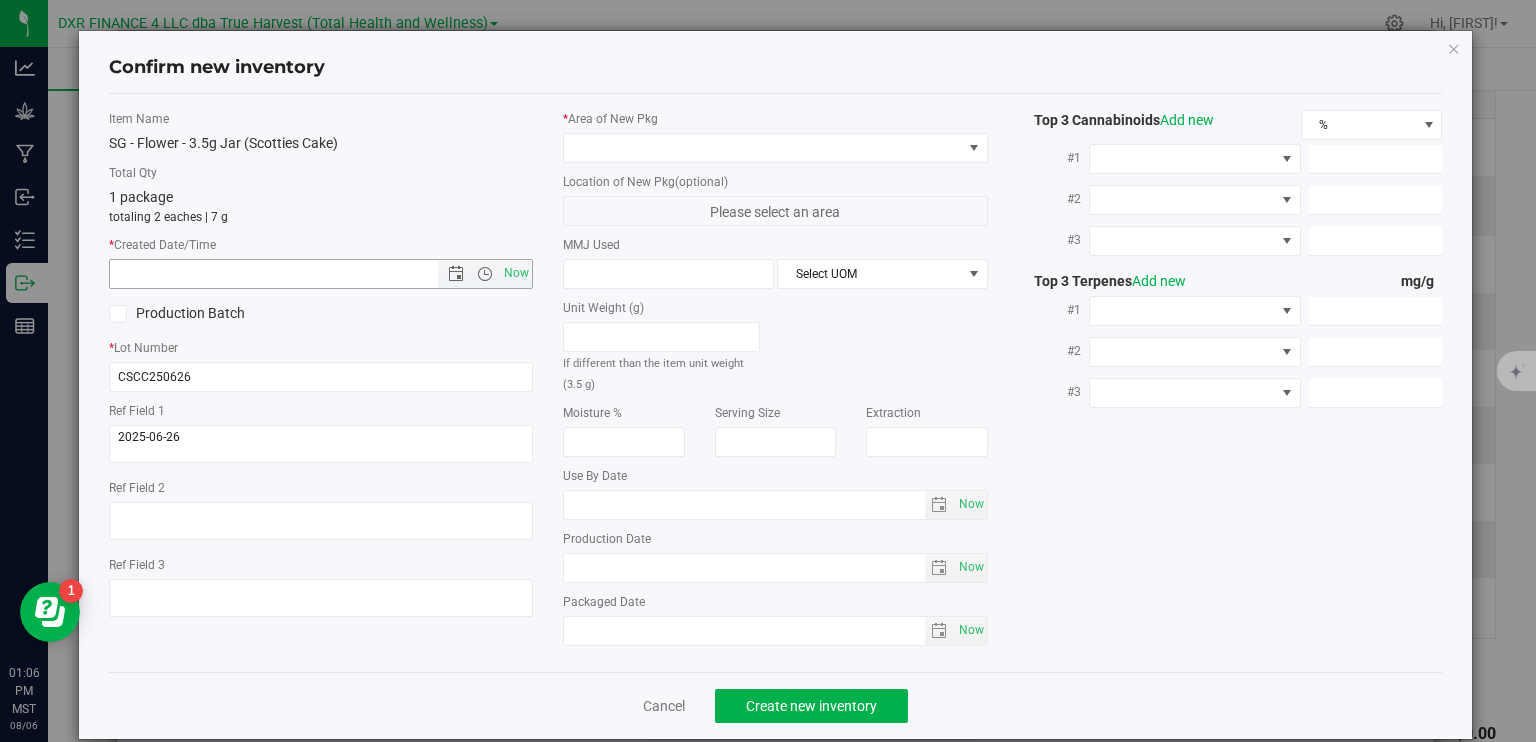 click at bounding box center (291, 274) 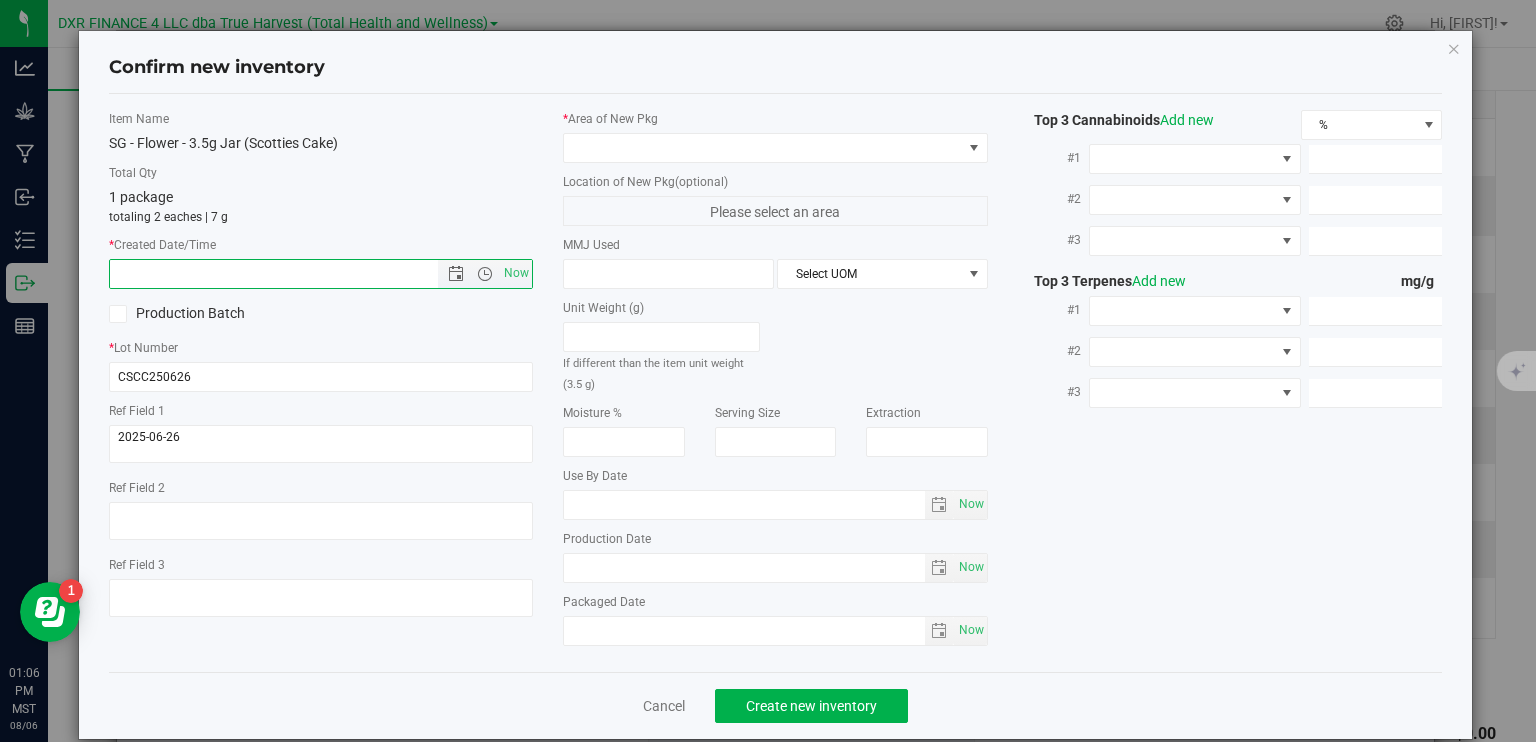 paste on "2025-06-26" 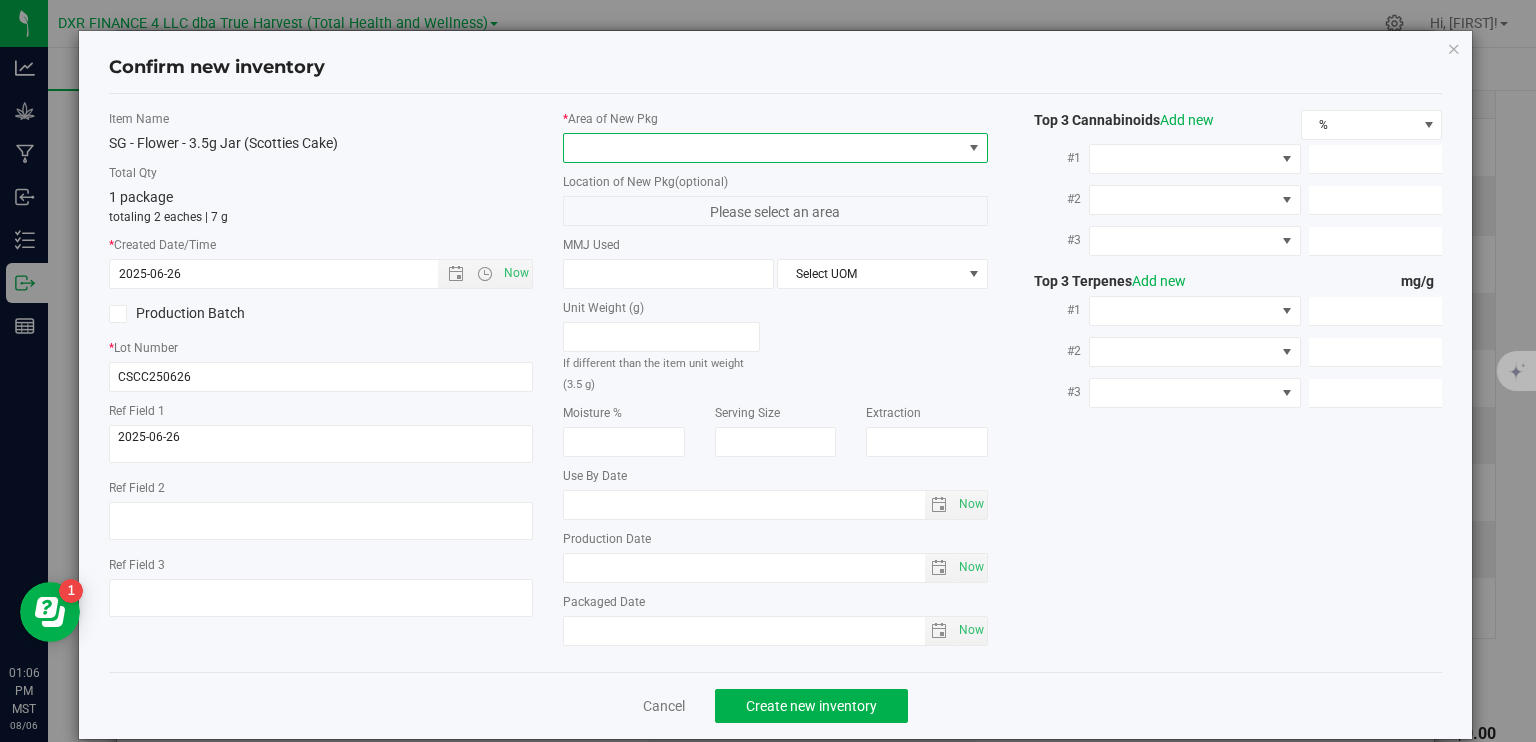 type on "6/26/2025 1:06 PM" 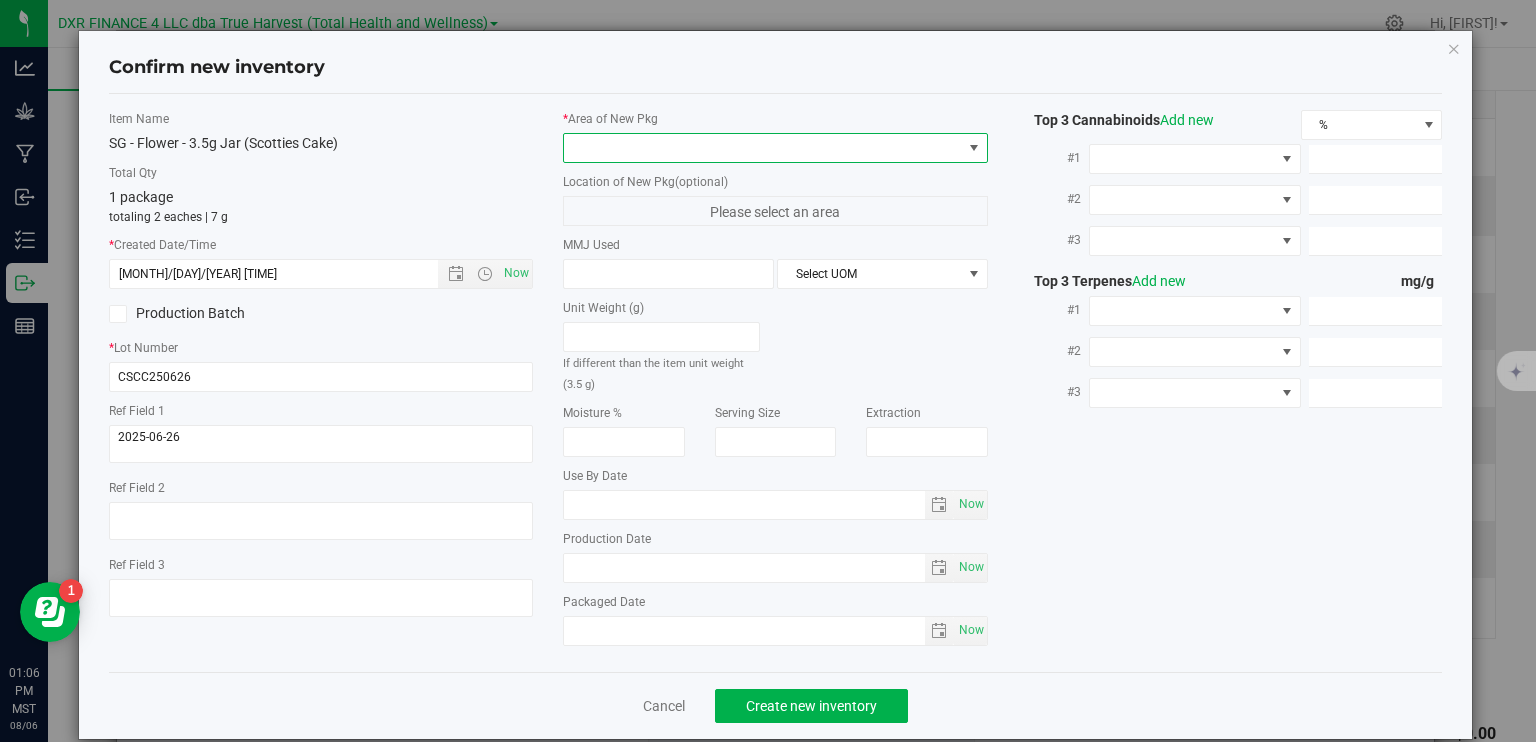 click at bounding box center [763, 148] 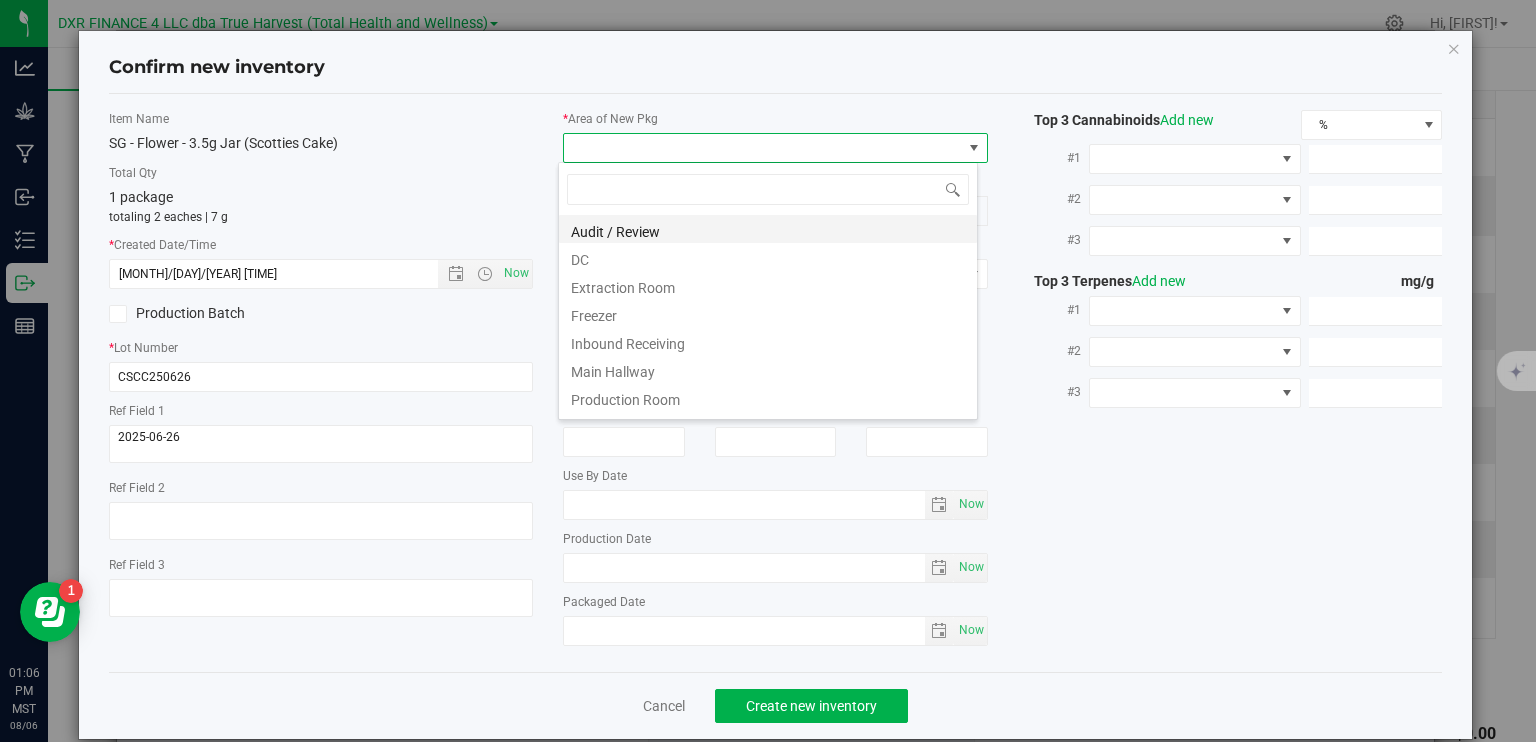 scroll, scrollTop: 99970, scrollLeft: 99580, axis: both 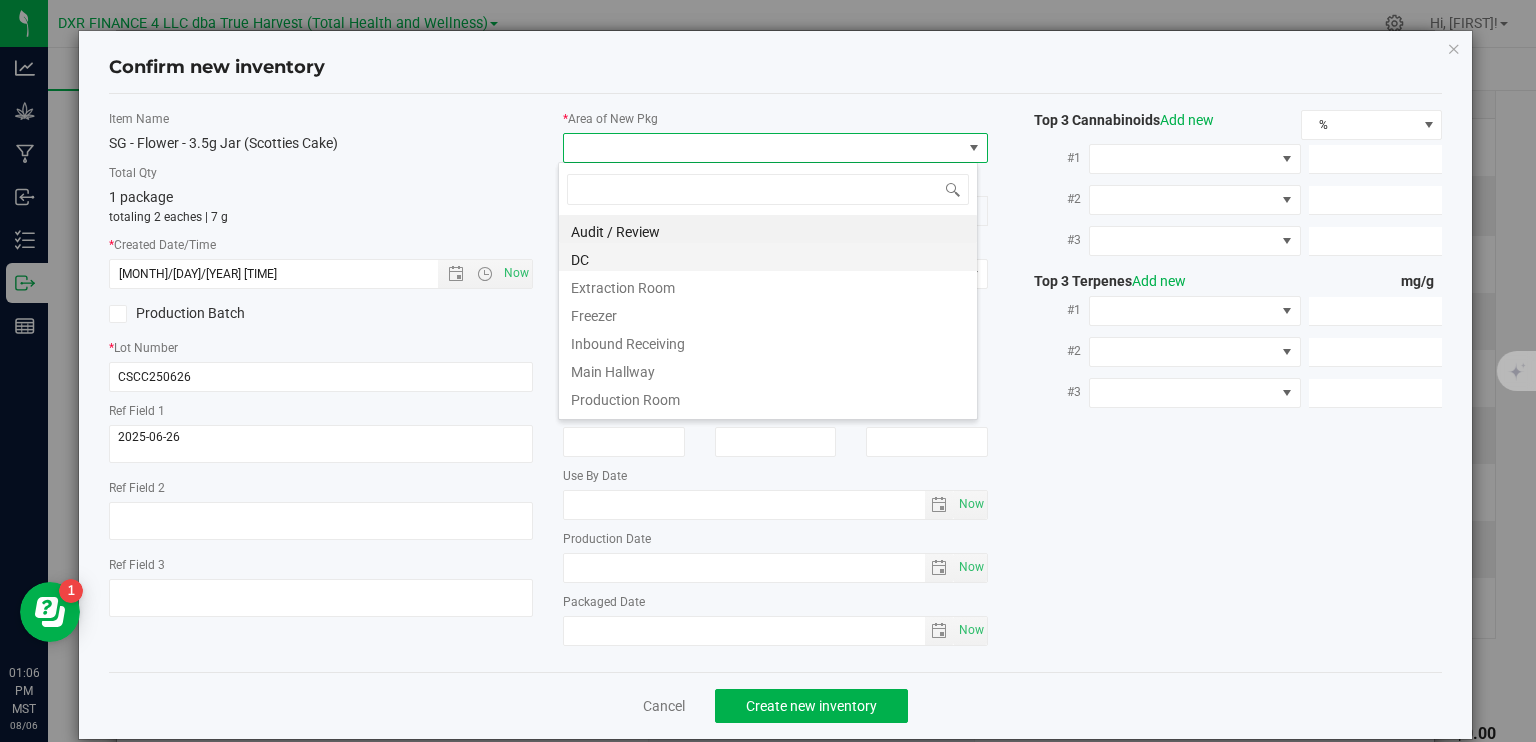 click on "DC" at bounding box center [768, 257] 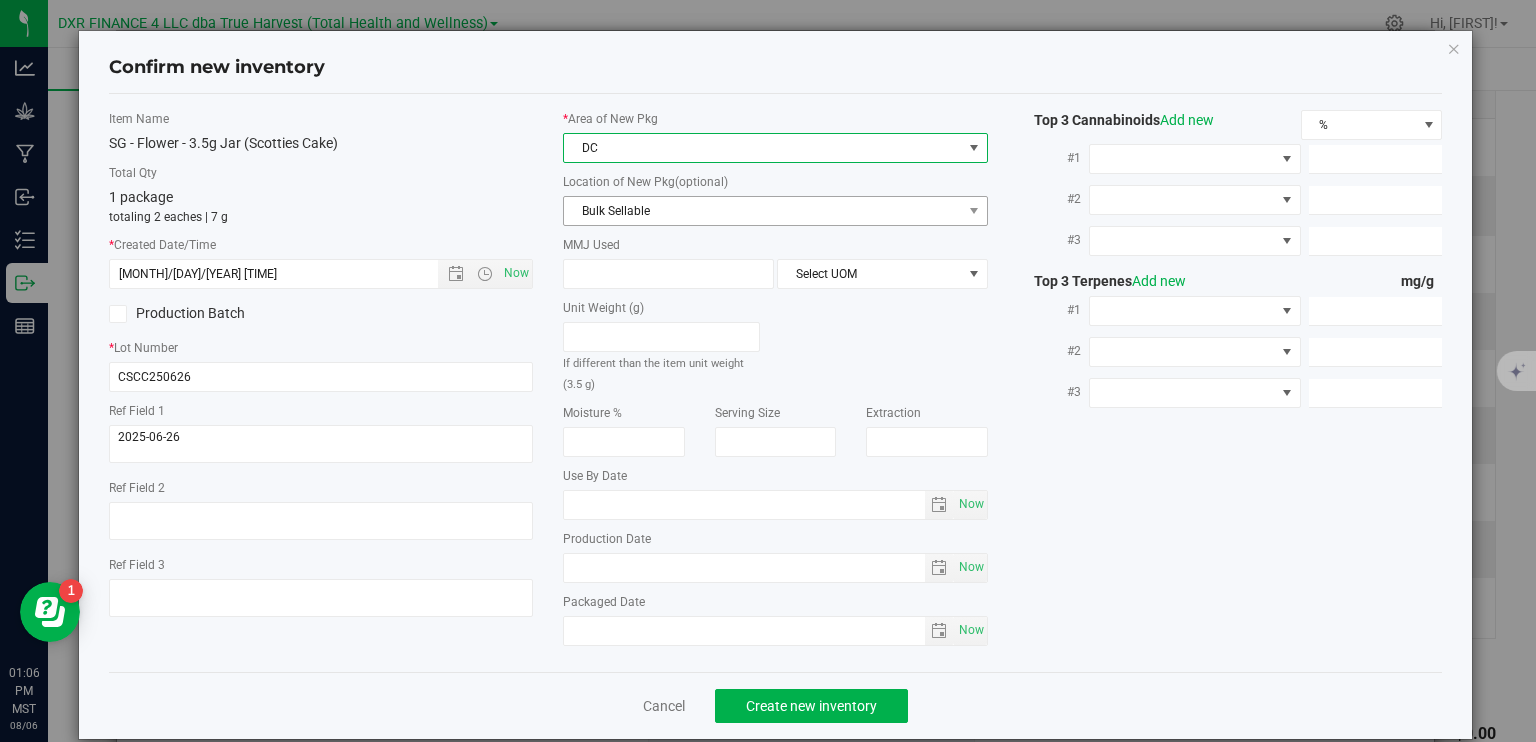 click on "(optional)" at bounding box center [701, 182] 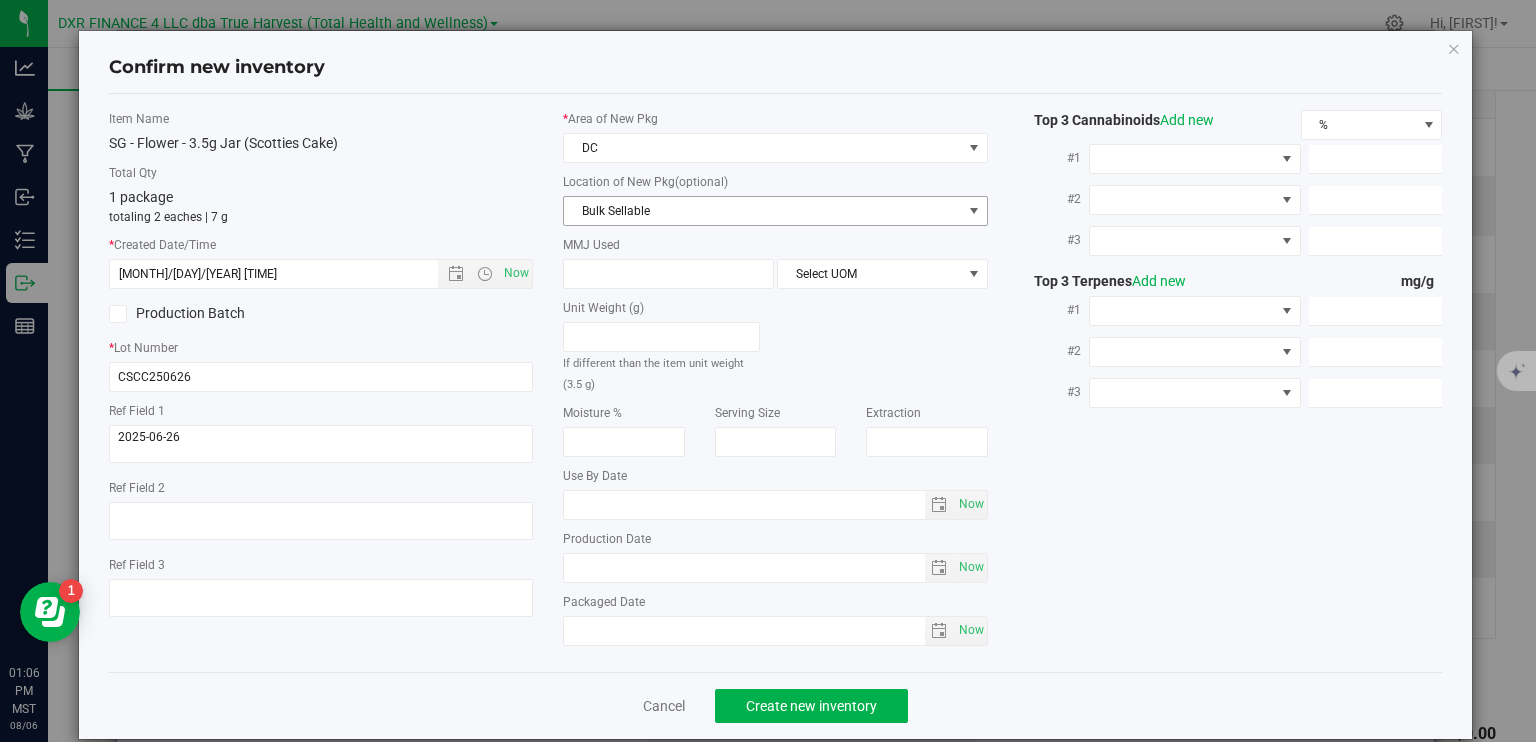 click on "Bulk Sellable" at bounding box center [763, 211] 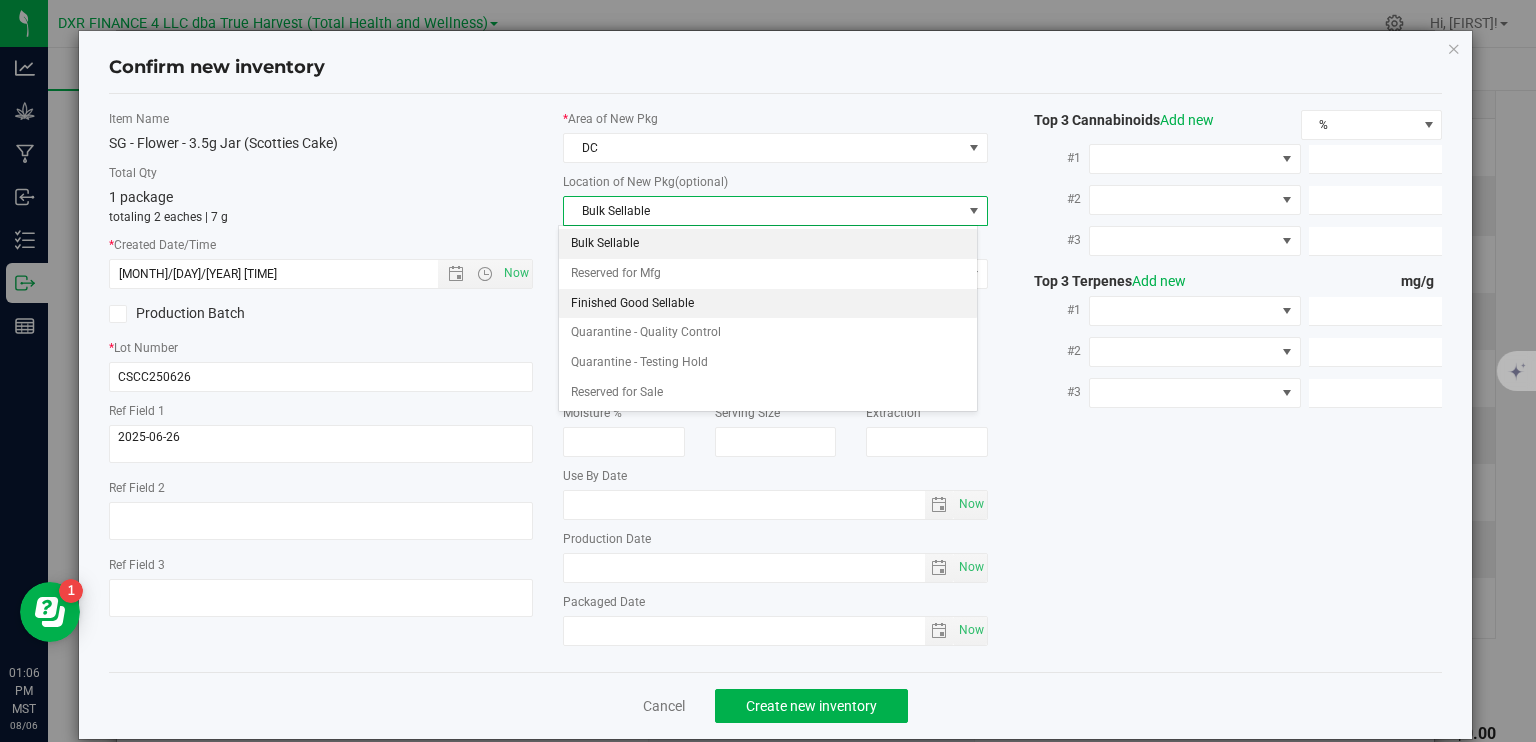click on "Finished Good Sellable" at bounding box center [768, 304] 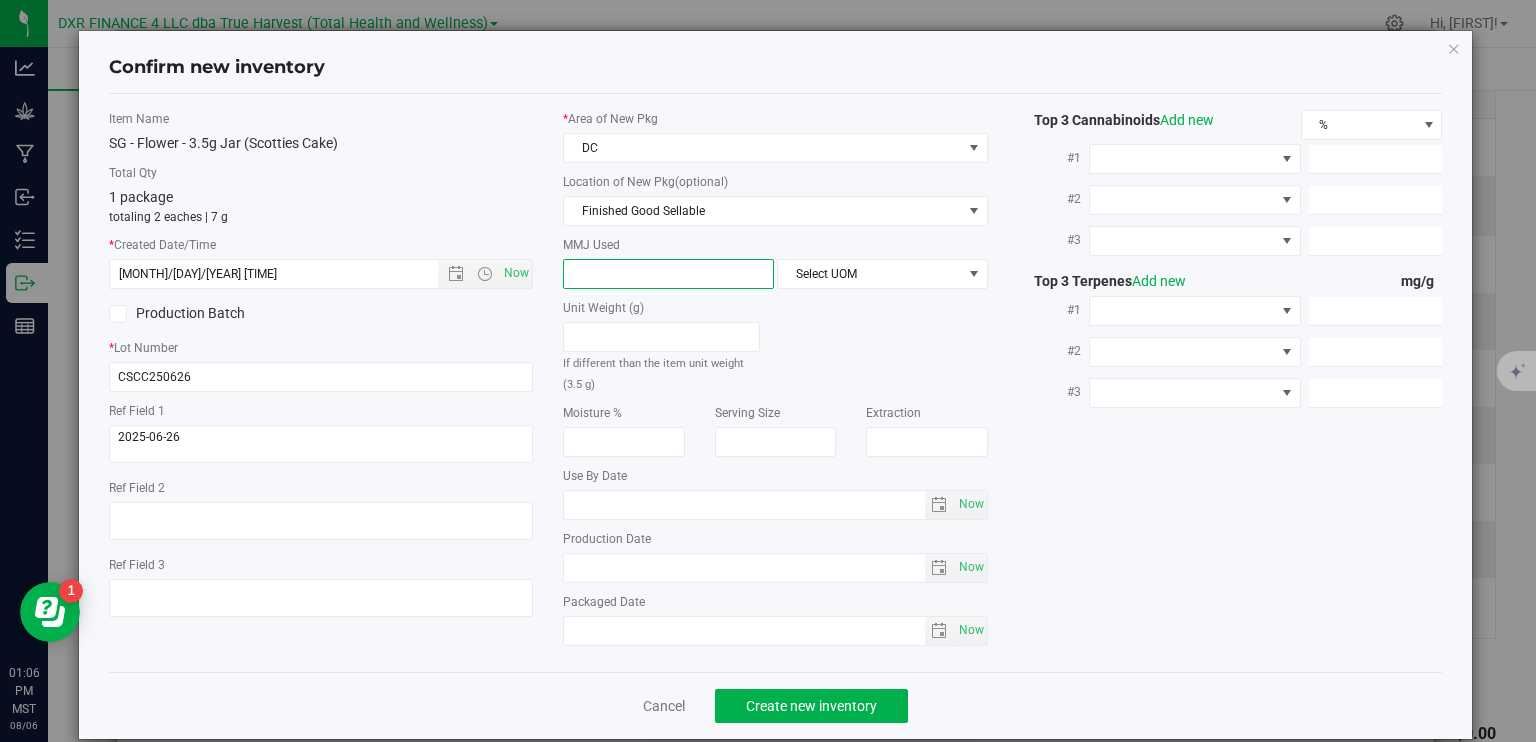 click at bounding box center [668, 274] 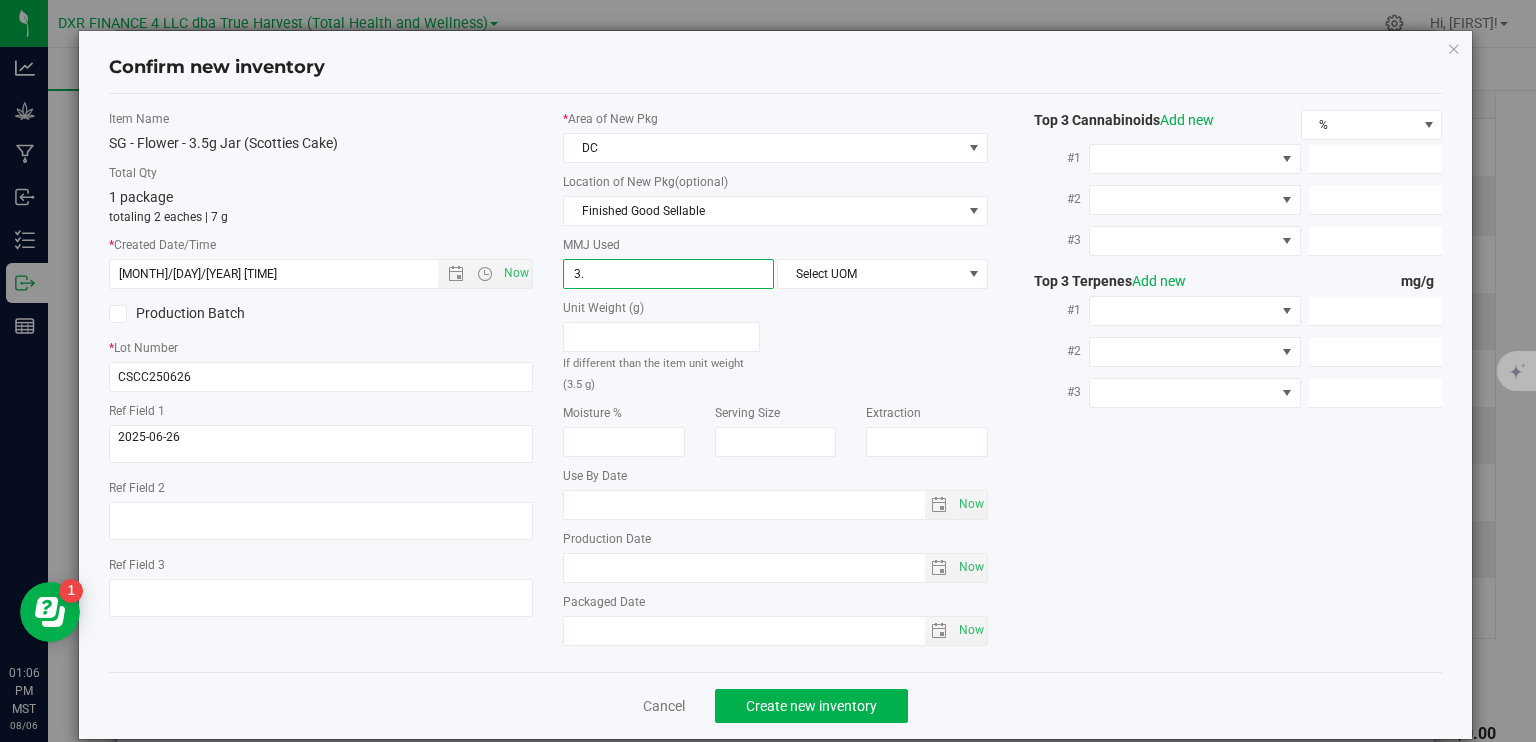 type on "3.5" 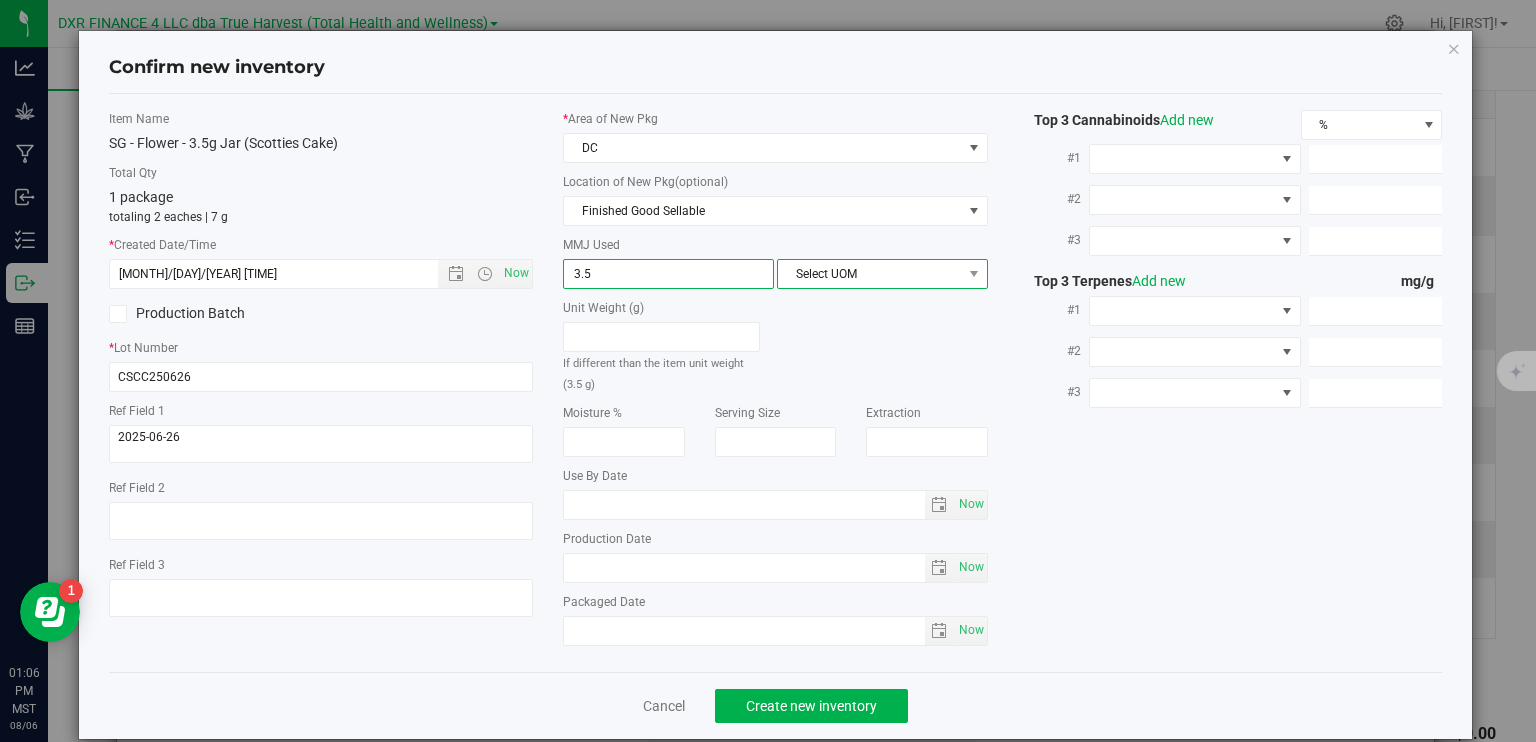 type on "3.5000" 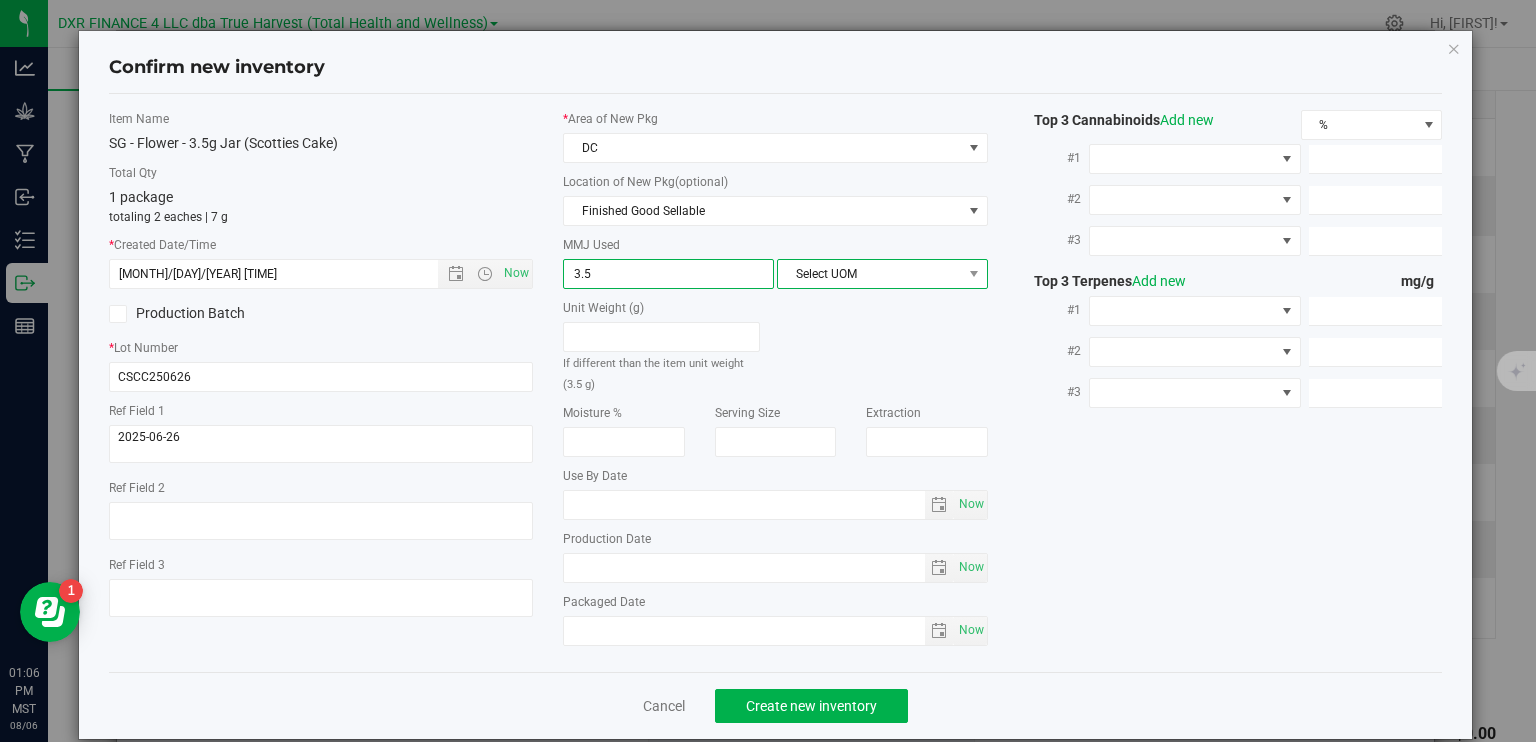 click on "Select UOM" at bounding box center (870, 274) 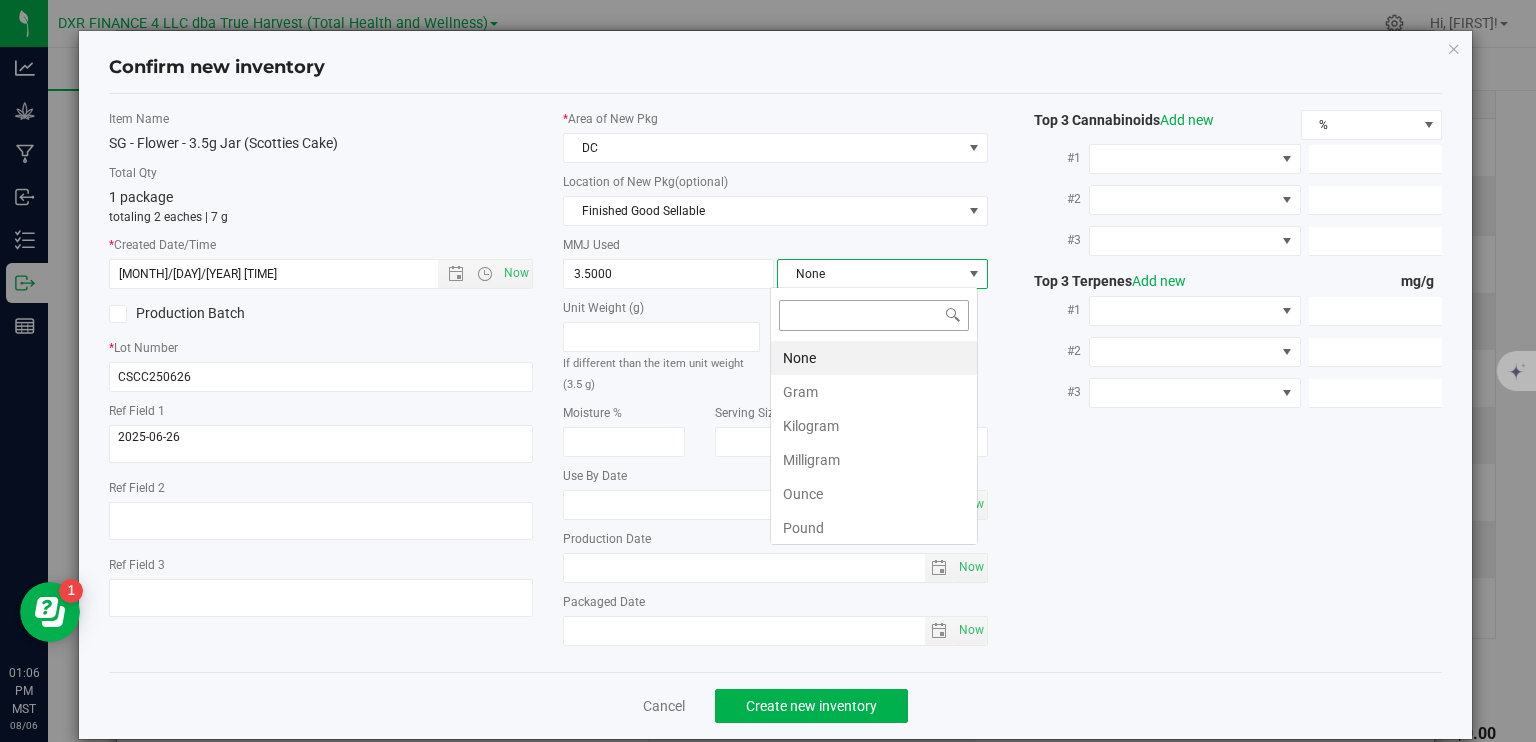 scroll, scrollTop: 99970, scrollLeft: 99792, axis: both 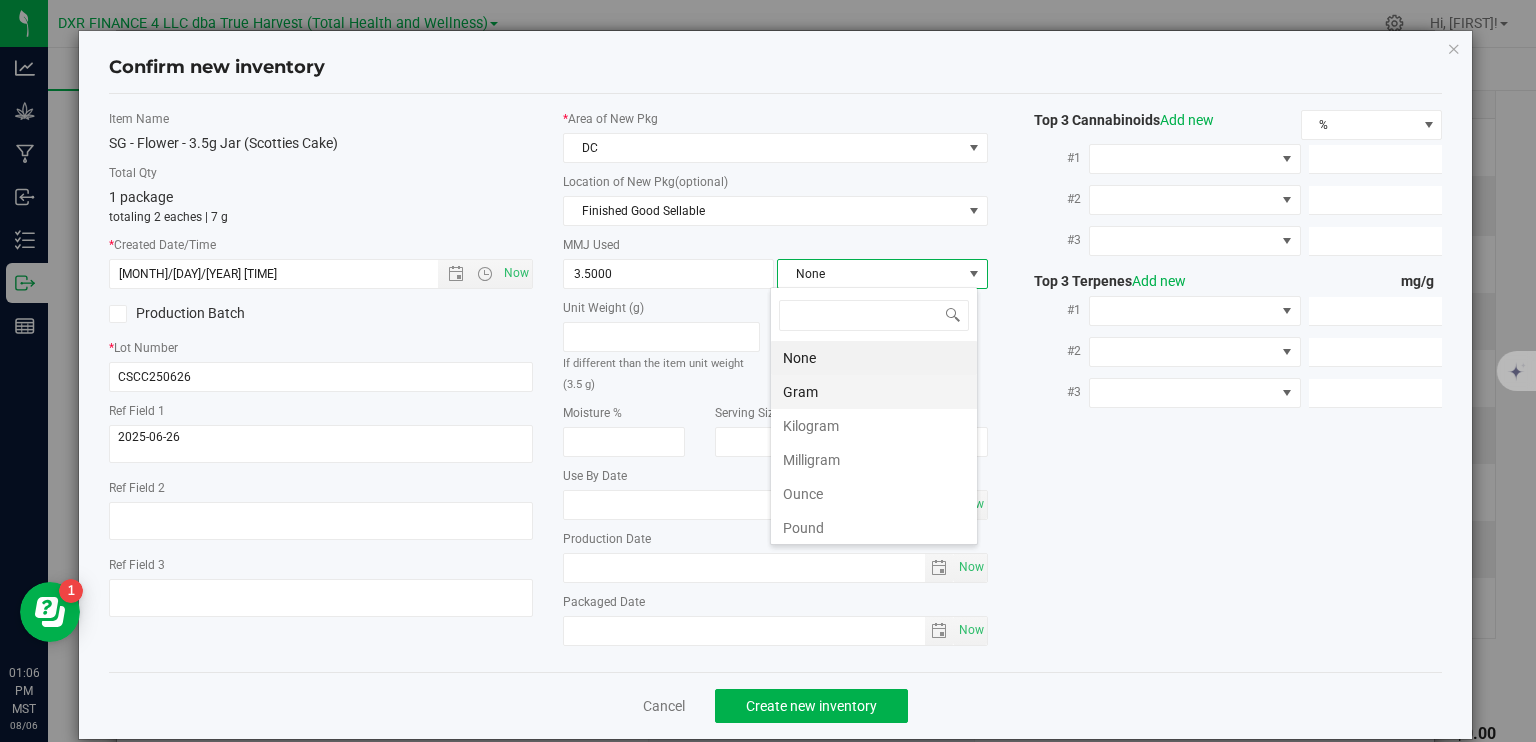 click on "Gram" at bounding box center (874, 392) 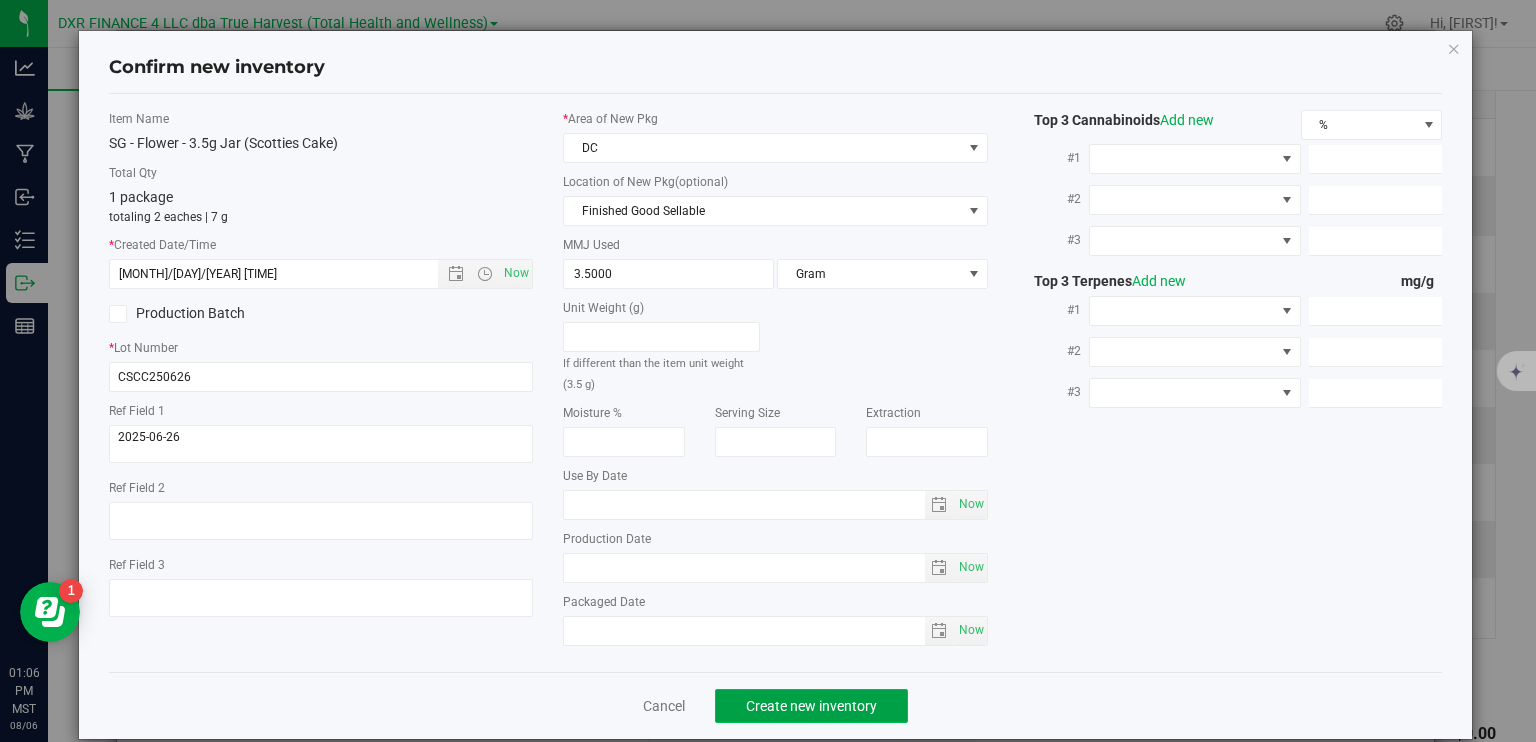 click on "Create new inventory" 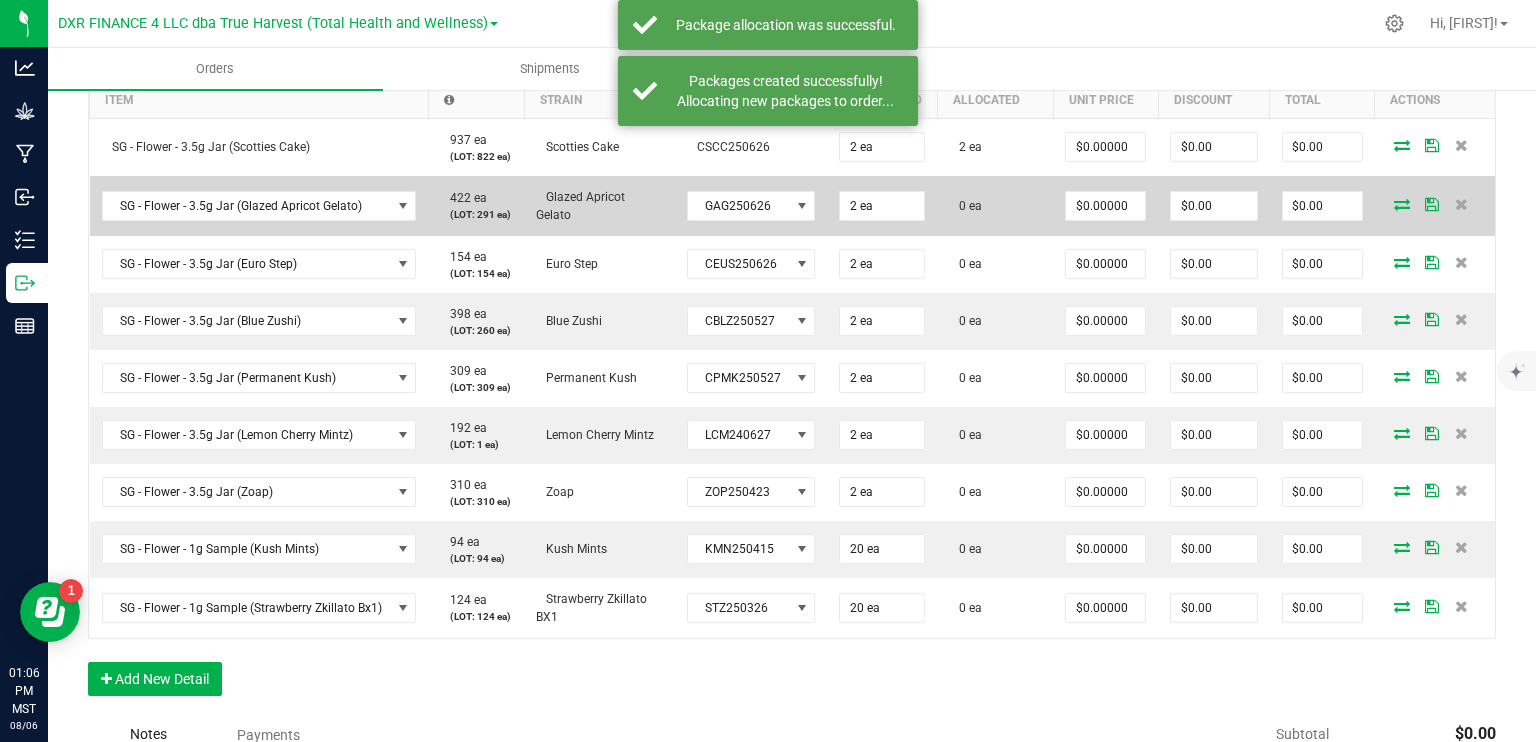 click at bounding box center (1402, 204) 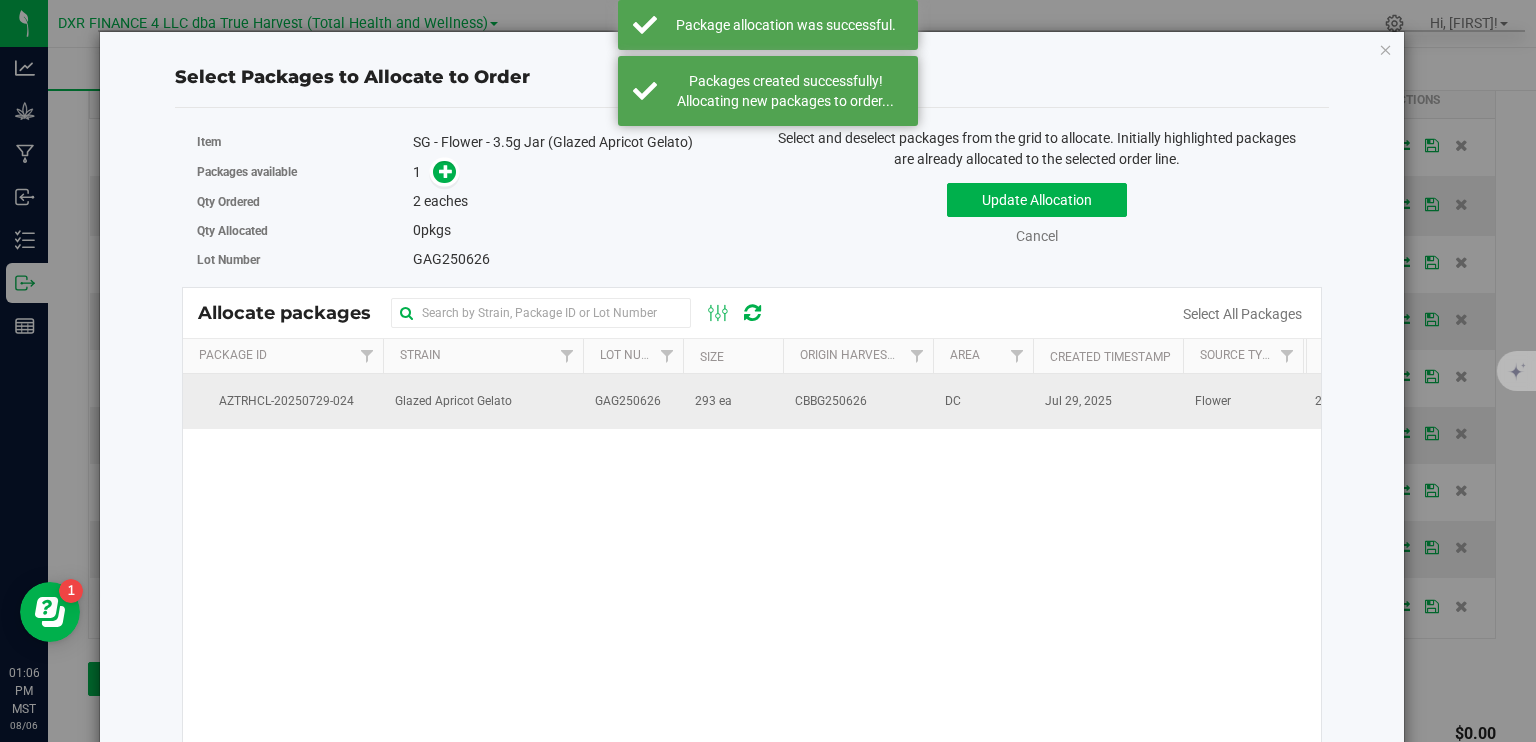 click on "293 ea" at bounding box center (713, 401) 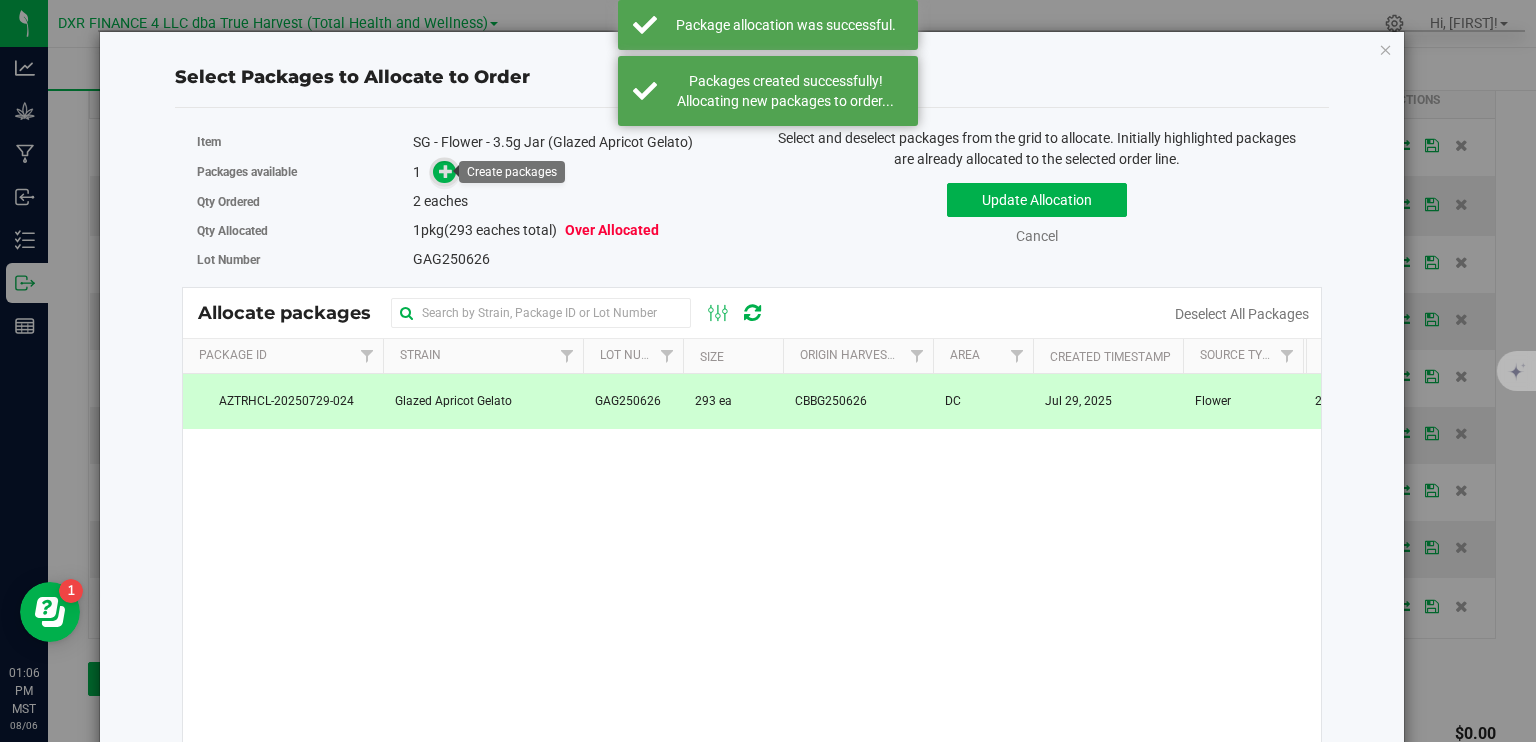 click at bounding box center (444, 172) 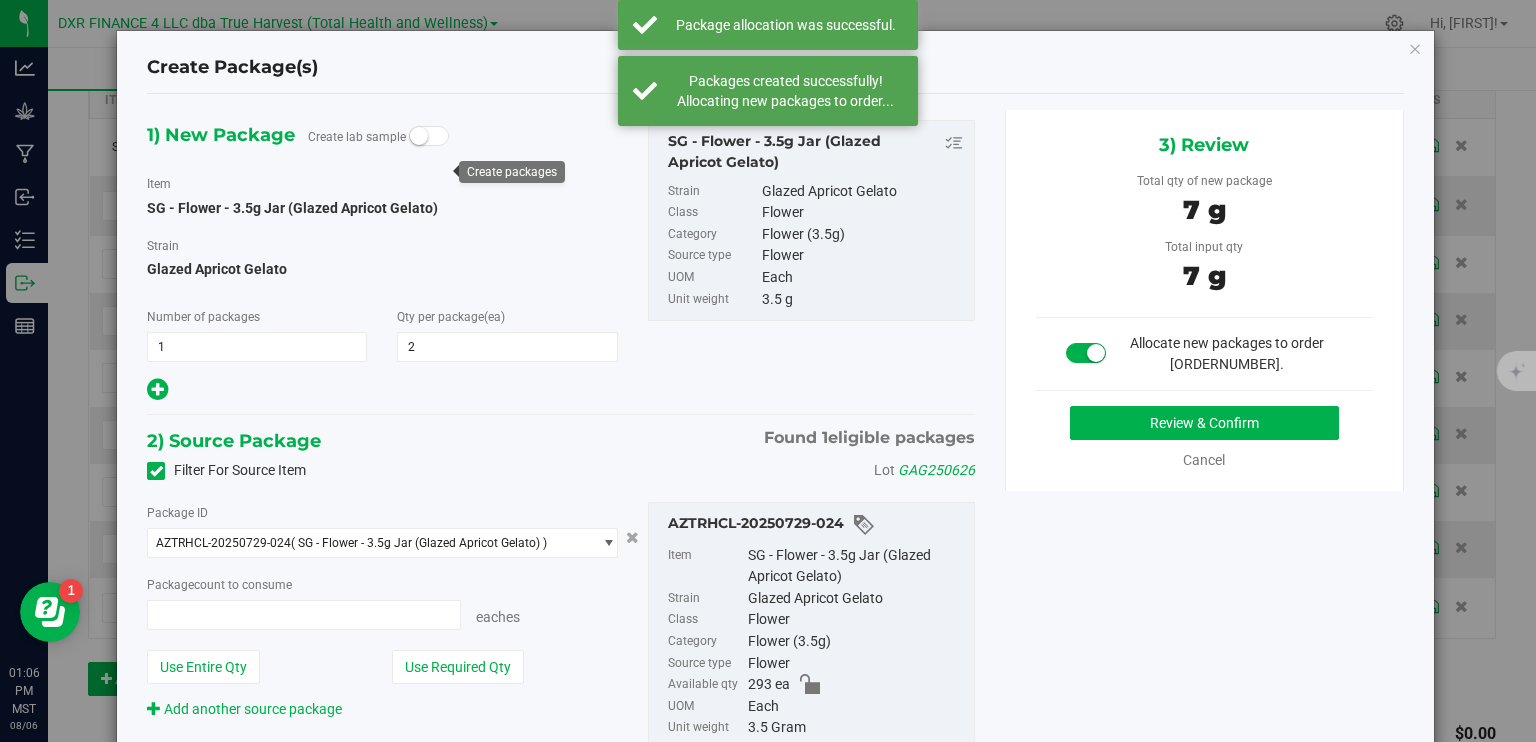 type on "2 ea" 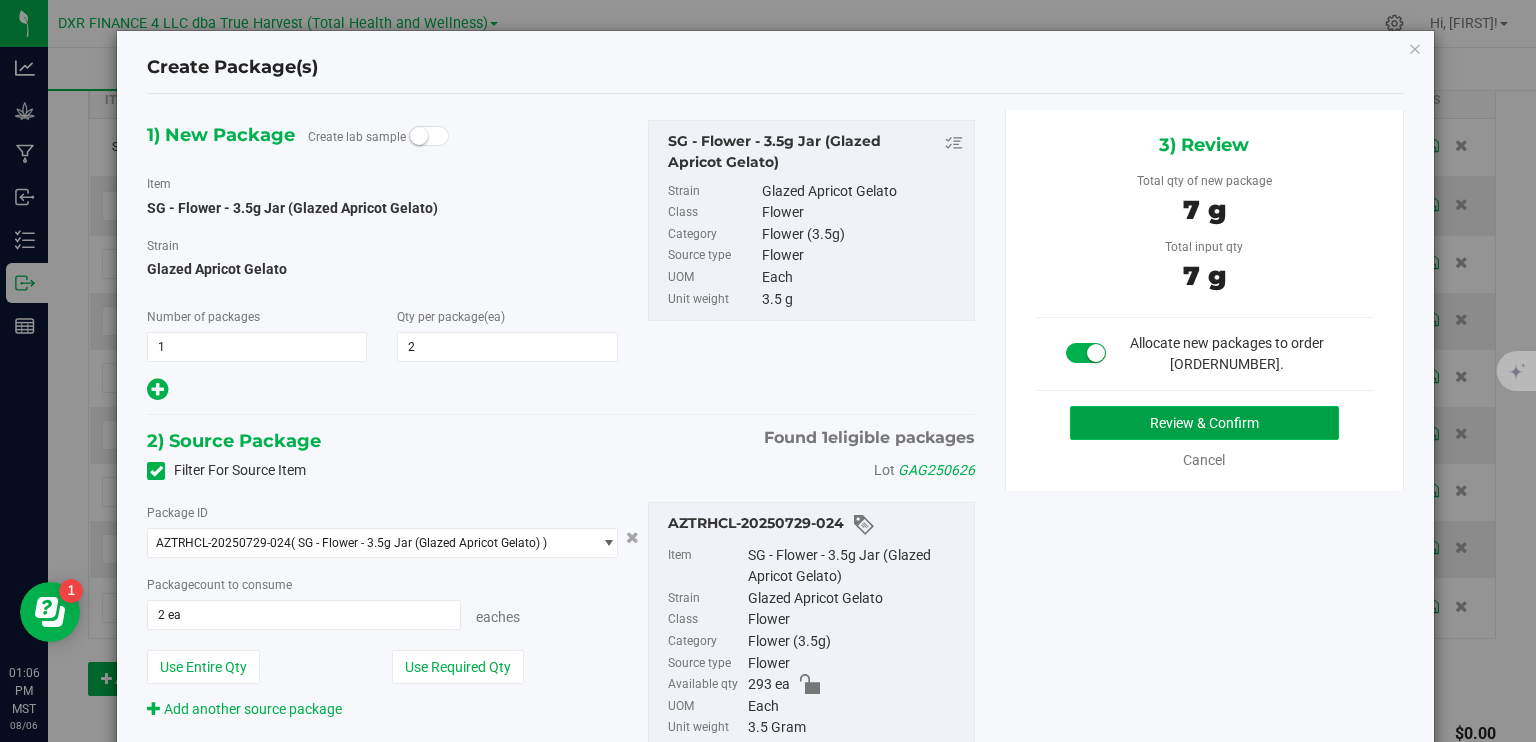 click on "Review & Confirm" at bounding box center [1204, 423] 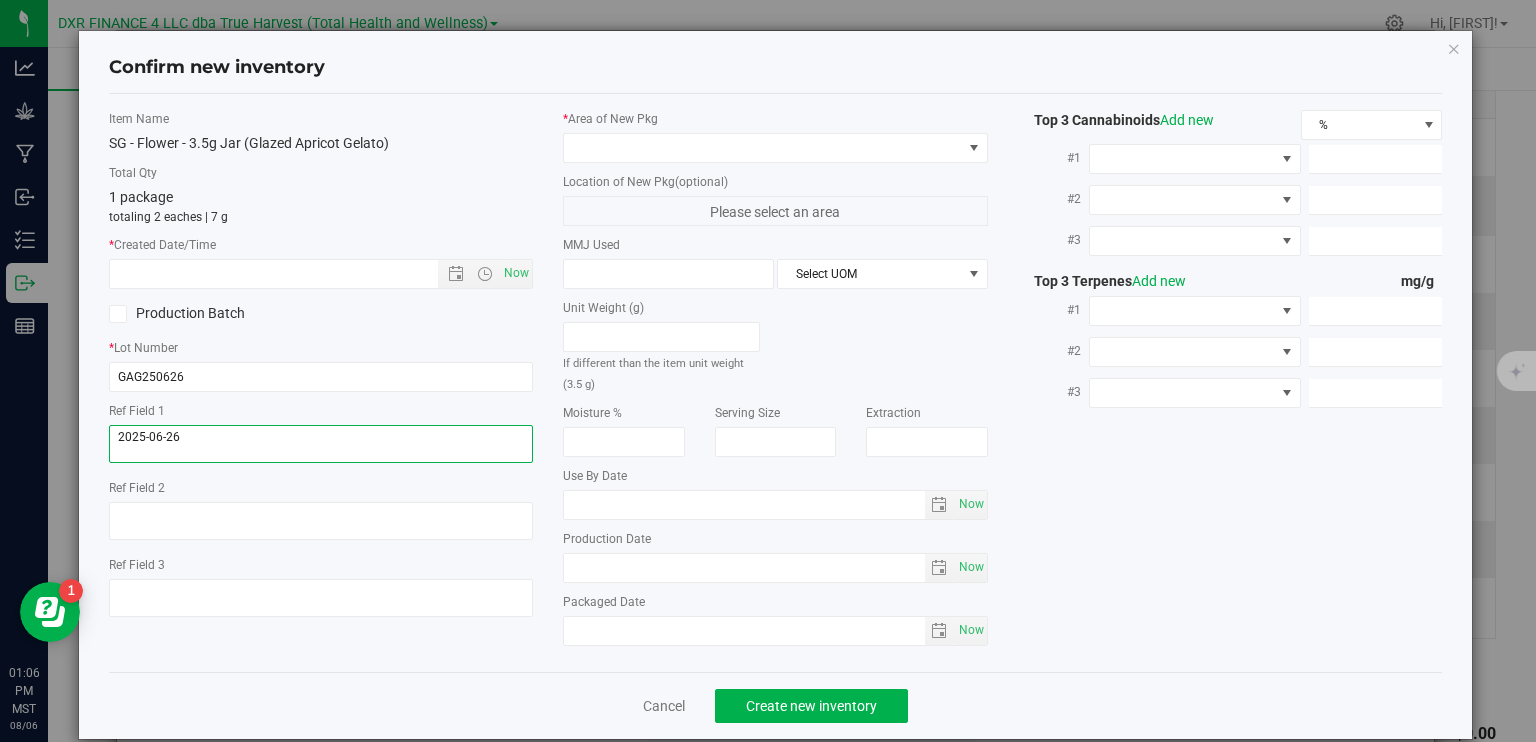 click at bounding box center (321, 444) 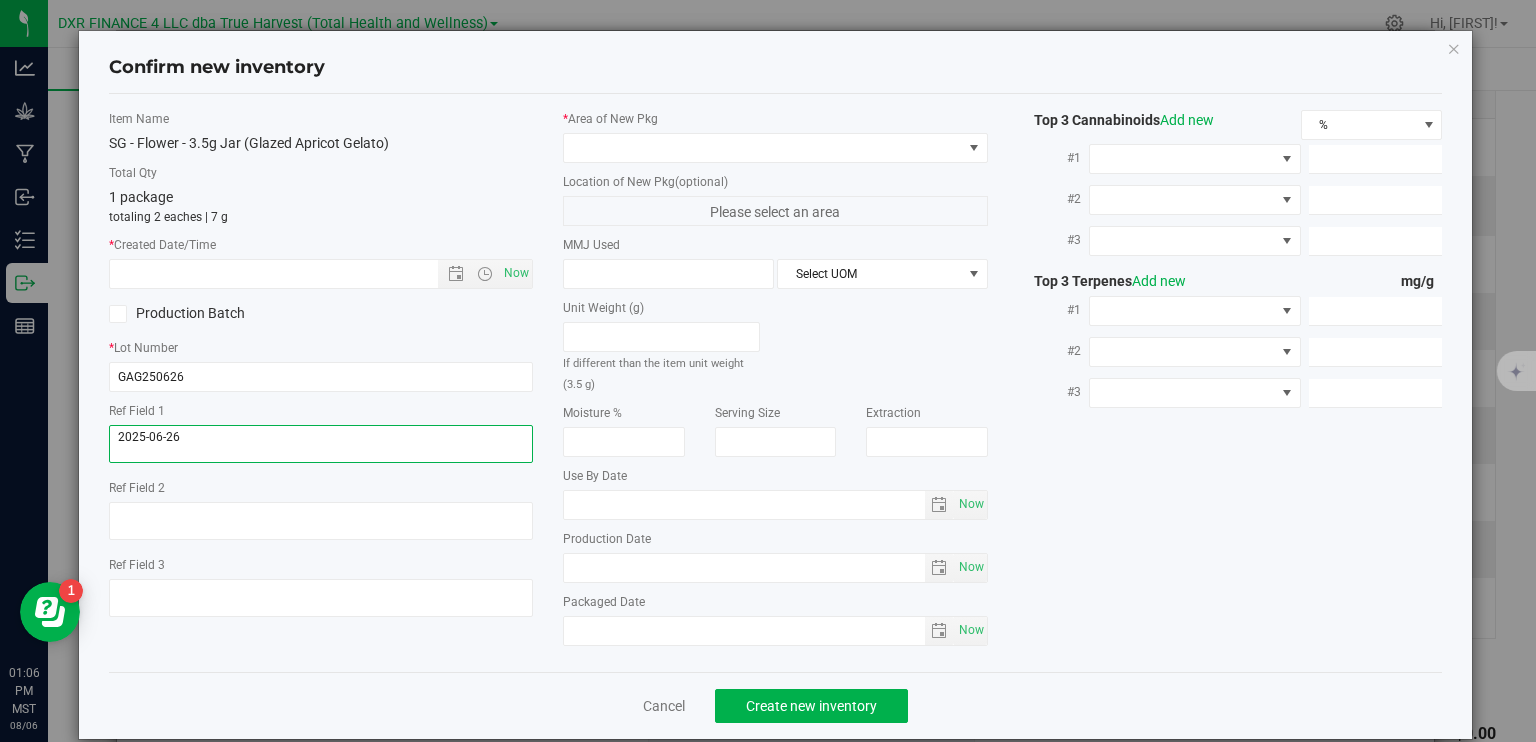 click at bounding box center [321, 444] 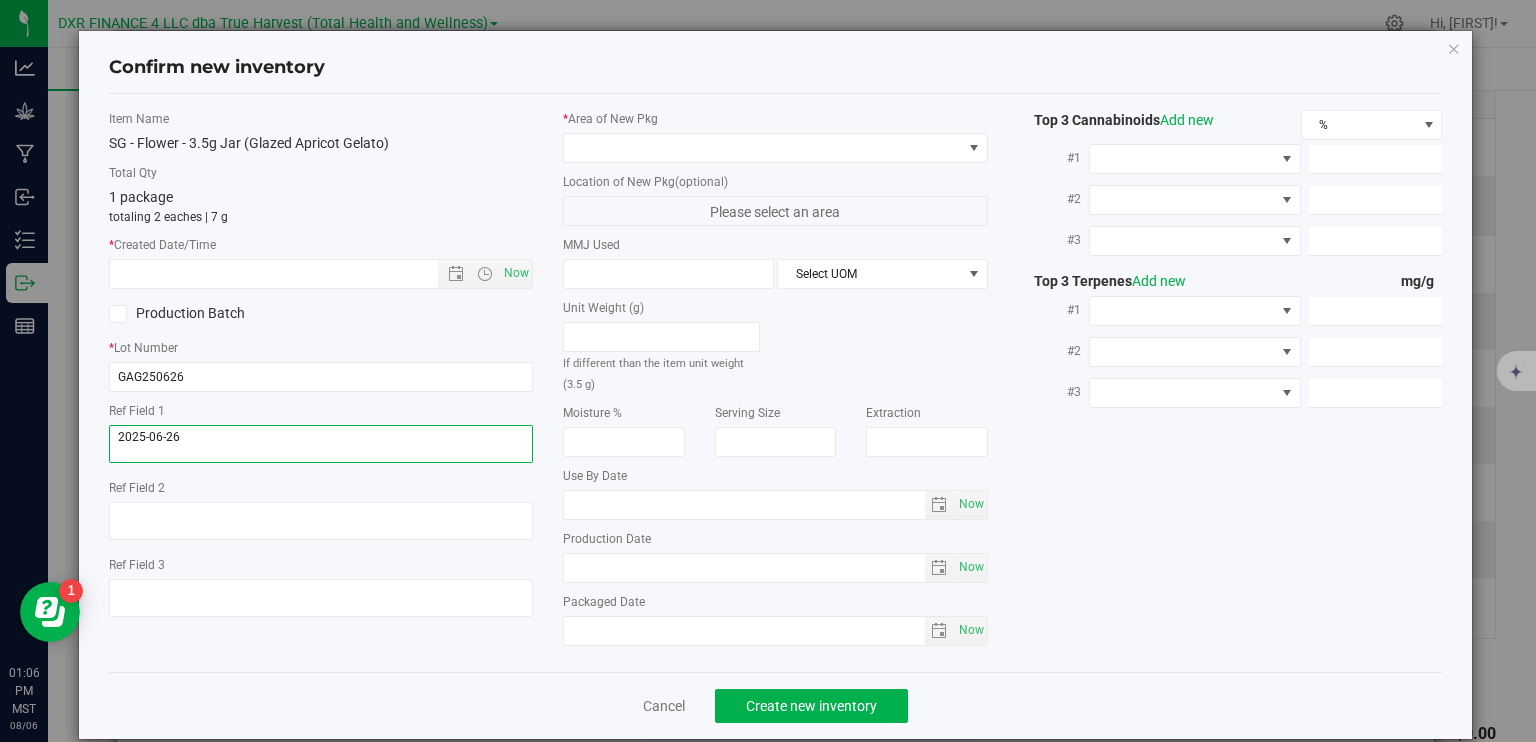 click at bounding box center (321, 444) 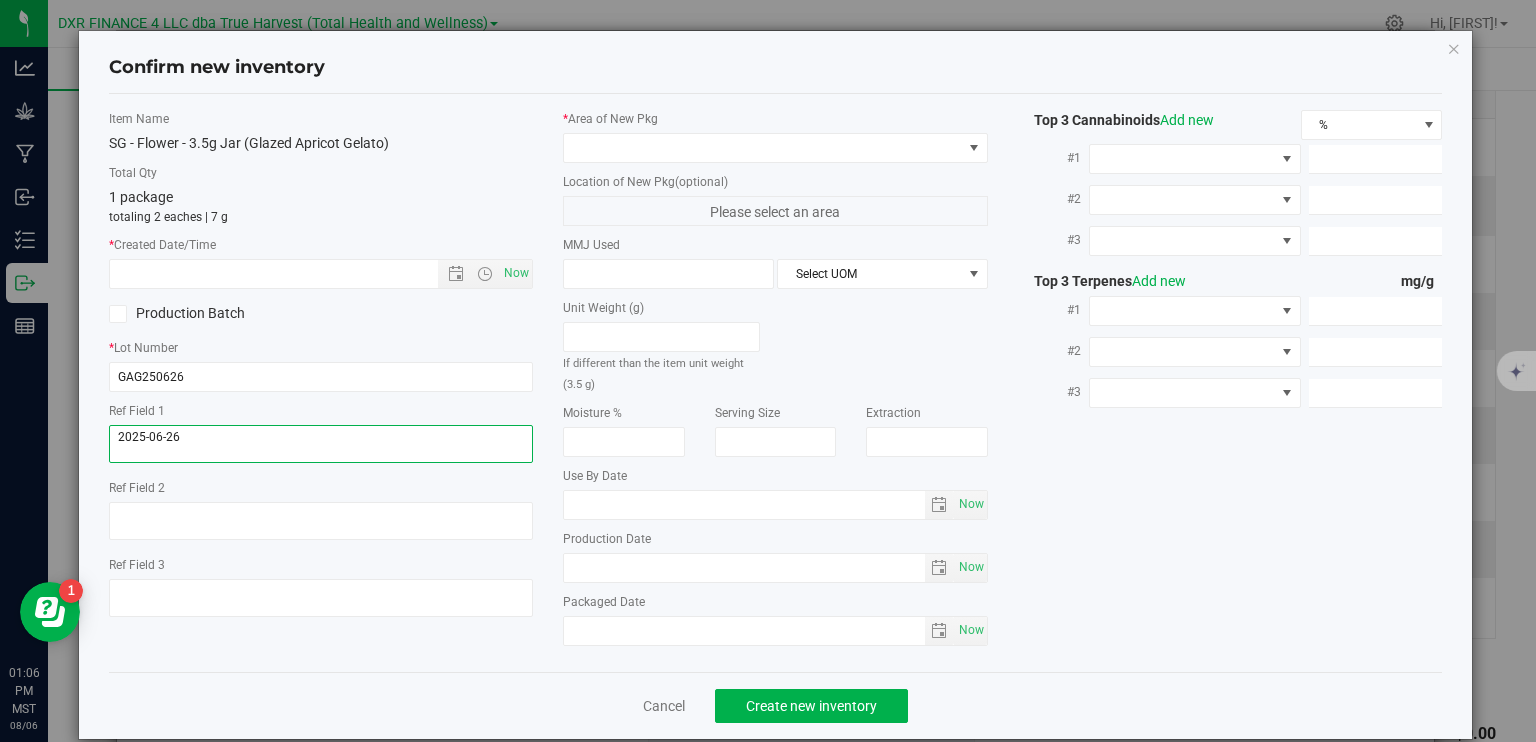 drag, startPoint x: 208, startPoint y: 429, endPoint x: 185, endPoint y: 429, distance: 23 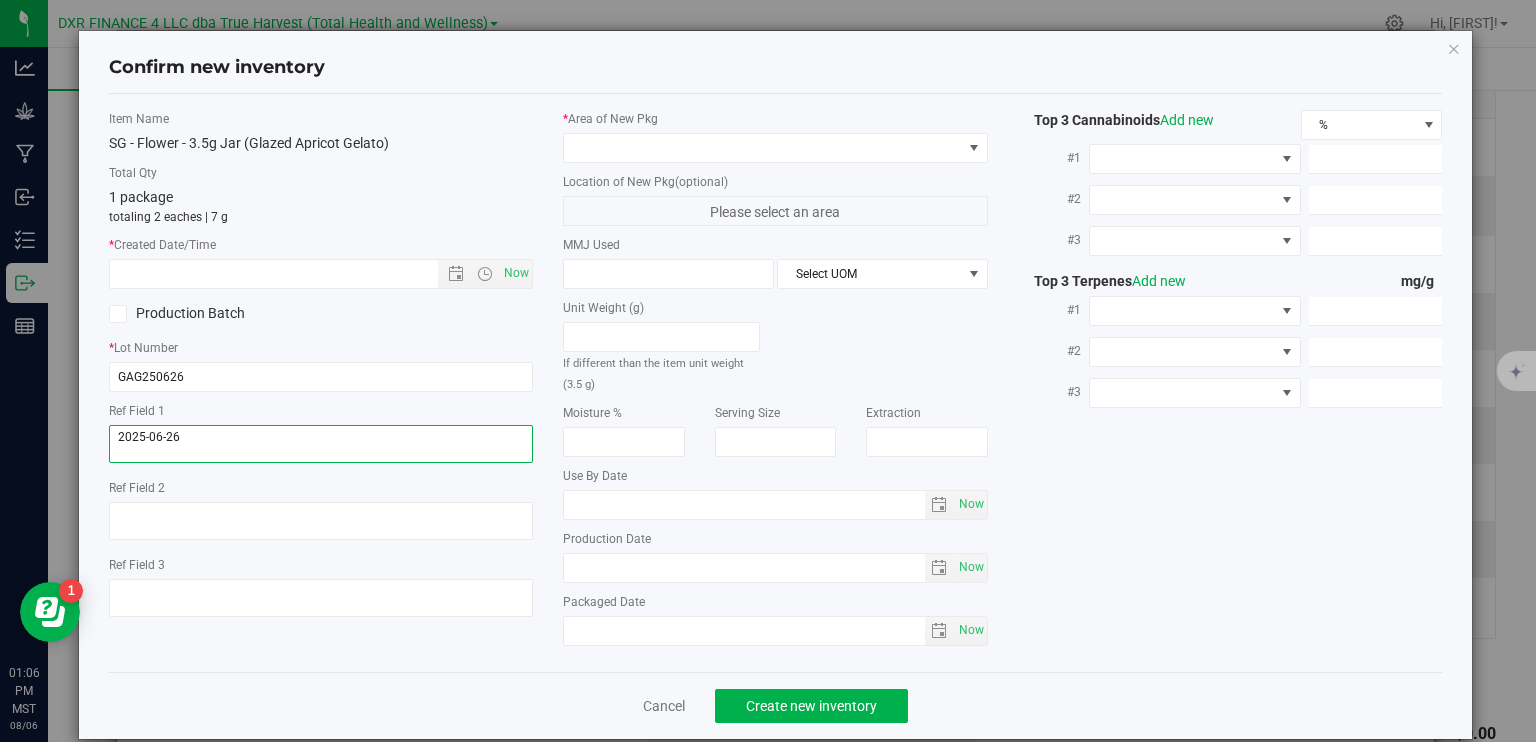 click at bounding box center (321, 444) 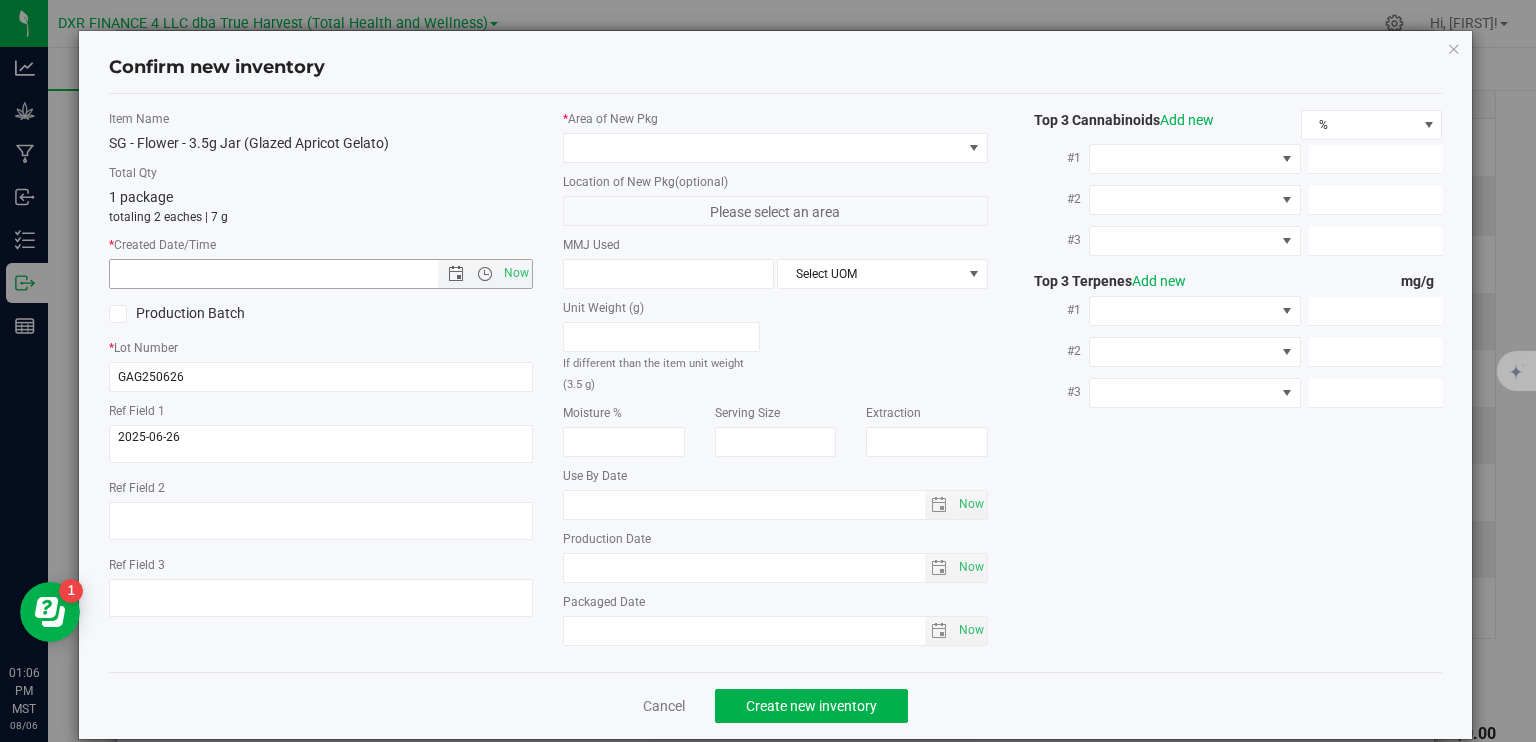 click at bounding box center [291, 274] 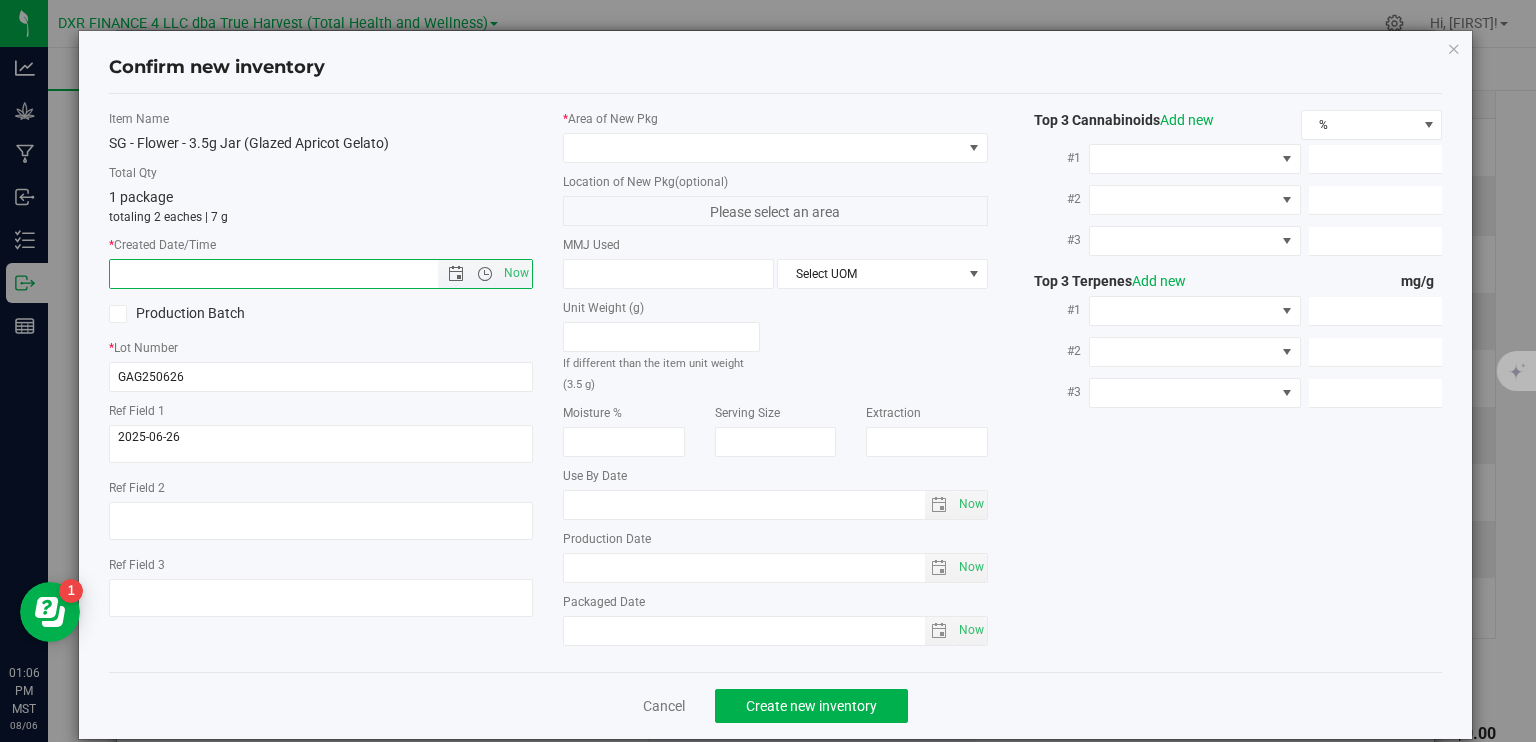 paste on "2025-06-26" 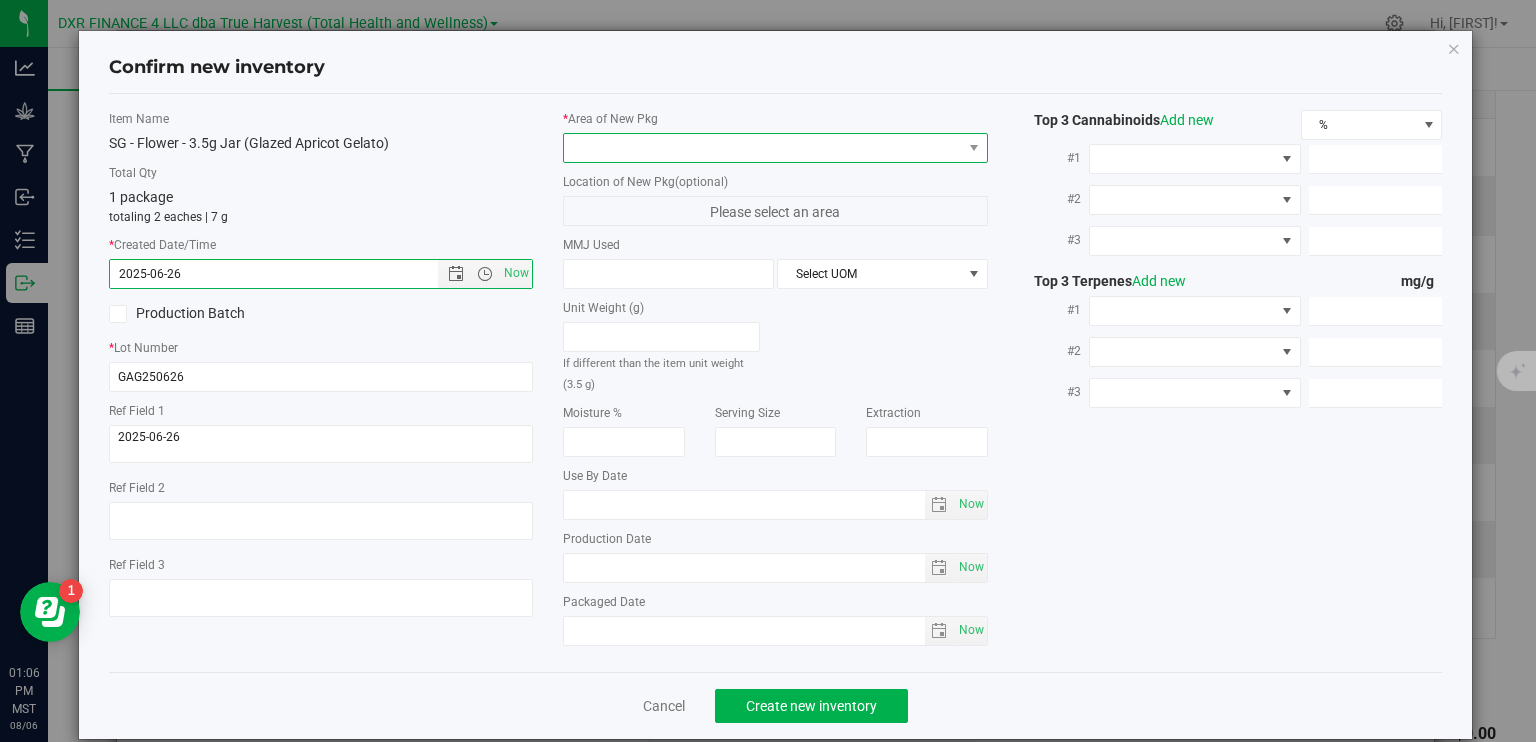 type on "6/26/2025 1:06 PM" 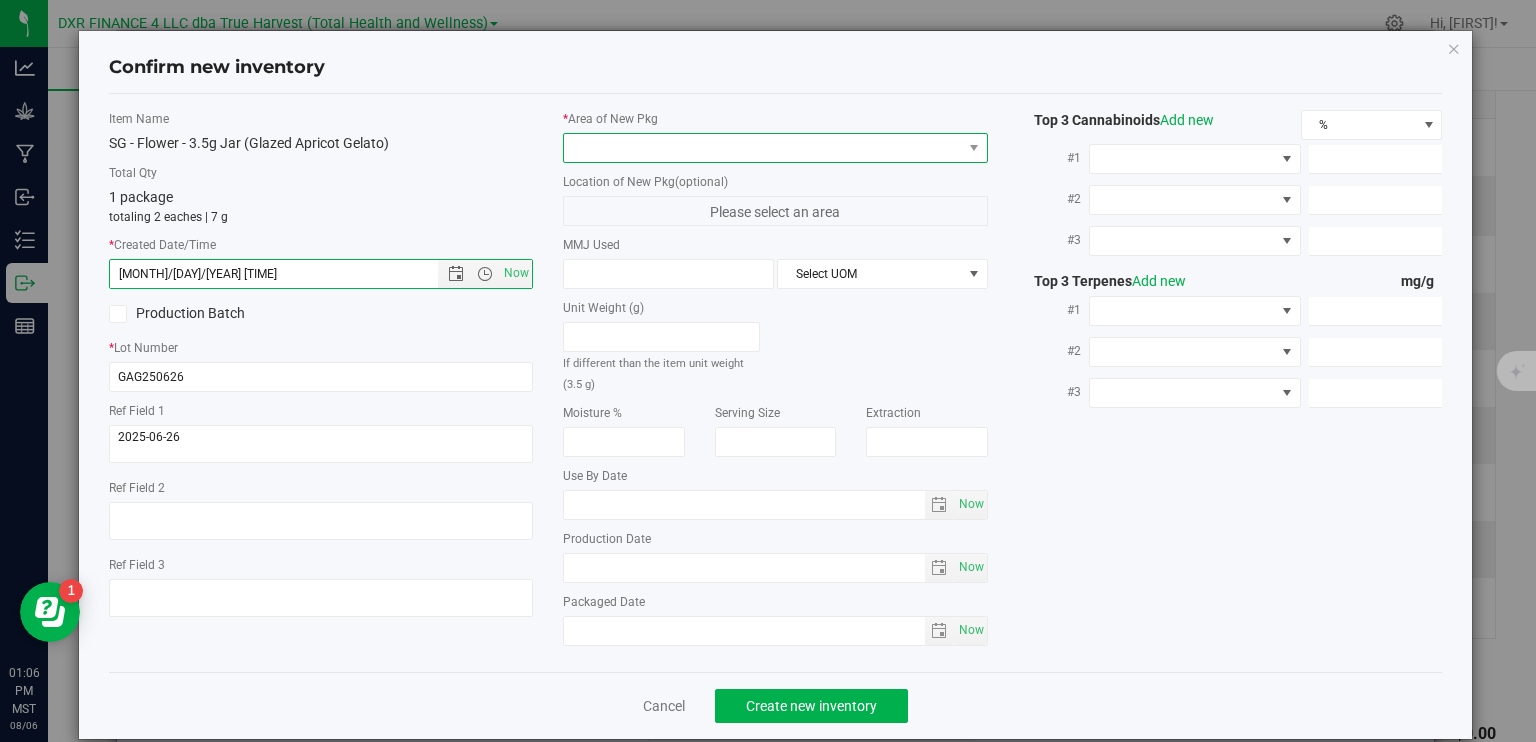 click at bounding box center (763, 148) 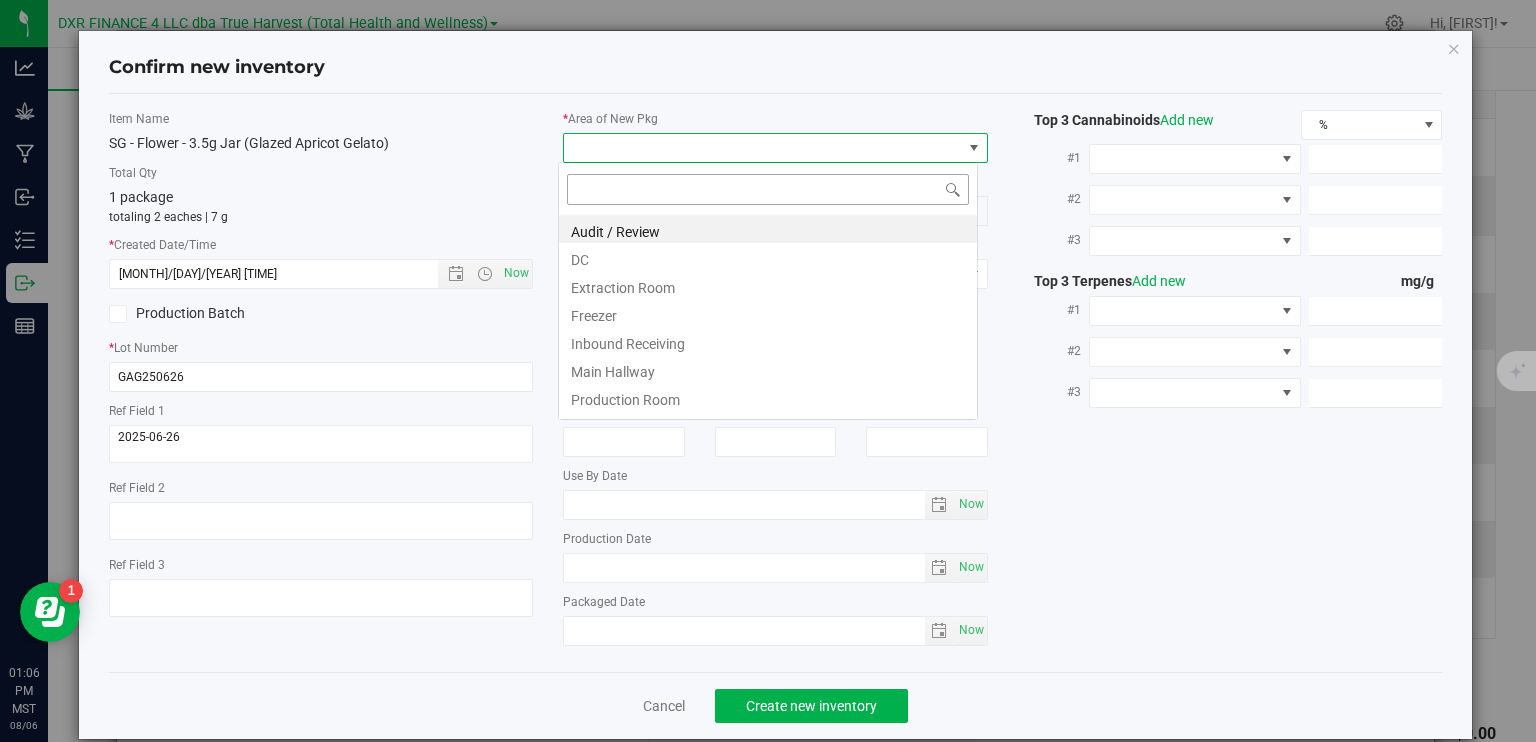 scroll, scrollTop: 99970, scrollLeft: 99580, axis: both 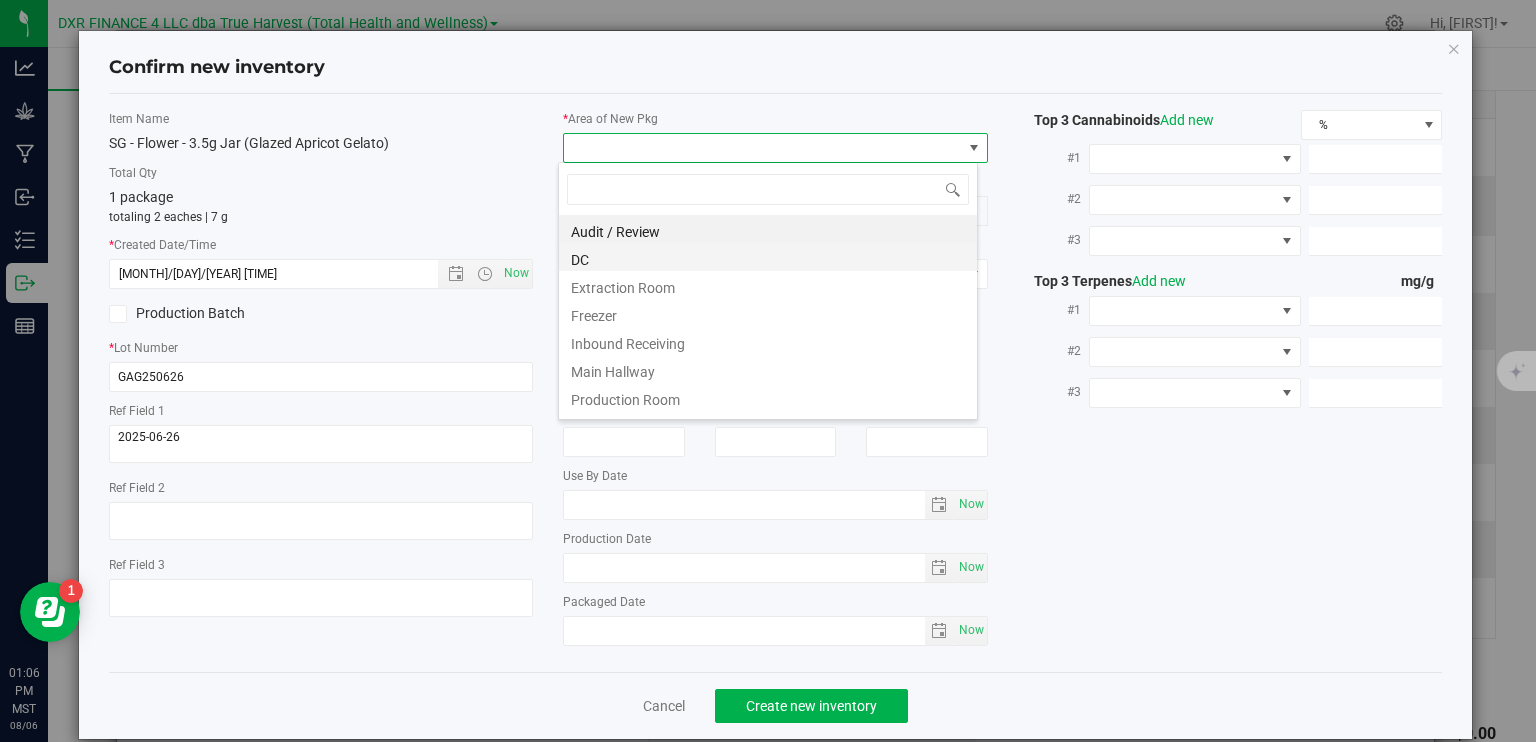 click on "DC" at bounding box center (768, 257) 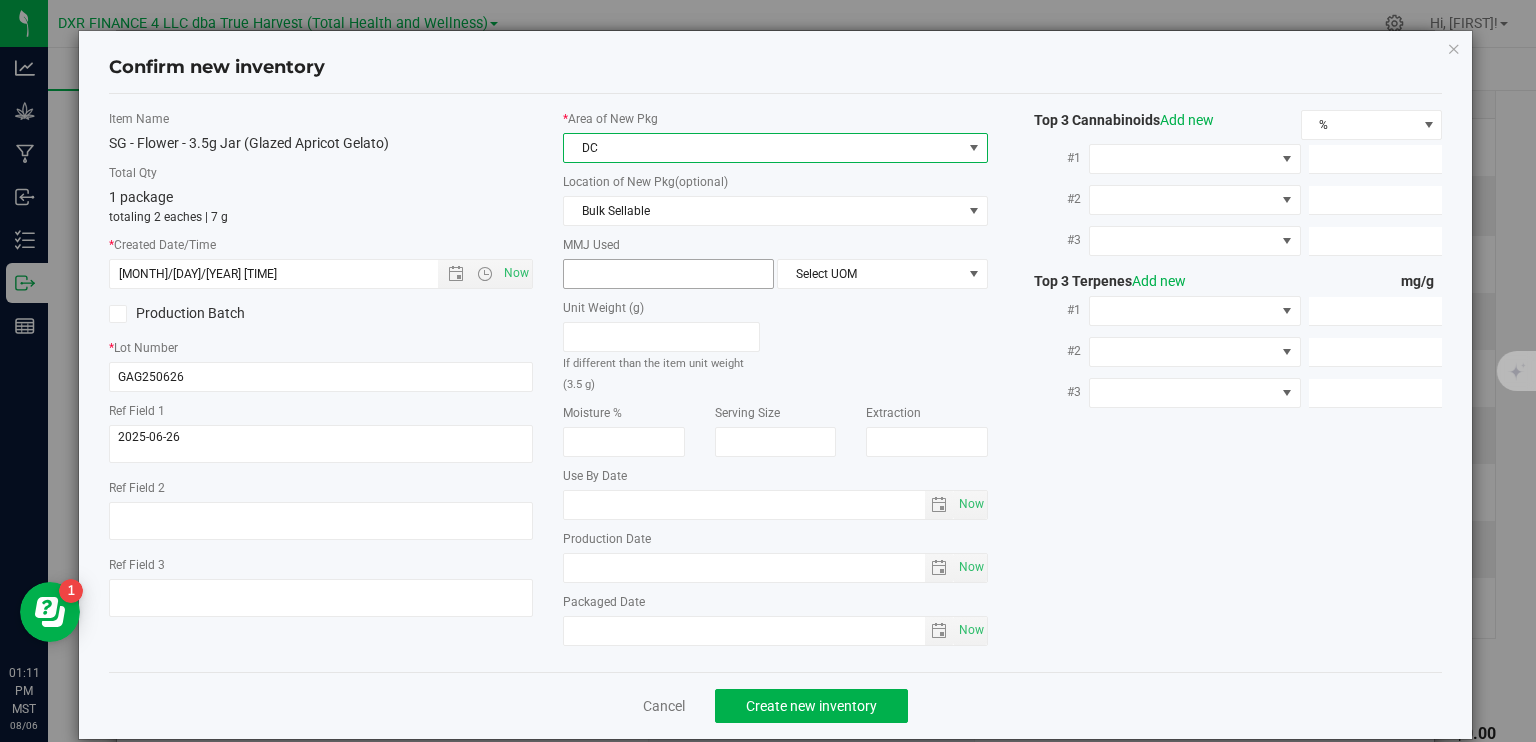 click at bounding box center (668, 274) 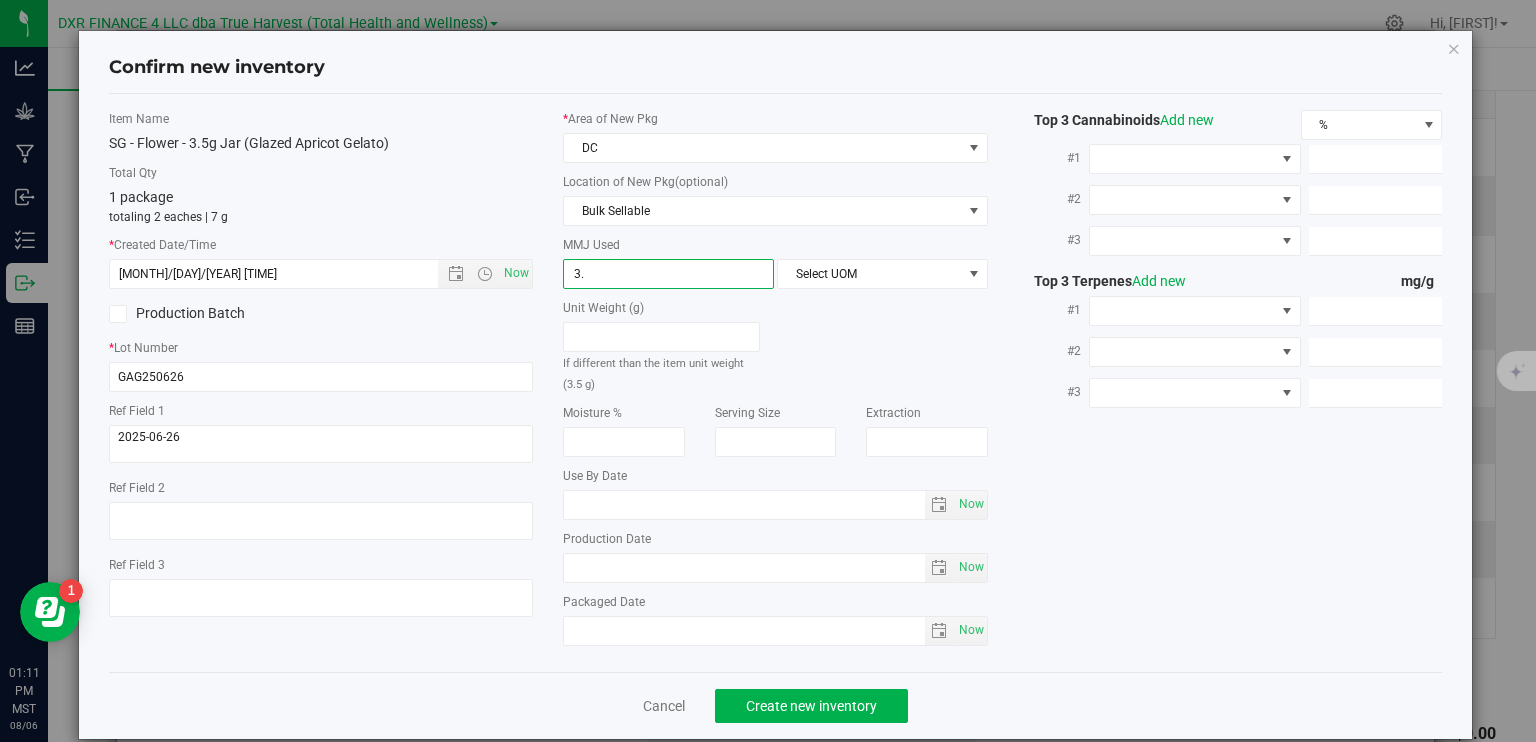 type on "3.5" 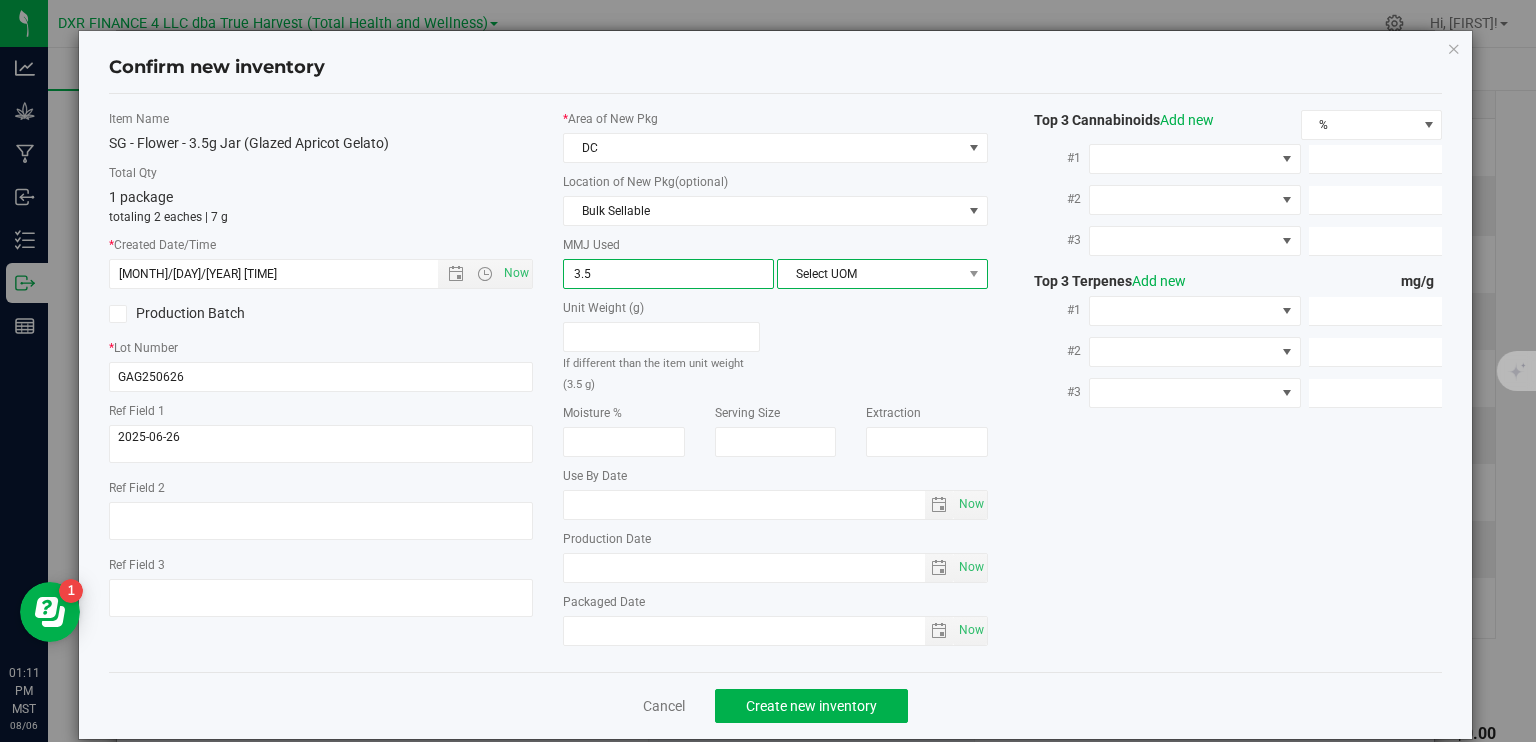 type on "3.5000" 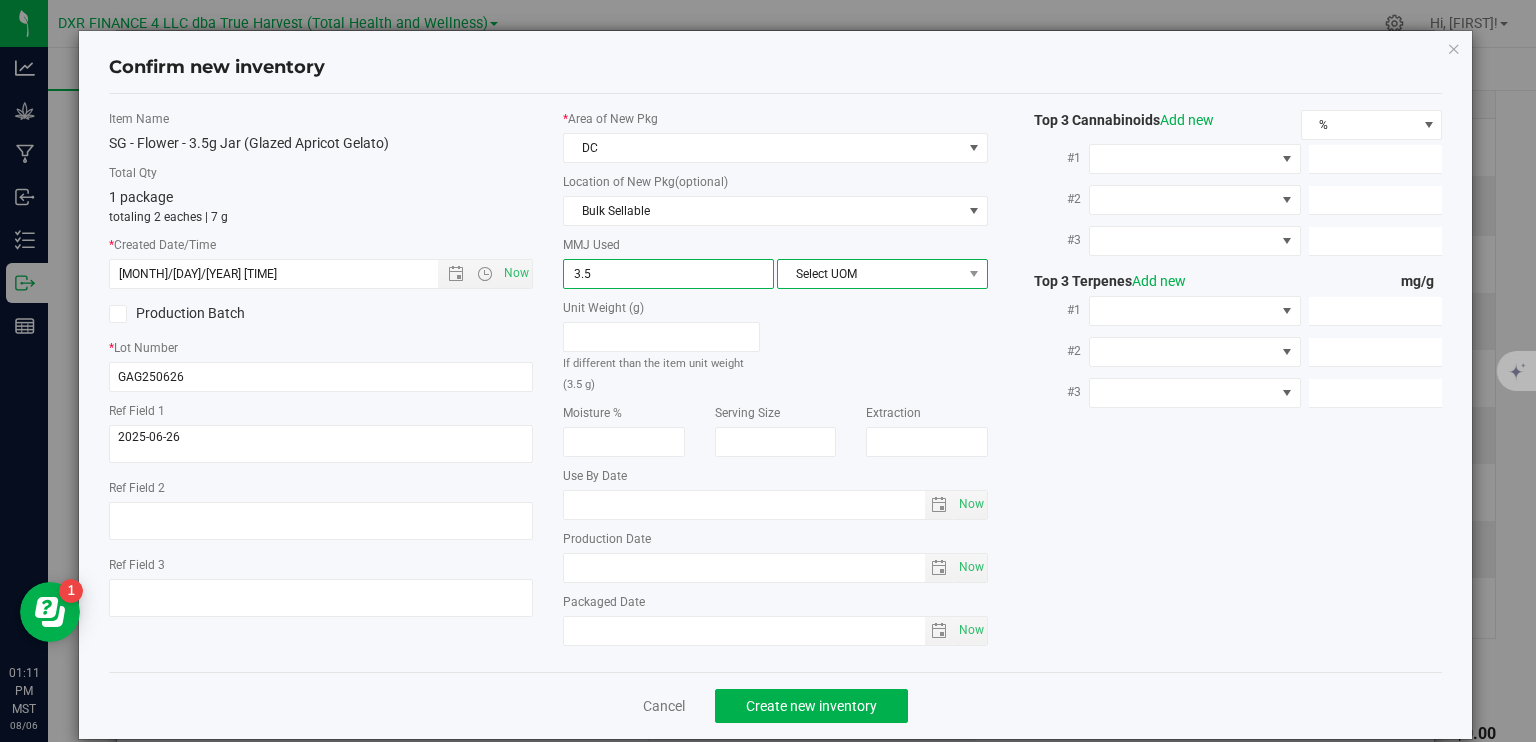 click on "Select UOM" at bounding box center (870, 274) 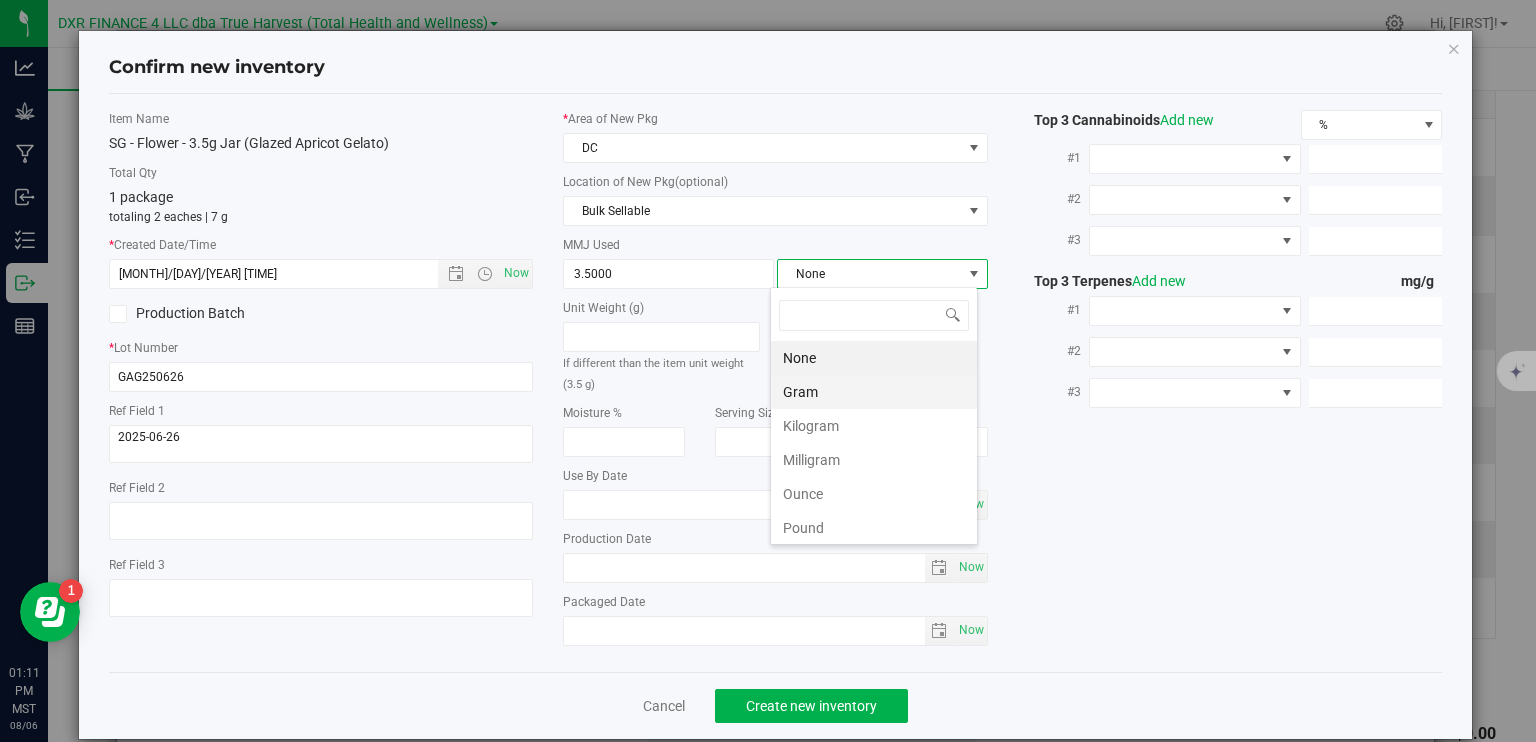 scroll, scrollTop: 99970, scrollLeft: 99792, axis: both 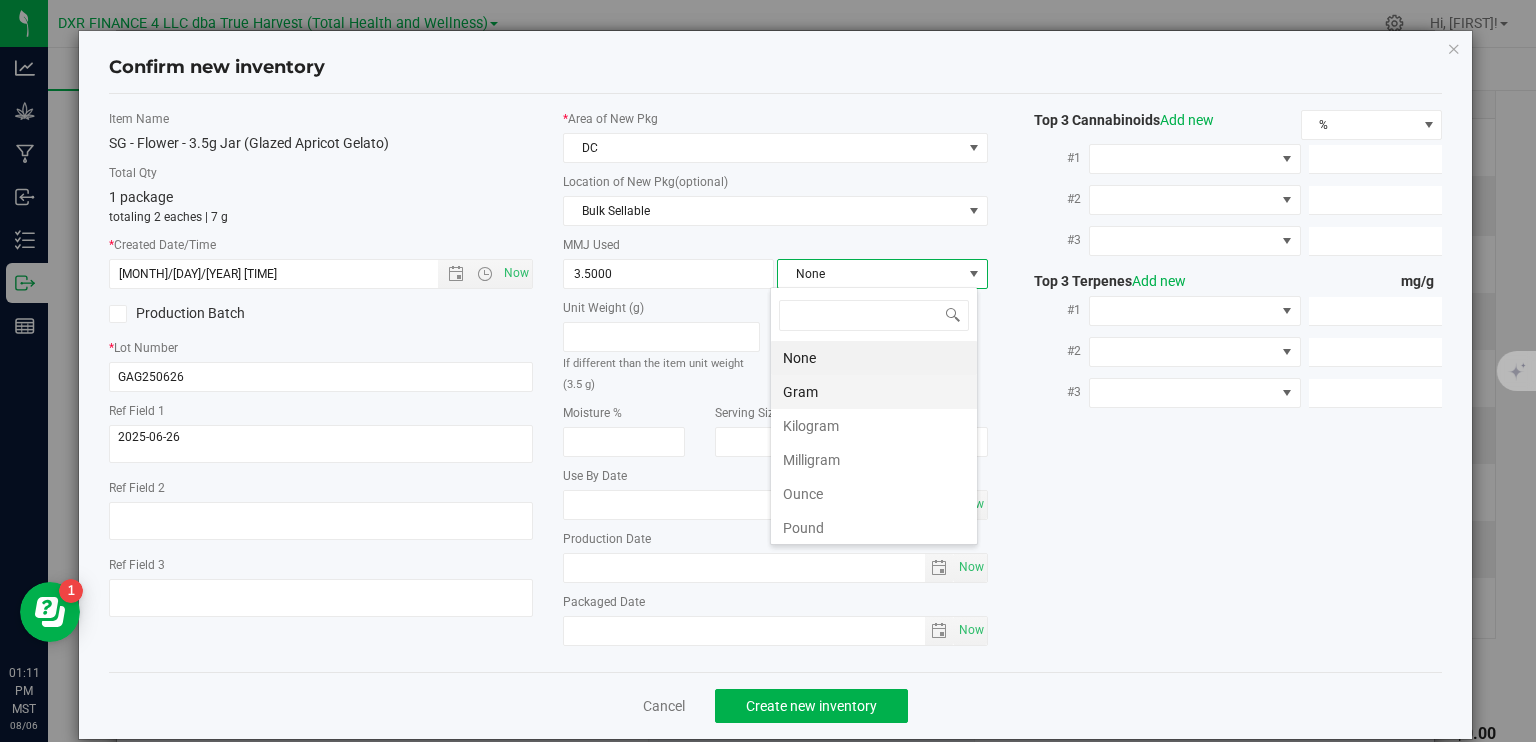 click on "Gram" at bounding box center (874, 392) 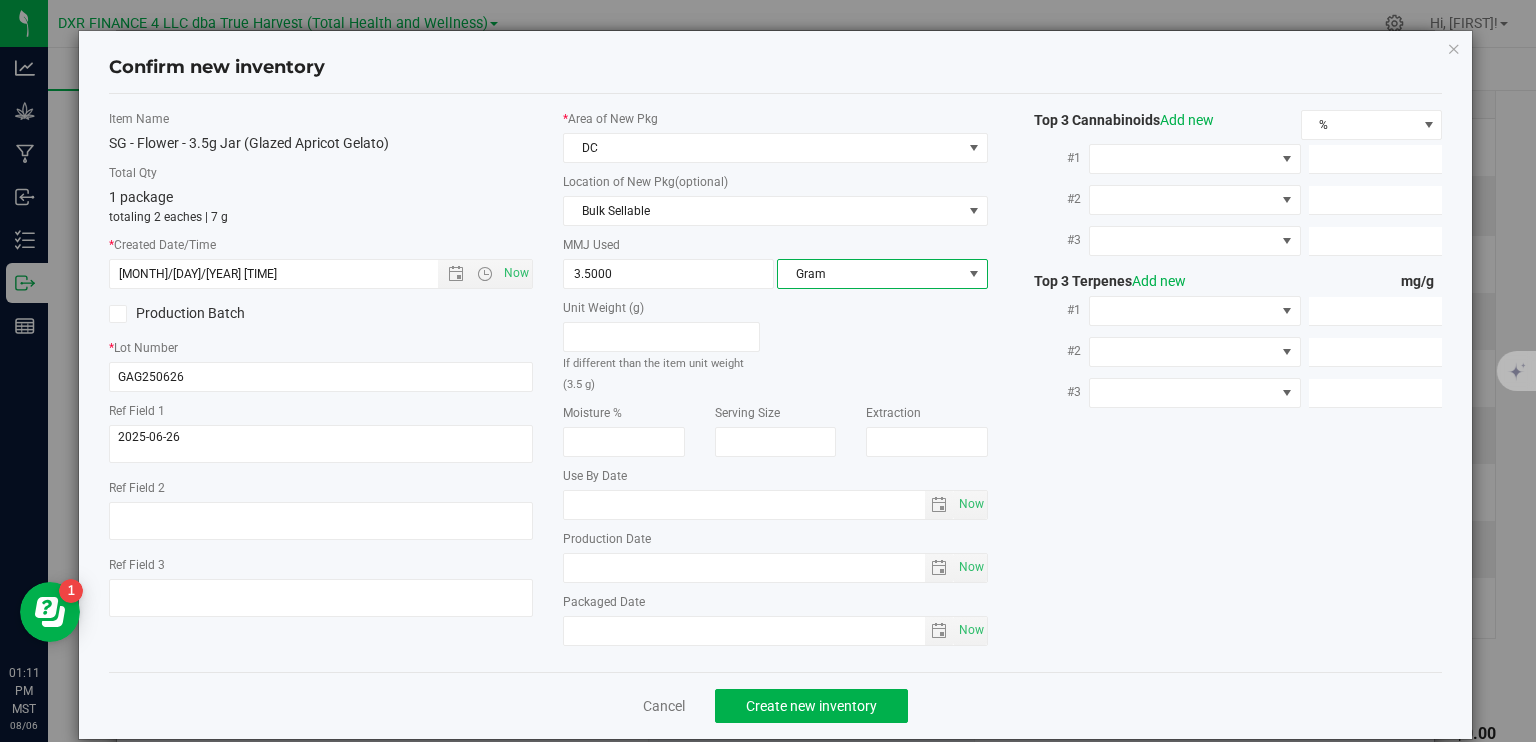 click on "Item Name
SG - Flower - 3.5g Jar (Glazed Apricot Gelato)
Total Qty
1 package  totaling 2 eaches | 7 g
*
Created Date/Time
6/26/2025 1:06 PM
Now
Production Batch
*
Lot Number
GAG250626
DC" at bounding box center [776, 383] 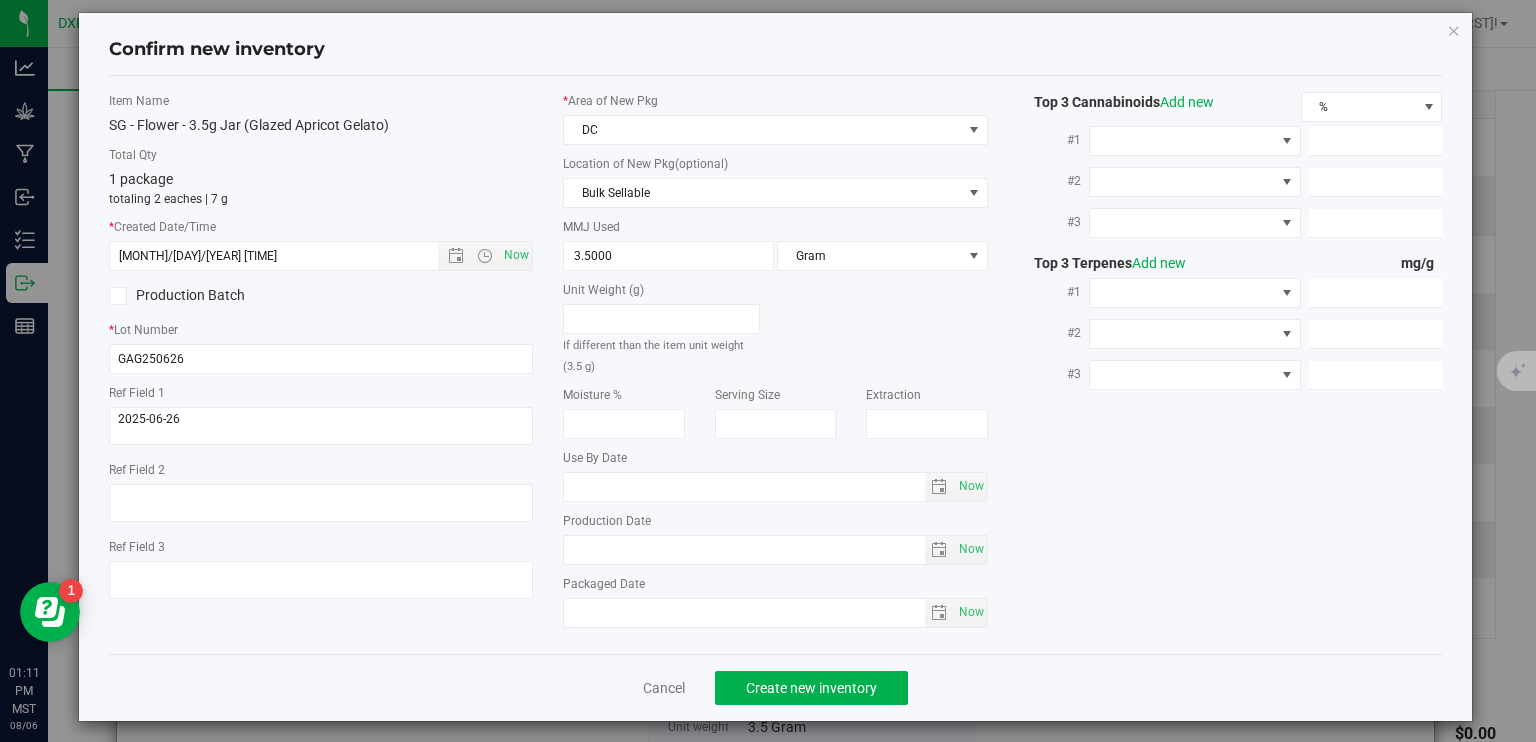 scroll, scrollTop: 23, scrollLeft: 0, axis: vertical 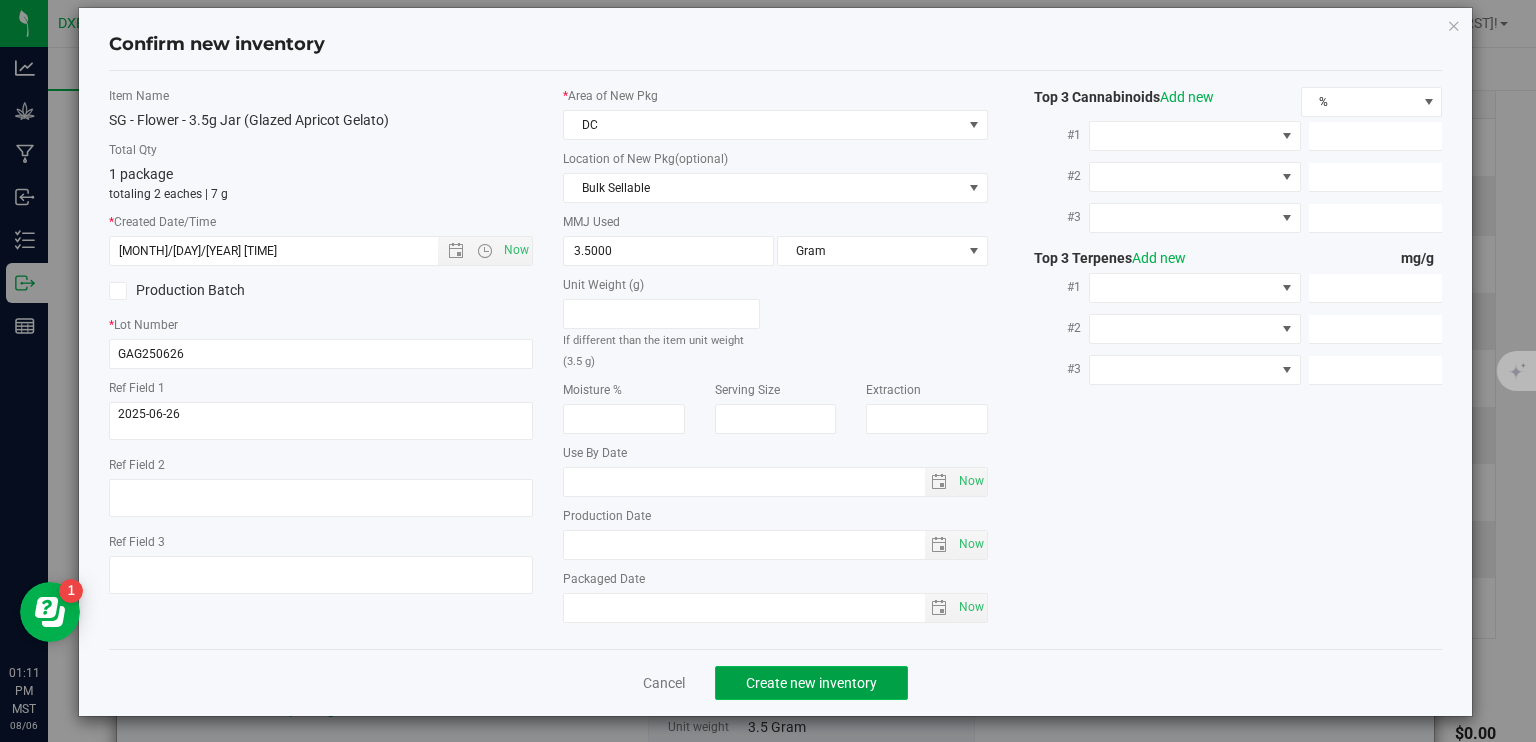 click on "Create new inventory" 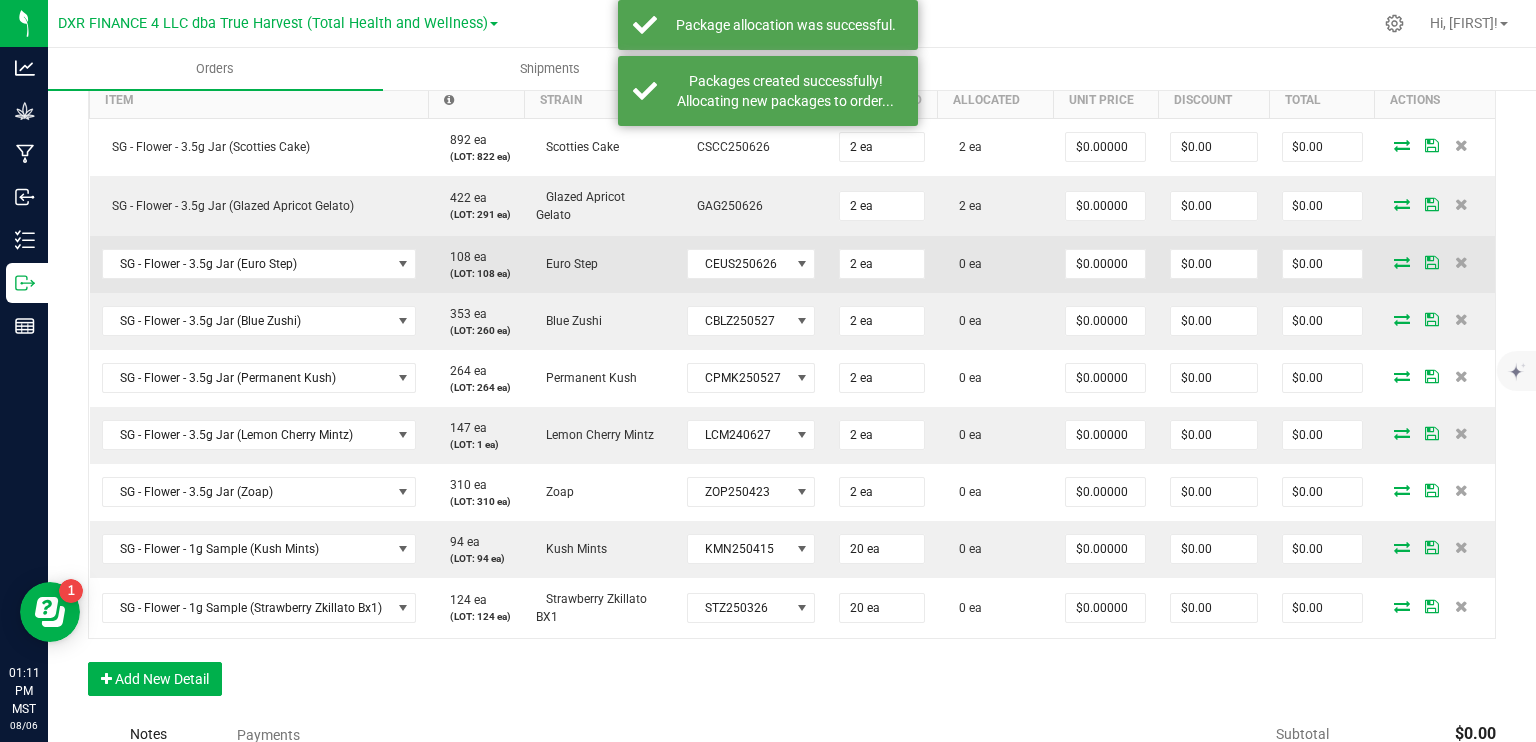 click at bounding box center [1402, 262] 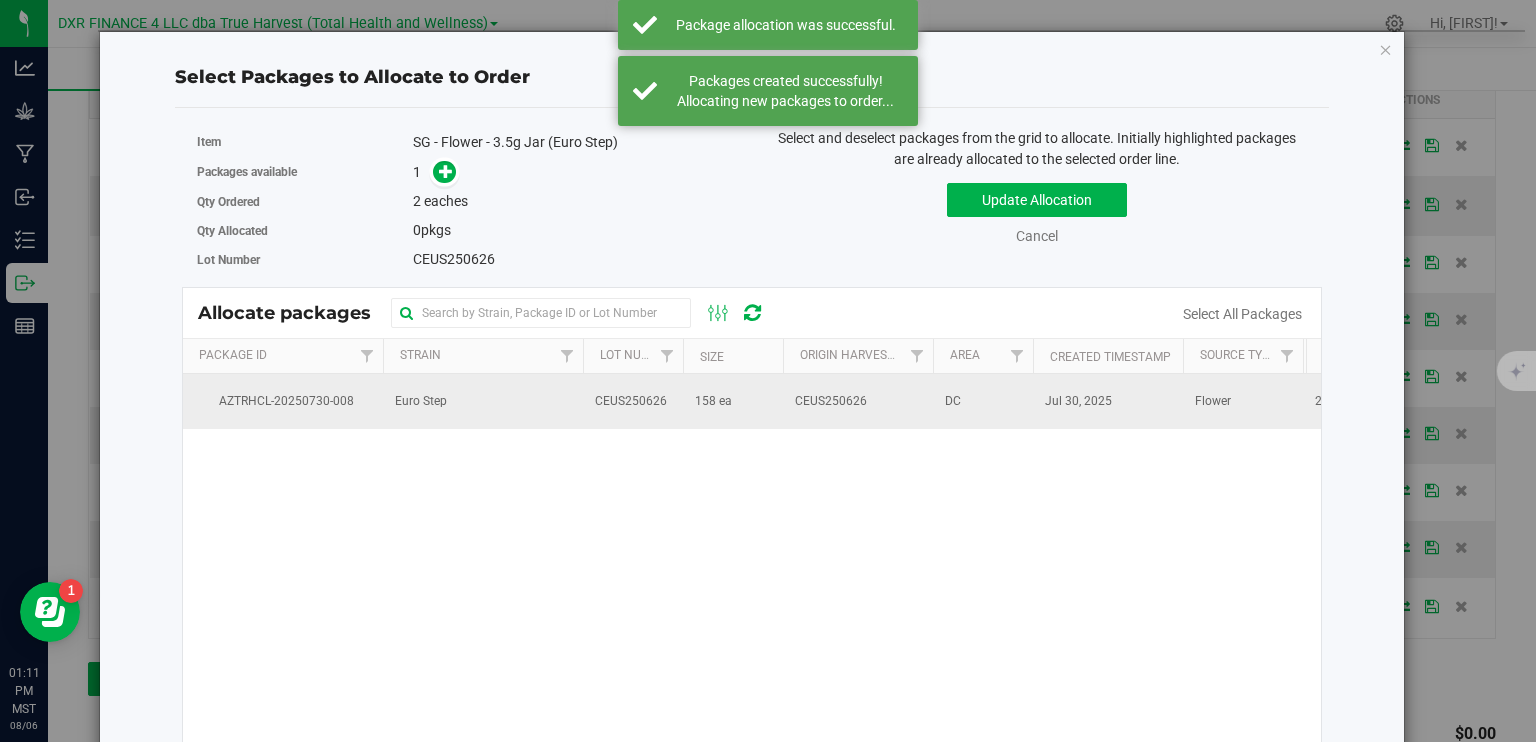 click on "158 ea" at bounding box center (733, 401) 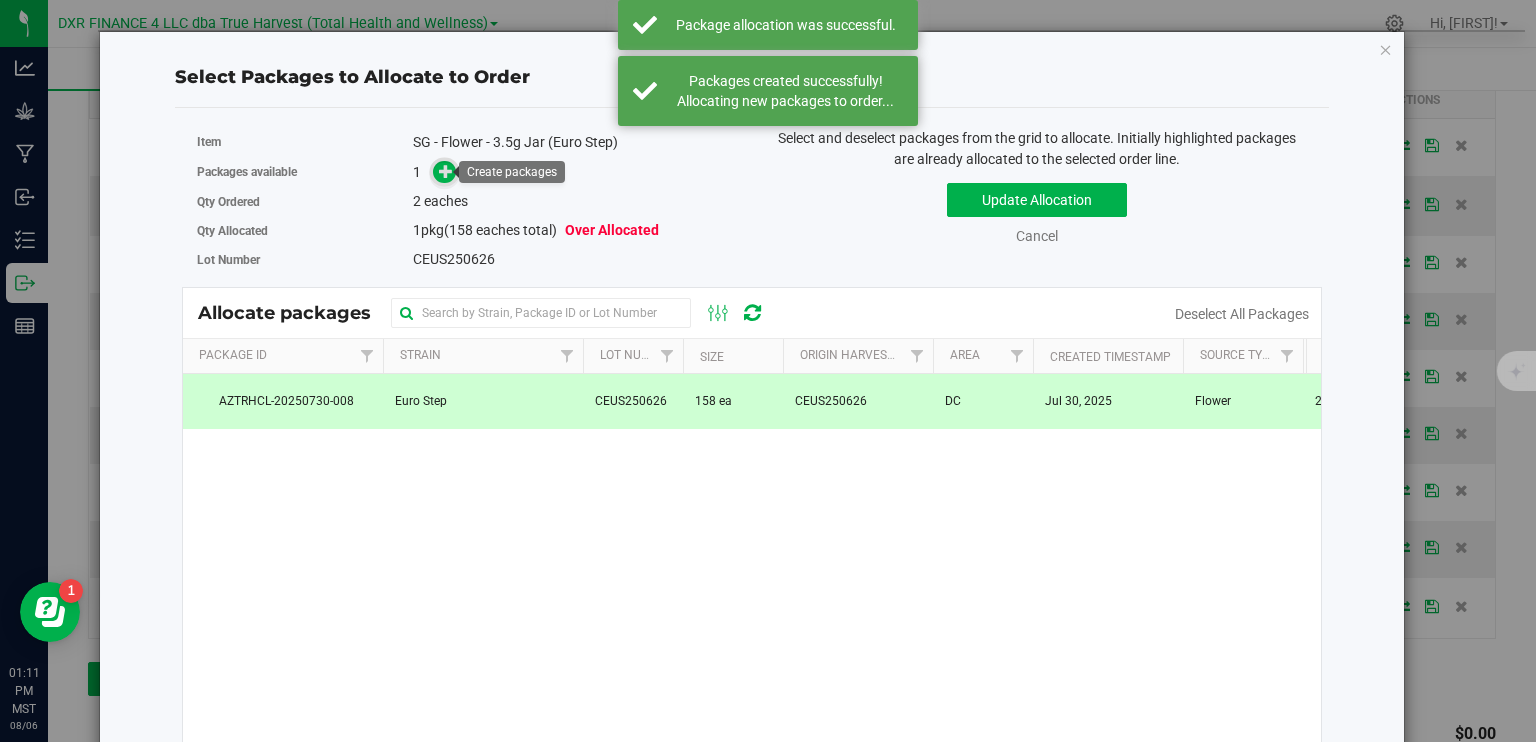 click at bounding box center [446, 171] 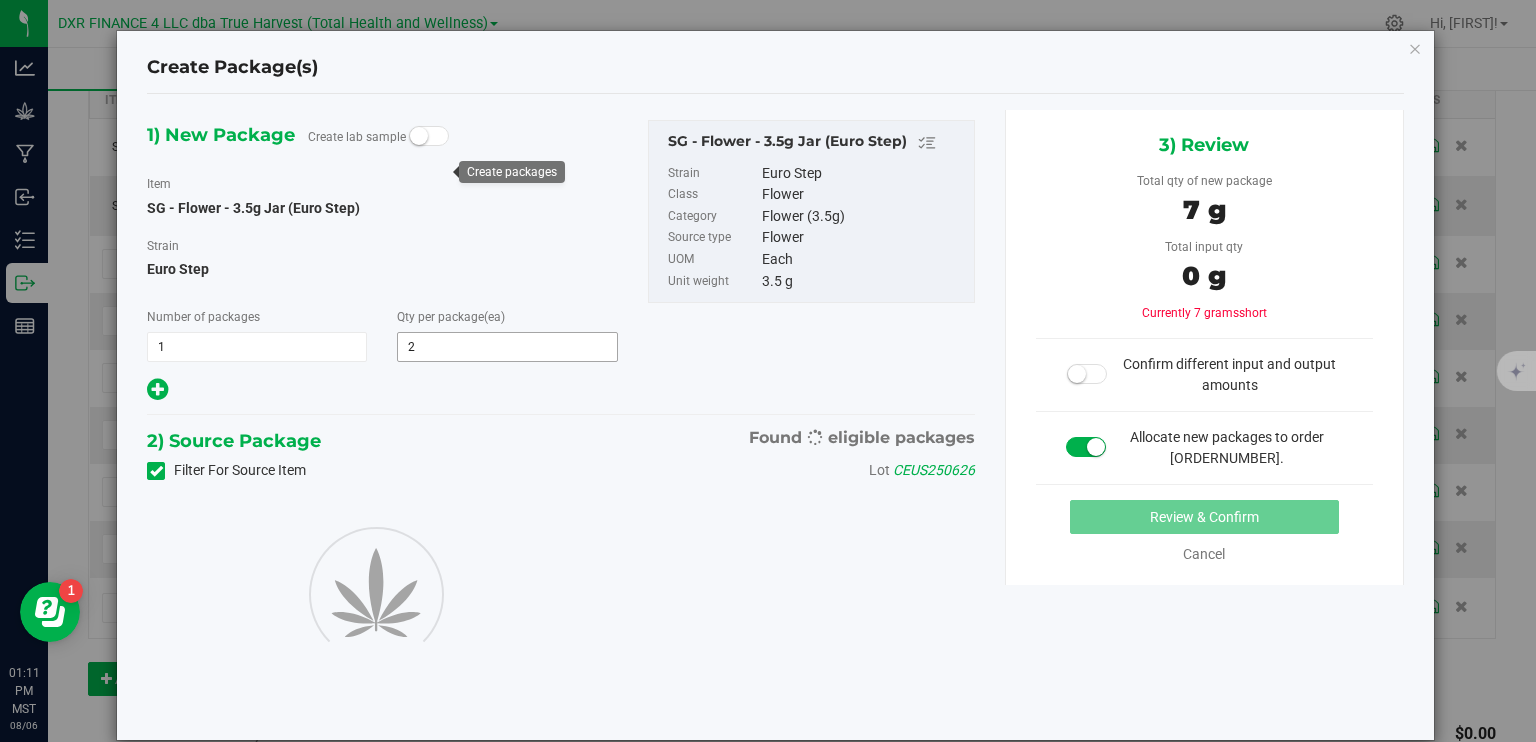 type on "2" 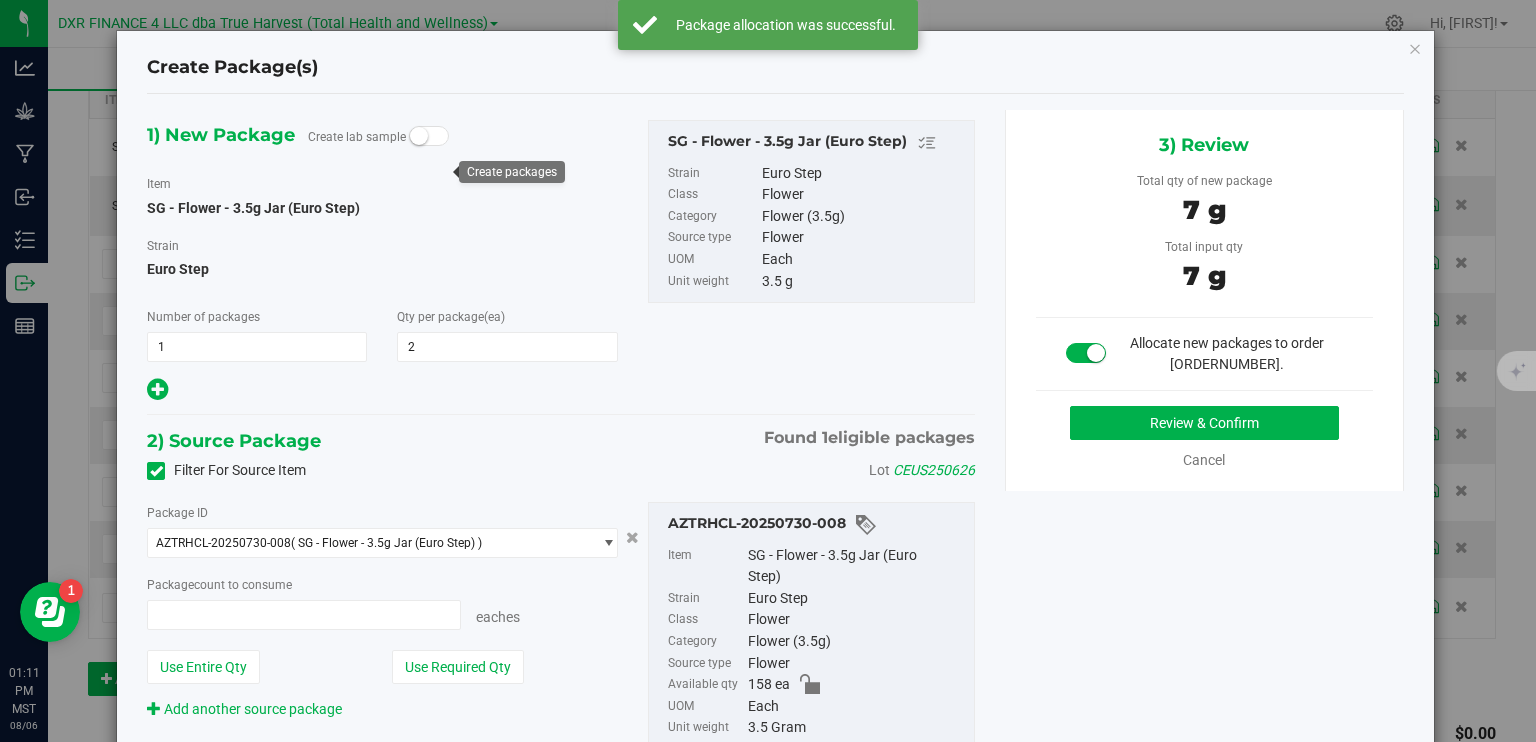 type on "2 ea" 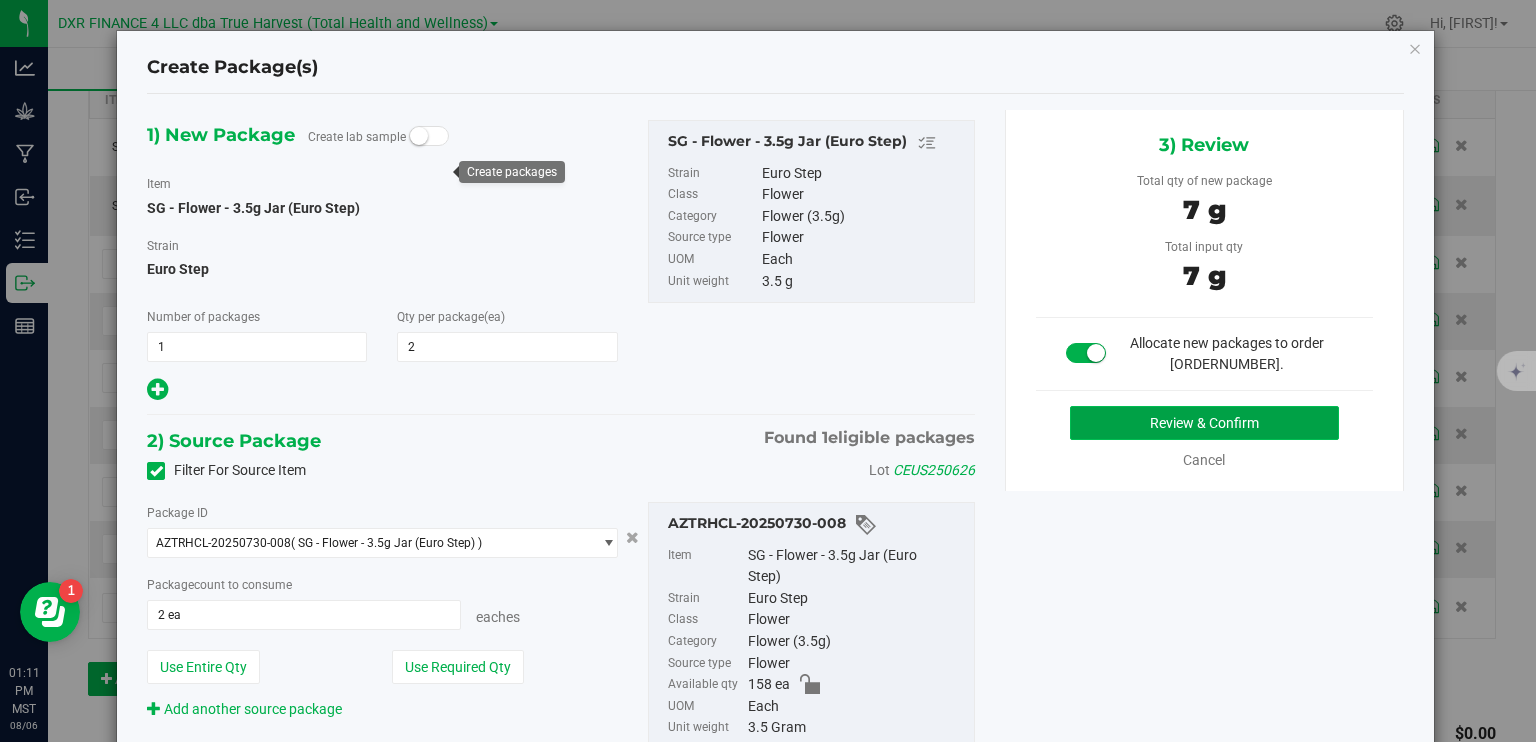 click on "Review & Confirm" at bounding box center (1204, 423) 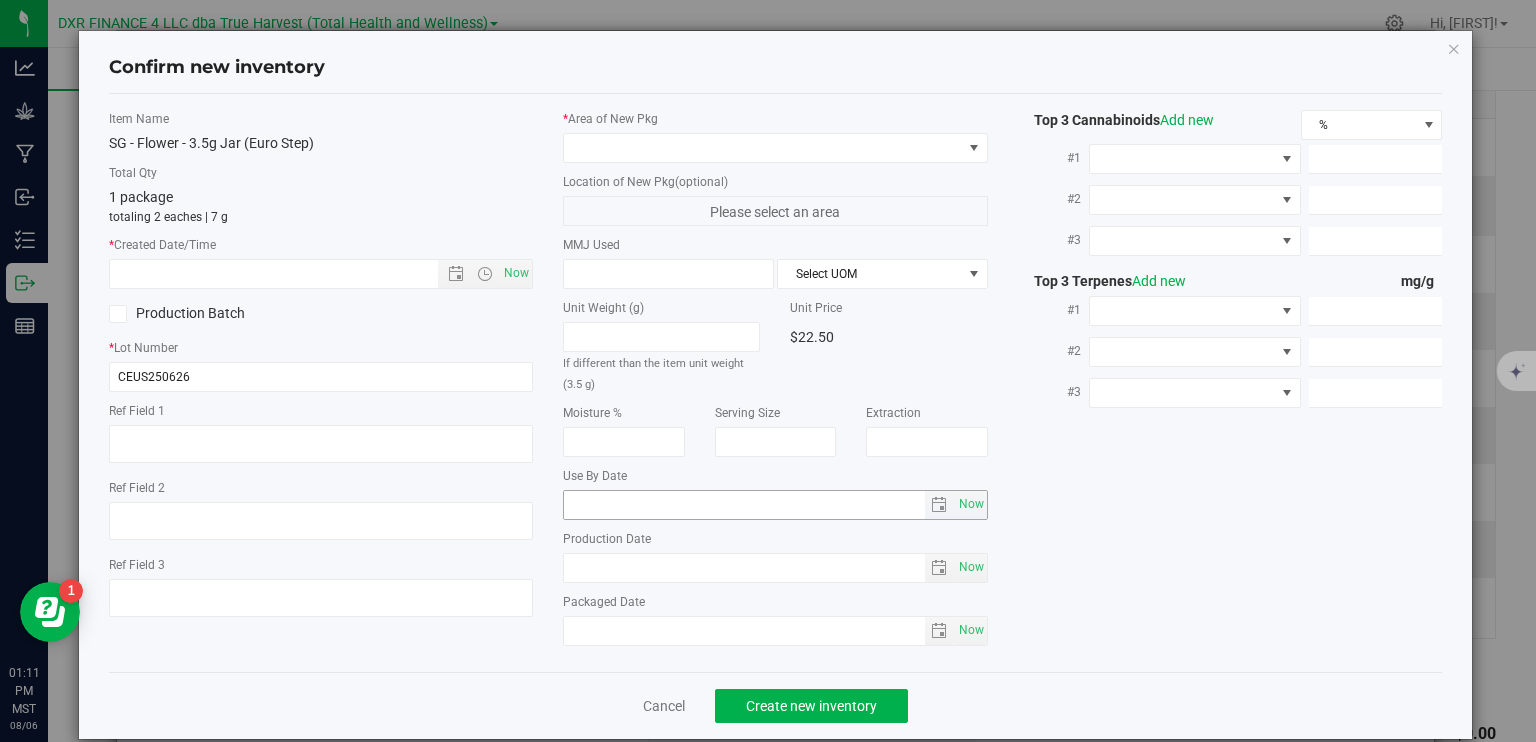 type on "2025-06-26" 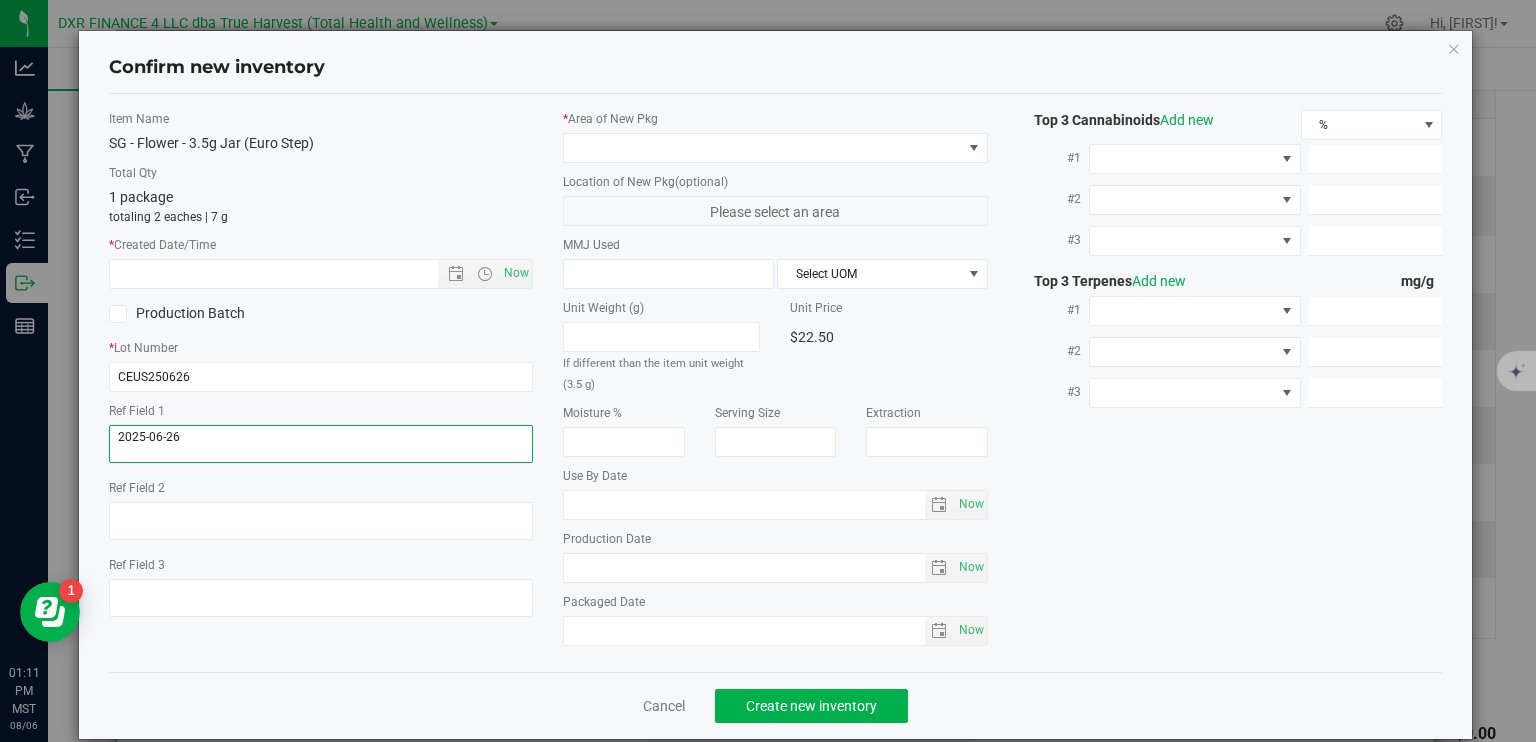 click at bounding box center [321, 444] 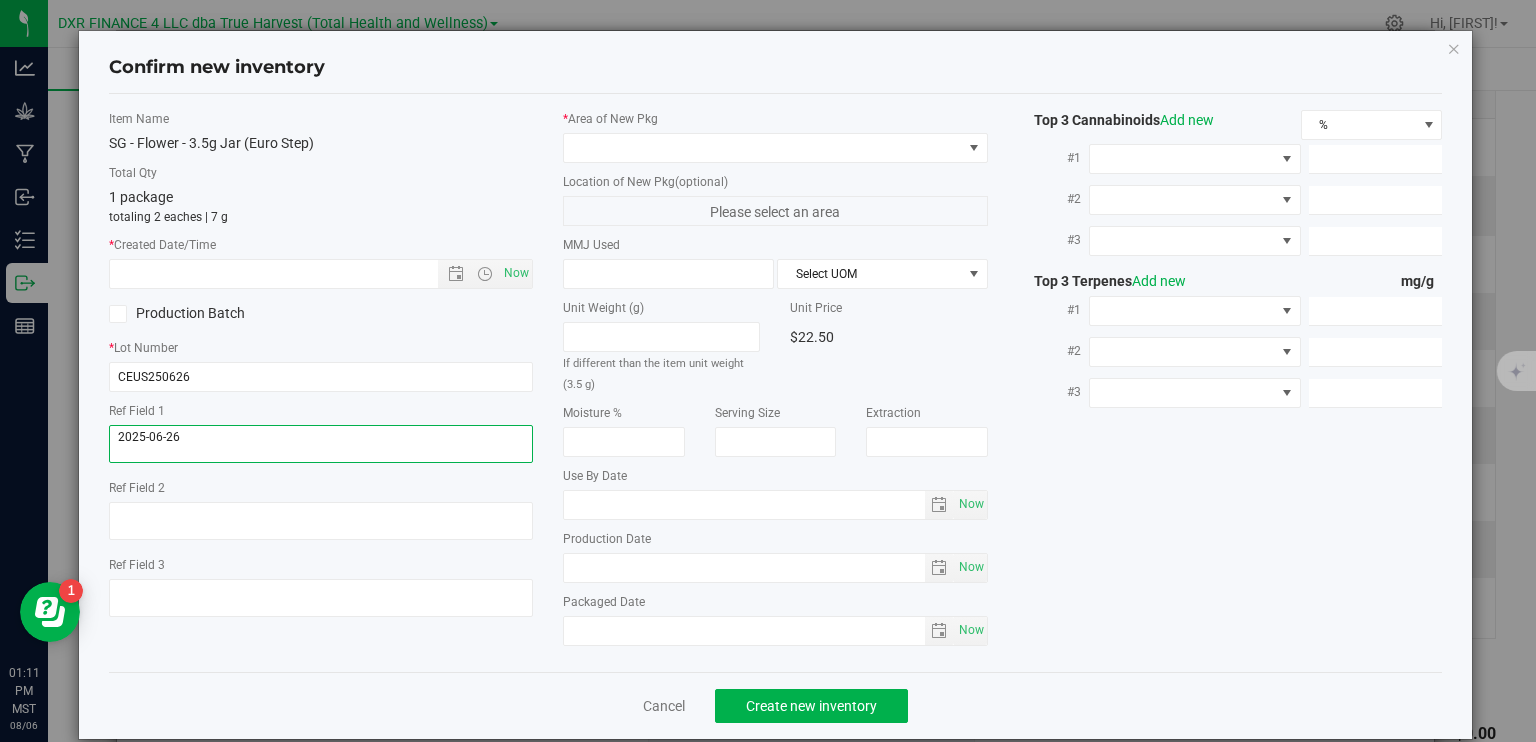 click at bounding box center [321, 444] 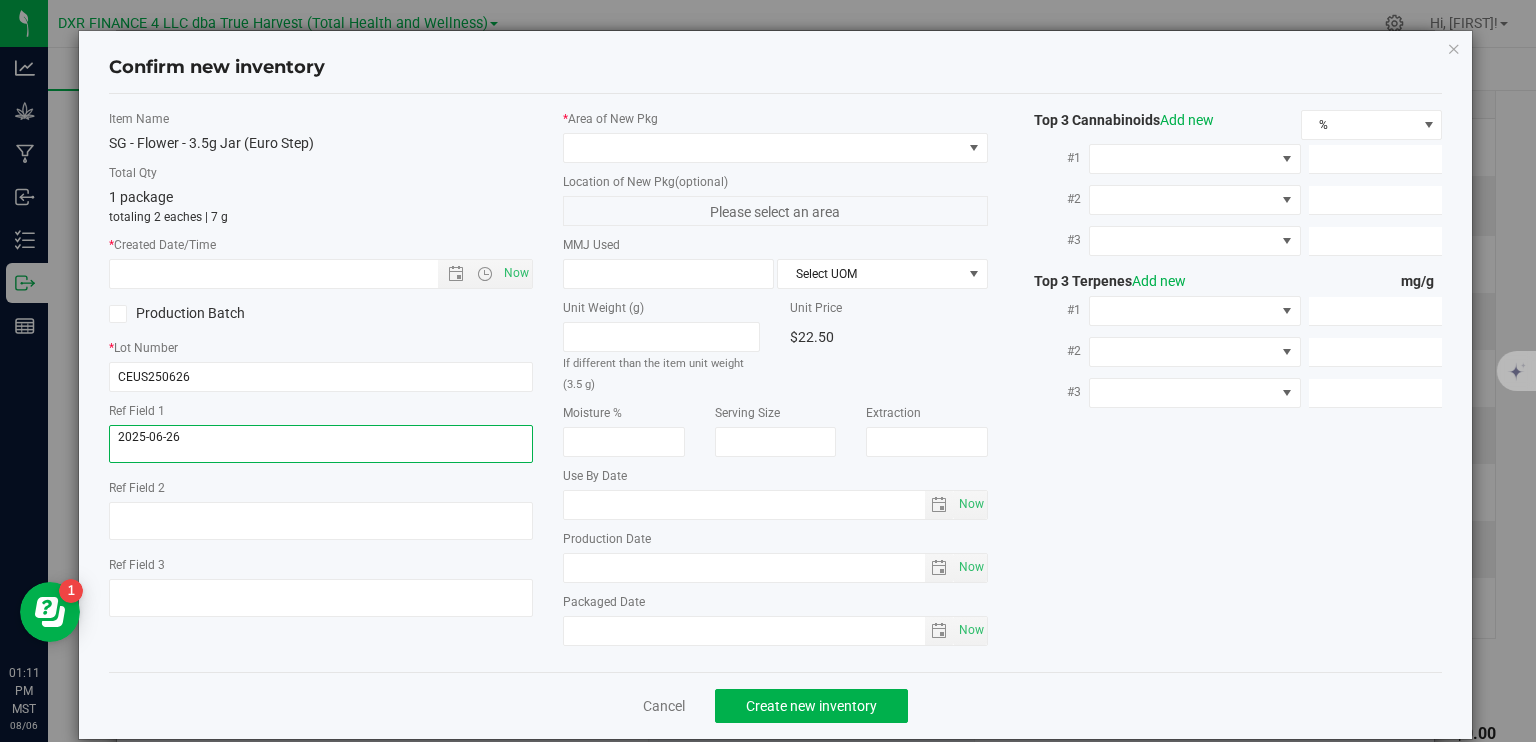 click at bounding box center (321, 444) 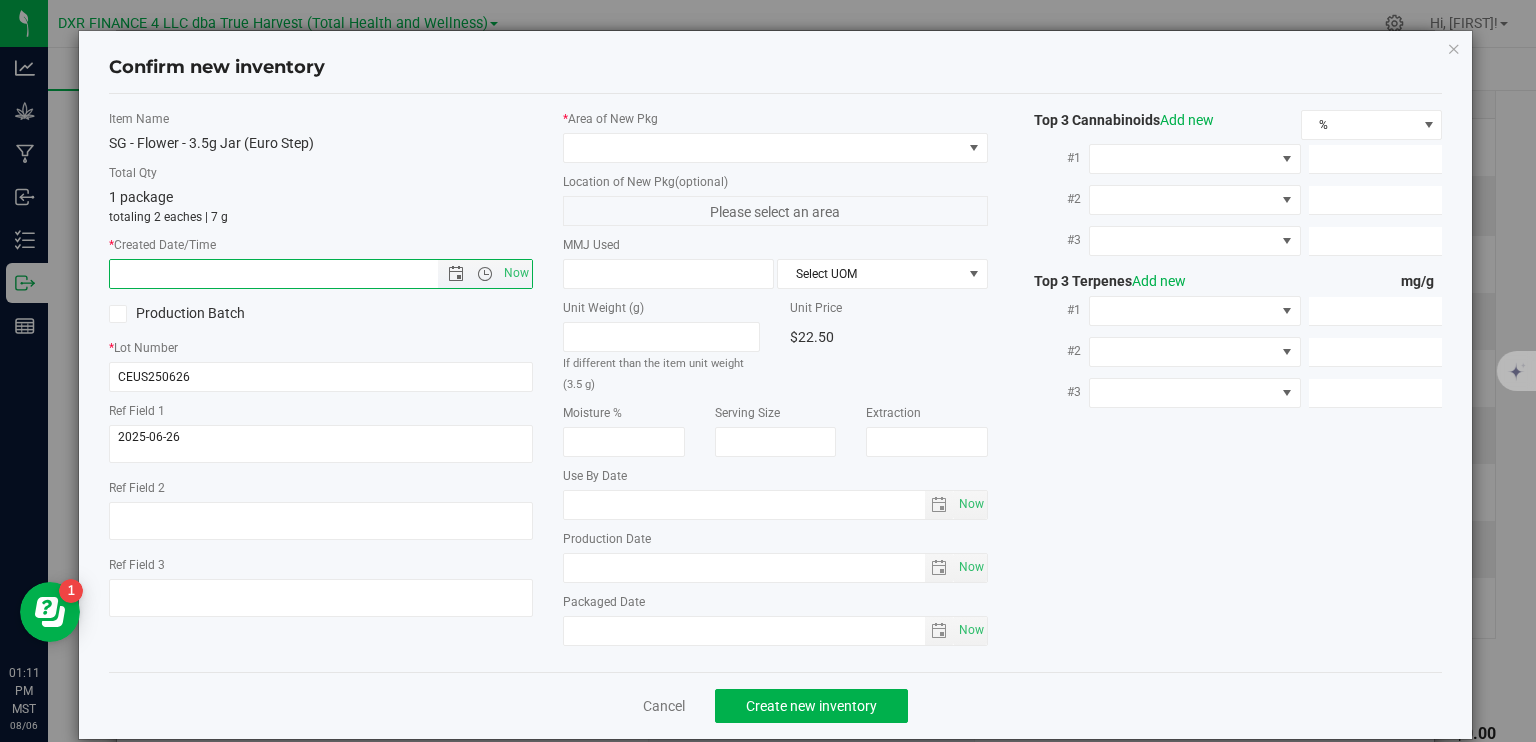 click at bounding box center [291, 274] 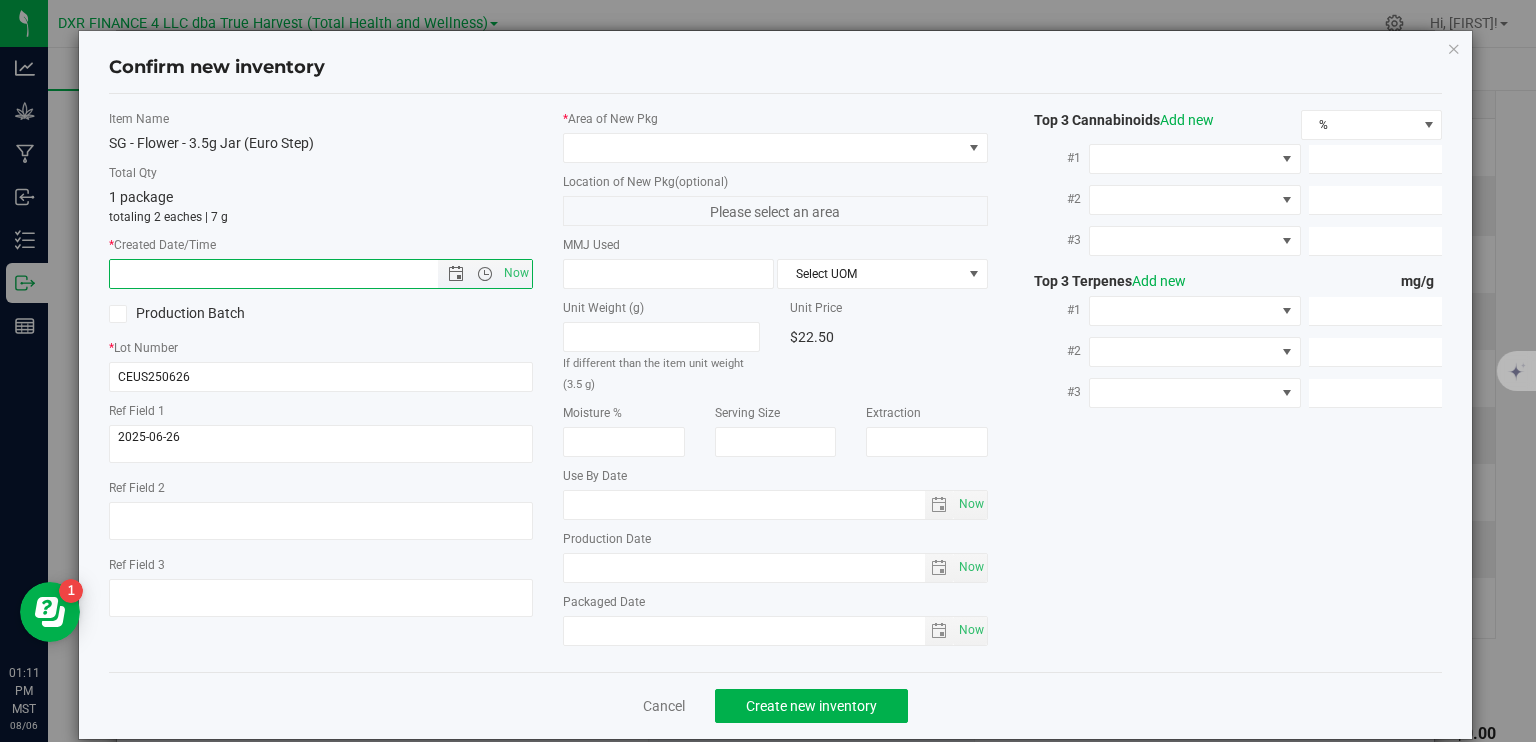 paste on "2025-06-26" 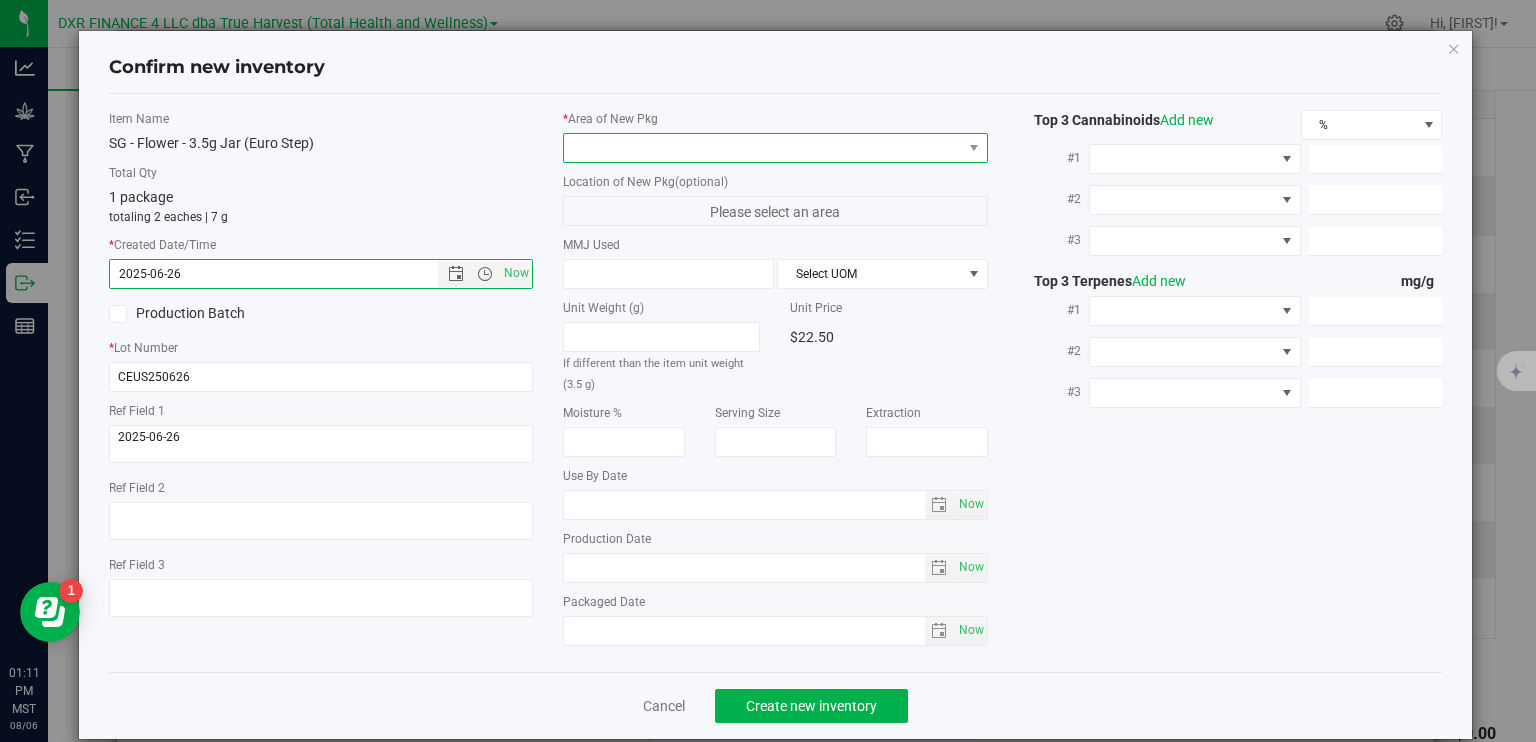 type on "6/26/2025 1:11 PM" 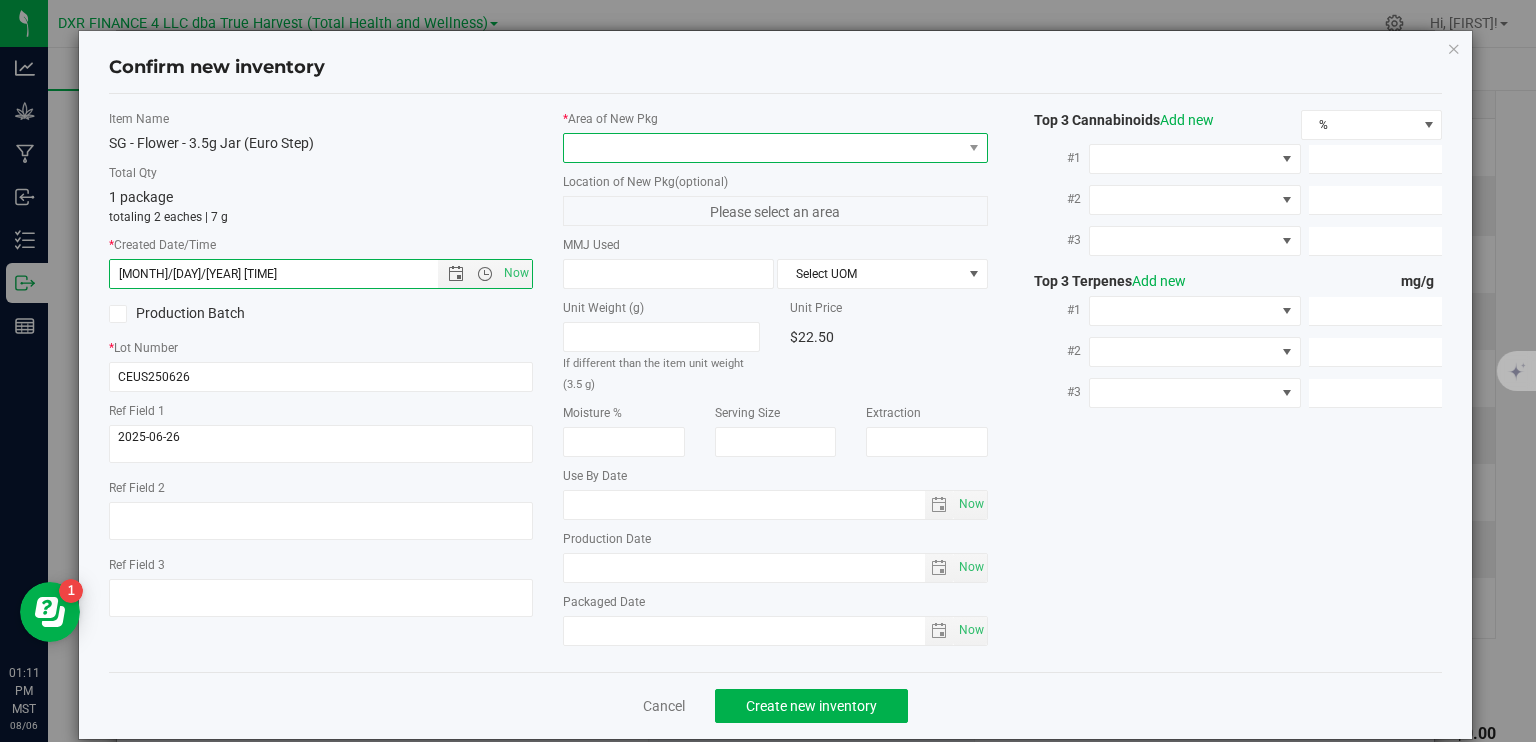 click at bounding box center (763, 148) 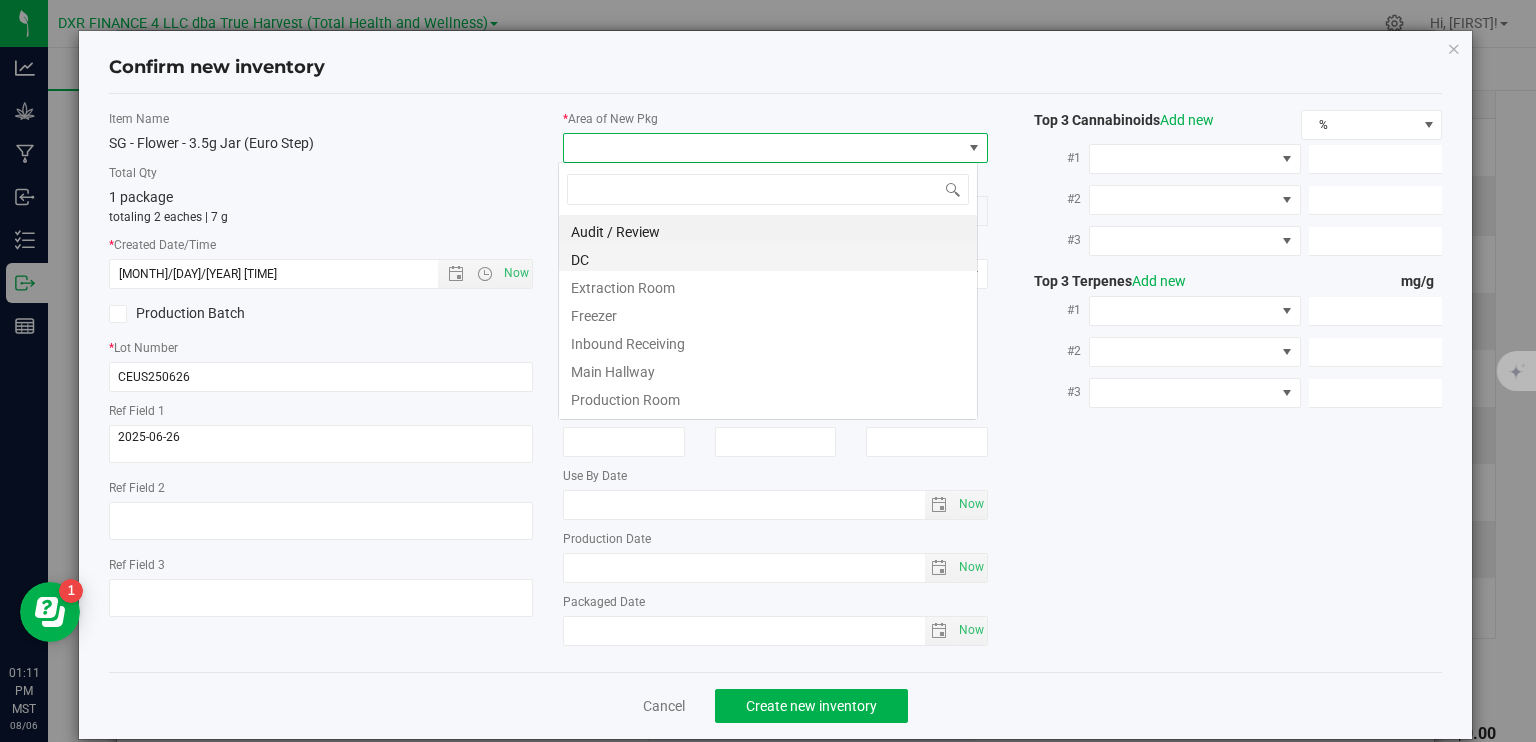 scroll, scrollTop: 99970, scrollLeft: 99580, axis: both 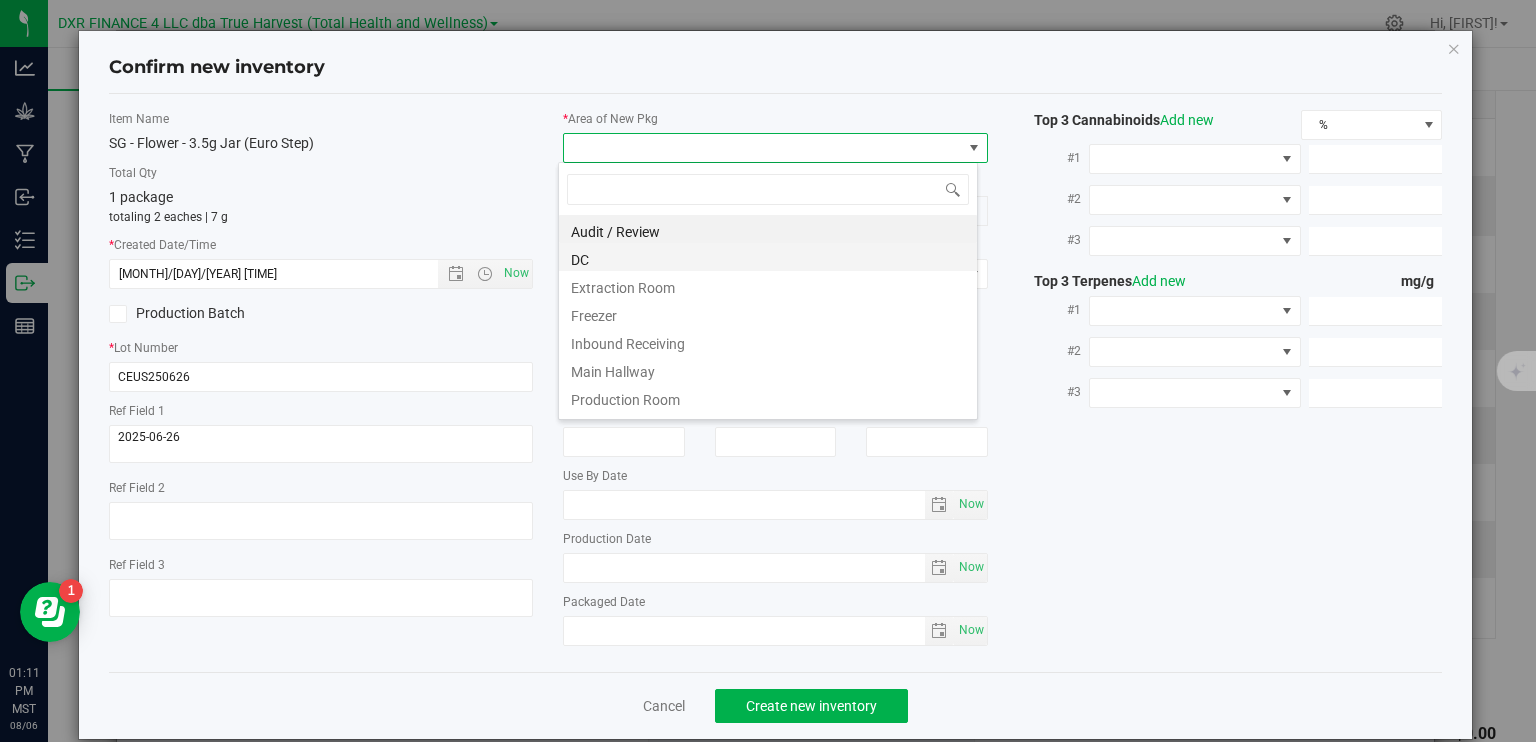 click on "DC" at bounding box center [768, 257] 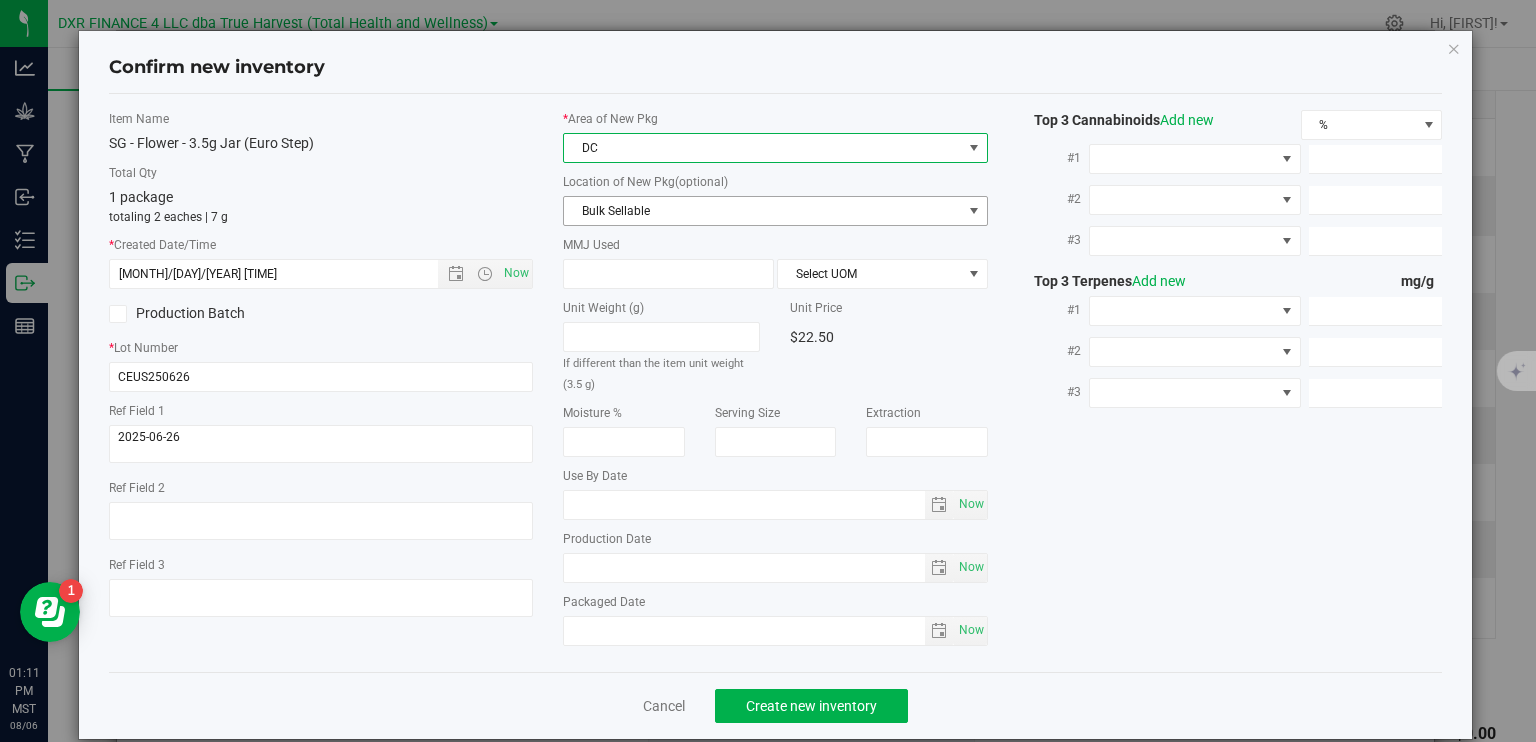 click on "Bulk Sellable" at bounding box center [763, 211] 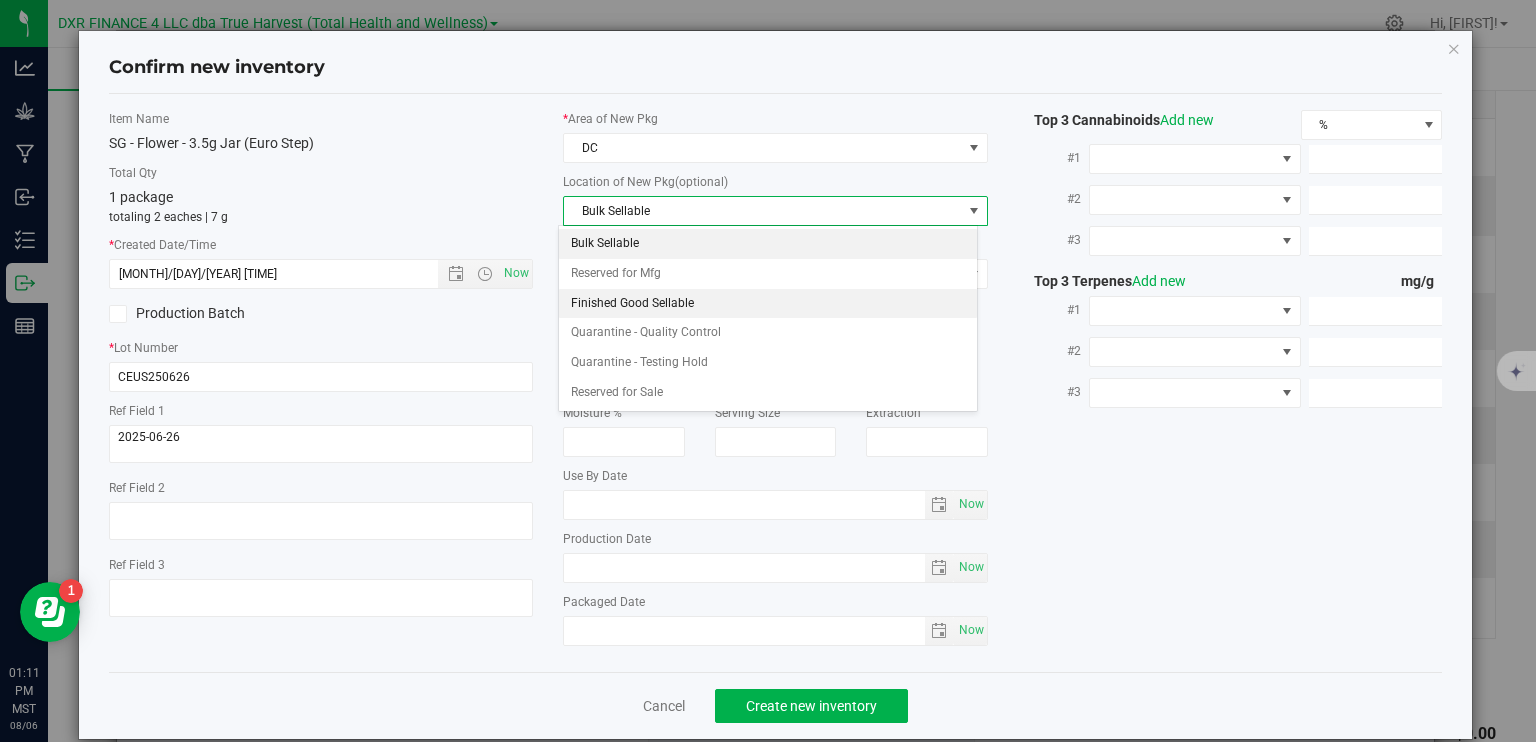 click on "Finished Good Sellable" at bounding box center [768, 304] 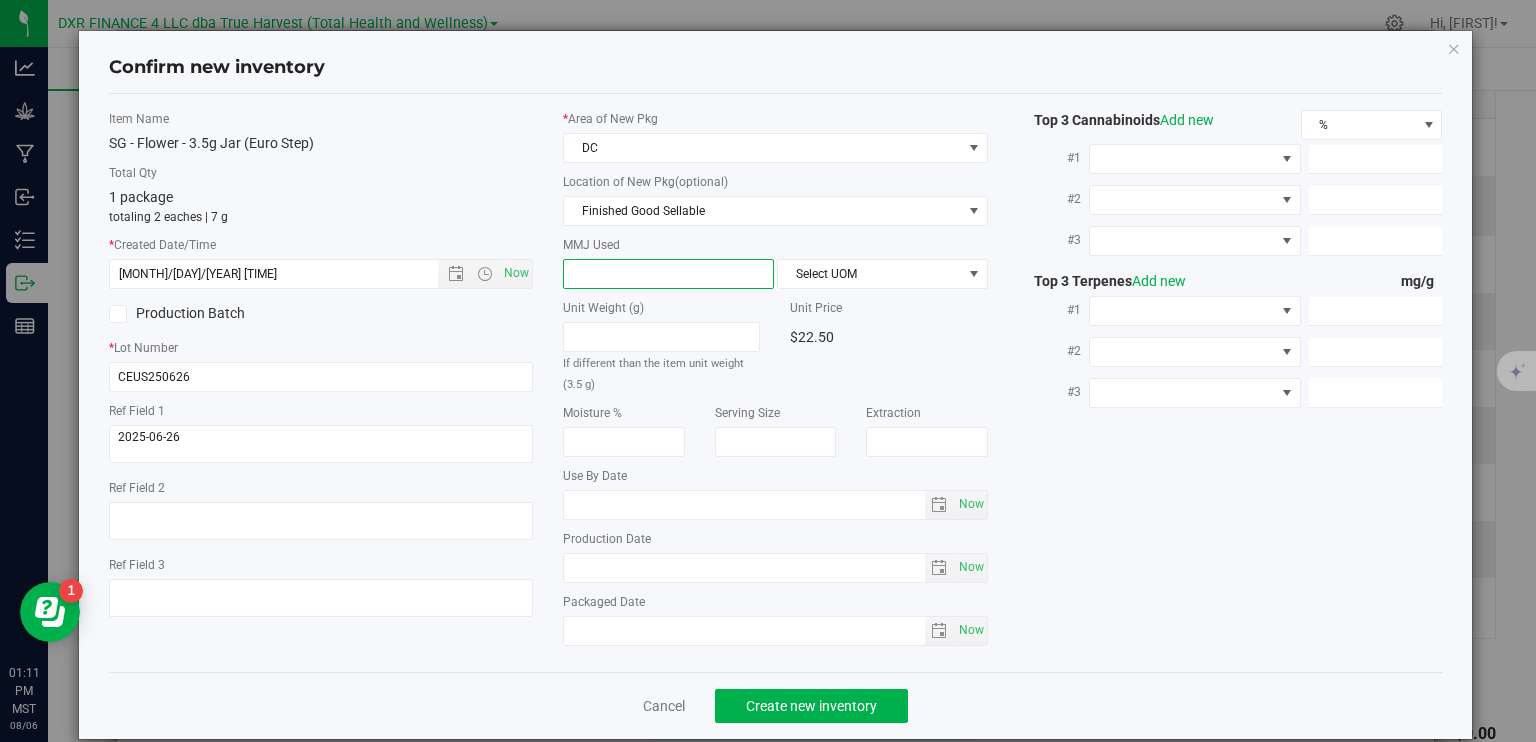 click at bounding box center (668, 274) 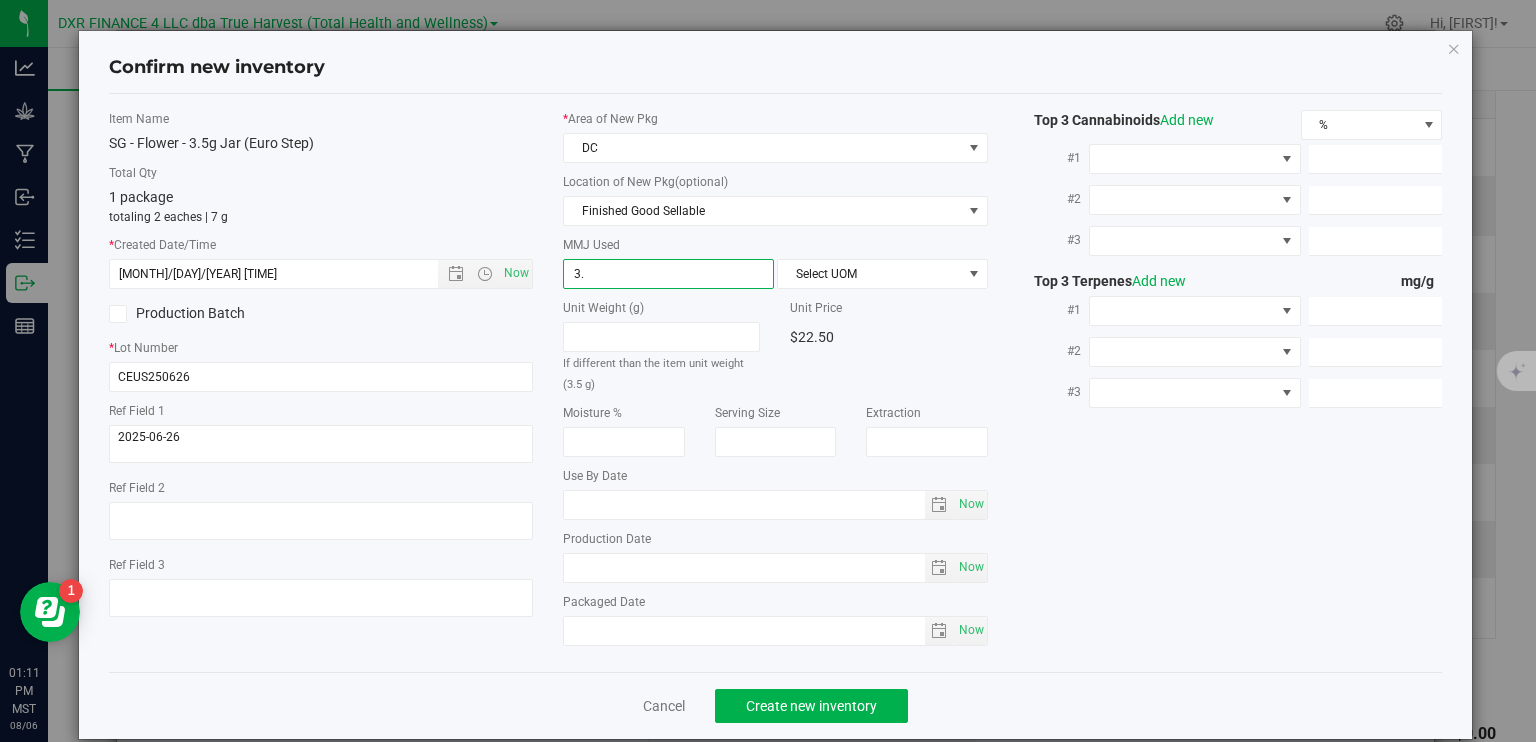 type on "3.5" 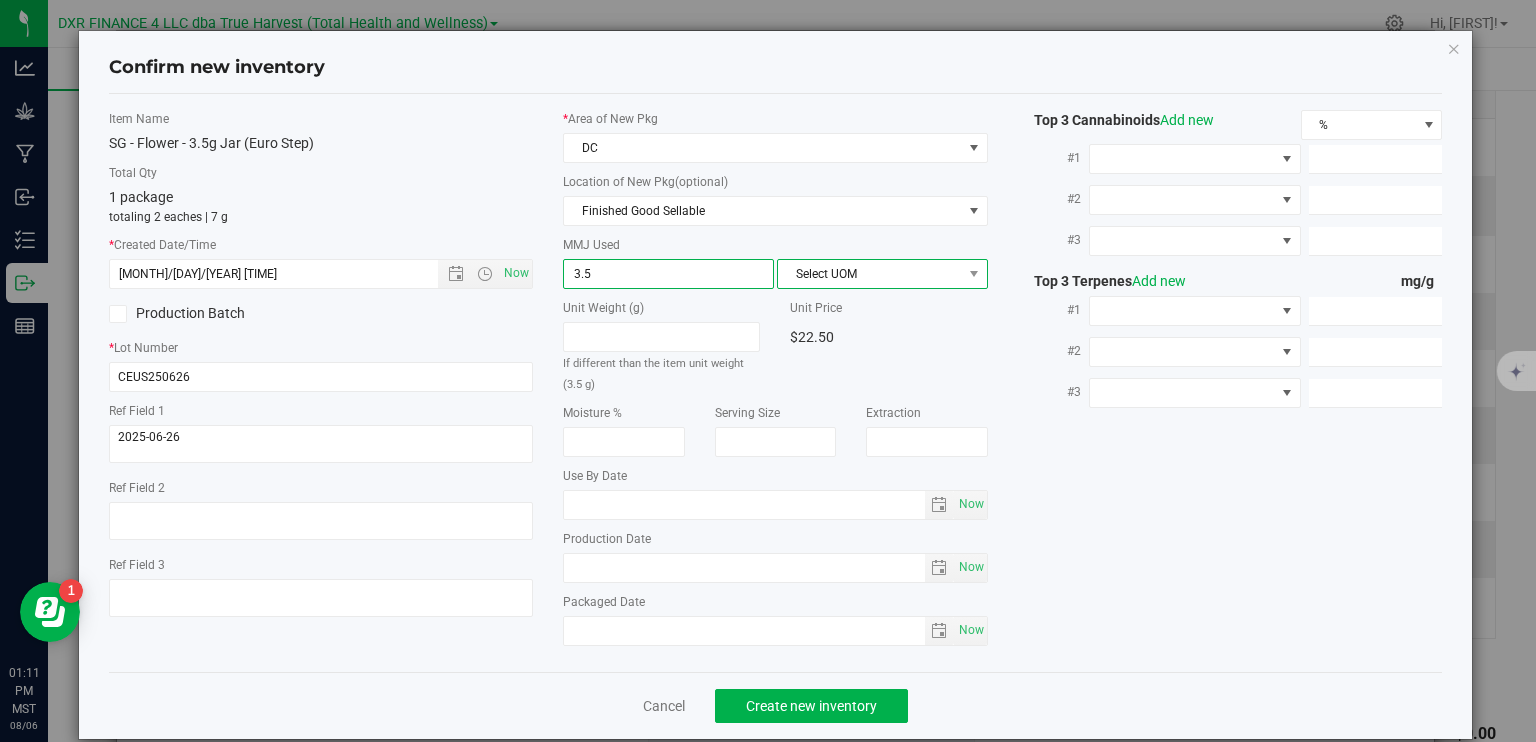 type on "3.5000" 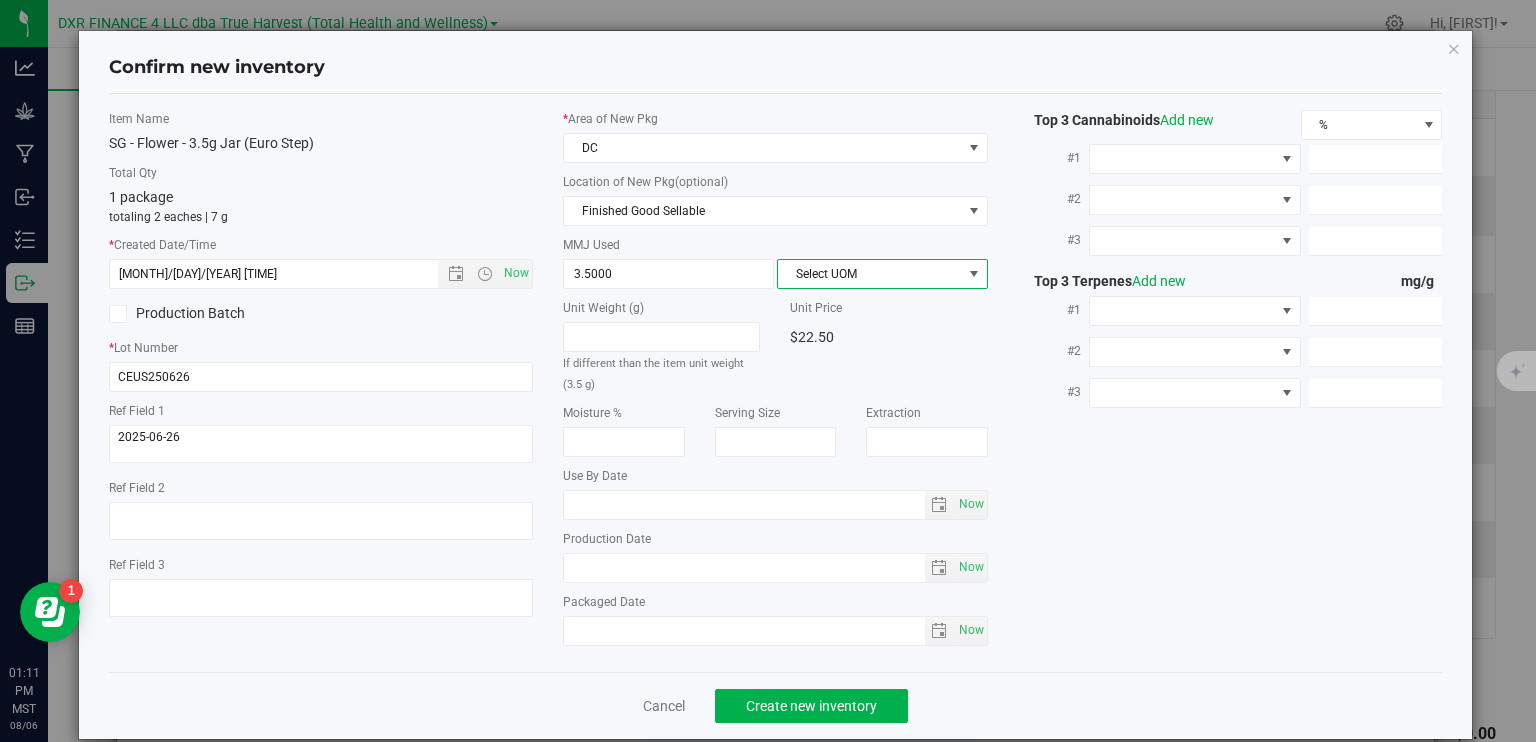 click on "Select UOM" at bounding box center [870, 274] 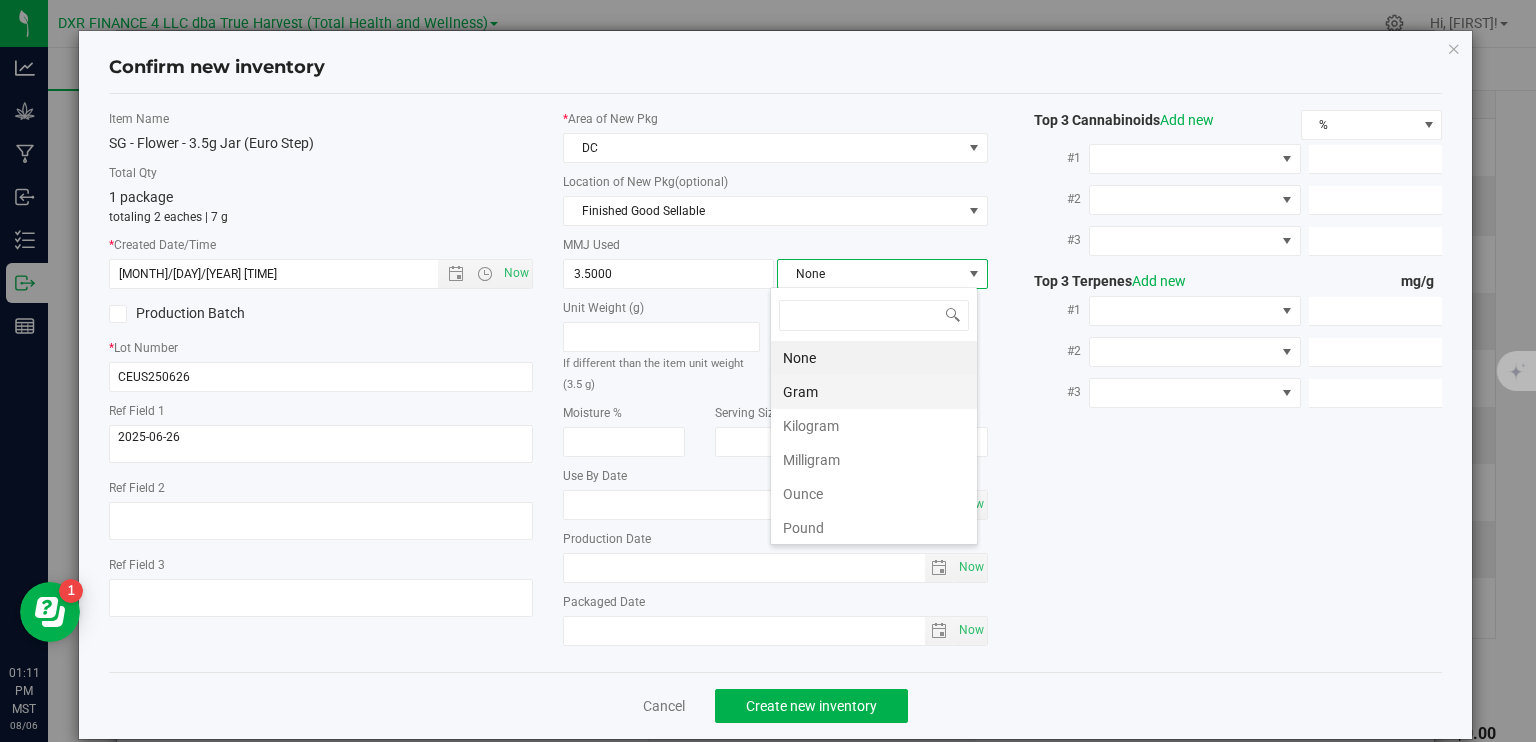 scroll, scrollTop: 99970, scrollLeft: 99792, axis: both 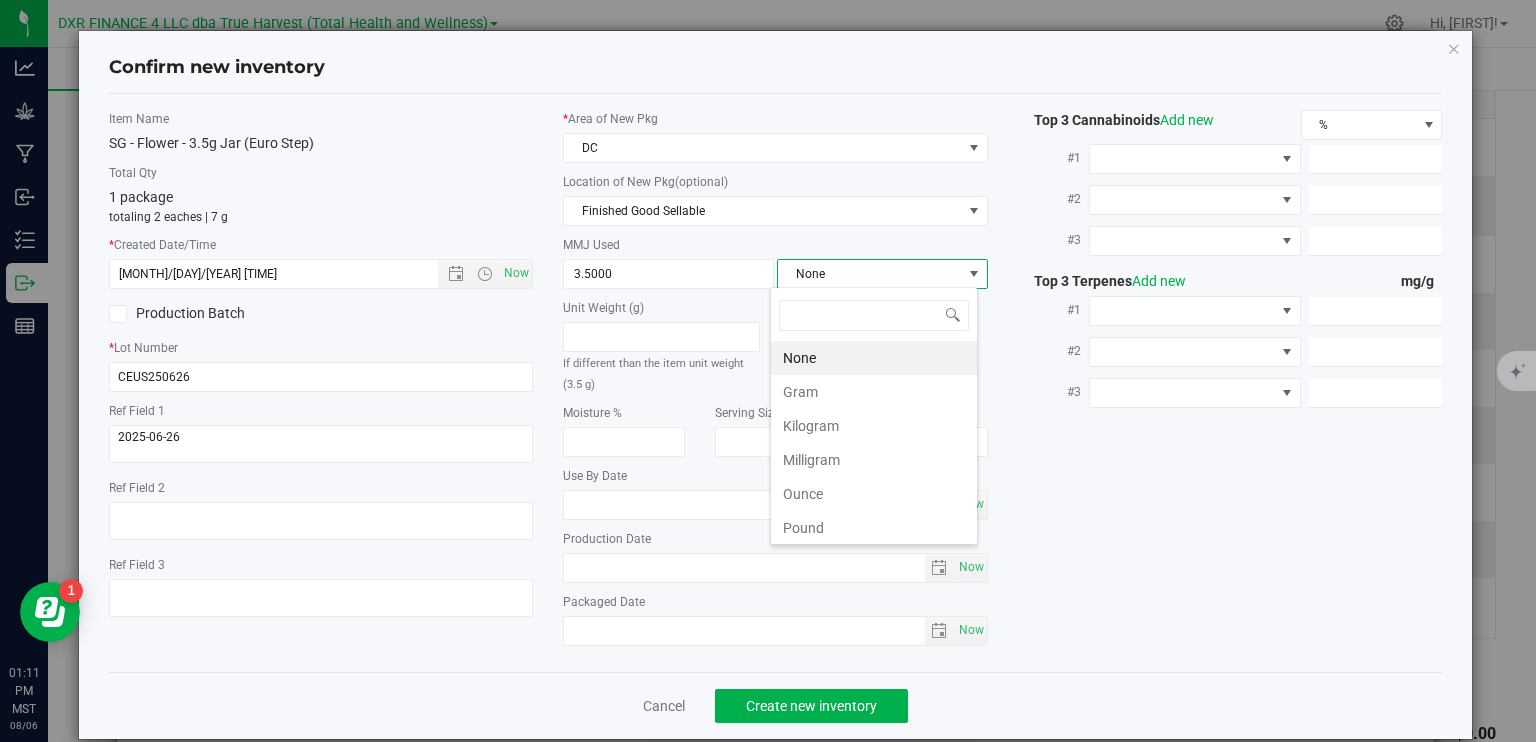 click on "Gram" at bounding box center [874, 392] 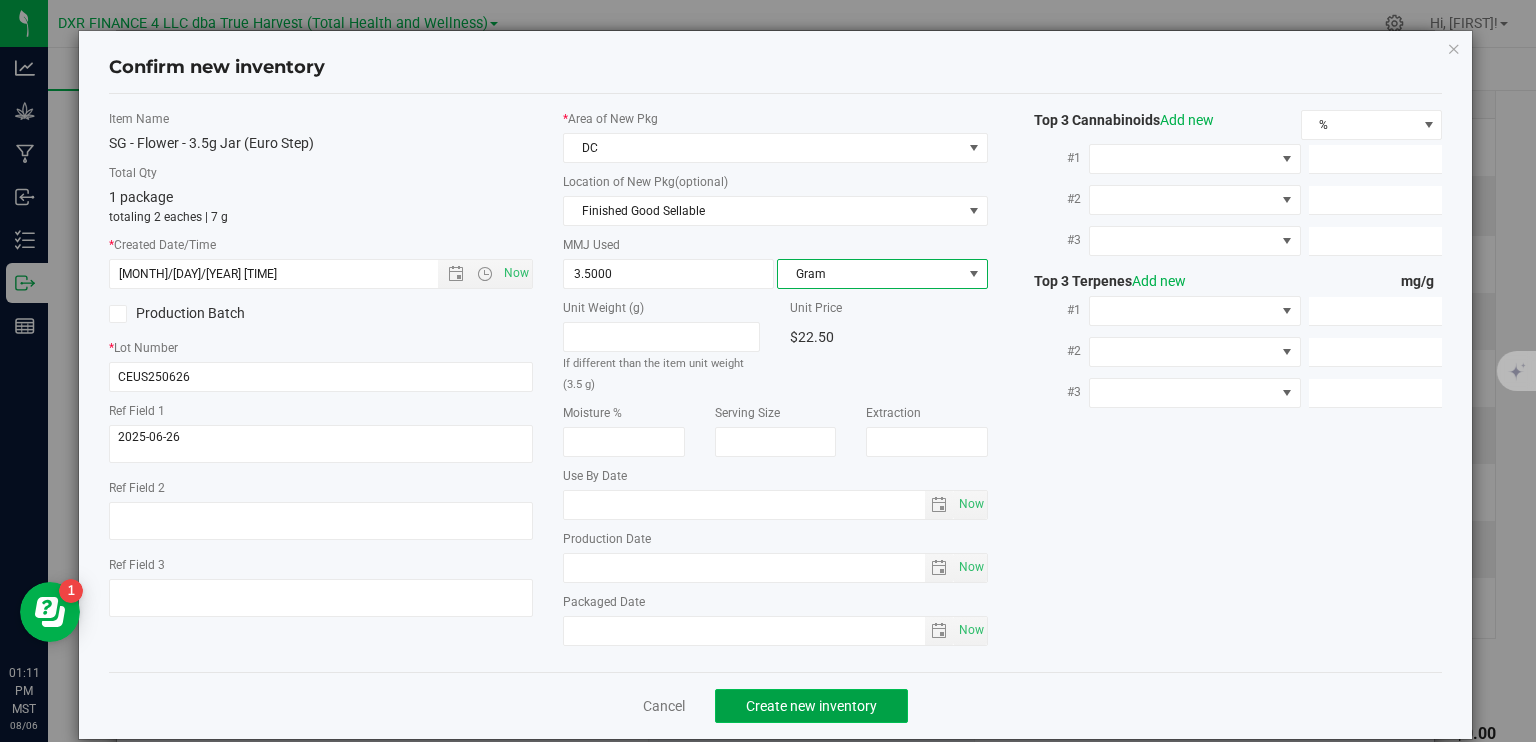 click on "Create new inventory" 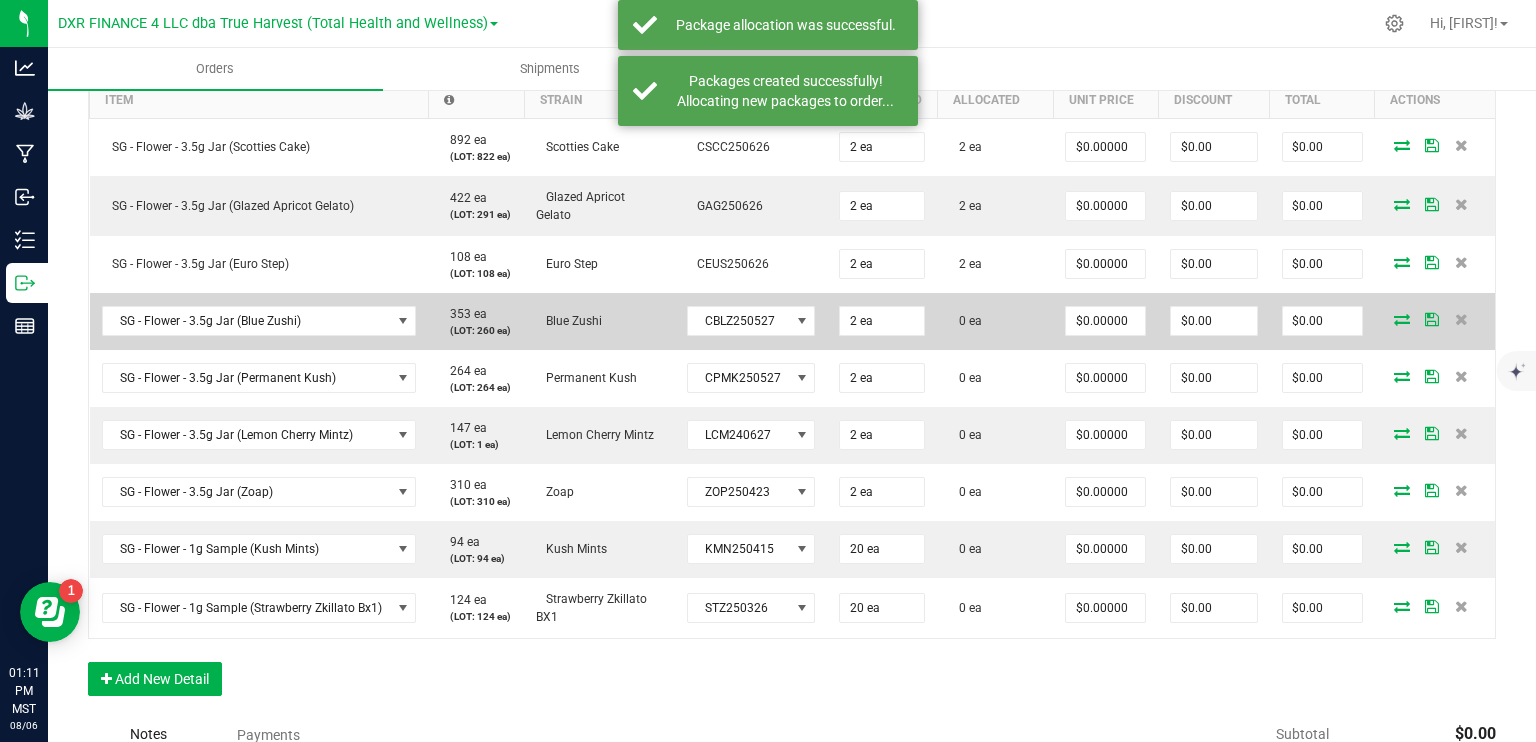 click at bounding box center [1402, 319] 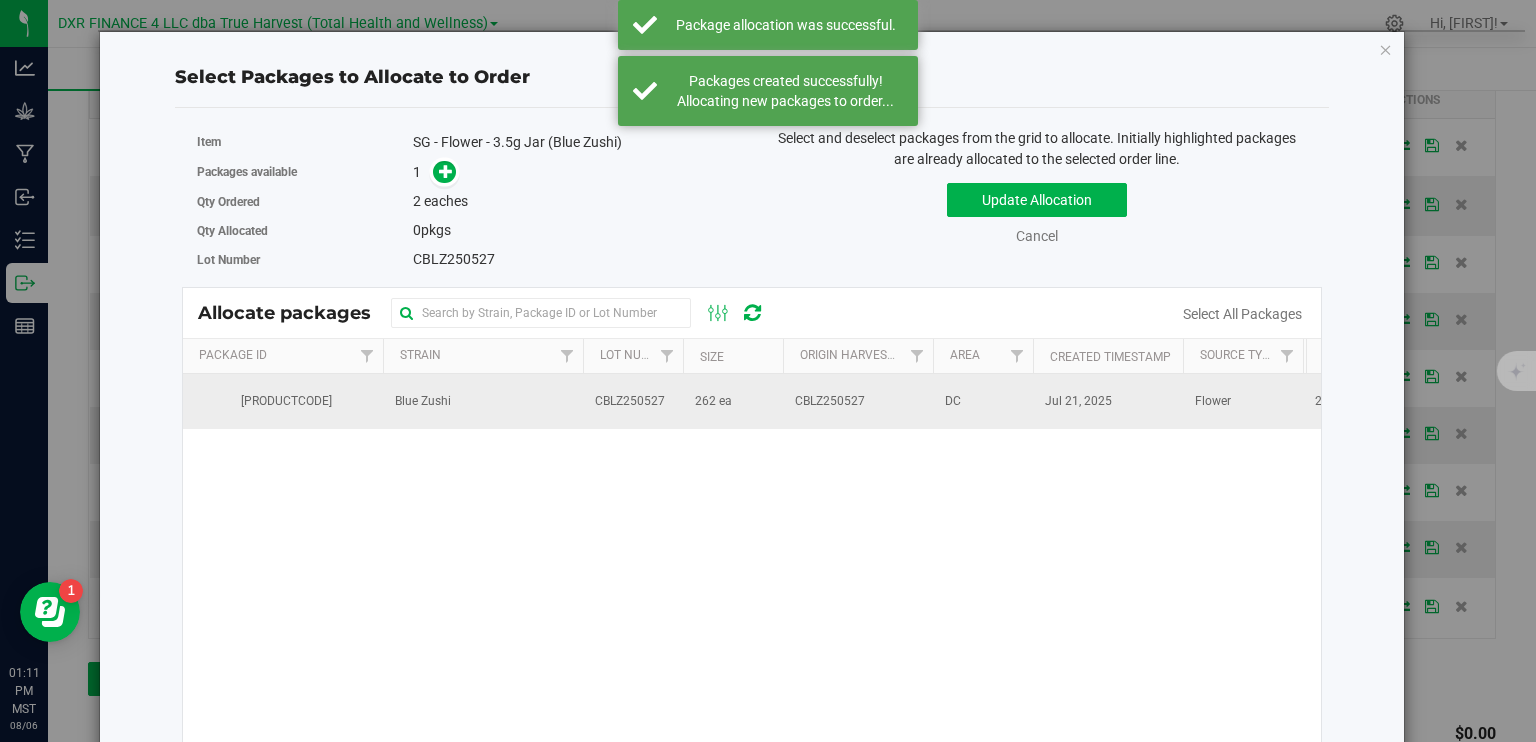 click on "262 ea" at bounding box center (733, 401) 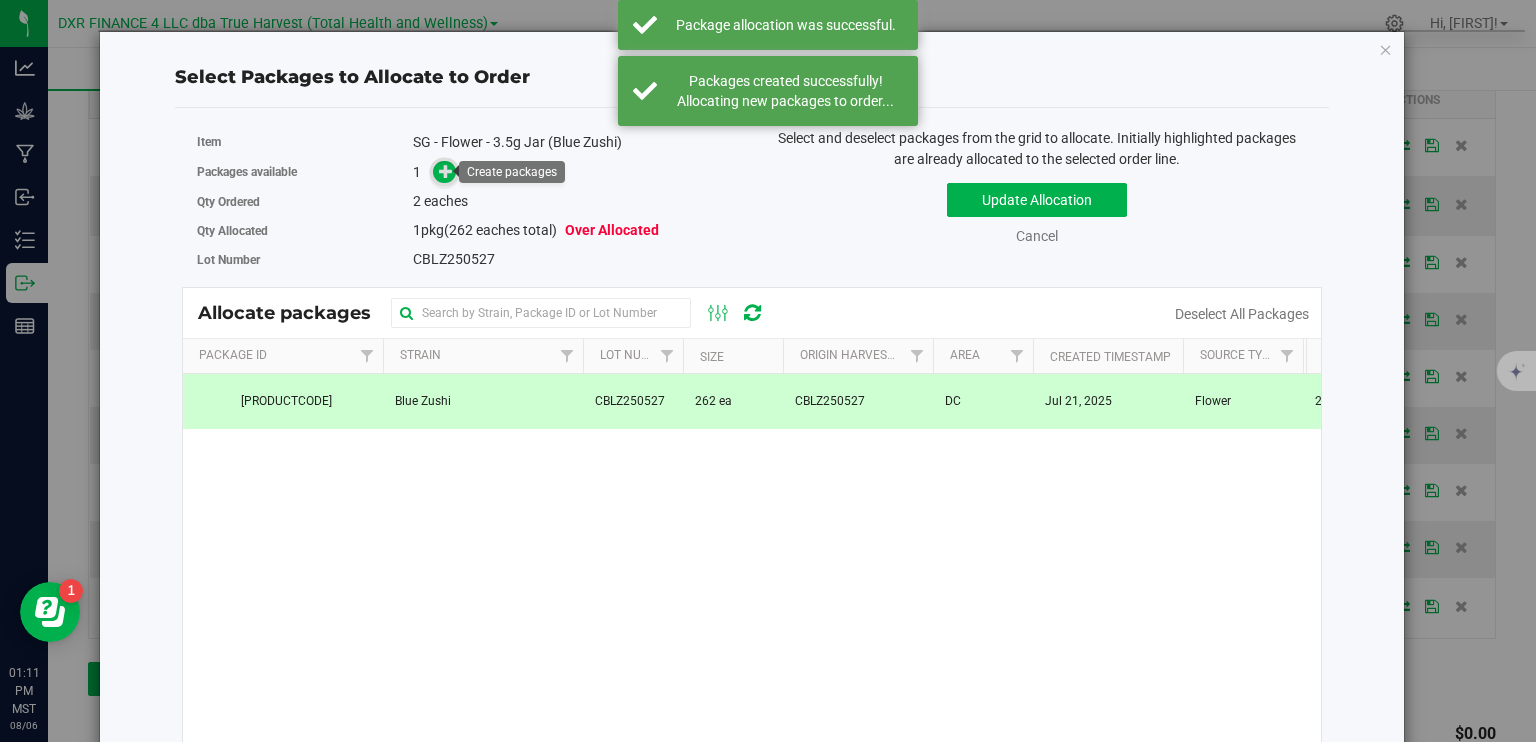 click at bounding box center (446, 171) 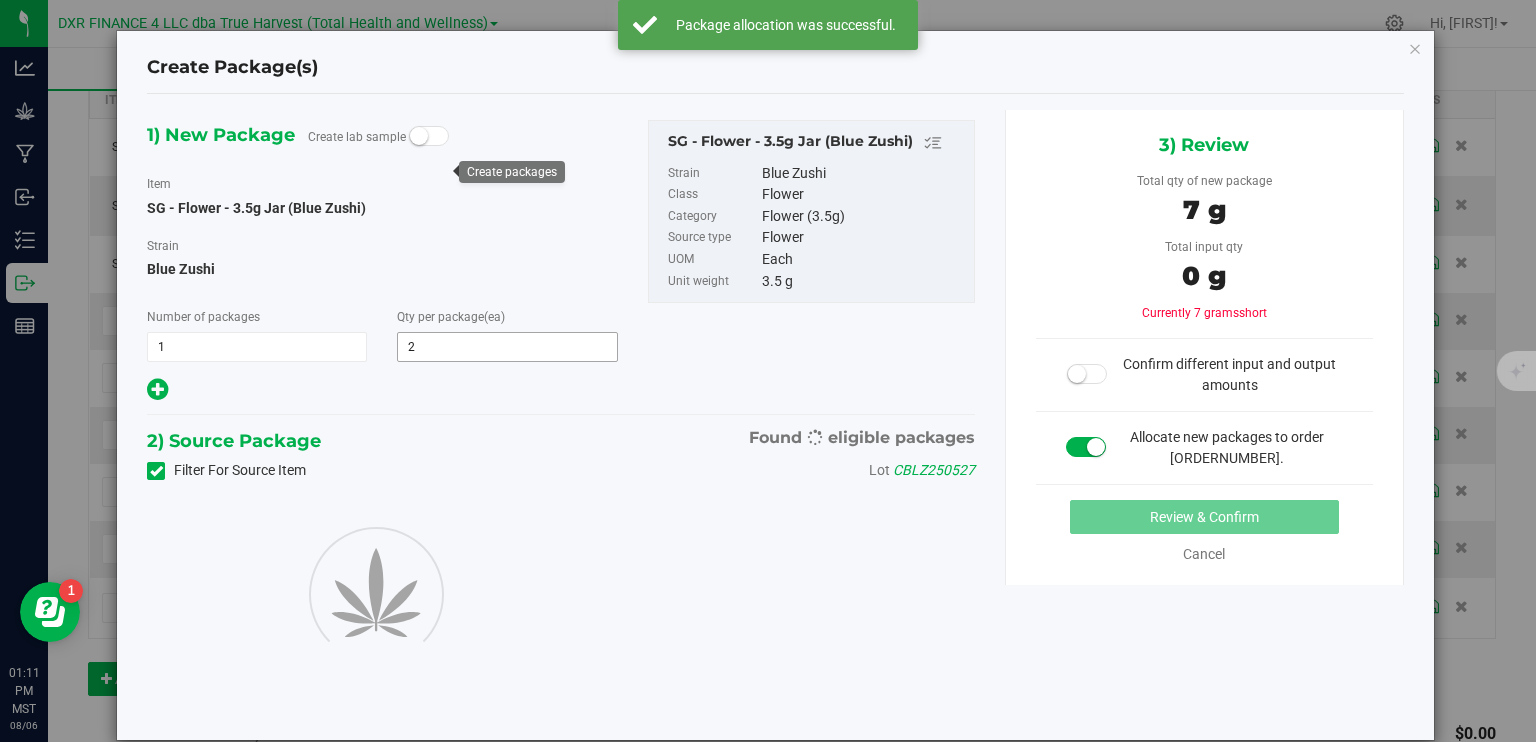 type on "2" 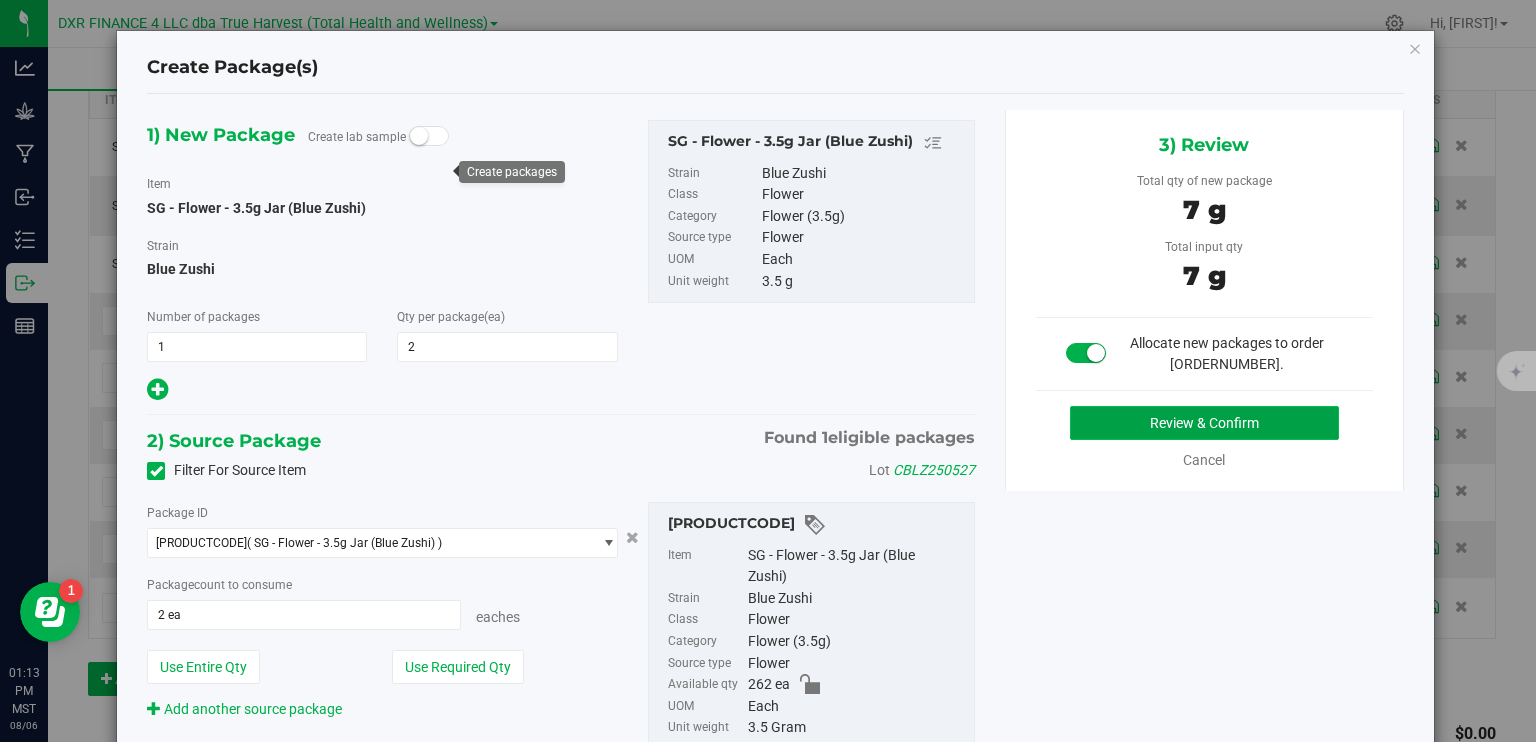 click on "Review & Confirm" at bounding box center (1204, 423) 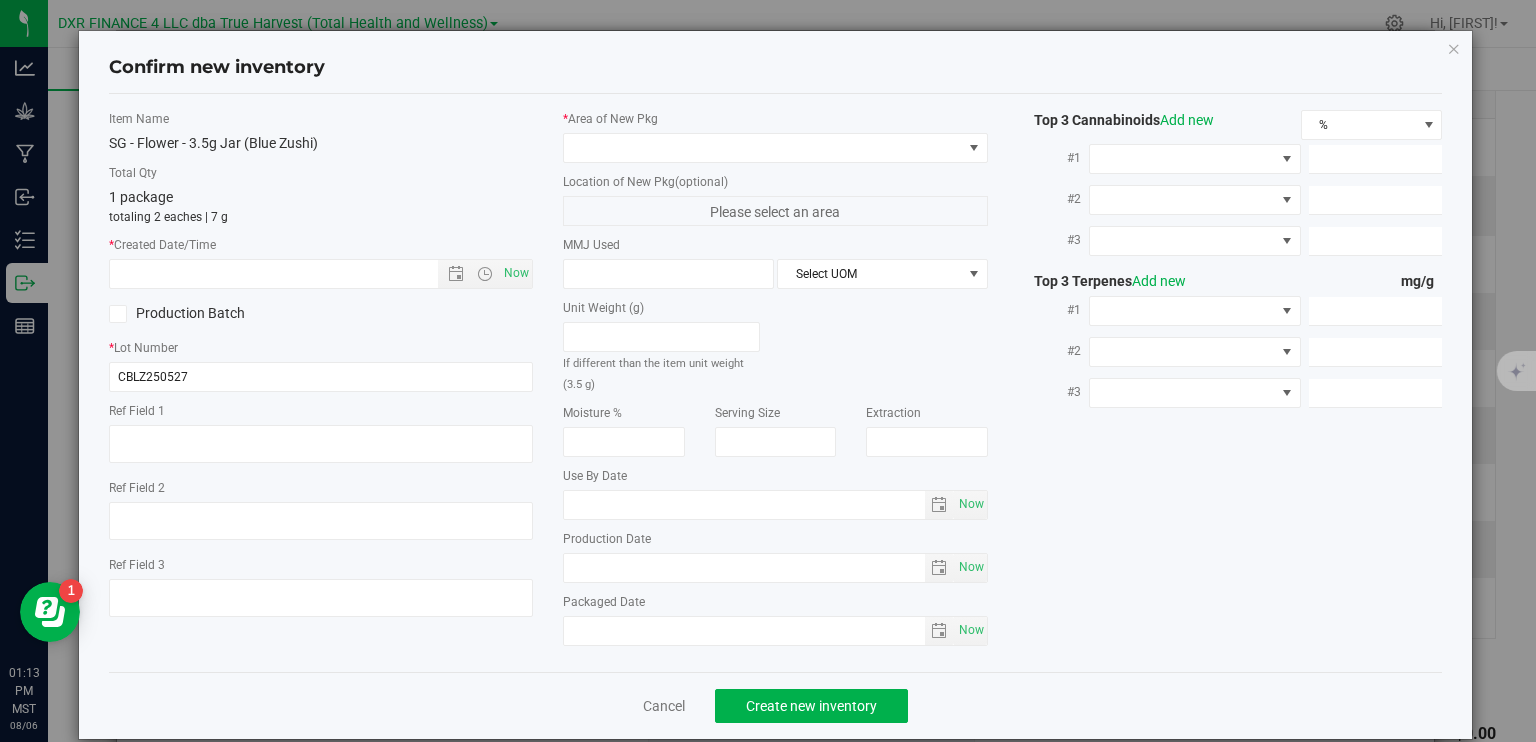 type on "2025-05-27" 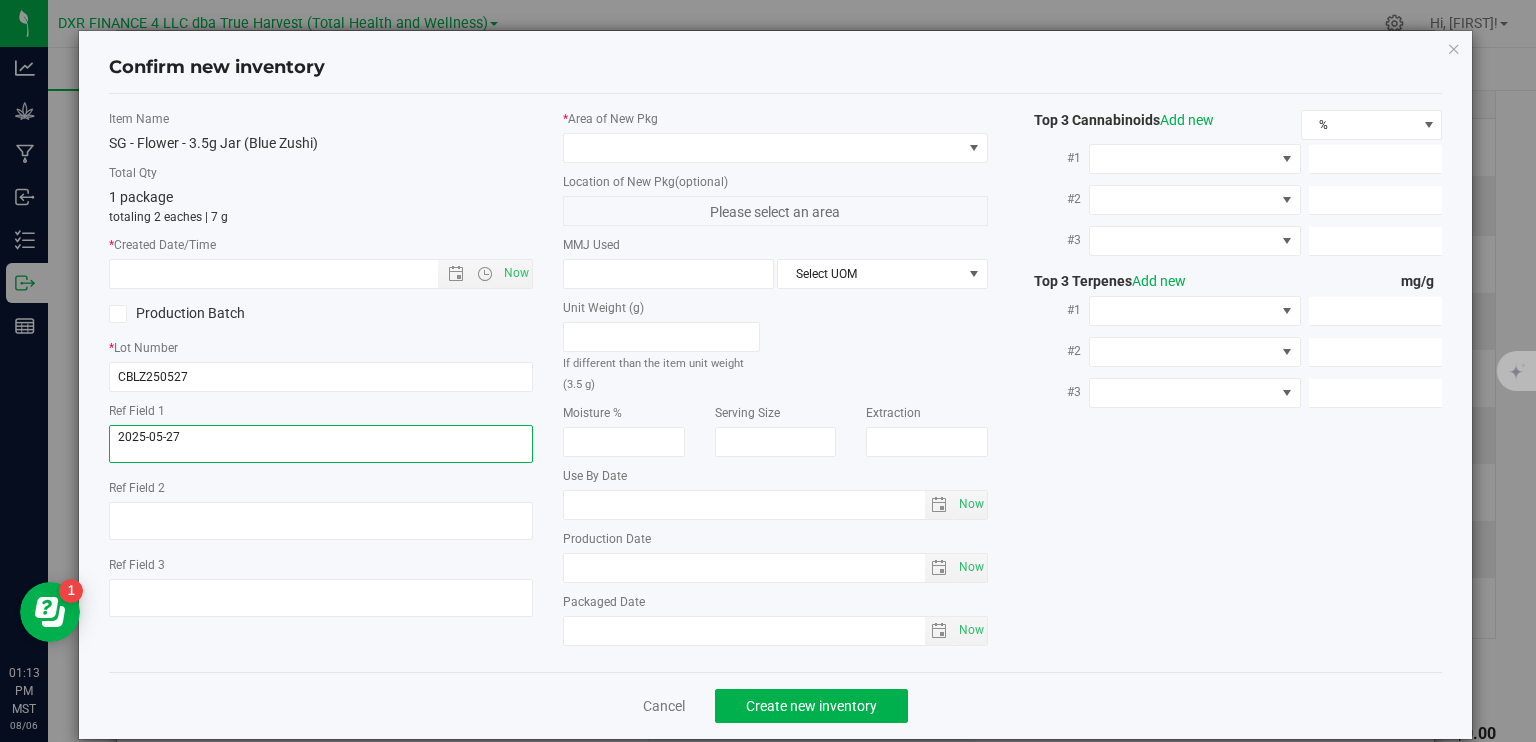 click at bounding box center (321, 444) 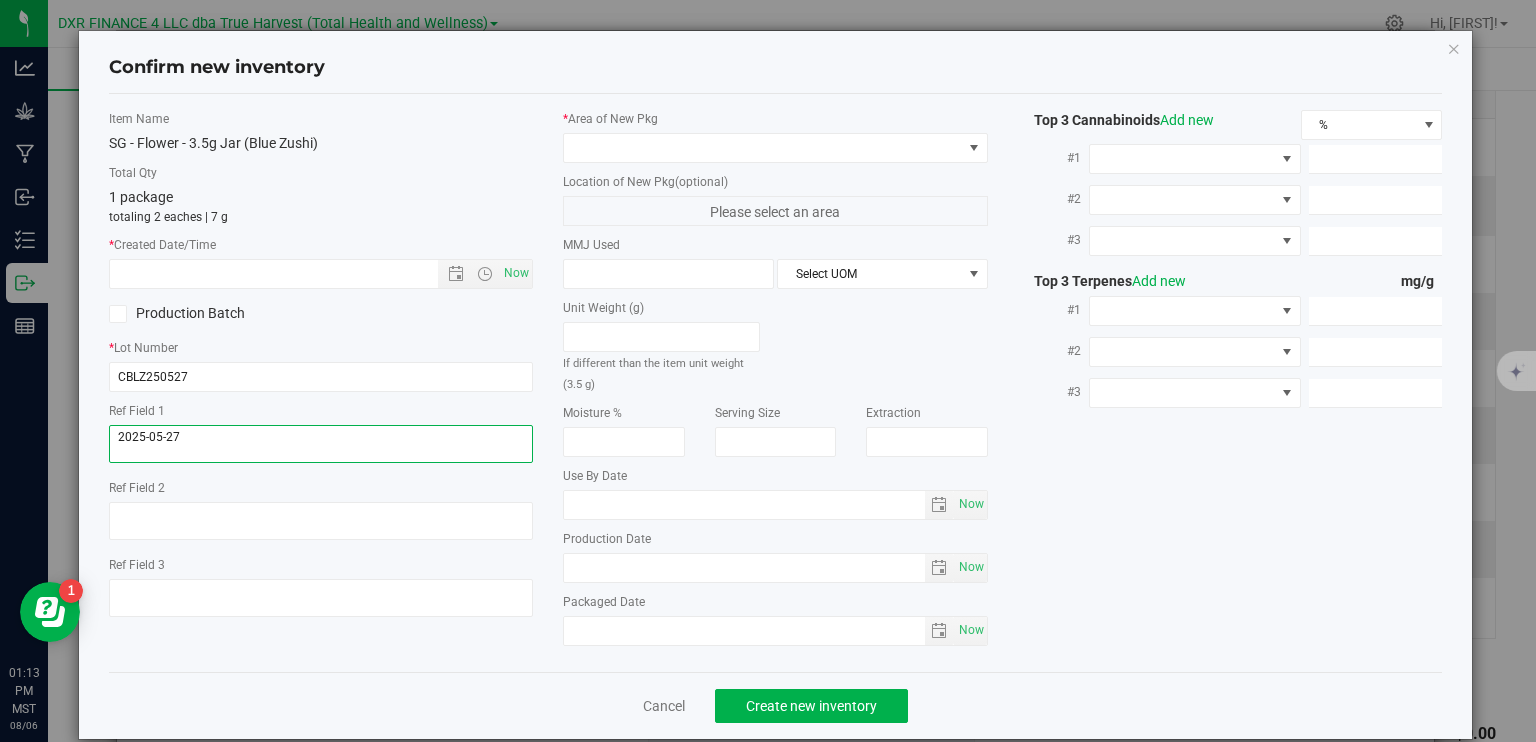 click at bounding box center (321, 444) 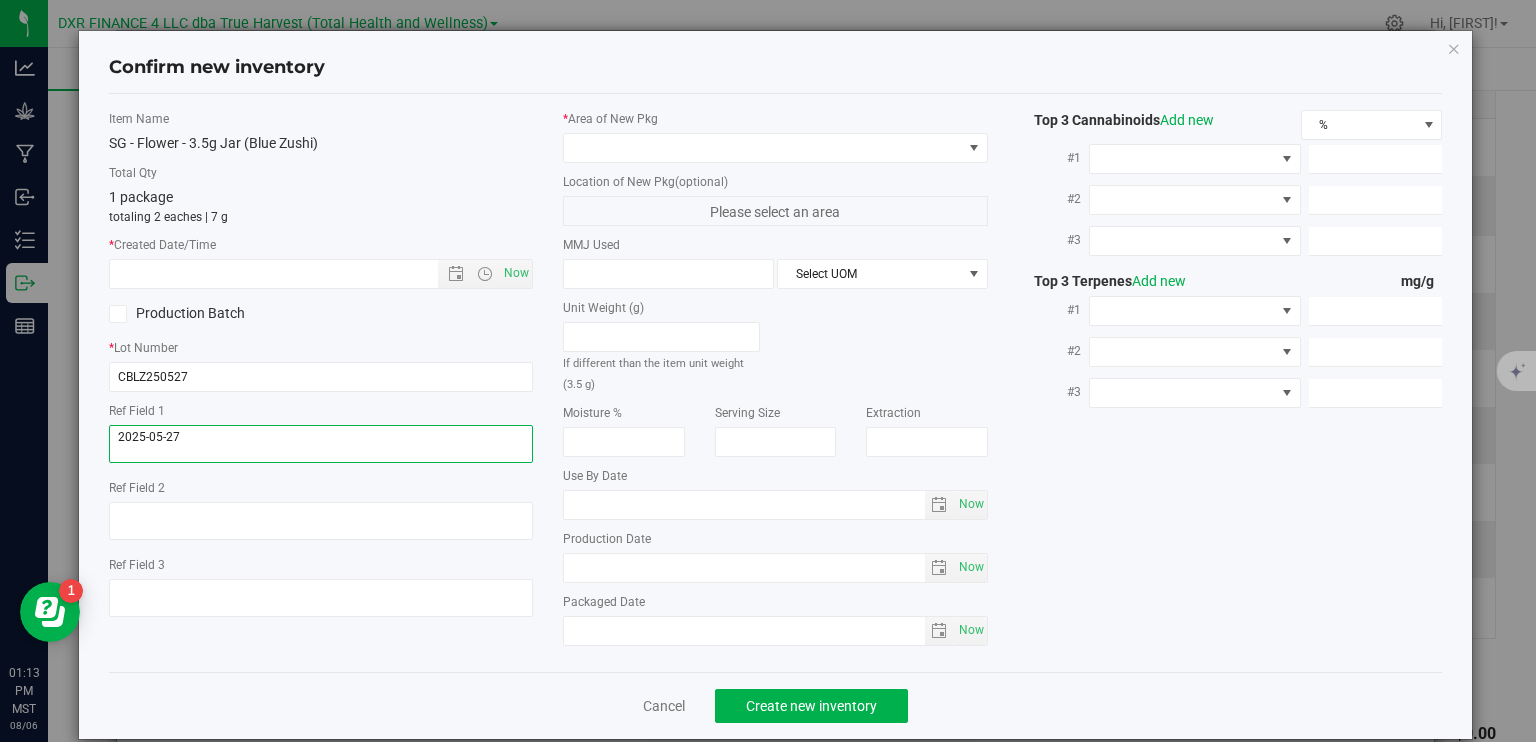 click at bounding box center (321, 444) 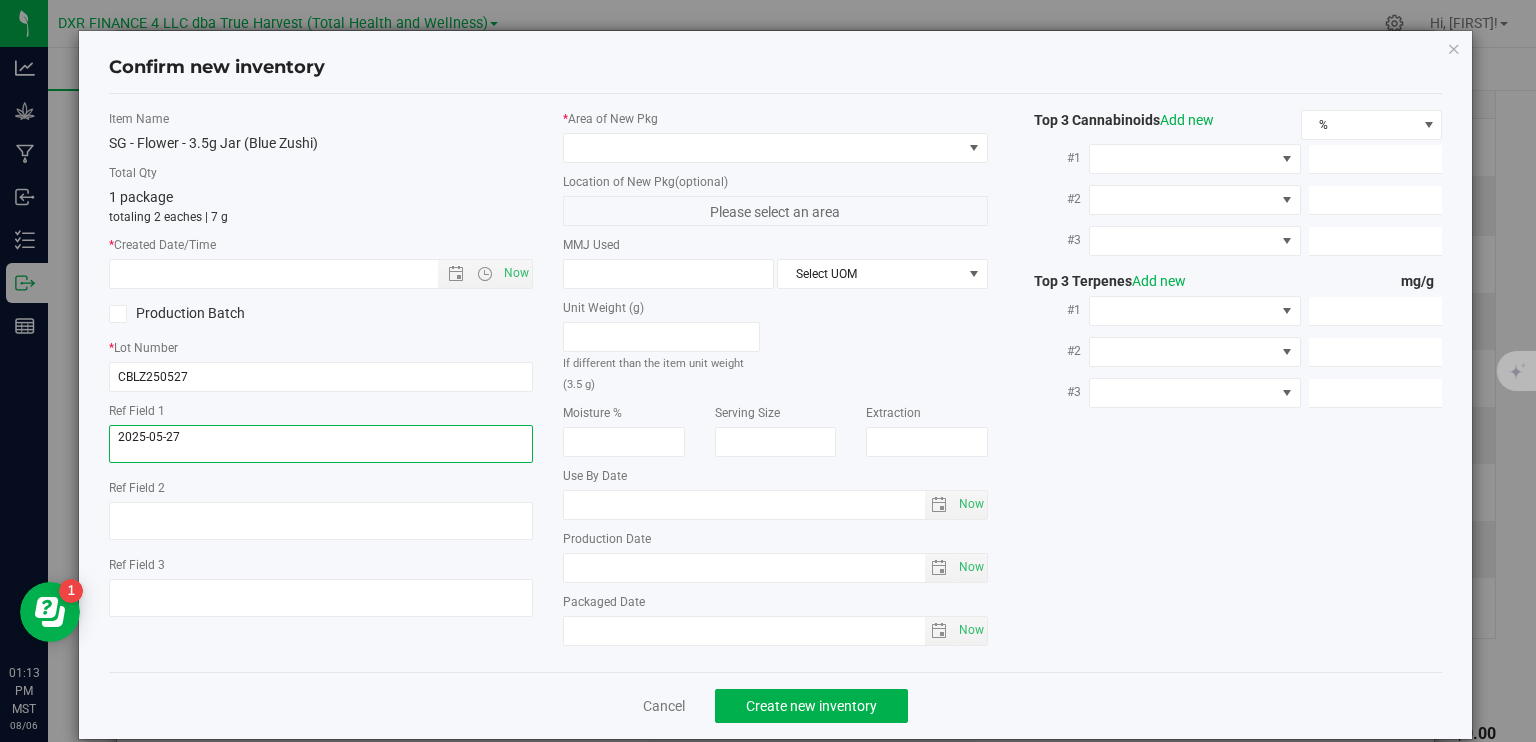 click at bounding box center (321, 444) 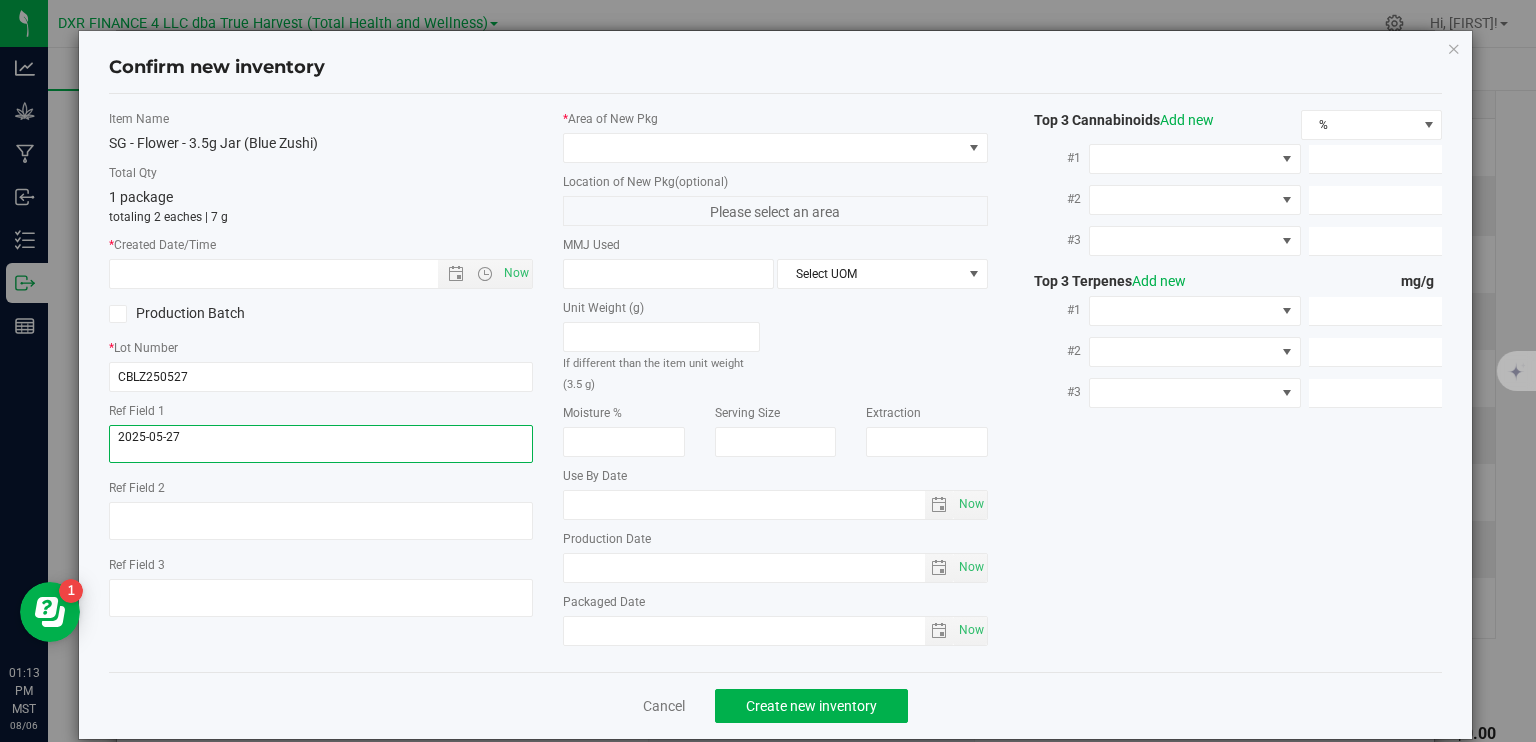 click at bounding box center [321, 444] 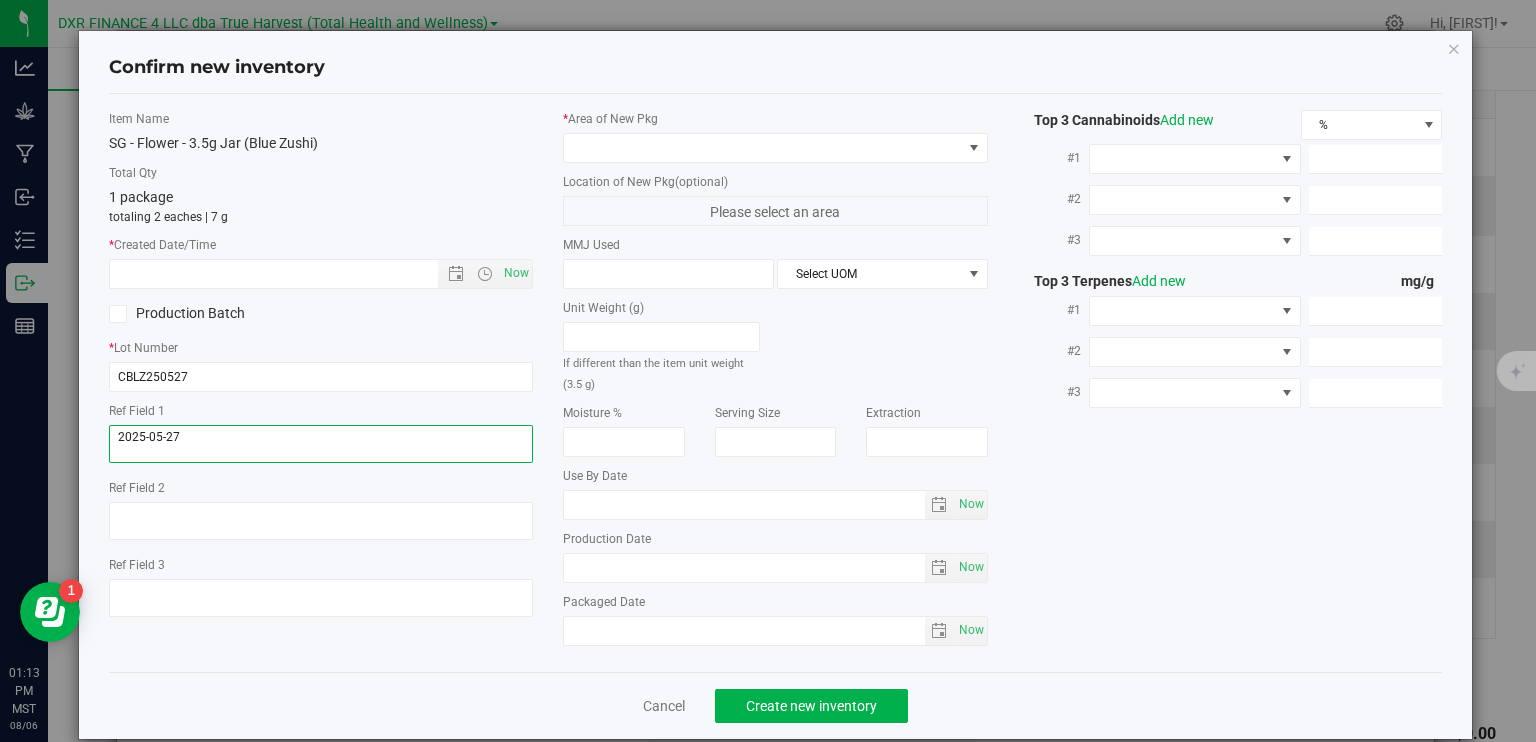 click at bounding box center (321, 444) 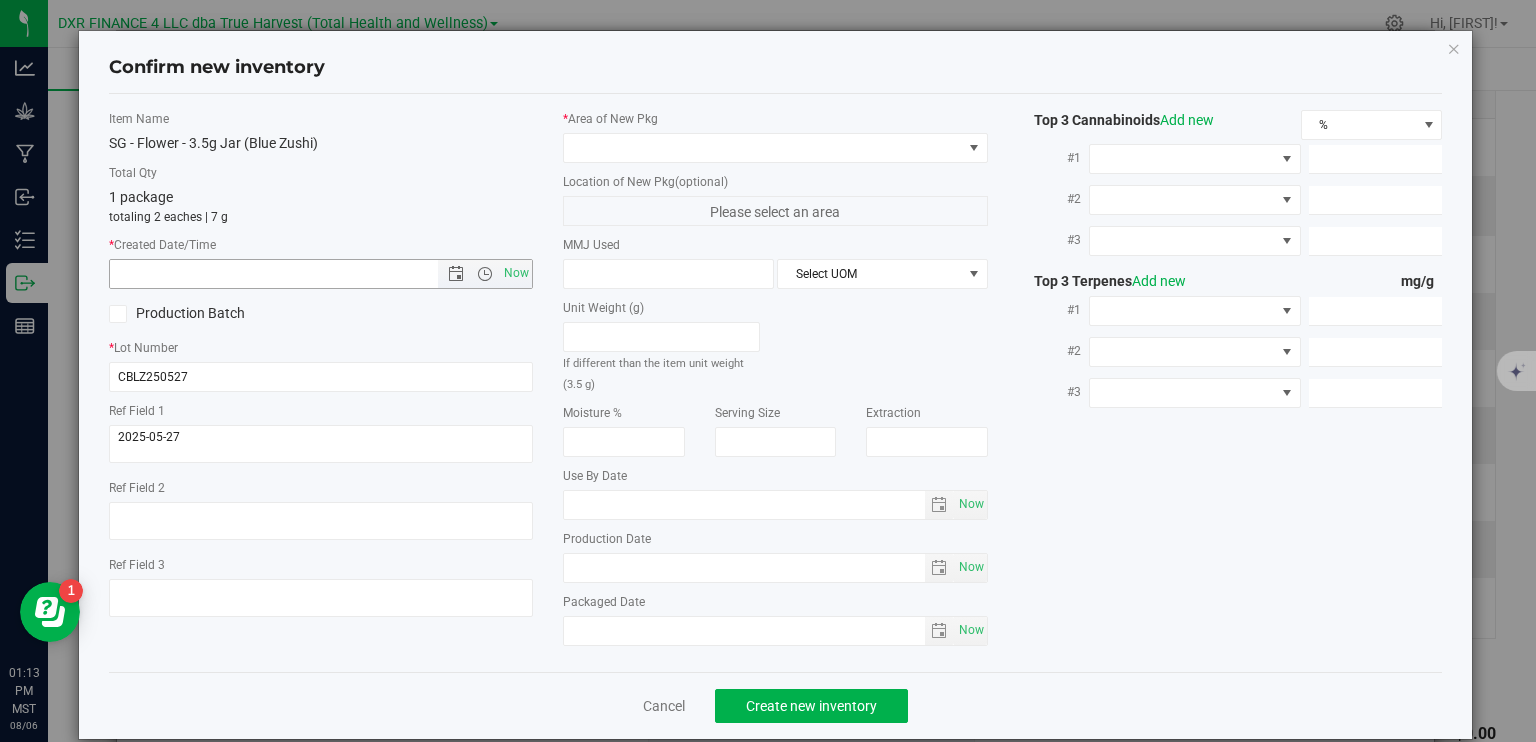 click at bounding box center (291, 274) 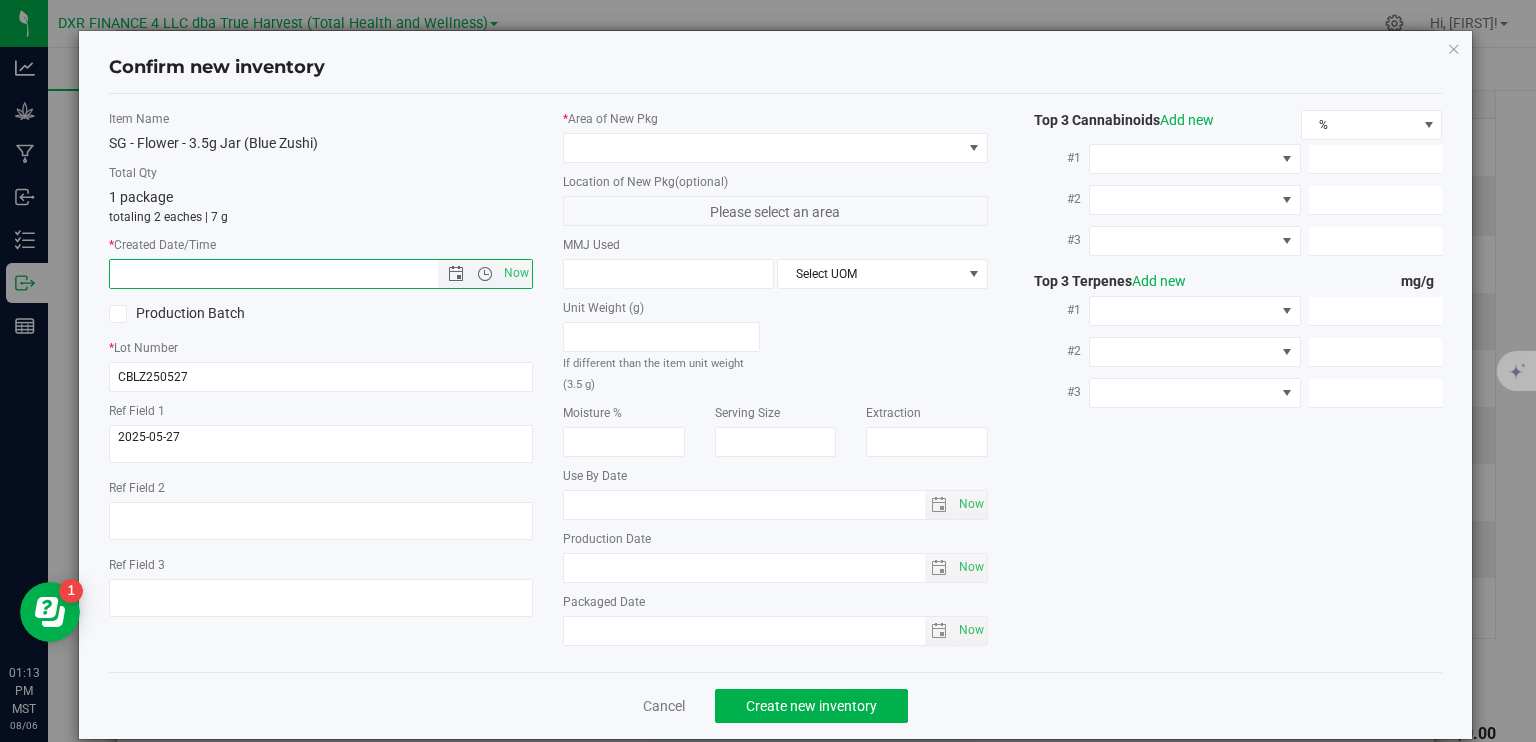 paste on "2025-05-27" 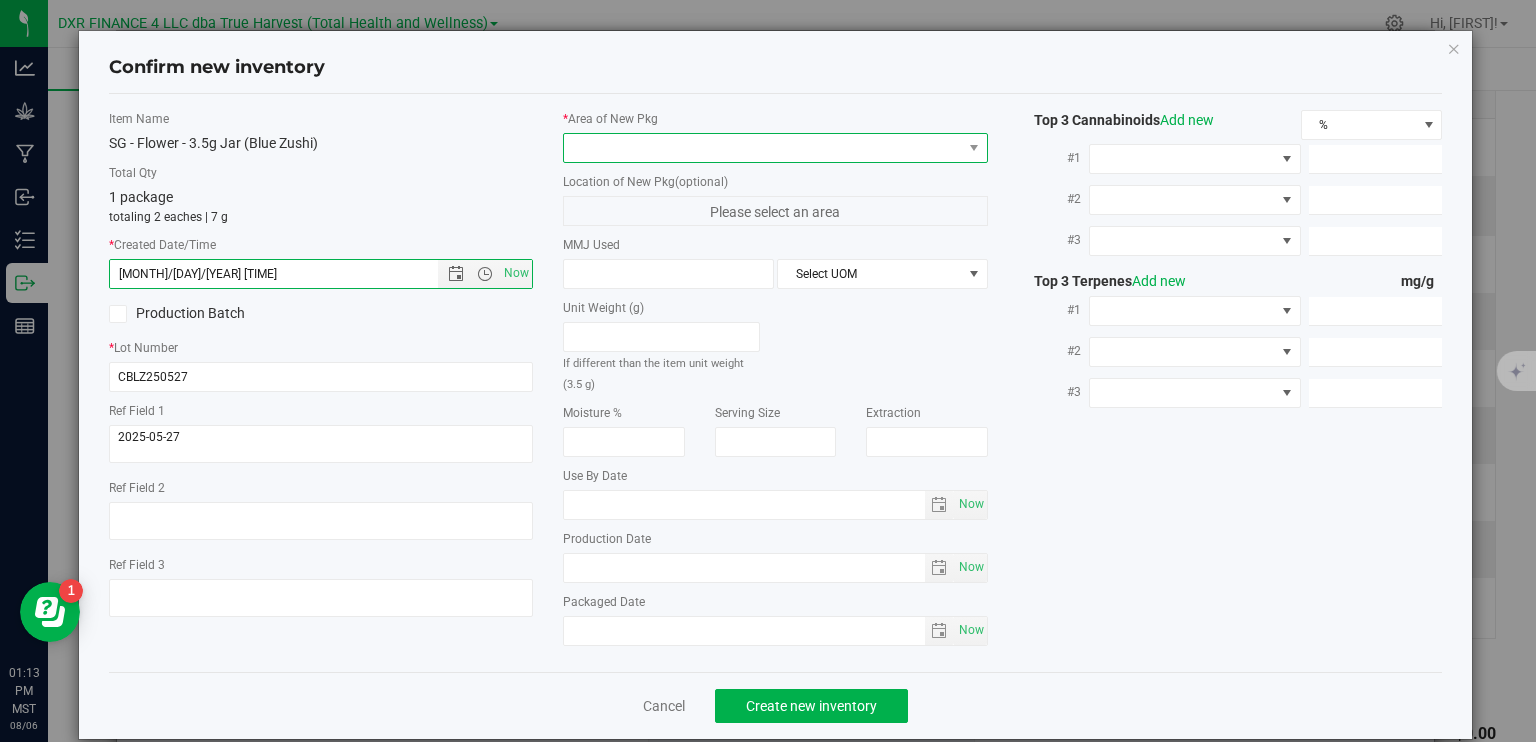 click at bounding box center [763, 148] 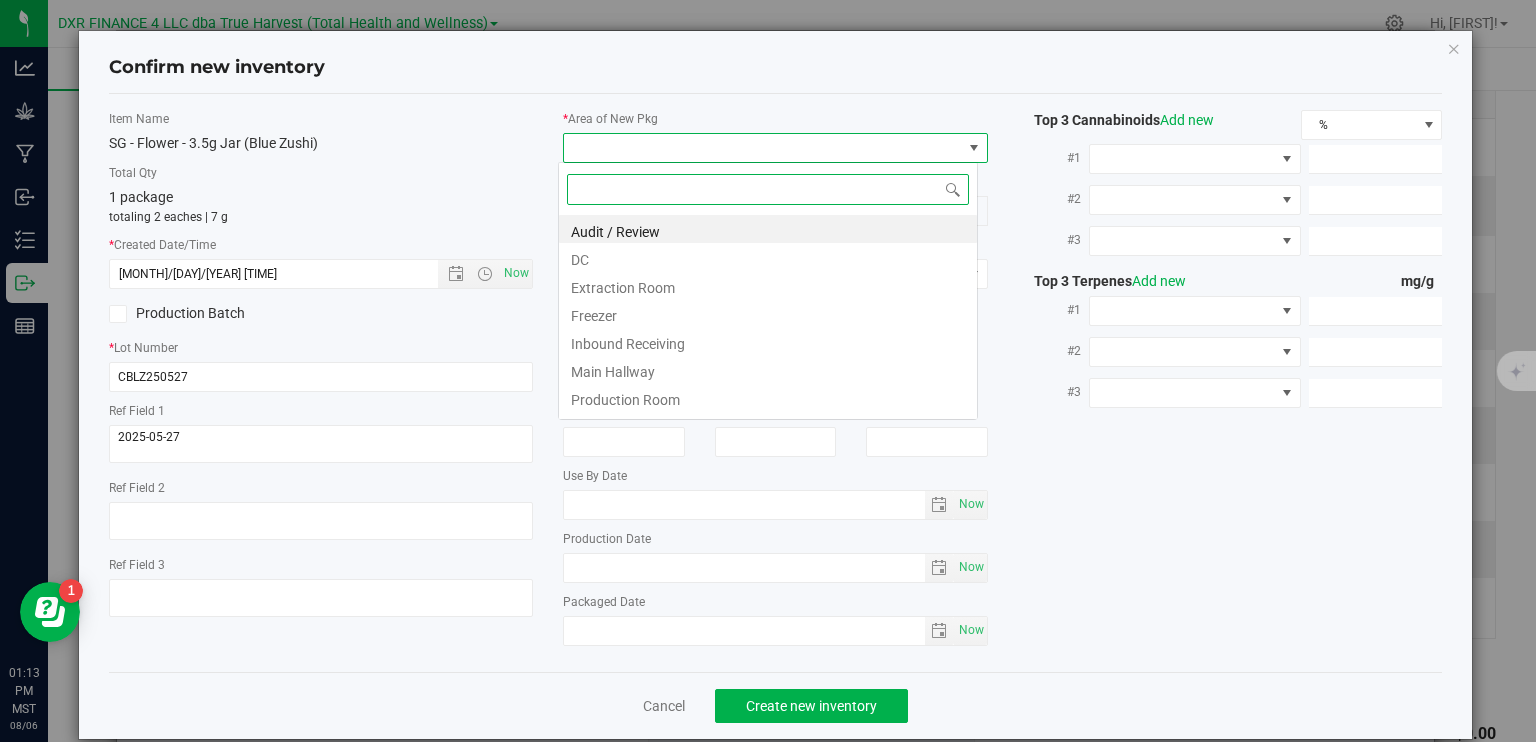 type on "[MONTH]/[DAY]/[YEAR] [HOUR]:[MINUTE] [AM/PM]" 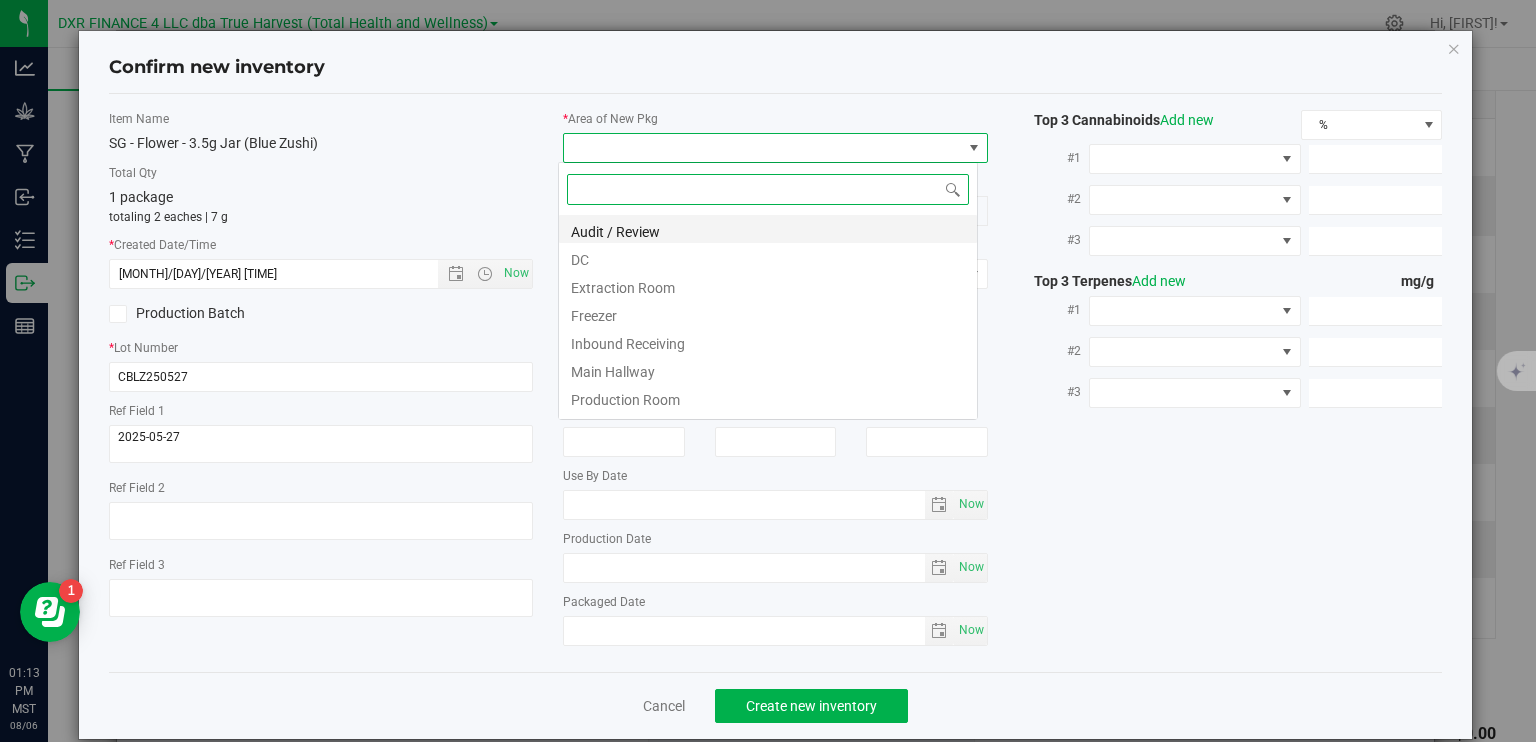 scroll, scrollTop: 99970, scrollLeft: 99580, axis: both 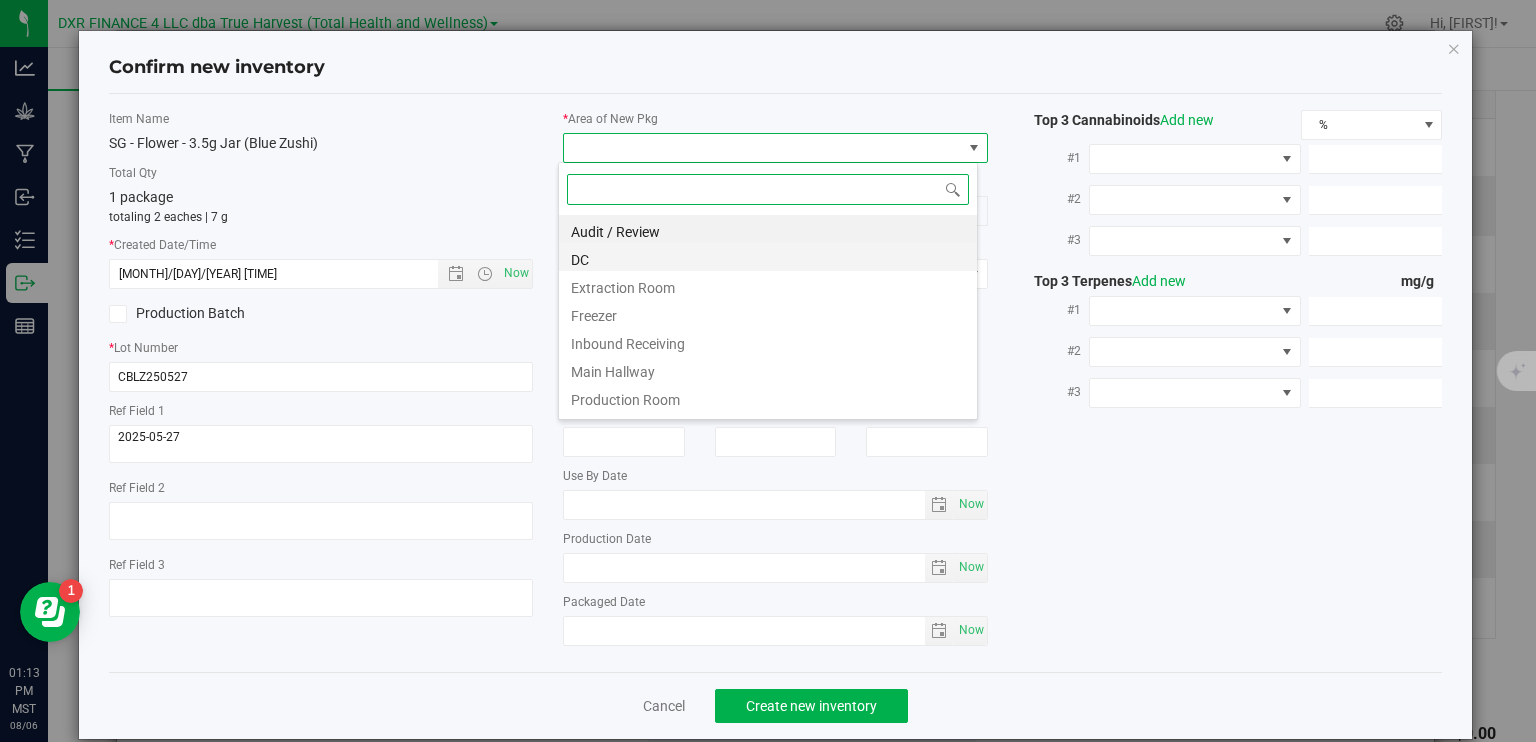 click on "DC" at bounding box center (768, 257) 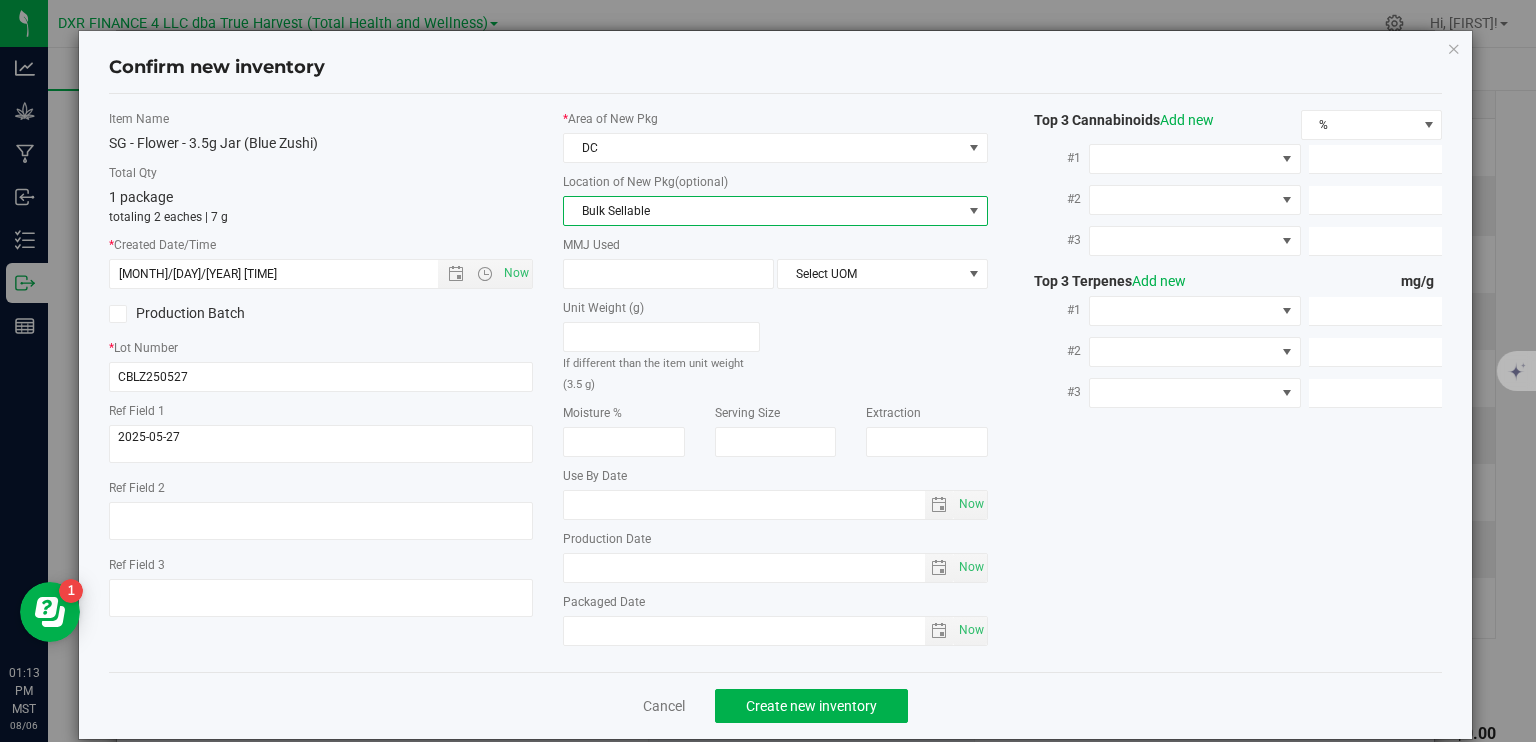 click on "Bulk Sellable" at bounding box center (763, 211) 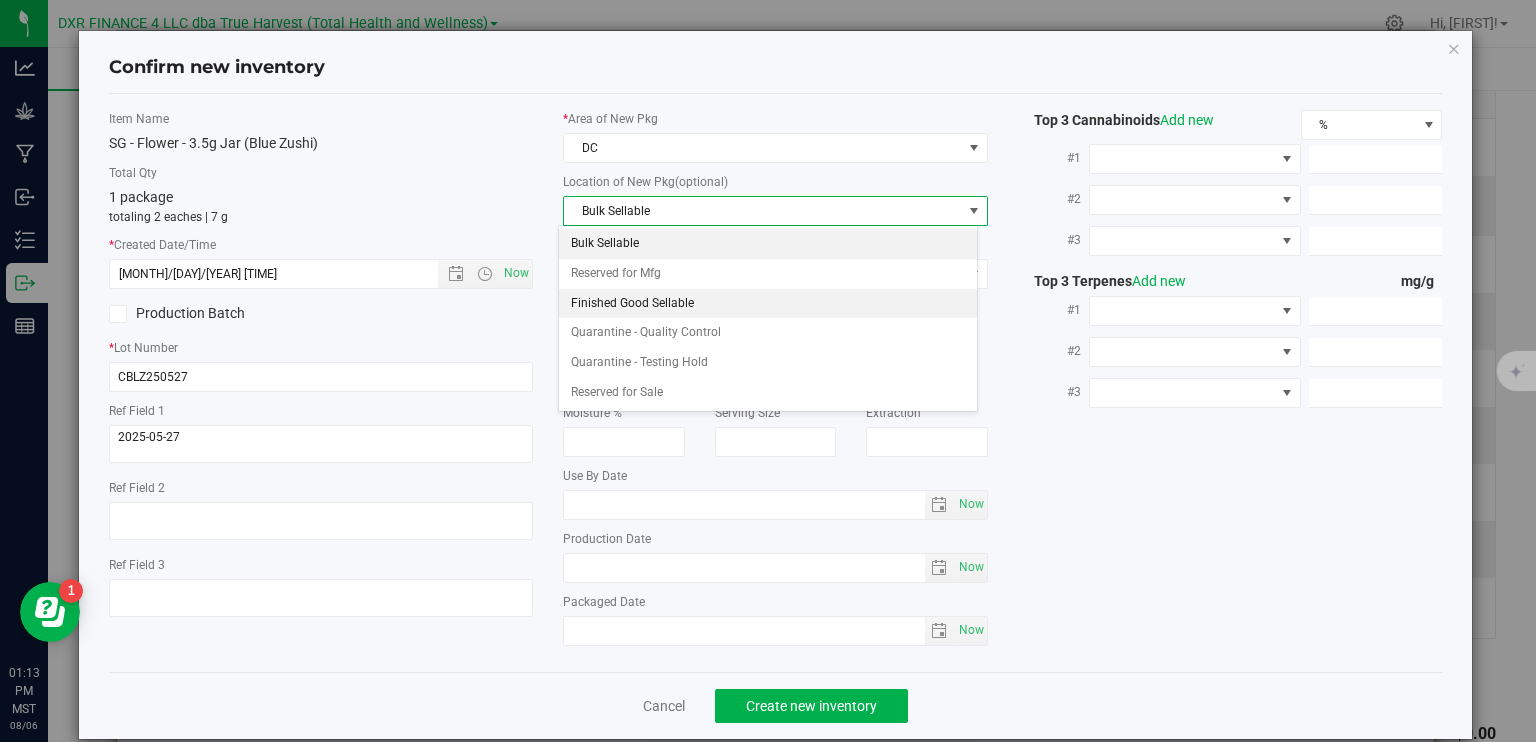drag, startPoint x: 702, startPoint y: 306, endPoint x: 636, endPoint y: 251, distance: 85.91275 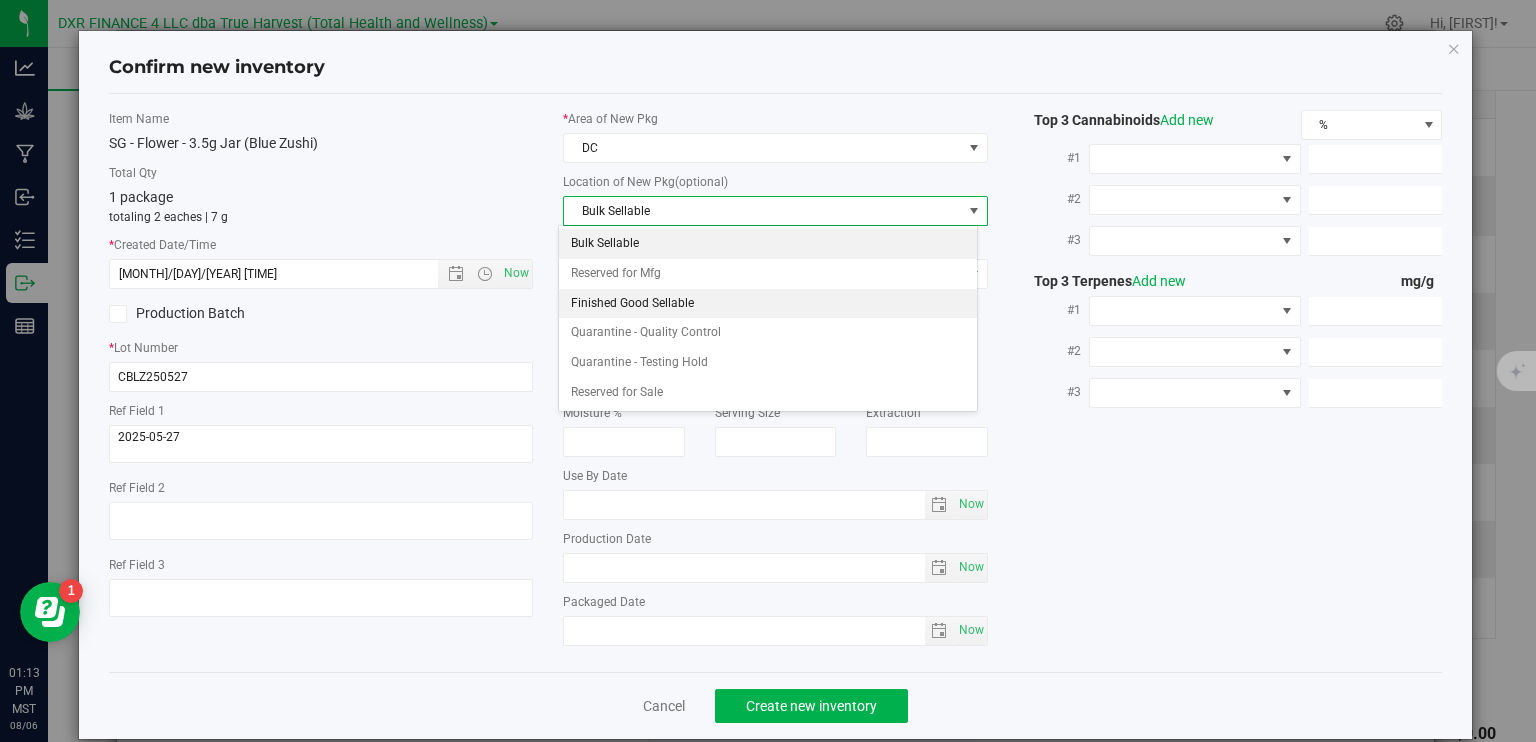 click on "Finished Good Sellable" at bounding box center [768, 304] 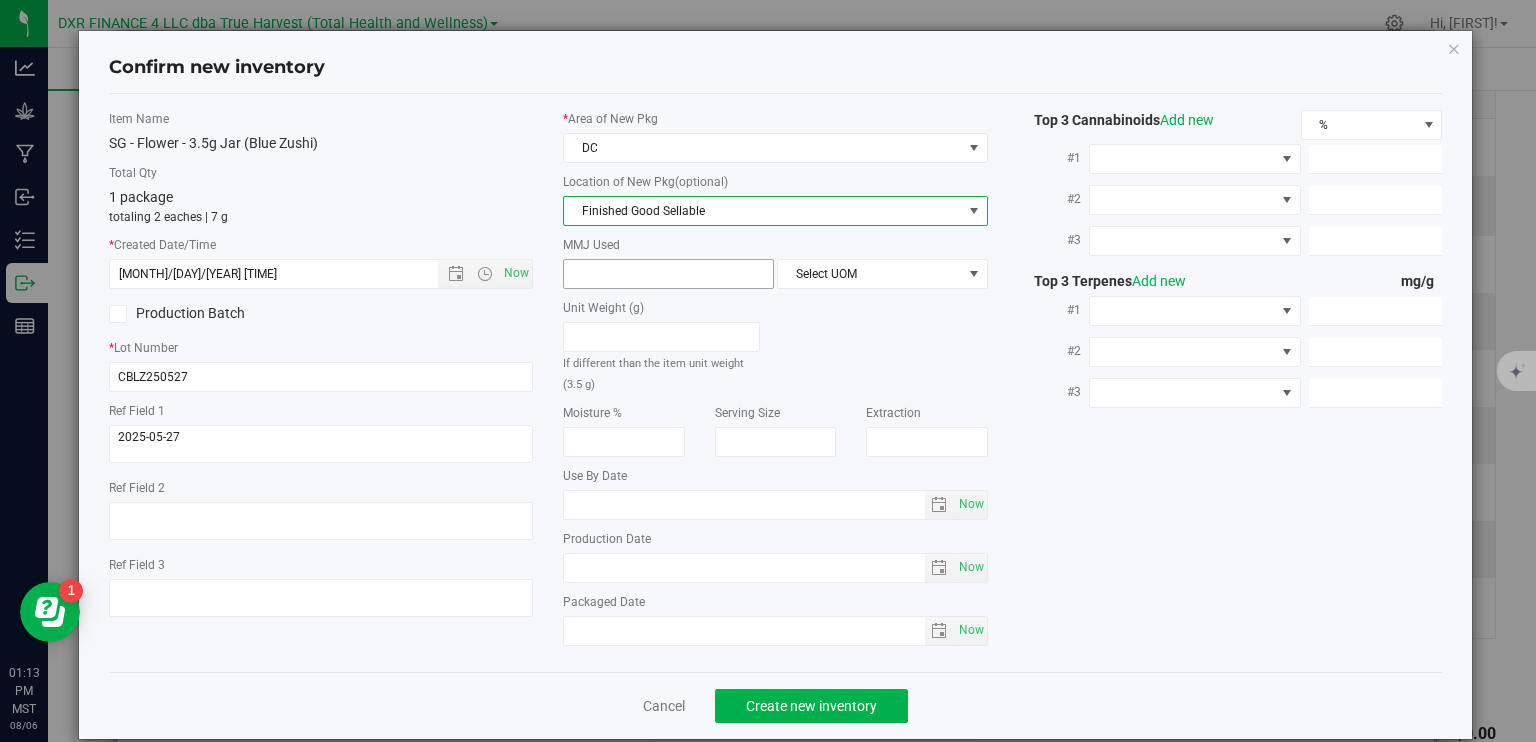 click at bounding box center [668, 274] 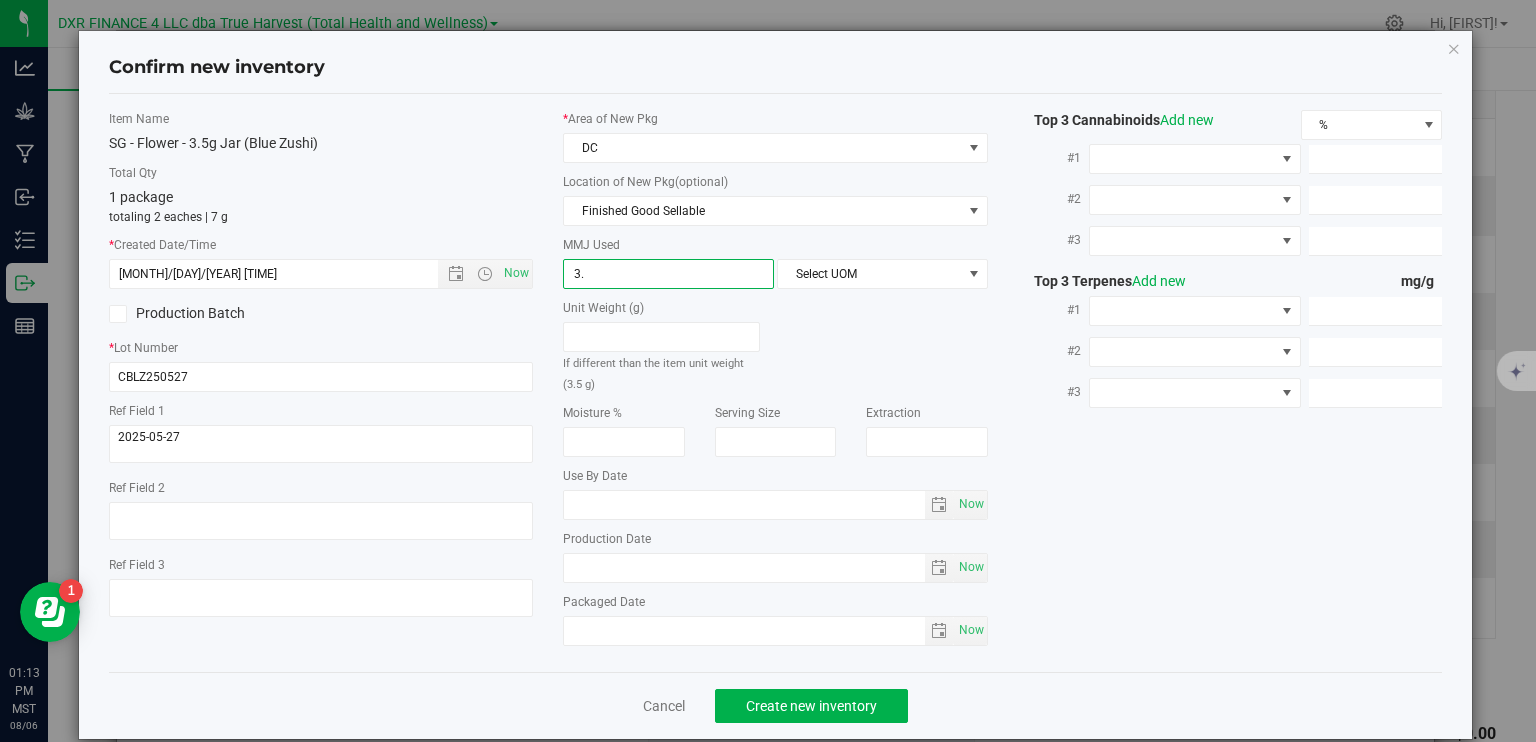 type on "3.5" 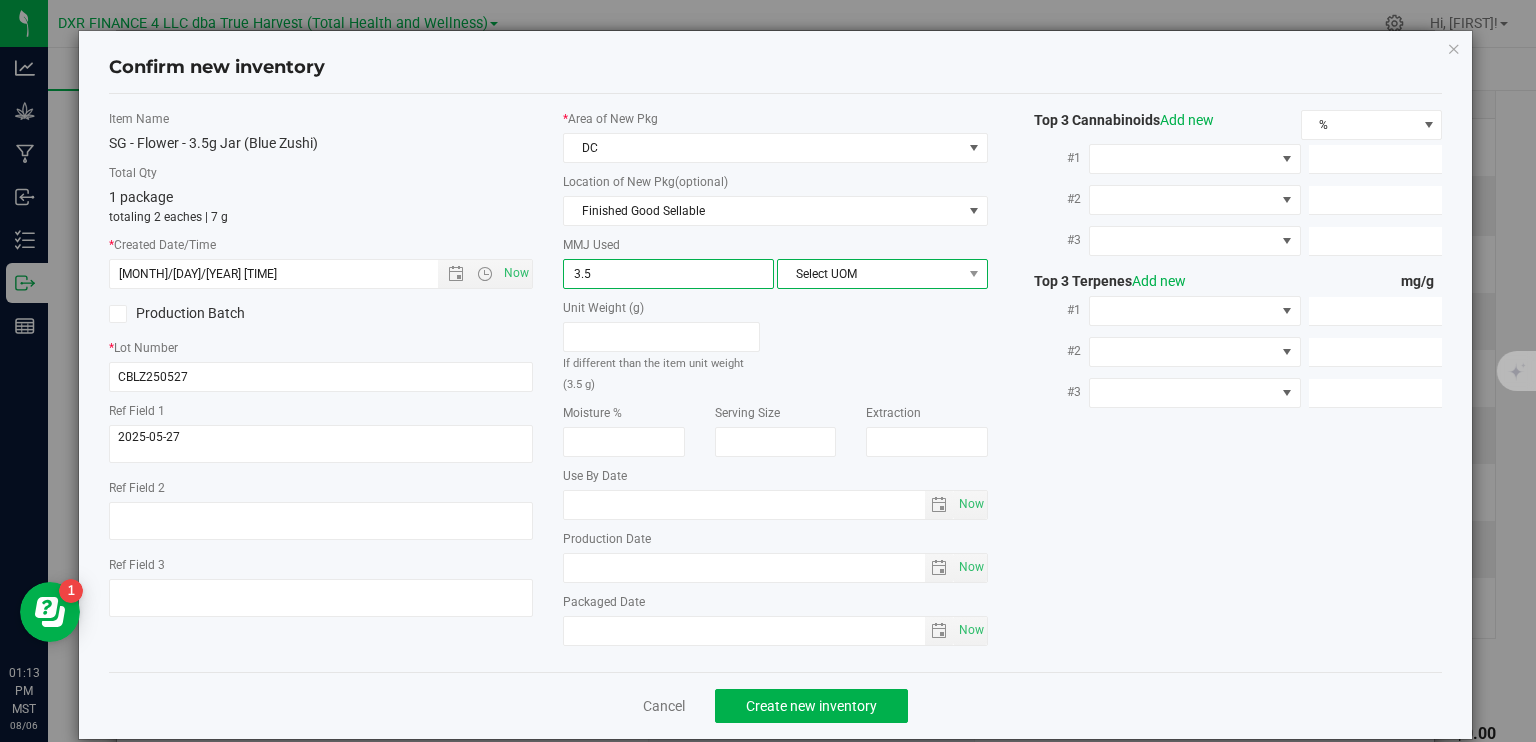 type on "3.5000" 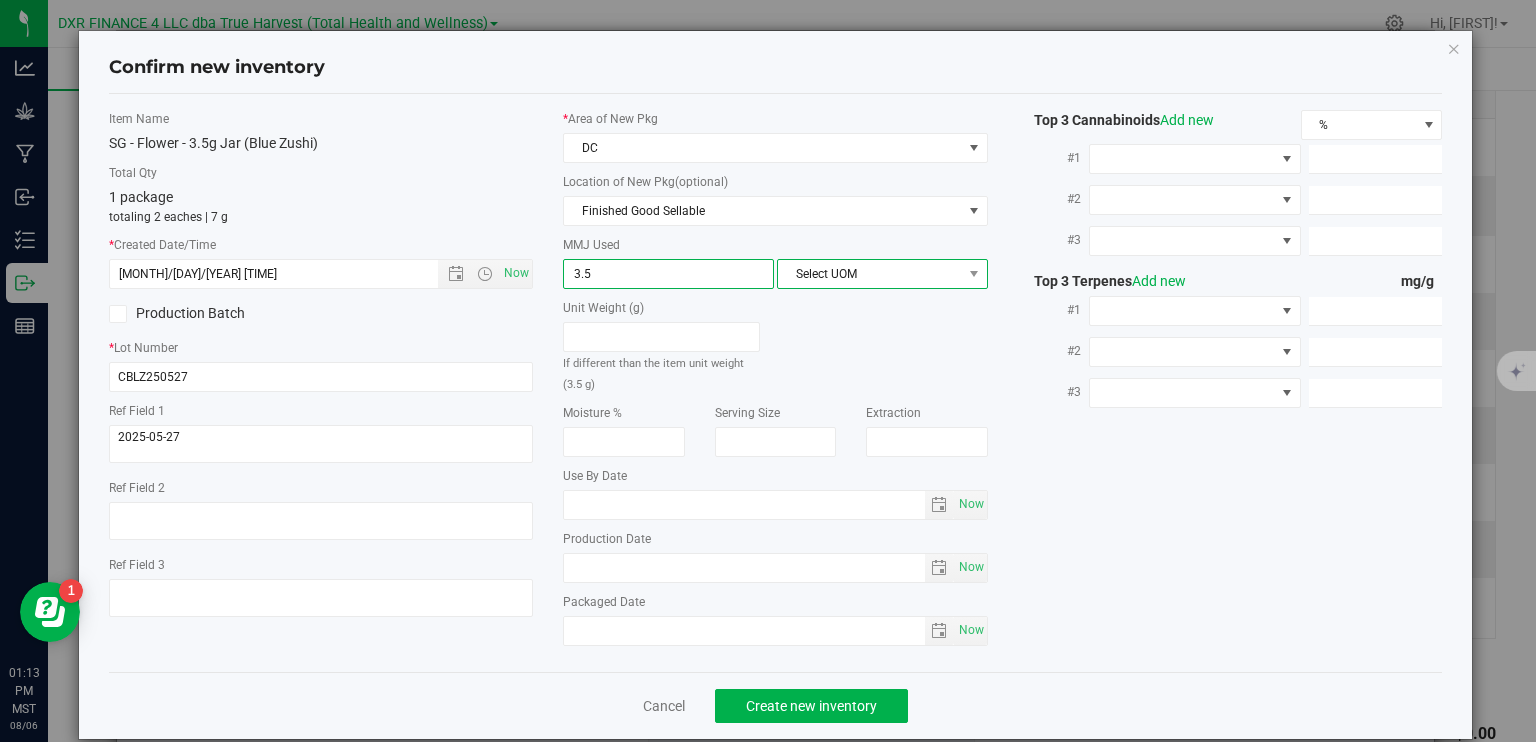 click on "Select UOM" at bounding box center [870, 274] 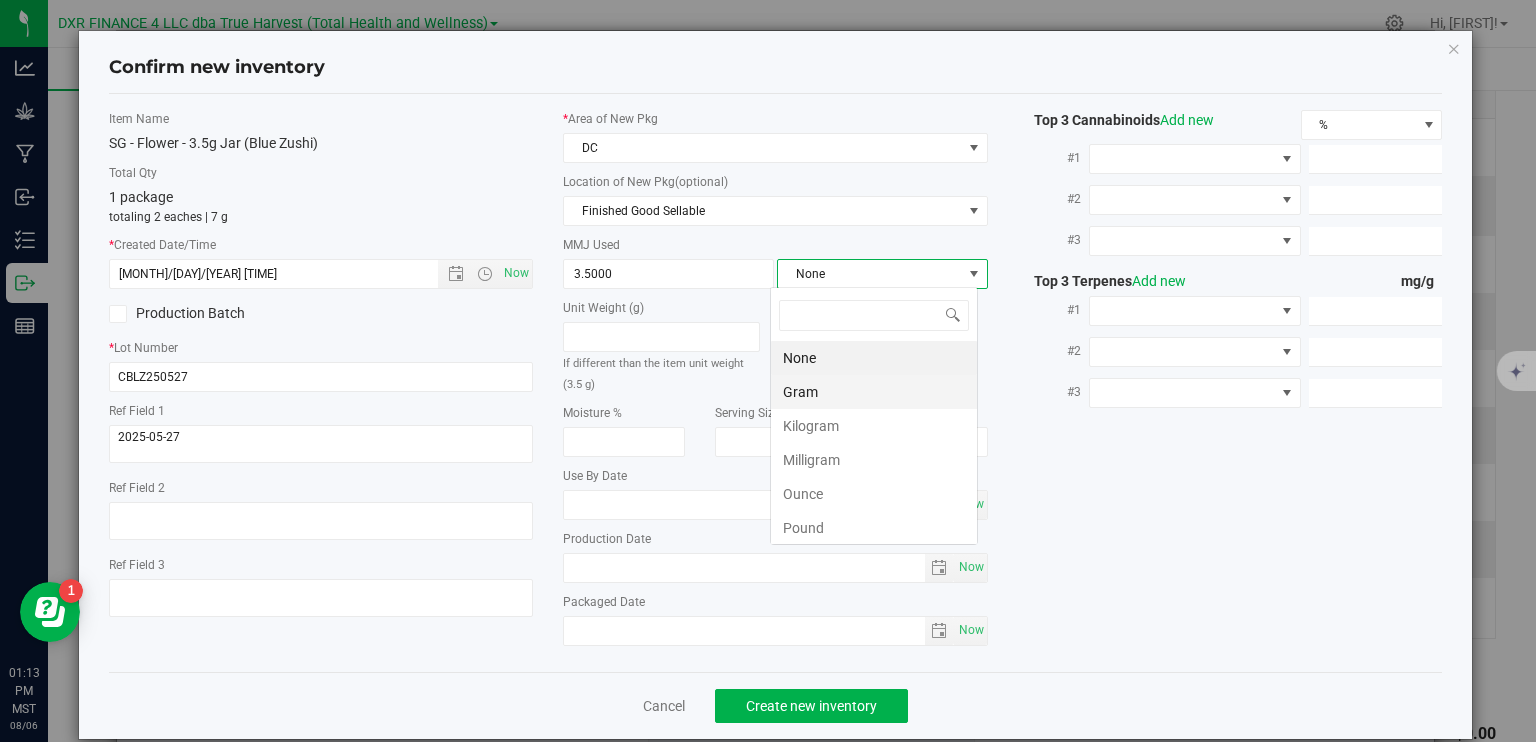 scroll, scrollTop: 99970, scrollLeft: 99792, axis: both 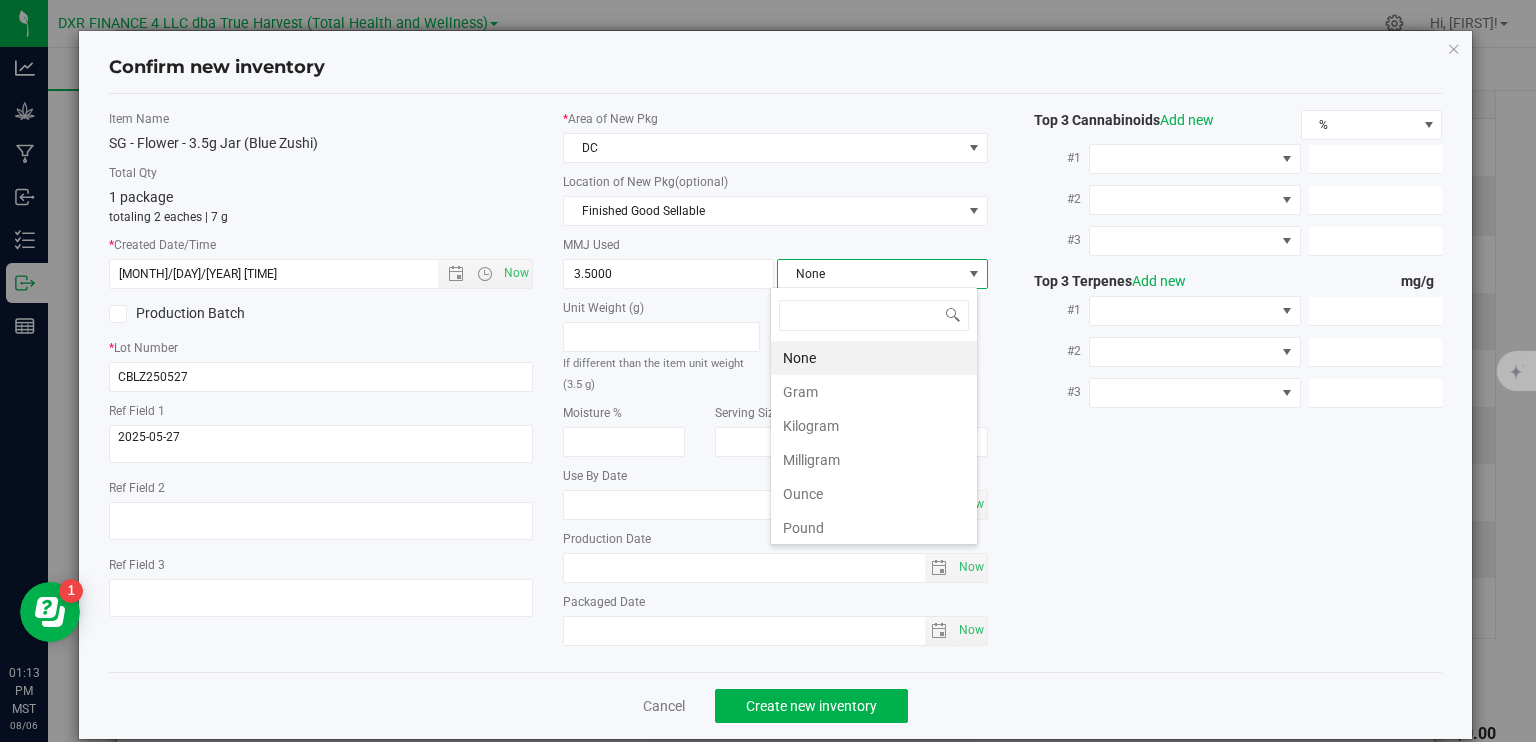 drag, startPoint x: 842, startPoint y: 395, endPoint x: 856, endPoint y: 420, distance: 28.653097 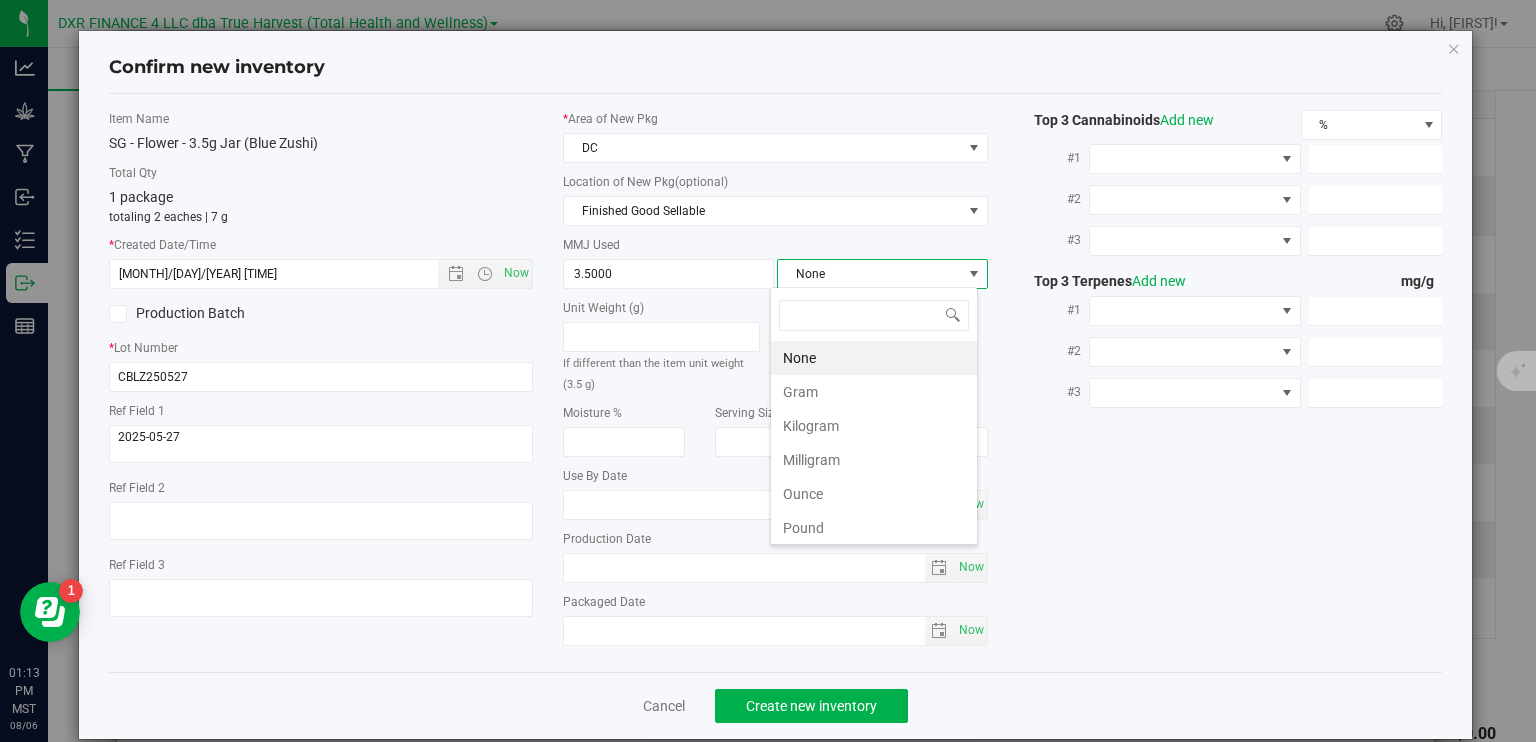 click on "Gram" at bounding box center (874, 392) 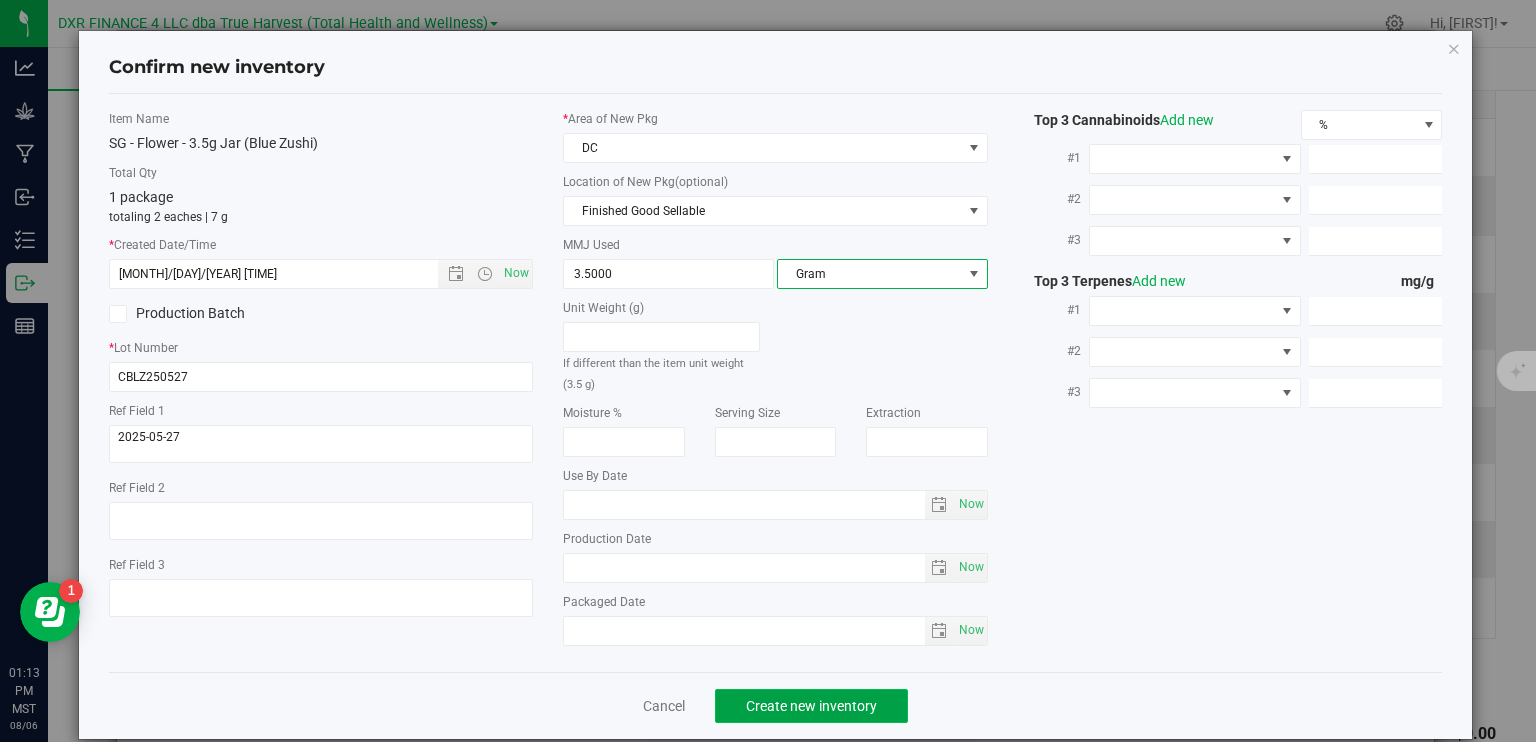 click on "Create new inventory" 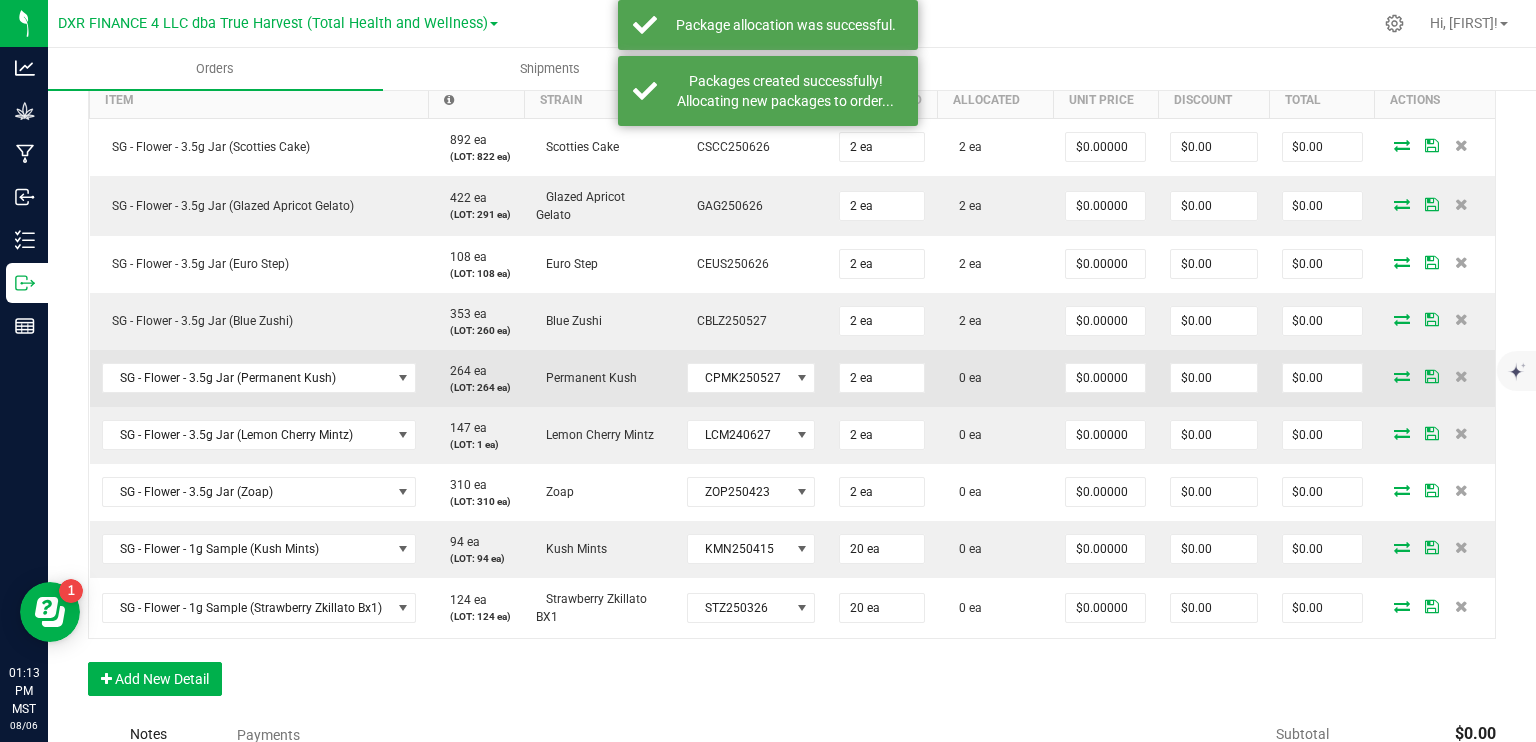 click at bounding box center (1402, 376) 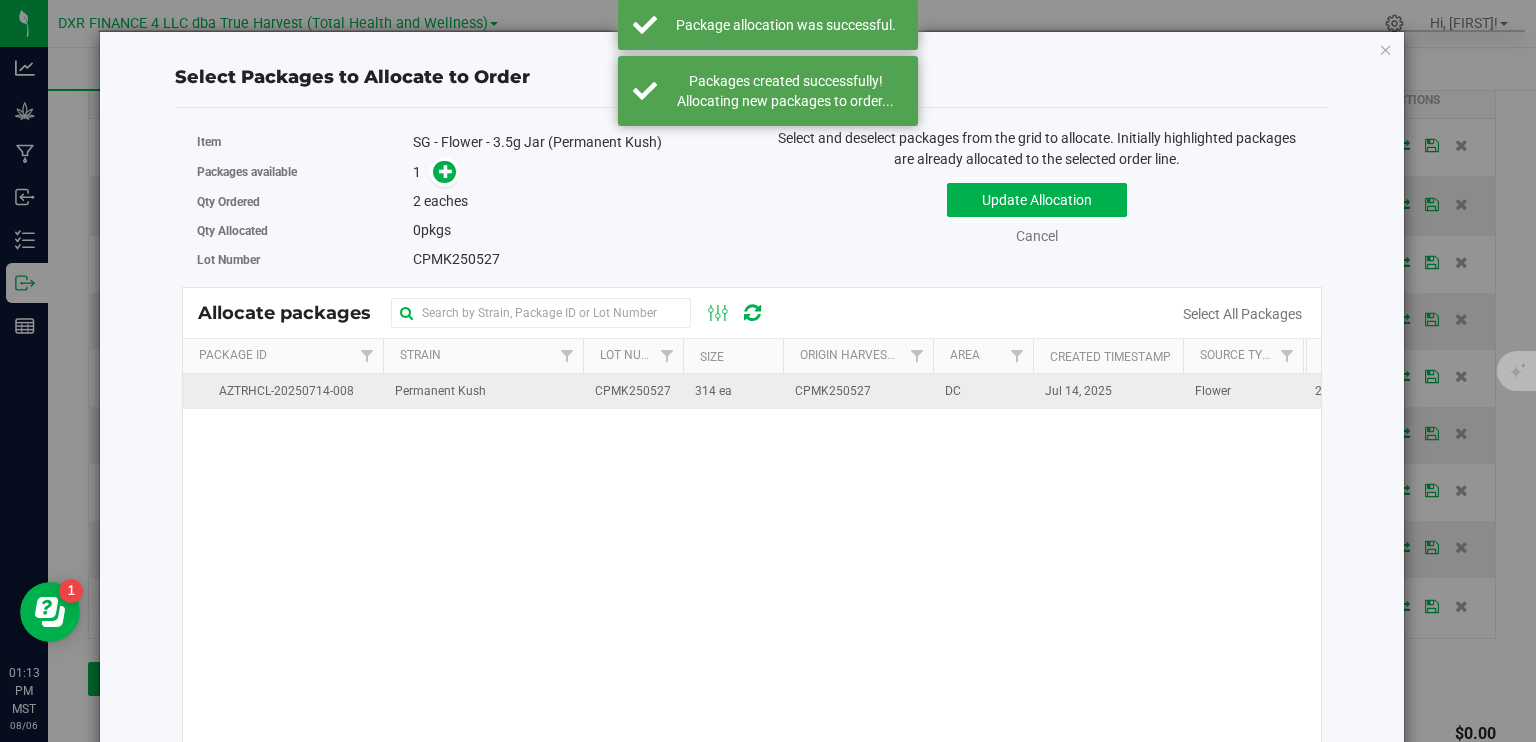 click on "314 ea" at bounding box center (713, 391) 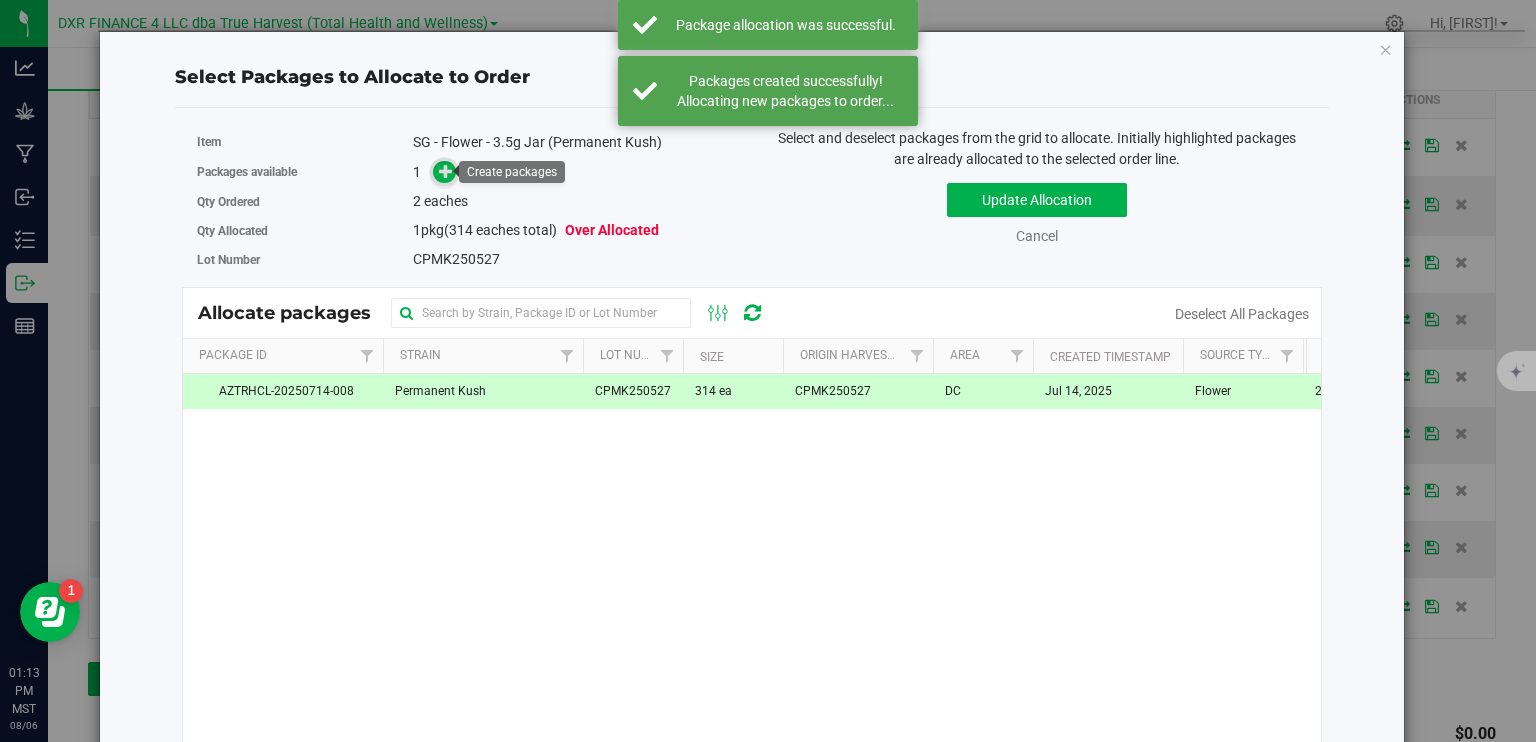 click at bounding box center [446, 171] 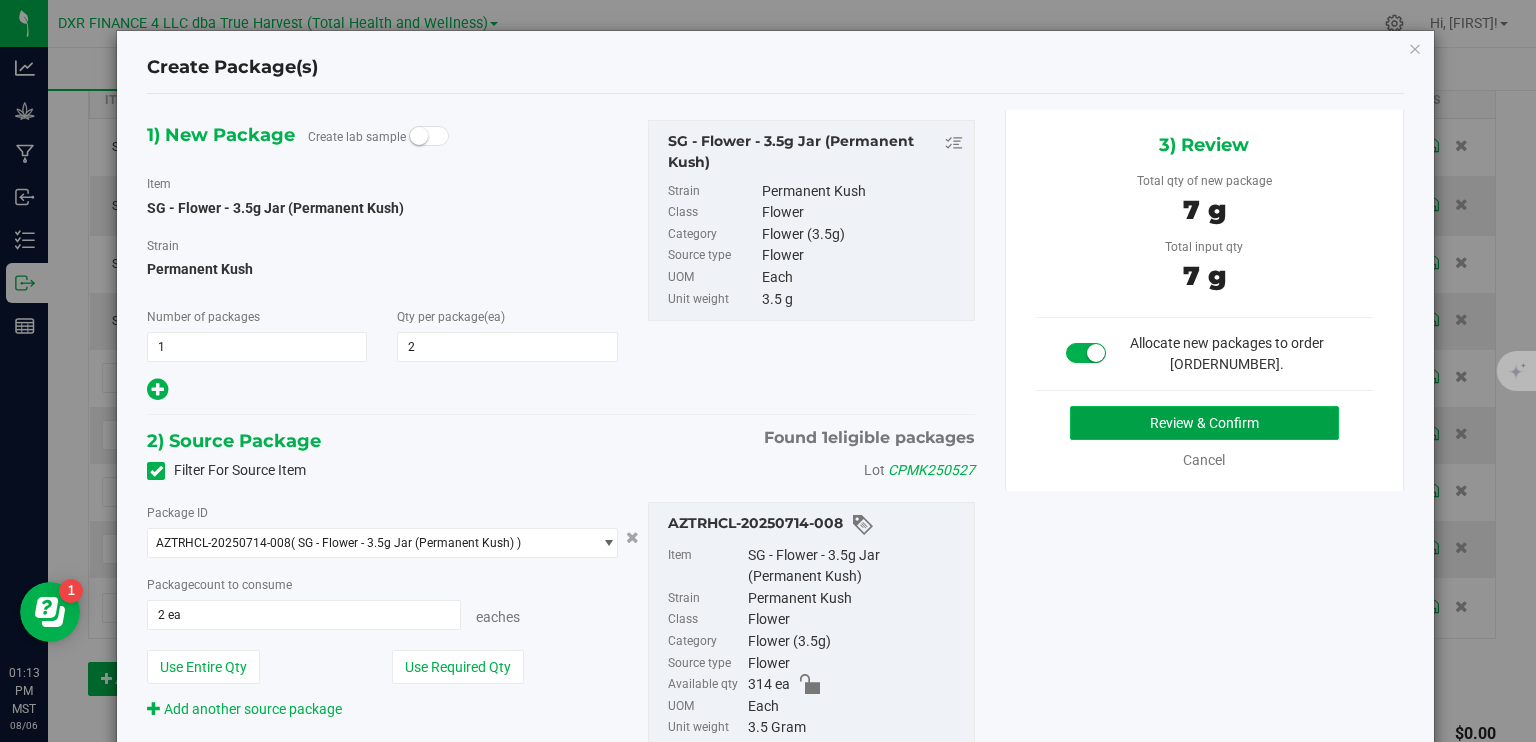 click on "Review & Confirm" at bounding box center (1204, 423) 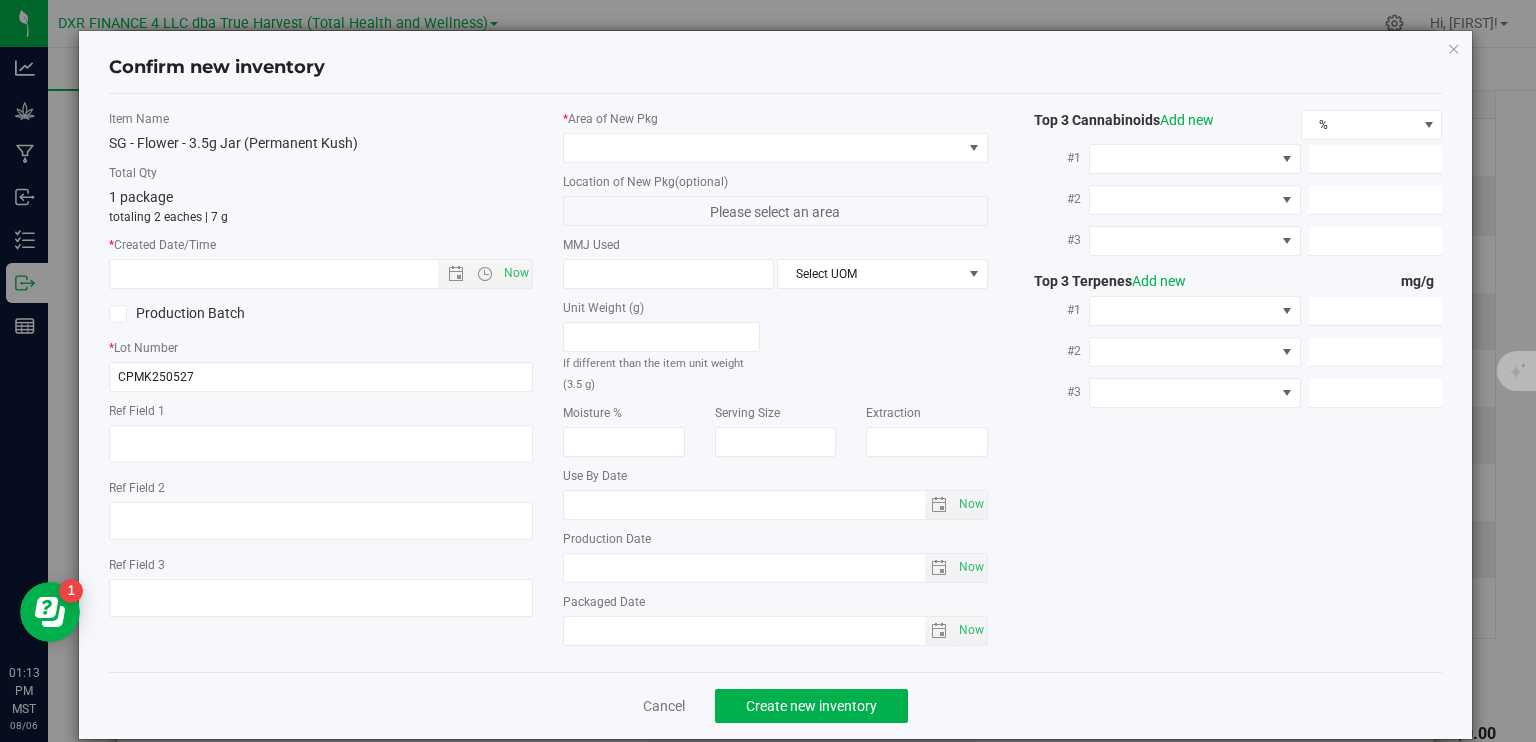 type on "2025-05-27" 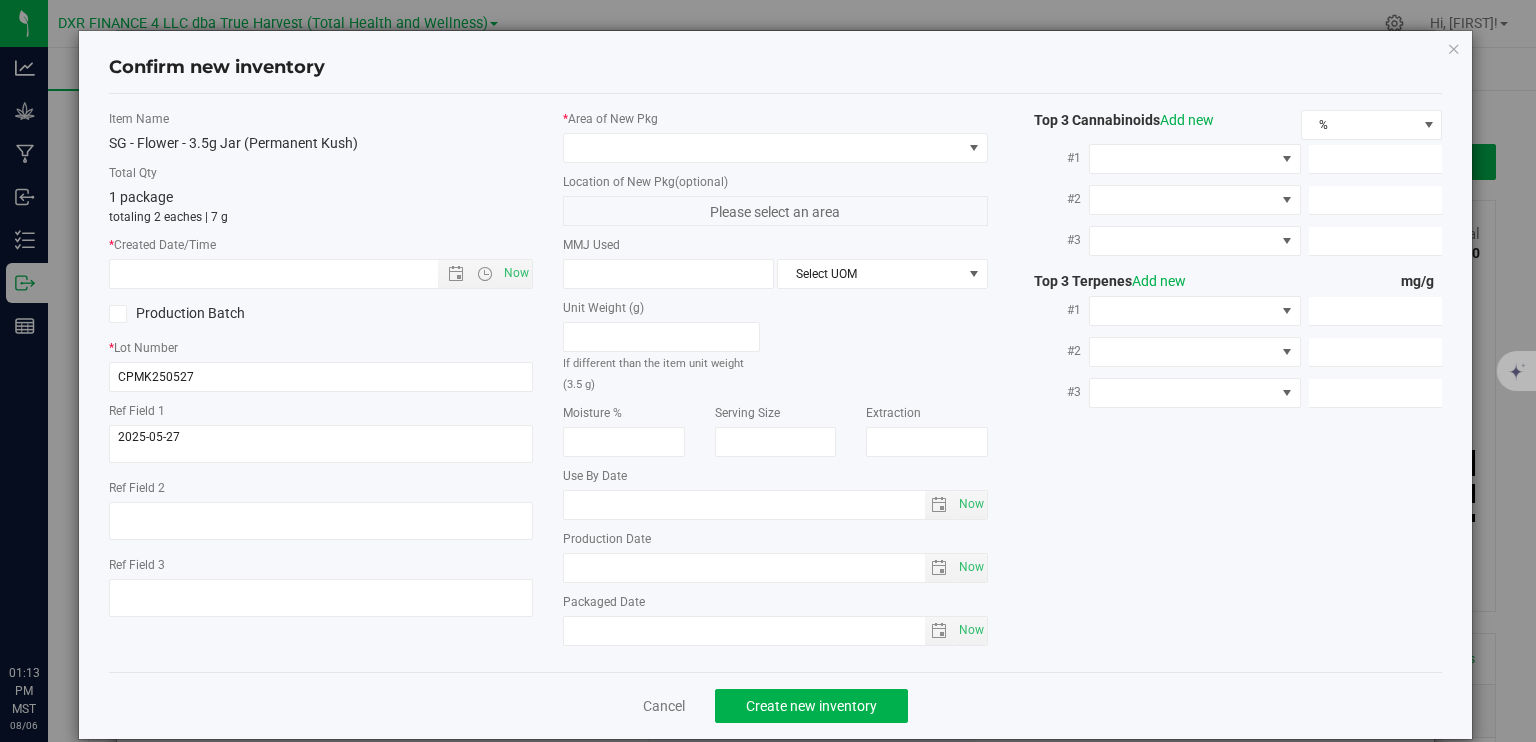 scroll, scrollTop: 0, scrollLeft: 0, axis: both 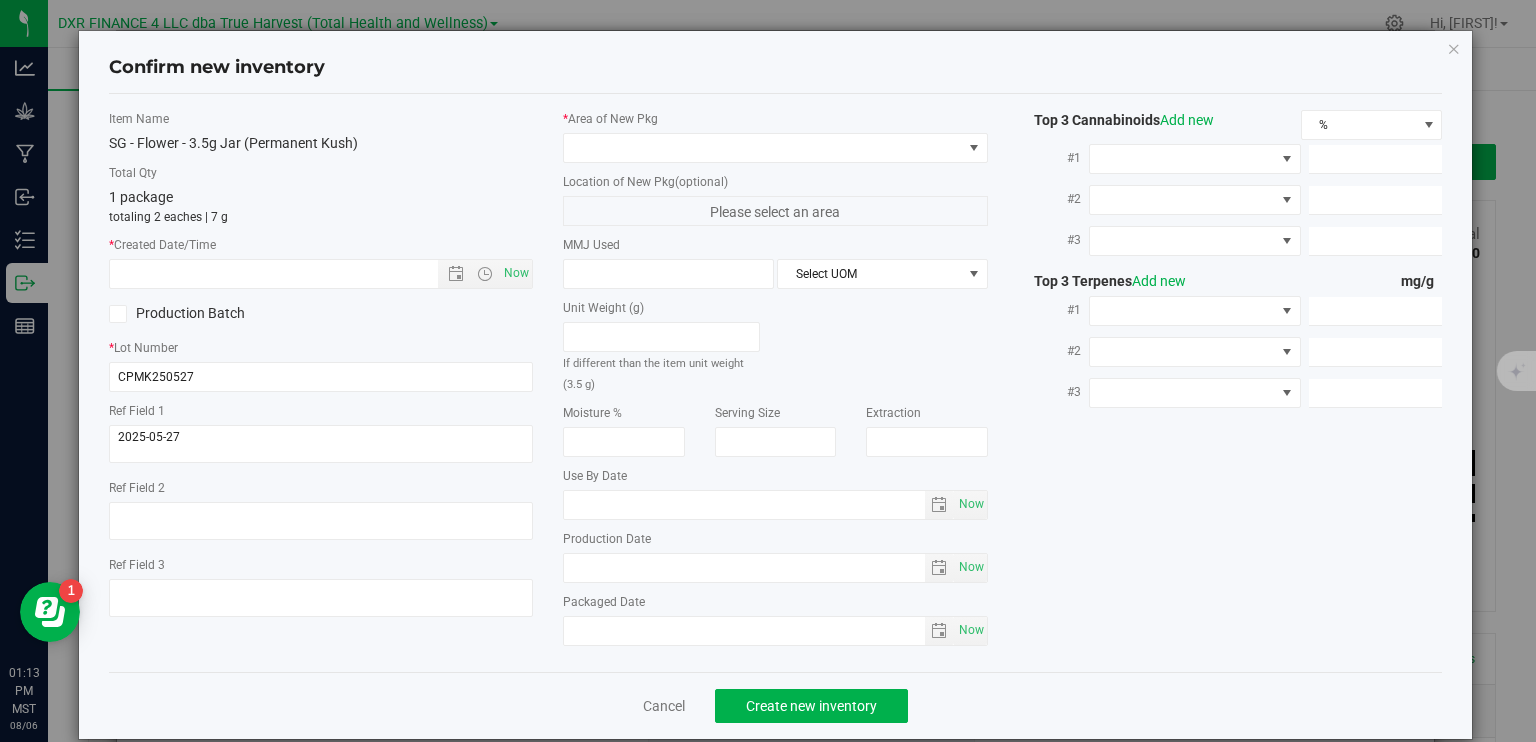 click at bounding box center [321, 444] 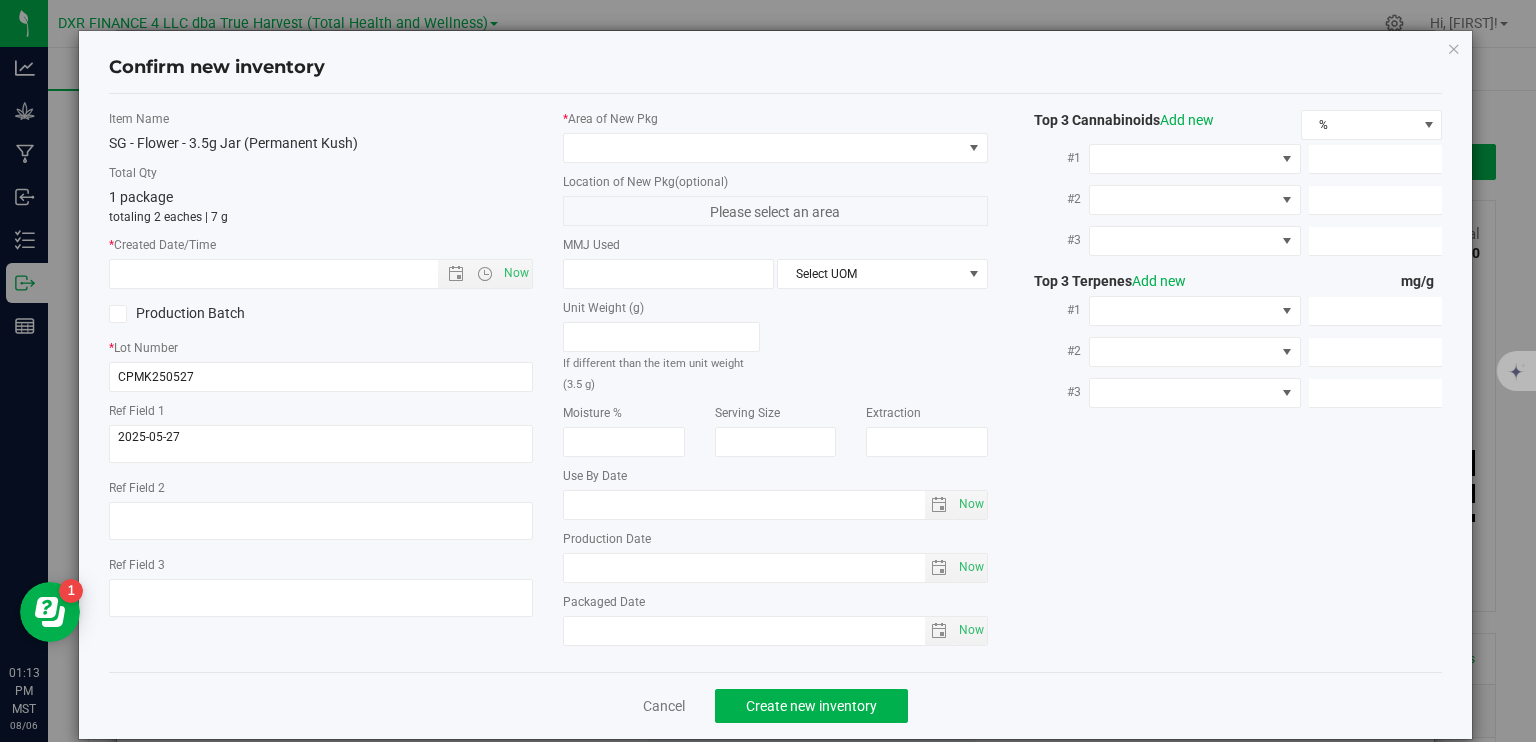scroll, scrollTop: 0, scrollLeft: 0, axis: both 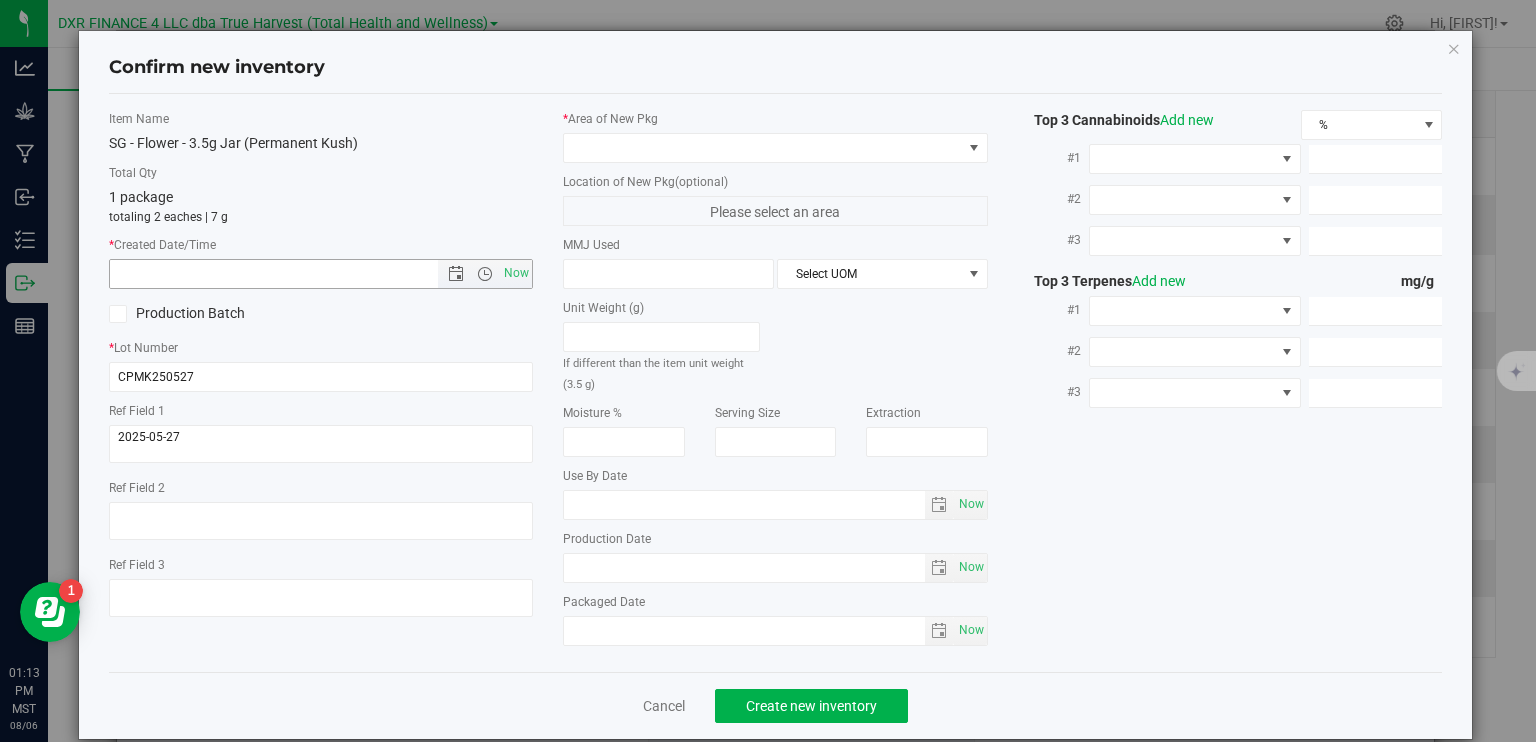 click at bounding box center [291, 274] 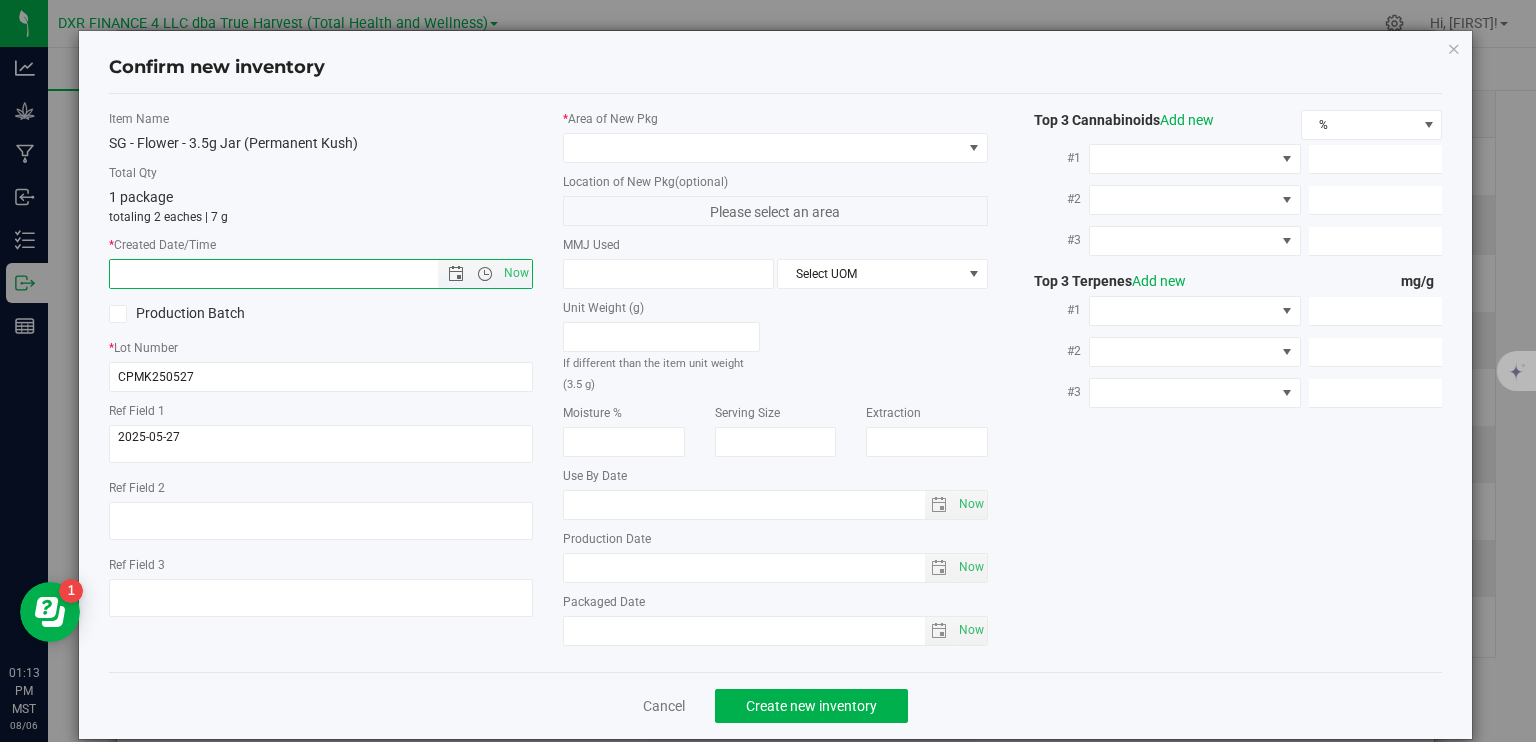paste on "2025-05-27" 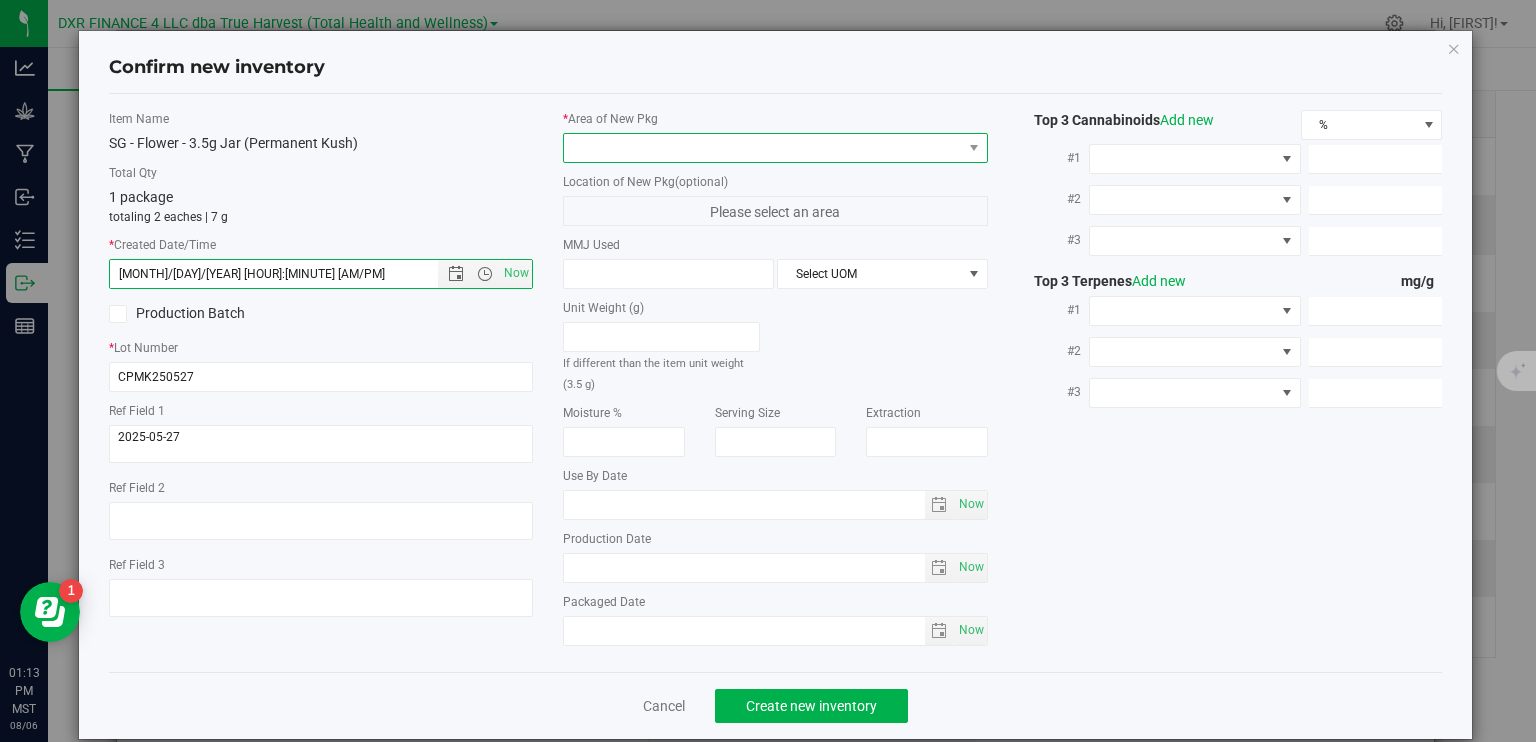 type on "[MONTH]/[DAY]/[YEAR] [HOUR]:[MINUTE] [AM/PM]" 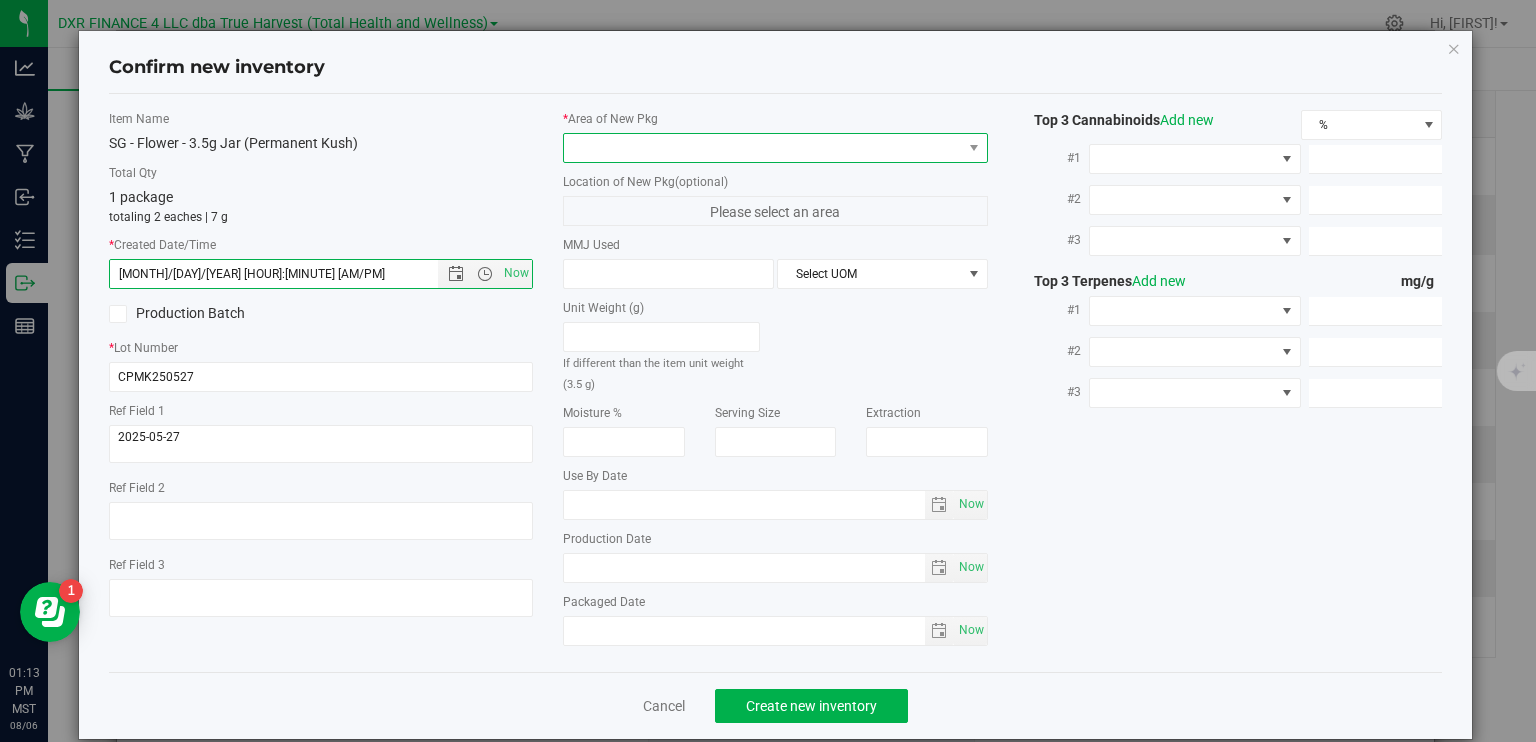 click at bounding box center (763, 148) 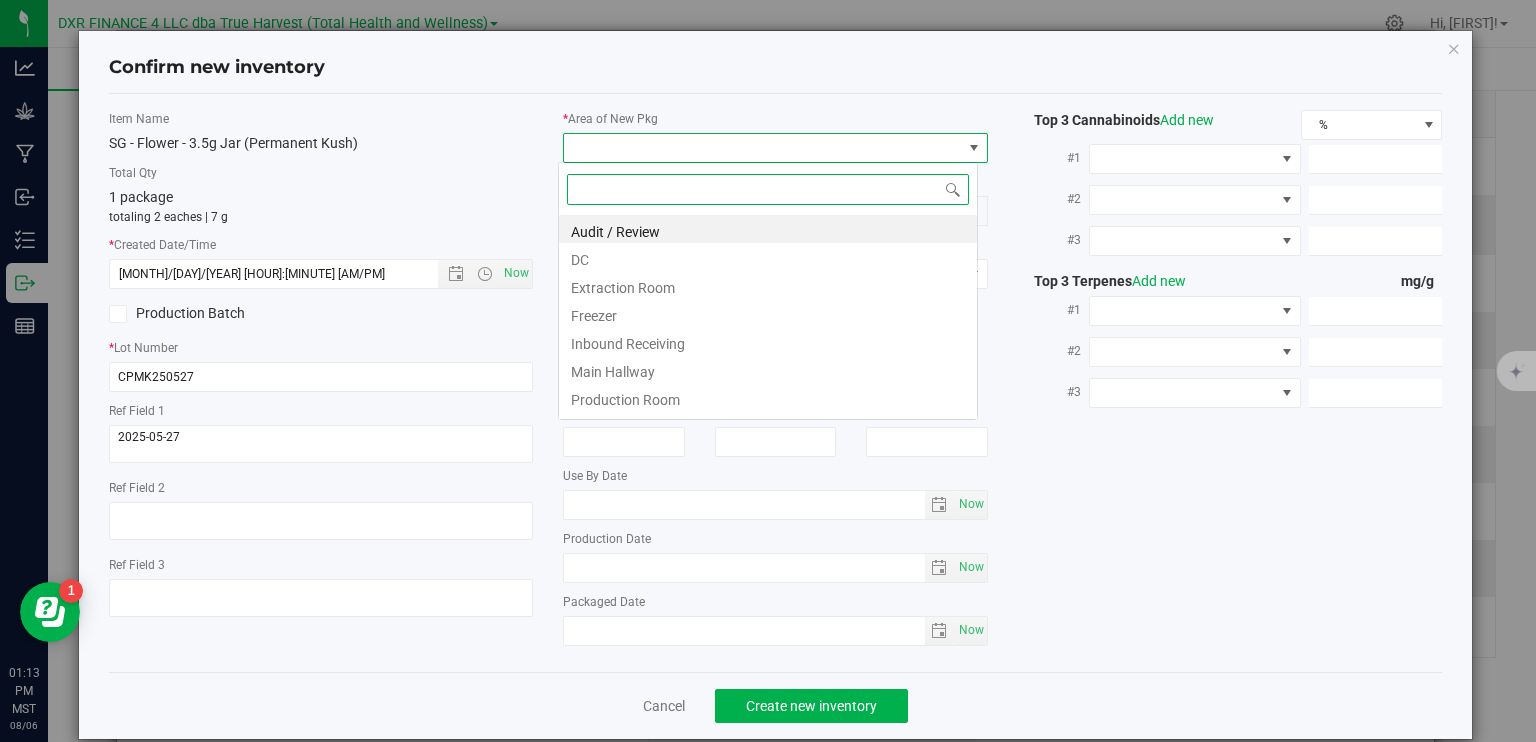 scroll, scrollTop: 99970, scrollLeft: 99580, axis: both 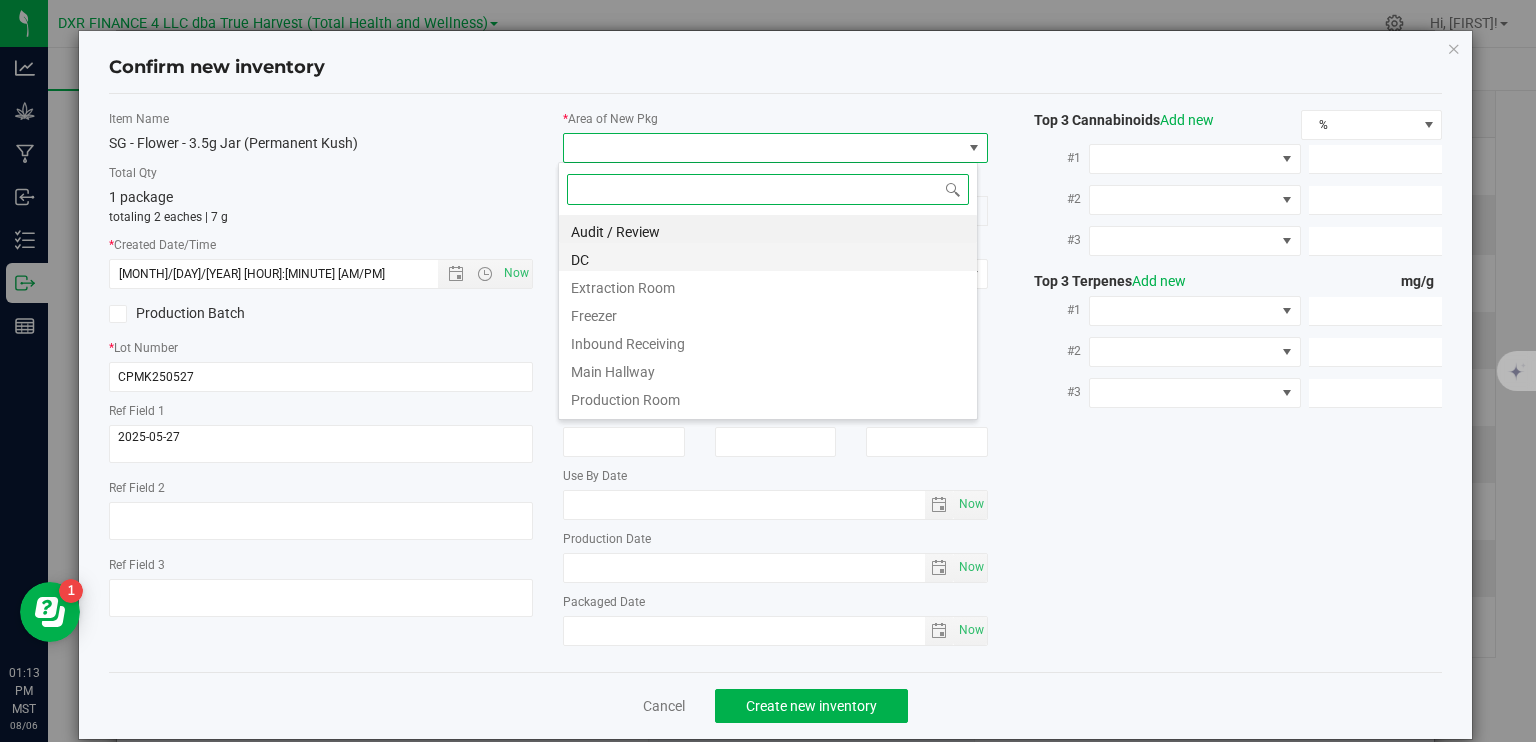 click on "DC" at bounding box center [768, 257] 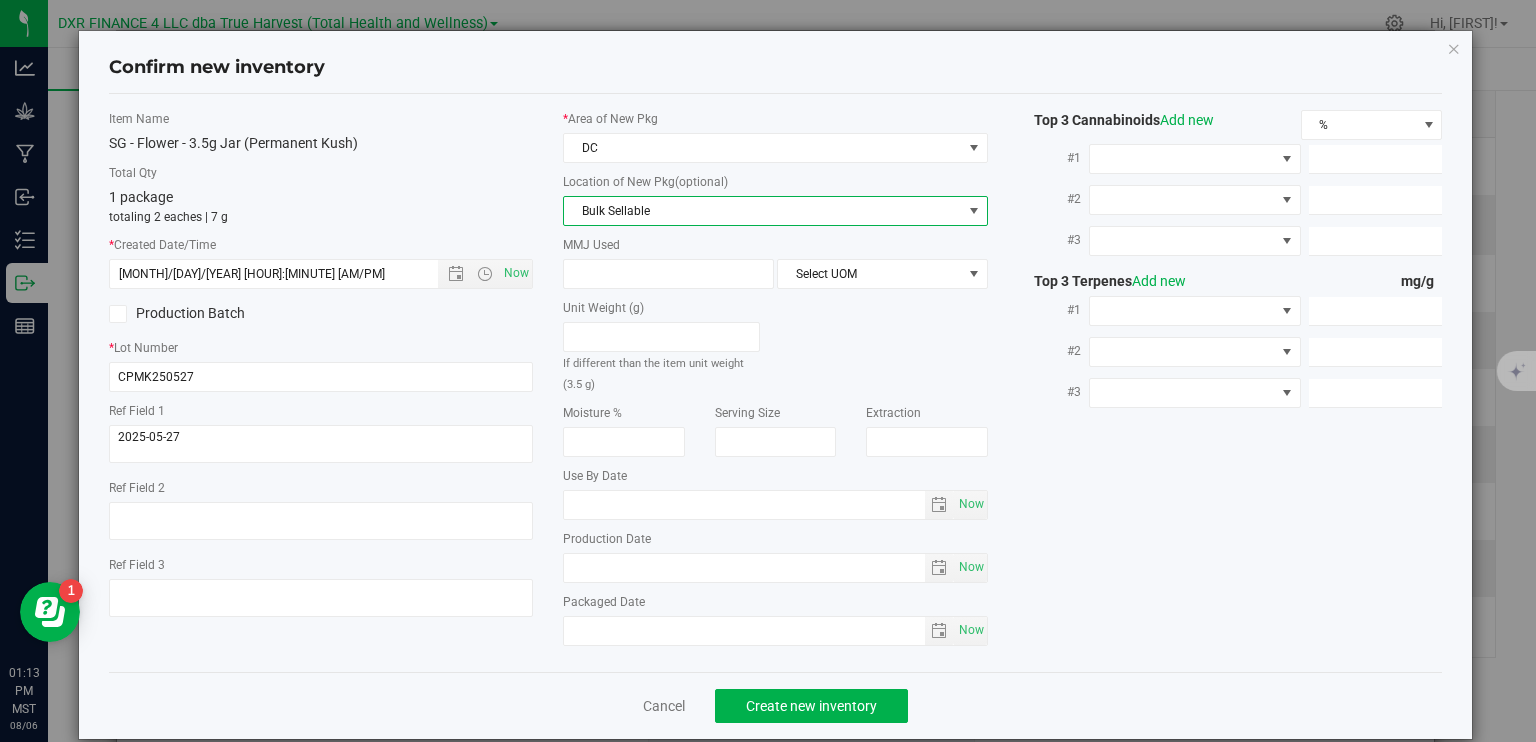 click on "Bulk Sellable" at bounding box center [763, 211] 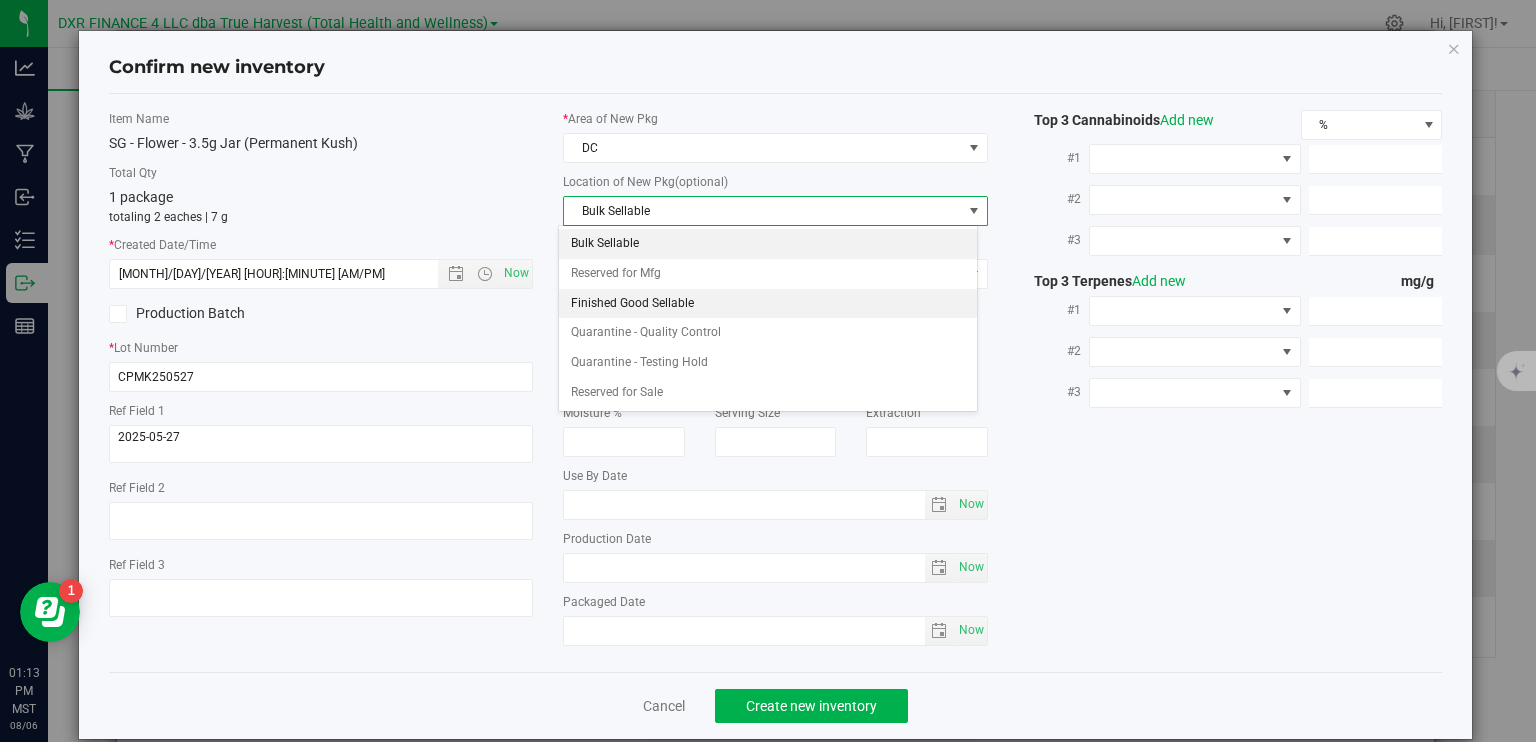 click on "Finished Good Sellable" at bounding box center [768, 304] 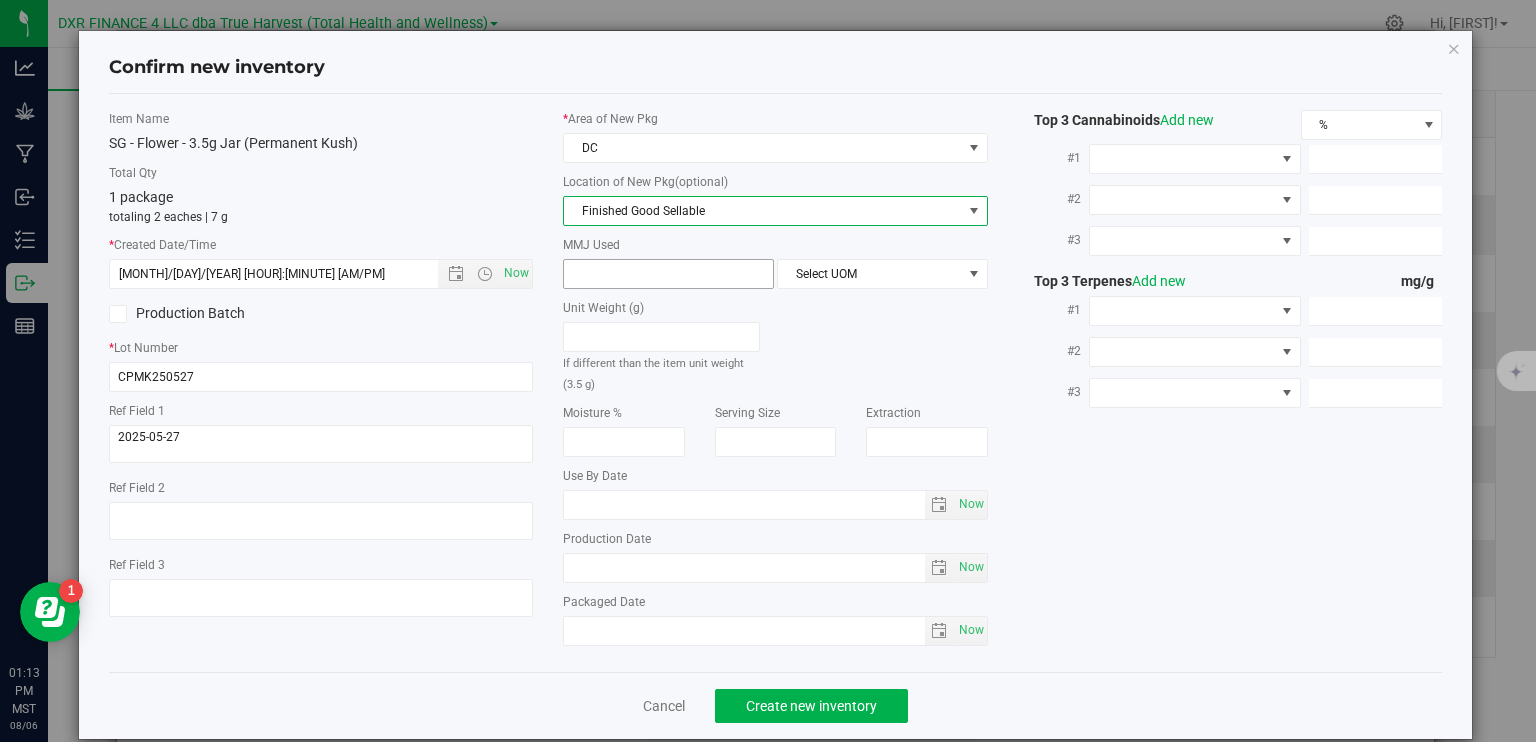 click at bounding box center [668, 274] 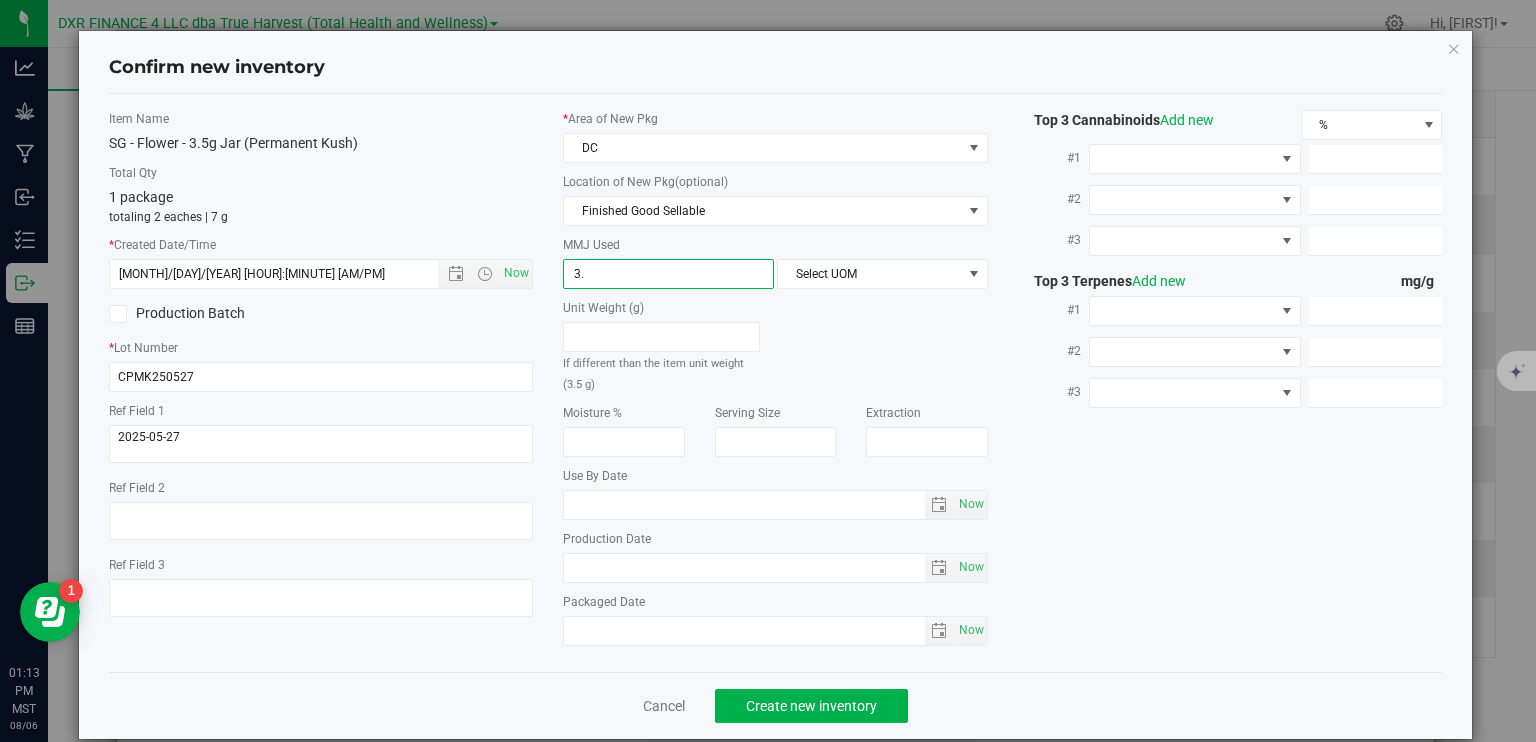 type on "3.5" 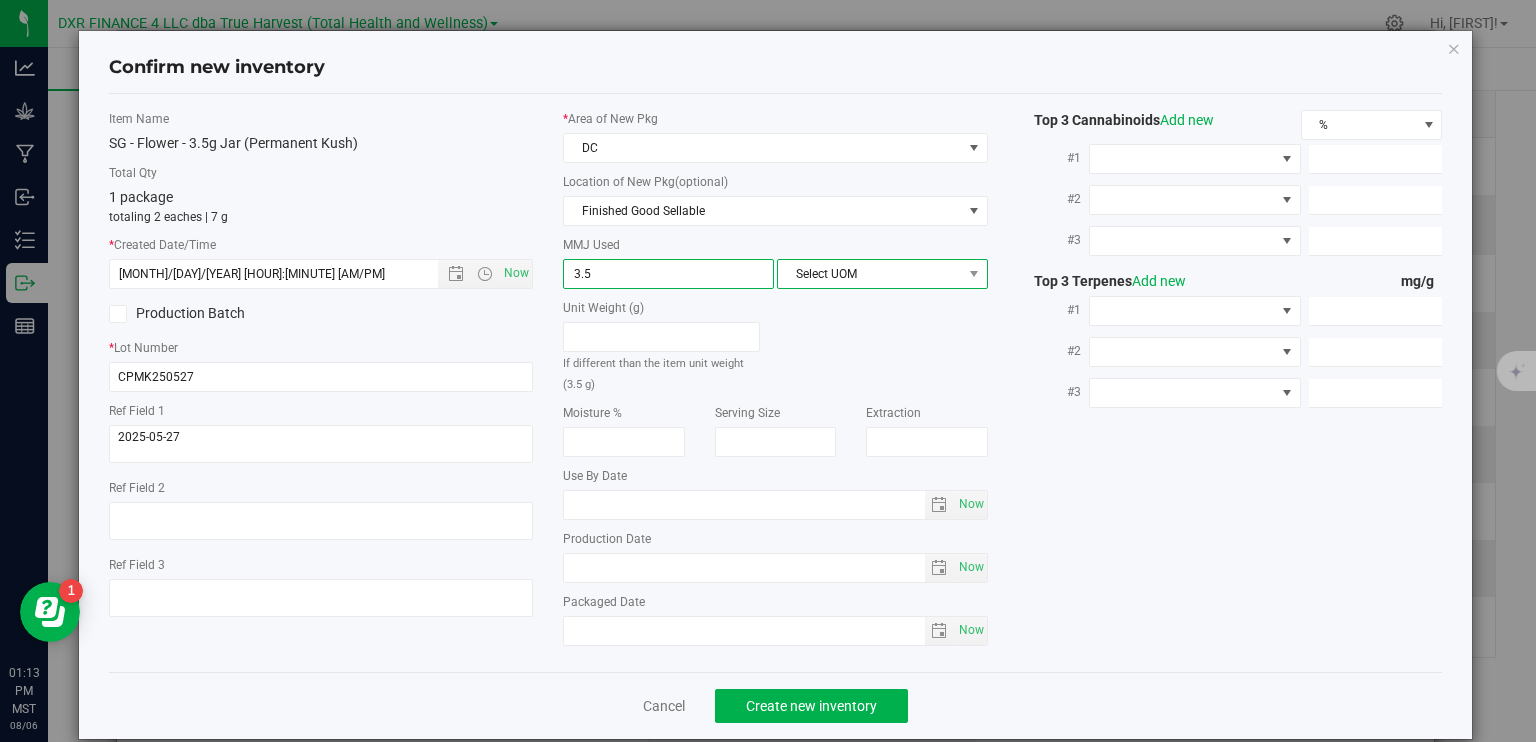 type on "3.5000" 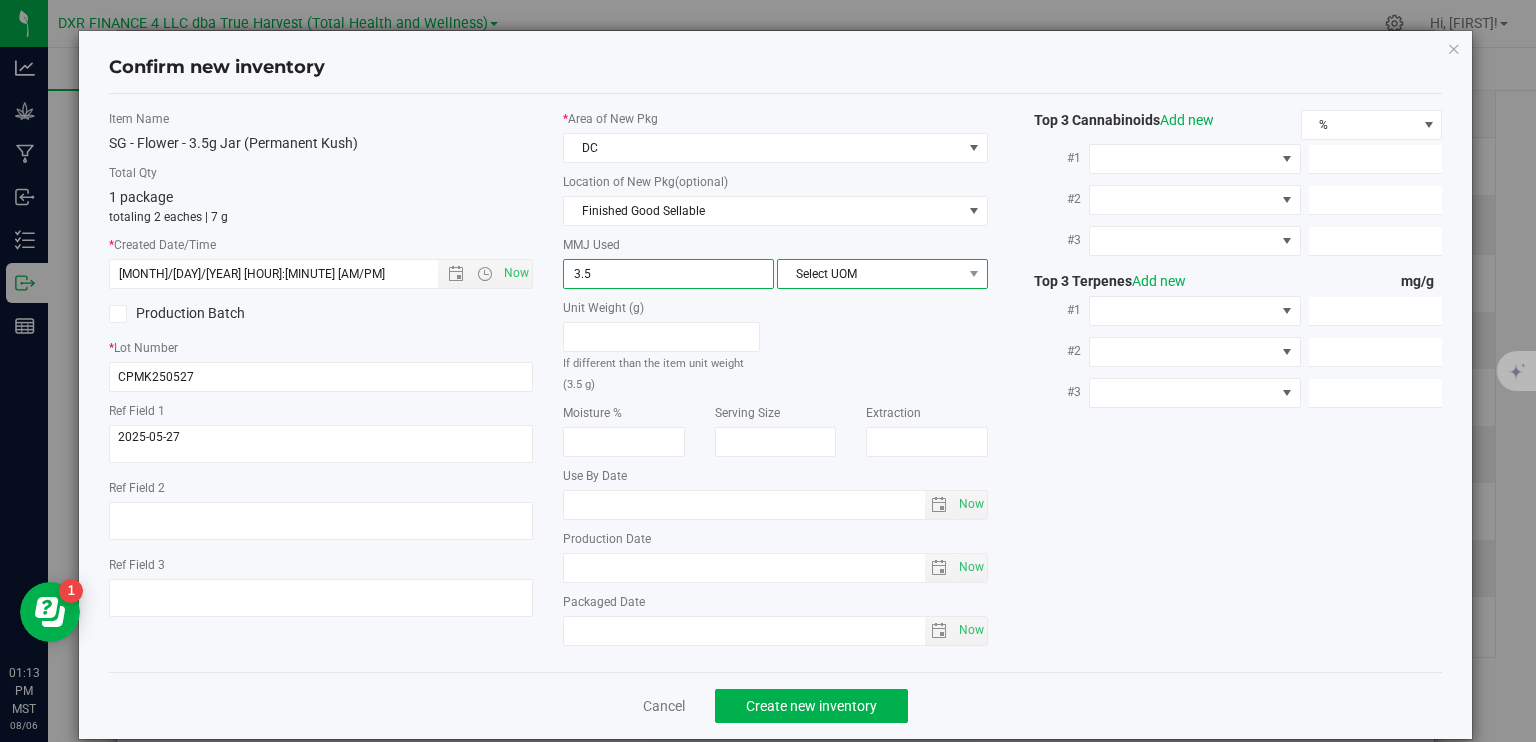 click on "Select UOM" at bounding box center [870, 274] 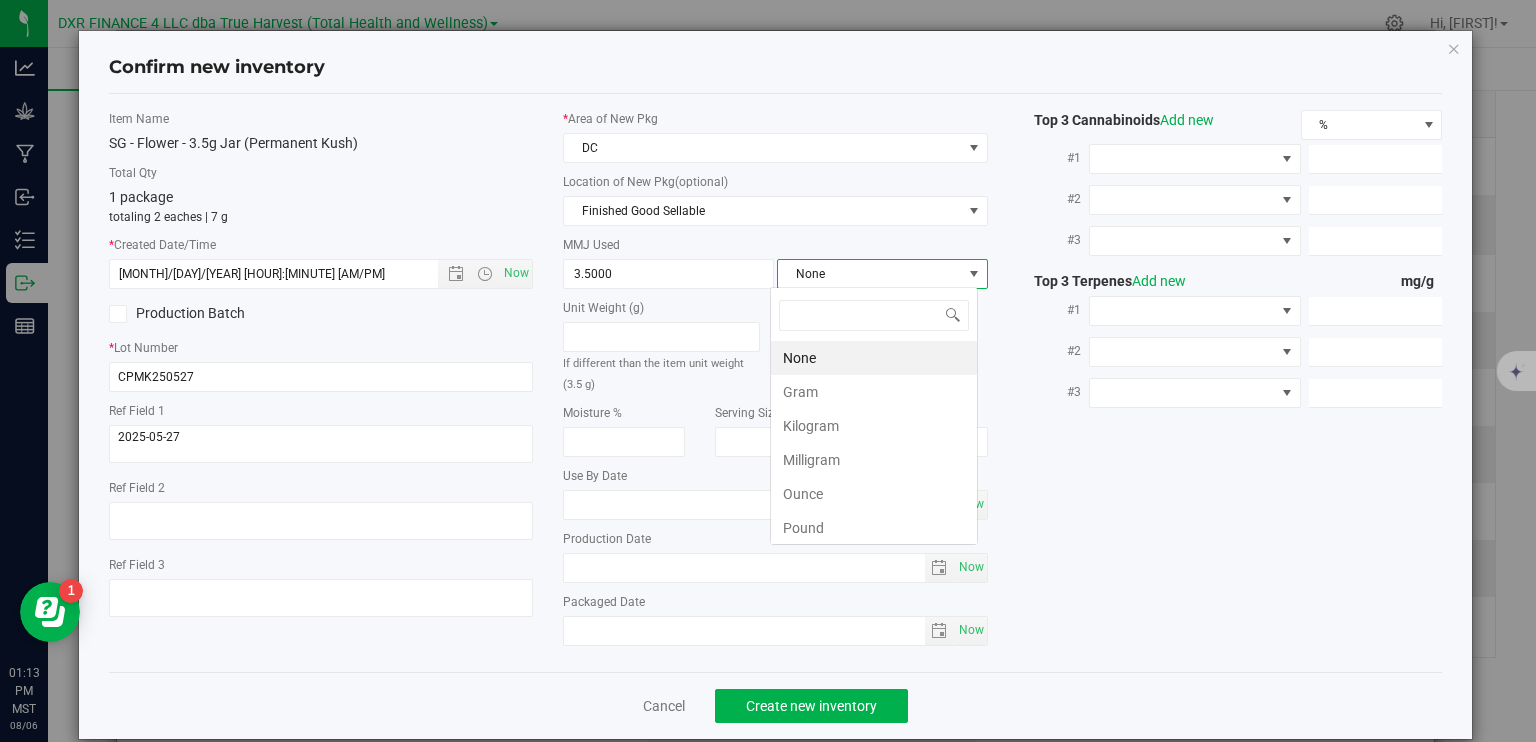 scroll, scrollTop: 99970, scrollLeft: 99792, axis: both 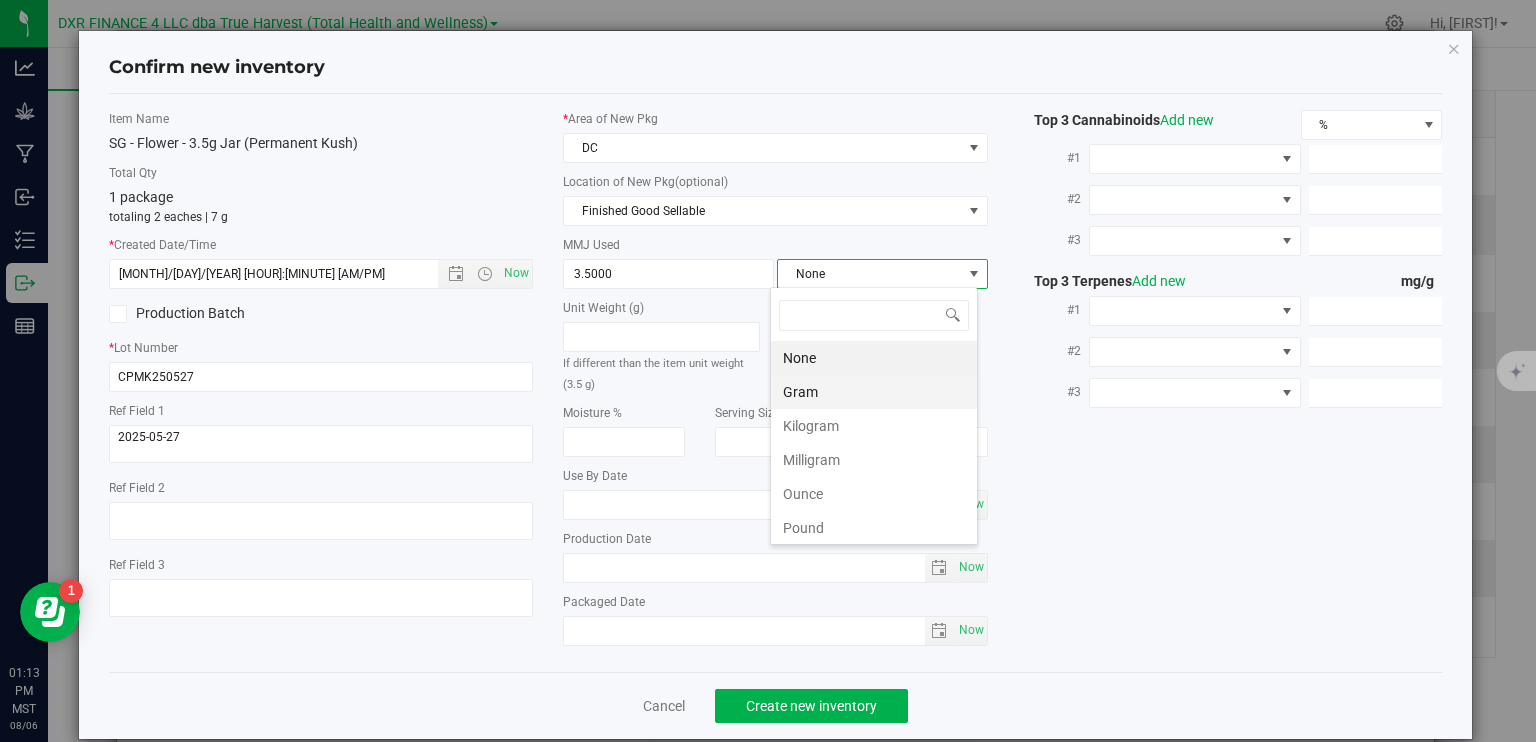 click on "Gram" at bounding box center (874, 392) 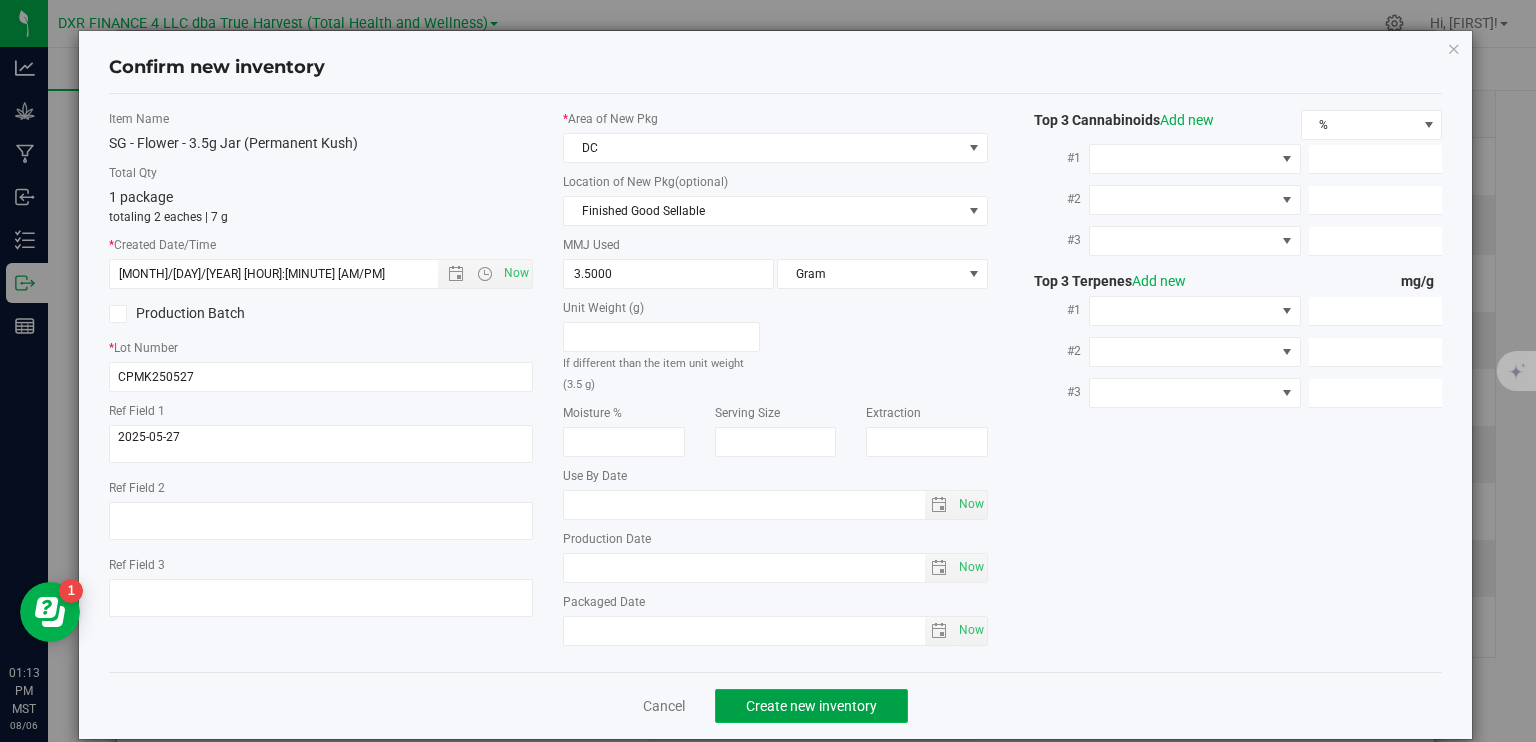 click on "Create new inventory" 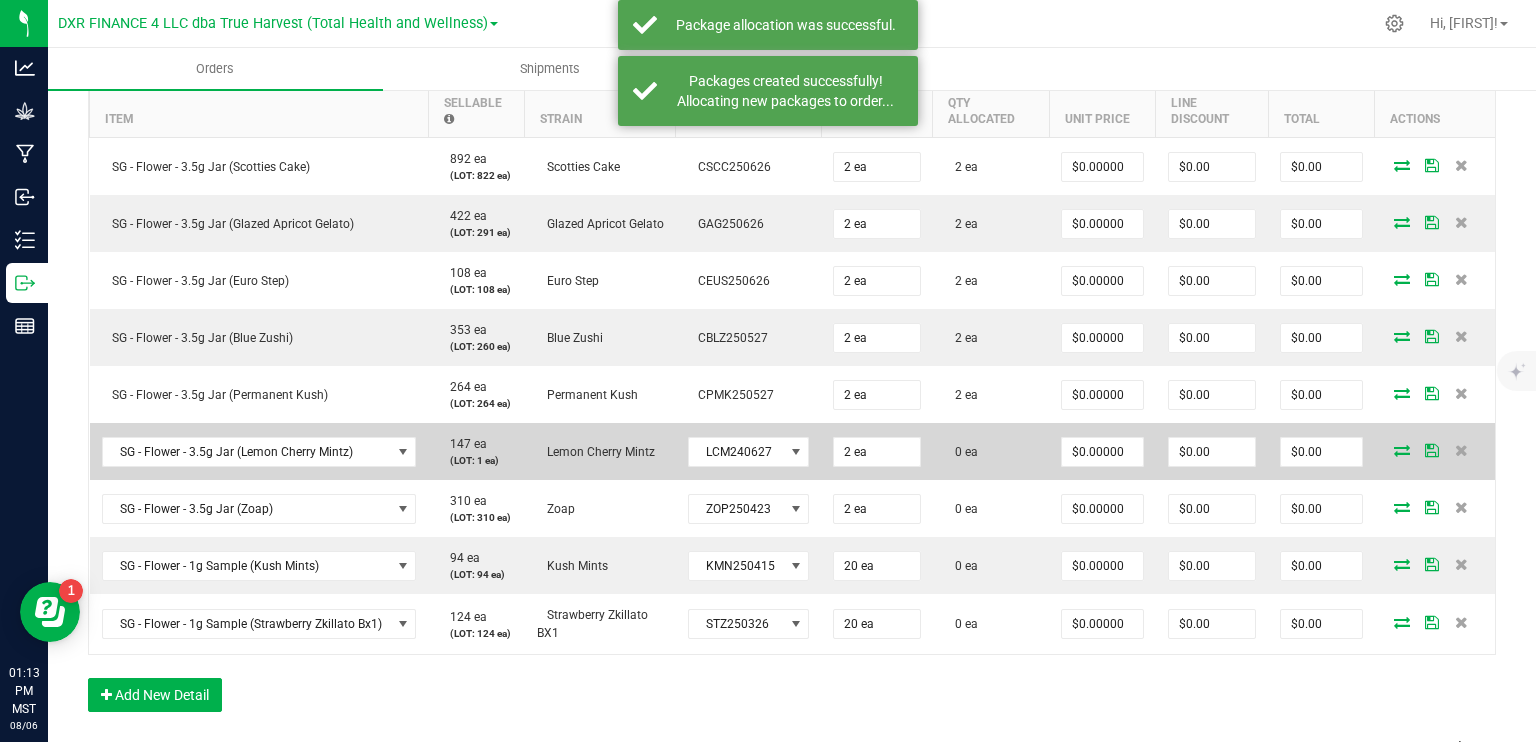click at bounding box center [1402, 450] 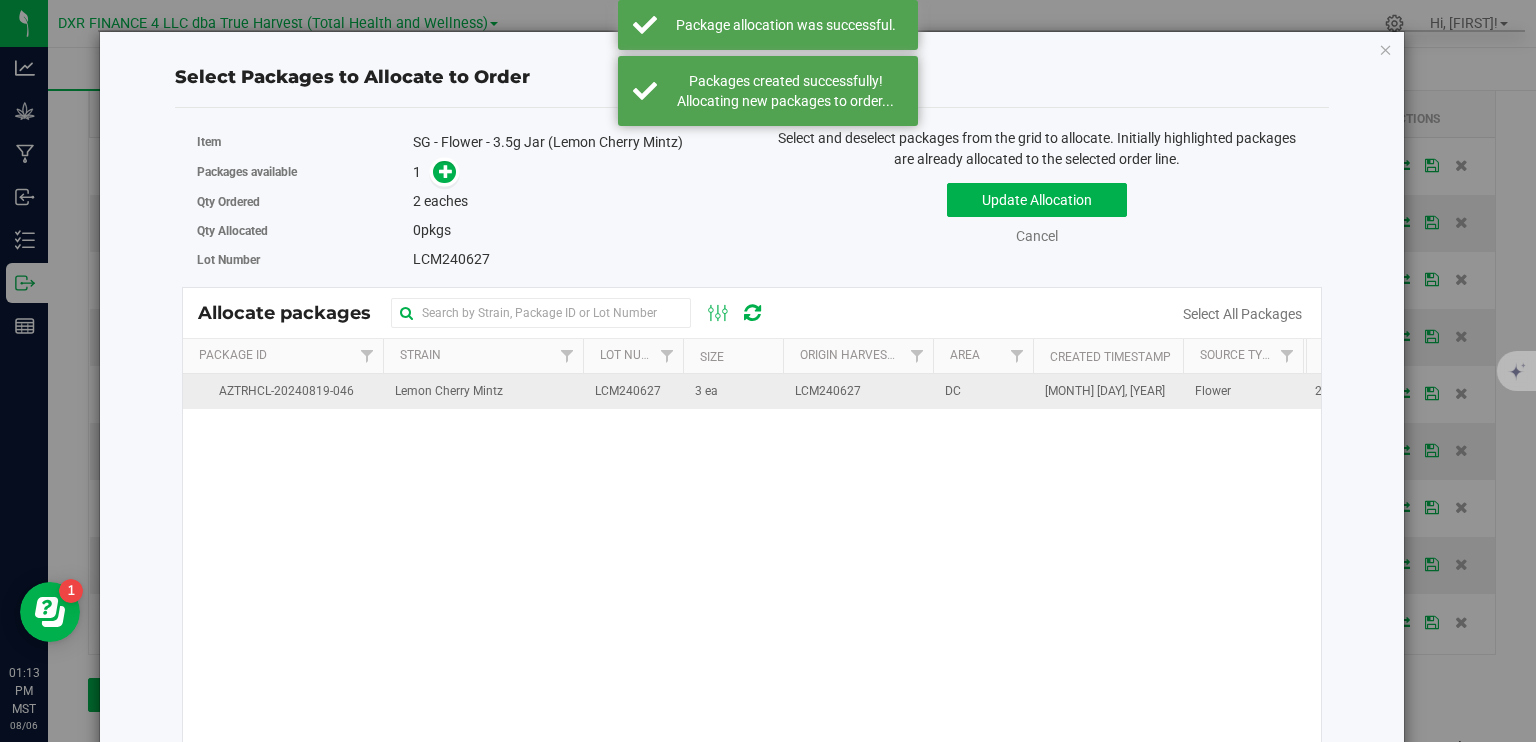 click on "3 ea" at bounding box center [706, 391] 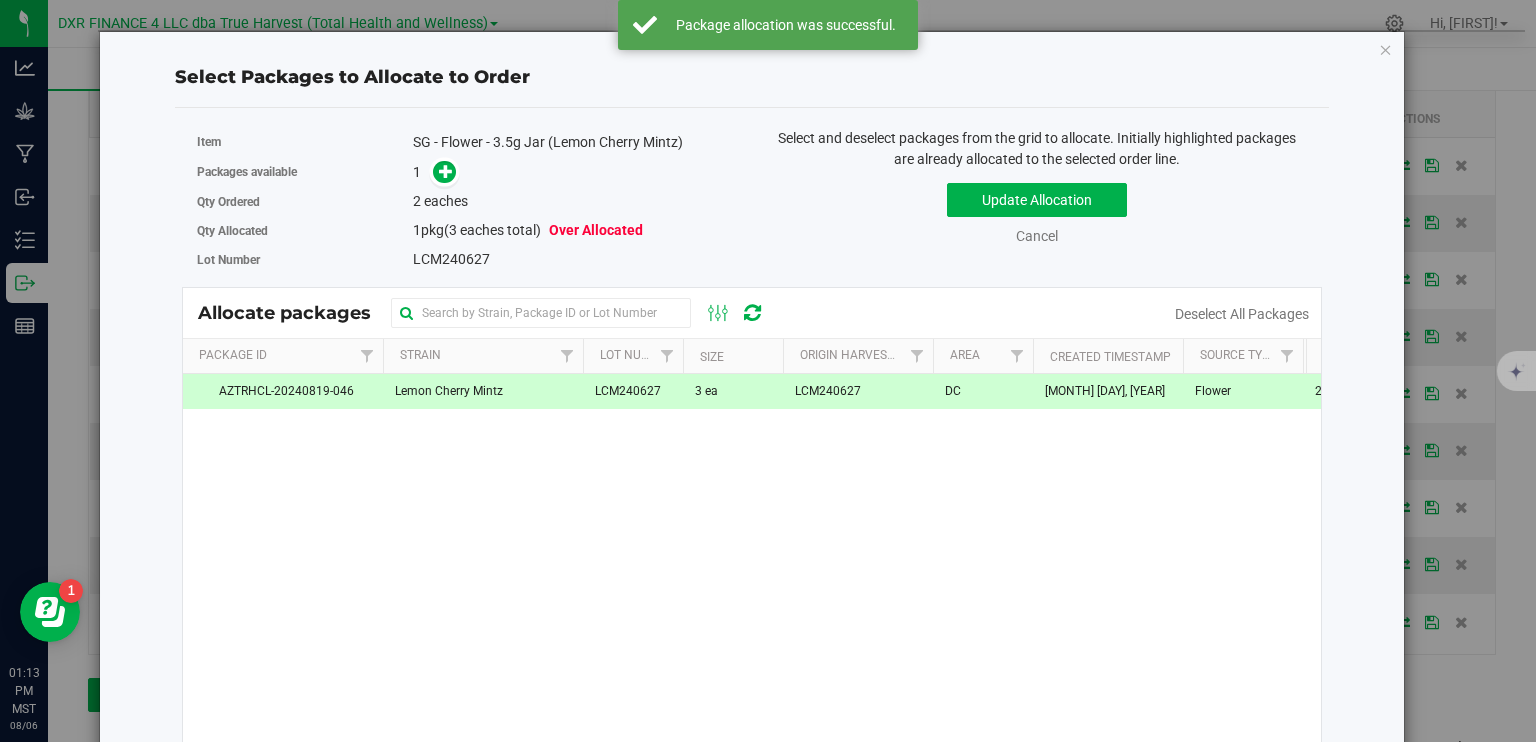 click at bounding box center [440, 172] 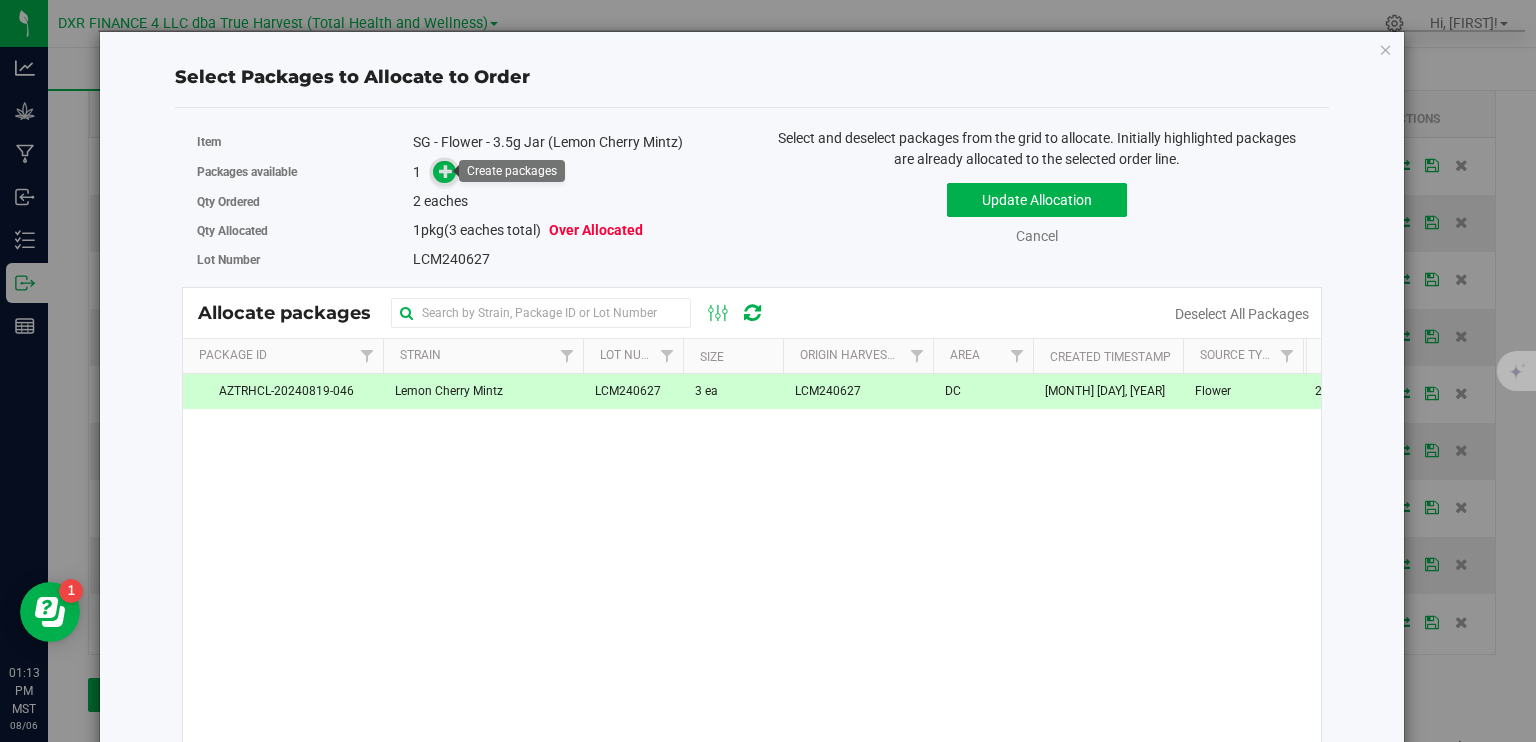 click at bounding box center [444, 172] 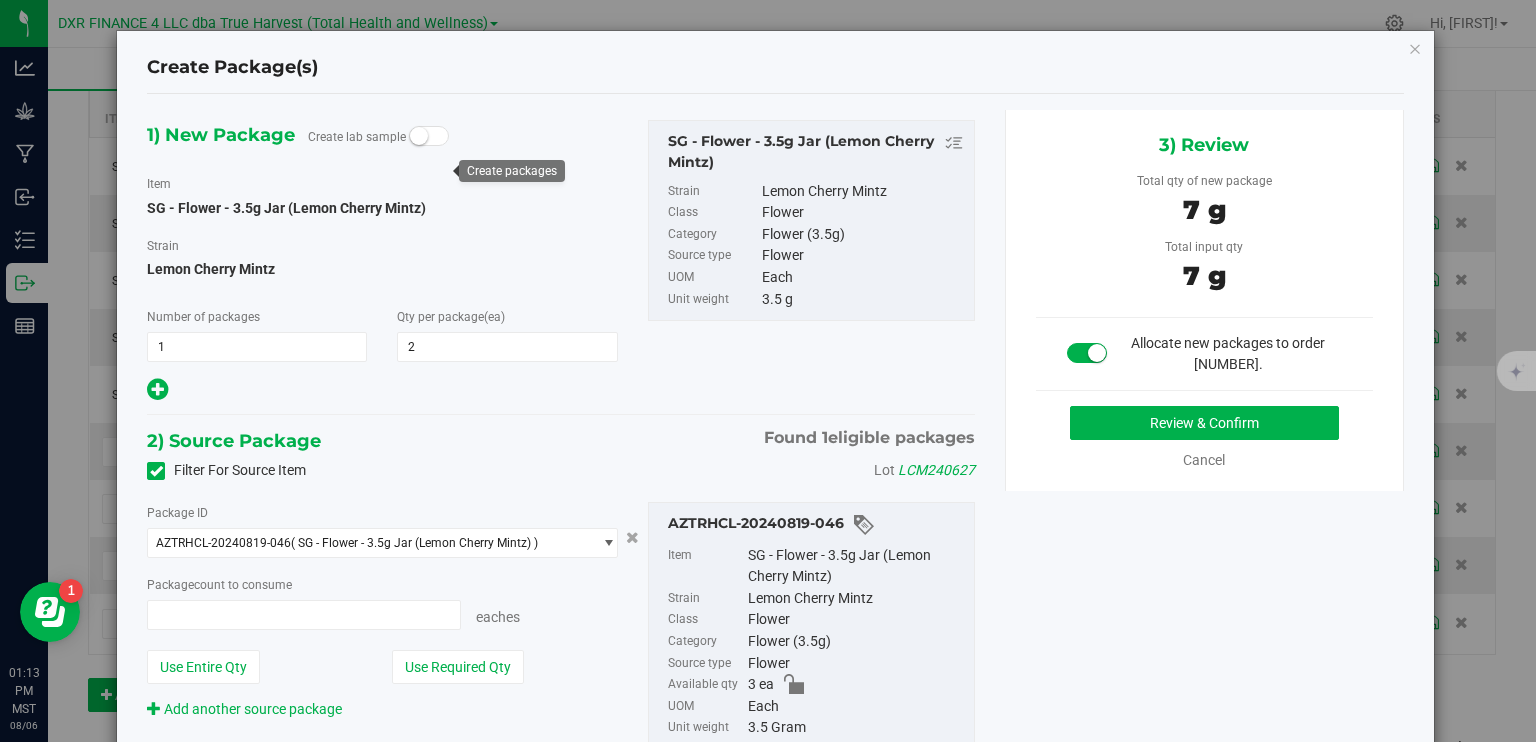 type on "2 ea" 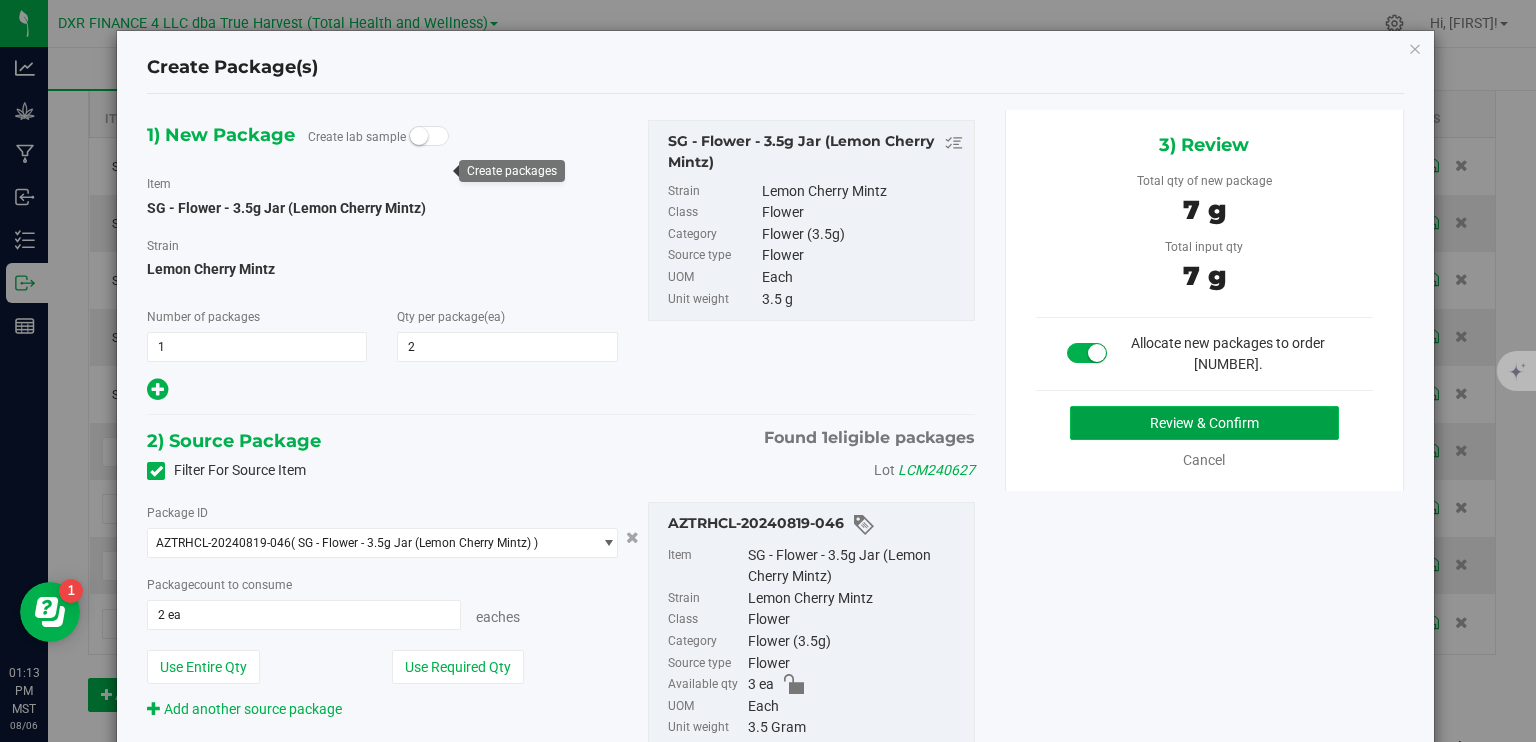 click on "Review & Confirm" at bounding box center [1204, 423] 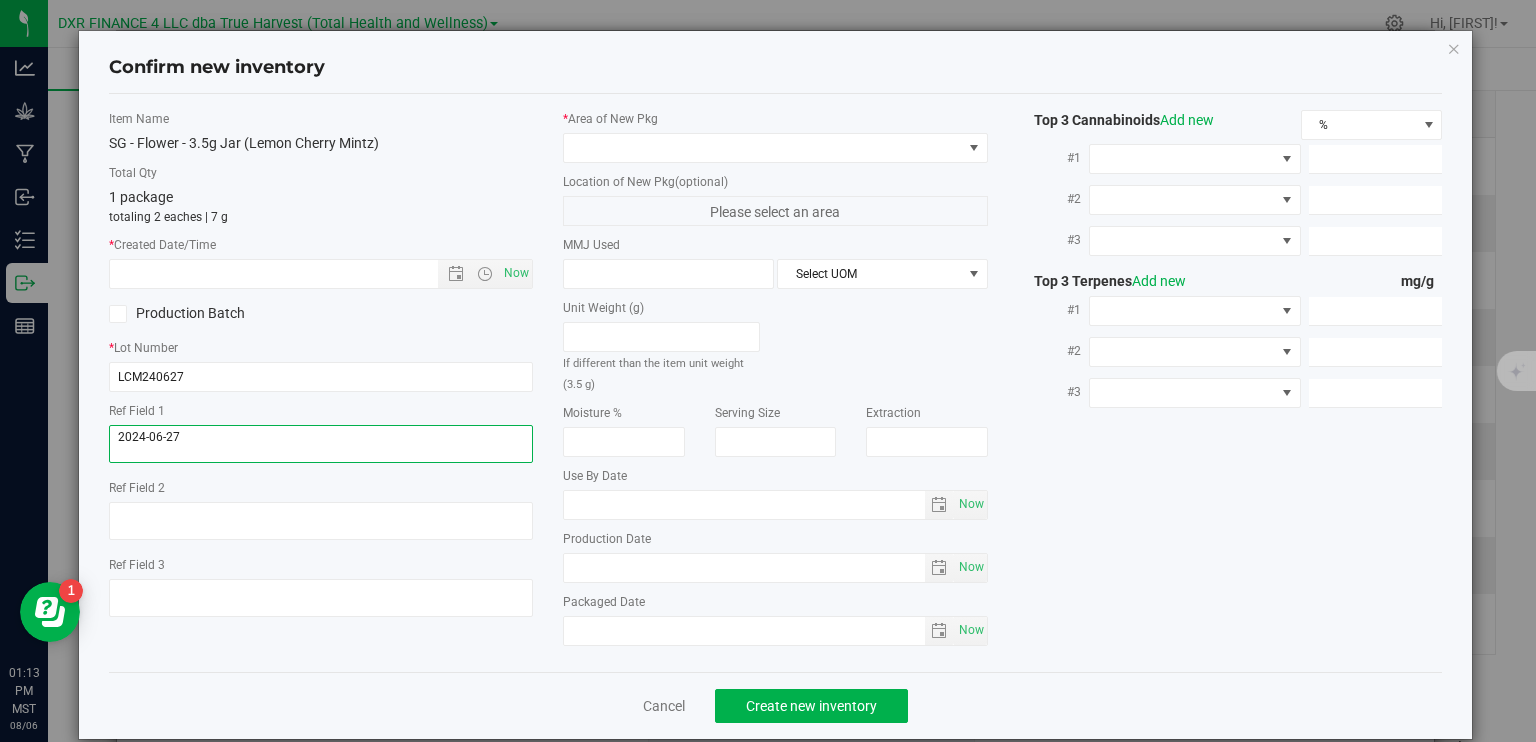 click at bounding box center [321, 444] 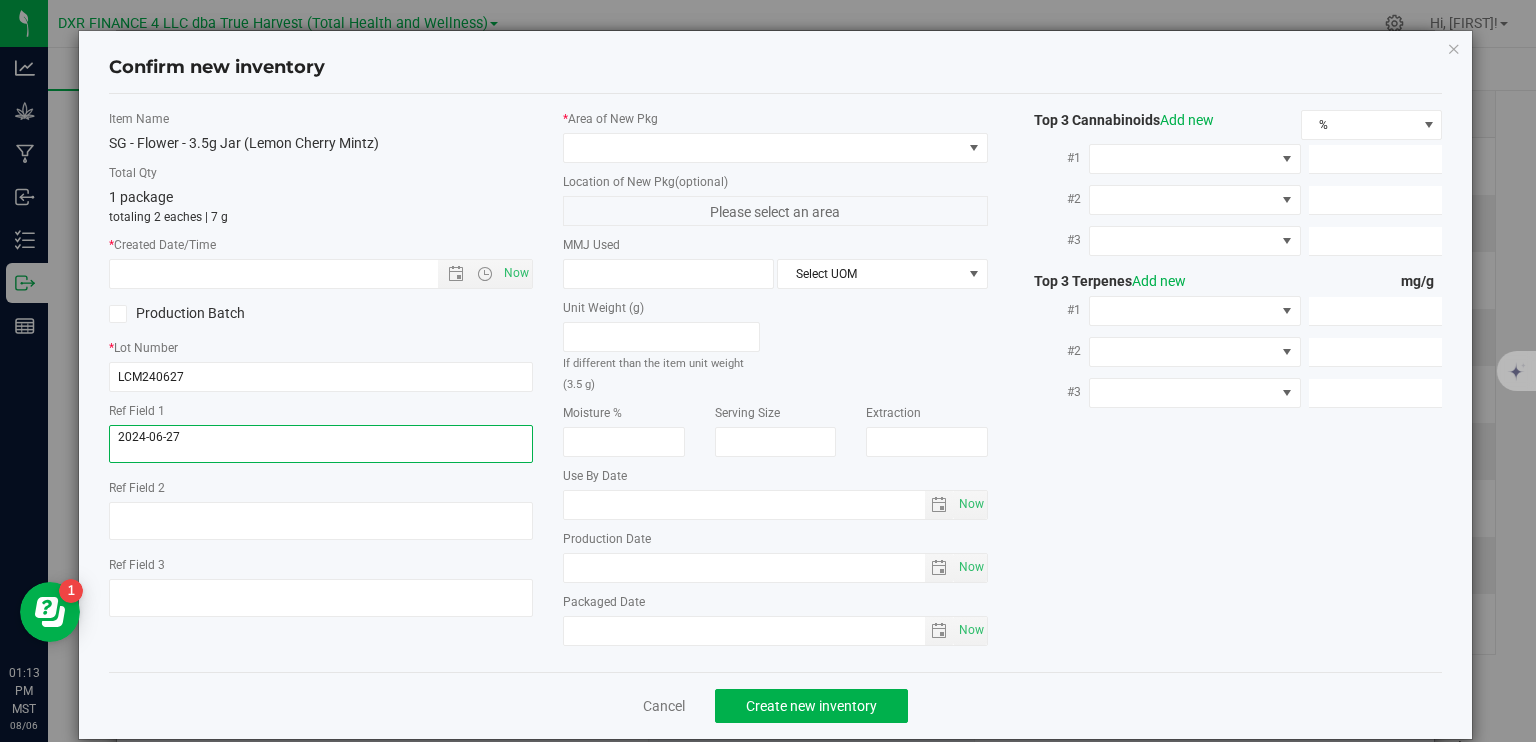 click at bounding box center (321, 444) 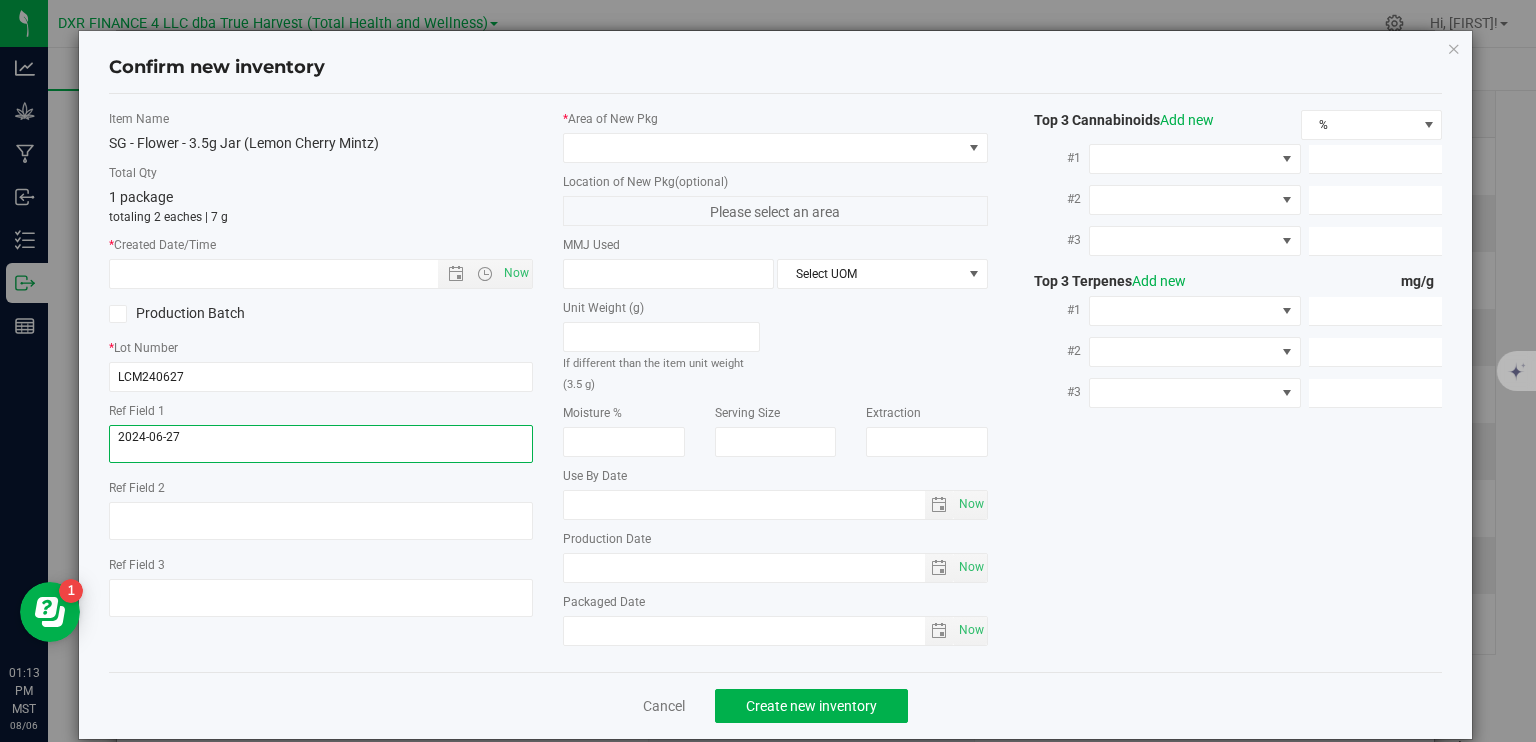 click at bounding box center [321, 444] 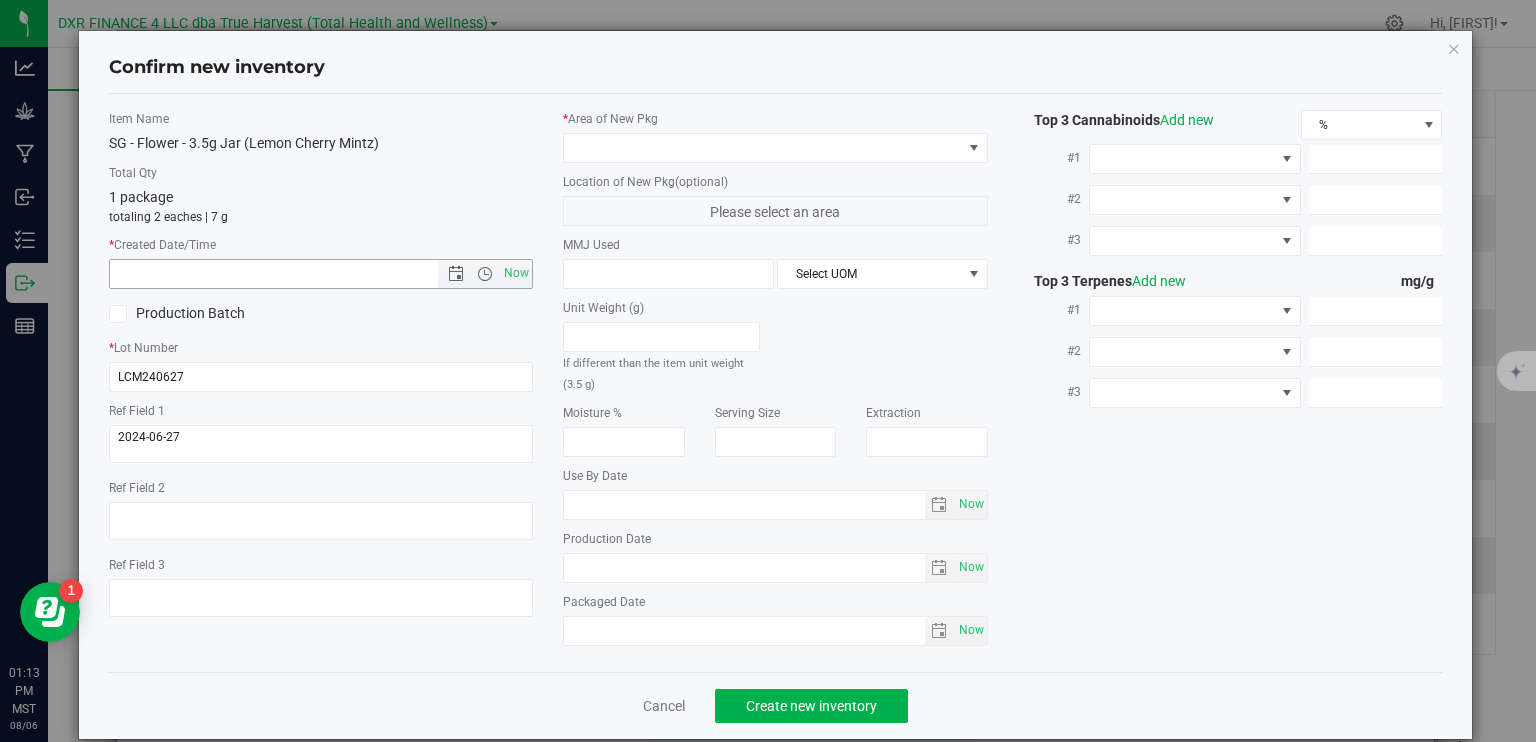 click at bounding box center (291, 274) 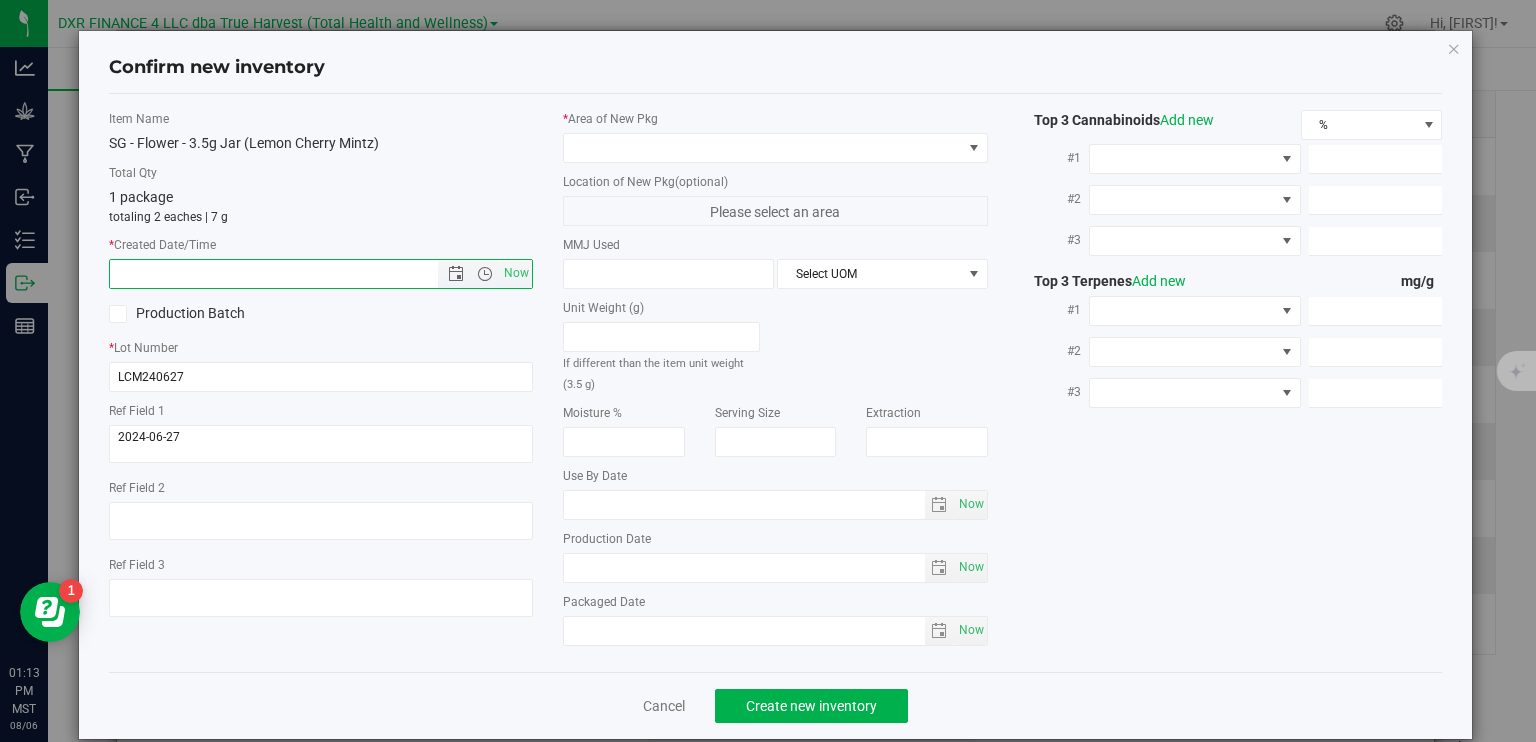 paste on "2024-06-27" 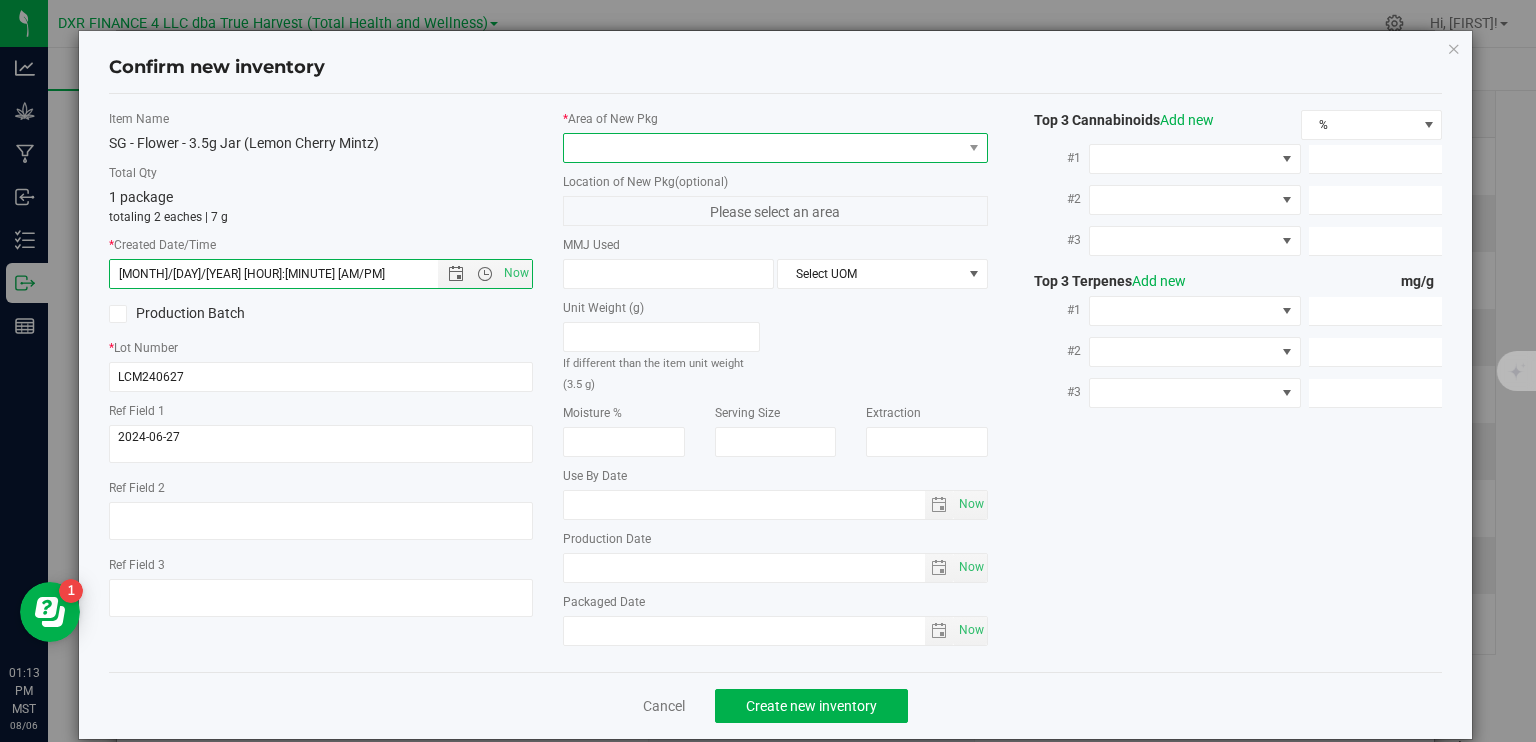 click at bounding box center [763, 148] 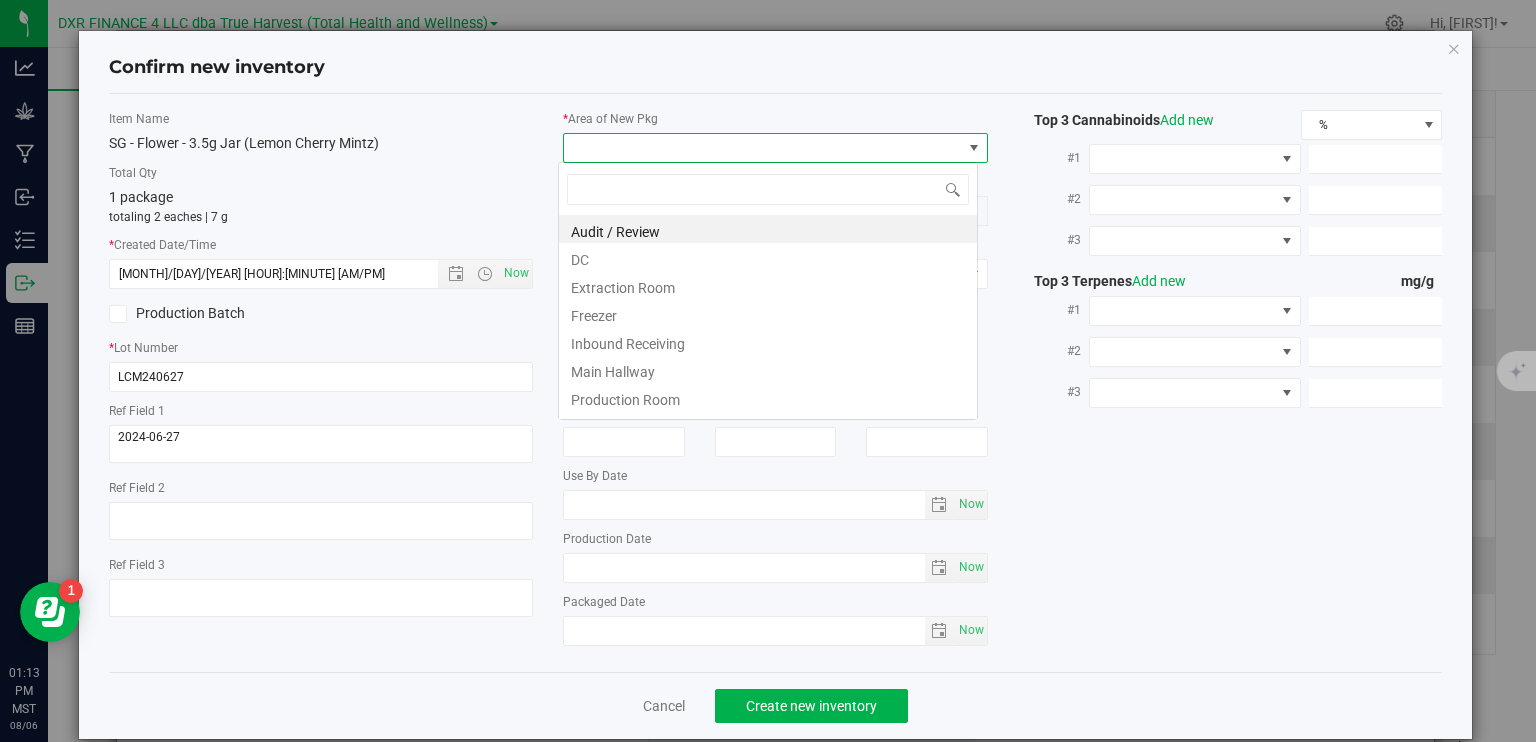 type on "[MONTH]/[DAY]/[YEAR] [HOUR]:[MINUTE] [AM/PM]" 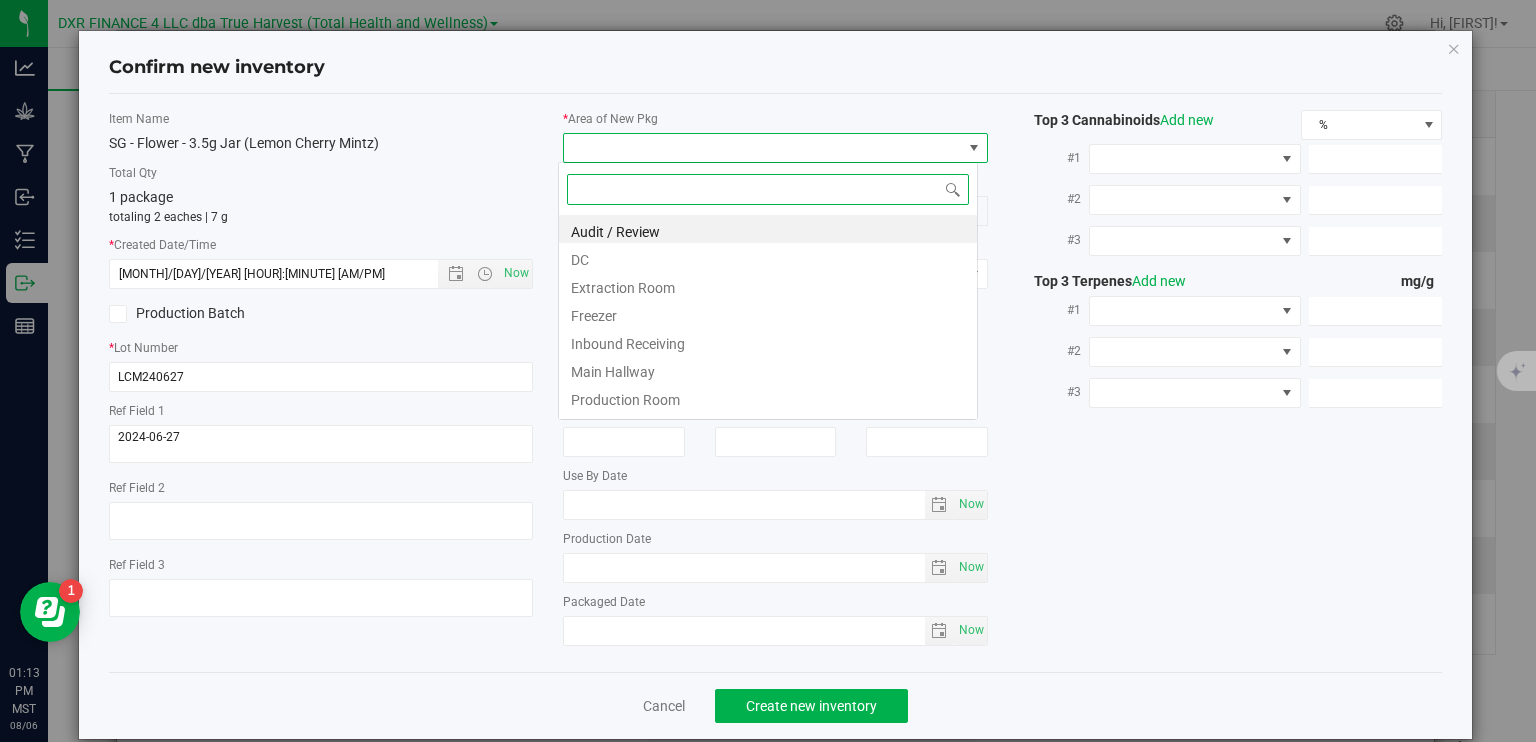 scroll, scrollTop: 99970, scrollLeft: 99580, axis: both 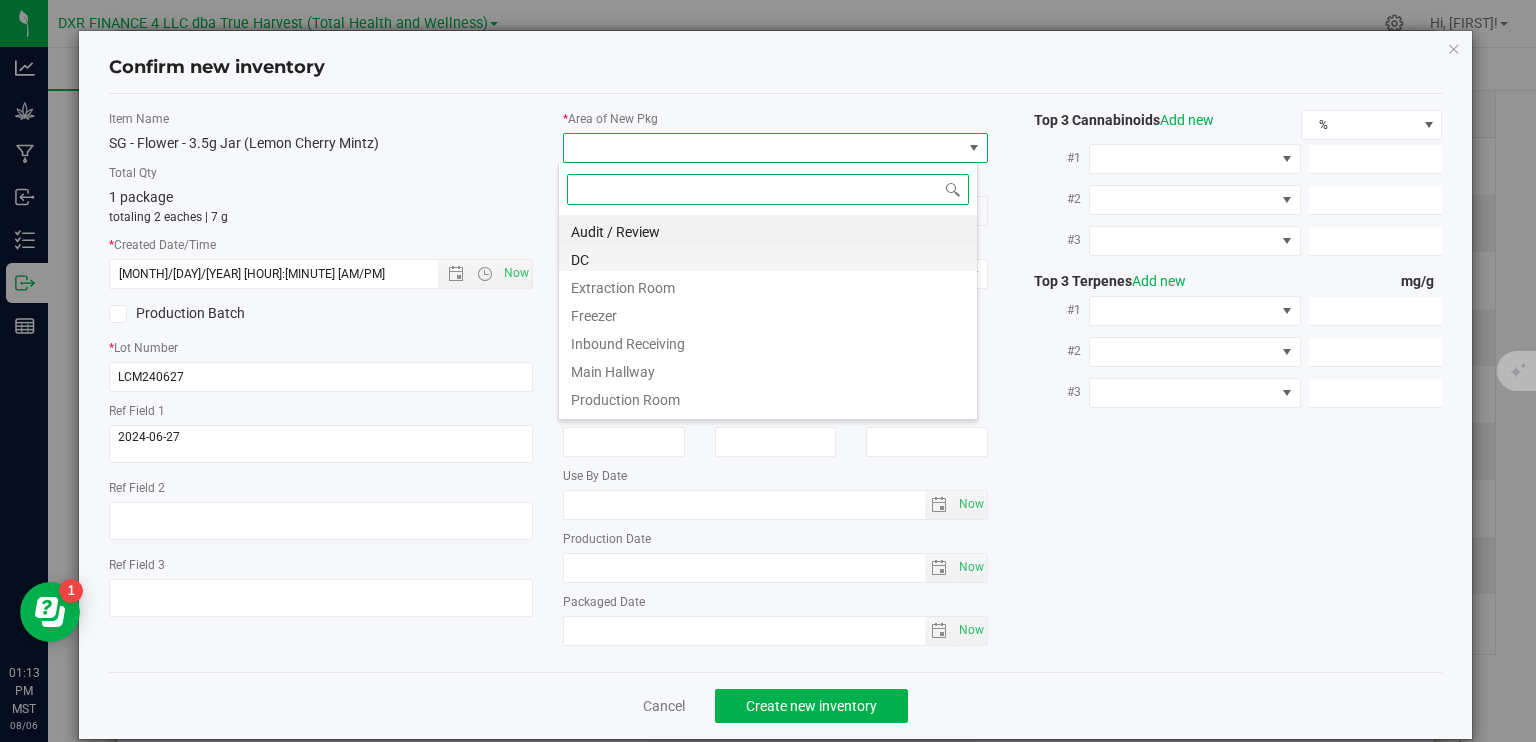 click on "DC" at bounding box center (768, 257) 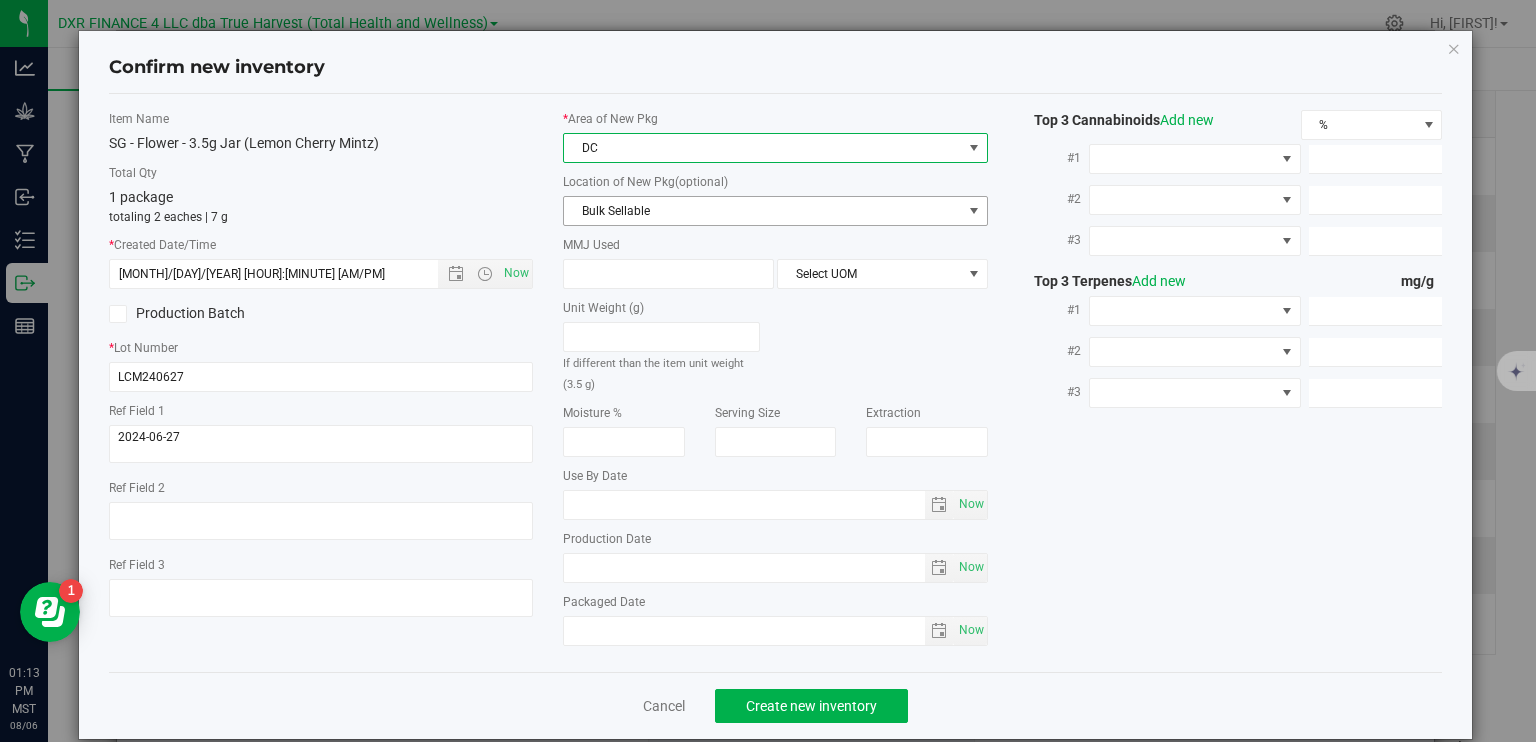 click on "Bulk Sellable" at bounding box center (763, 211) 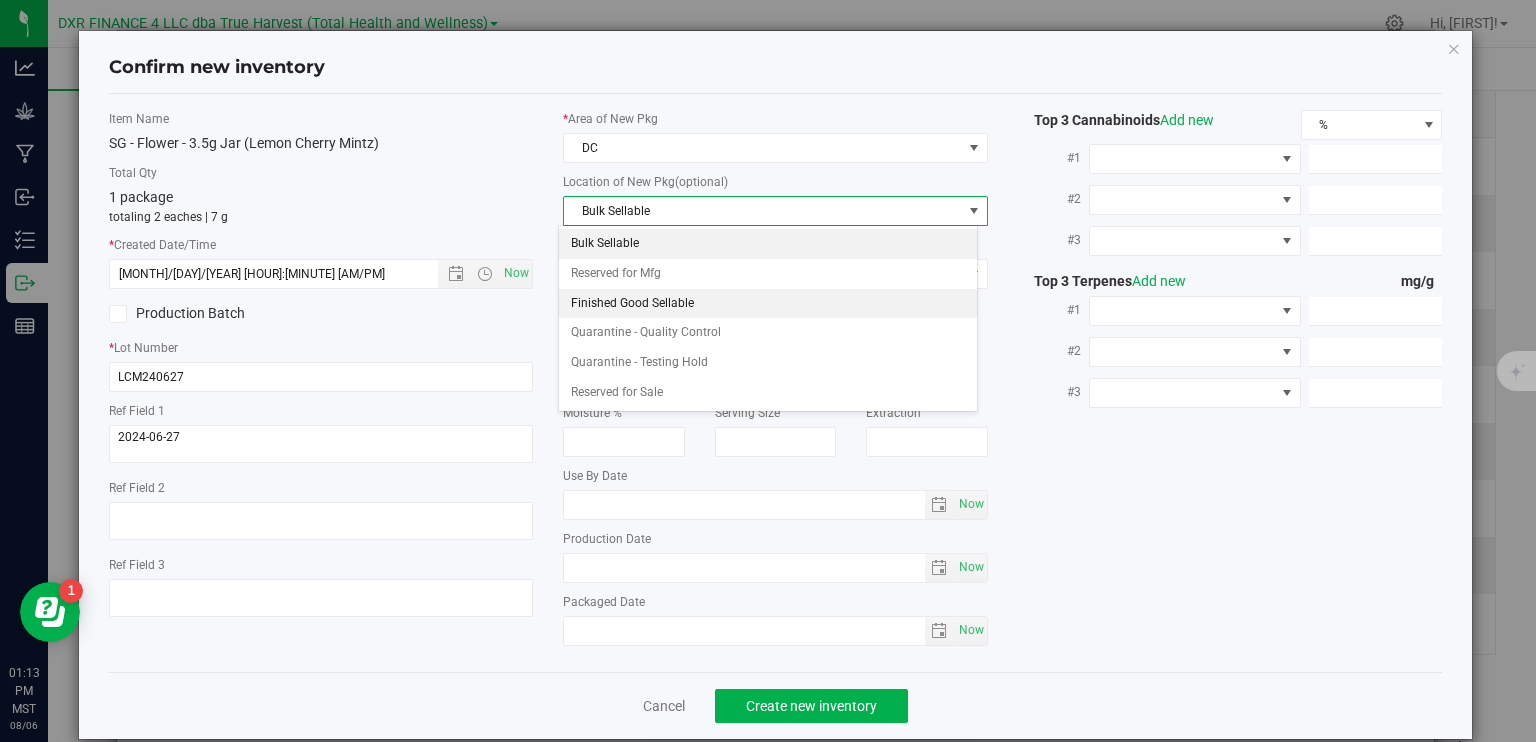 click on "Finished Good Sellable" at bounding box center (768, 304) 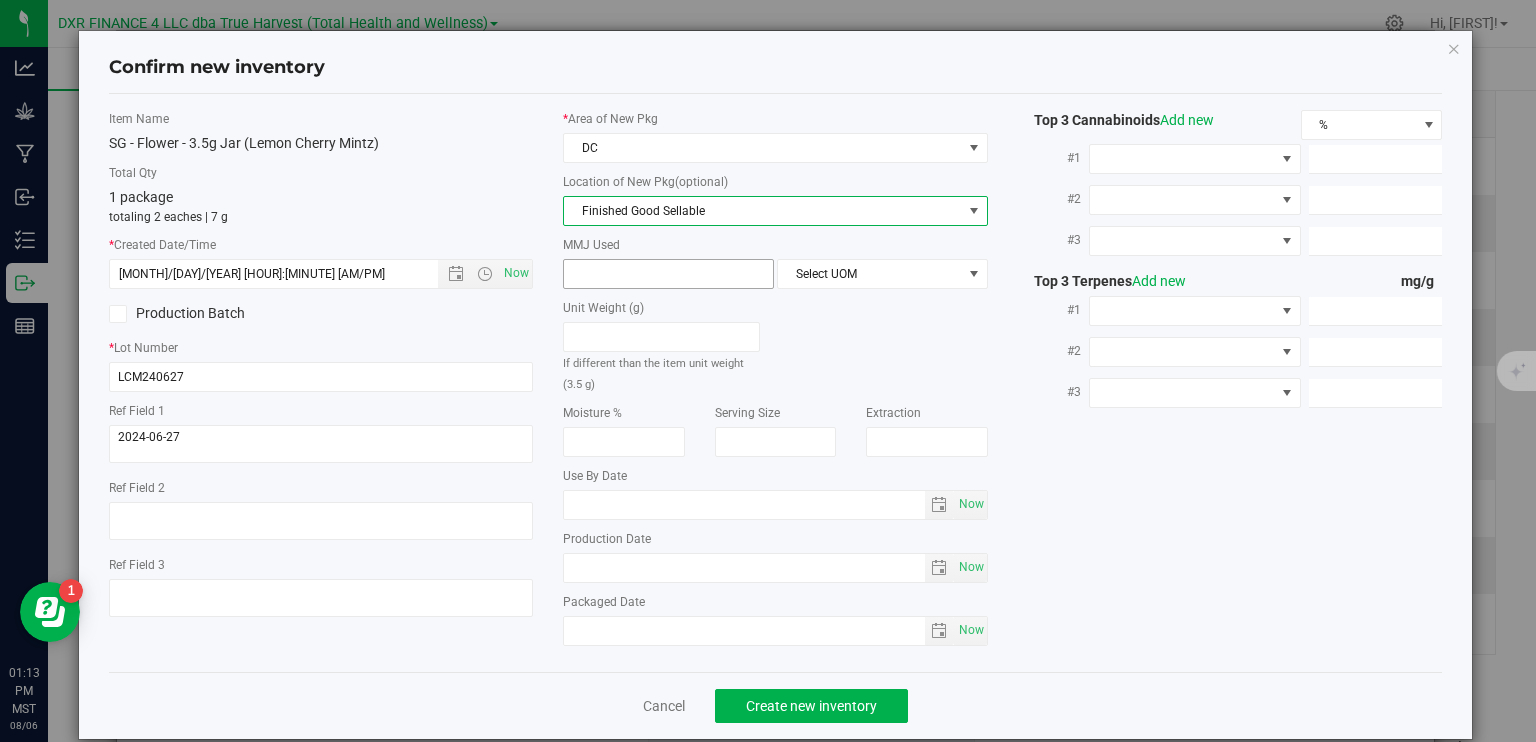 click at bounding box center (668, 274) 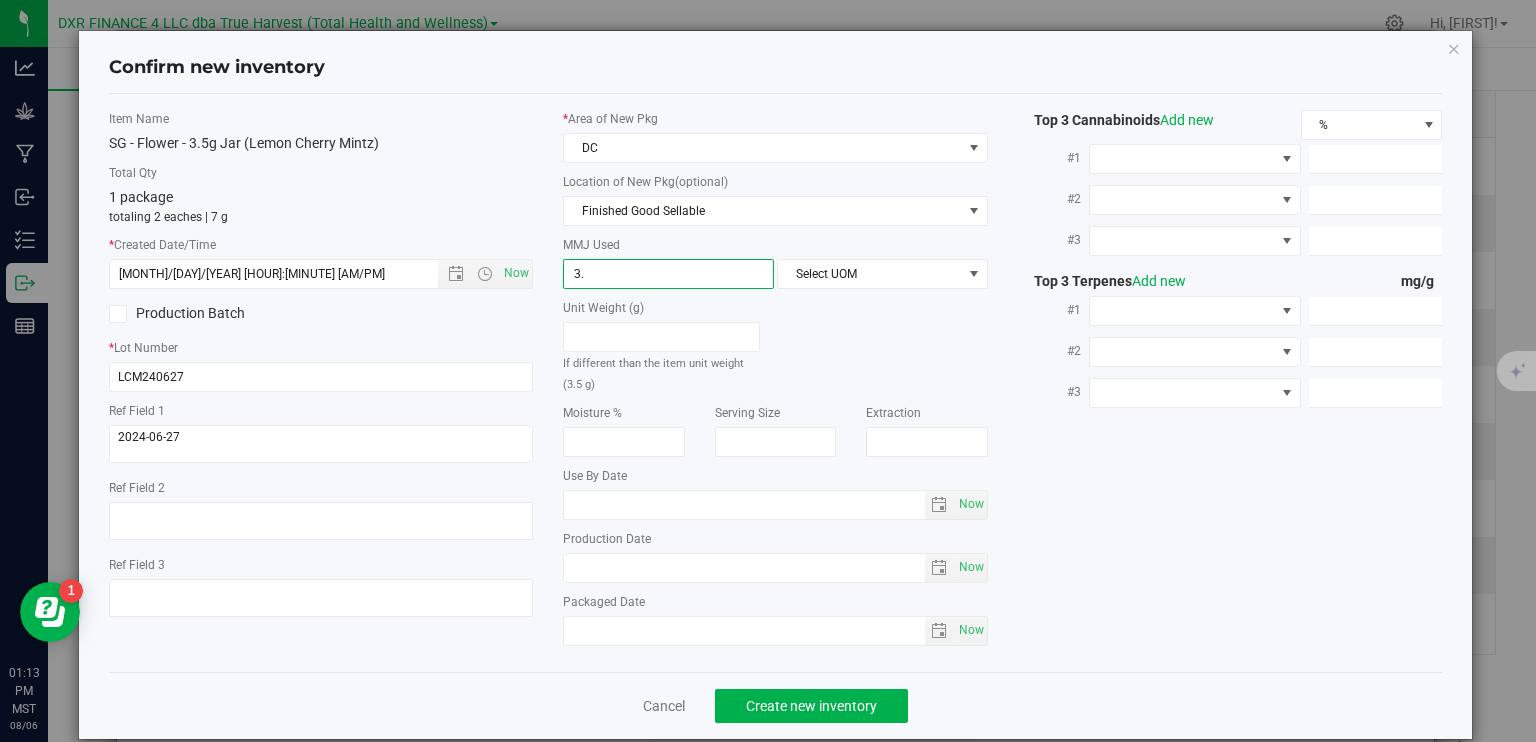 type on "3.5" 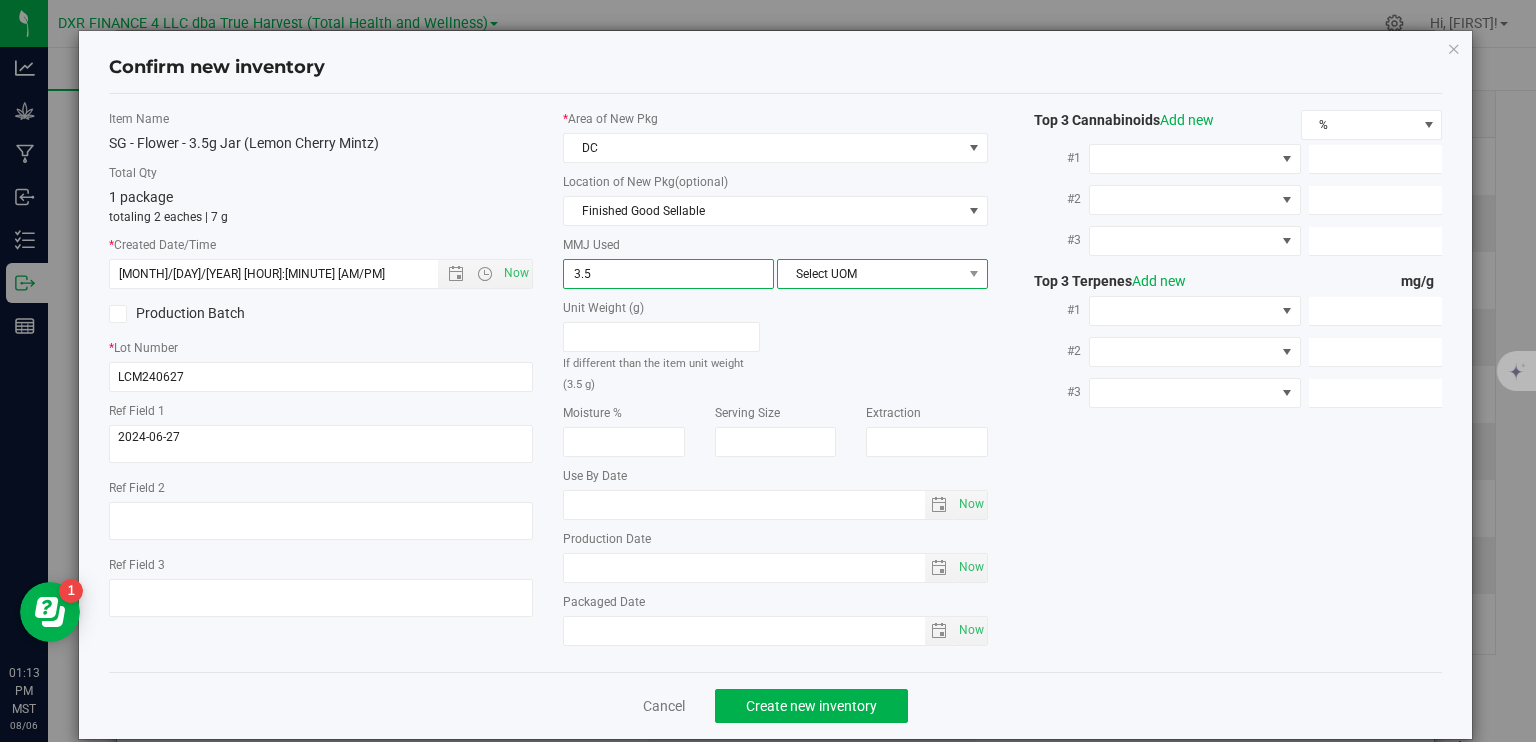 type on "3.5000" 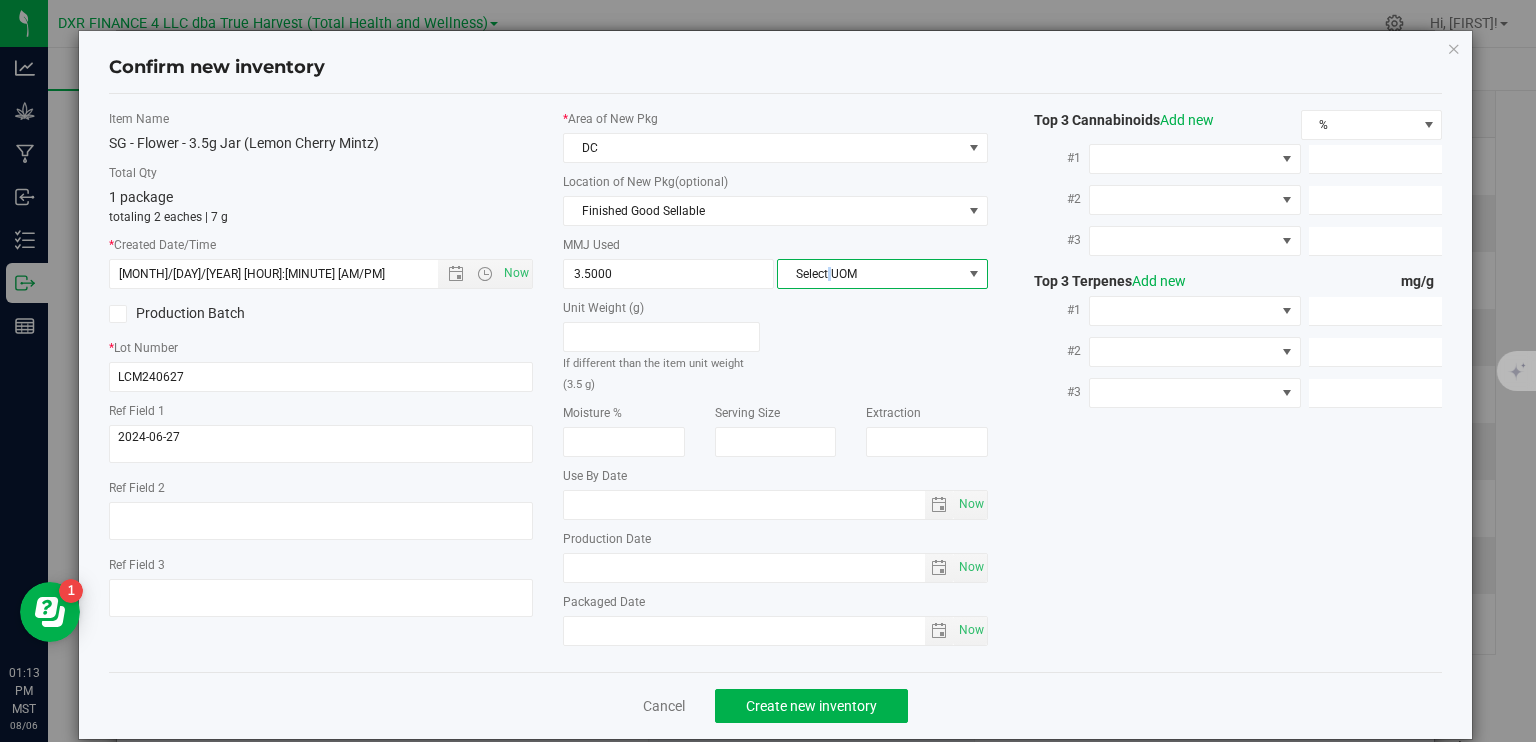 drag, startPoint x: 822, startPoint y: 267, endPoint x: 825, endPoint y: 283, distance: 16.27882 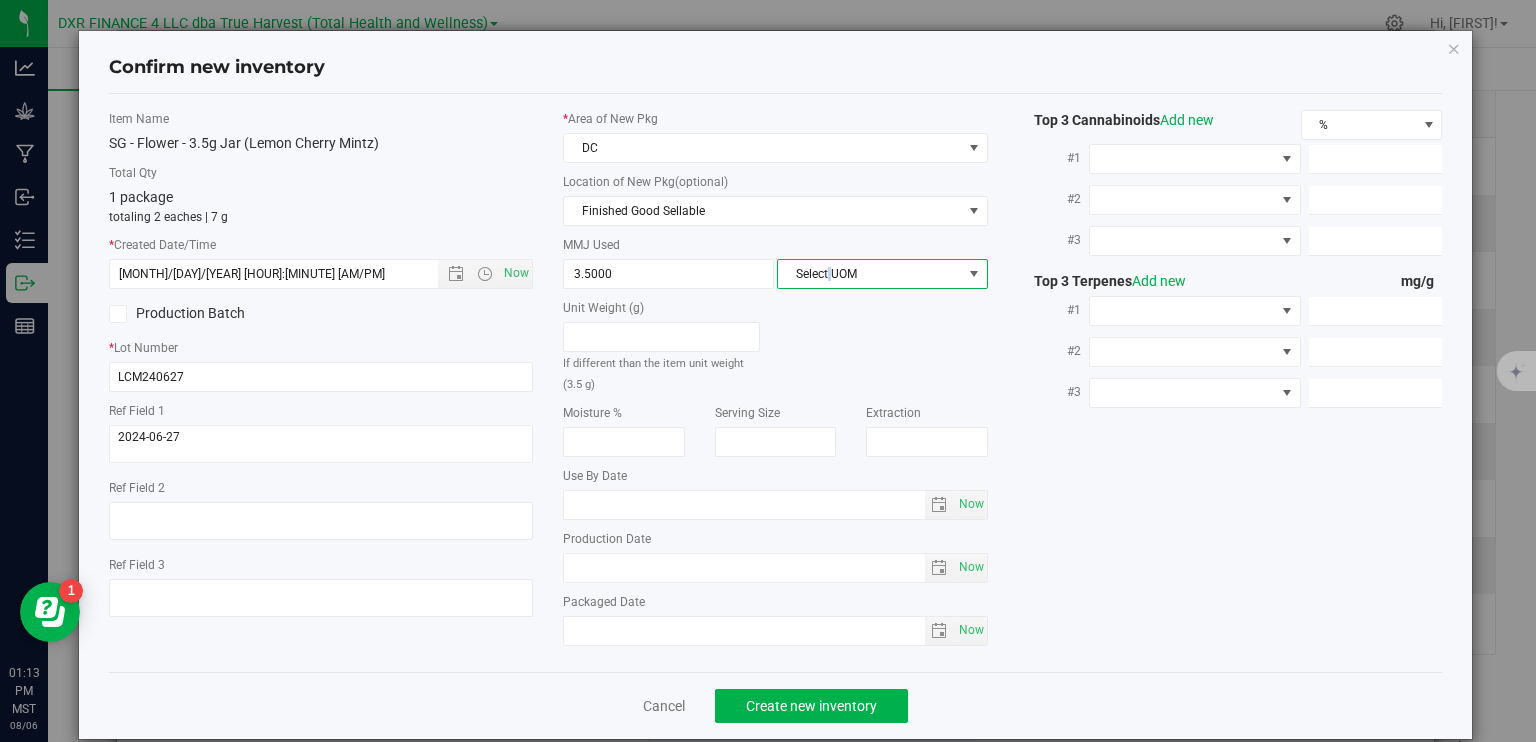 click on "Select UOM" at bounding box center [870, 274] 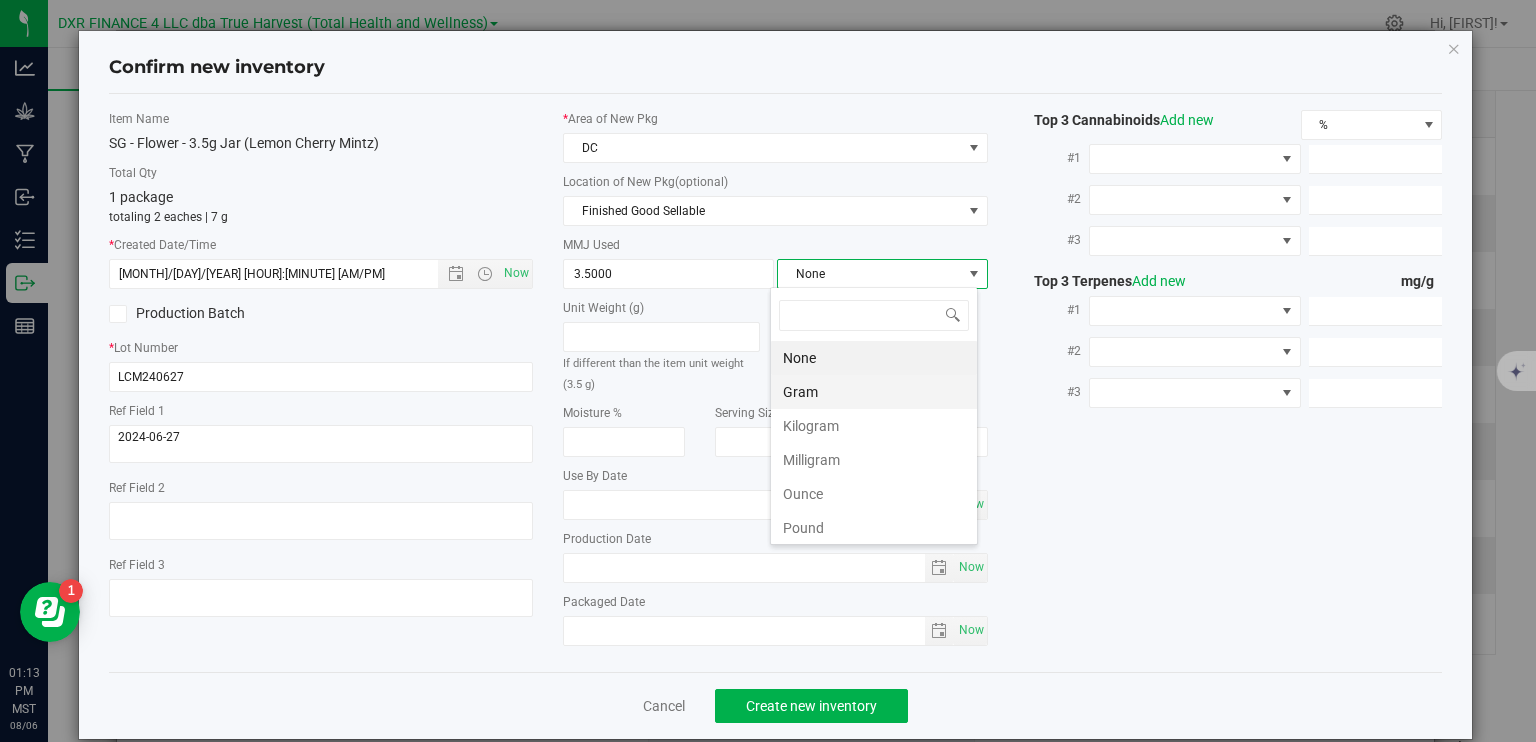 scroll, scrollTop: 99970, scrollLeft: 99792, axis: both 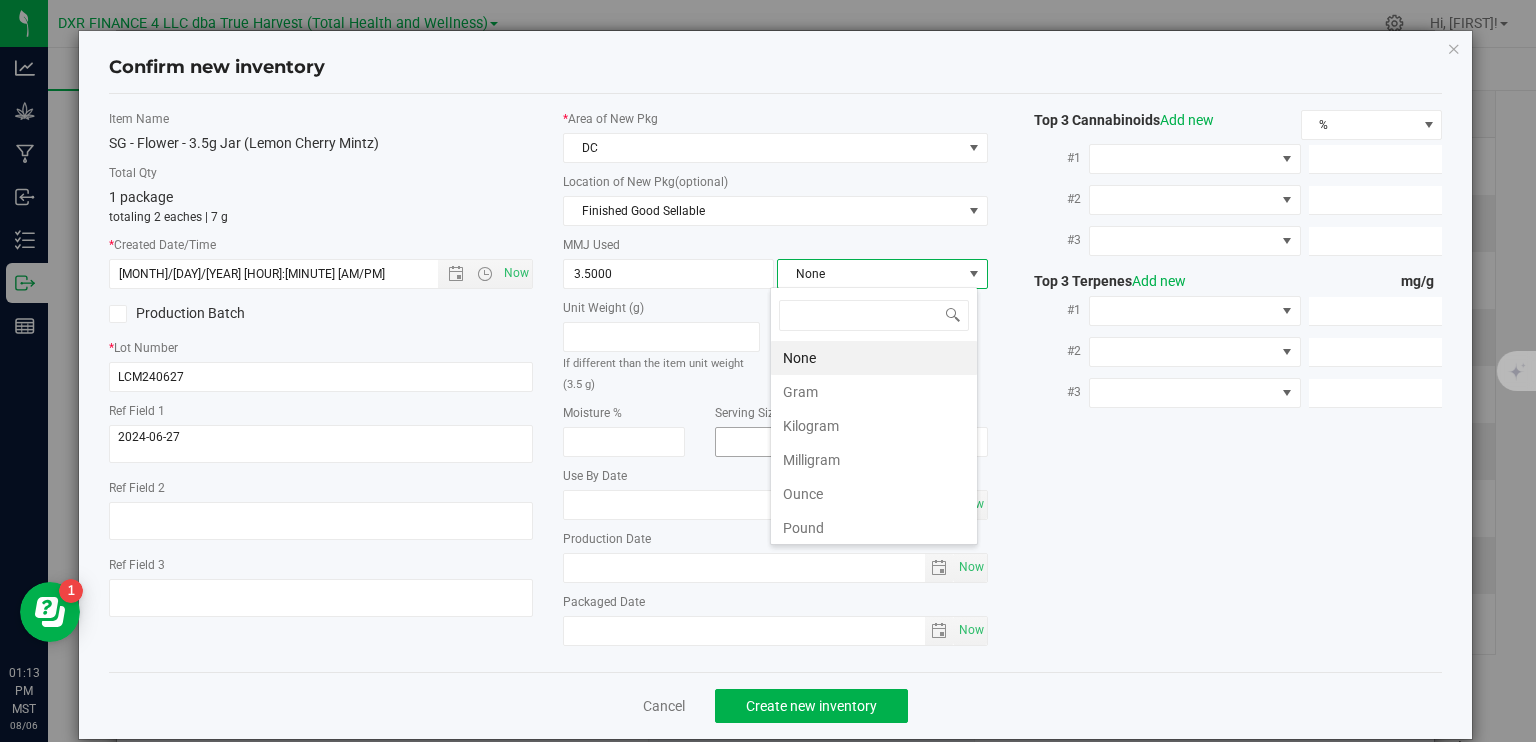 drag, startPoint x: 797, startPoint y: 395, endPoint x: 812, endPoint y: 433, distance: 40.853397 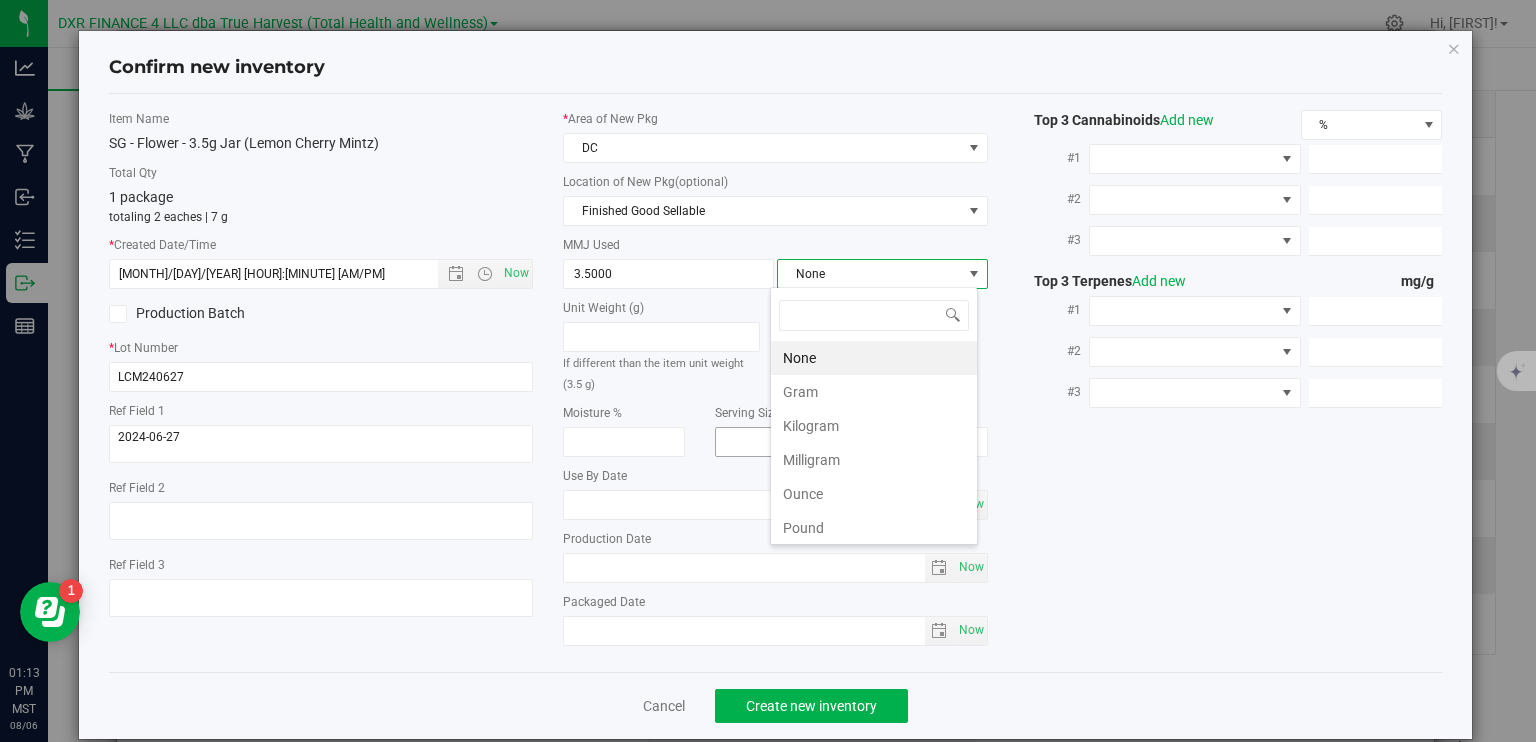 click on "Gram" at bounding box center [874, 392] 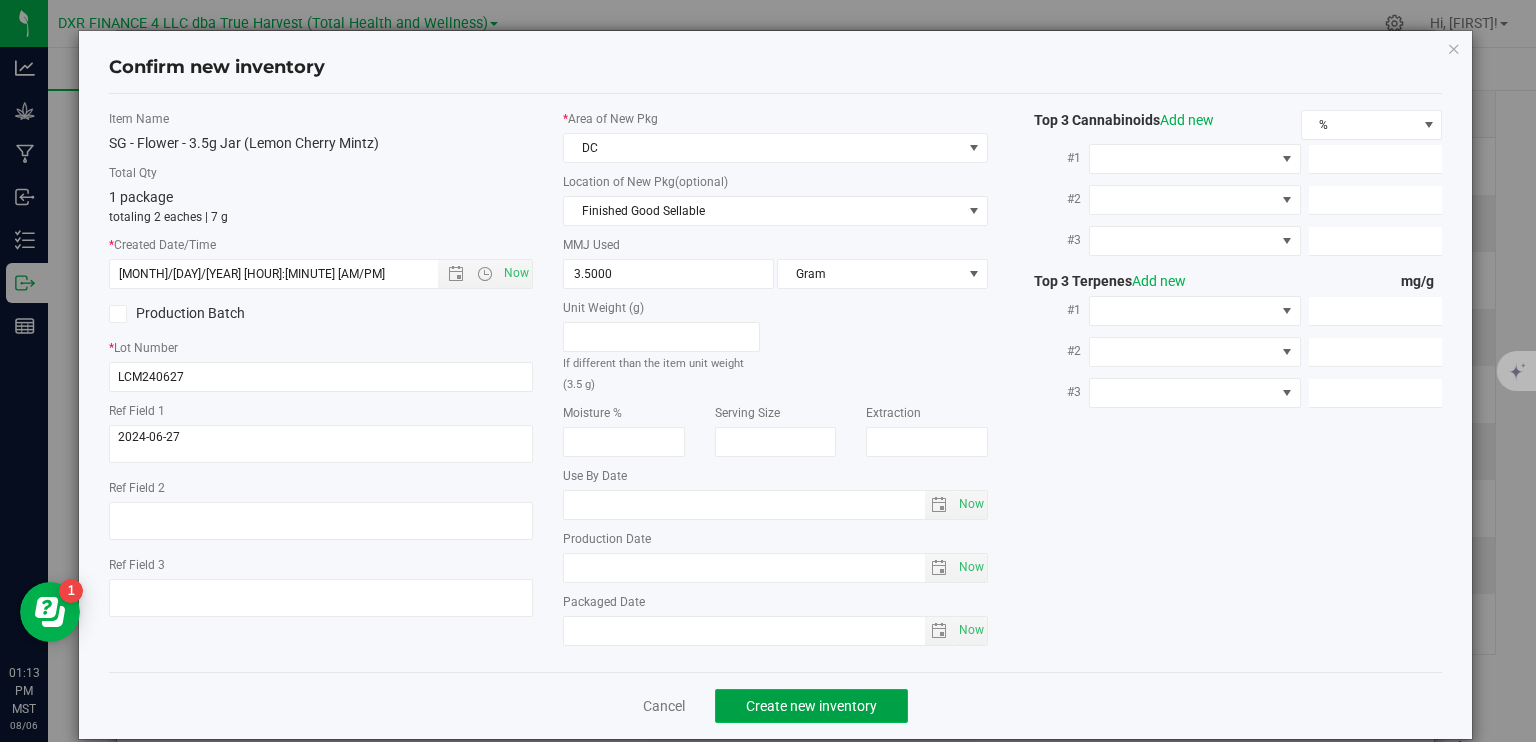 click on "Create new inventory" 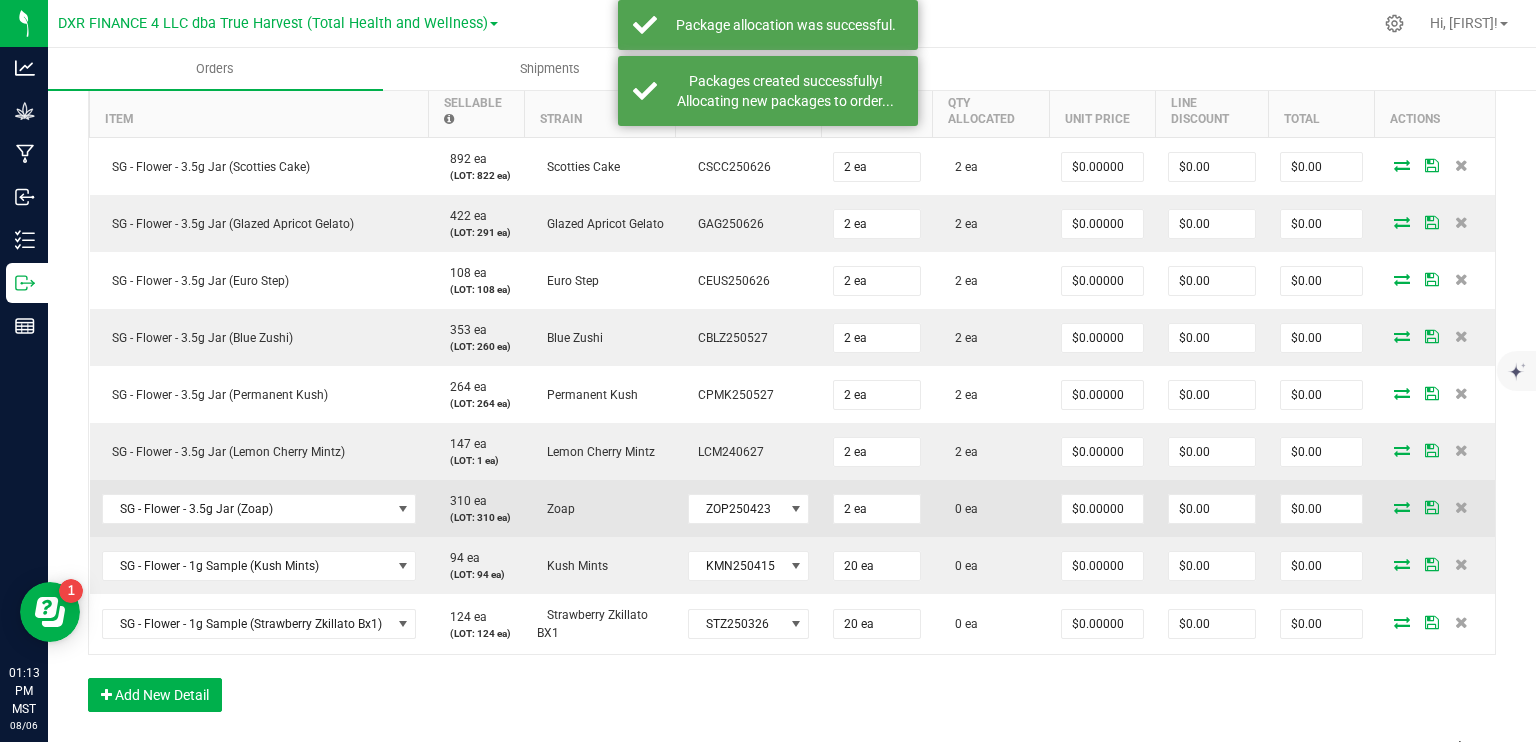 click at bounding box center [1402, 507] 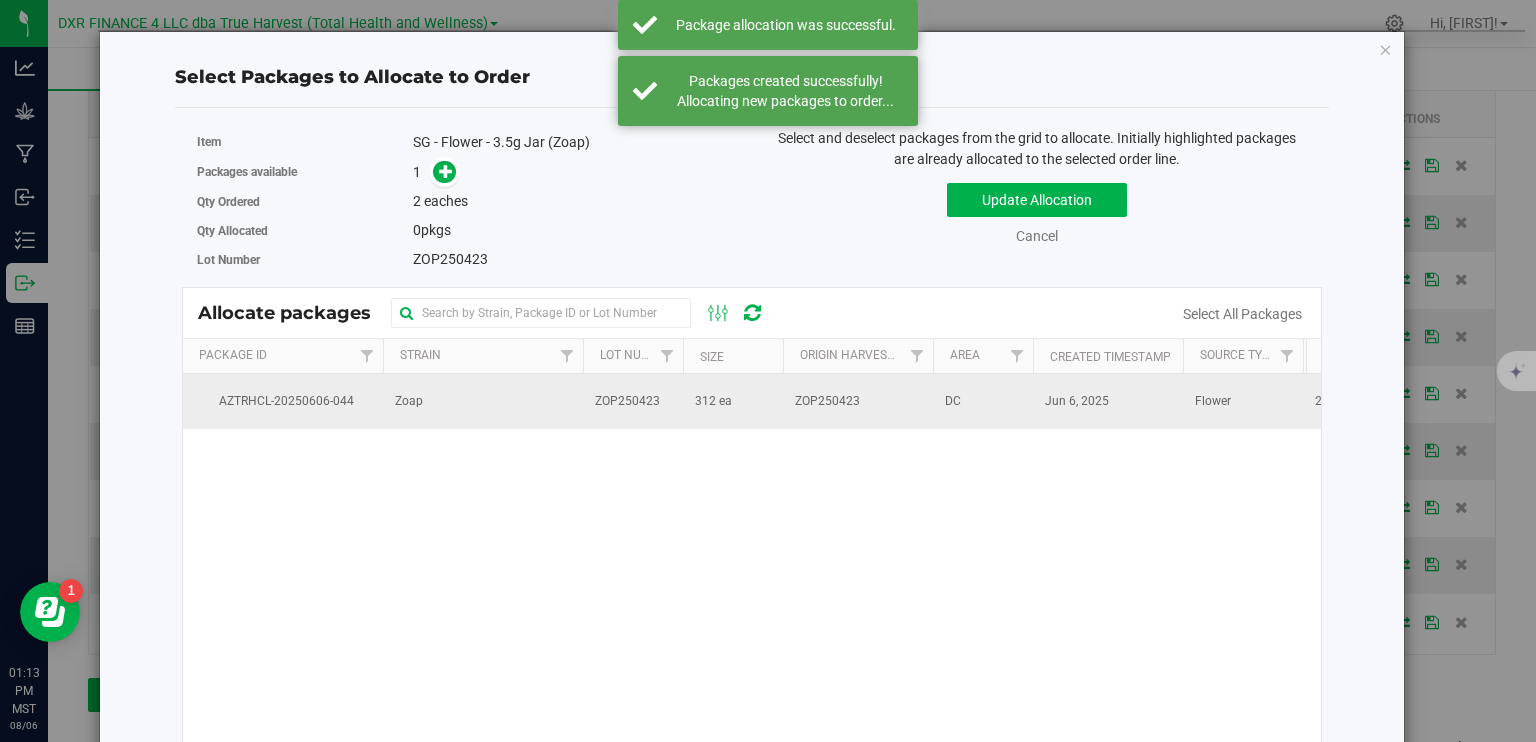 drag, startPoint x: 452, startPoint y: 418, endPoint x: 452, endPoint y: 405, distance: 13 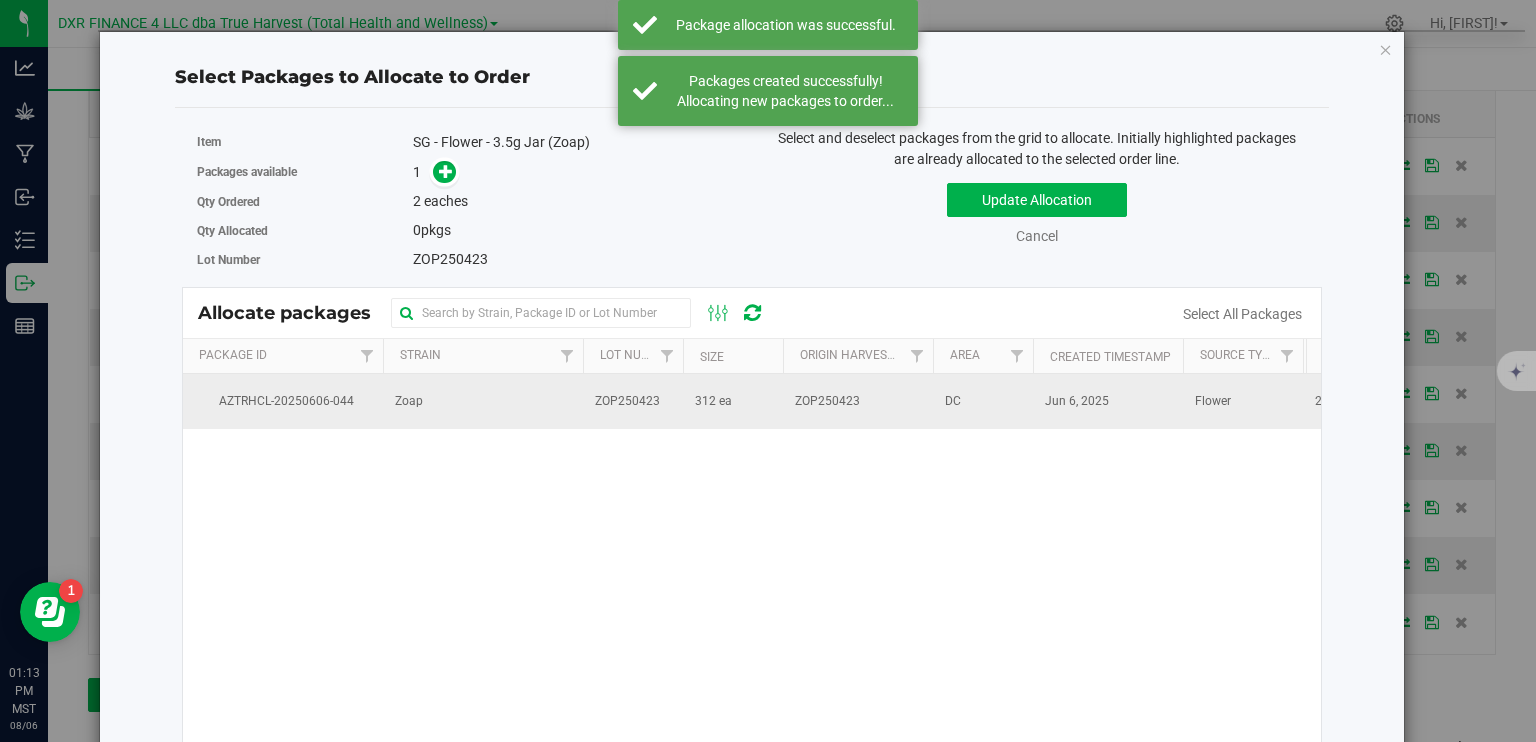 click on "Zoap" at bounding box center (483, 401) 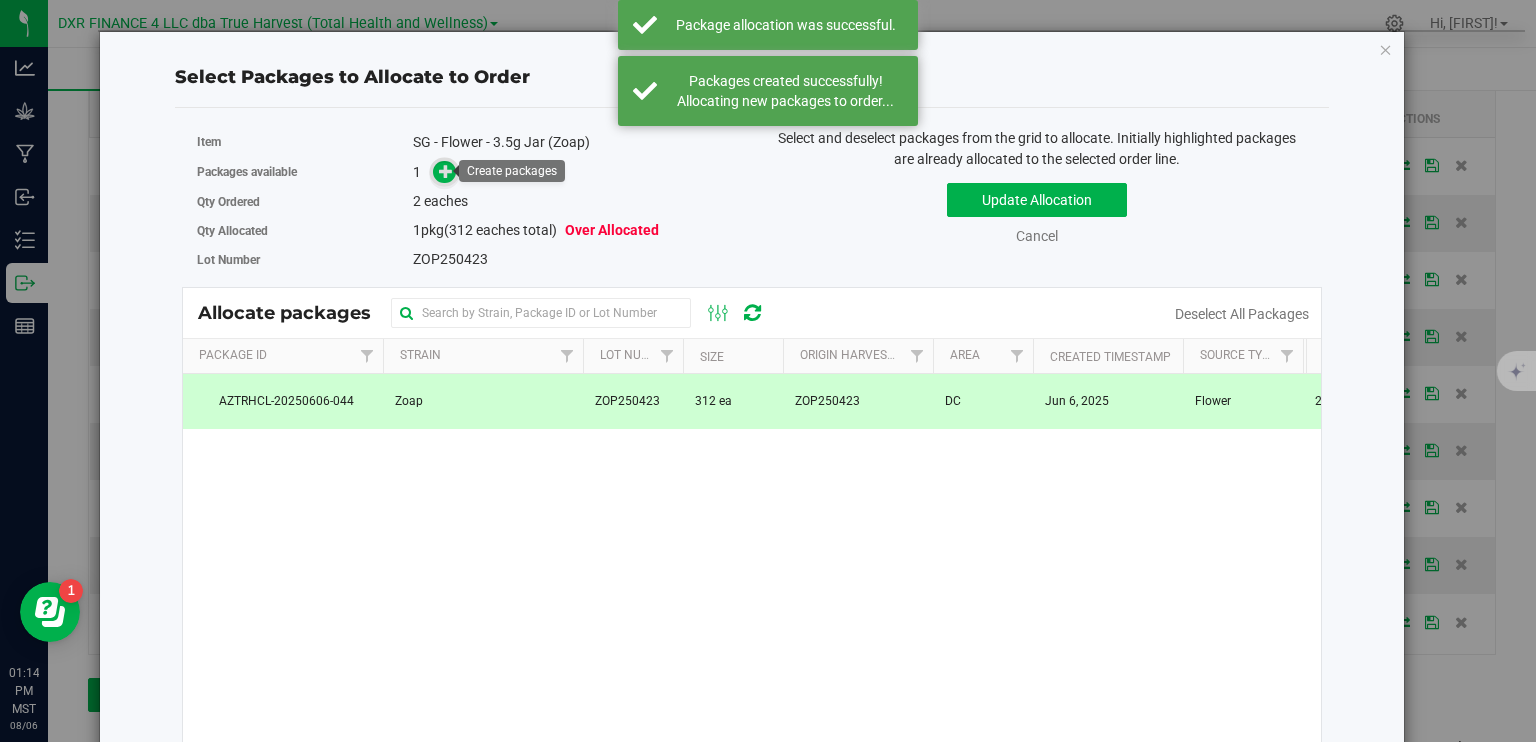 click at bounding box center [446, 170] 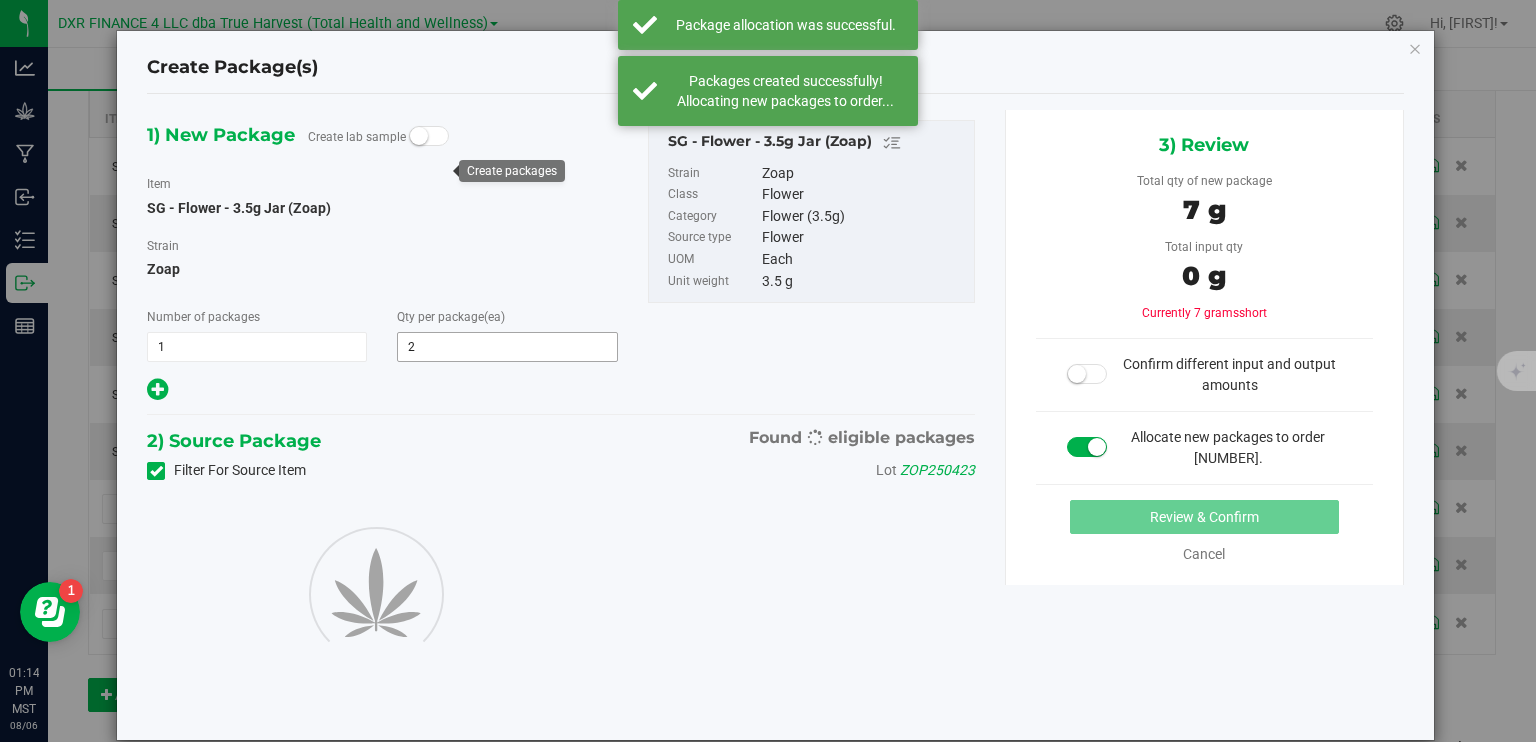 type on "2" 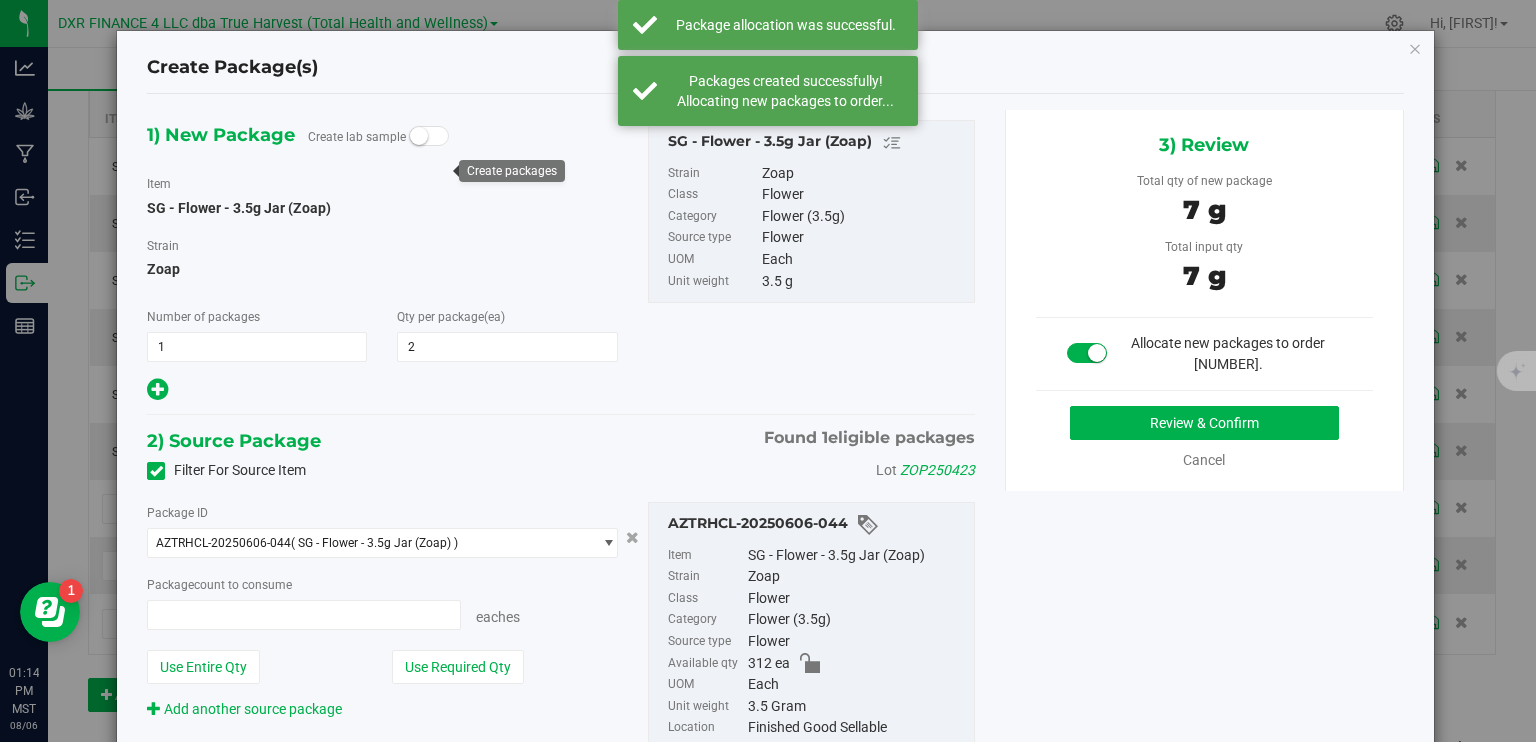 type on "2 ea" 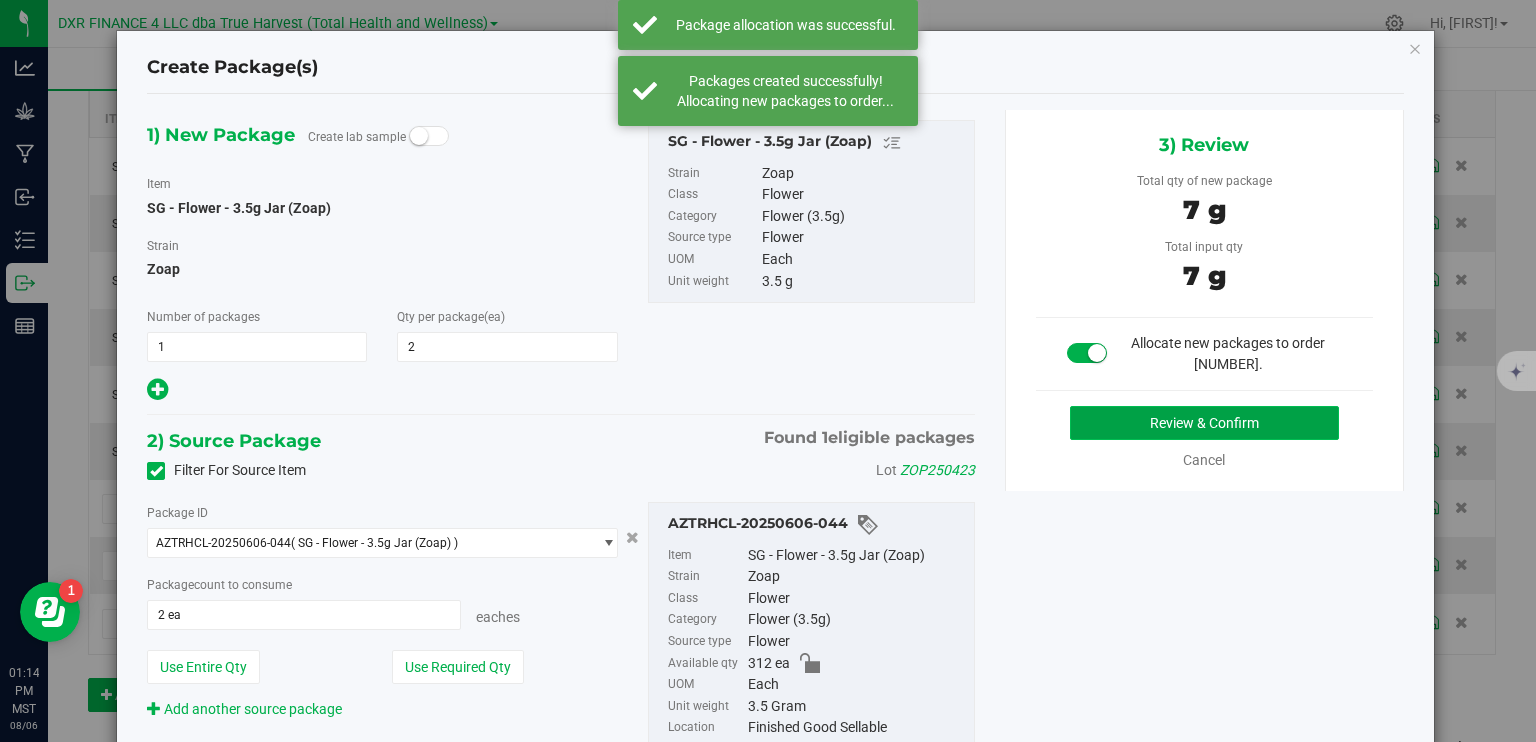click on "Review & Confirm" at bounding box center (1204, 423) 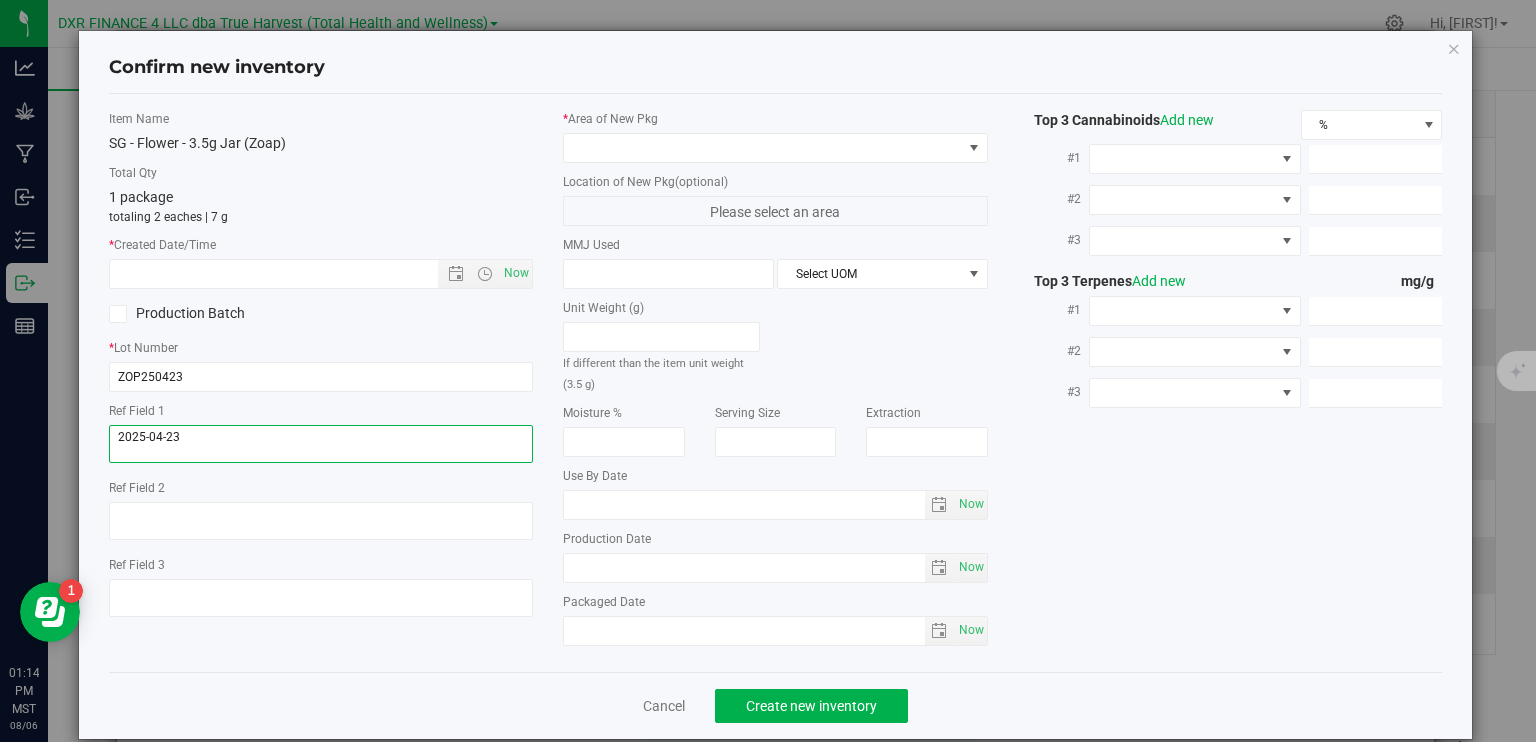 click at bounding box center [321, 444] 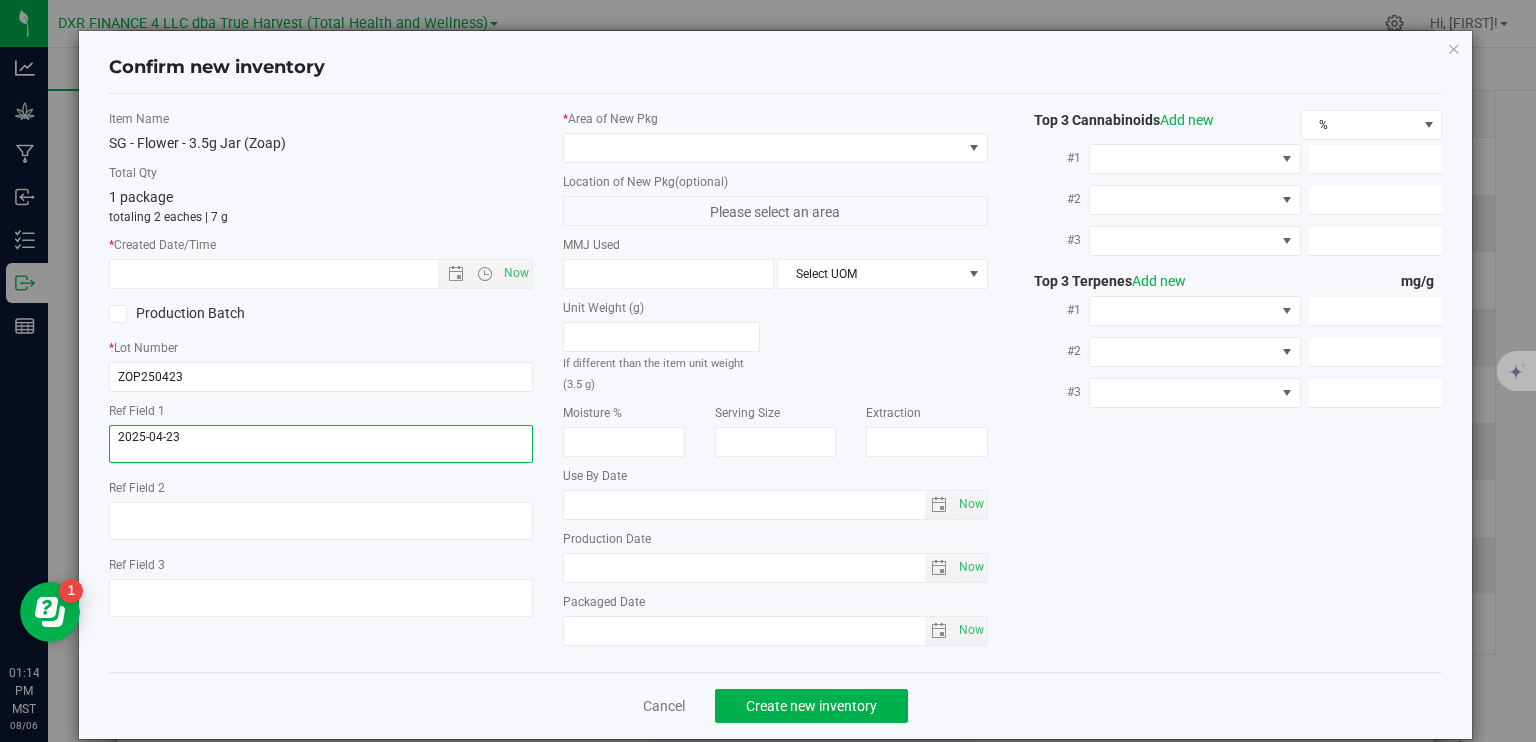 click at bounding box center [321, 444] 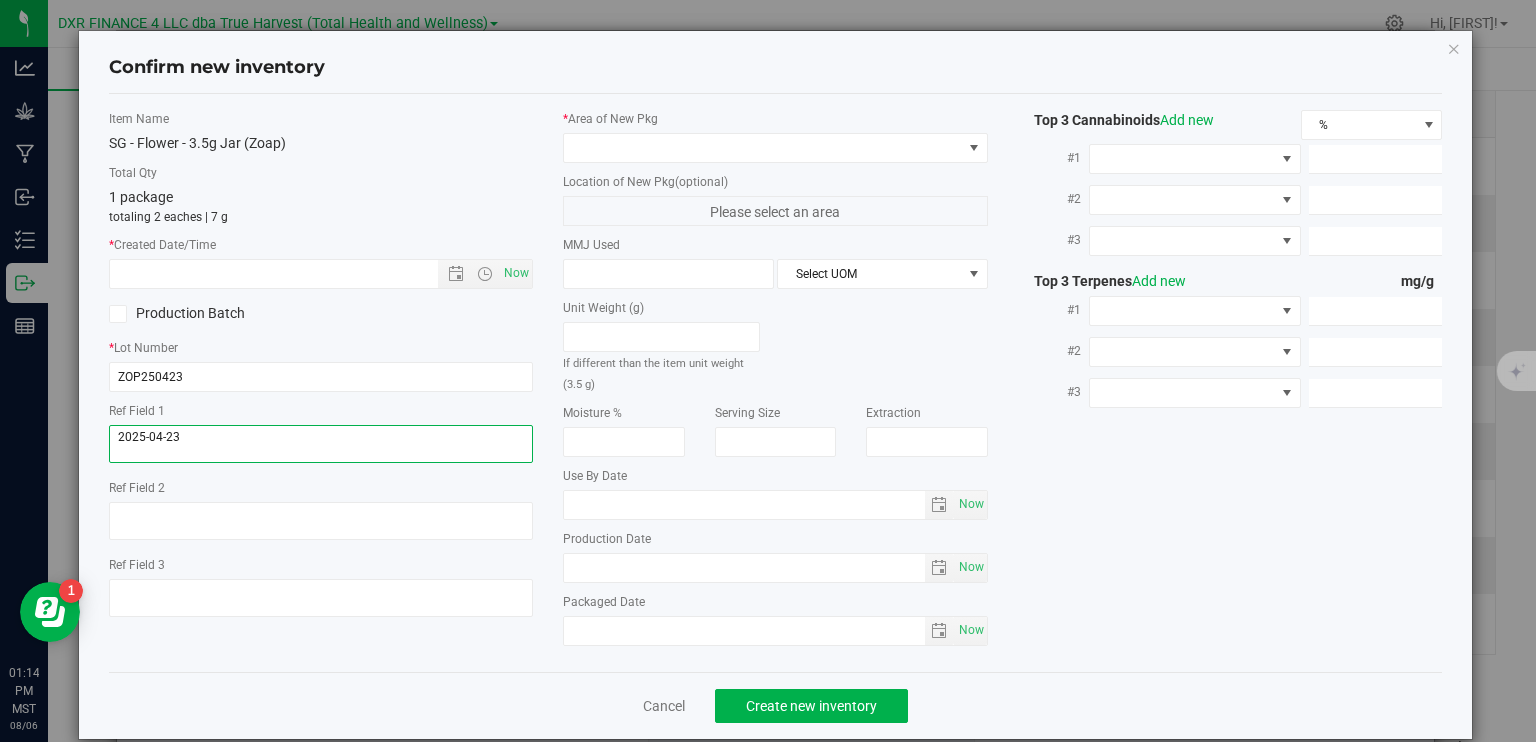 click at bounding box center [321, 444] 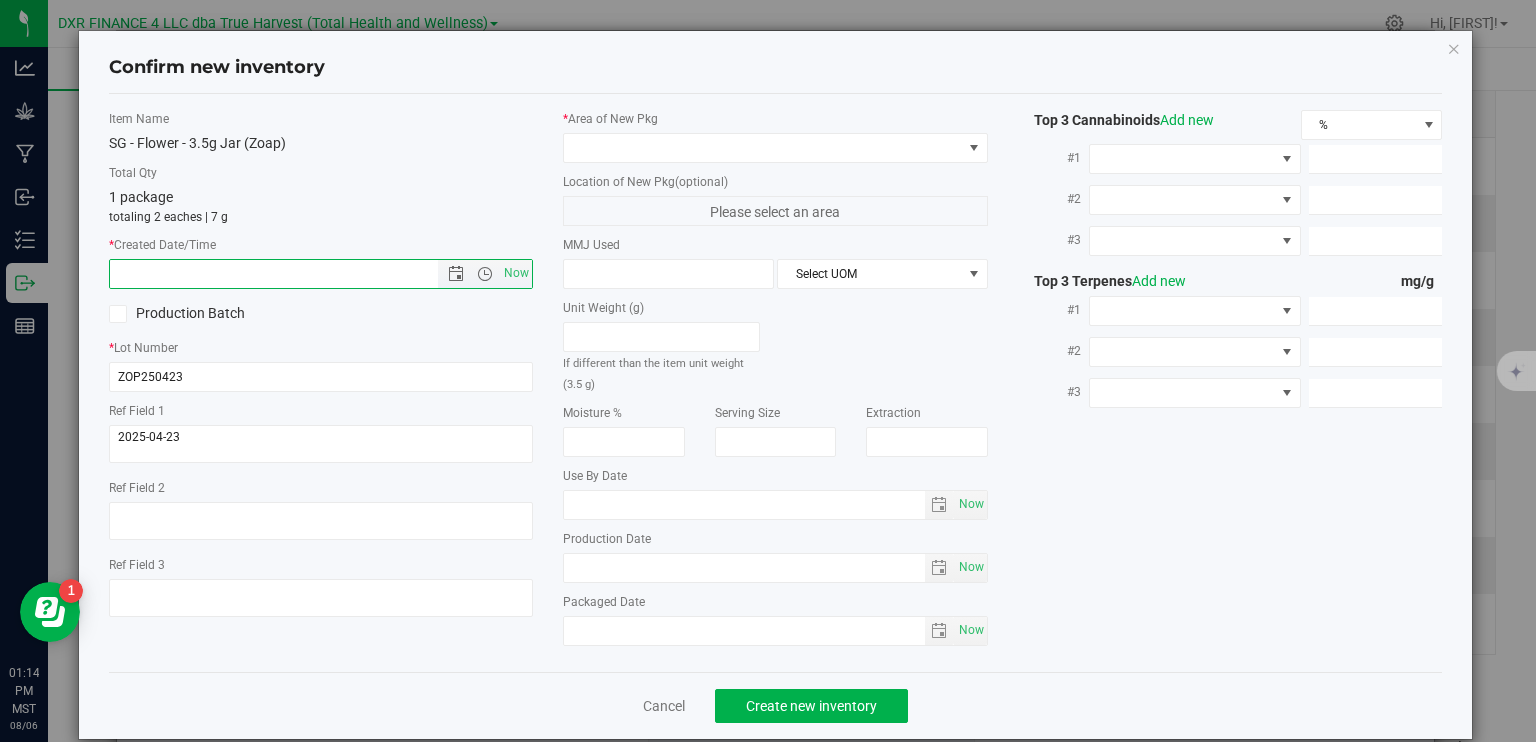 click at bounding box center [291, 274] 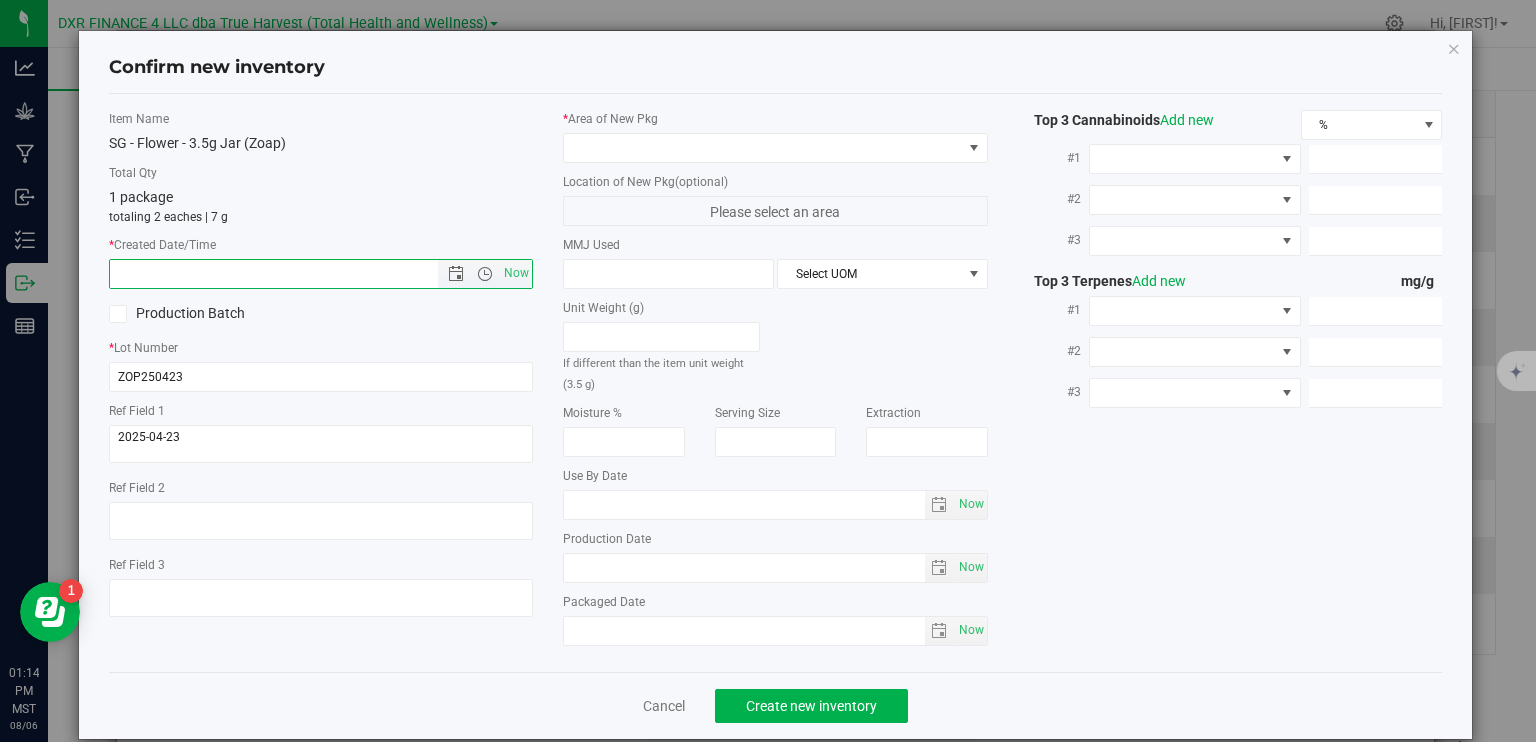 paste on "2025-04-23" 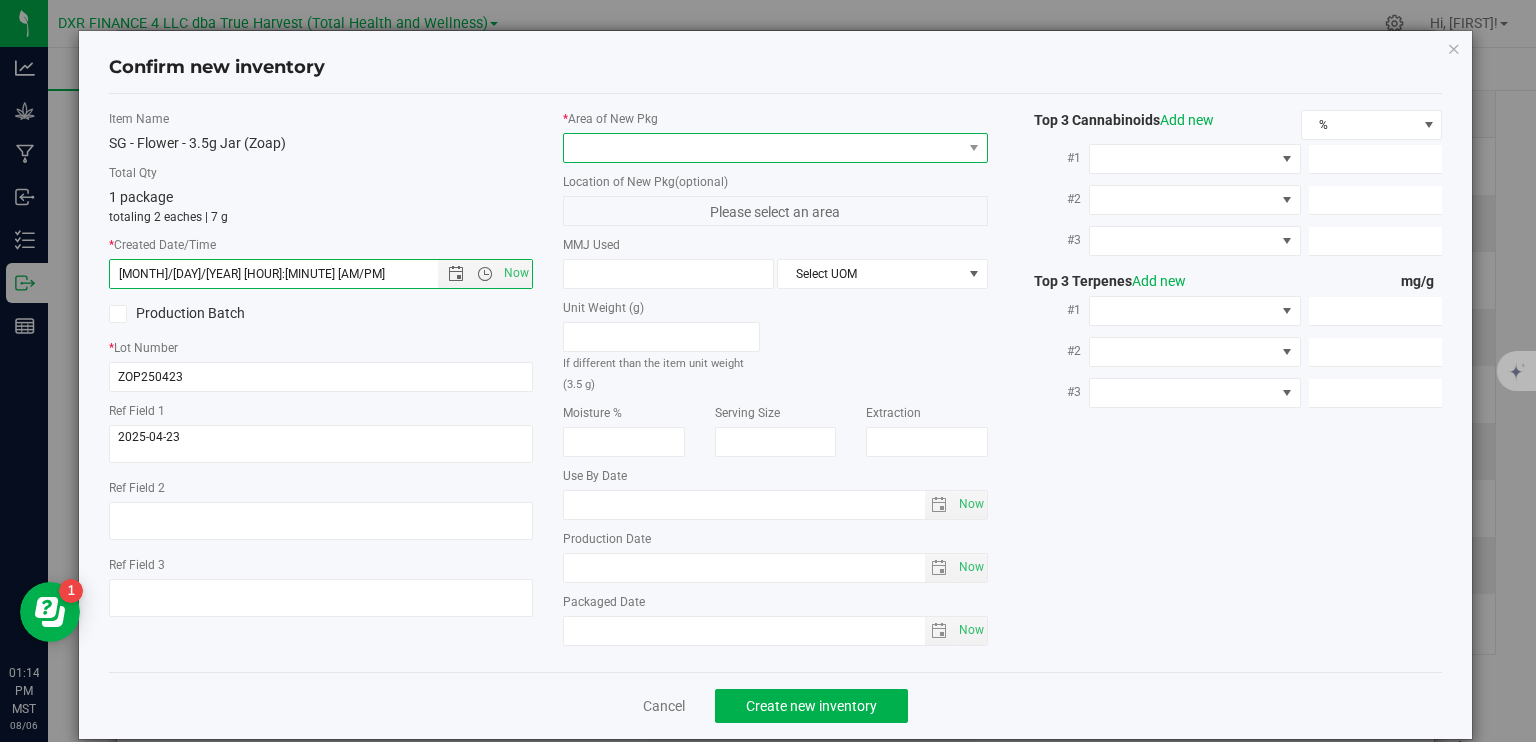 click at bounding box center (763, 148) 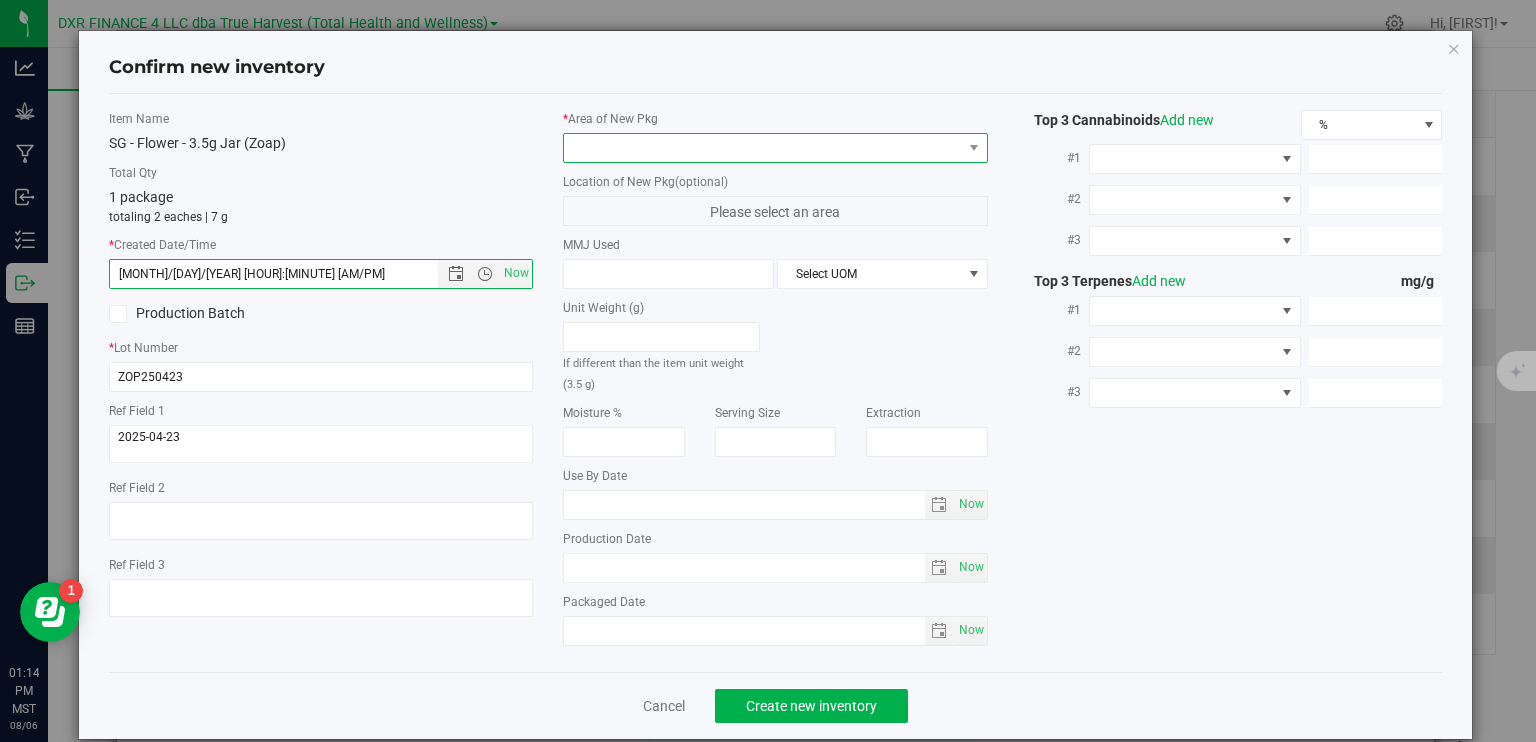 type on "[MONTH]/[DAY]/[YEAR] [HOUR]:[MINUTE] [AM/PM]" 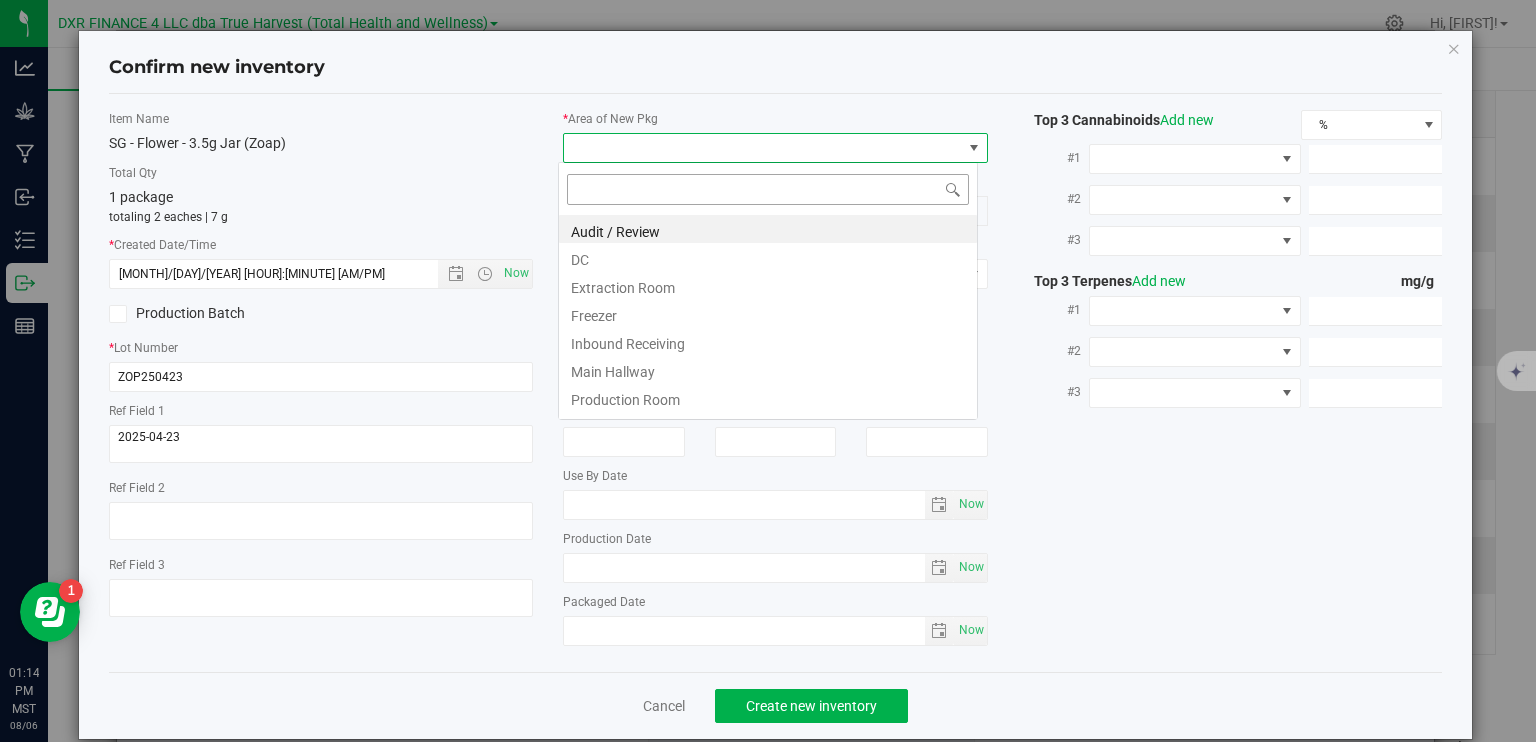 scroll, scrollTop: 99970, scrollLeft: 99580, axis: both 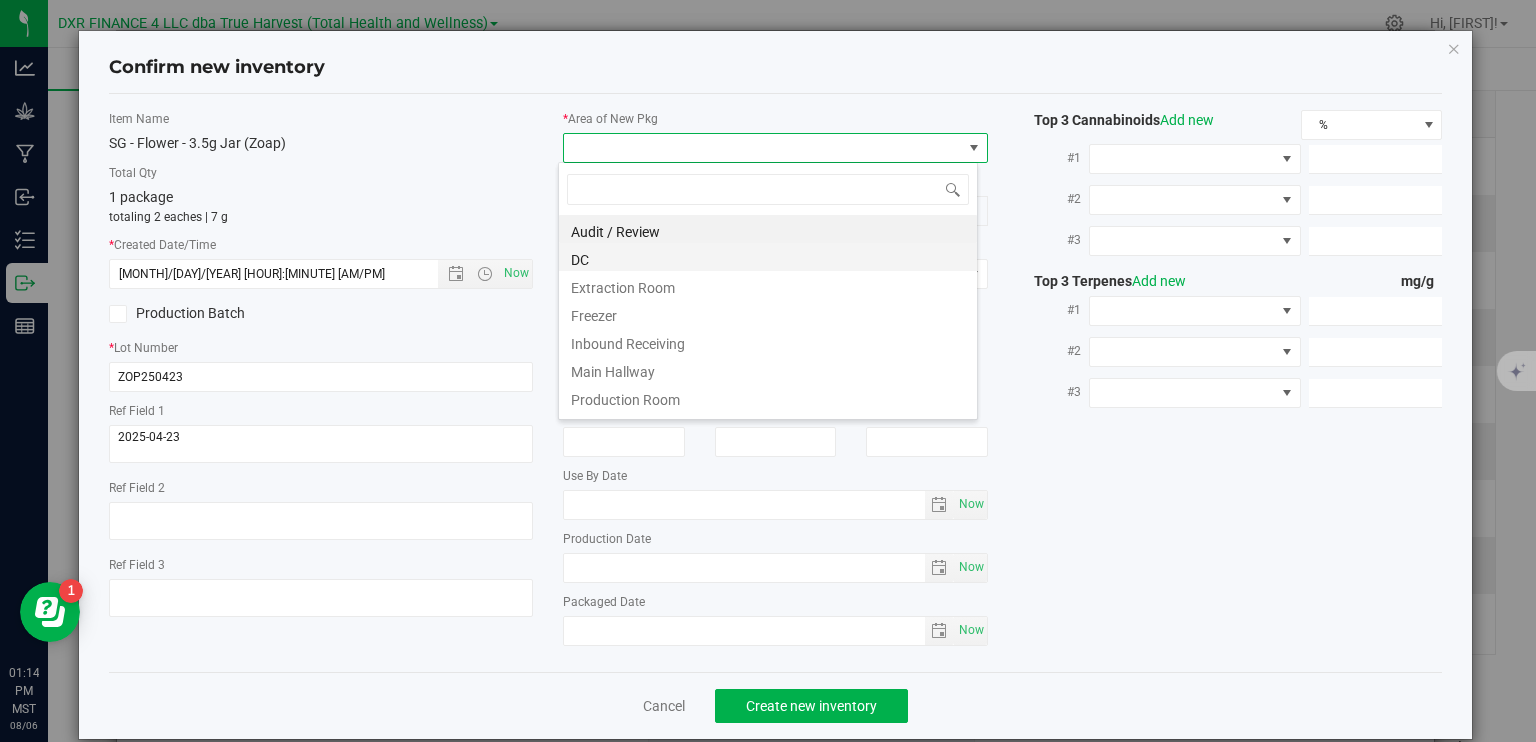 click on "DC" at bounding box center (768, 257) 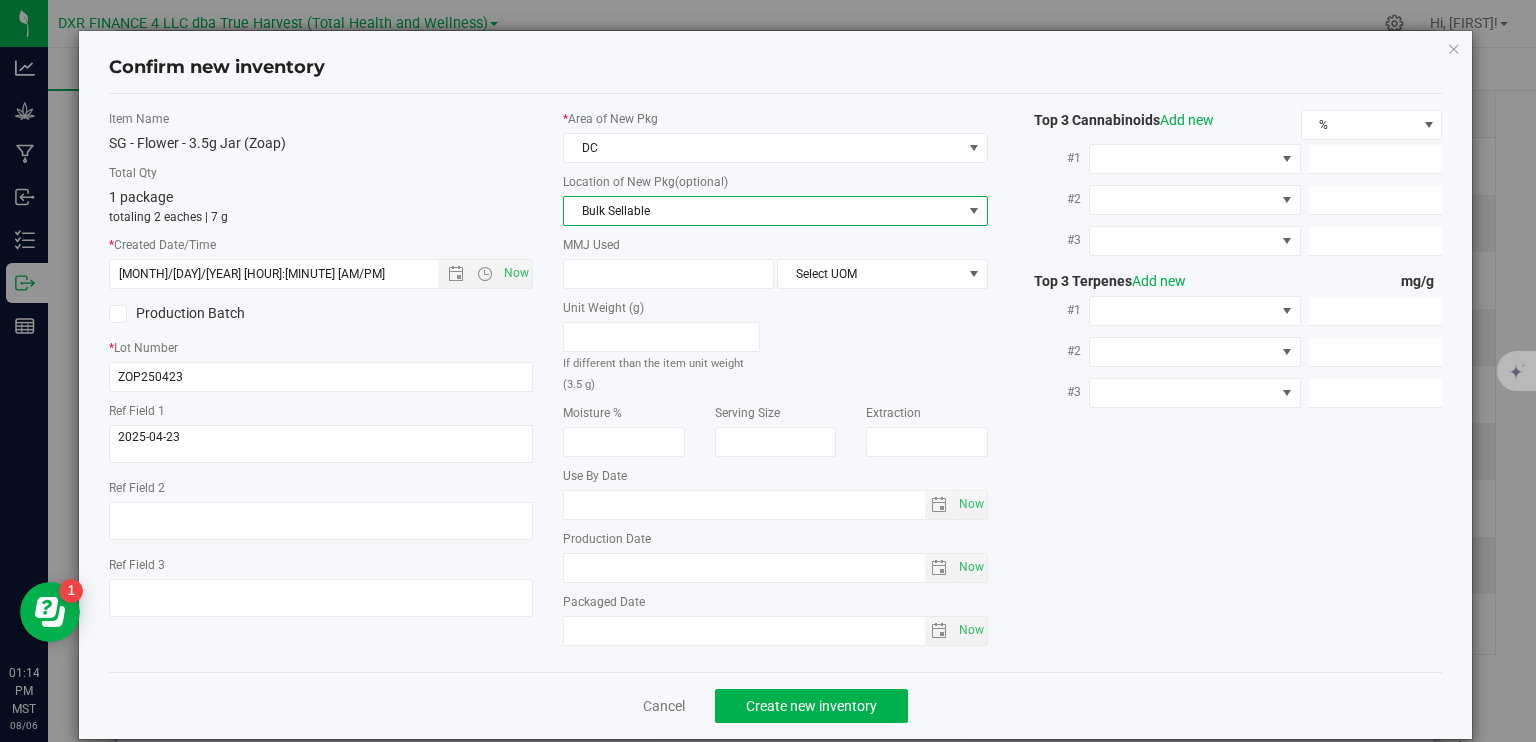click on "Bulk Sellable" at bounding box center [763, 211] 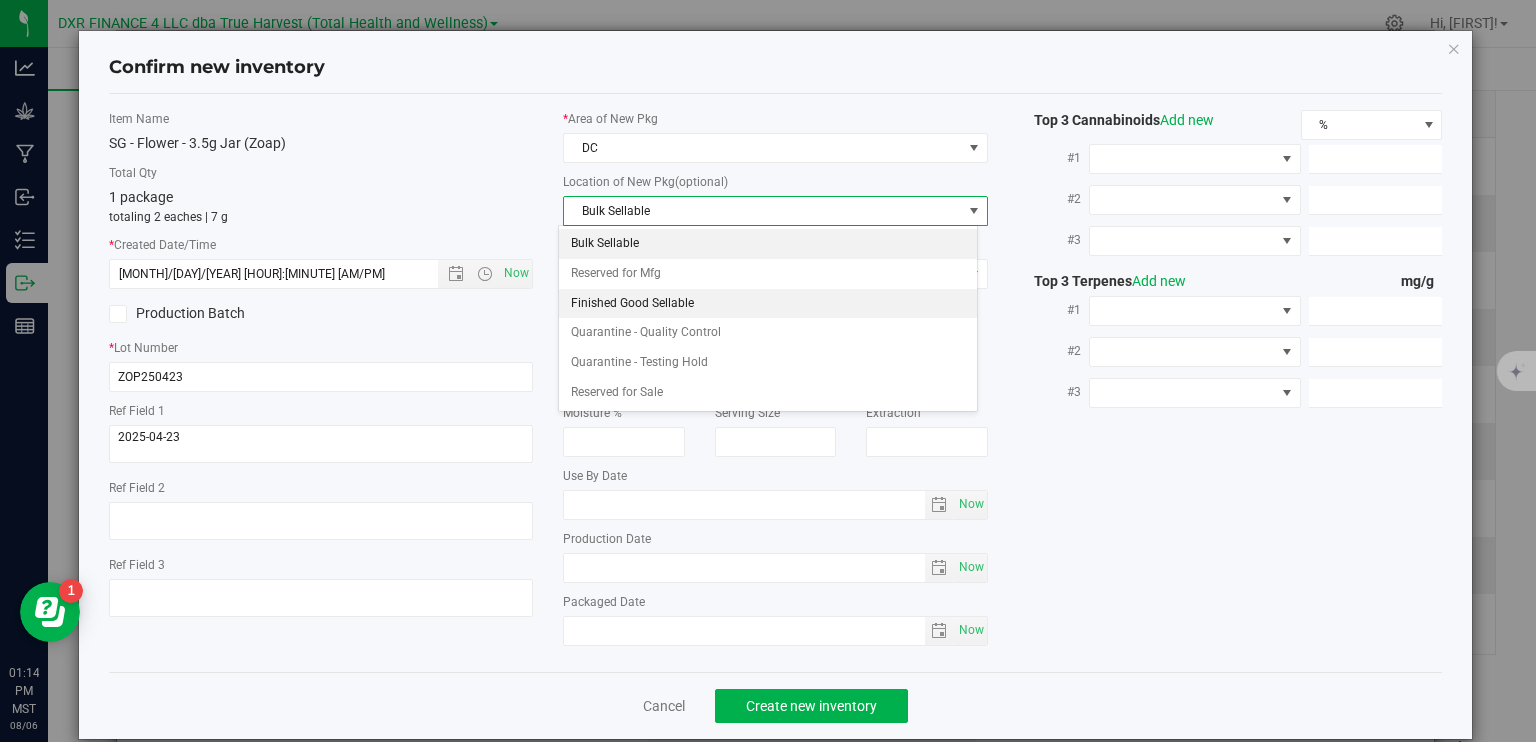 click on "Finished Good Sellable" at bounding box center [768, 304] 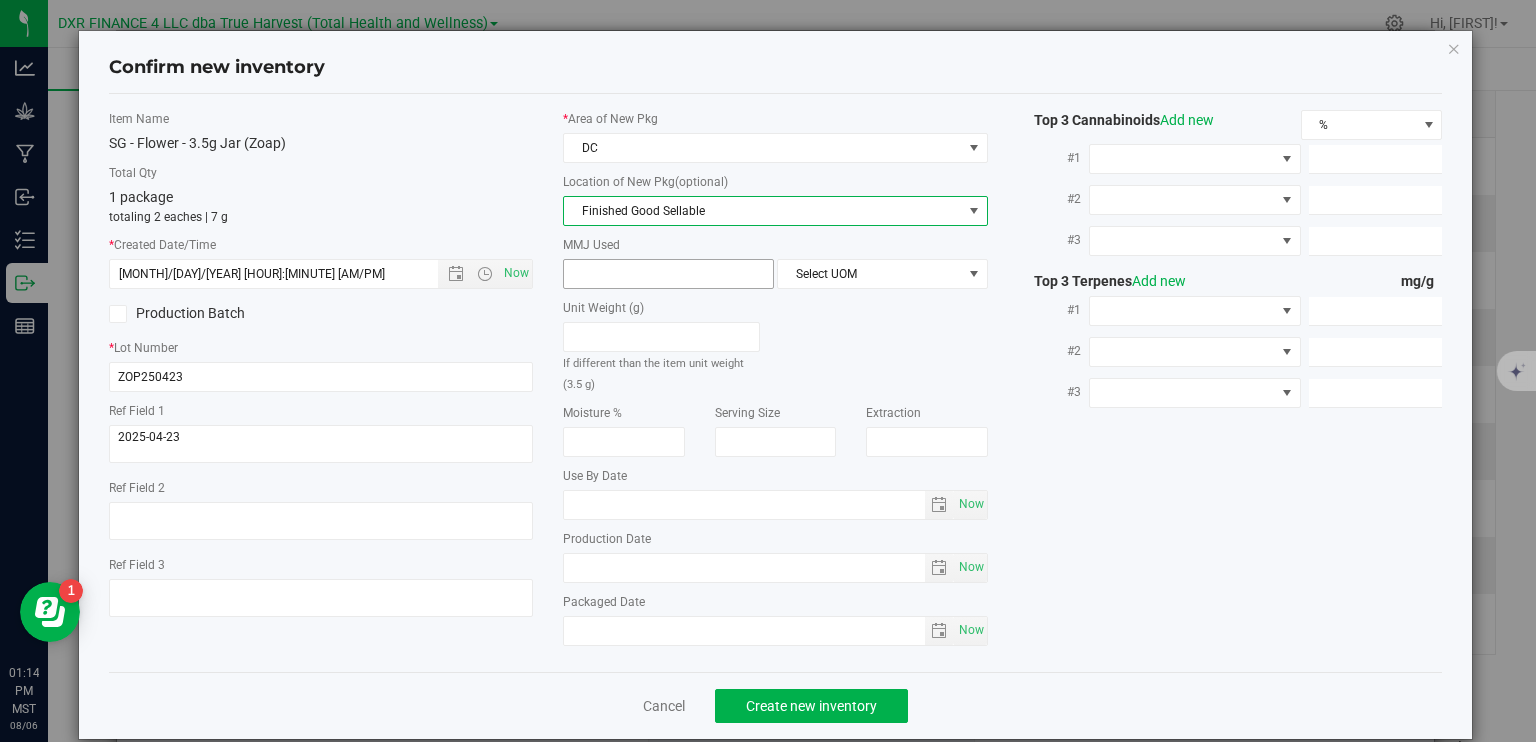 click at bounding box center [668, 274] 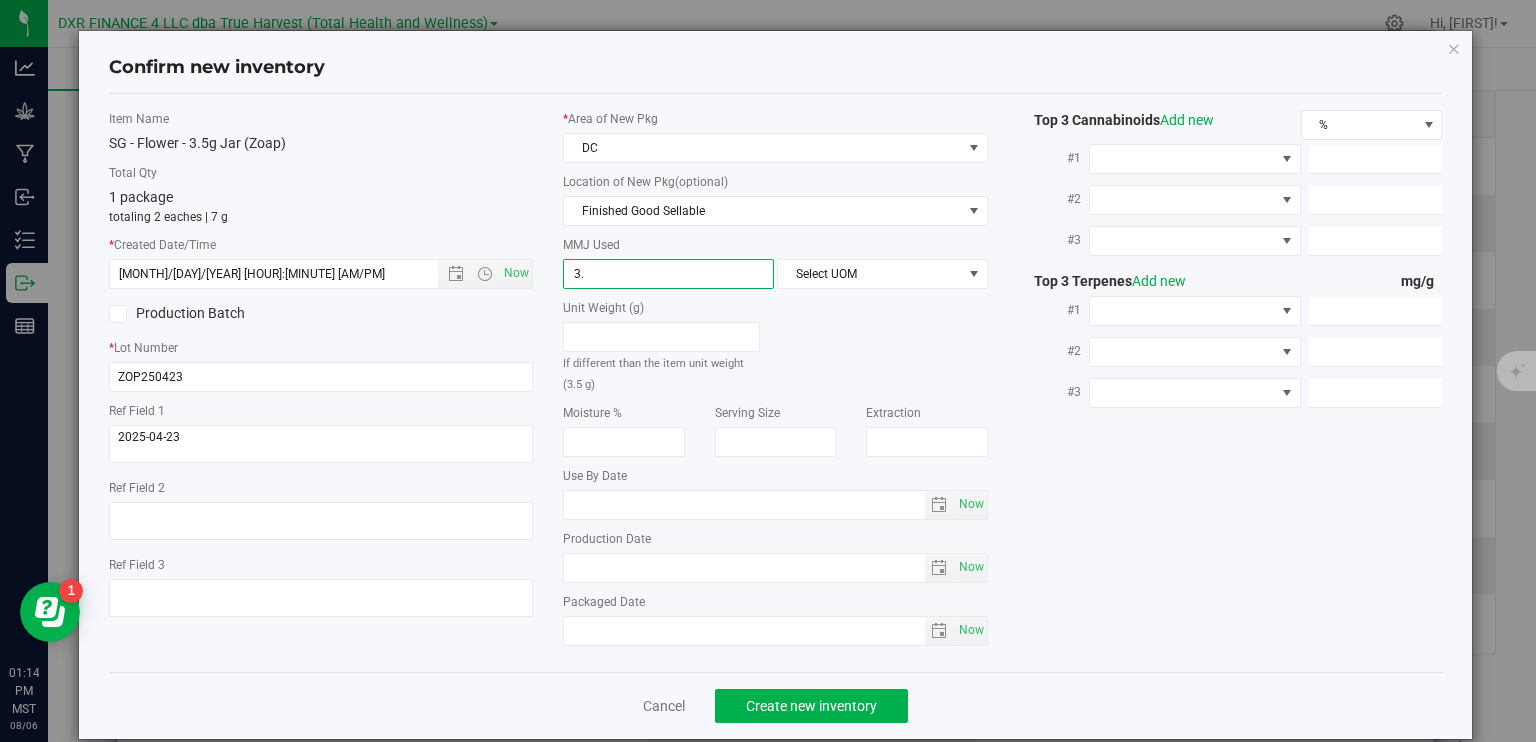 type on "3.5" 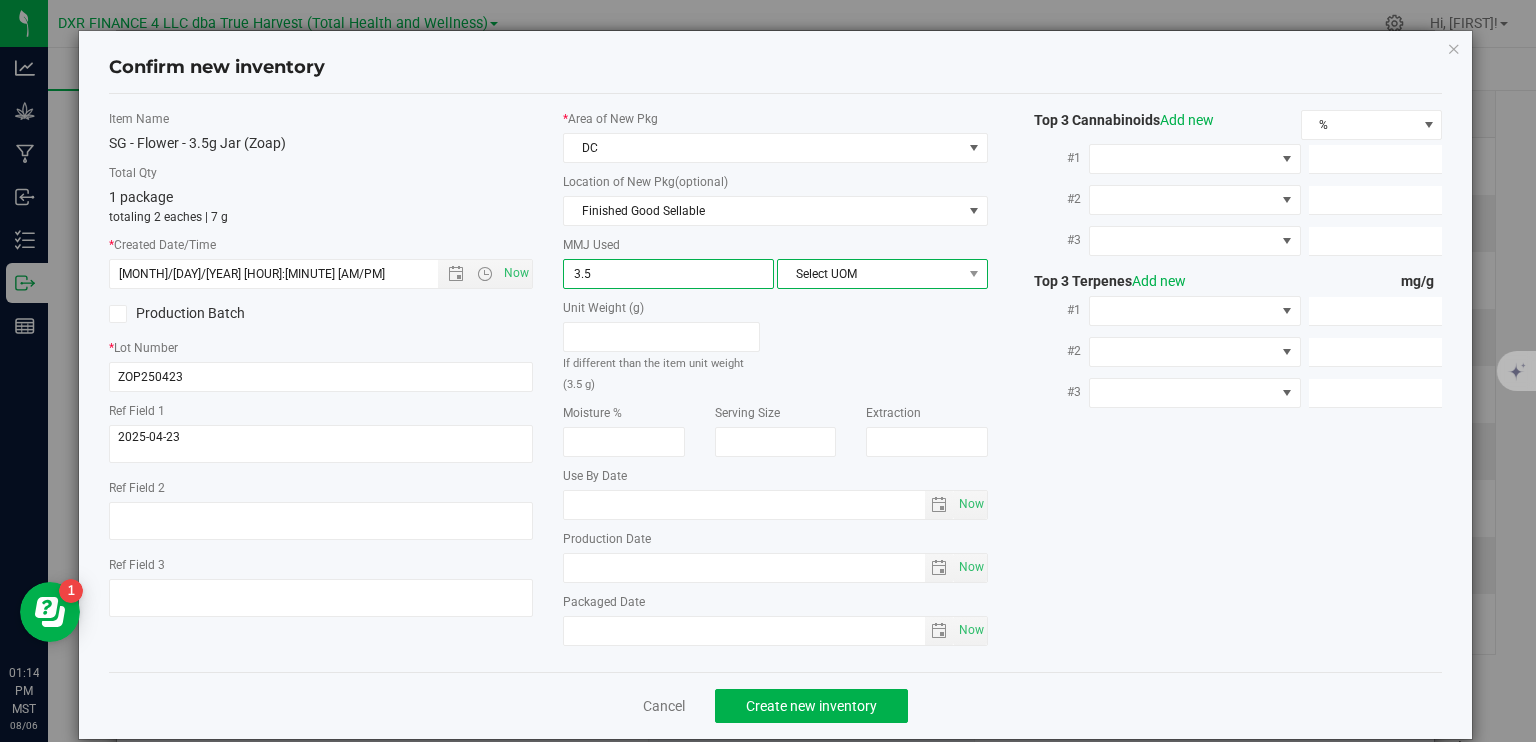 type on "3.5000" 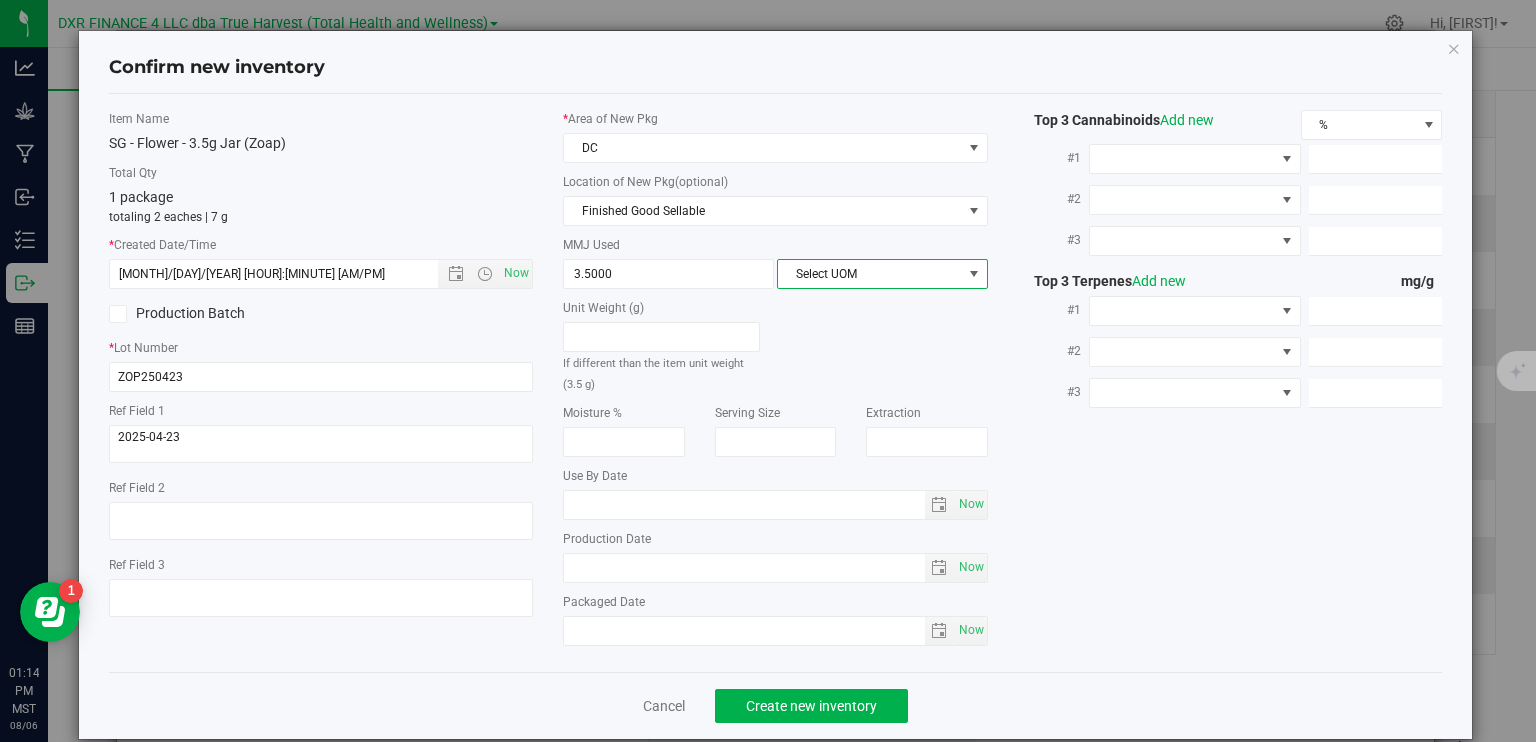 drag, startPoint x: 841, startPoint y: 271, endPoint x: 848, endPoint y: 282, distance: 13.038404 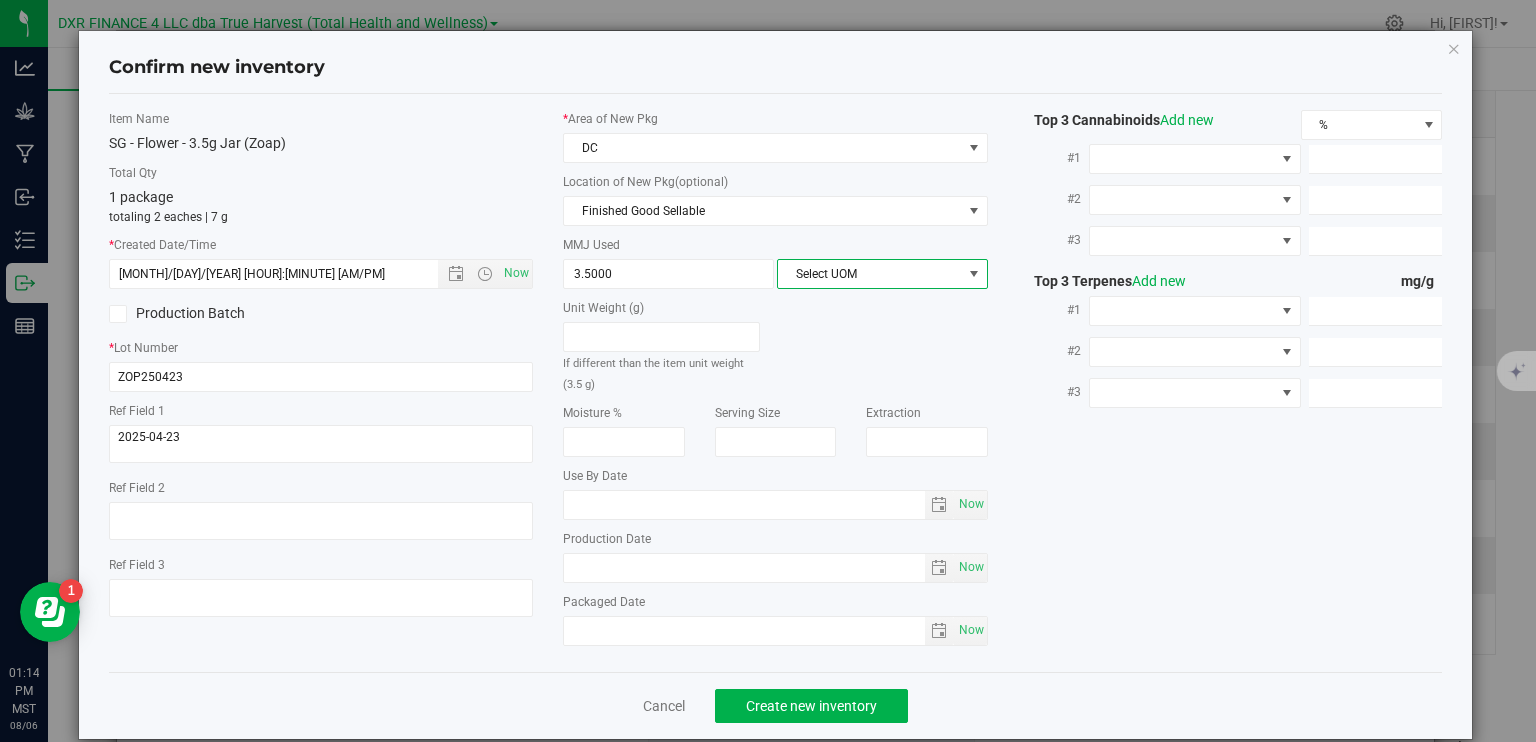click on "Select UOM" at bounding box center [870, 274] 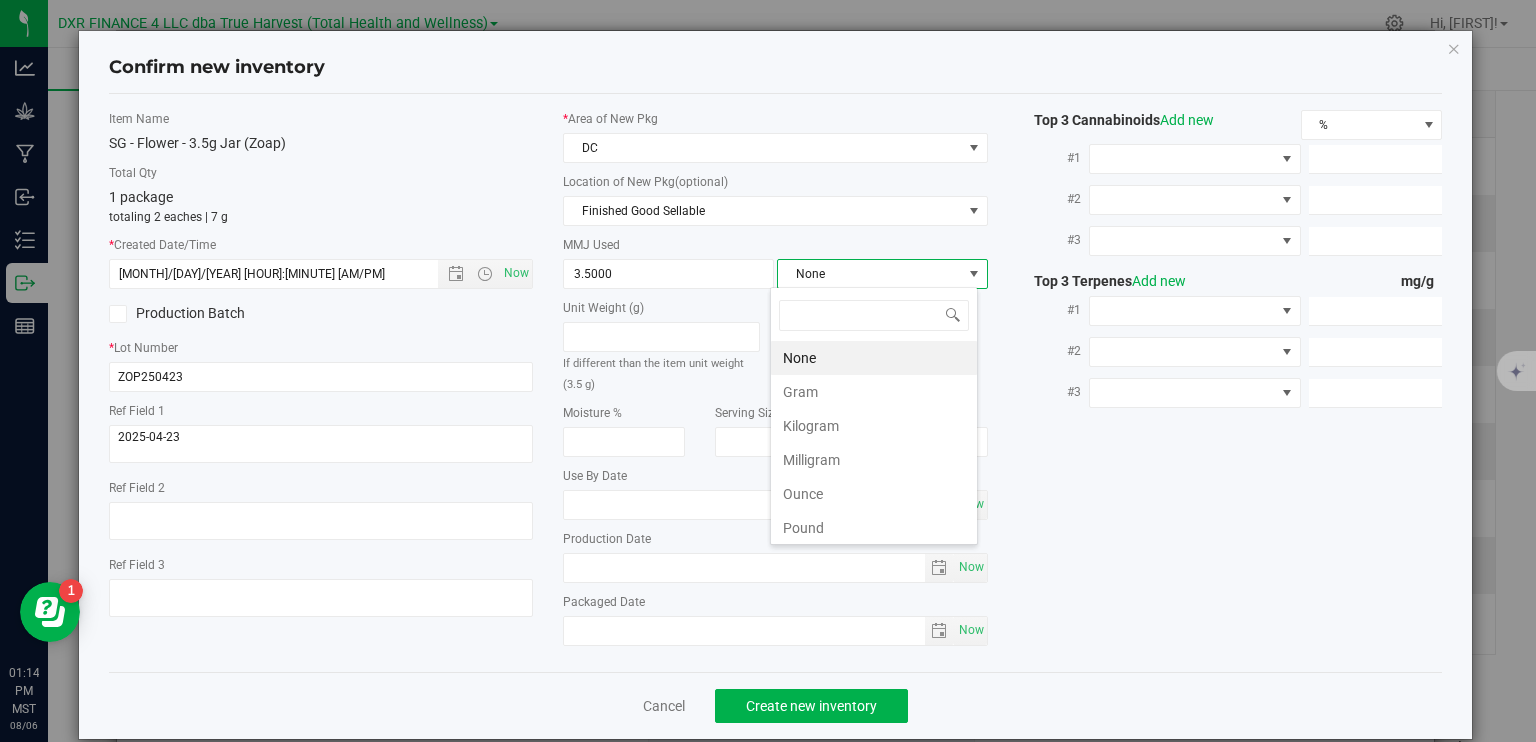scroll, scrollTop: 99970, scrollLeft: 99792, axis: both 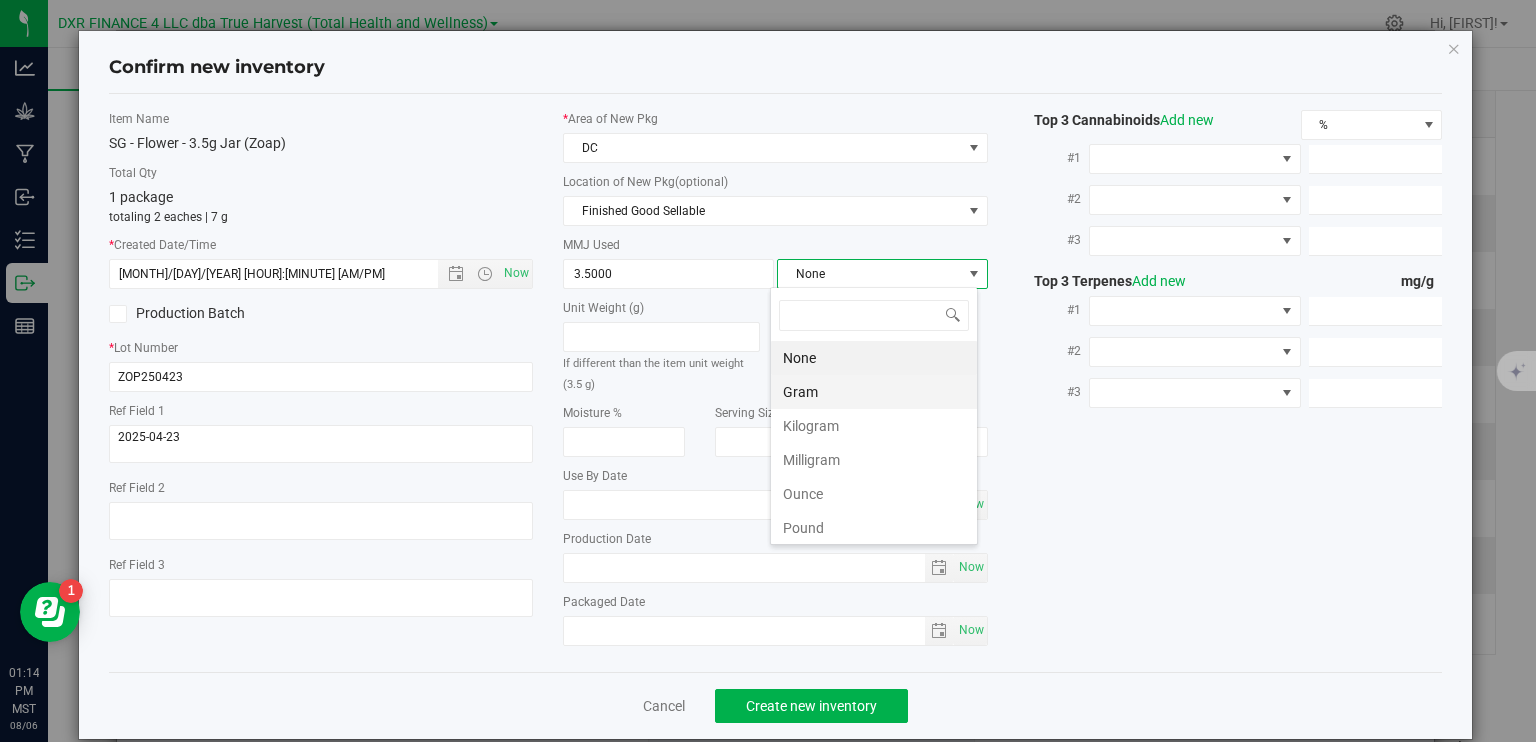 click on "Gram" at bounding box center (874, 392) 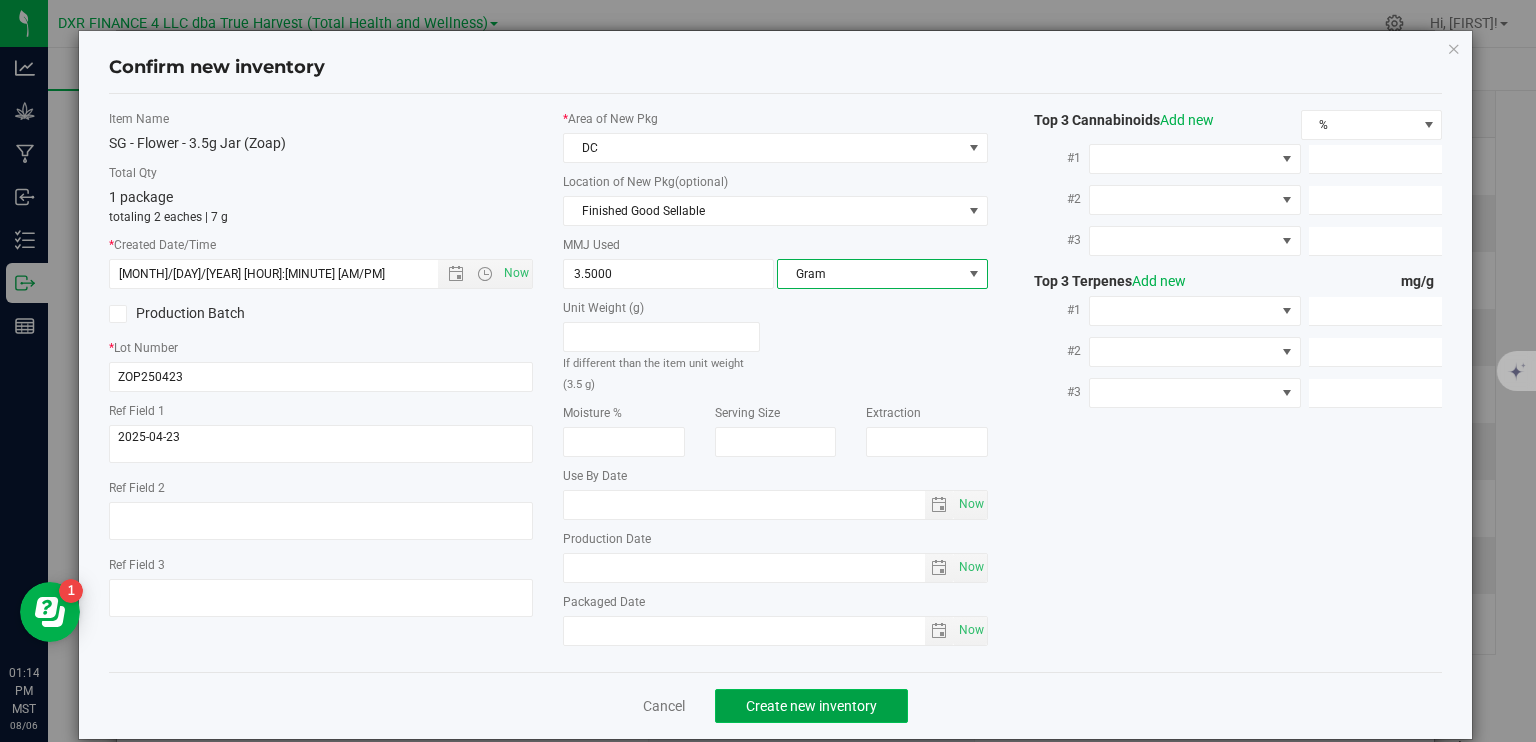 click on "Create new inventory" 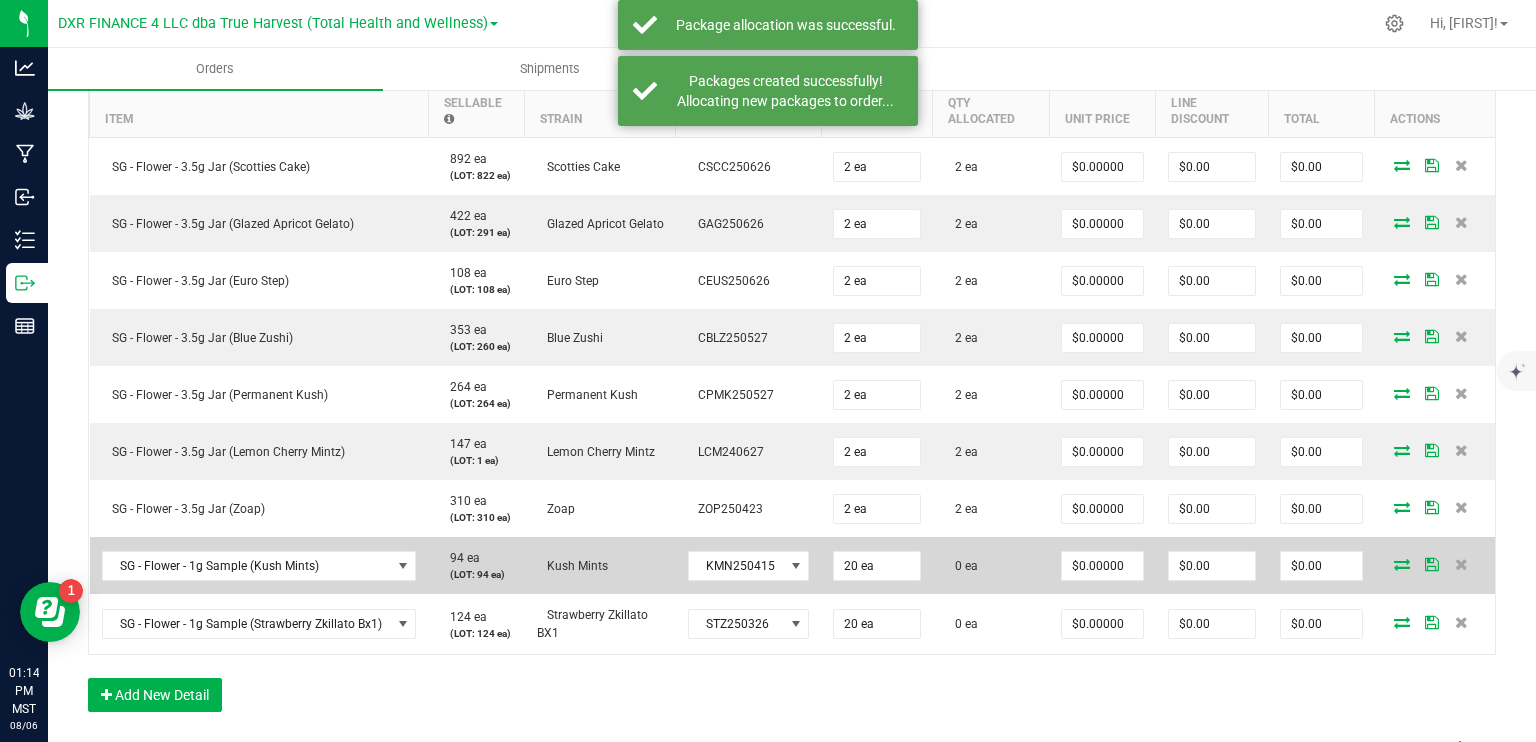 click at bounding box center (1402, 564) 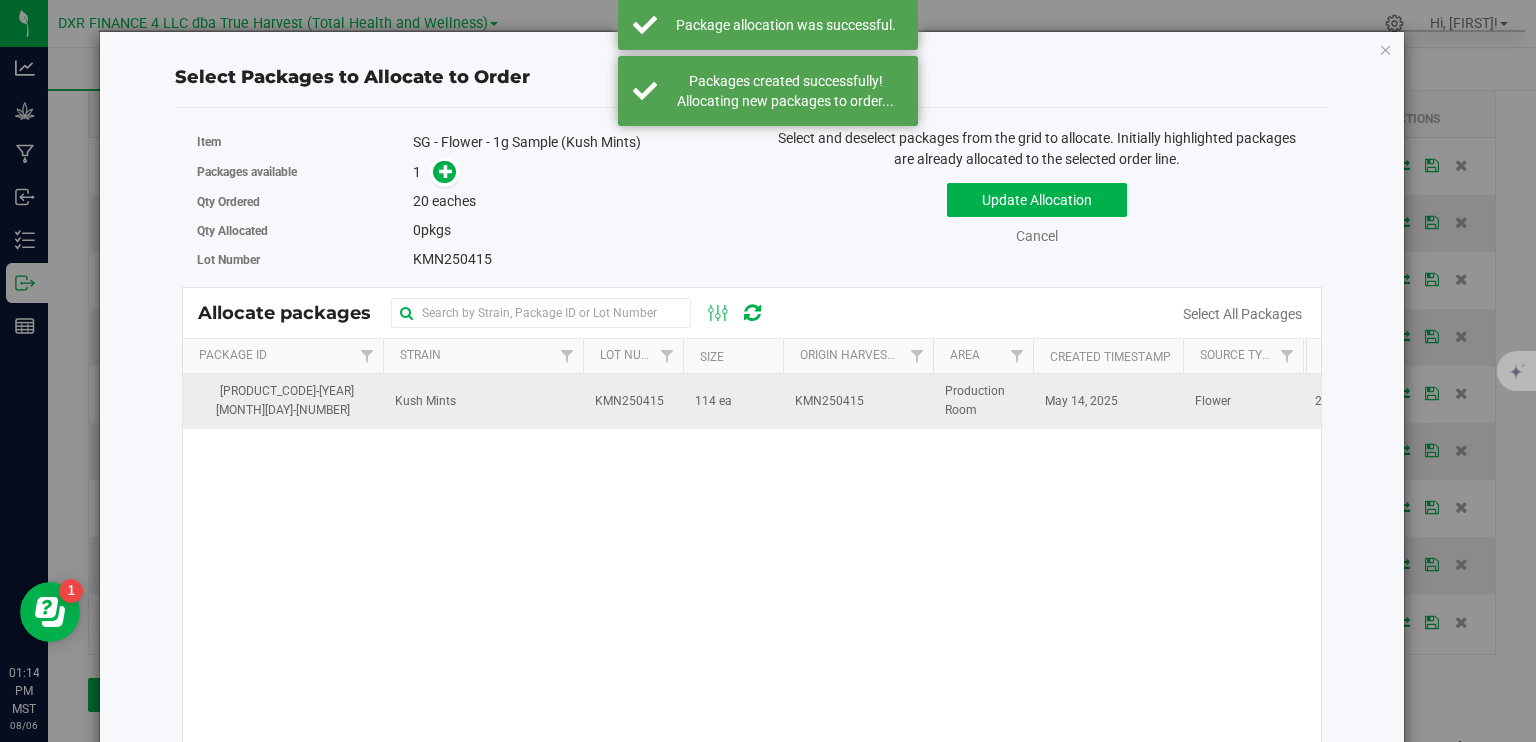 drag, startPoint x: 393, startPoint y: 414, endPoint x: 376, endPoint y: 385, distance: 33.61547 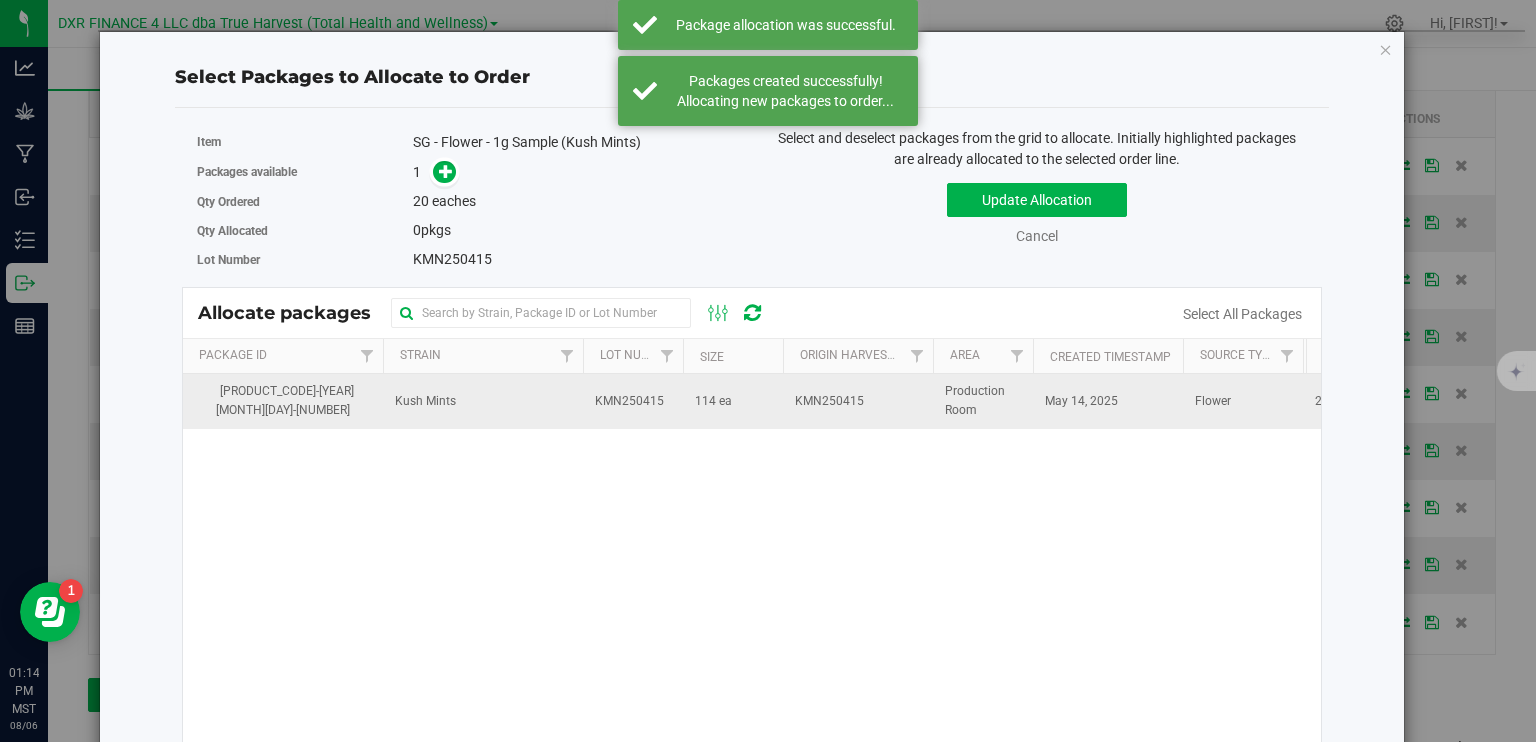 click on "Kush Mints" at bounding box center [483, 401] 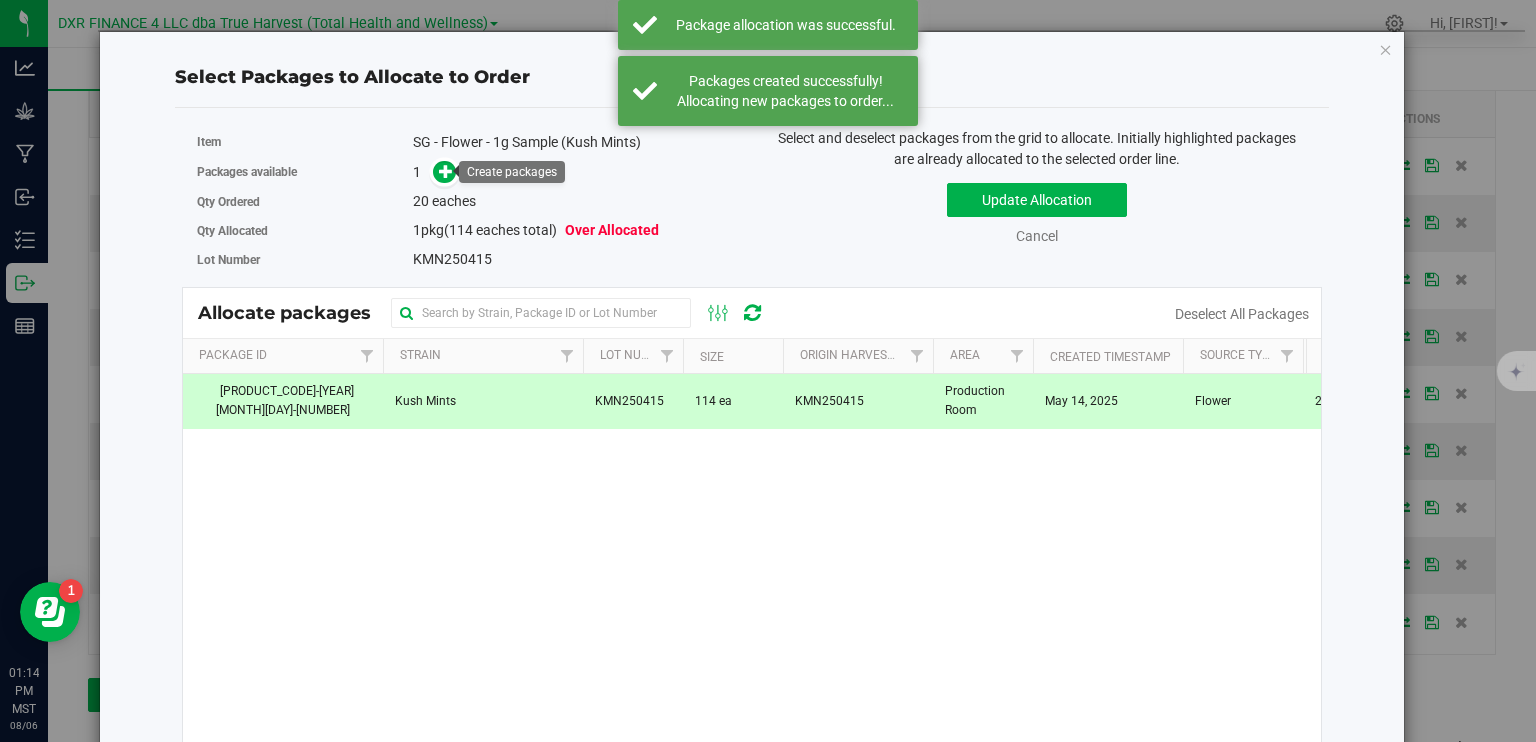 click at bounding box center [440, 172] 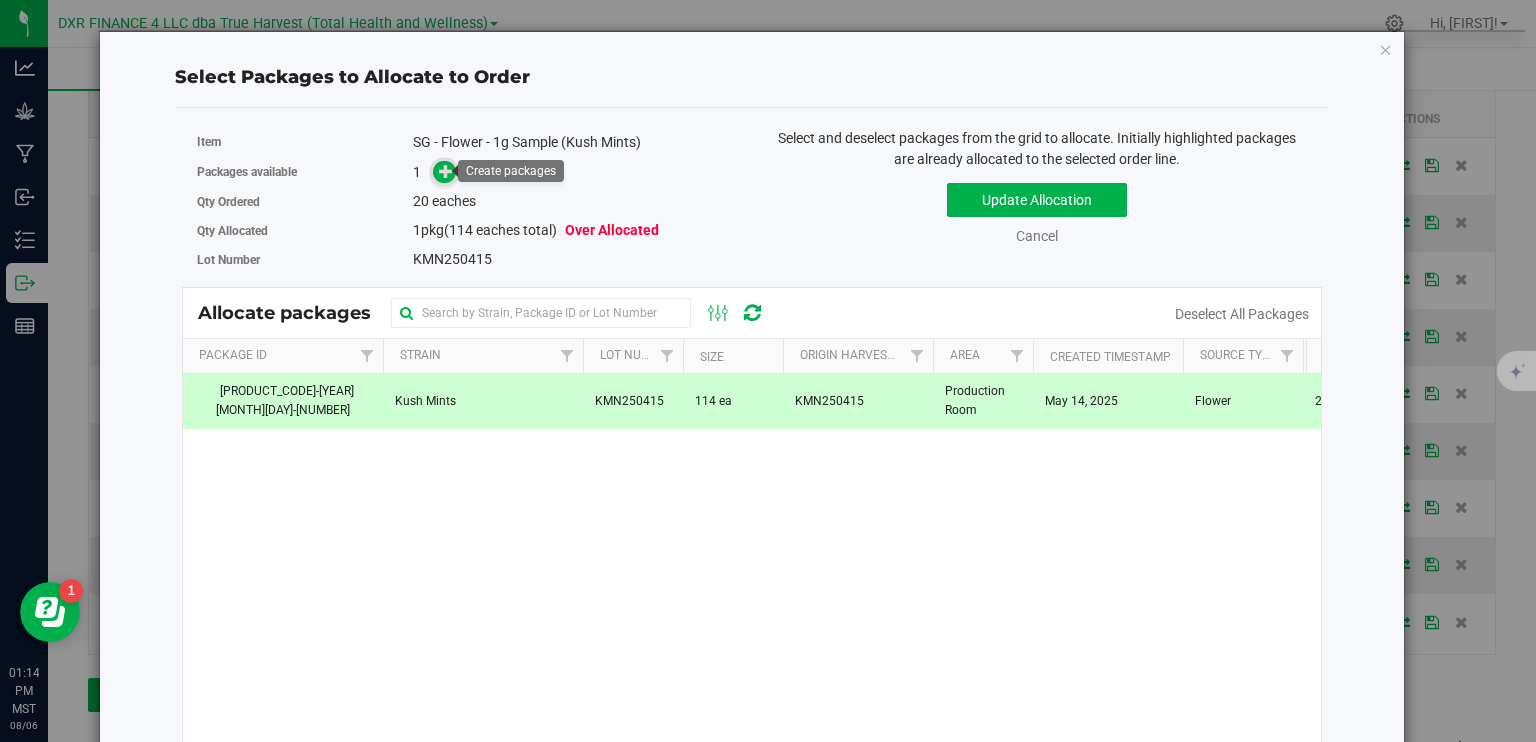 click at bounding box center (444, 172) 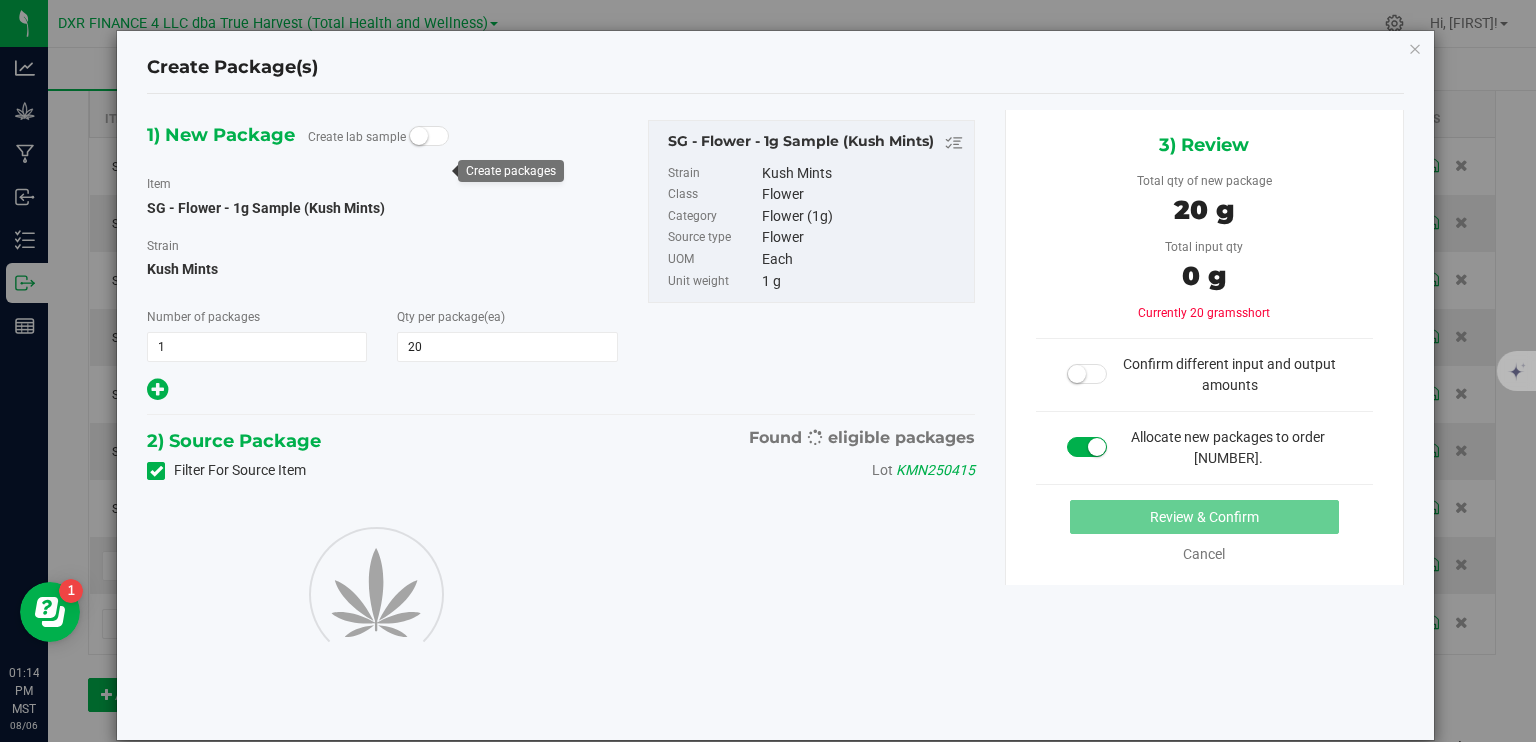 type on "20" 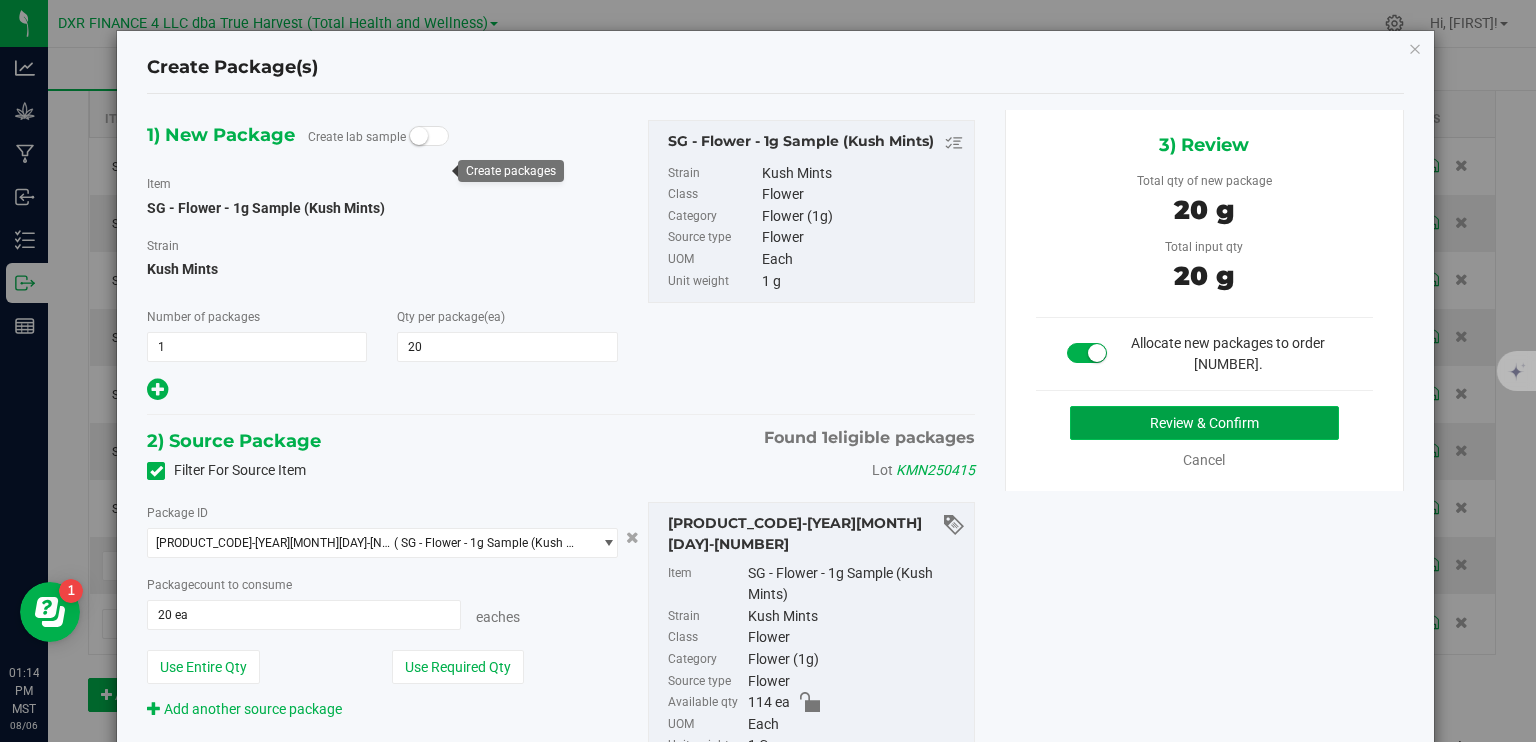 click on "Review & Confirm" at bounding box center [1204, 423] 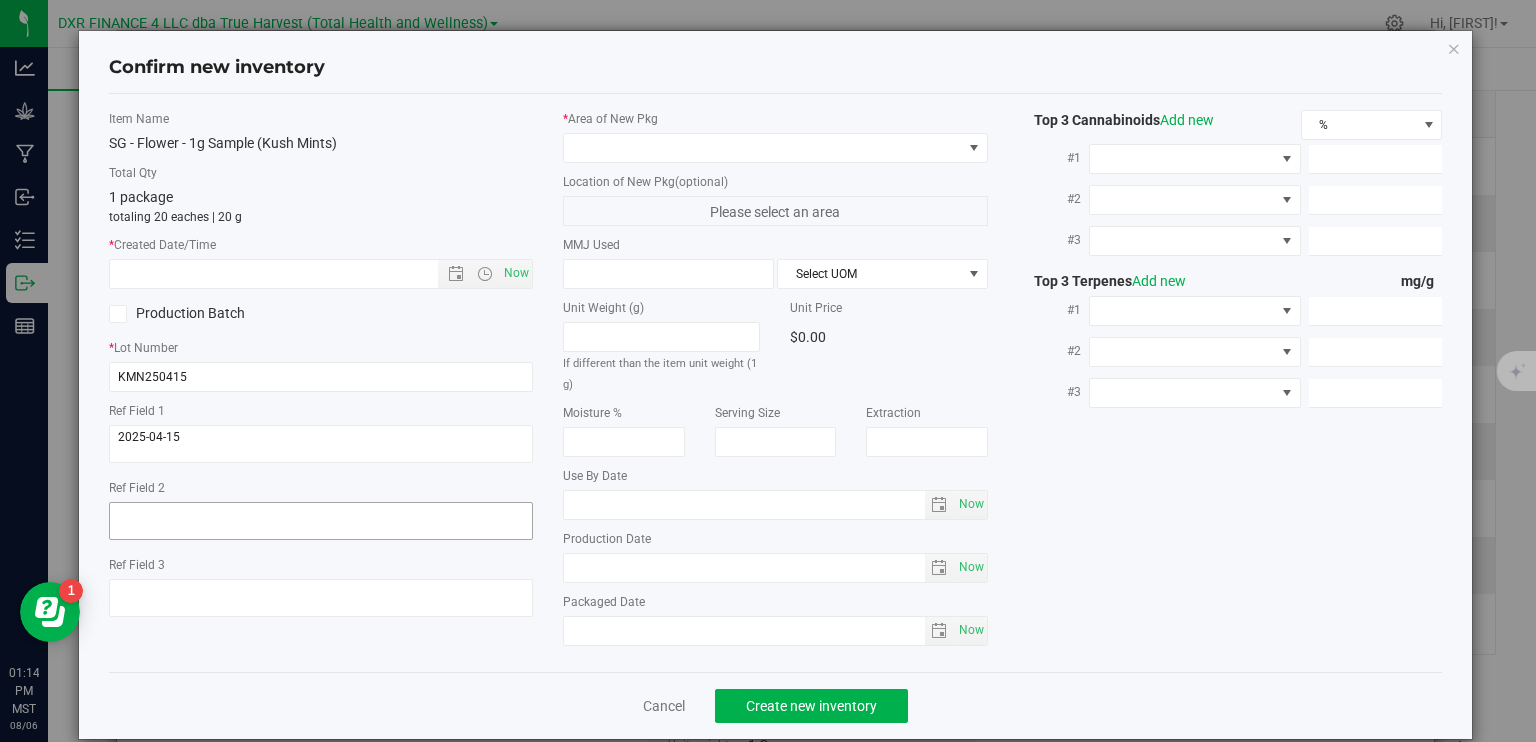 type on "2025-05-14" 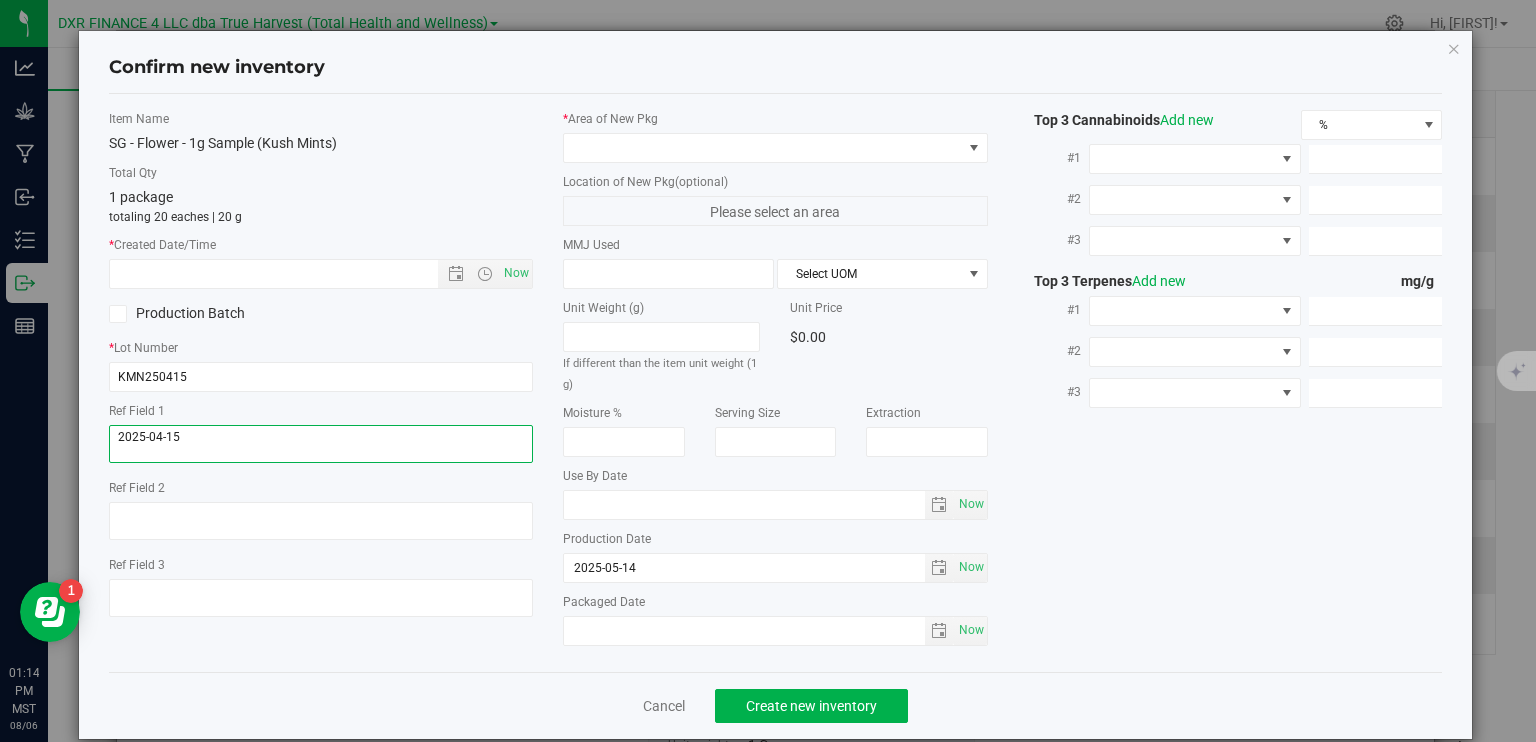 click at bounding box center [321, 444] 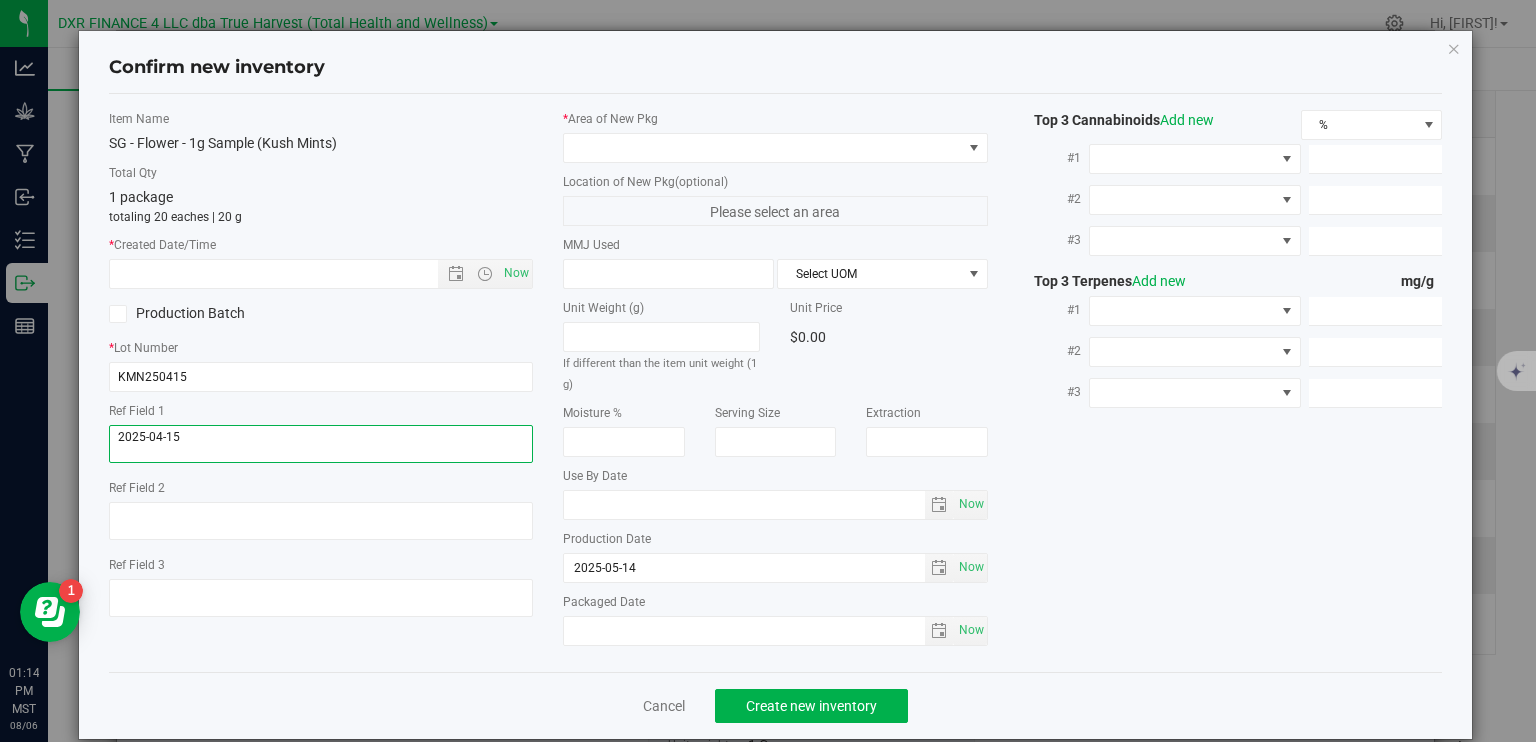 click at bounding box center (321, 444) 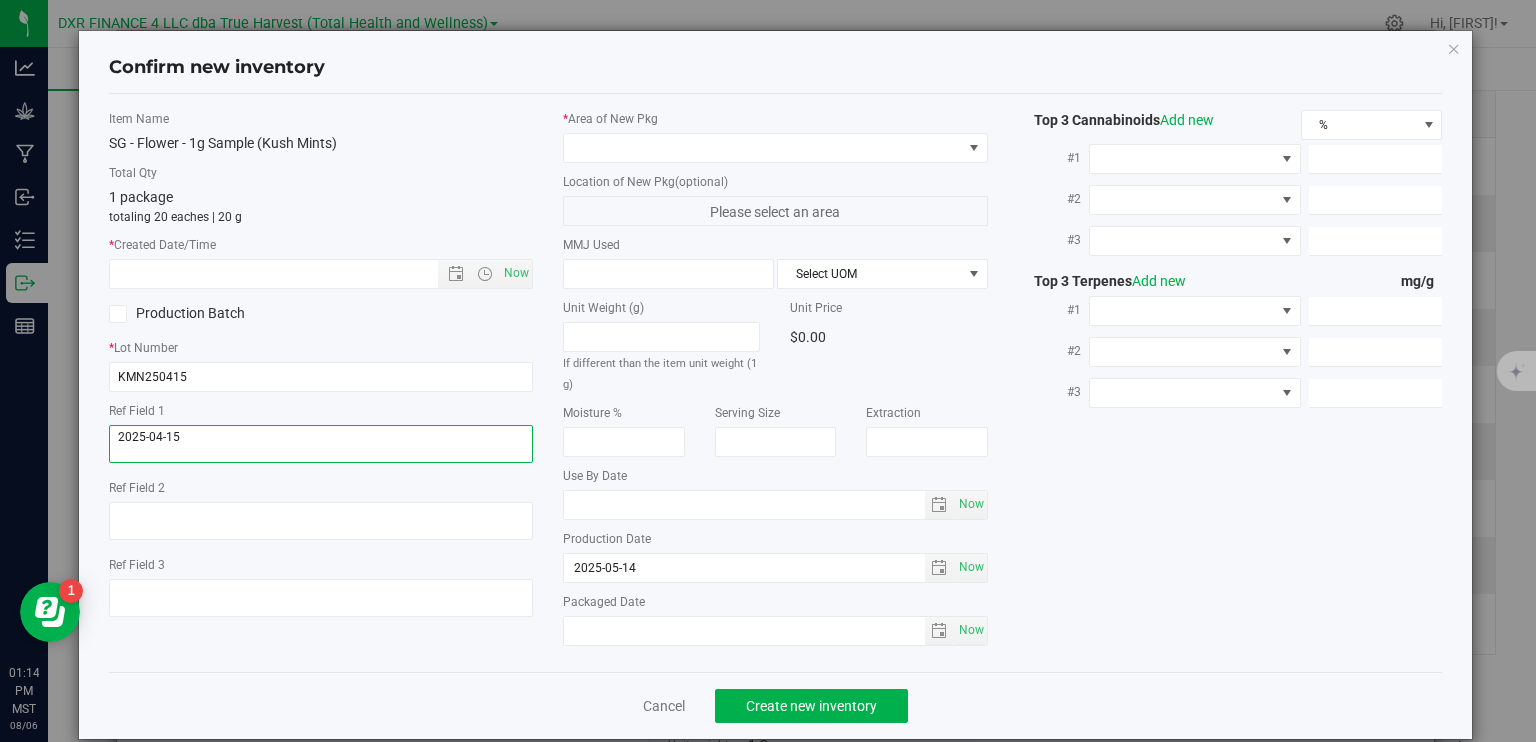 click at bounding box center (321, 444) 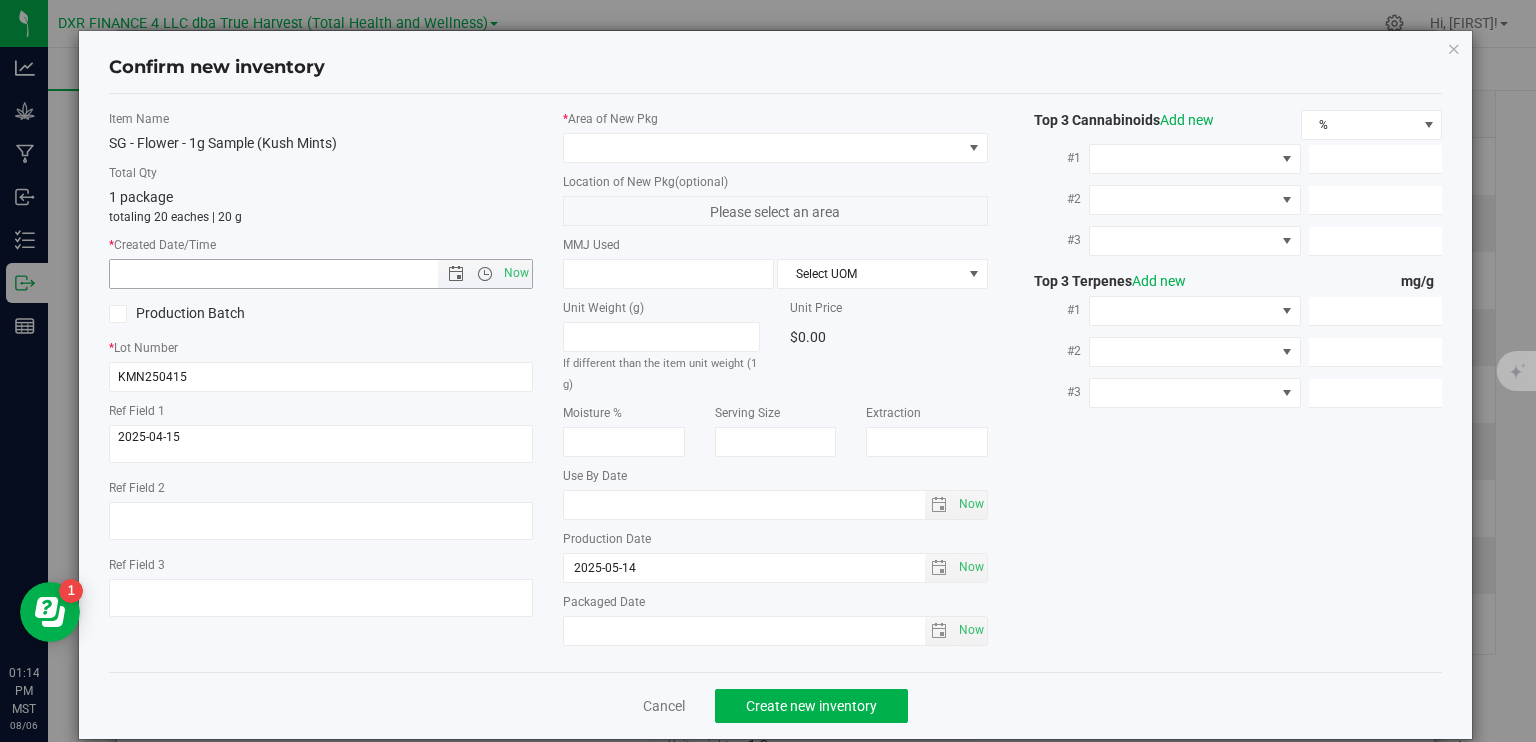 click at bounding box center [291, 274] 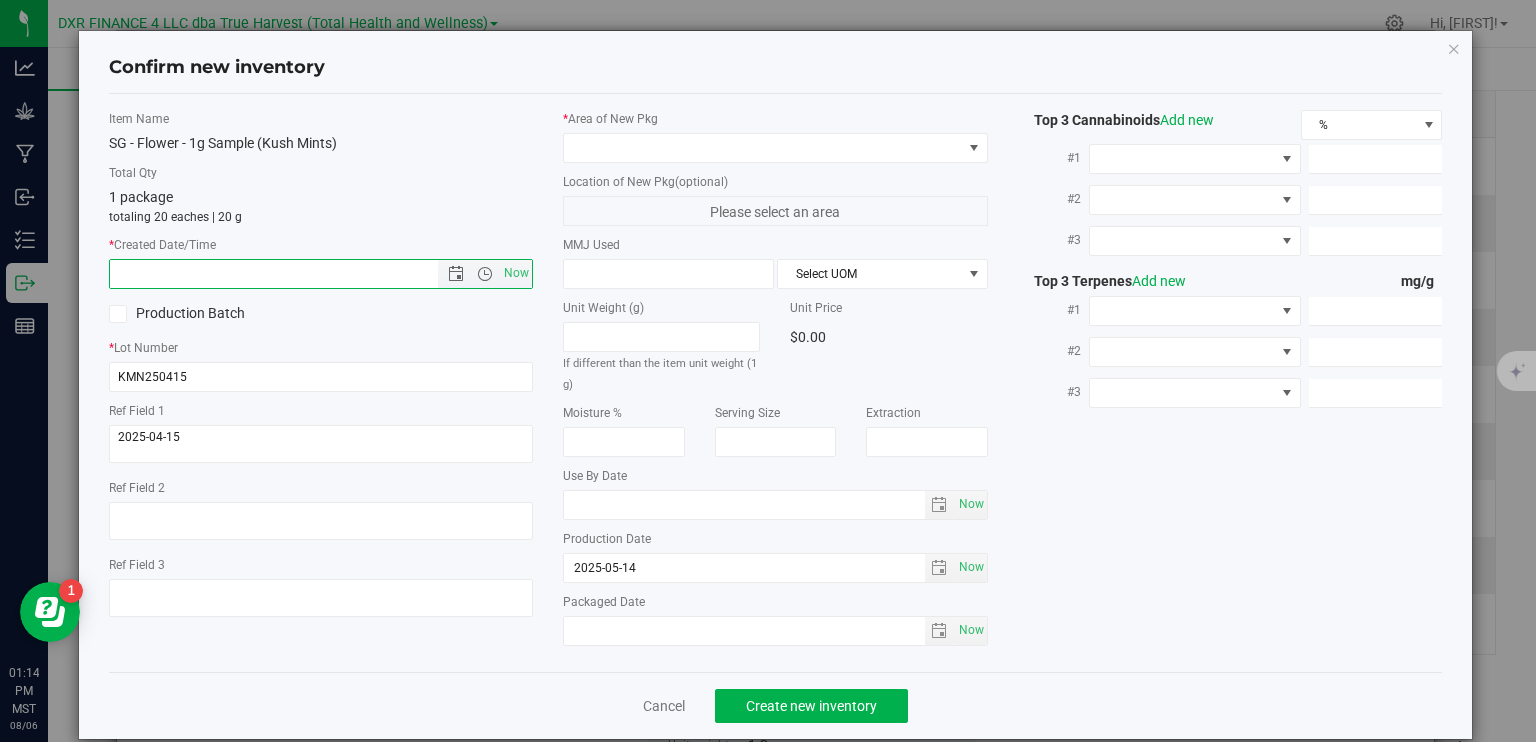 paste on "2025-04-15" 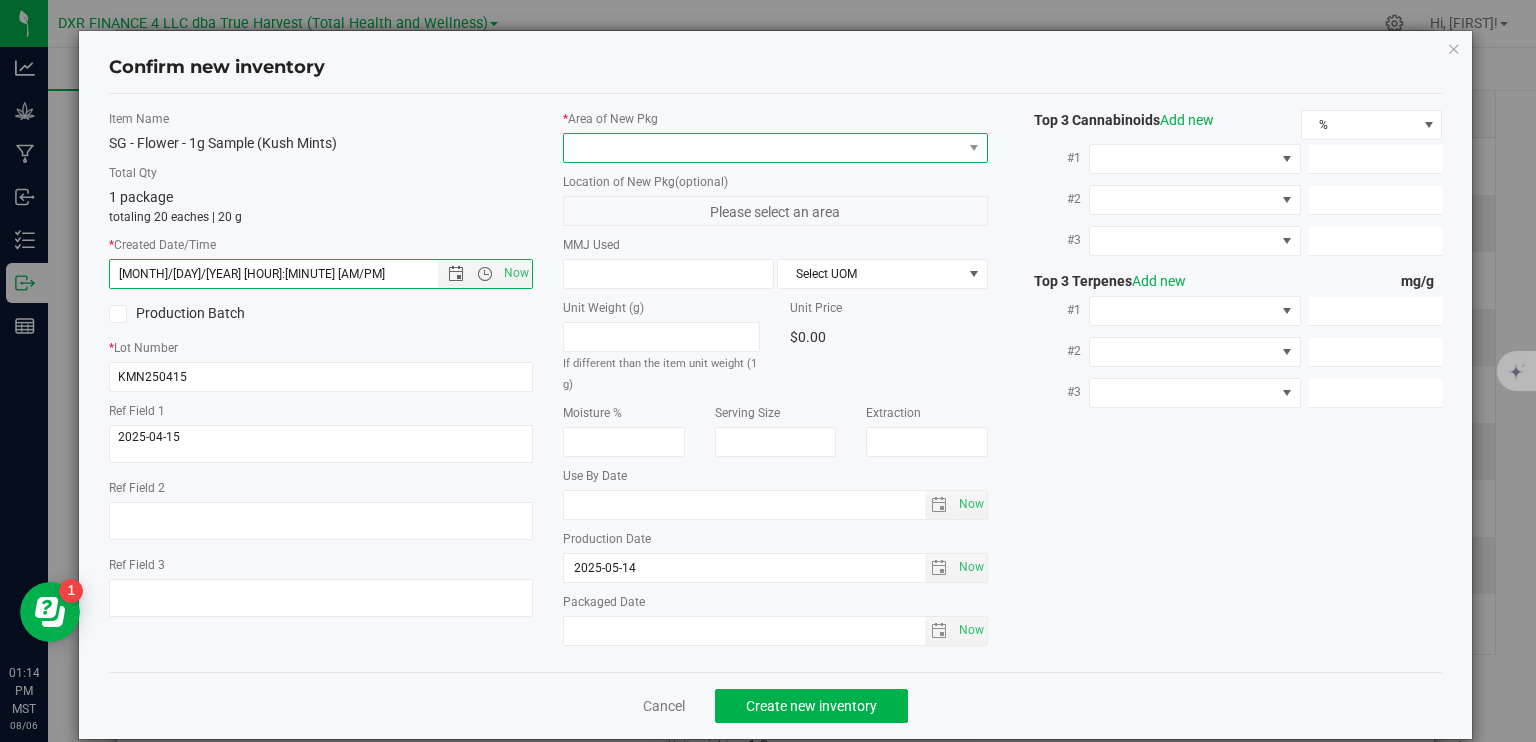 click at bounding box center [763, 148] 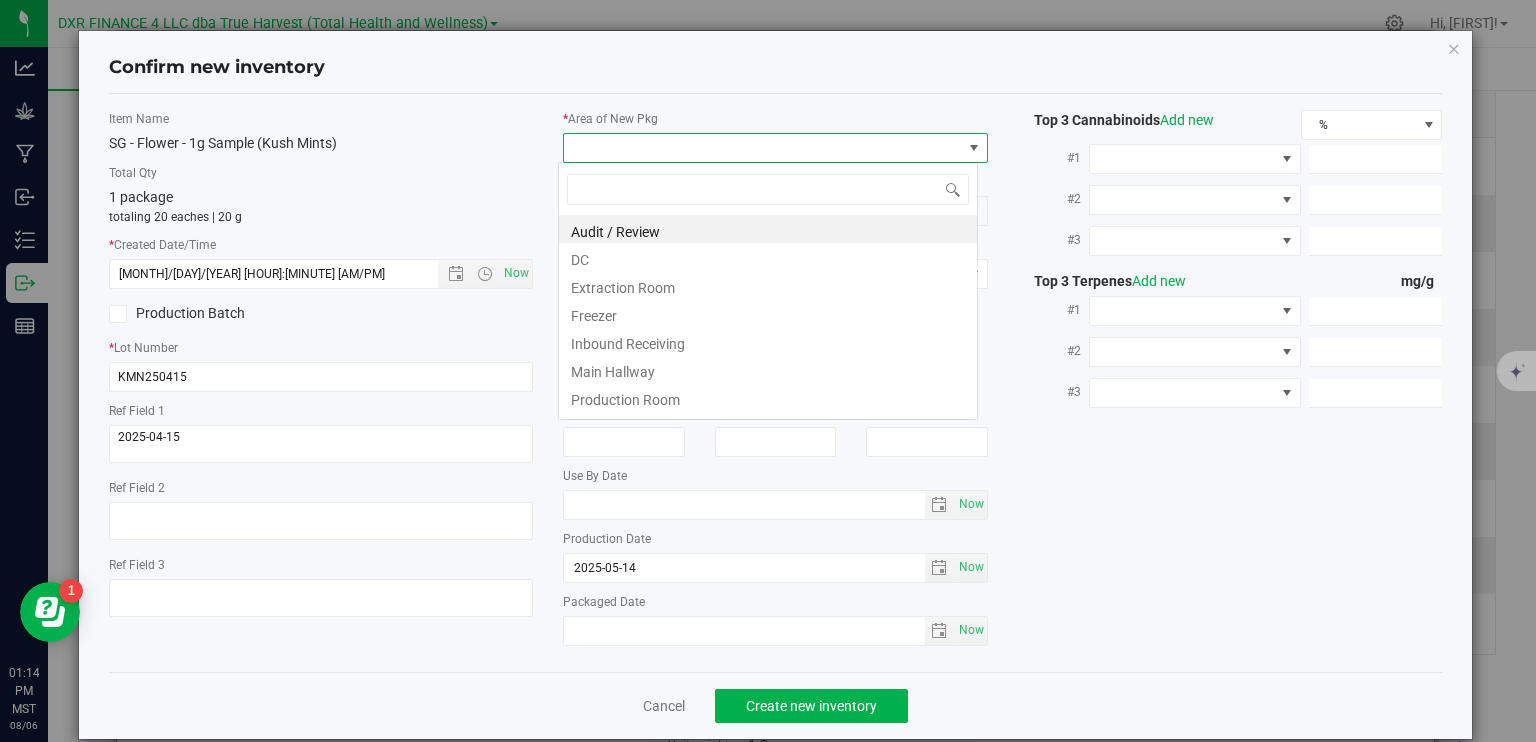 type on "[MONTH]/[DAY]/[YEAR] [HOUR]:[MINUTE] [AM/PM]" 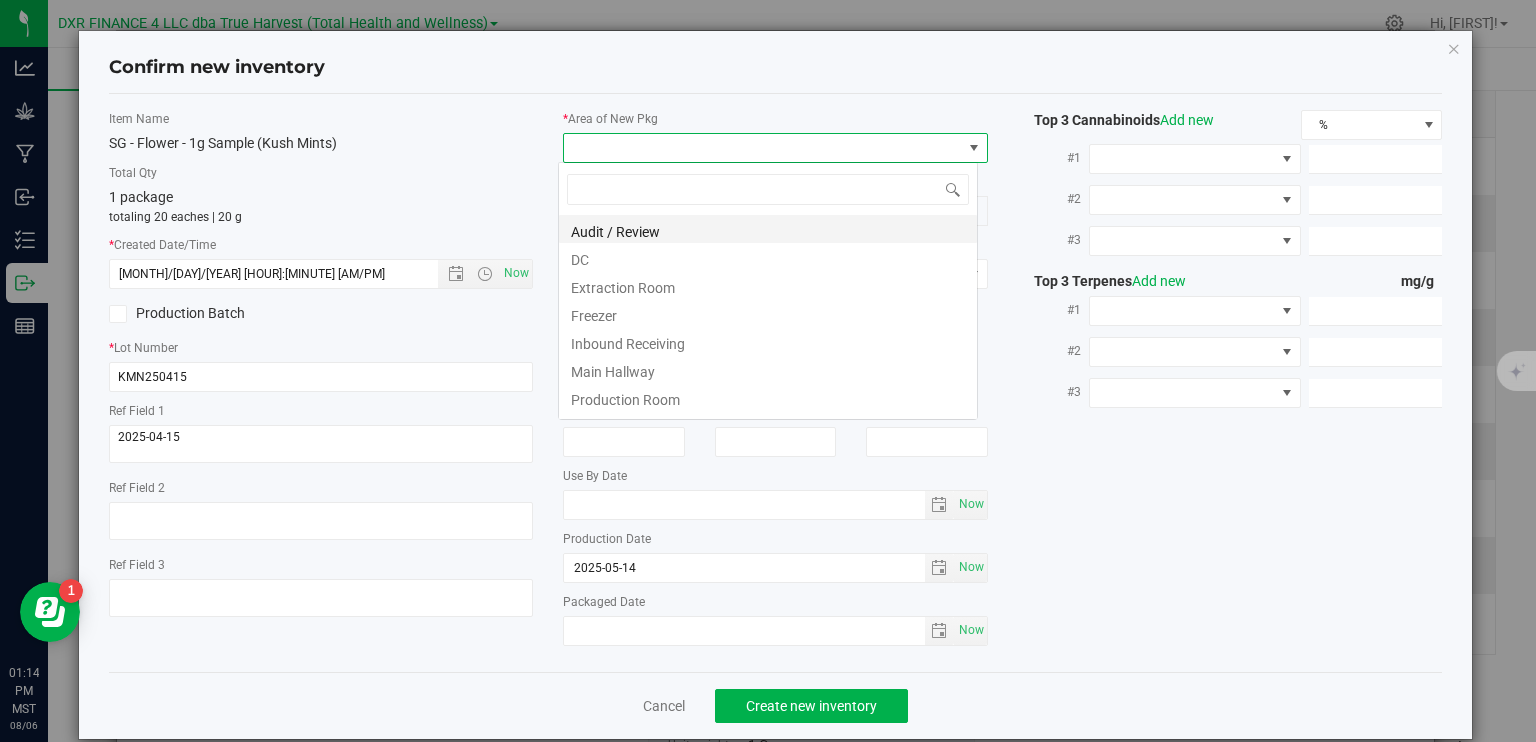 scroll, scrollTop: 99970, scrollLeft: 99580, axis: both 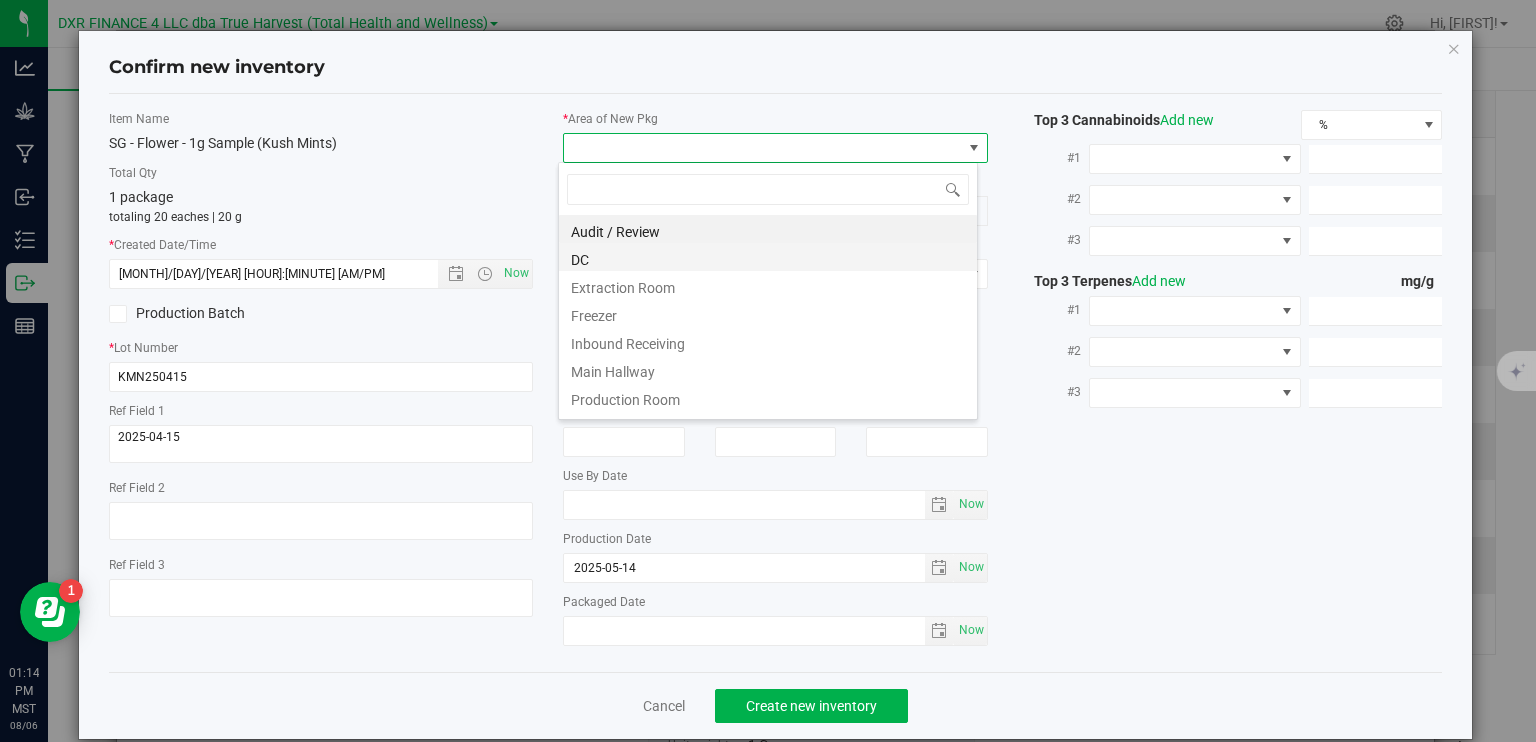 click on "DC" at bounding box center [768, 257] 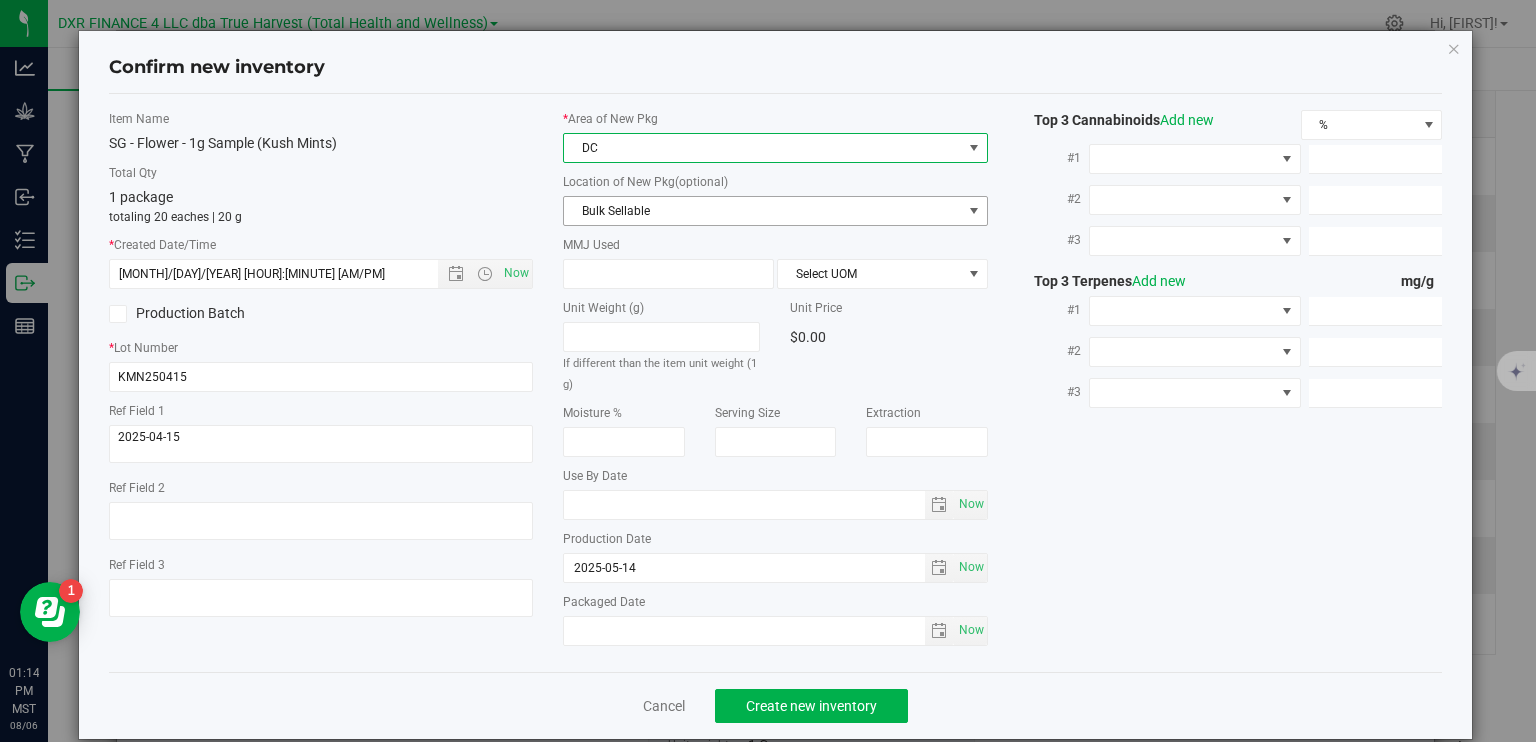 click on "Bulk Sellable" at bounding box center [763, 211] 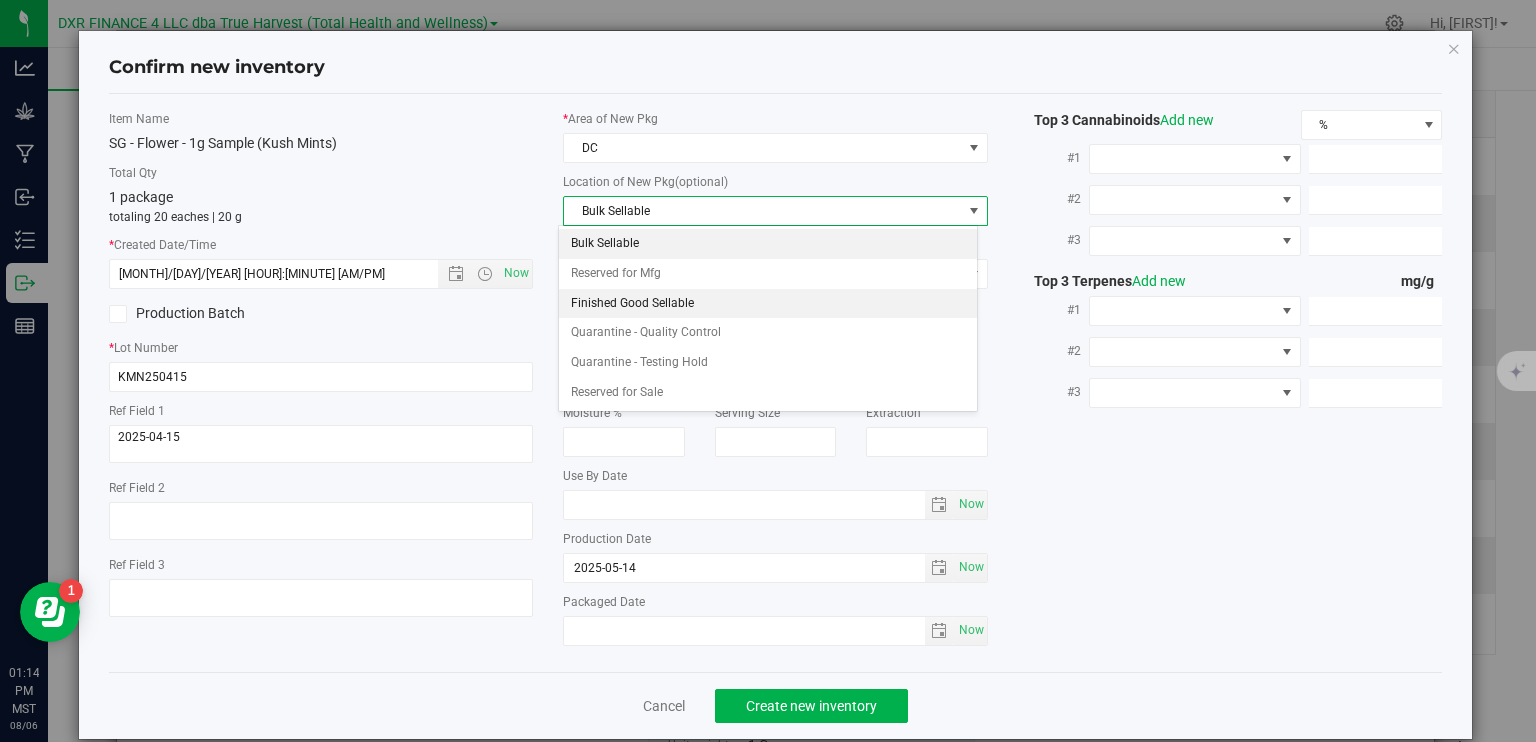 click on "Finished Good Sellable" at bounding box center (768, 304) 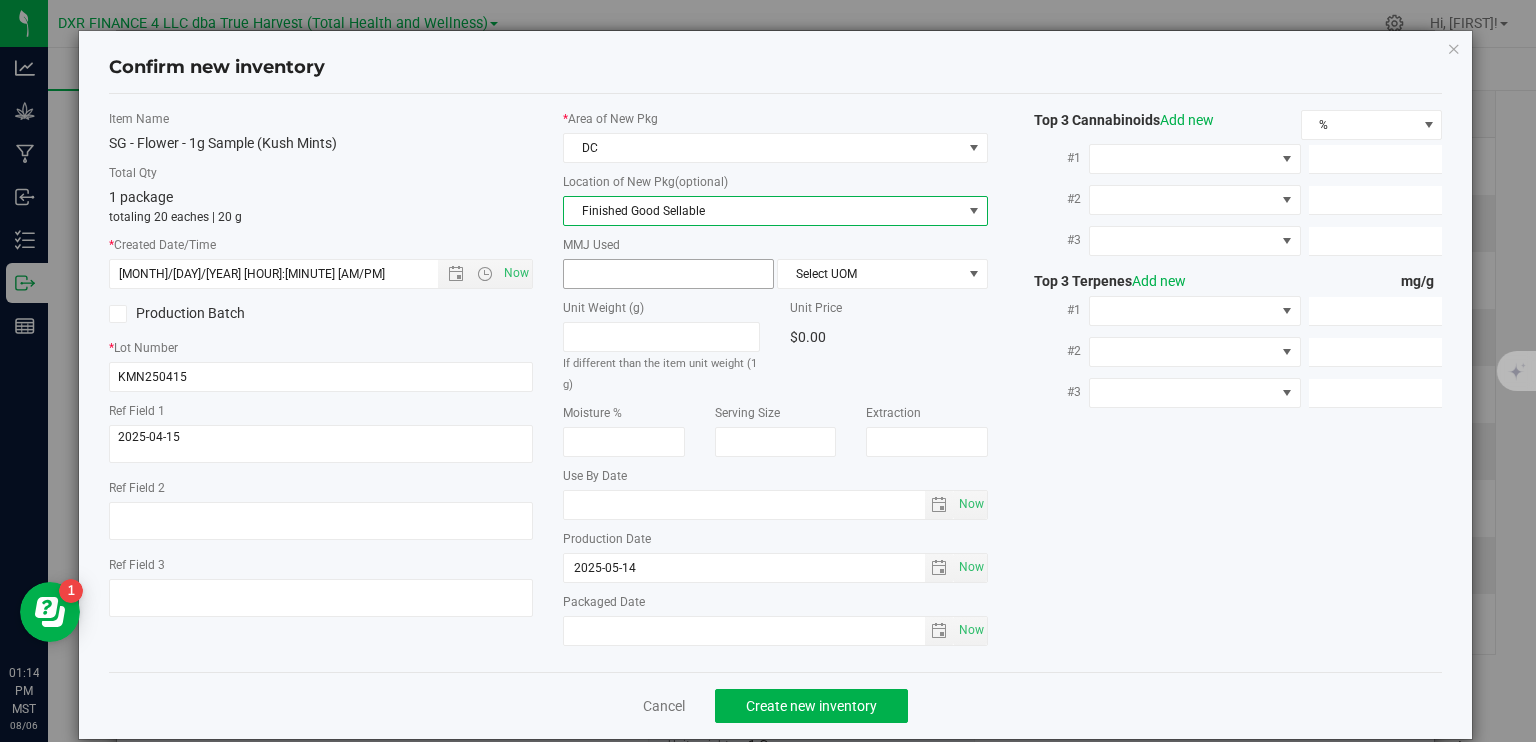 click at bounding box center [668, 274] 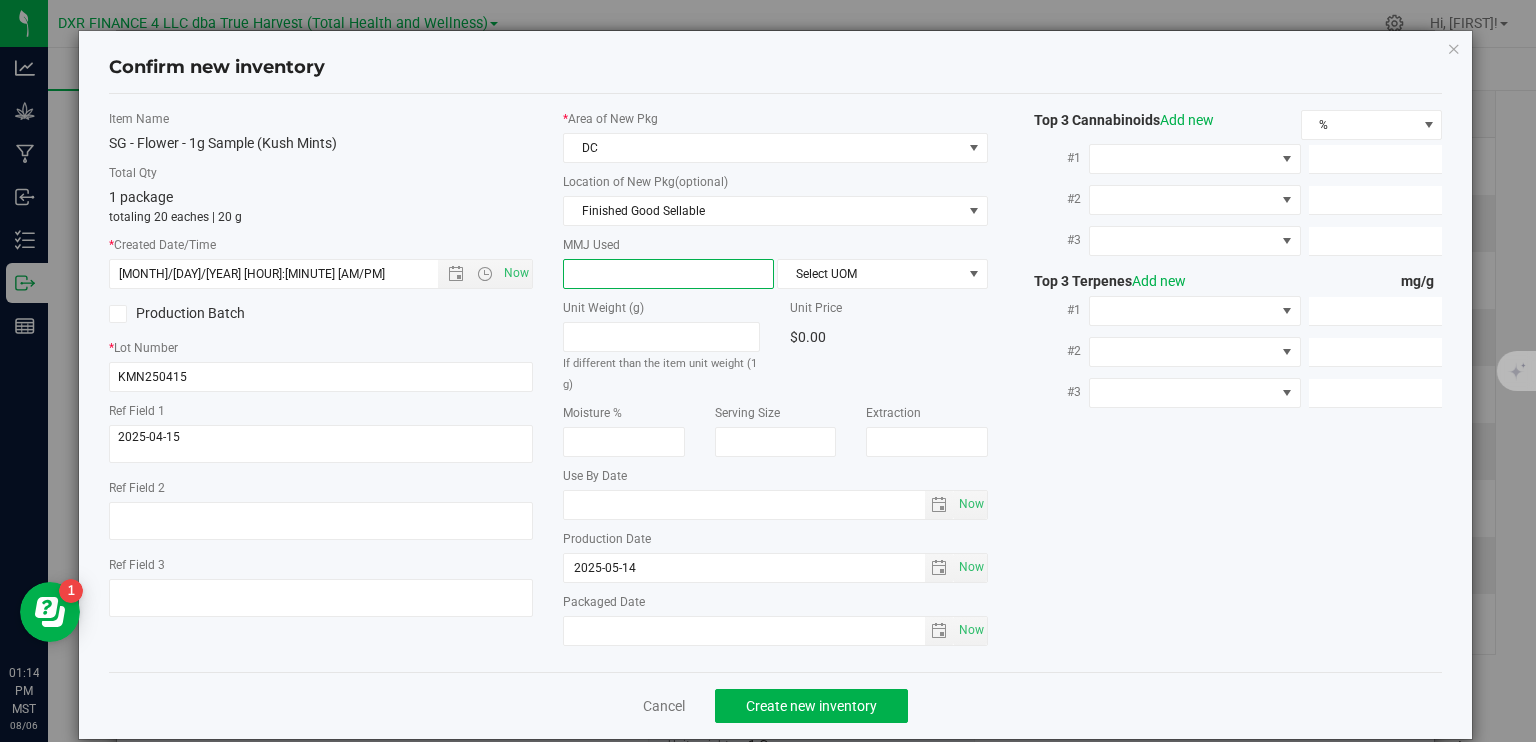 type on "1" 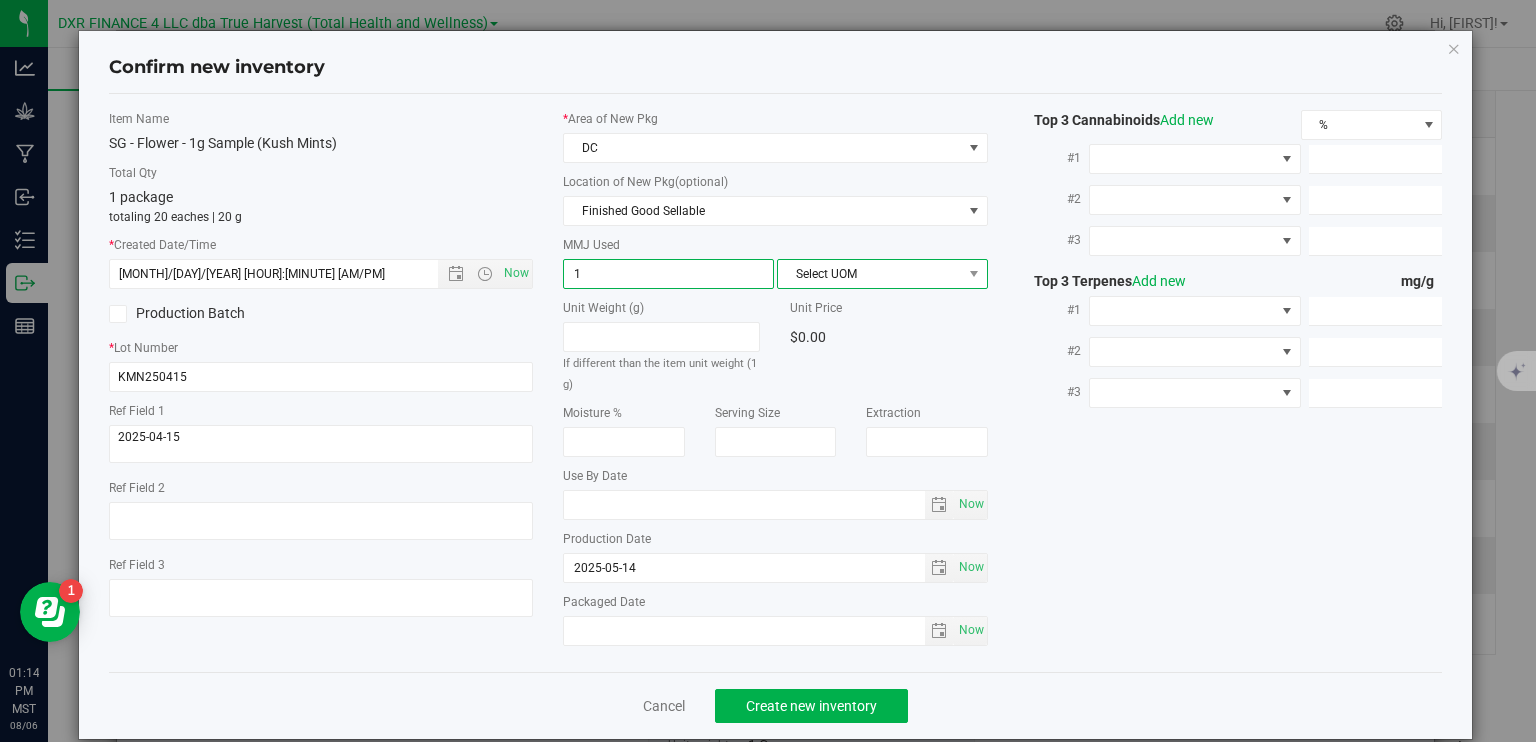 type on "1.0000" 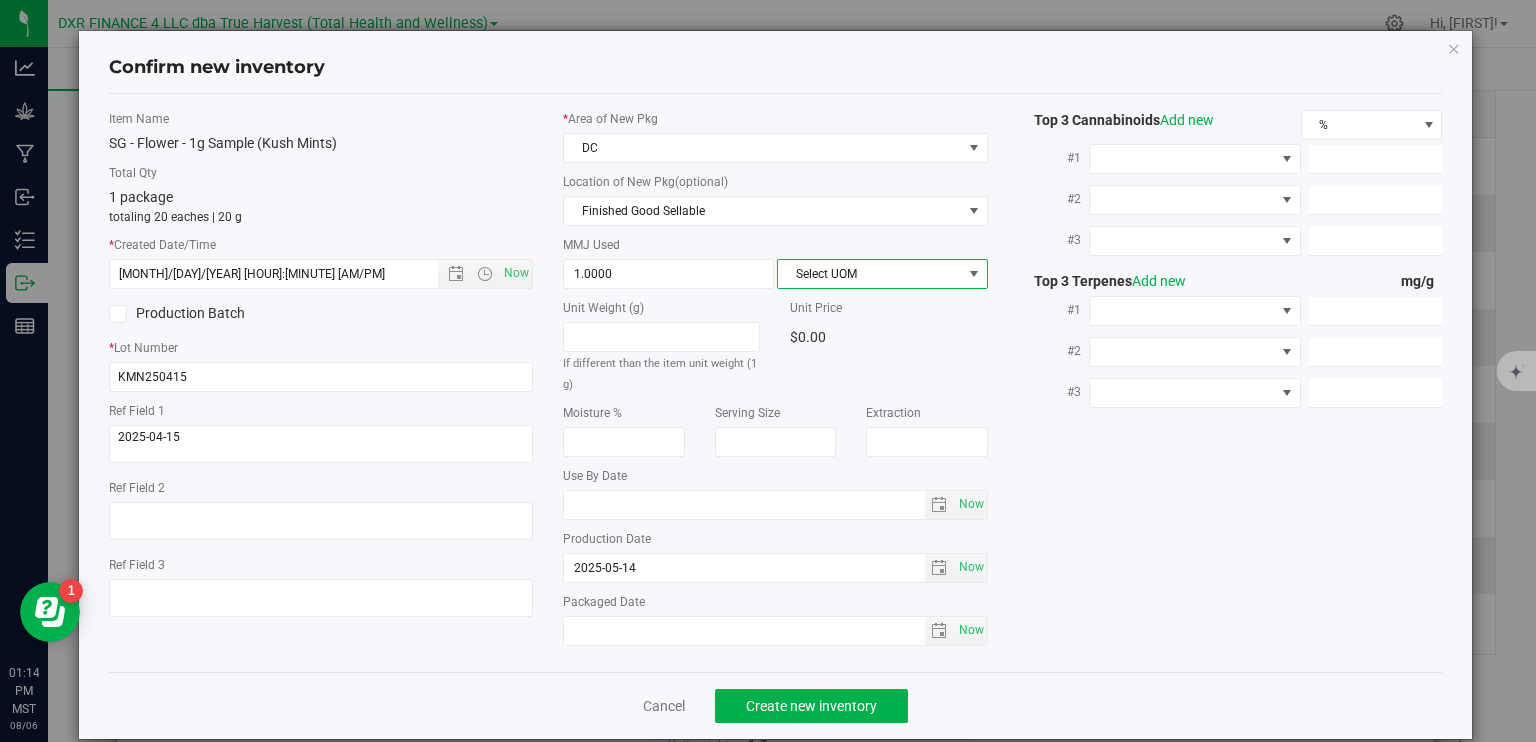 click on "Select UOM" at bounding box center (870, 274) 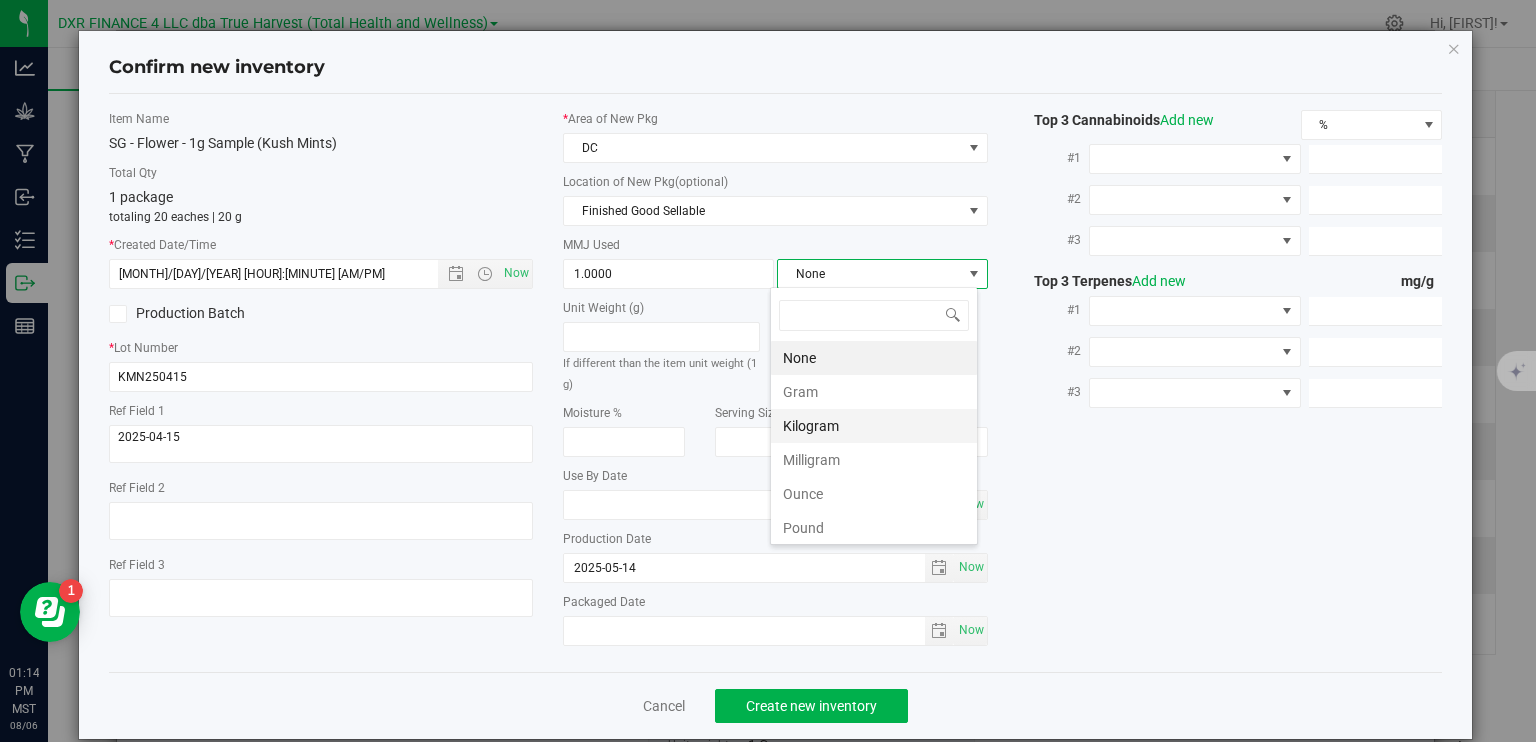 scroll, scrollTop: 99970, scrollLeft: 99792, axis: both 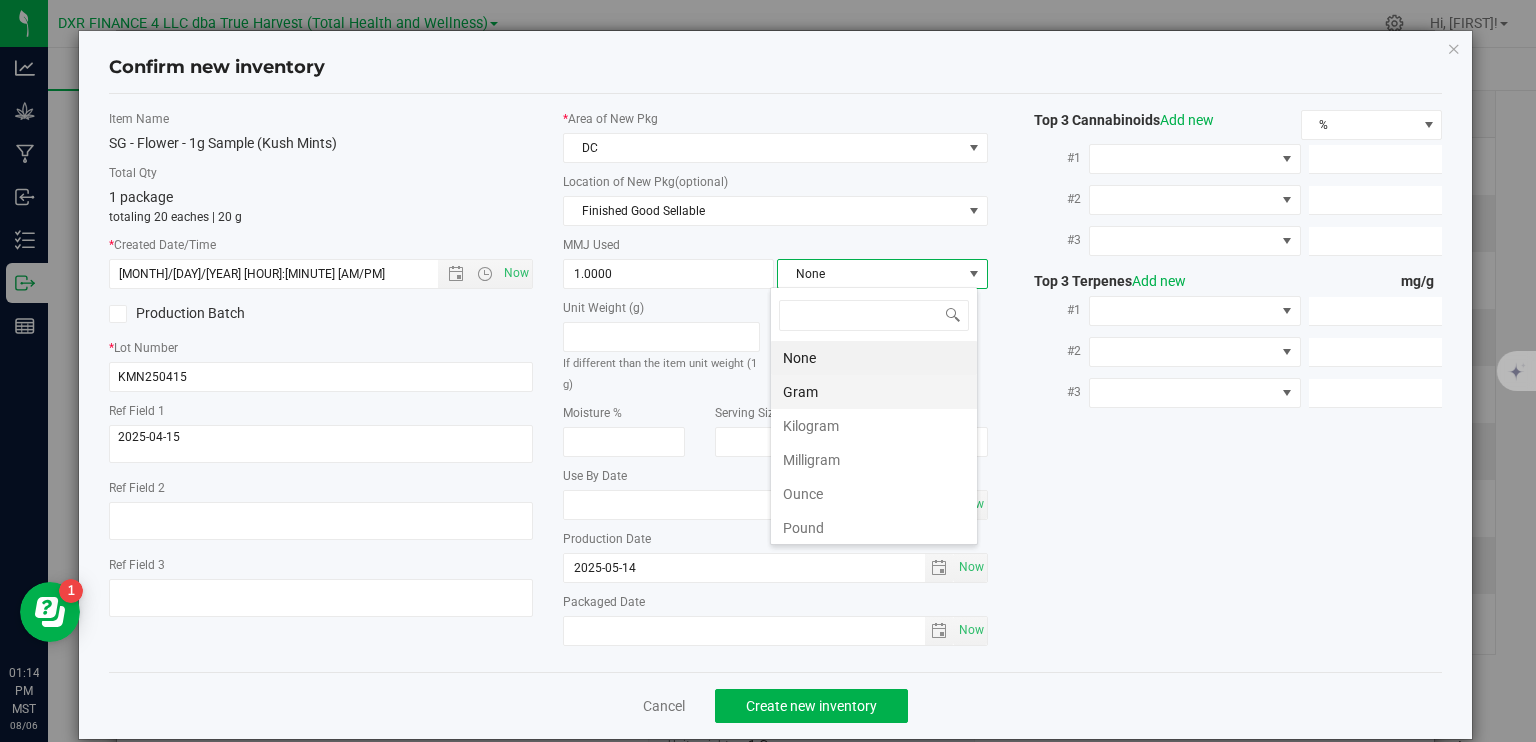 click on "Gram" at bounding box center (874, 392) 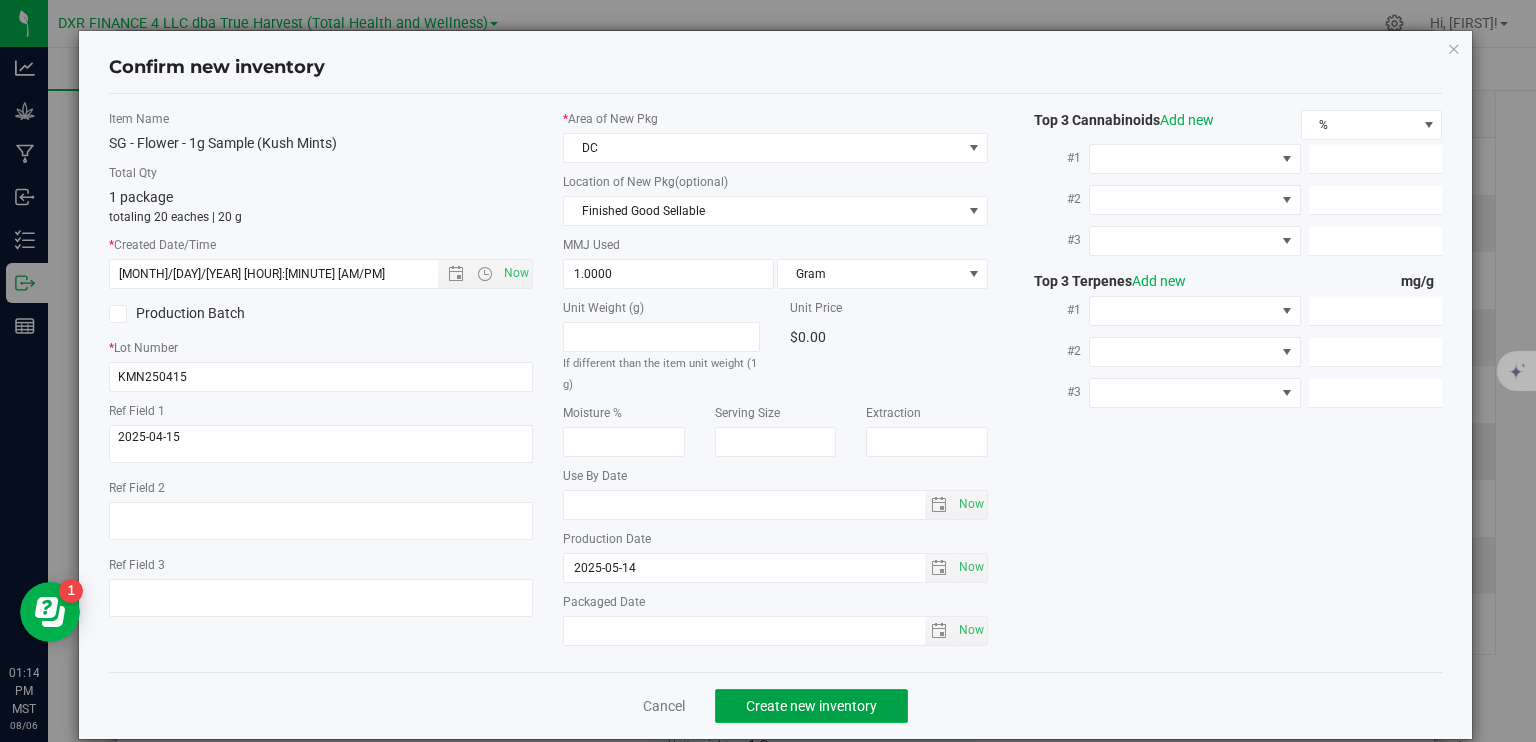 click on "Create new inventory" 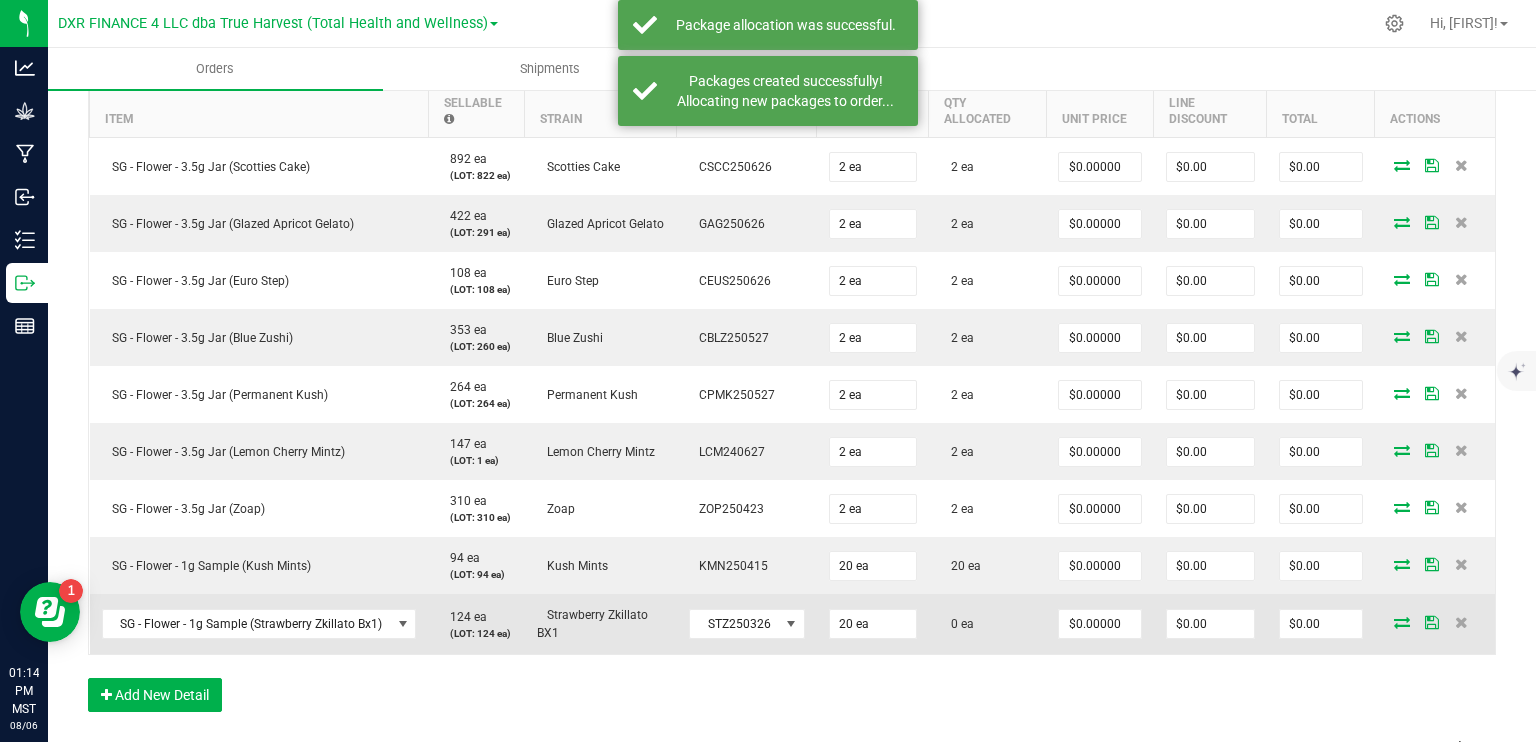 click at bounding box center (1402, 622) 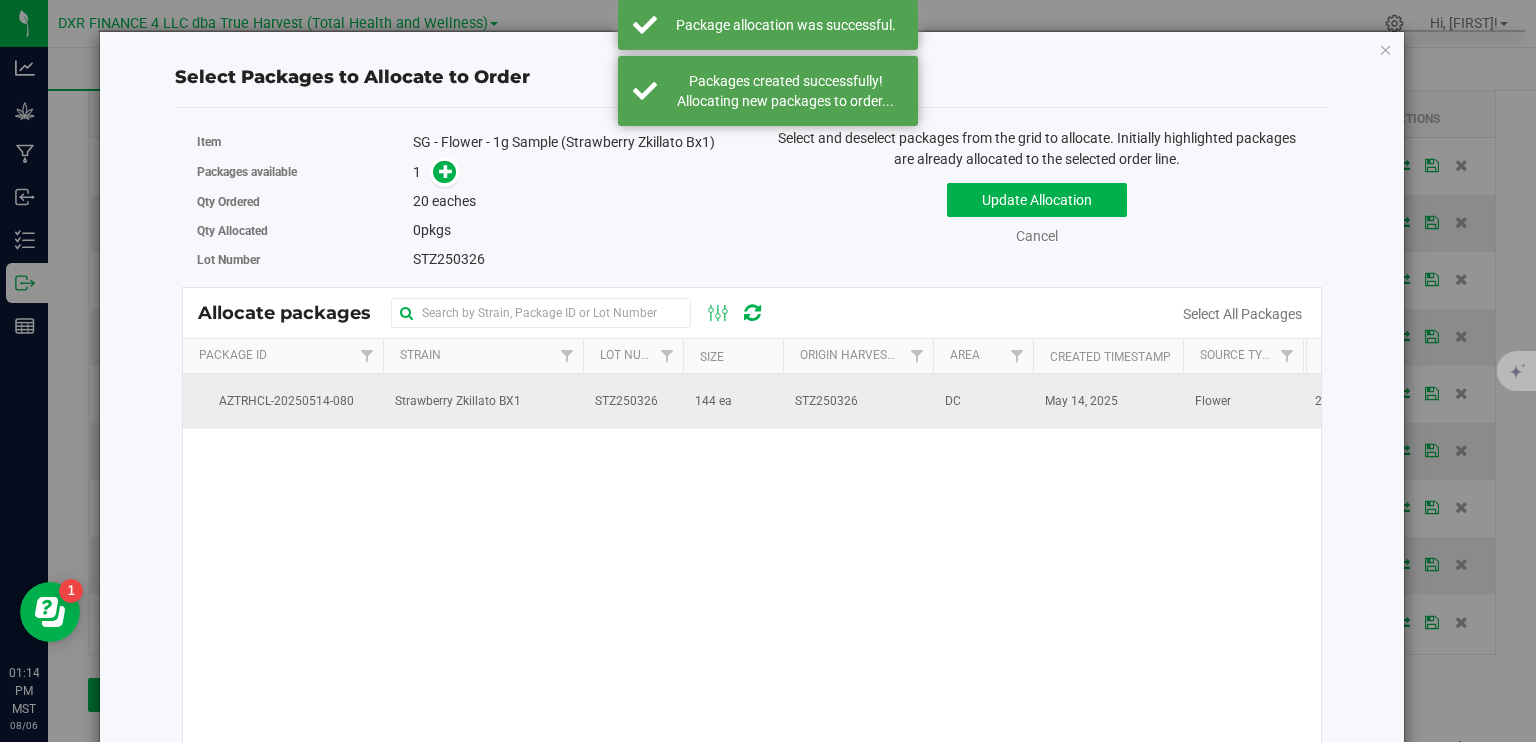 click on "144 ea" at bounding box center [733, 401] 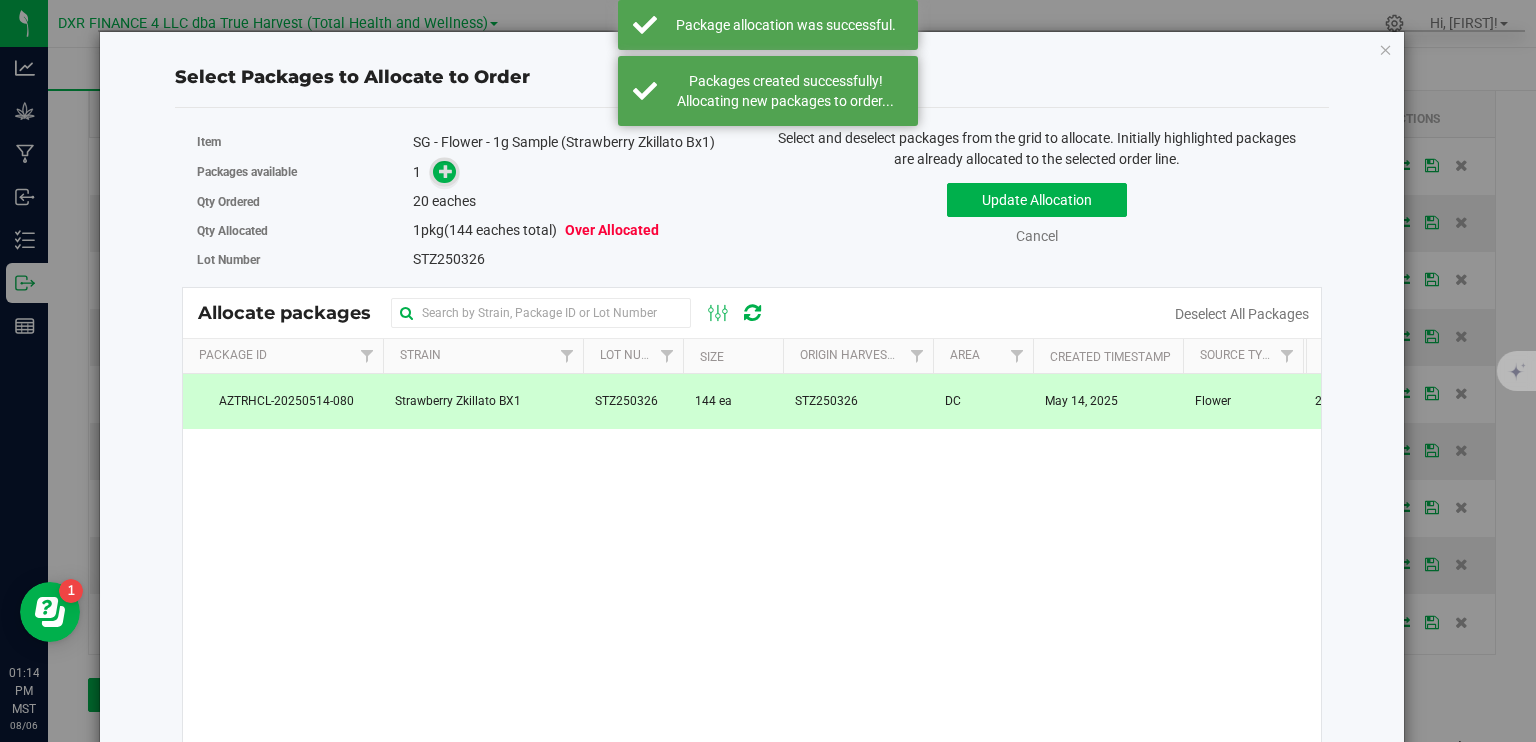 click at bounding box center (446, 170) 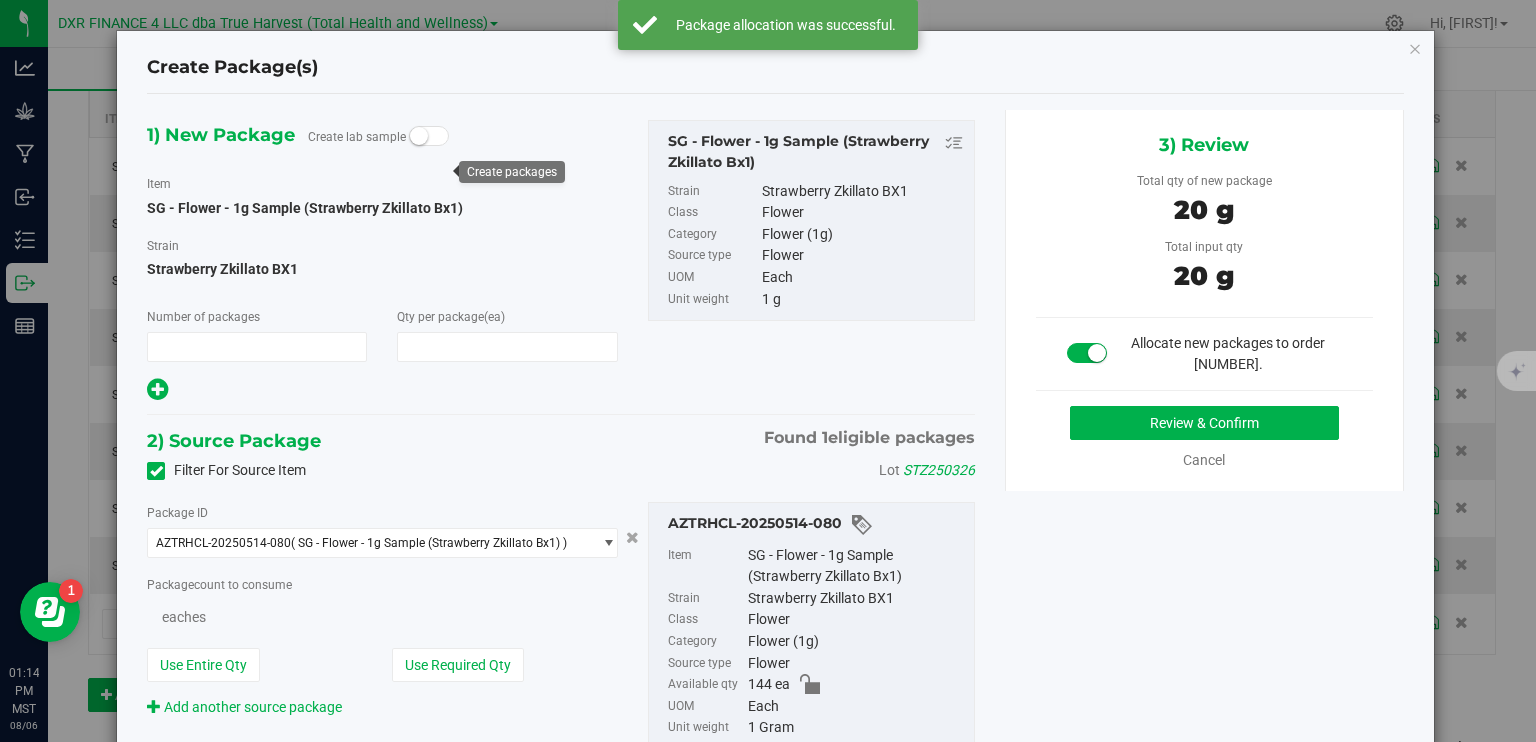 type on "1" 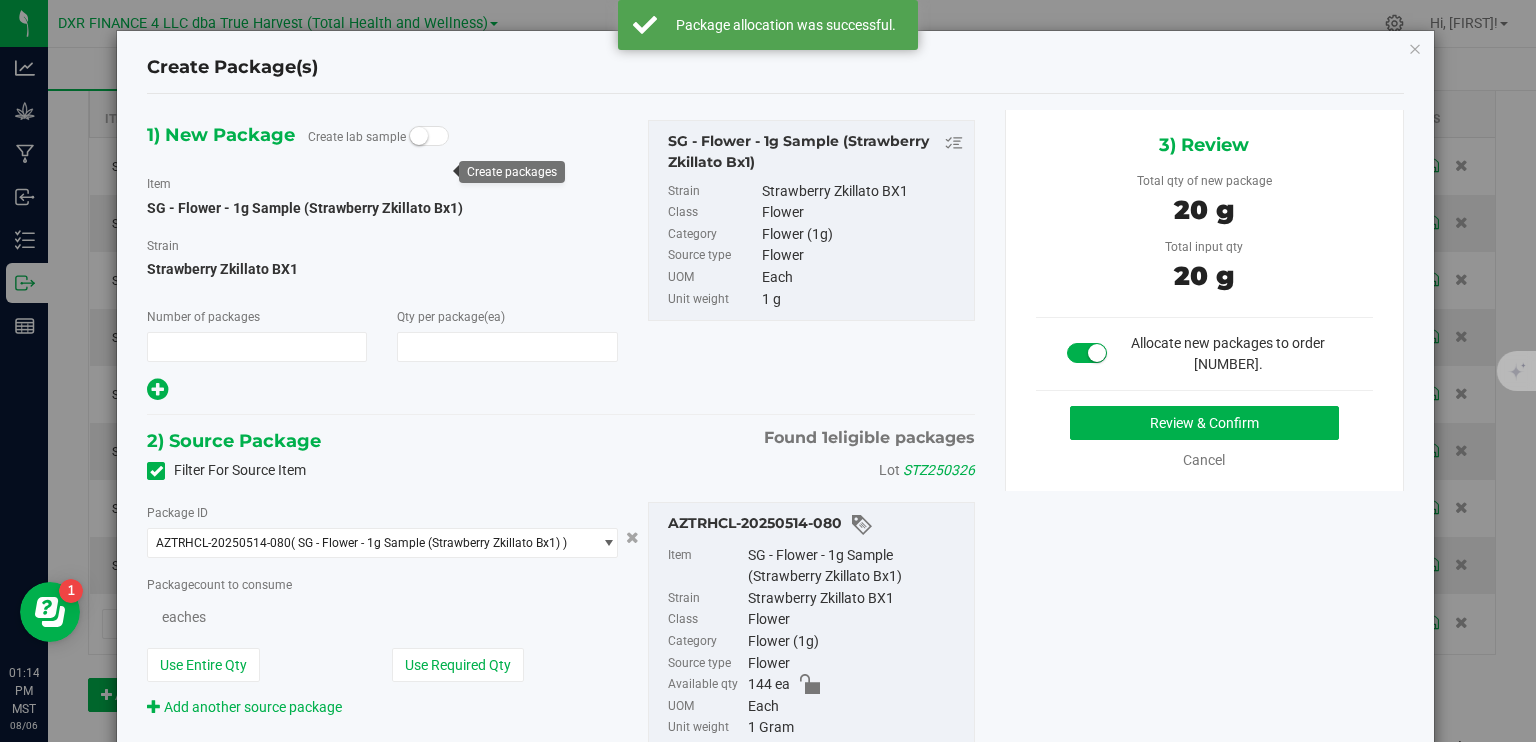 type on "20" 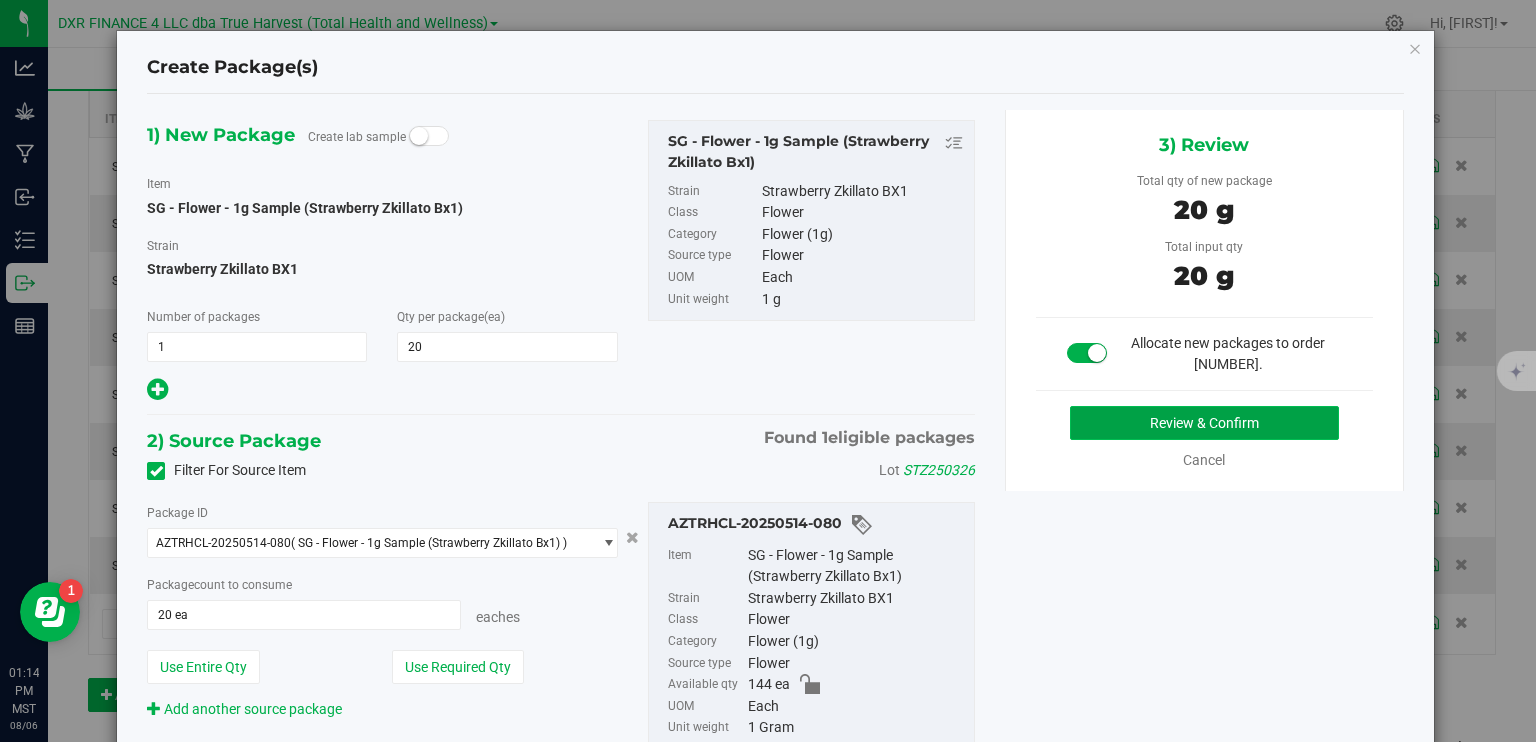 click on "Review & Confirm" at bounding box center (1204, 423) 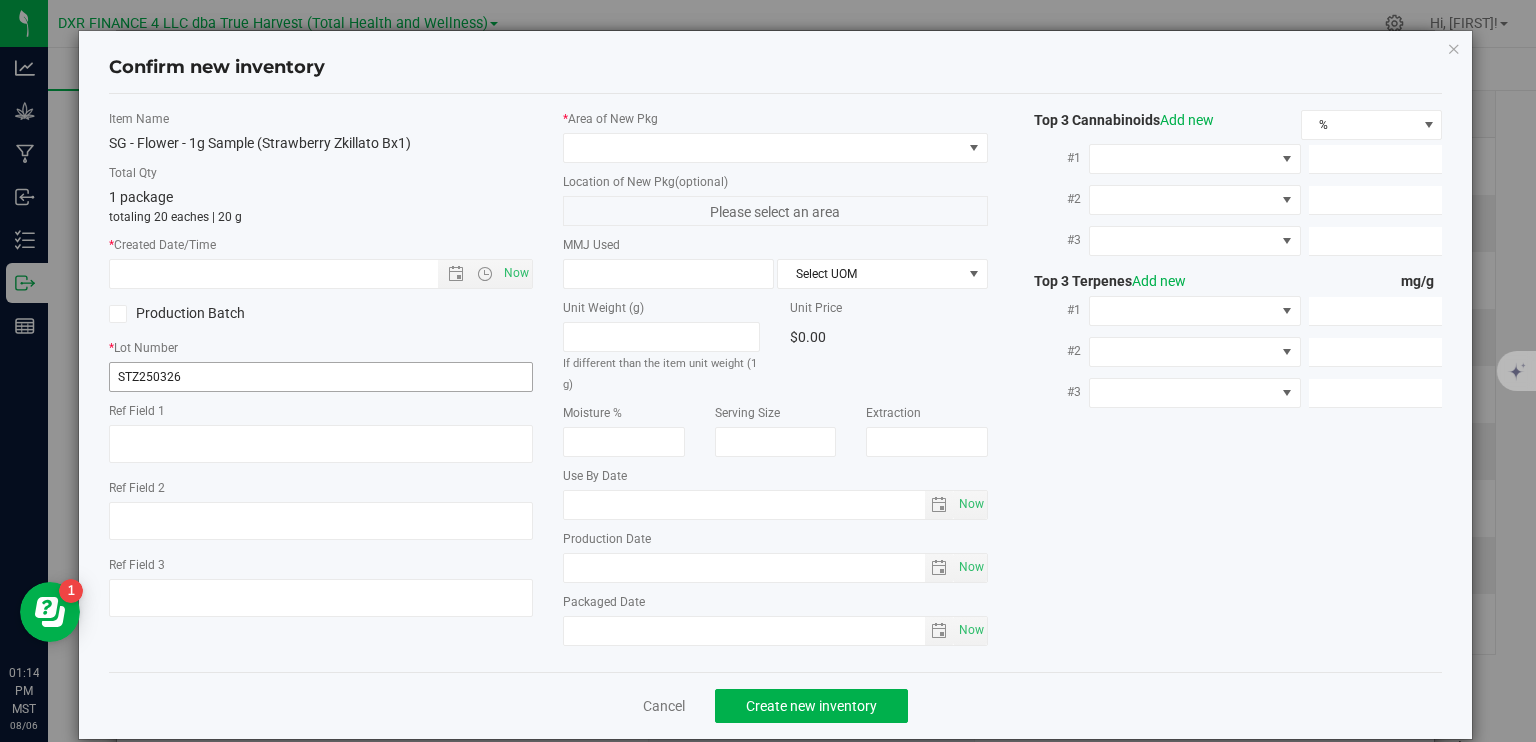 type on "2025-03-26" 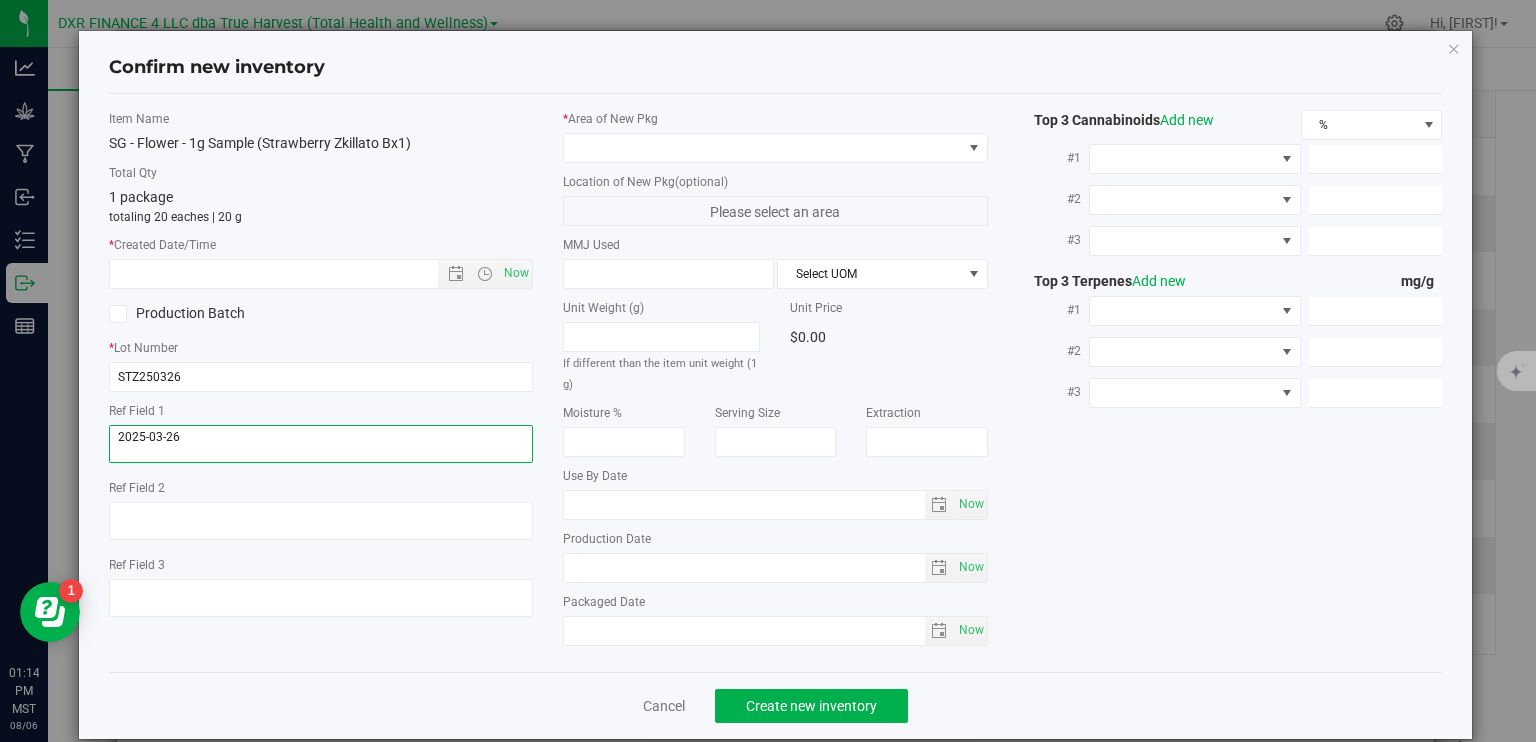 click at bounding box center (321, 444) 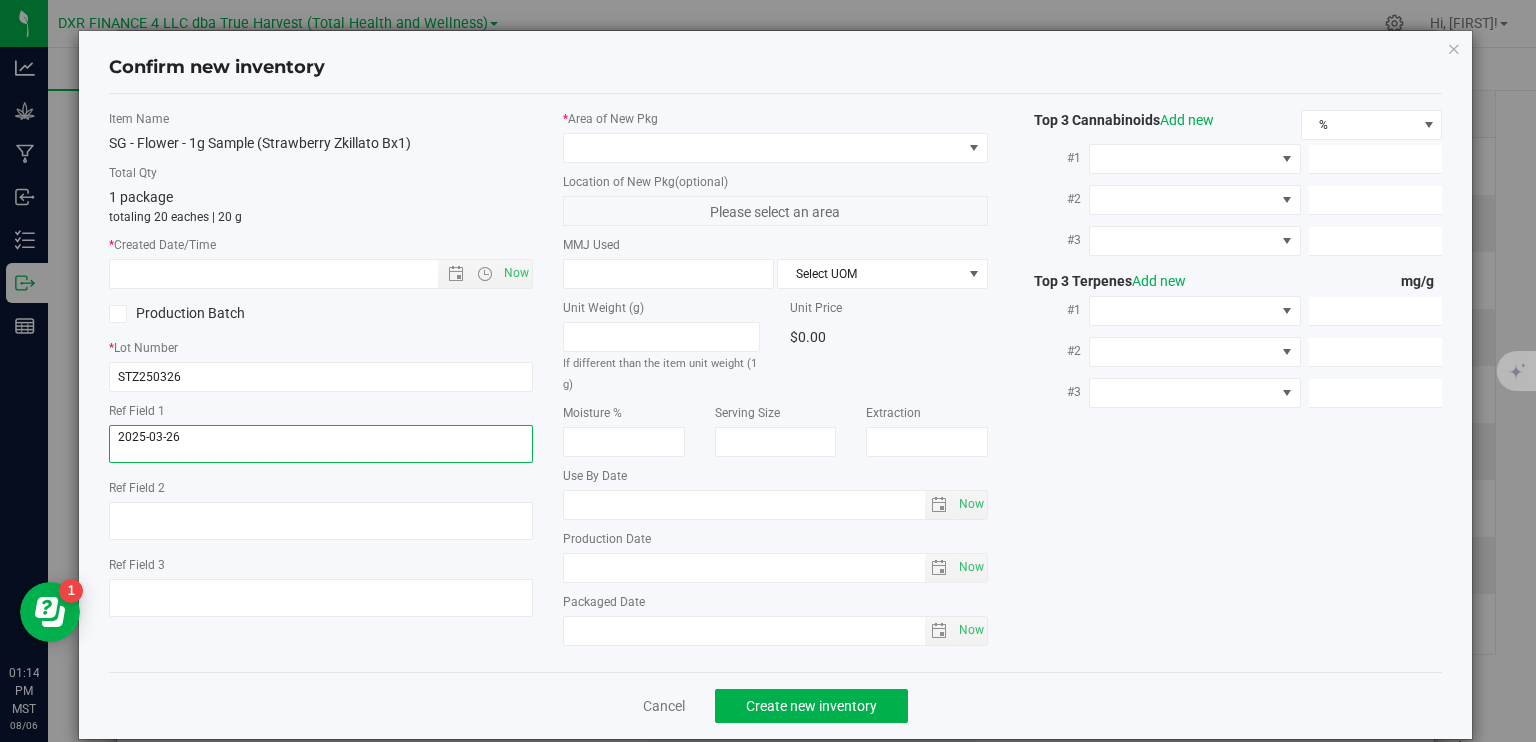 click at bounding box center [321, 444] 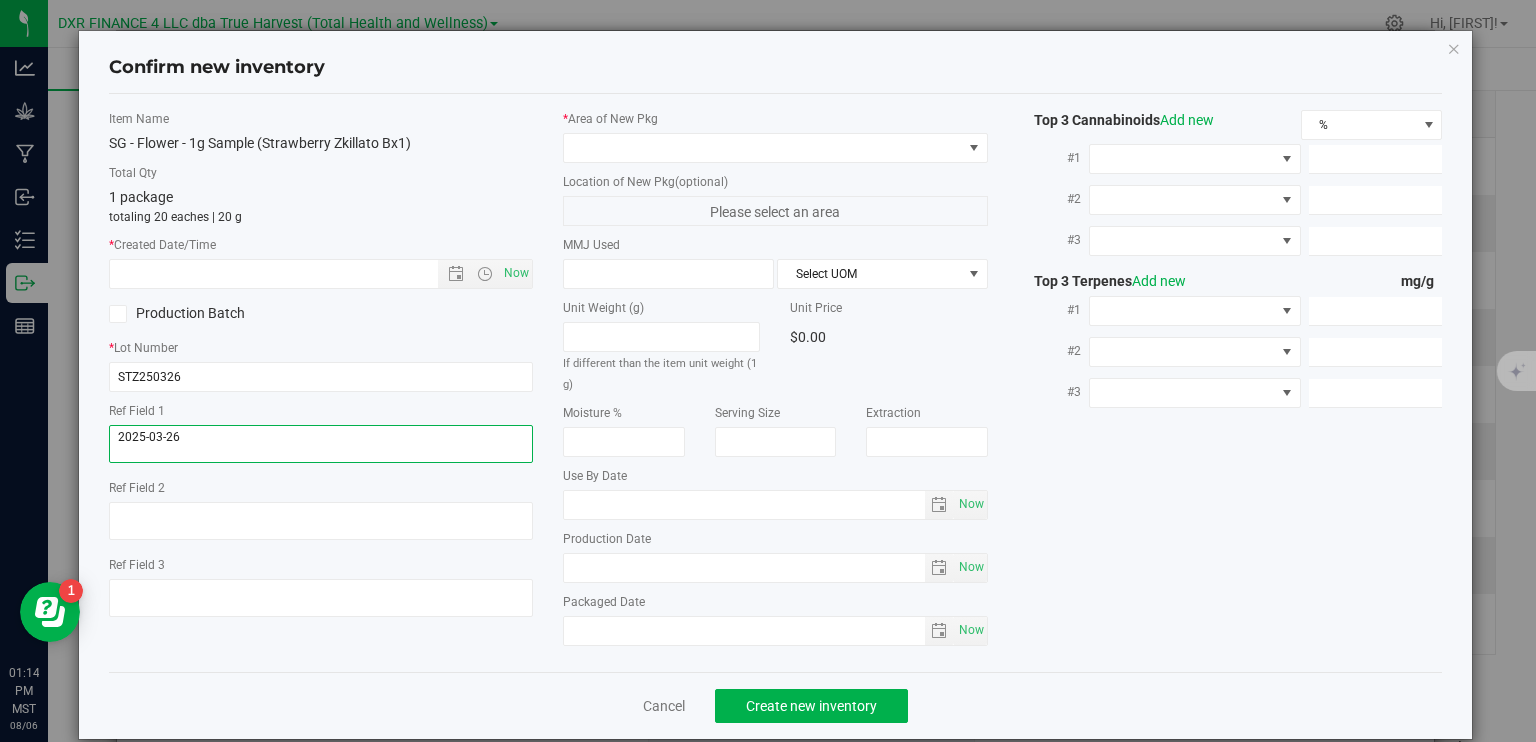click at bounding box center (321, 444) 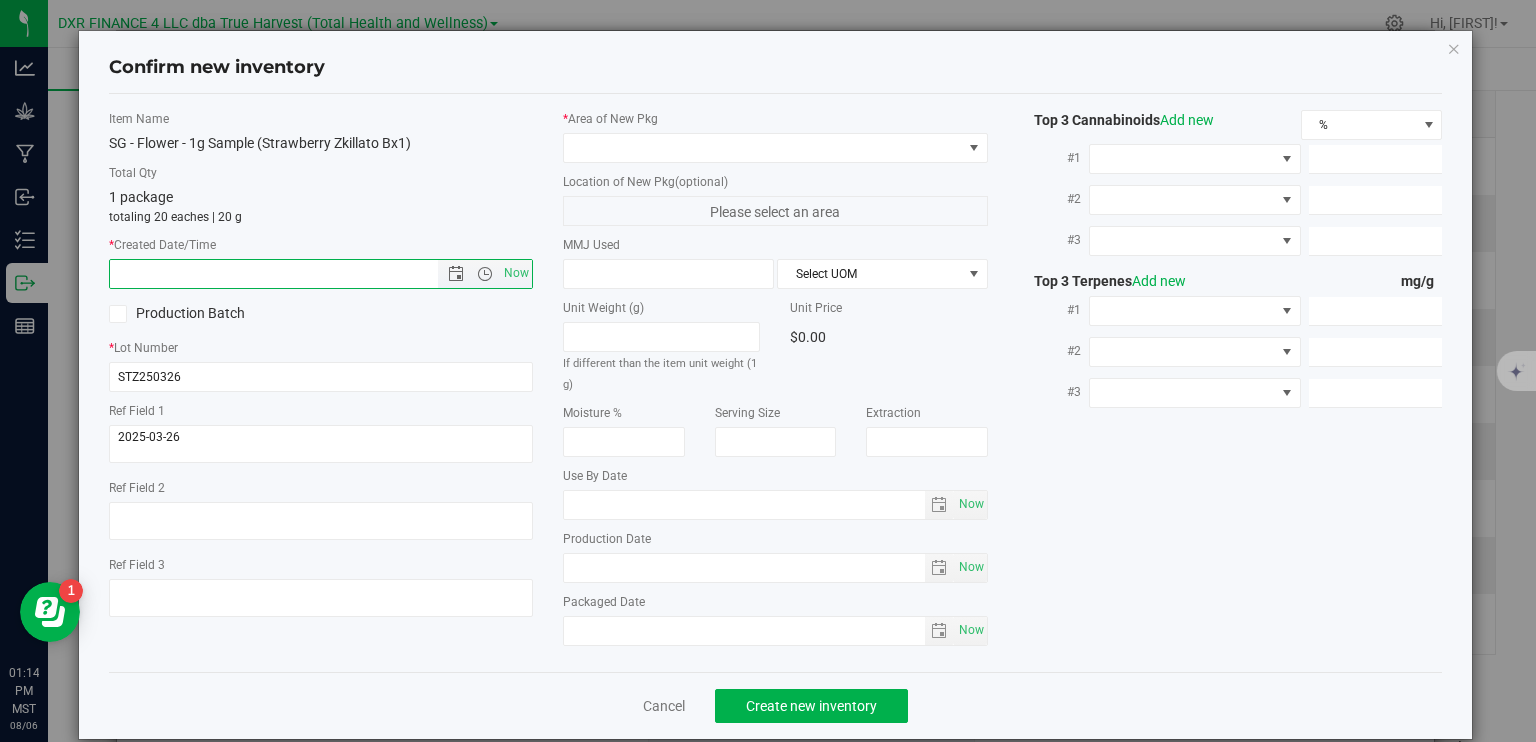 click at bounding box center [291, 274] 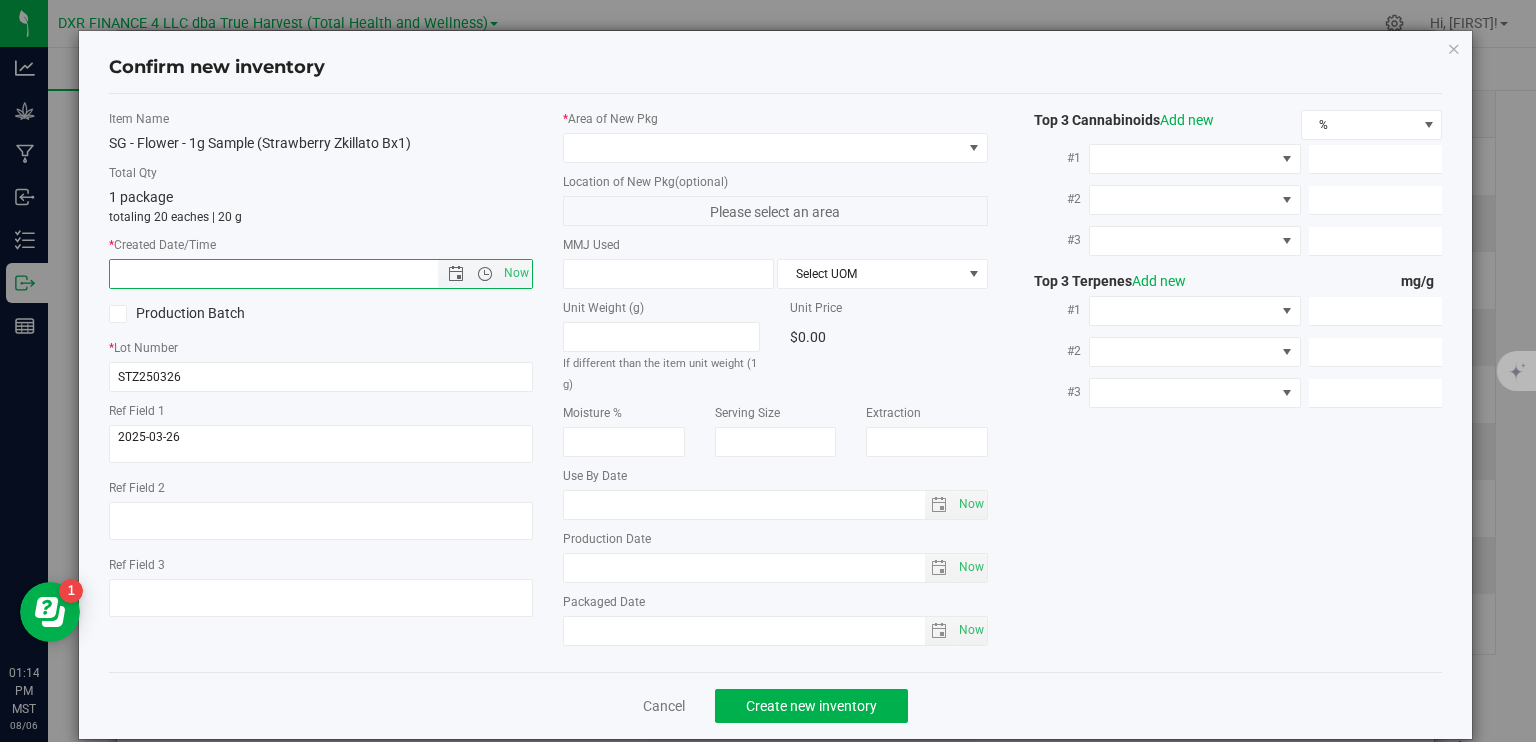 paste on "2025-03-26" 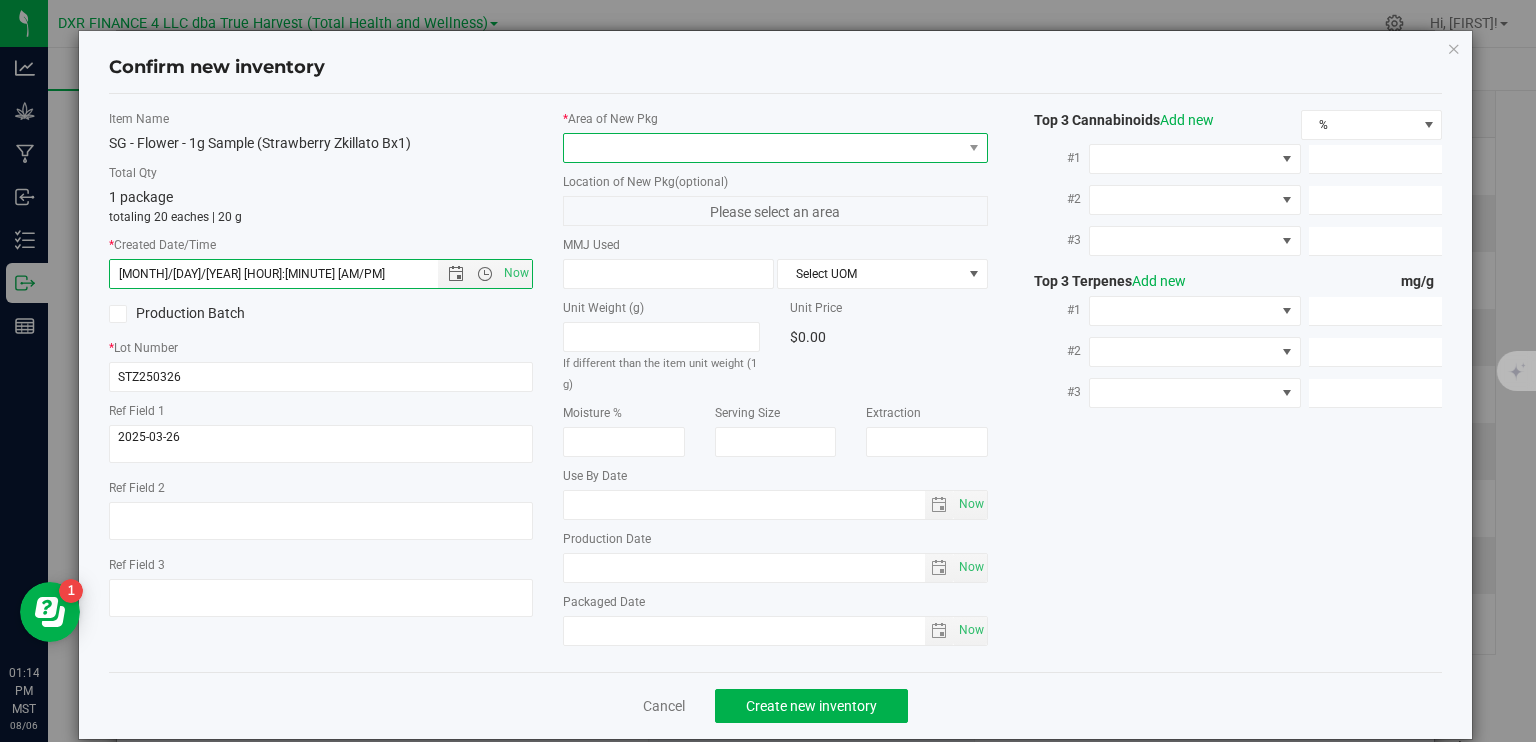 click at bounding box center [763, 148] 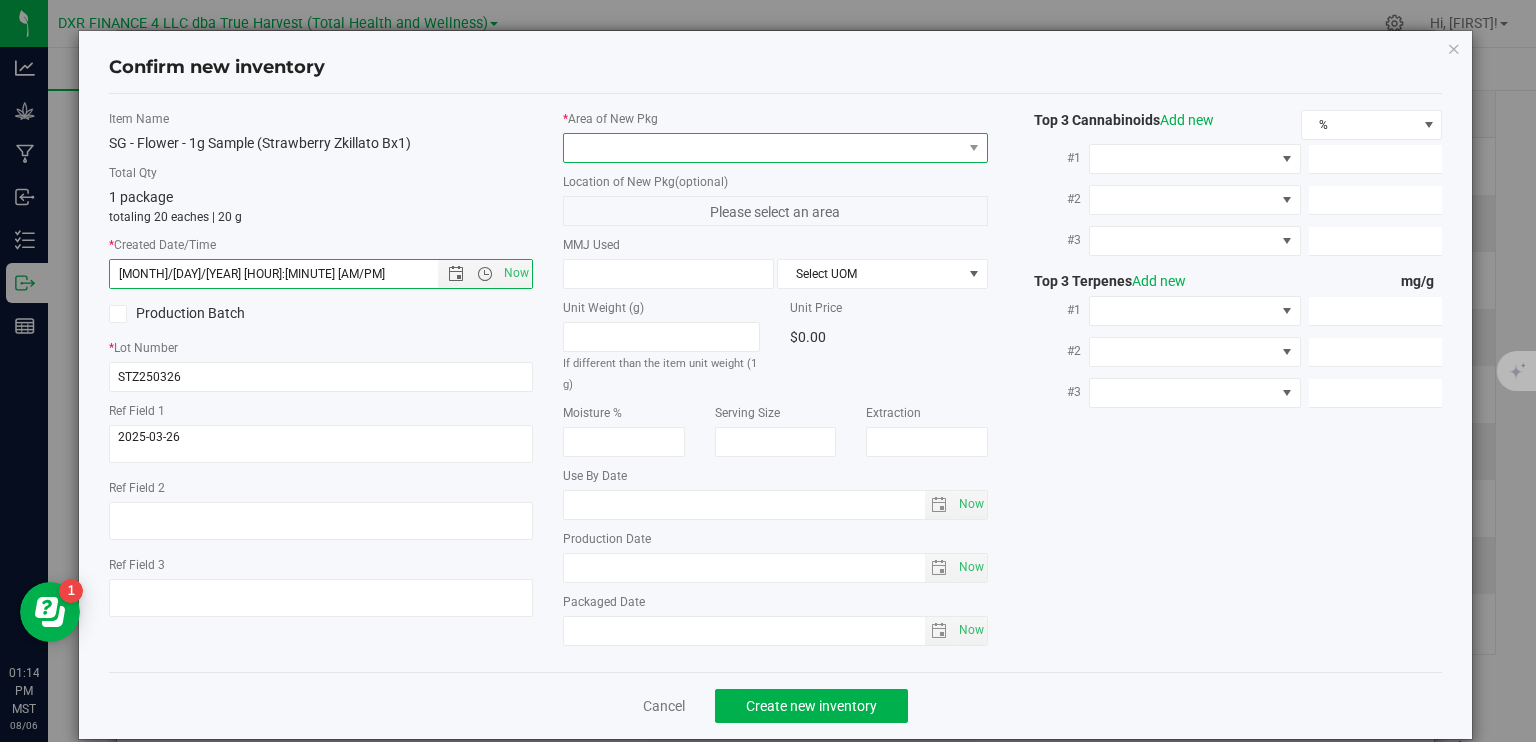 type on "[MONTH]/[DAY]/[YEAR] [HOUR]:[MINUTE] [AM/PM]" 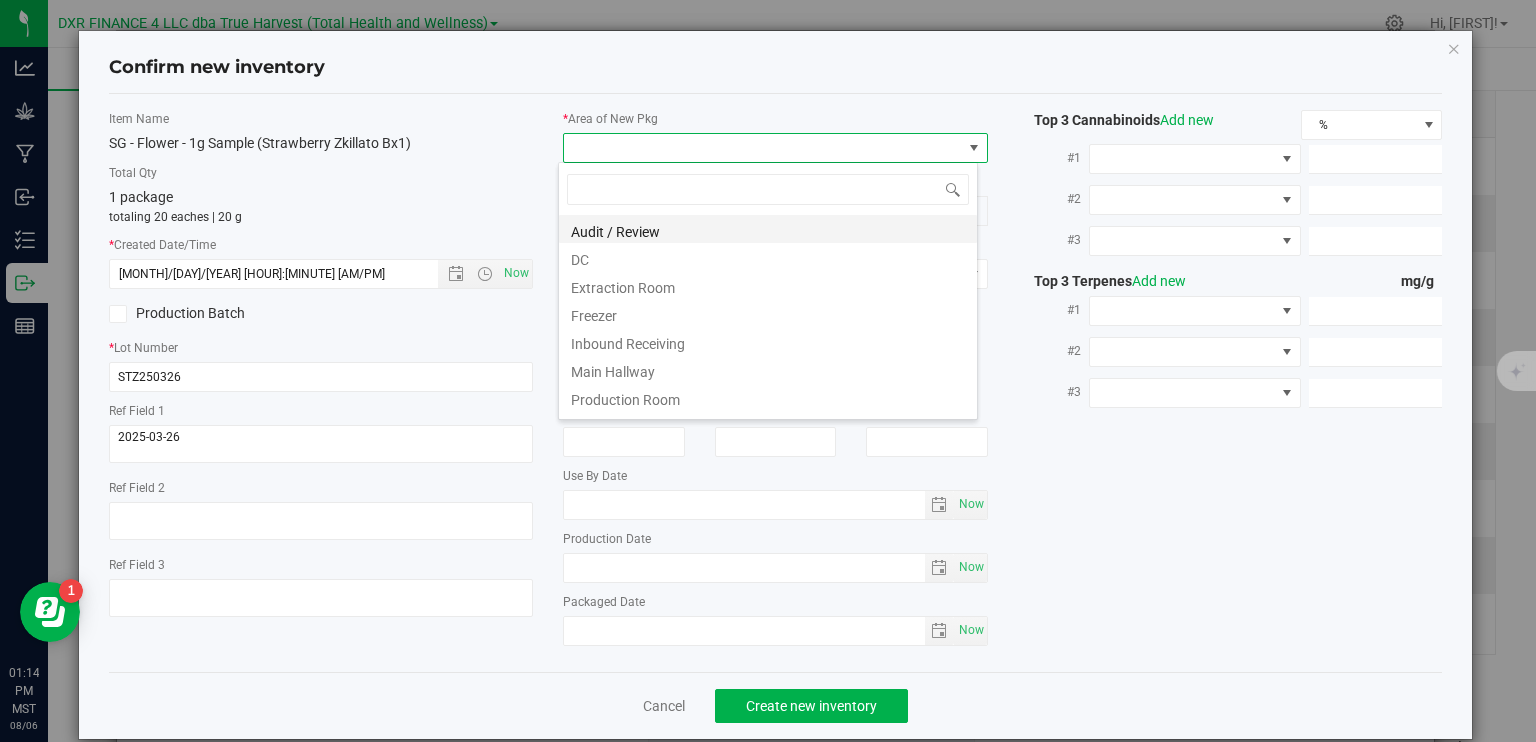 scroll, scrollTop: 99970, scrollLeft: 99580, axis: both 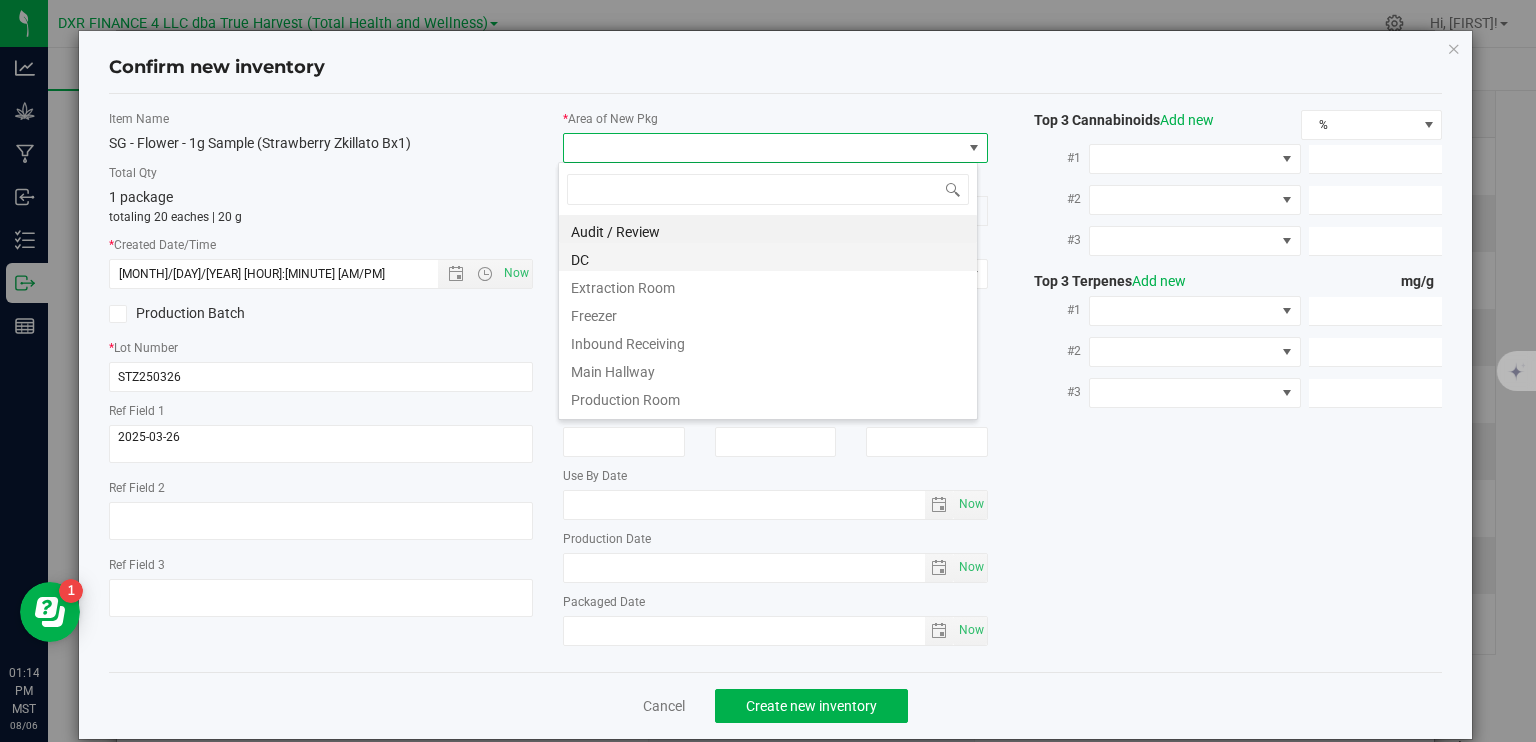 click on "DC" at bounding box center (768, 257) 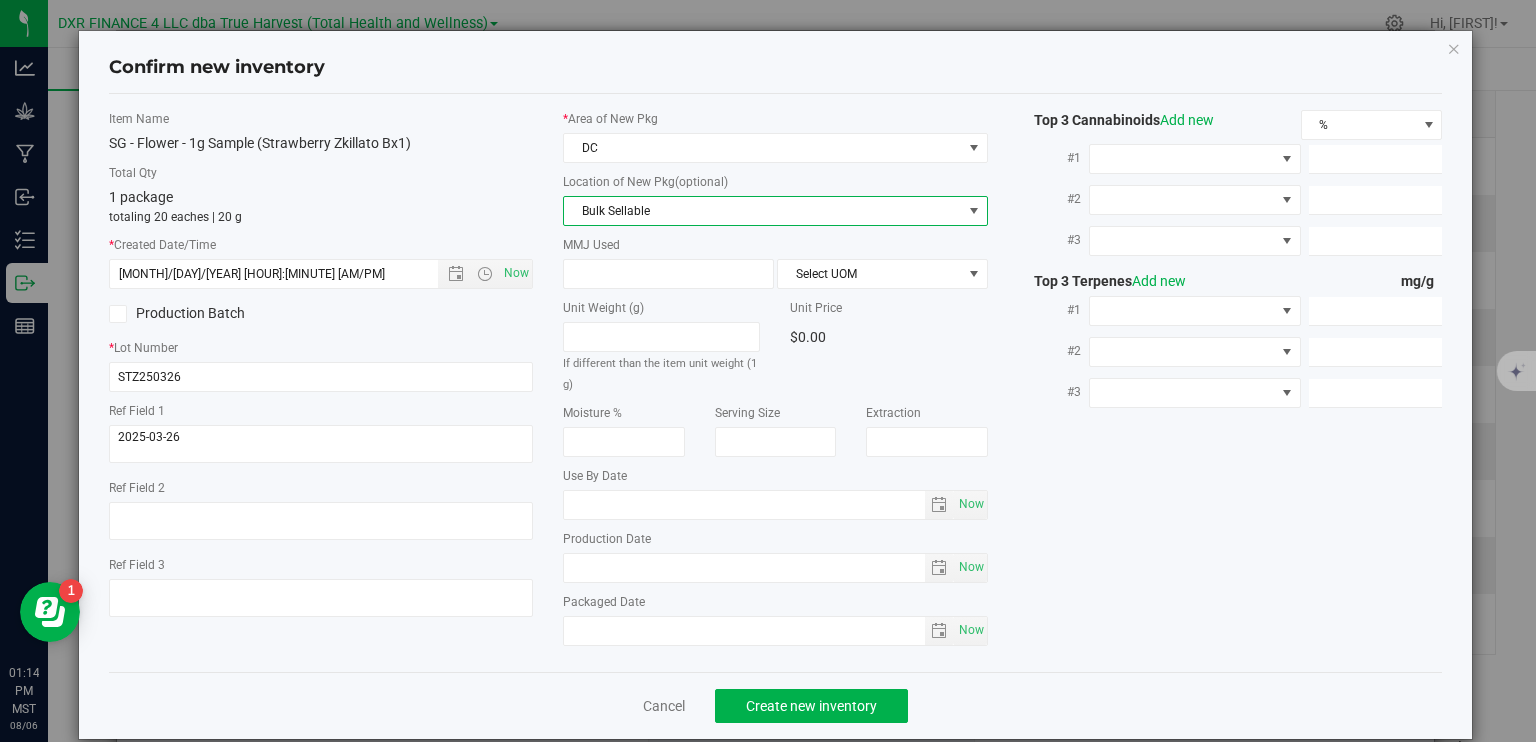 click on "Bulk Sellable" at bounding box center [763, 211] 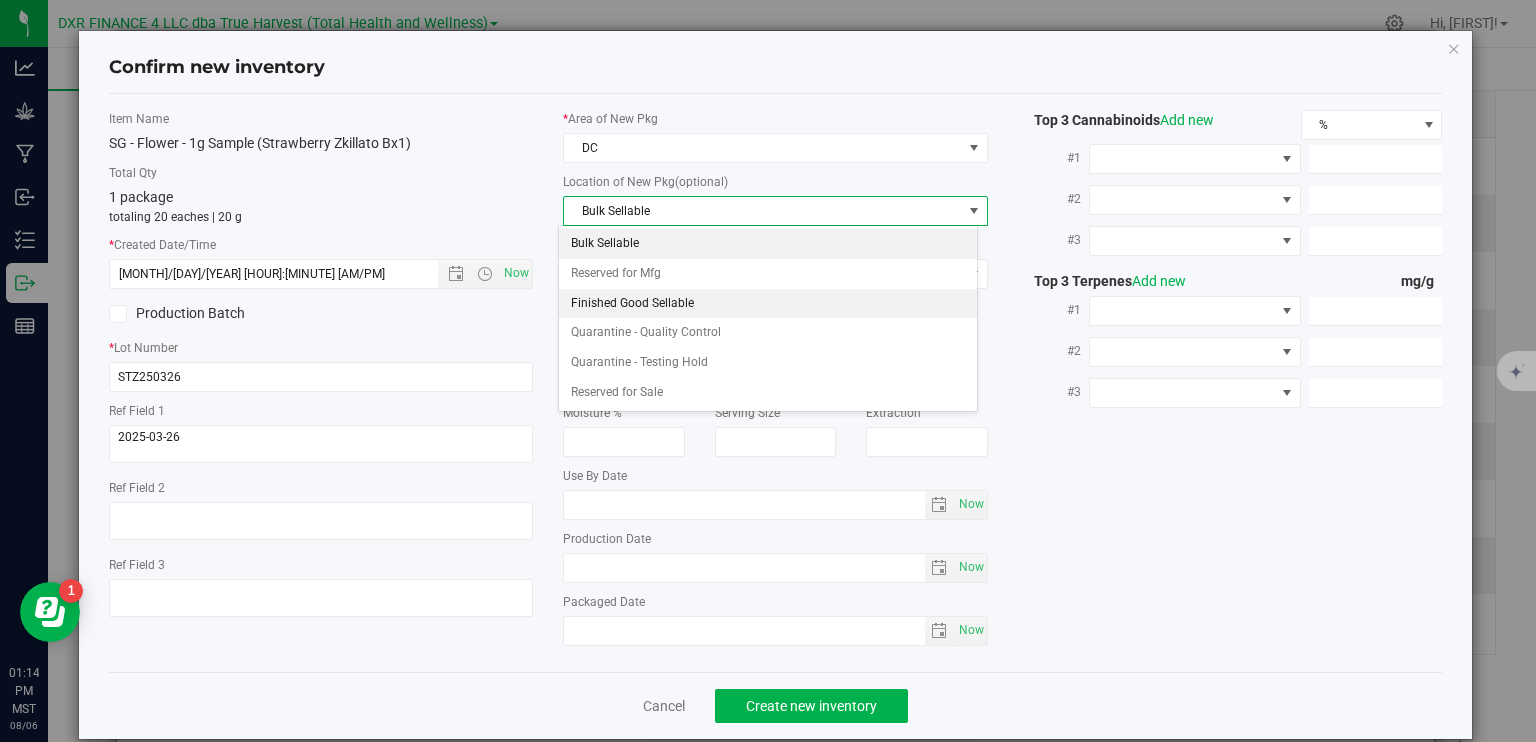 click on "Finished Good Sellable" at bounding box center [768, 304] 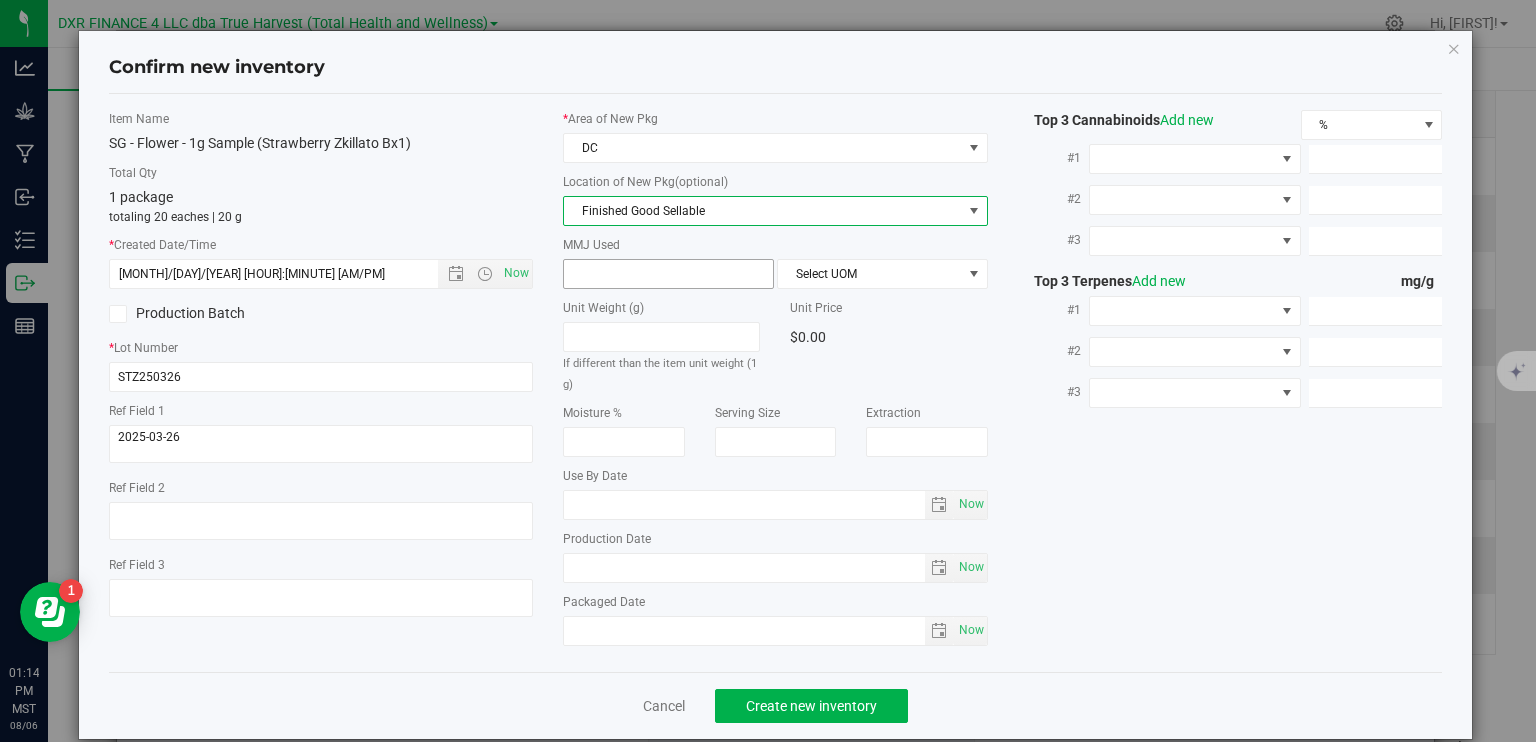 click at bounding box center (668, 274) 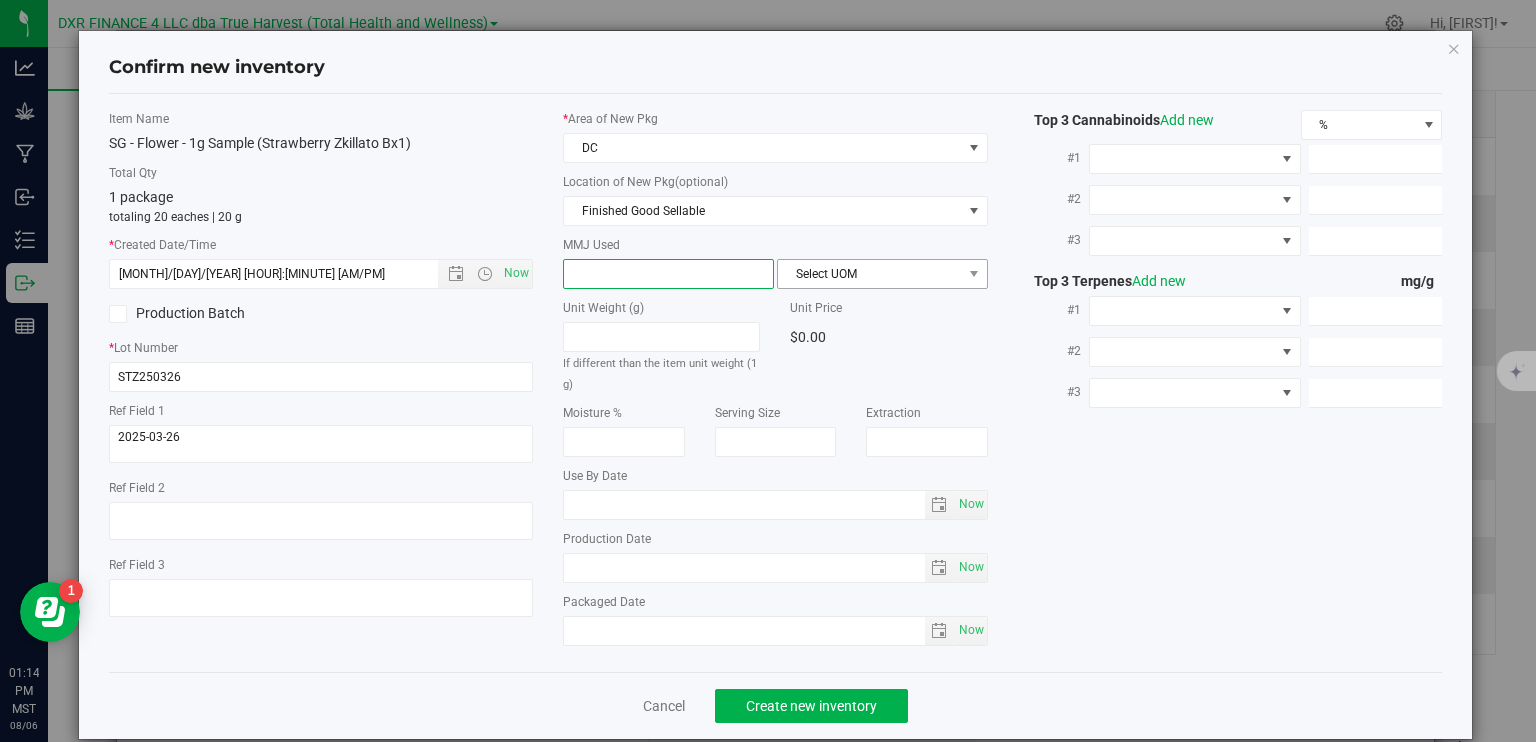 type on "1" 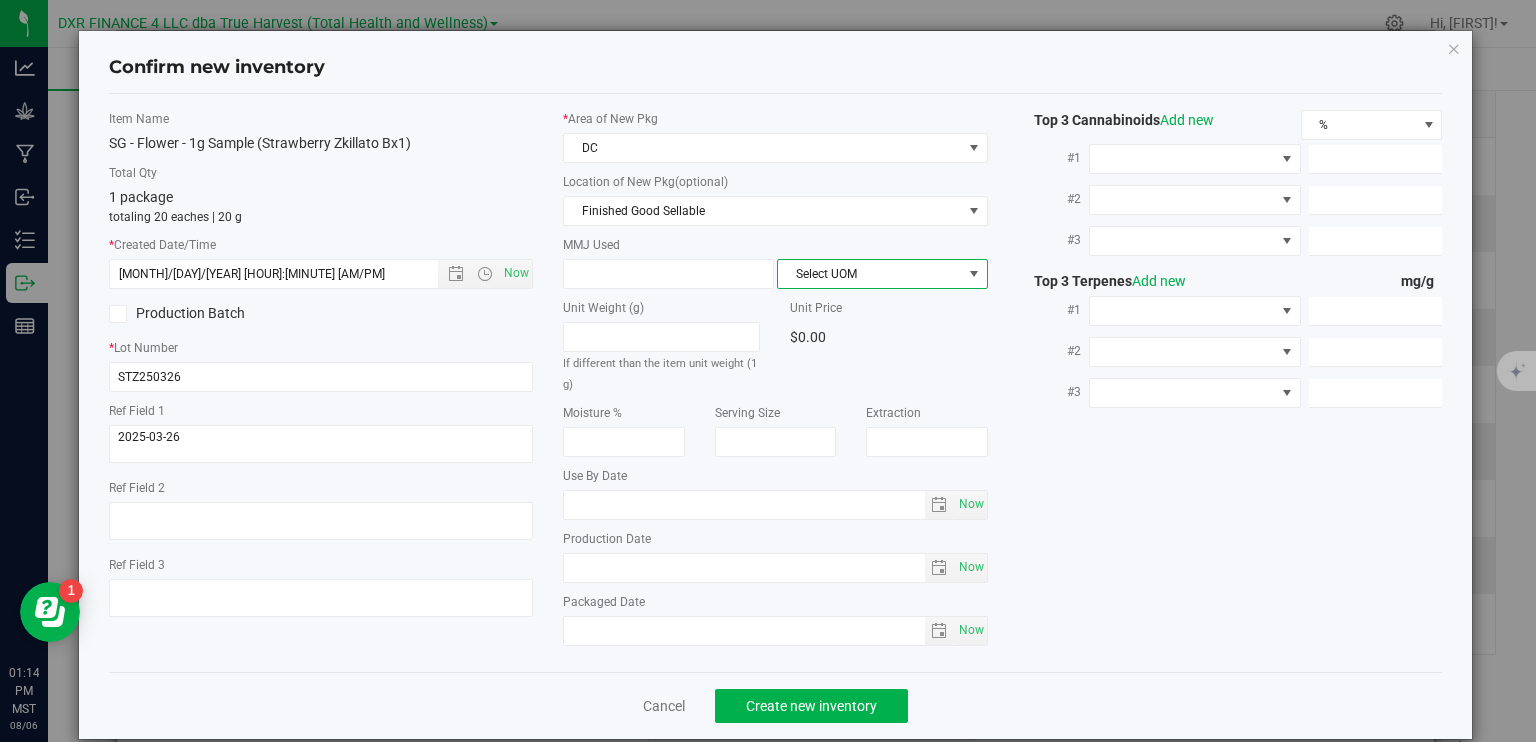 type on "1.0000" 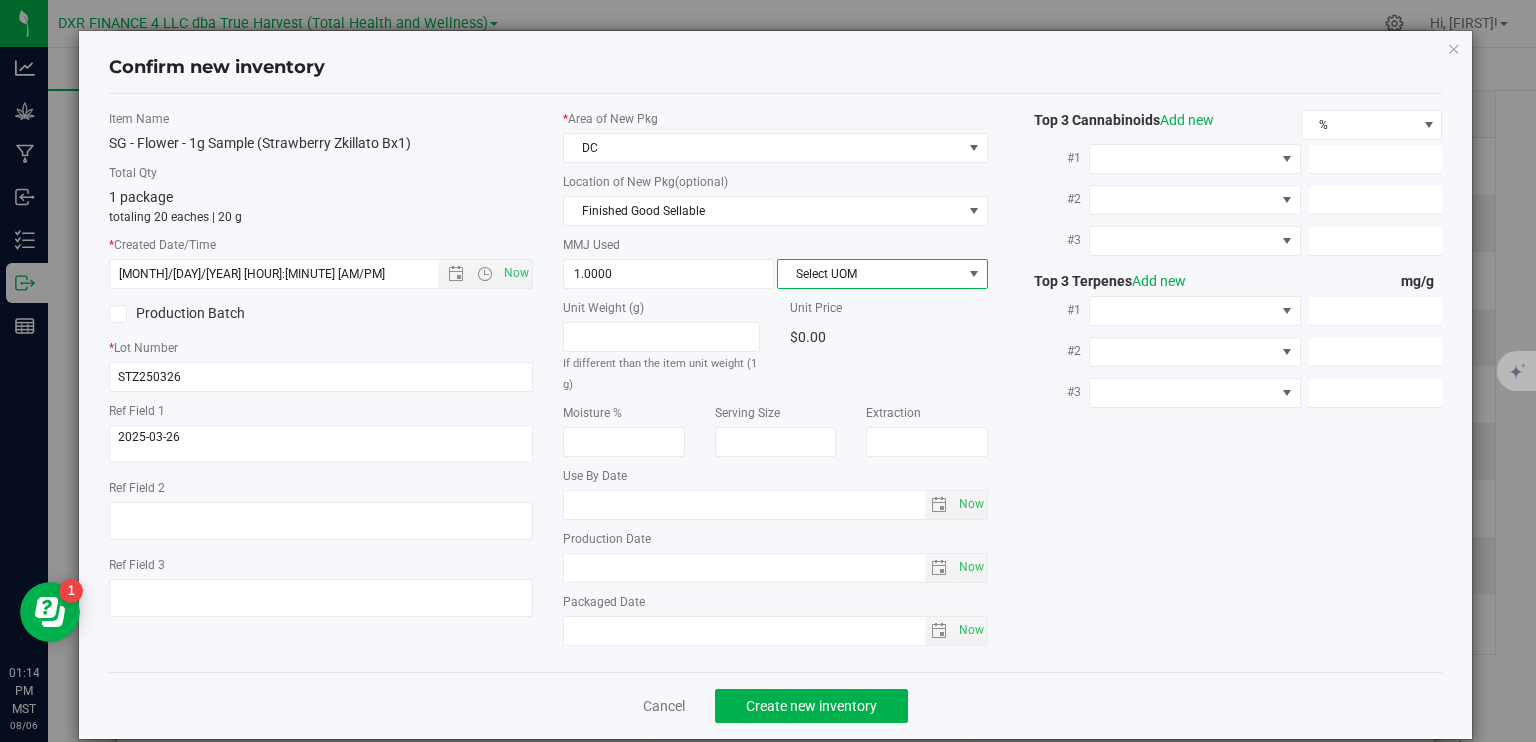 click on "Select UOM" at bounding box center [870, 274] 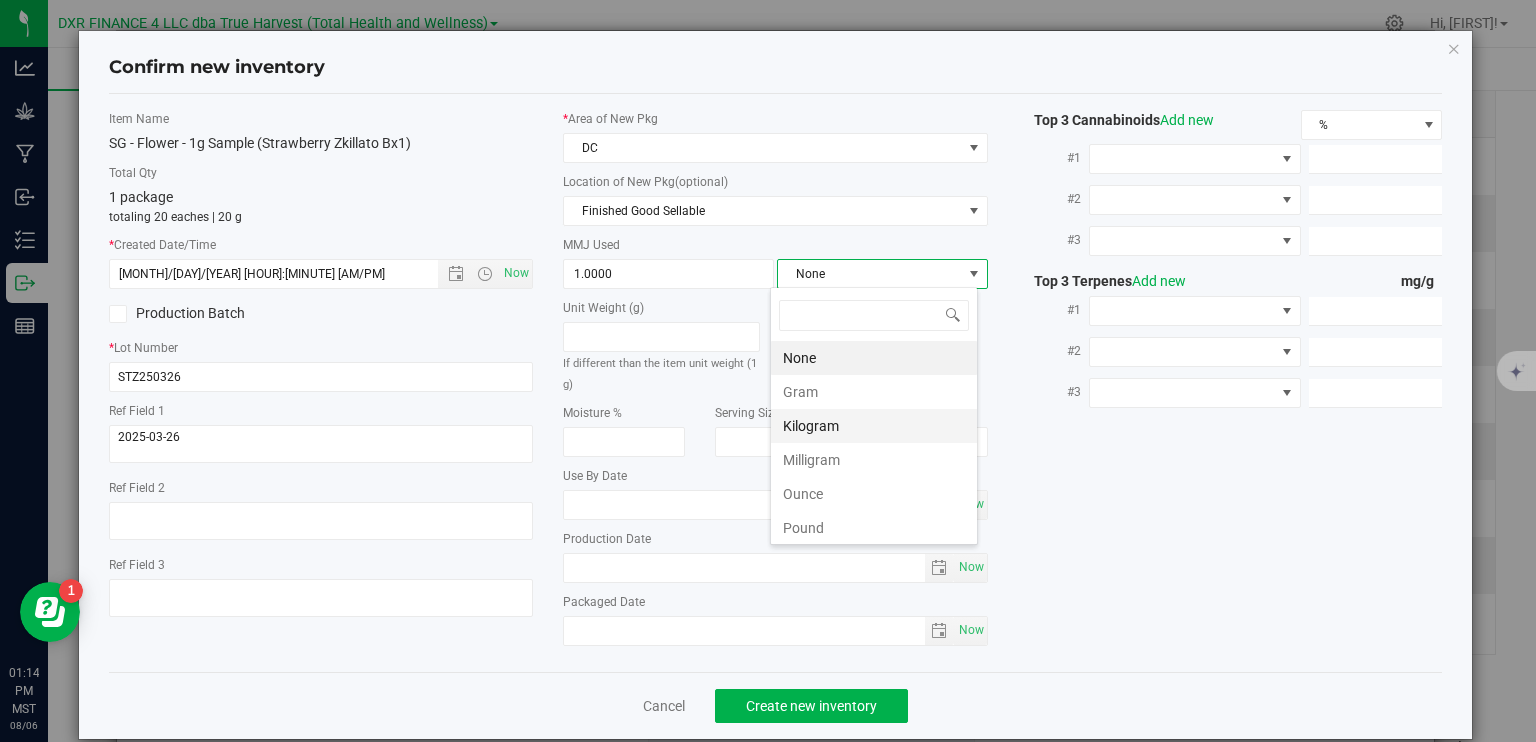 scroll, scrollTop: 99970, scrollLeft: 99792, axis: both 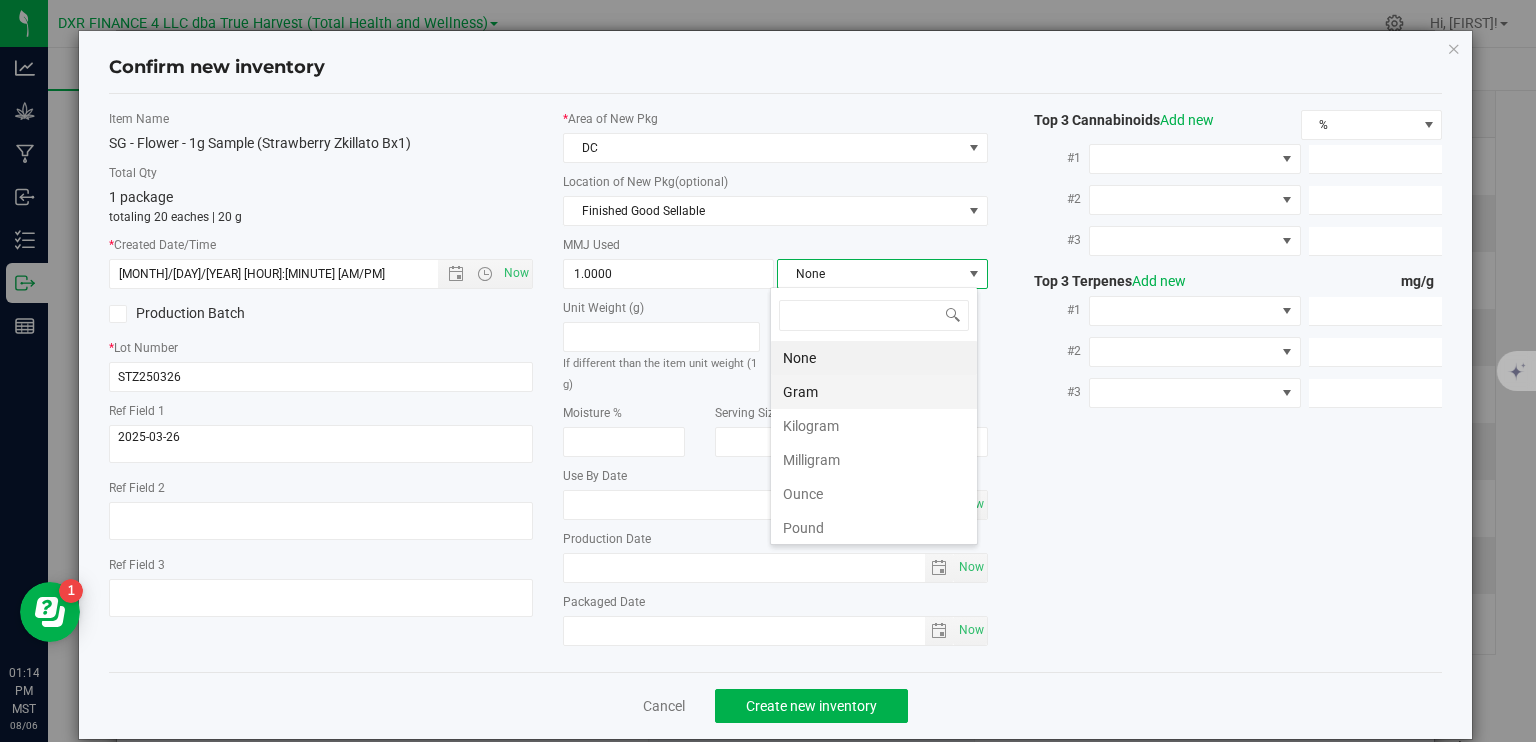 click on "Gram" at bounding box center [874, 392] 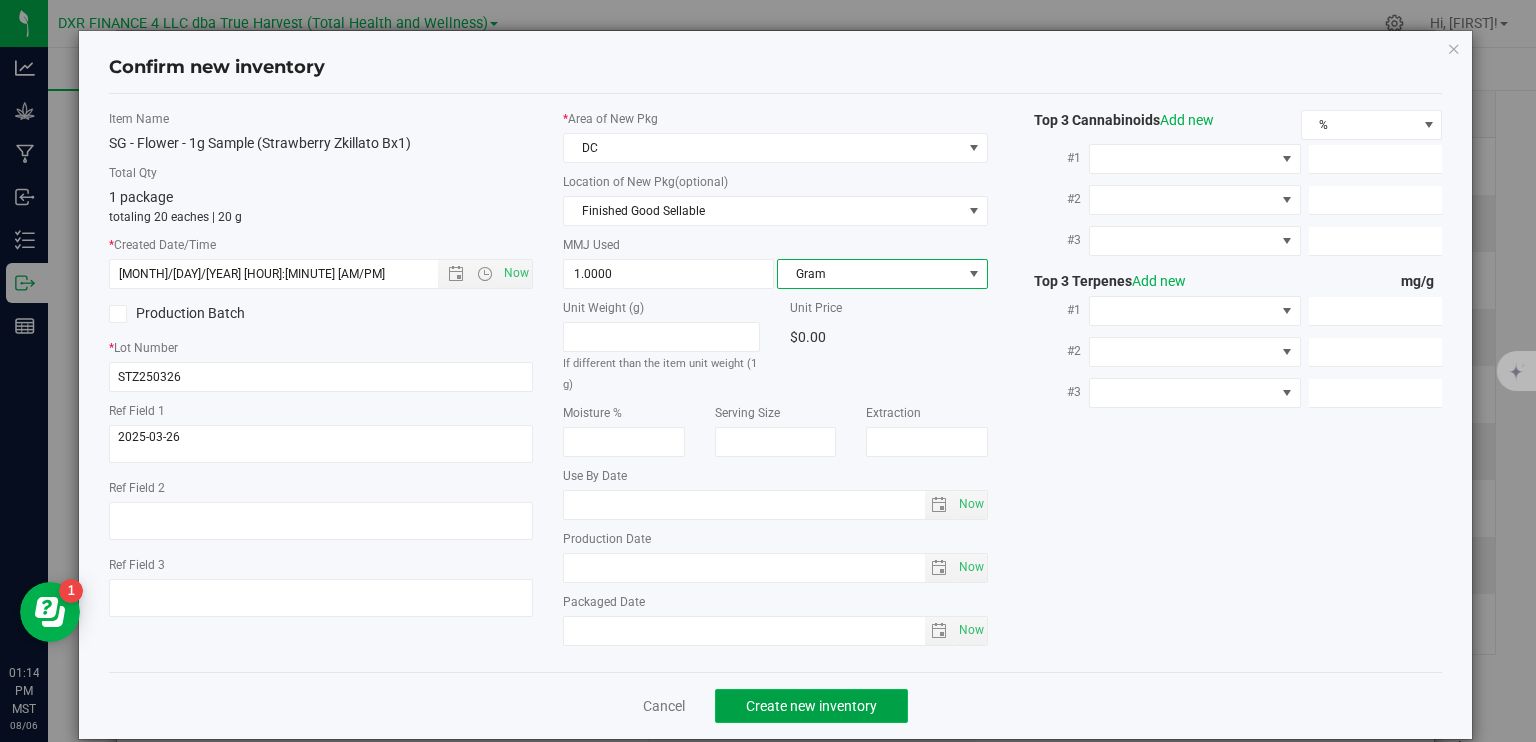 click on "Create new inventory" 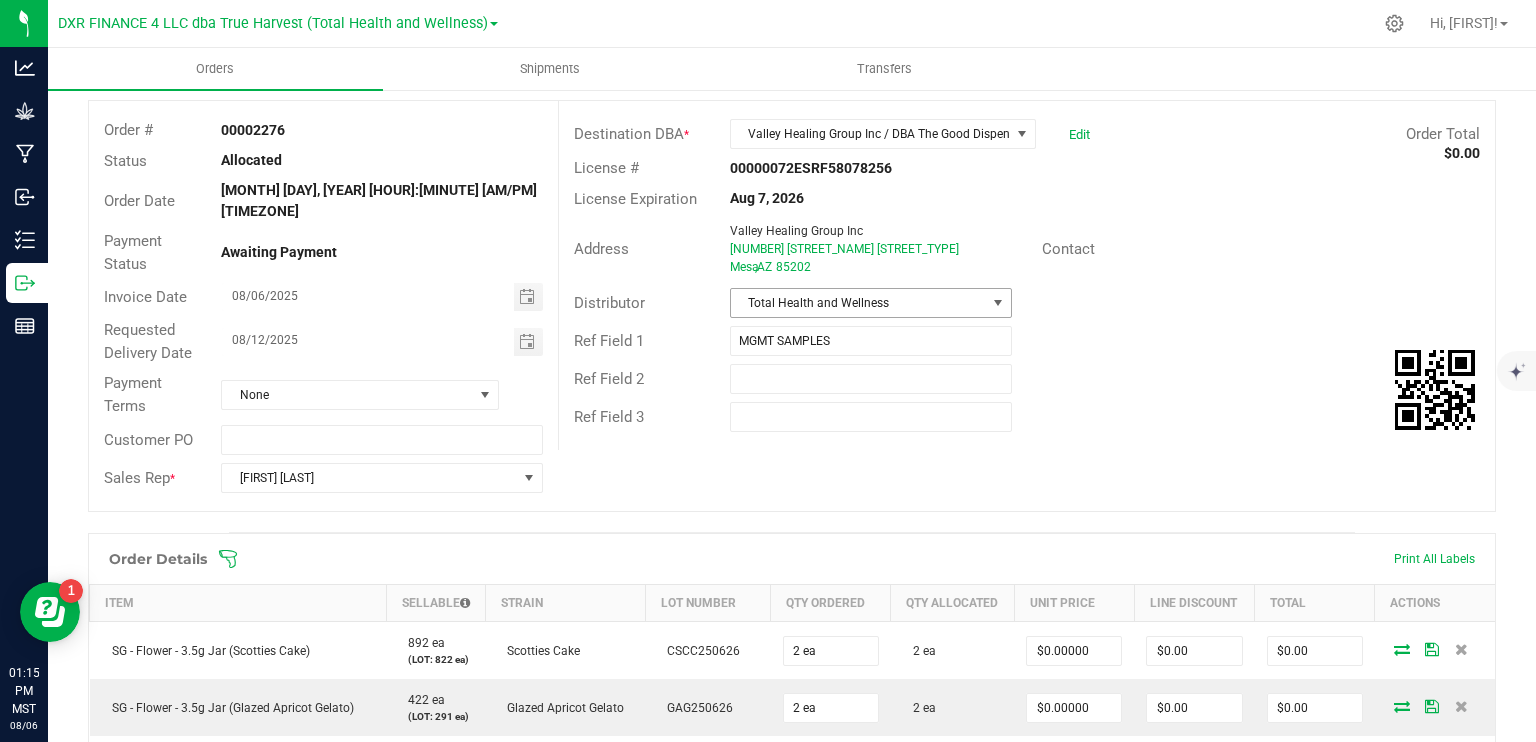 scroll, scrollTop: 0, scrollLeft: 0, axis: both 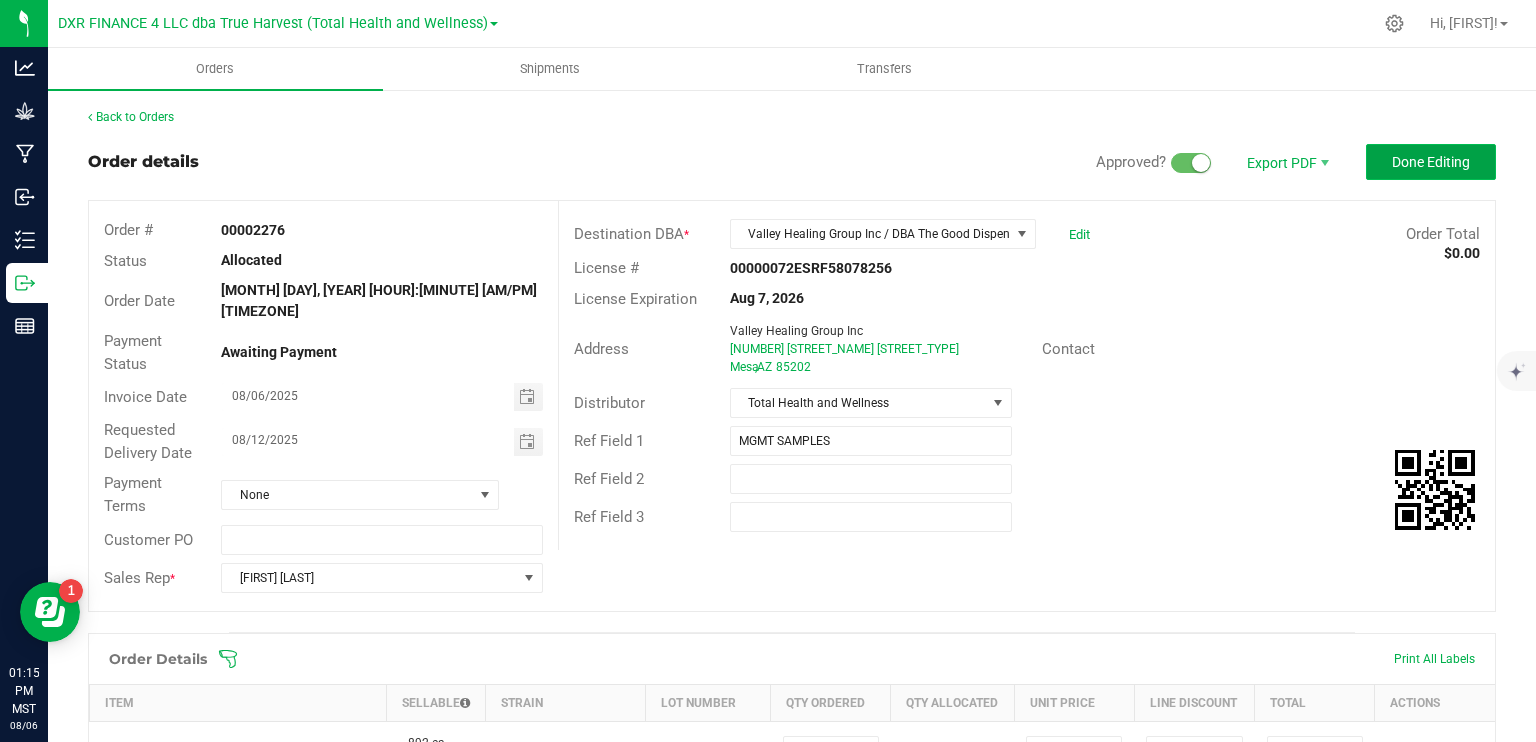 click on "Done Editing" at bounding box center (1431, 162) 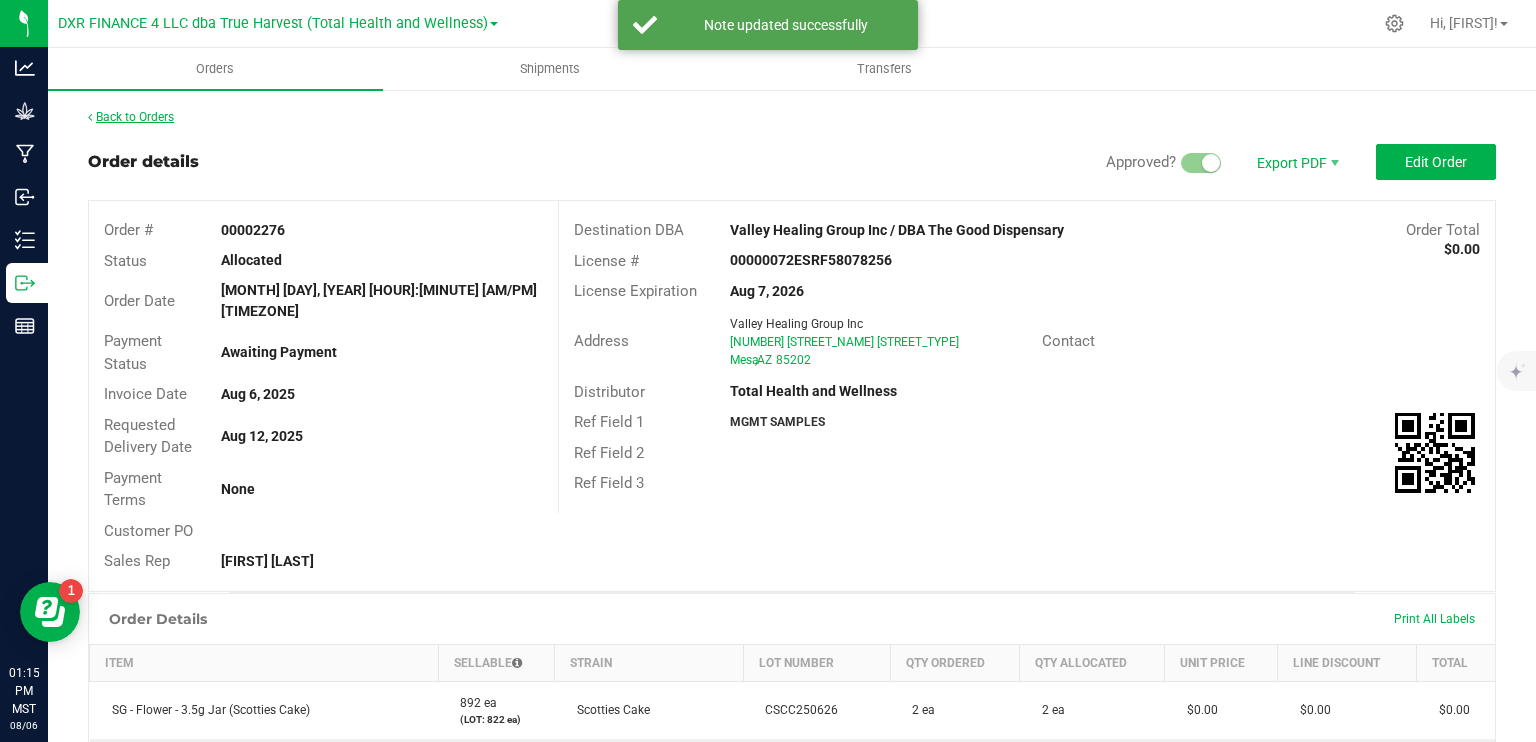 click on "Back to Orders" at bounding box center (131, 117) 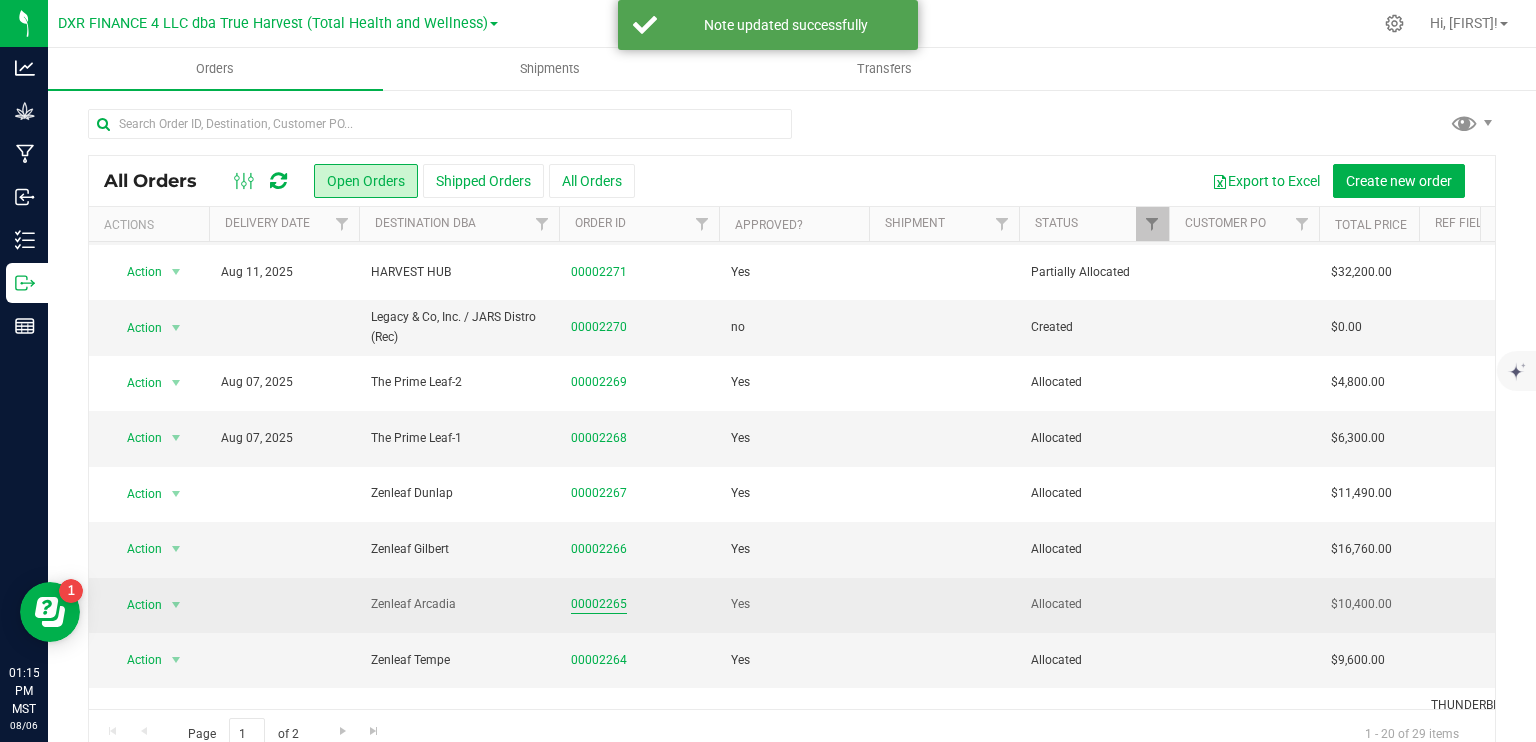 scroll, scrollTop: 600, scrollLeft: 0, axis: vertical 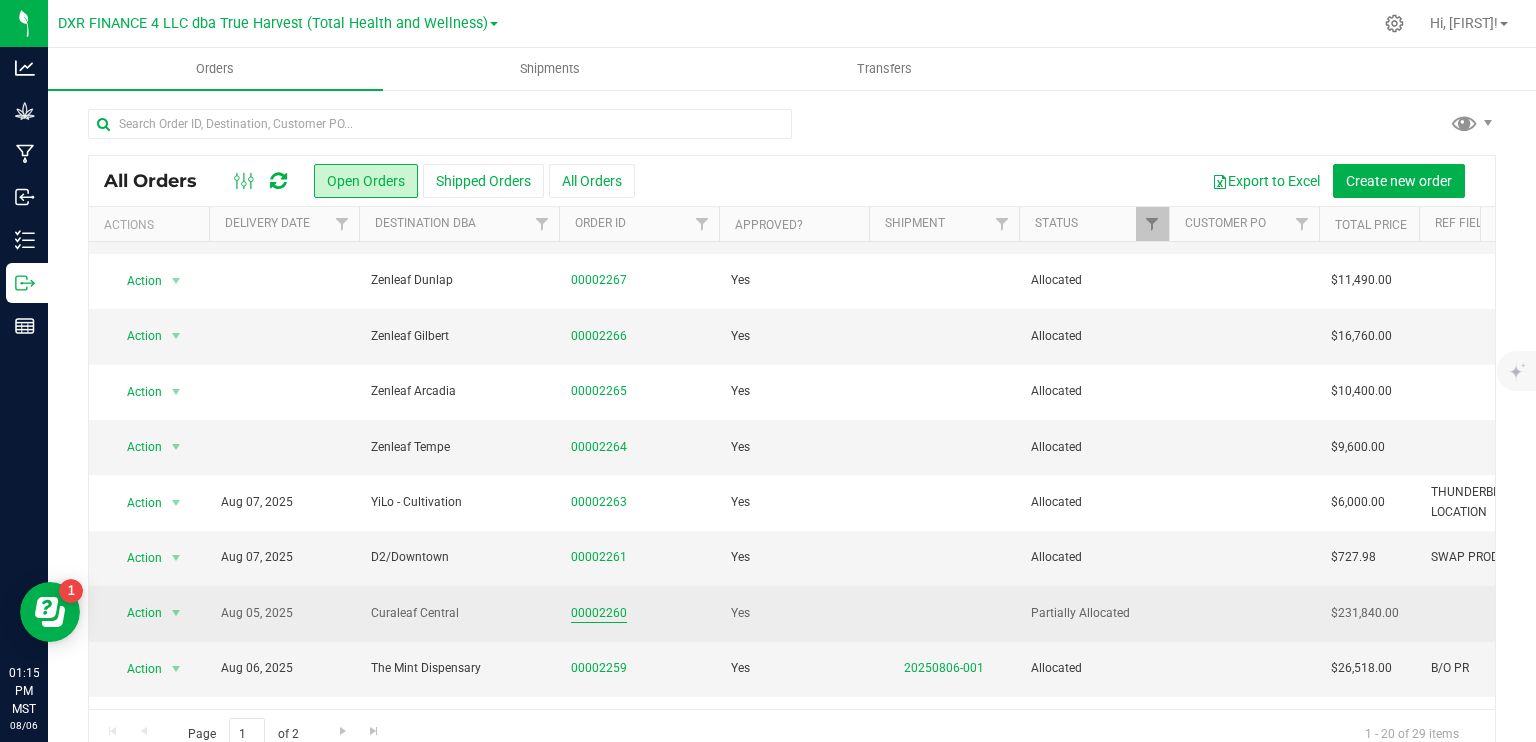 click on "00002260" at bounding box center [599, 613] 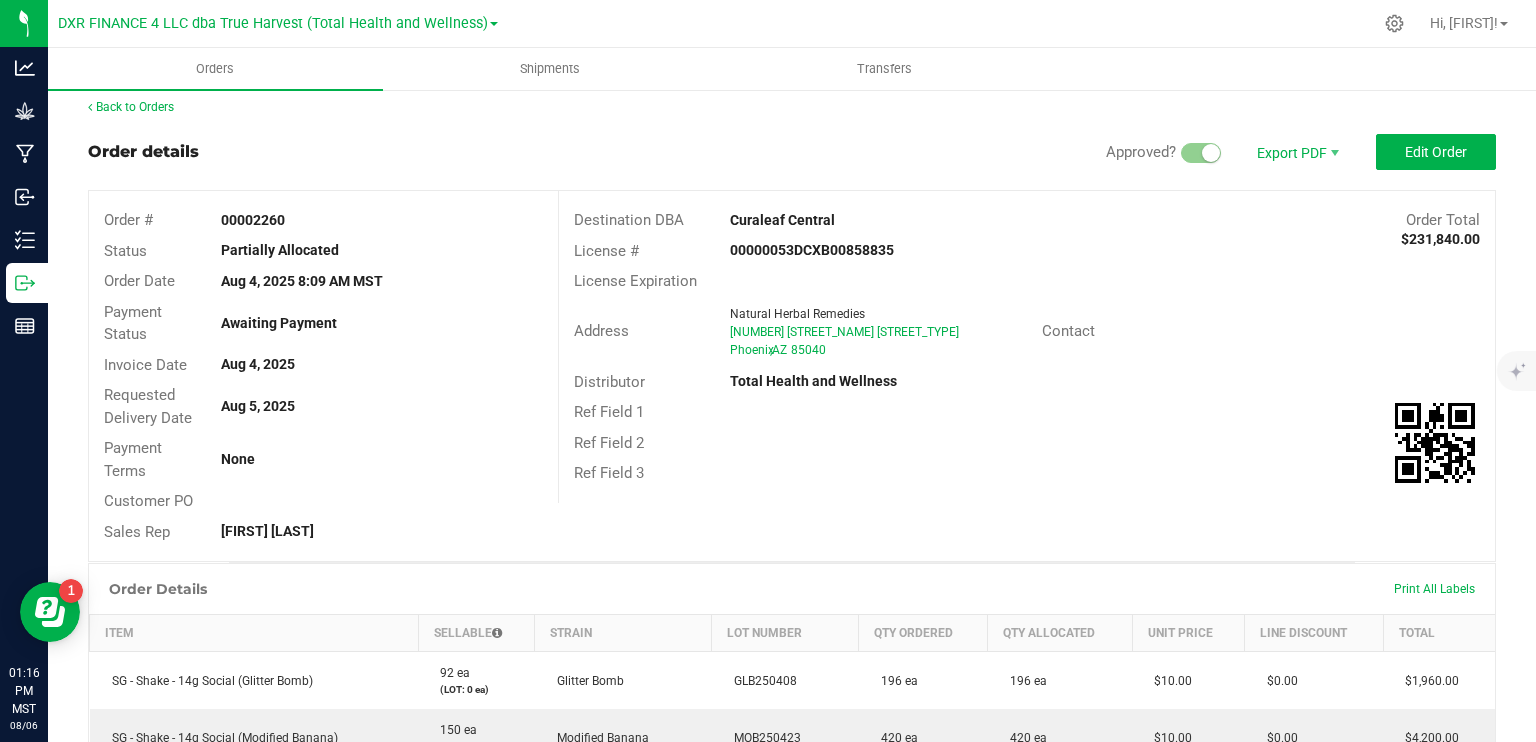scroll, scrollTop: 0, scrollLeft: 0, axis: both 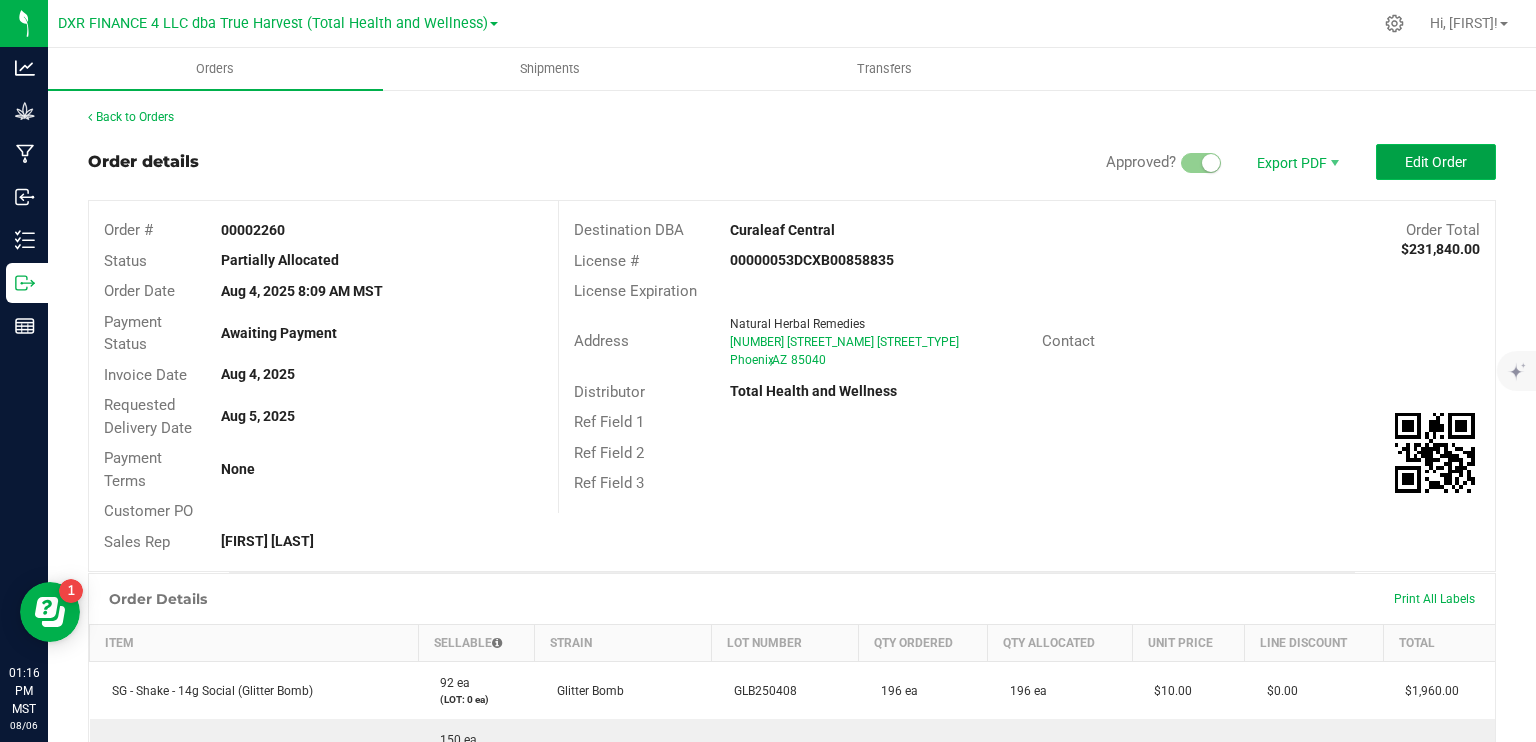 click on "Edit Order" at bounding box center [1436, 162] 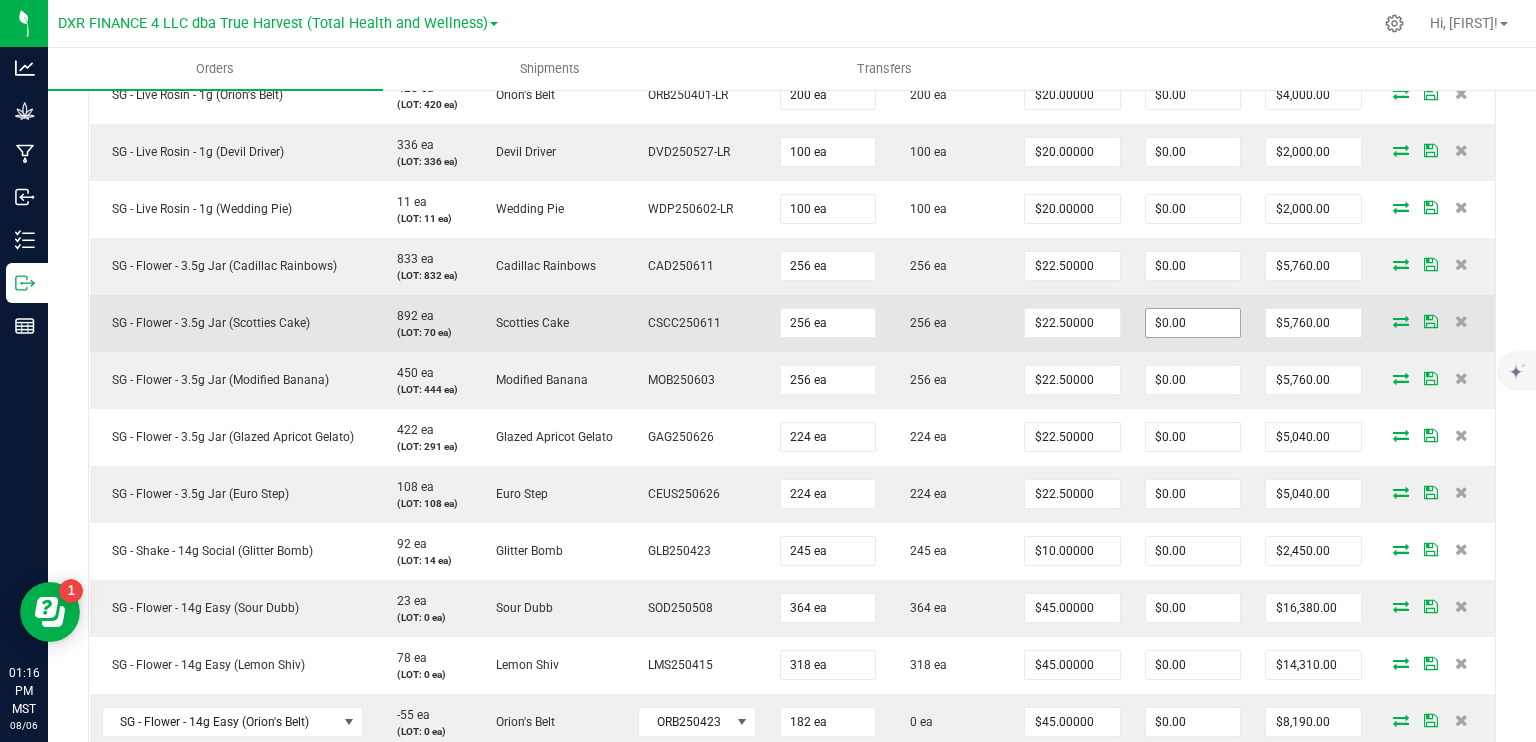 scroll, scrollTop: 2600, scrollLeft: 0, axis: vertical 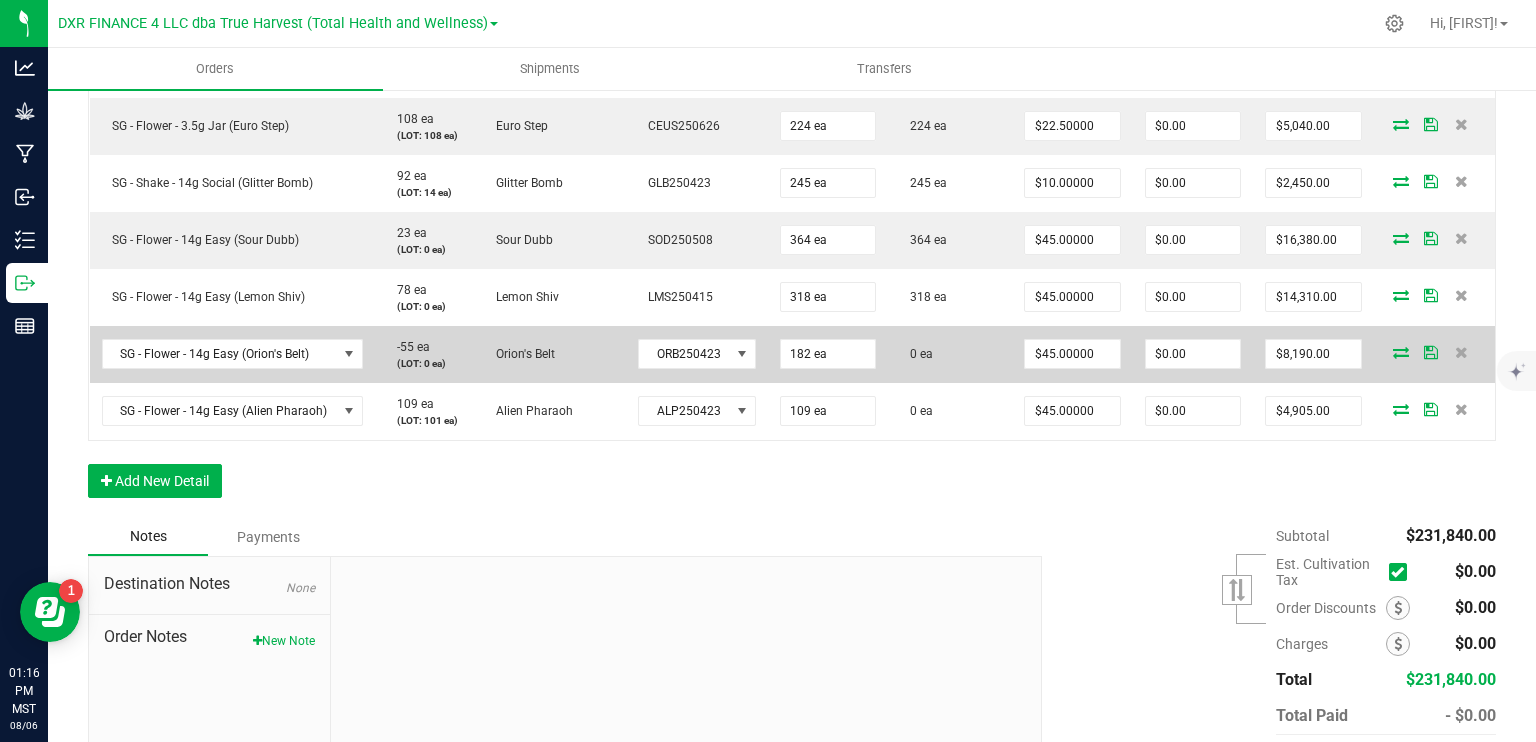 click at bounding box center (1401, 352) 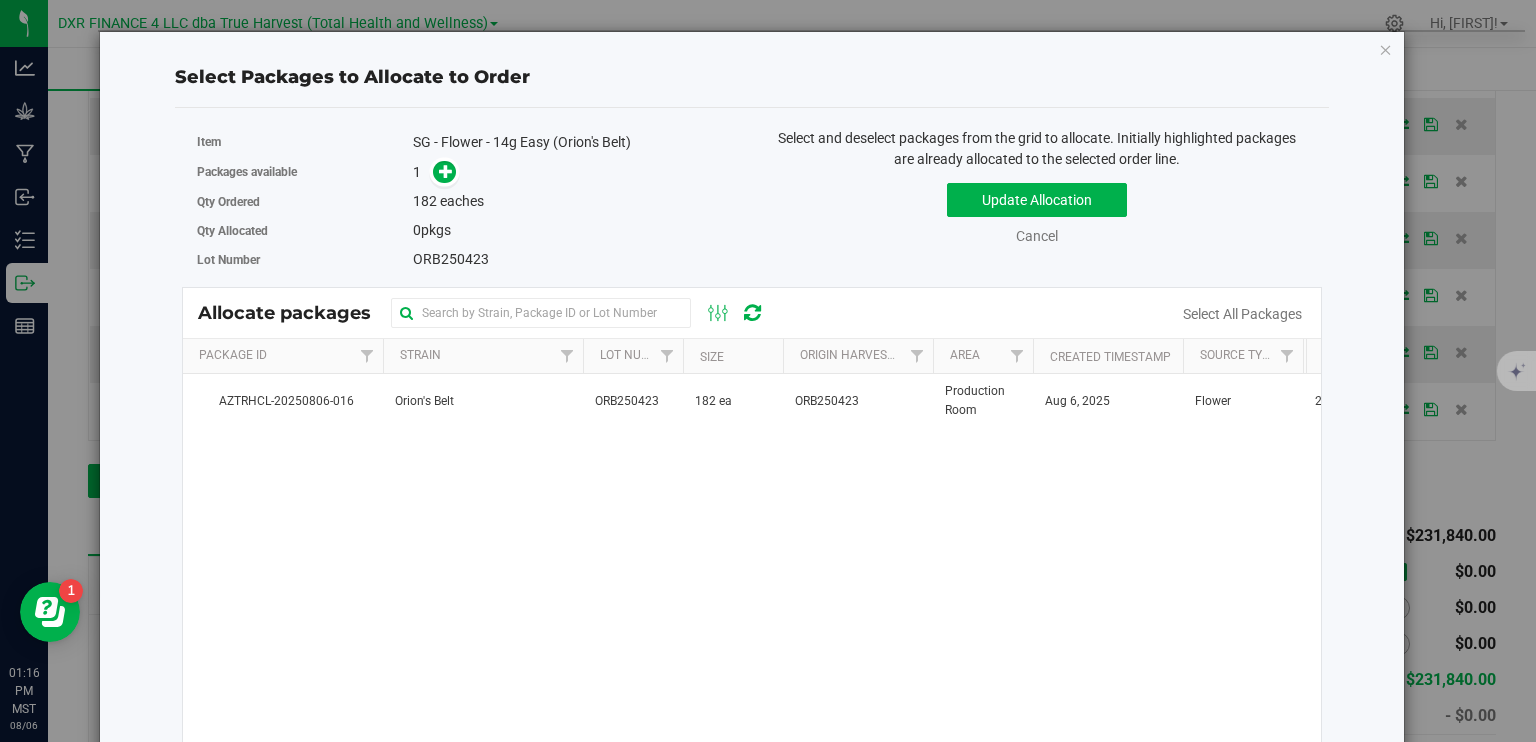 drag, startPoint x: 775, startPoint y: 401, endPoint x: 872, endPoint y: 315, distance: 129.6341 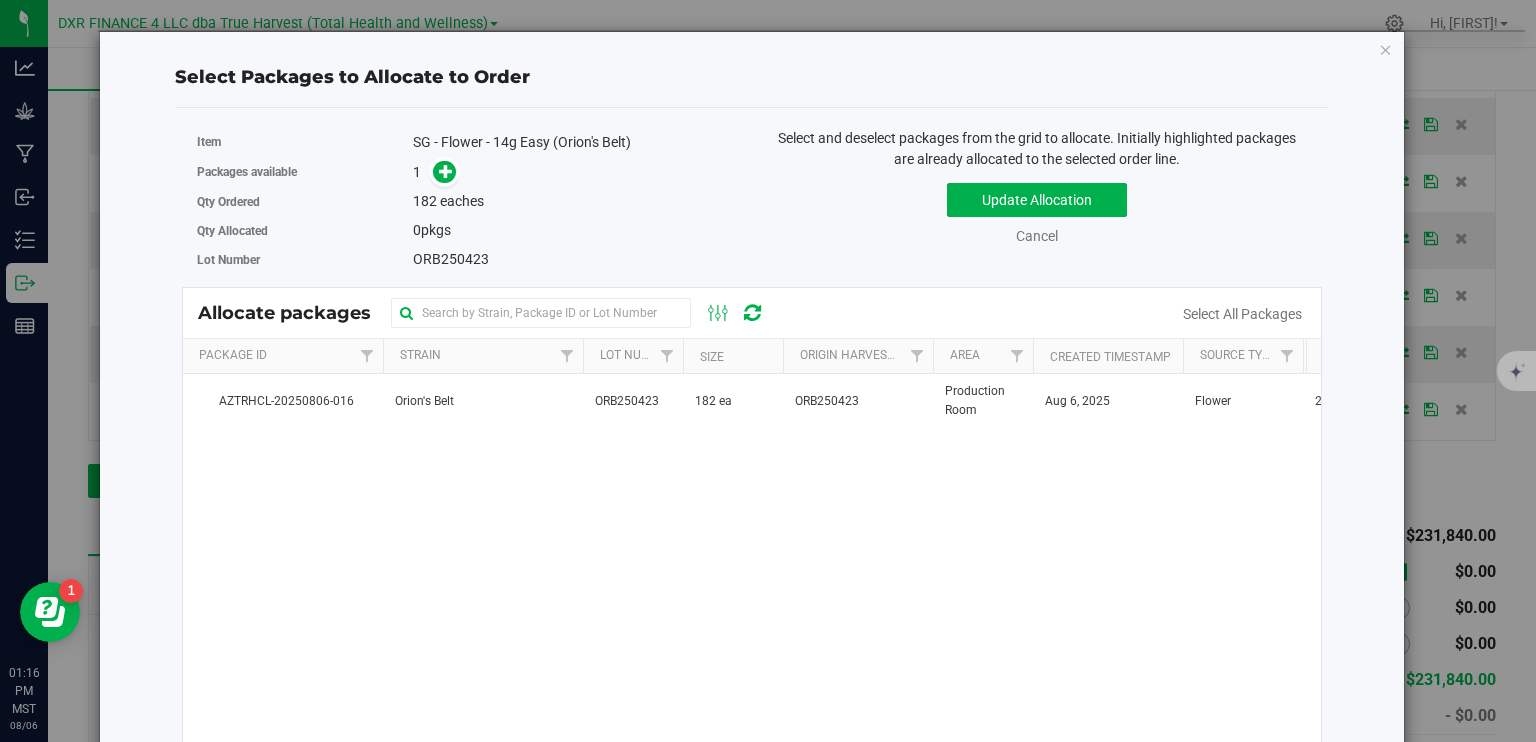 click on "182 ea" at bounding box center [733, 401] 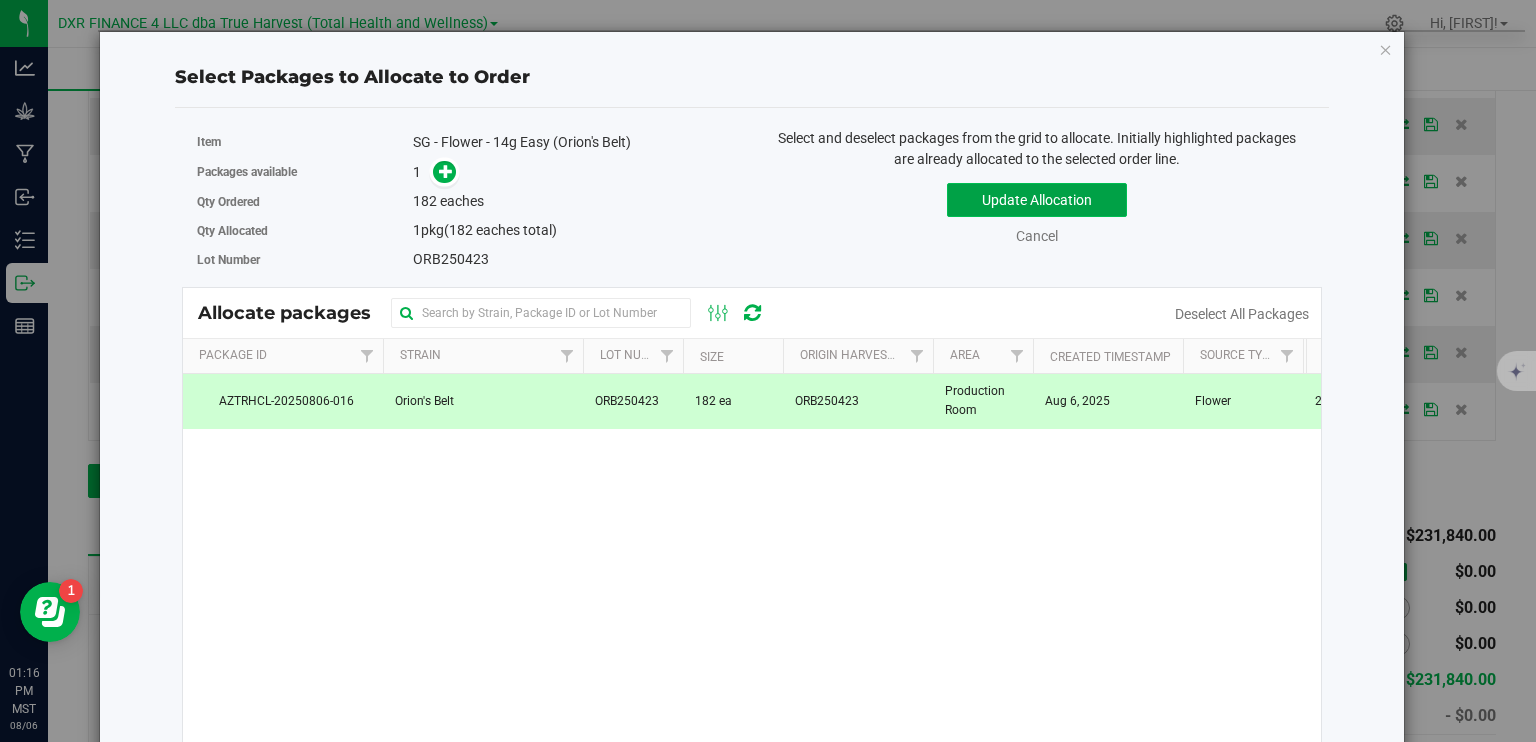 click on "Update Allocation" at bounding box center (1037, 200) 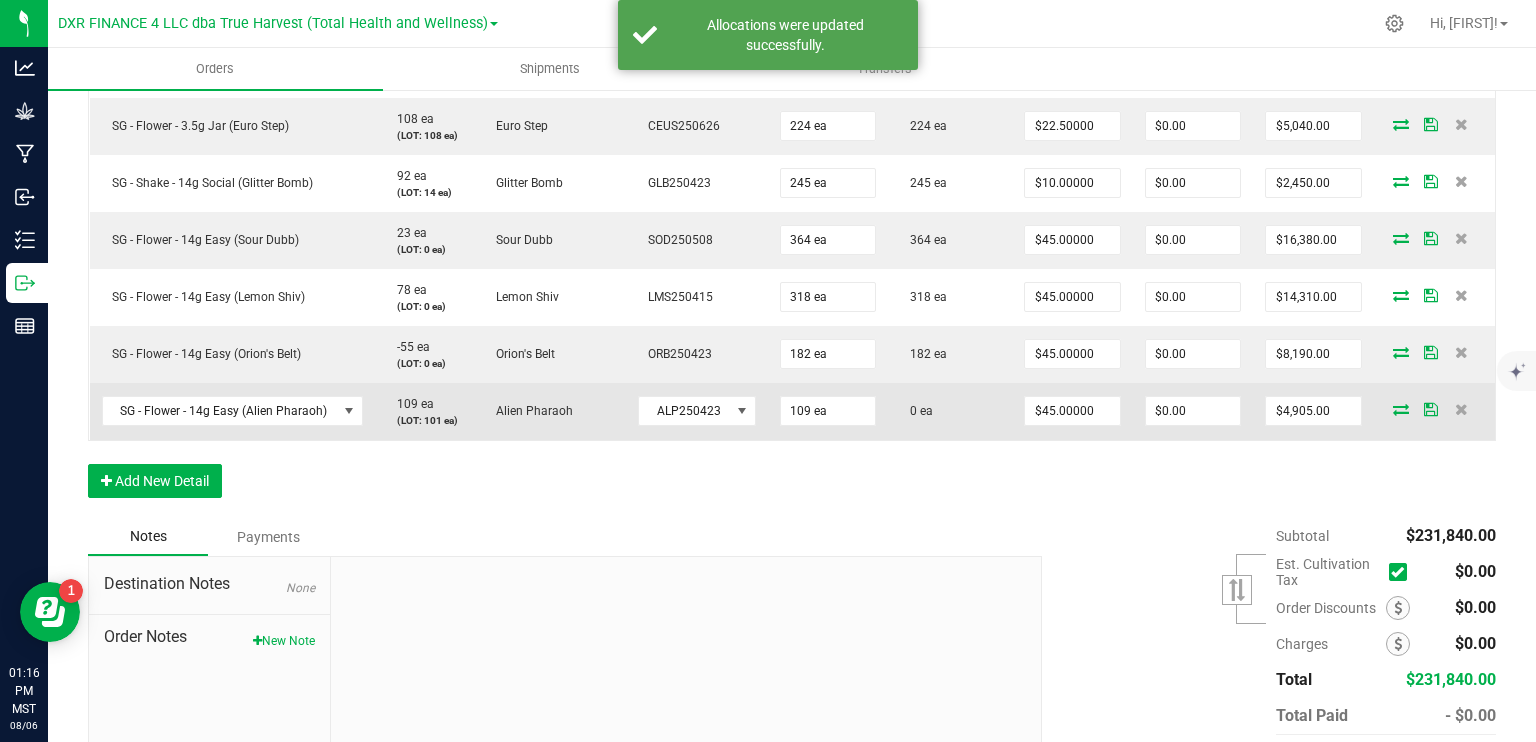 click at bounding box center (1401, 409) 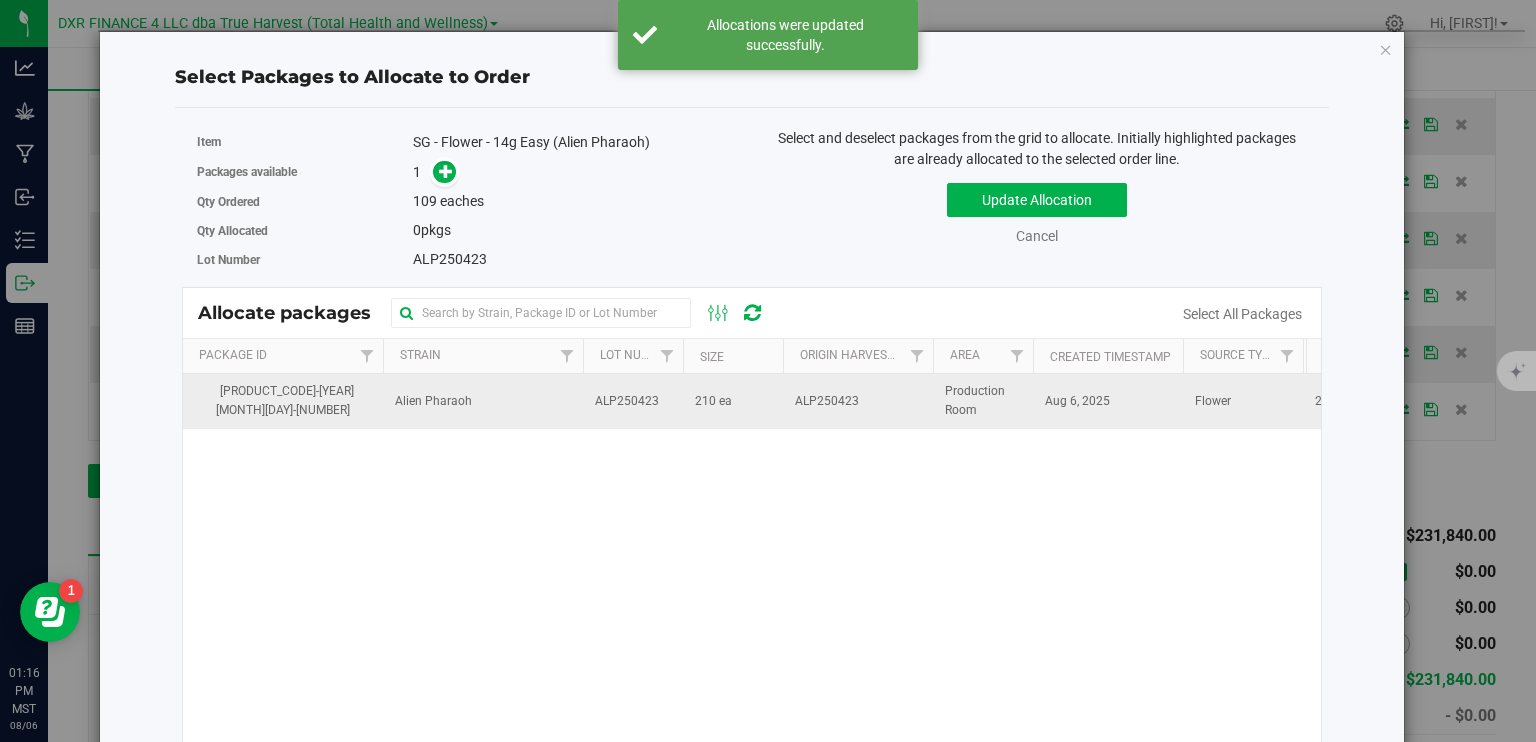 click on "210 ea" at bounding box center [733, 401] 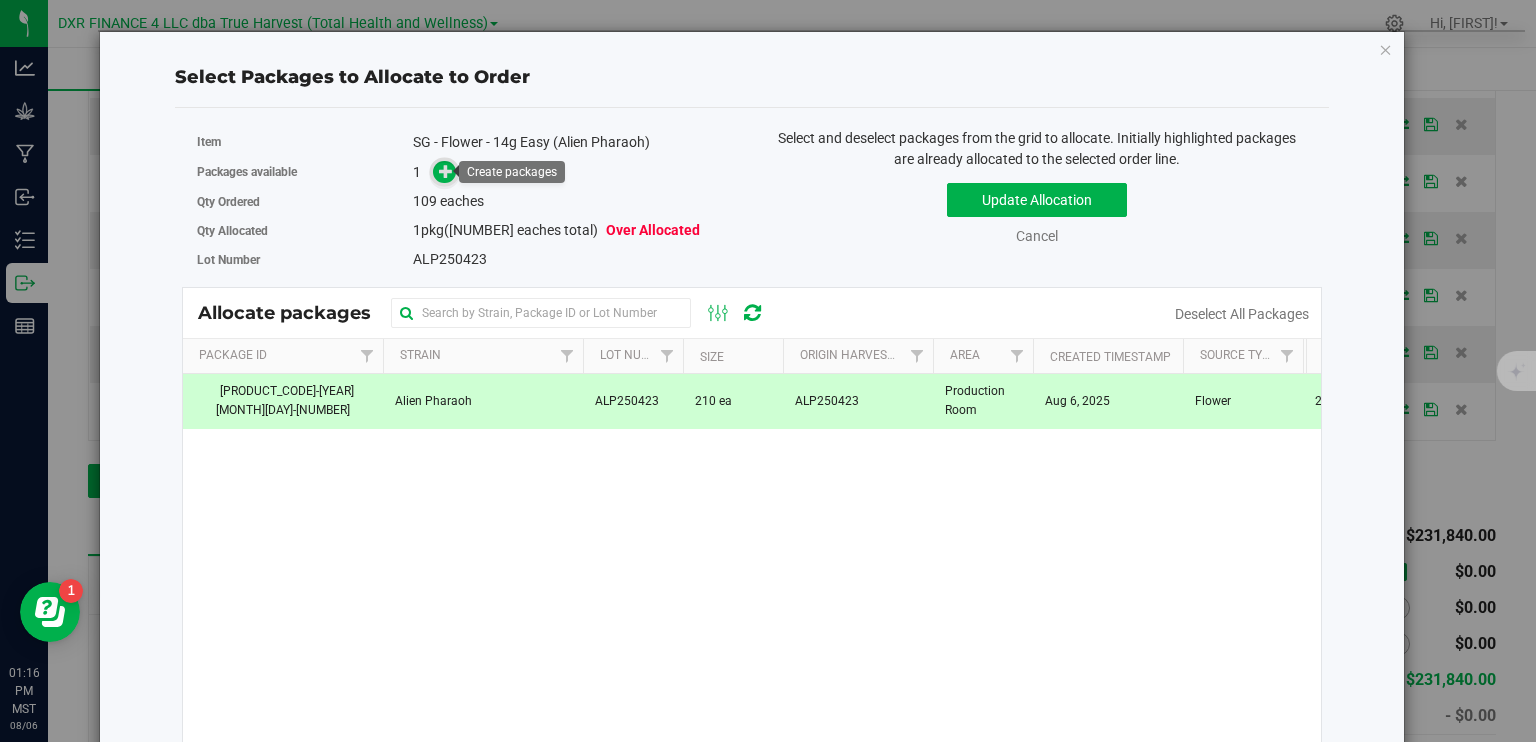 click at bounding box center [446, 171] 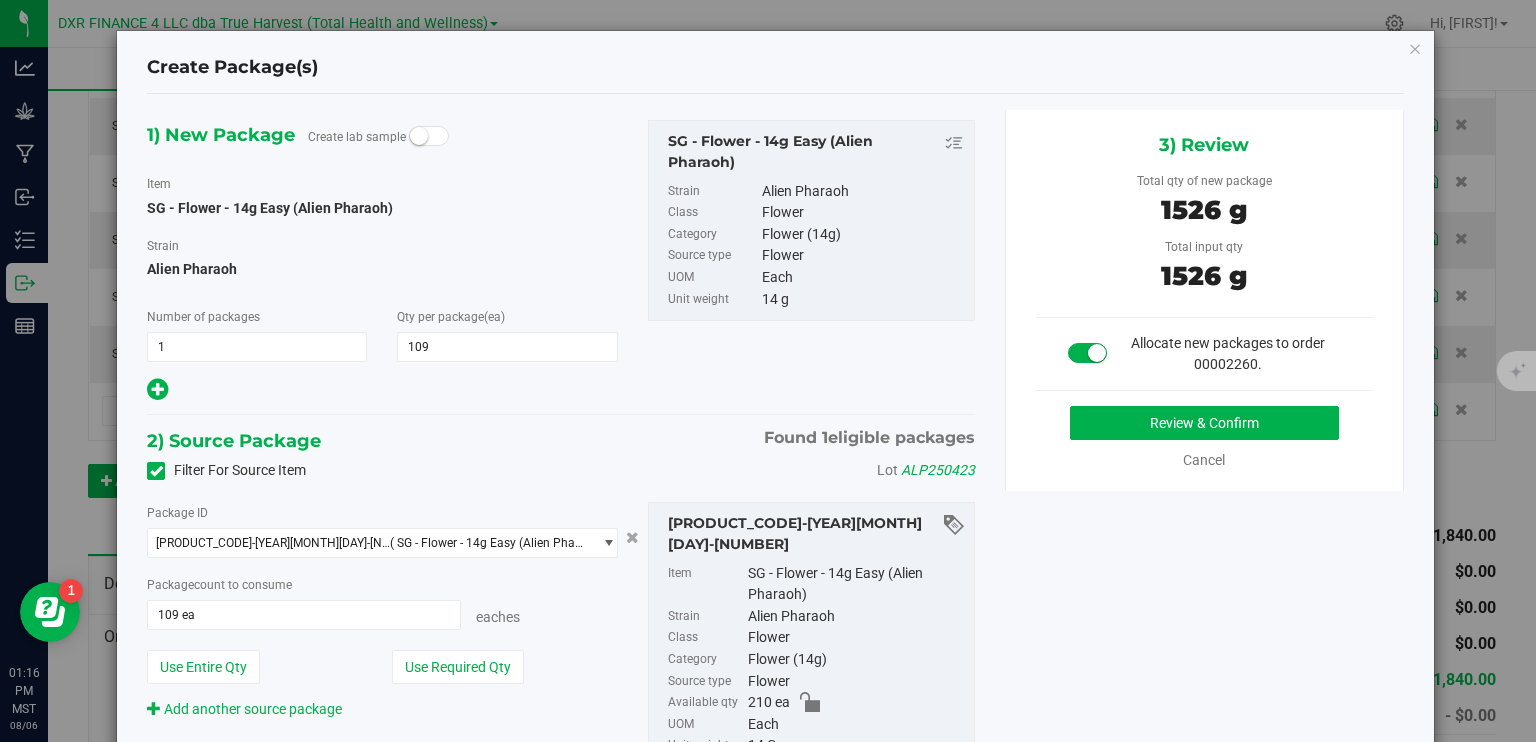 click on "[NUMBER]/[NUMBER]/[YEAR] [HOUR]:[MINUTE] [AM/PM]" at bounding box center (1204, 300) 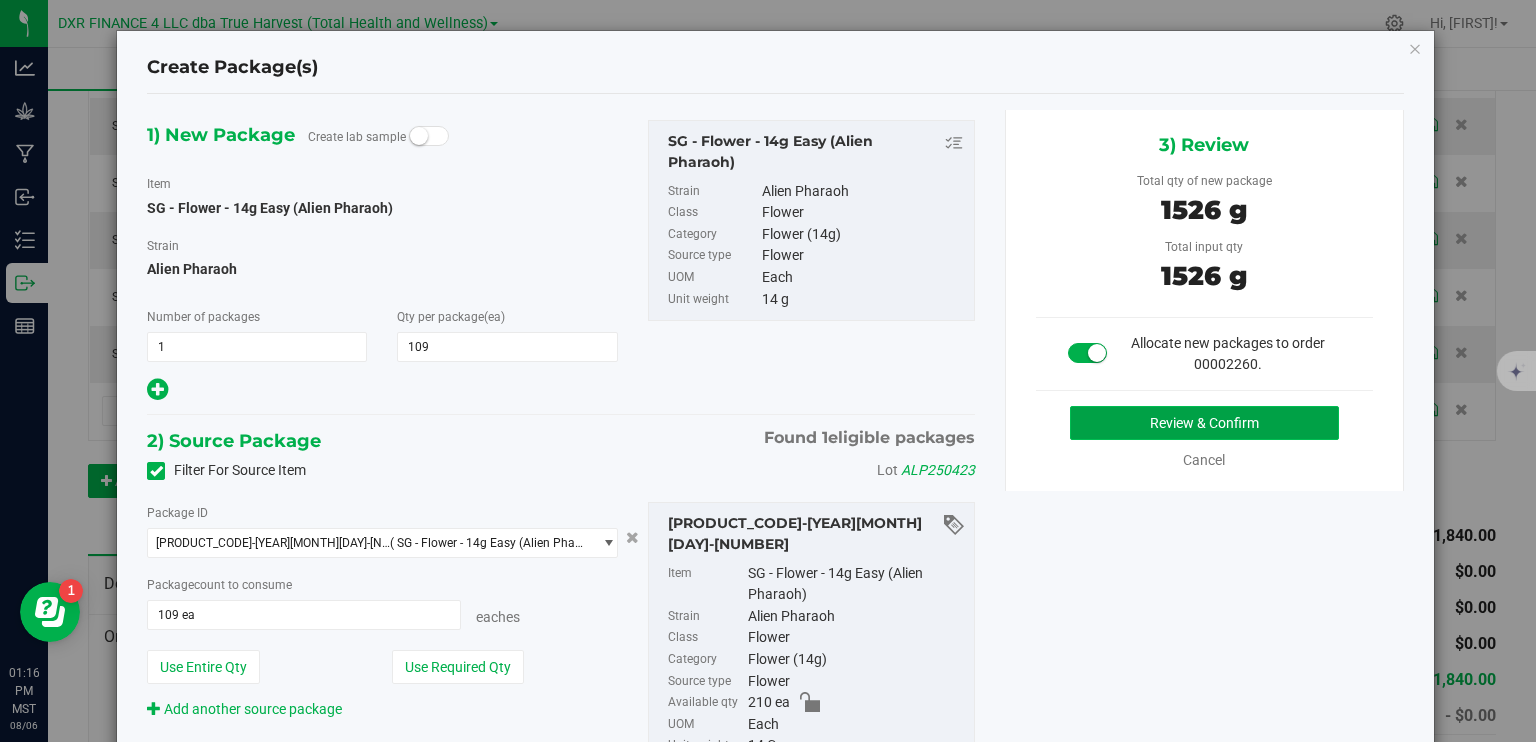 click on "Review & Confirm" at bounding box center [1204, 423] 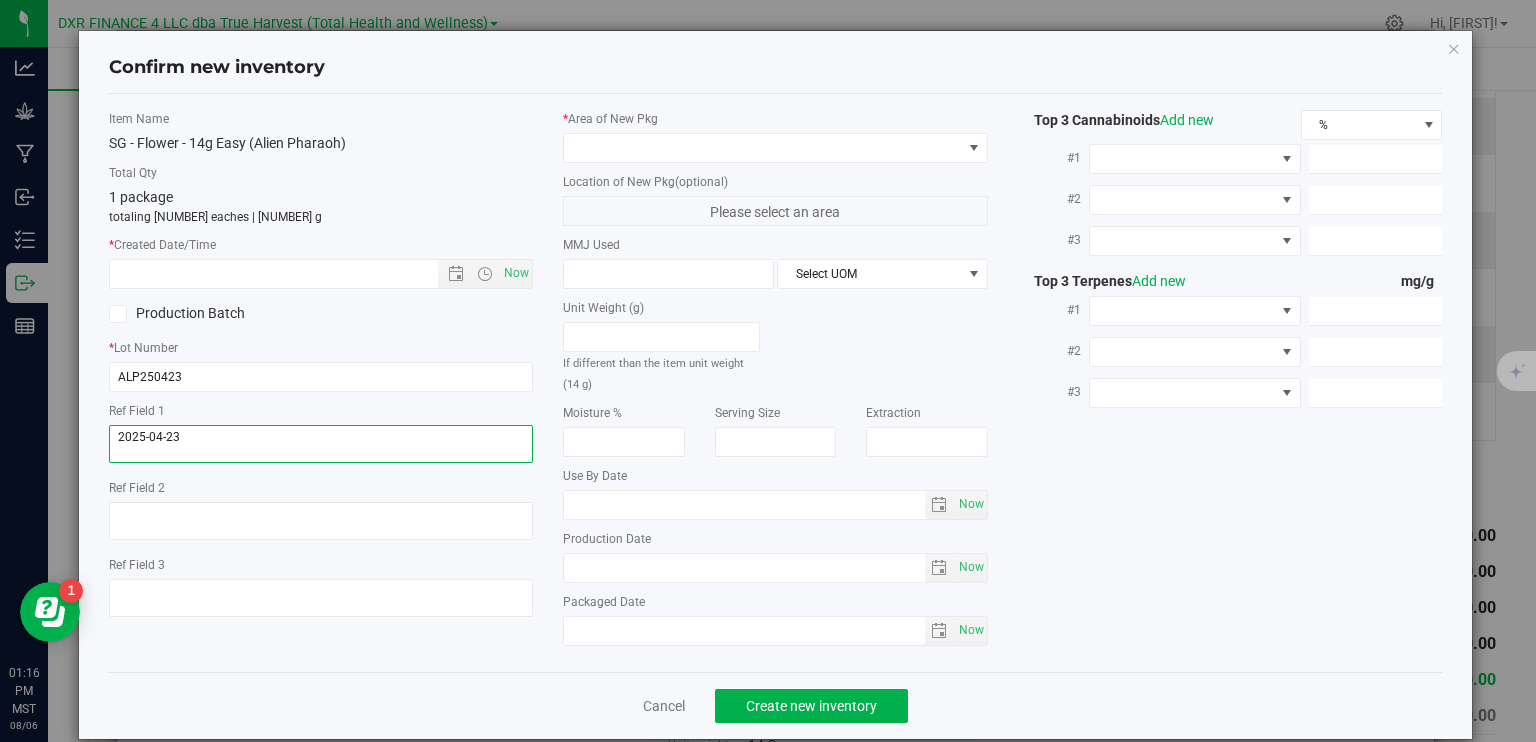 click at bounding box center [321, 444] 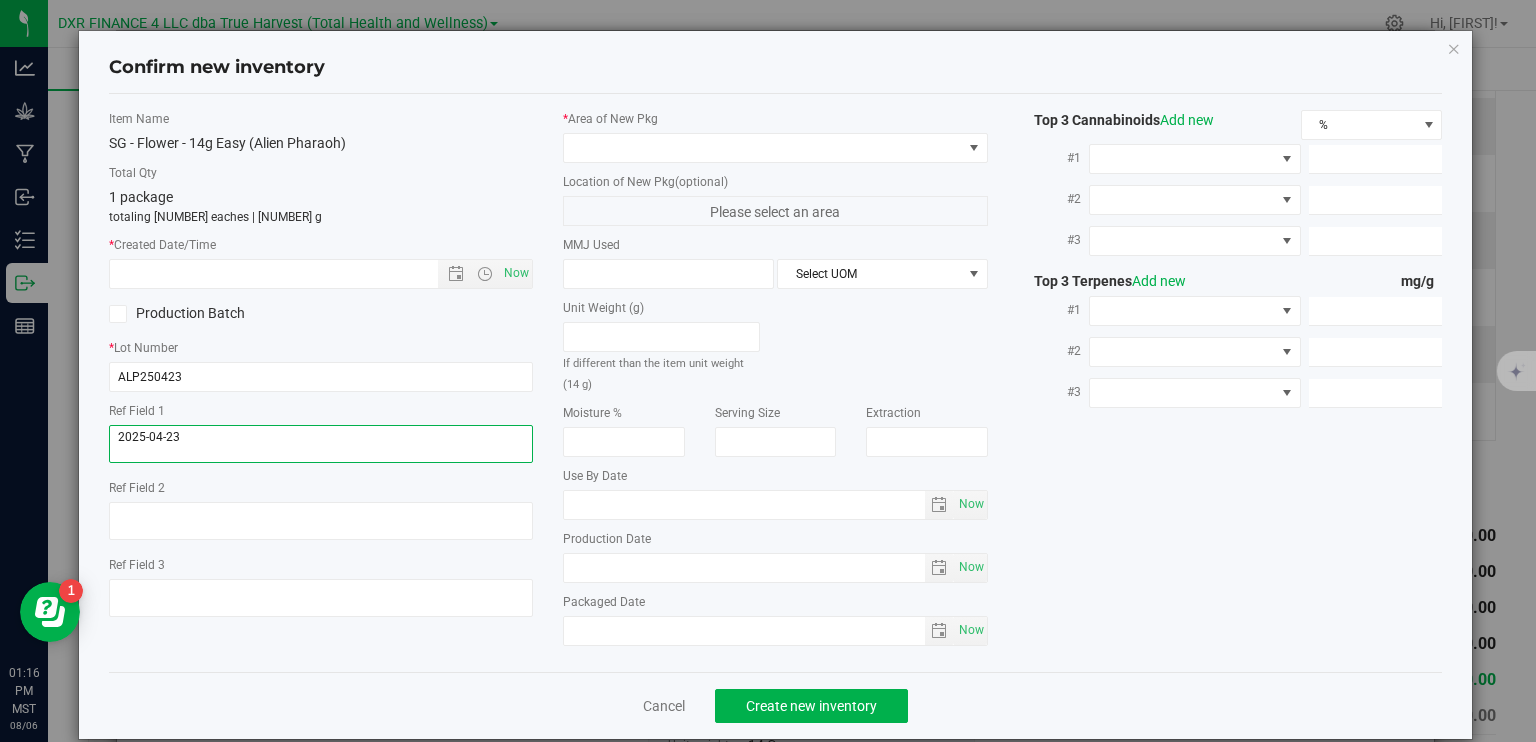 click at bounding box center (321, 444) 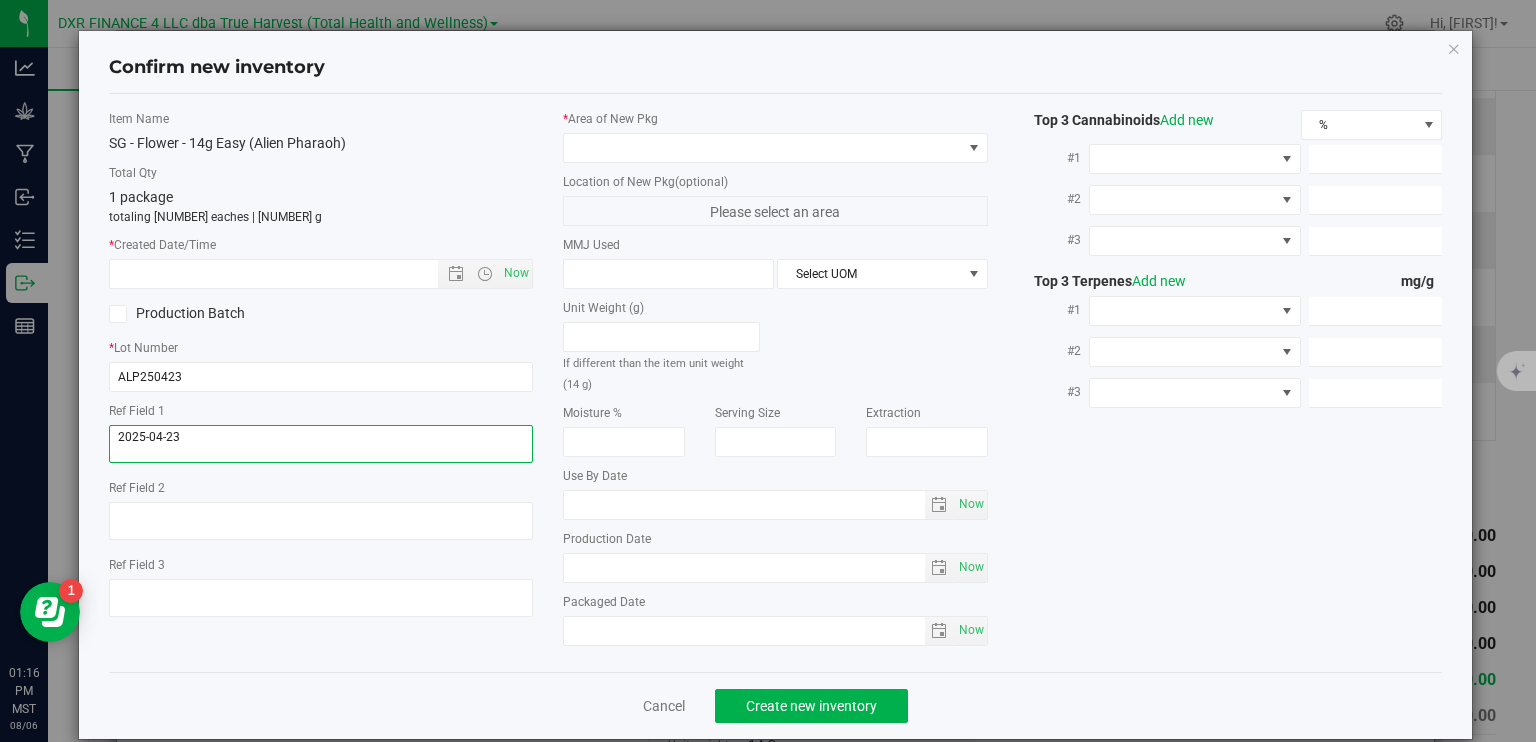 click at bounding box center [321, 444] 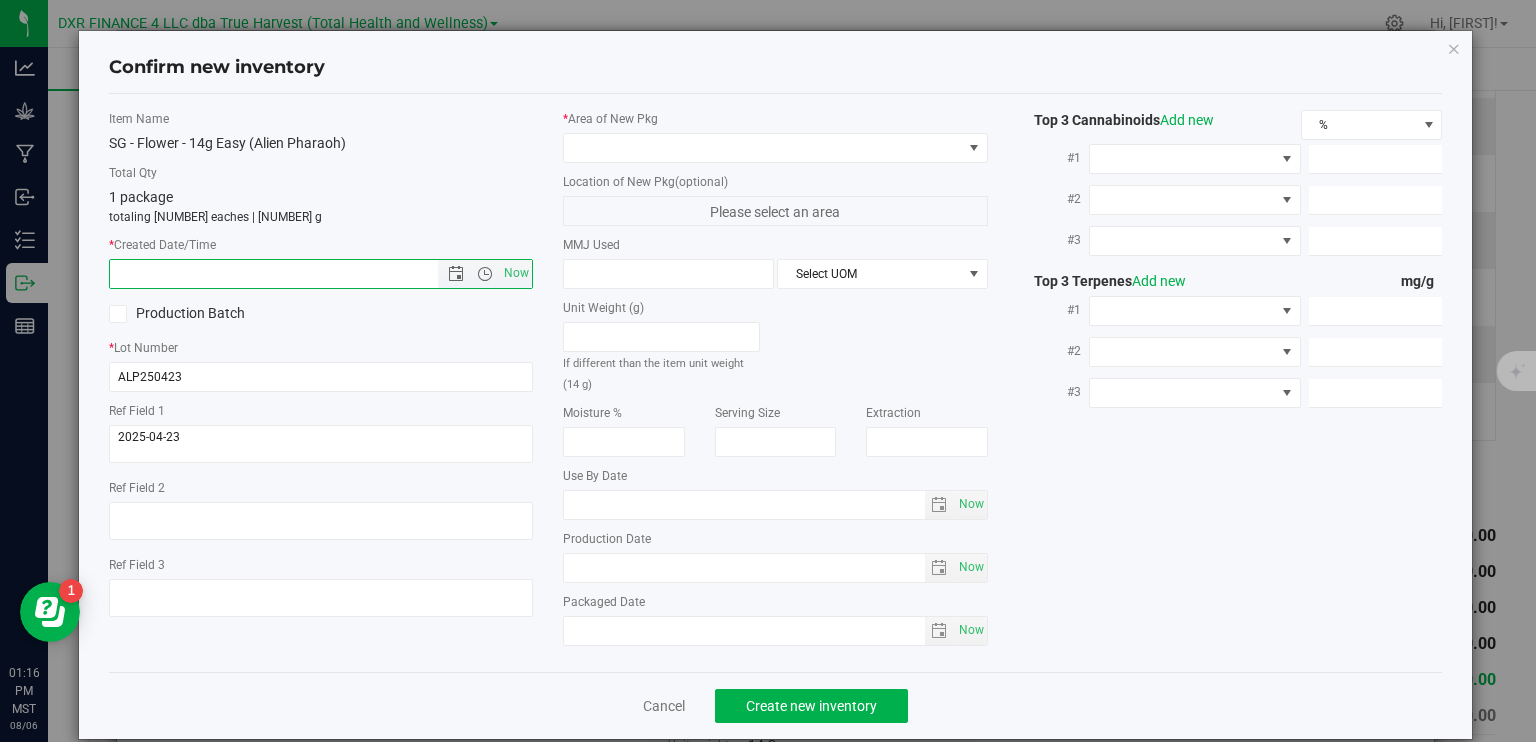 click at bounding box center [291, 274] 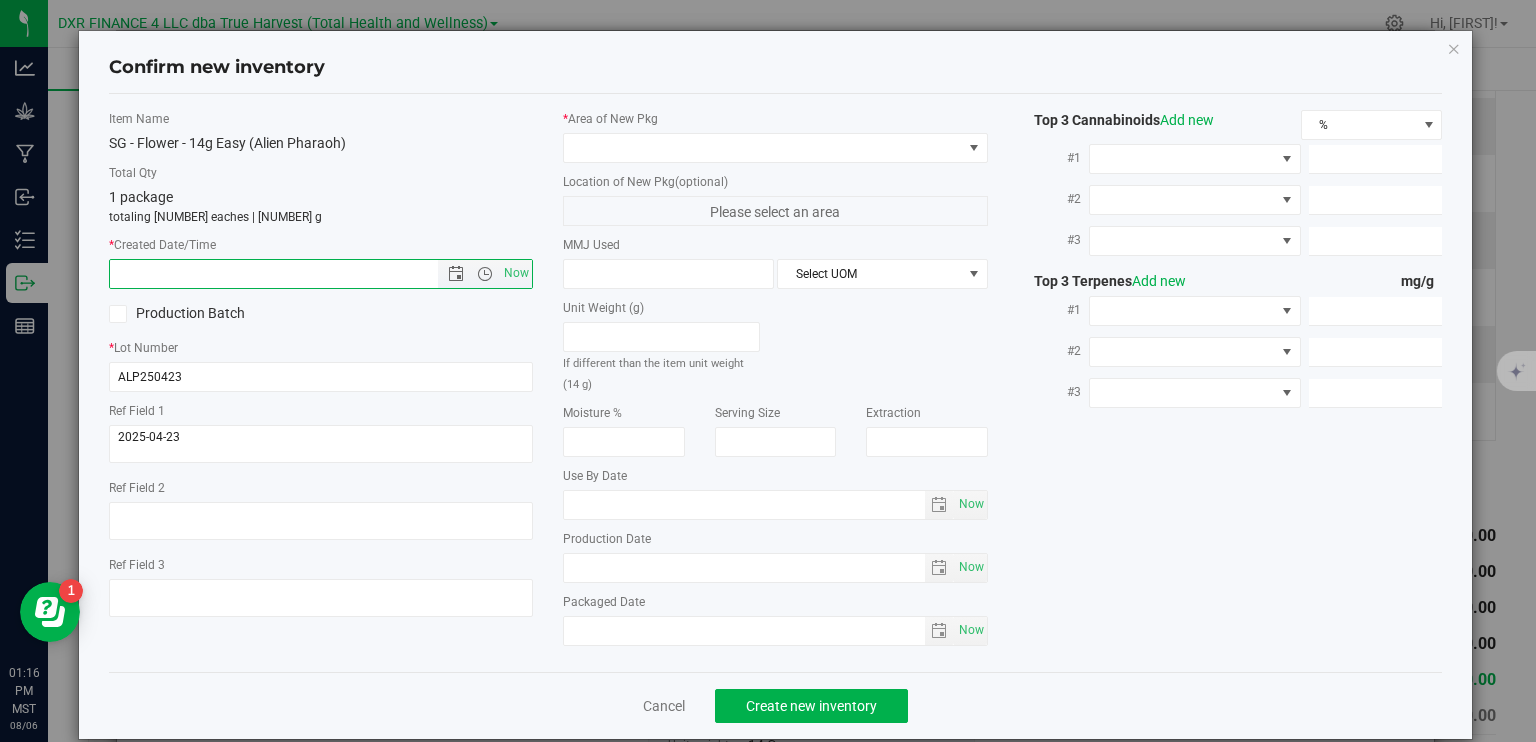 type on "v" 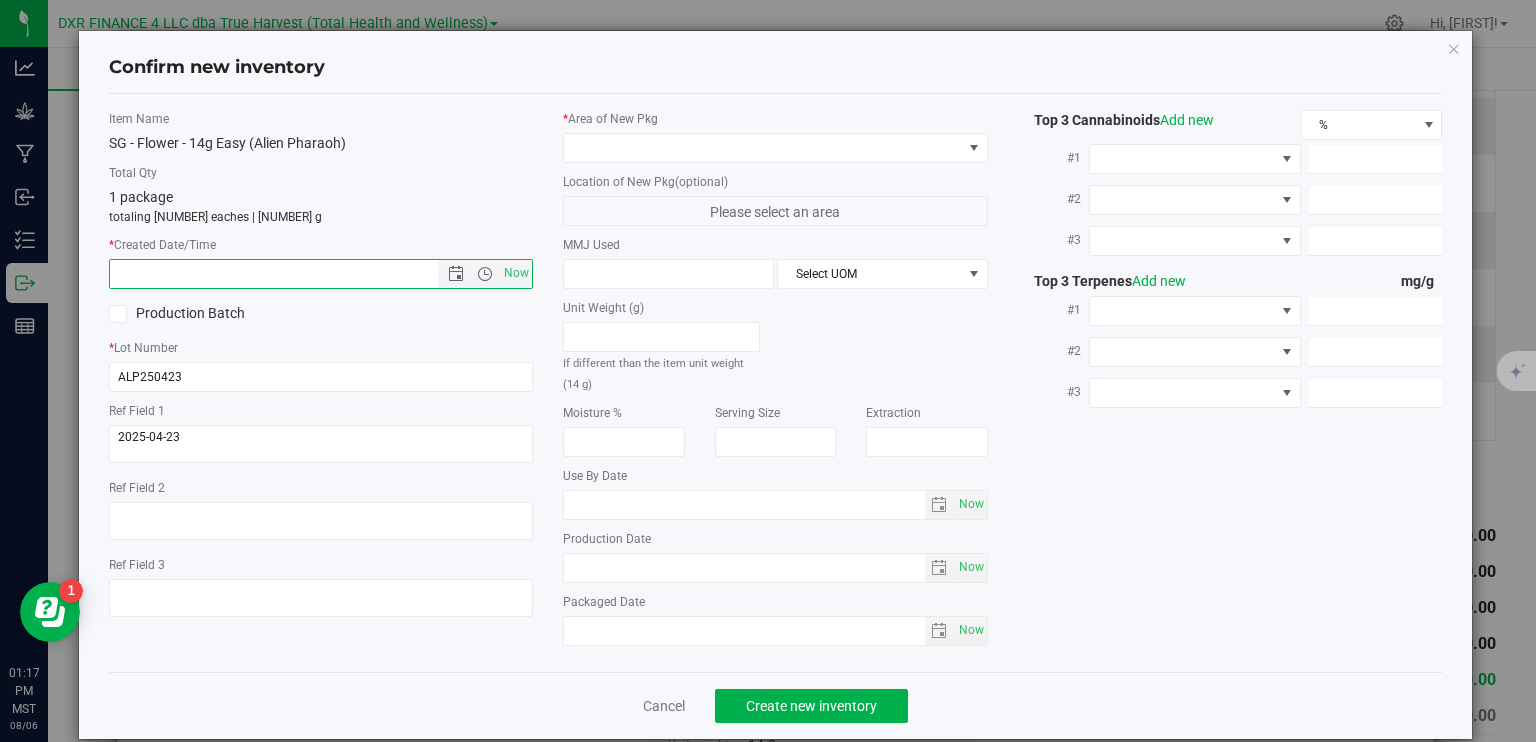 paste on "2025-04-23" 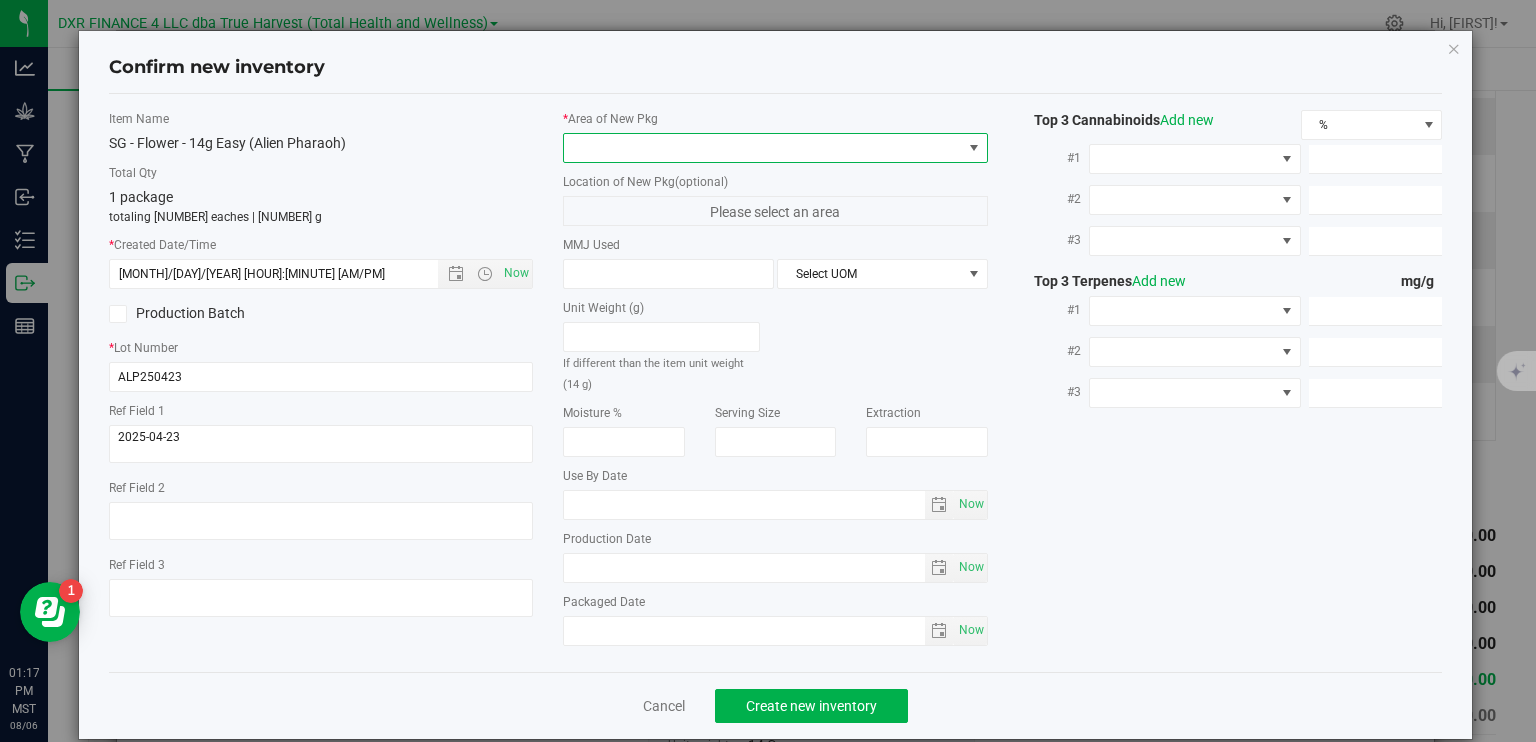 click at bounding box center [763, 148] 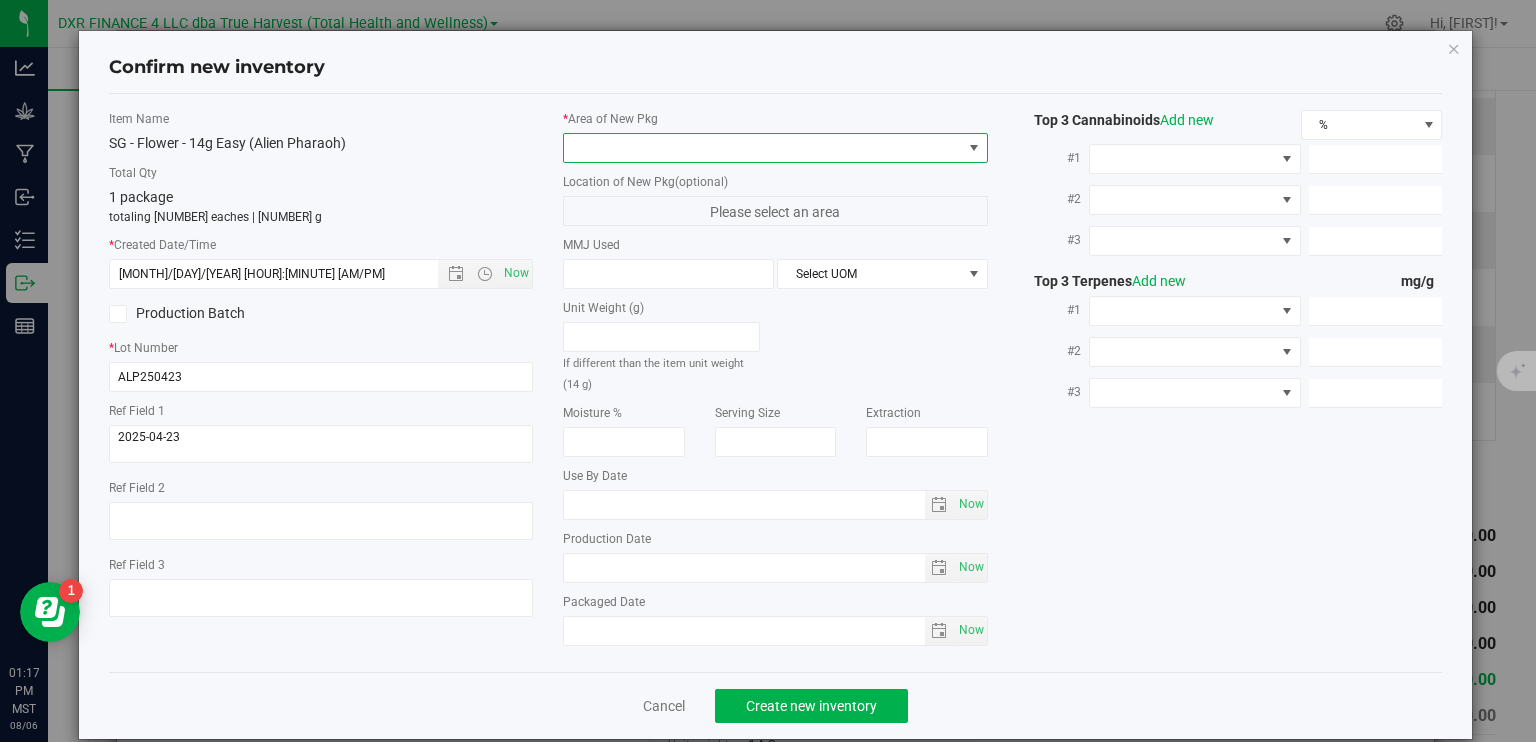type on "[MONTH]/[DAY]/[YEAR] [HOUR]:[MINUTE] [AM/PM]" 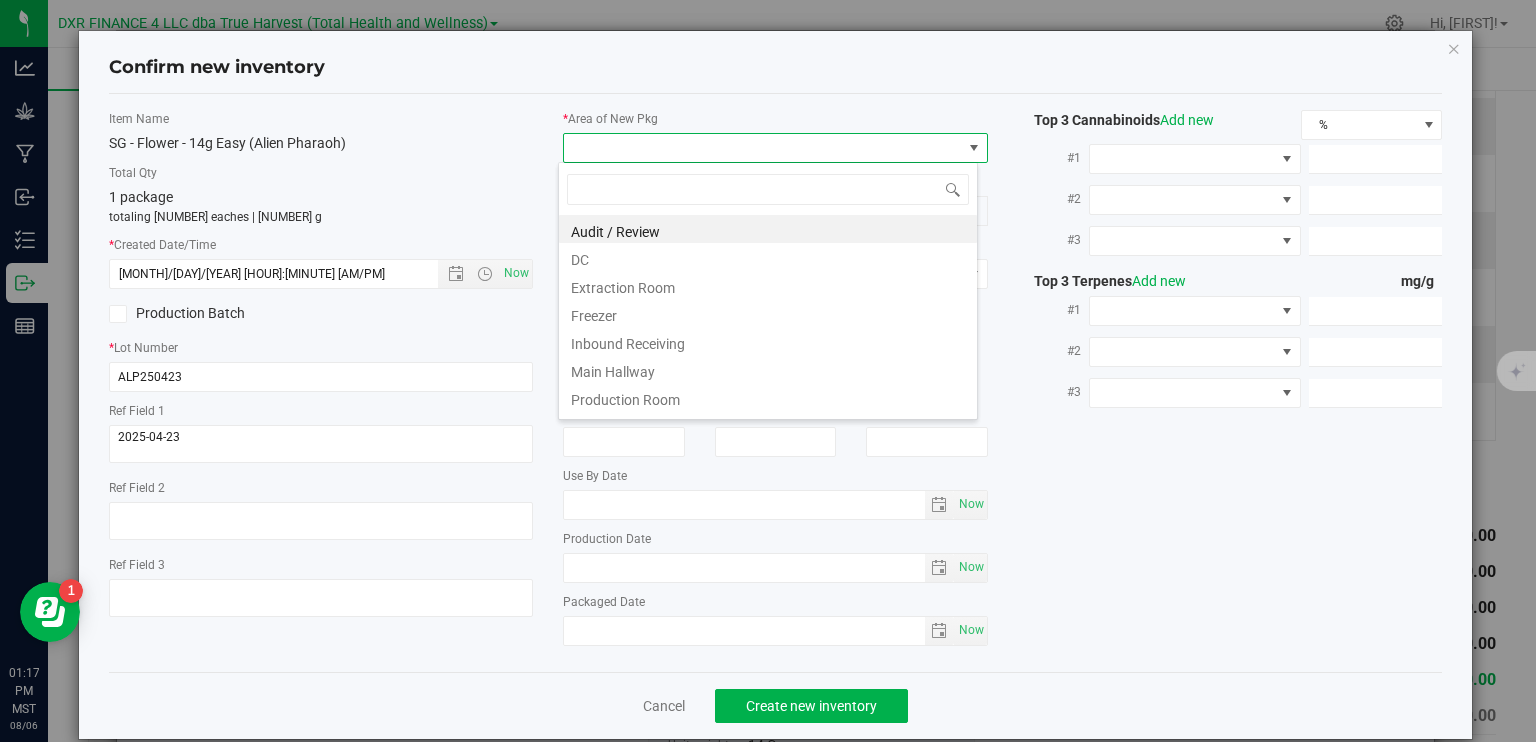scroll, scrollTop: 99970, scrollLeft: 99580, axis: both 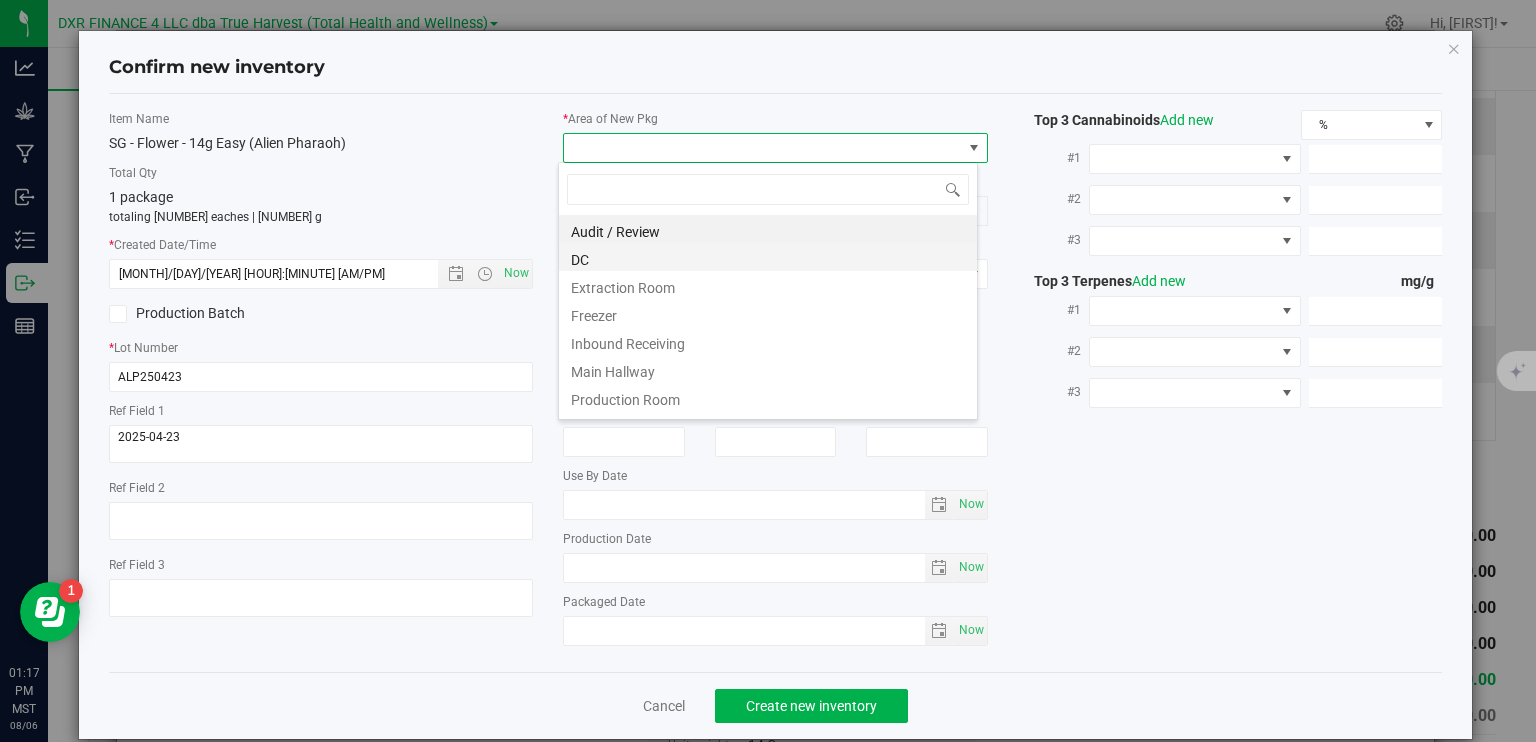click on "DC" at bounding box center [768, 257] 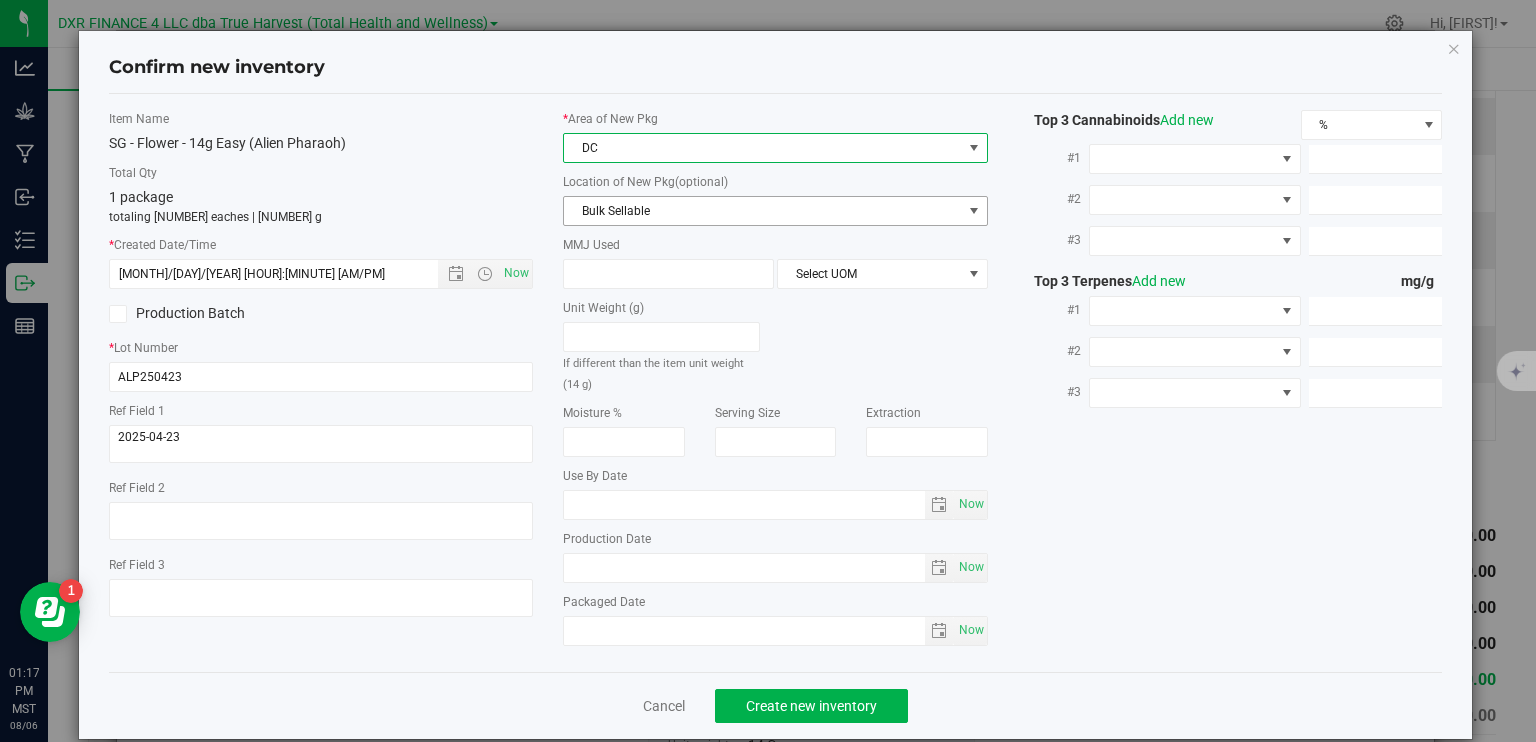 click on "Bulk Sellable" at bounding box center [763, 211] 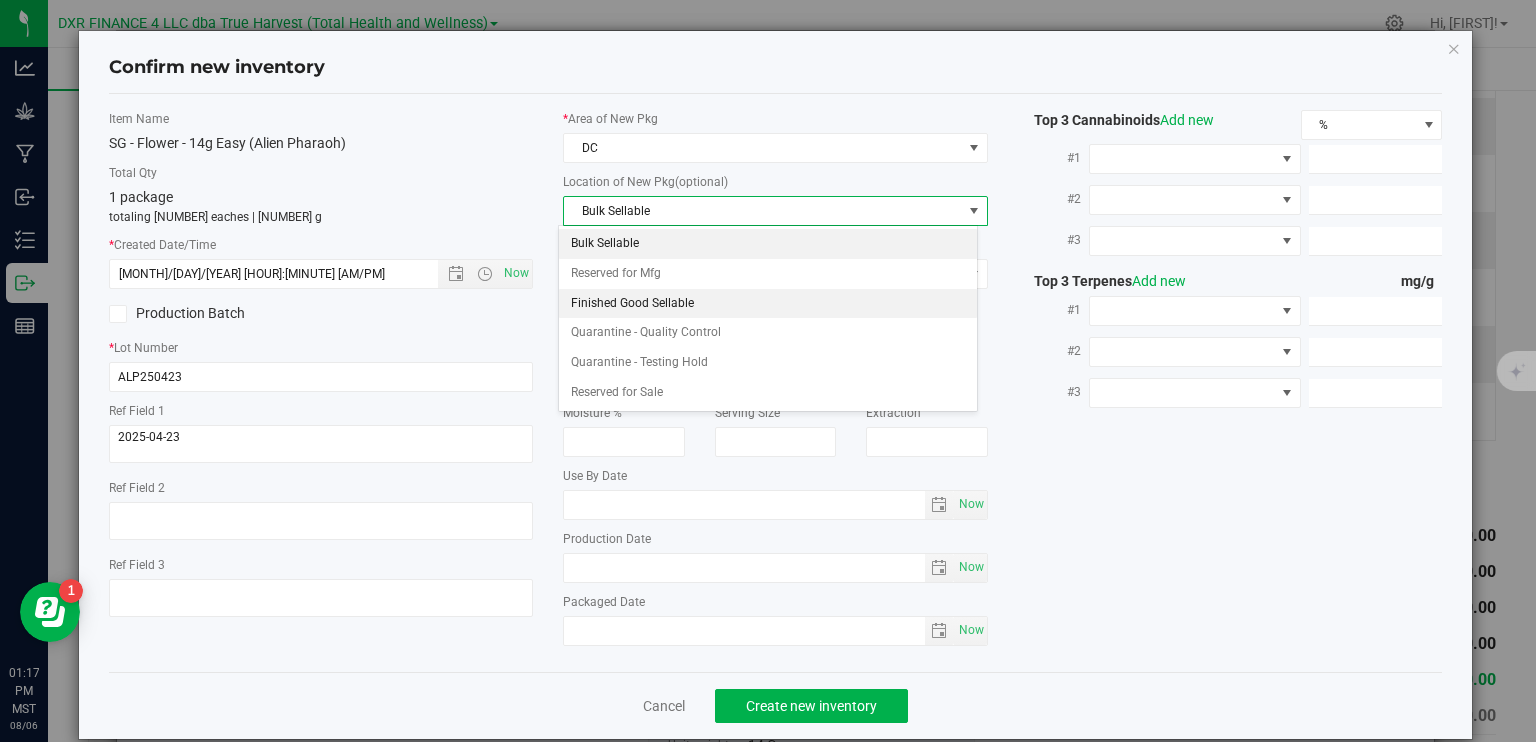 click on "Finished Good Sellable" at bounding box center [768, 304] 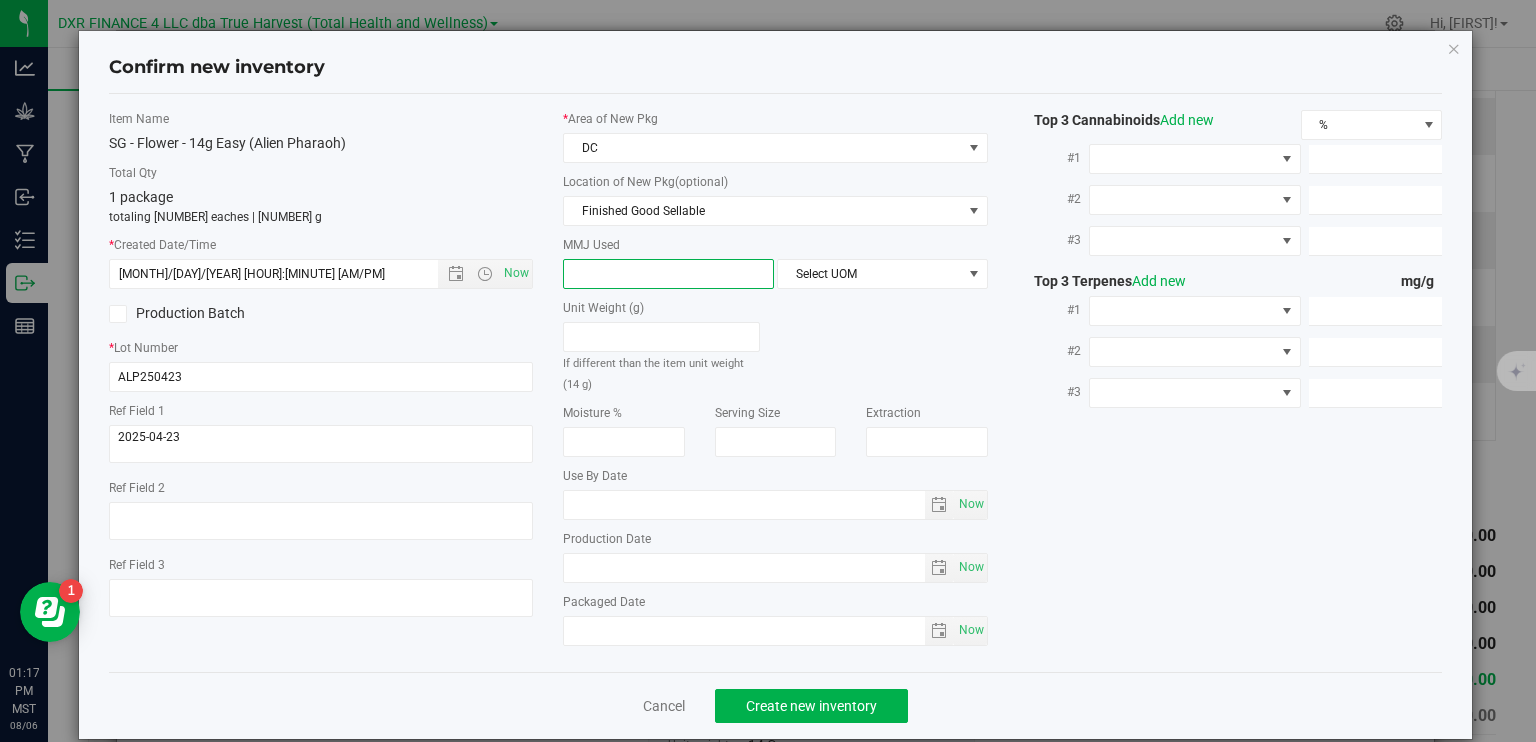 click at bounding box center (668, 274) 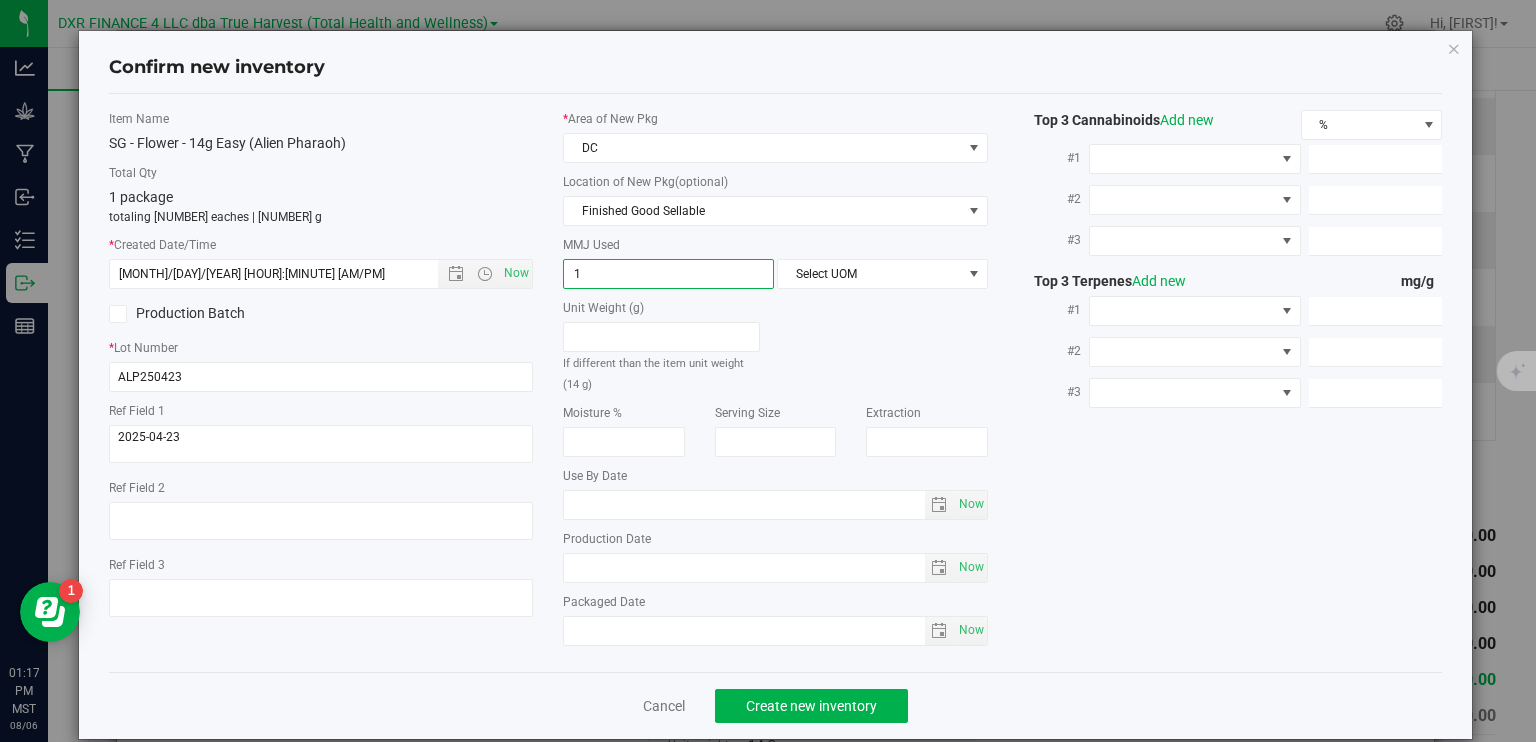 type on "14" 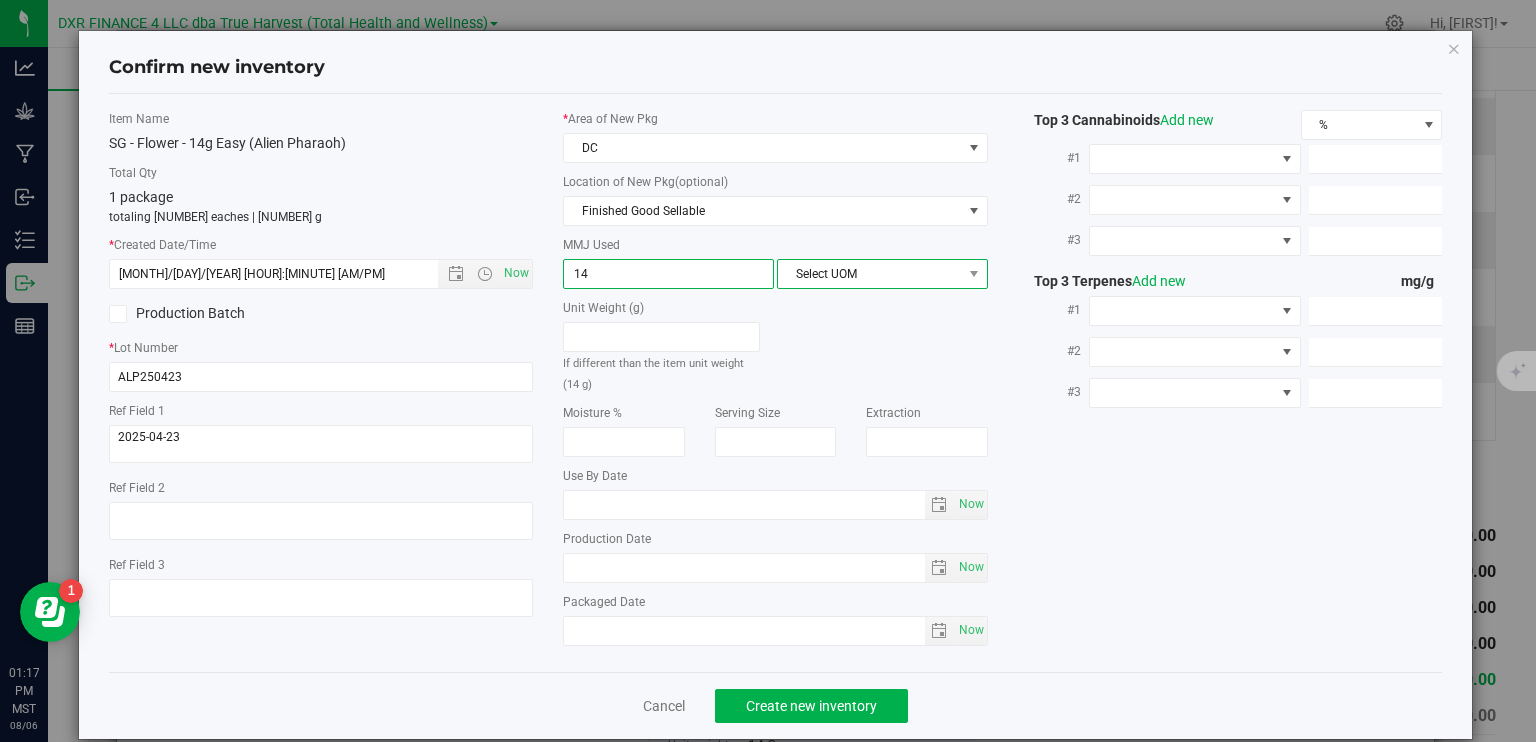 type on "14.0000" 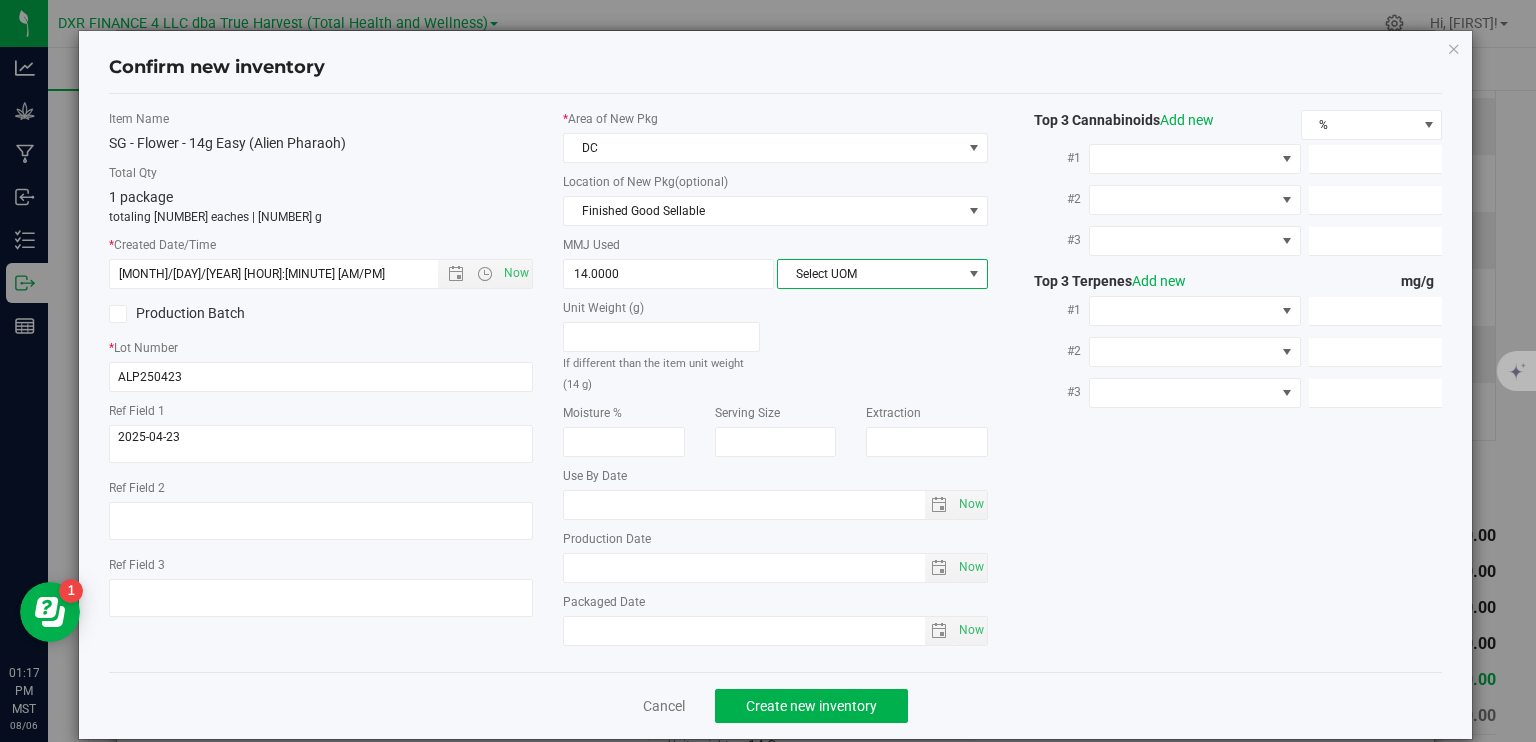 click on "Select UOM" at bounding box center (870, 274) 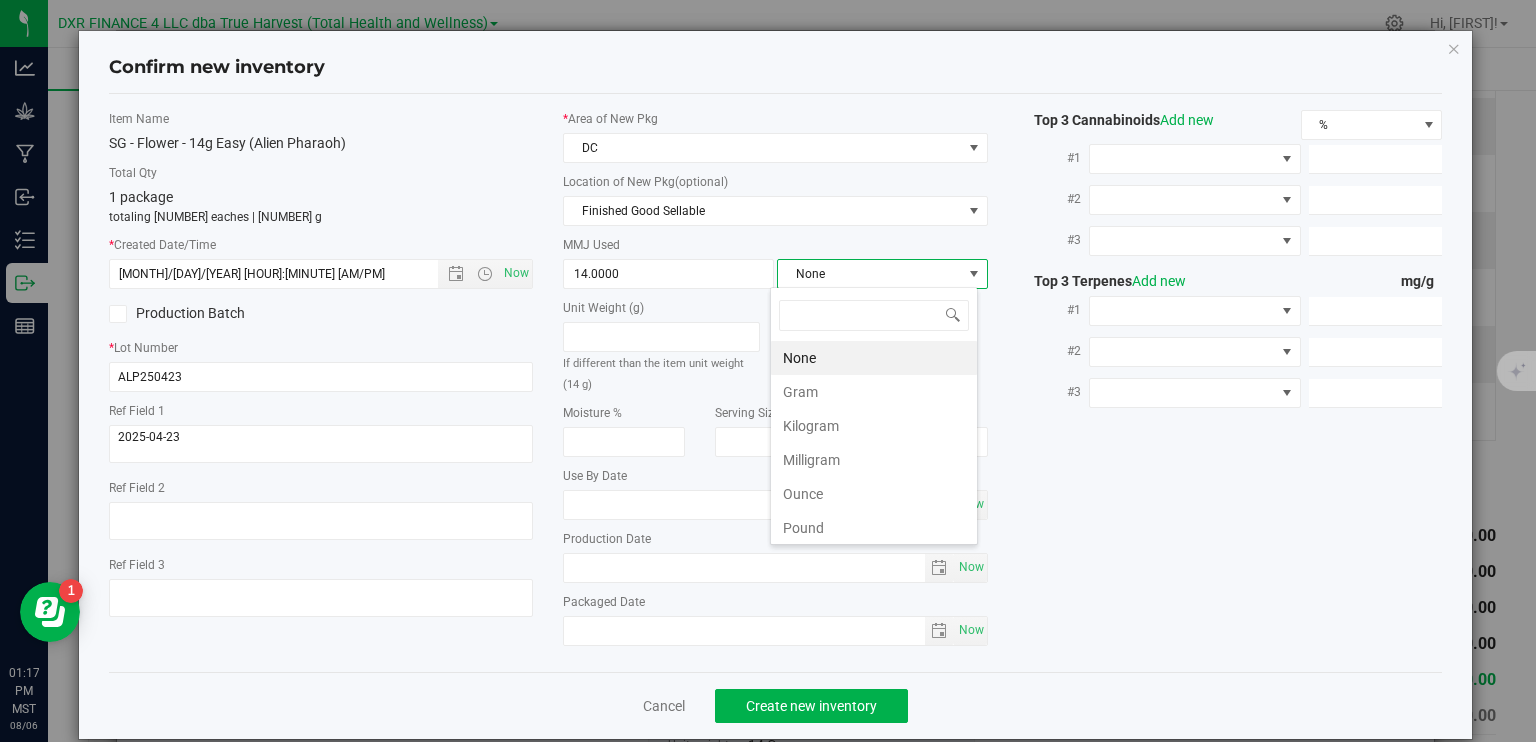 scroll, scrollTop: 99970, scrollLeft: 99792, axis: both 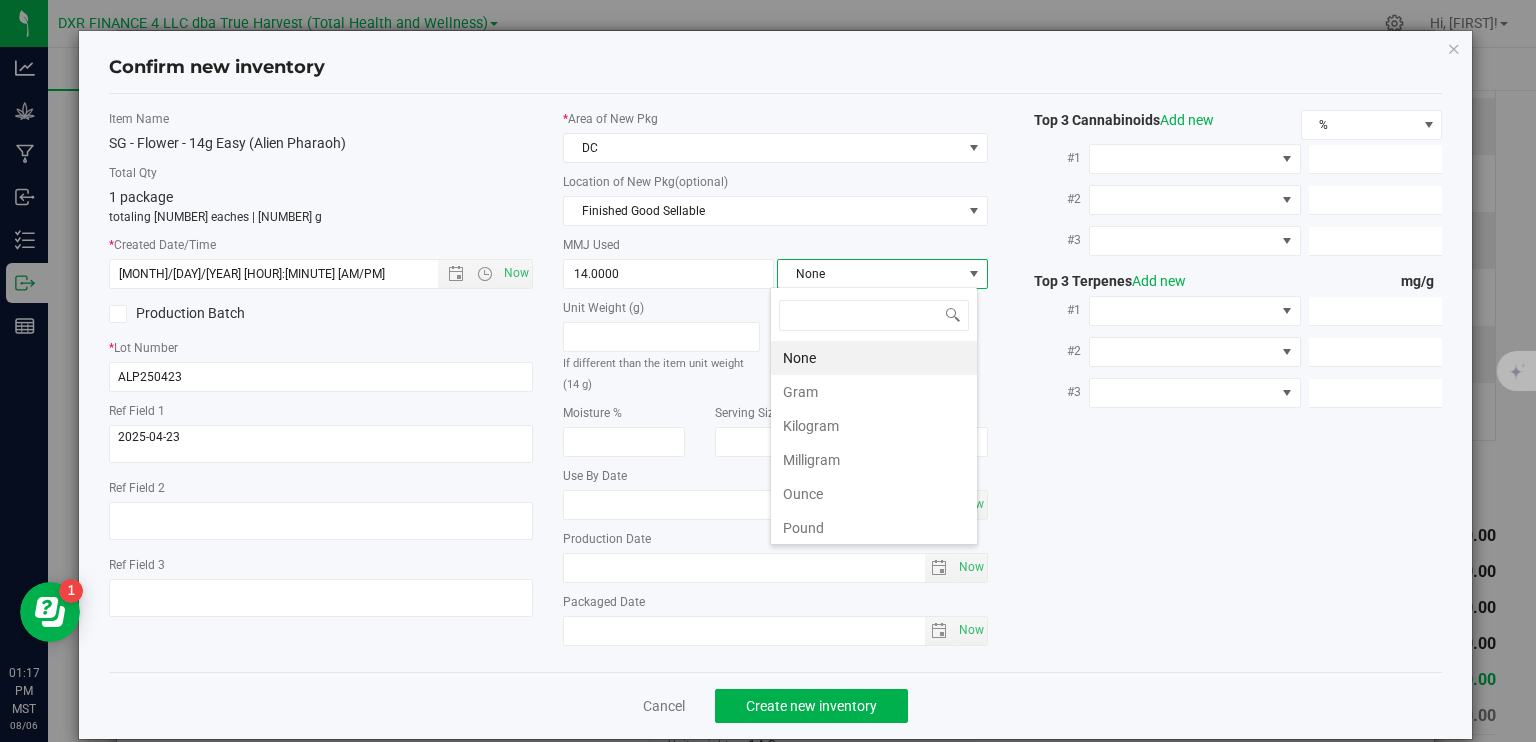 click on "Gram" at bounding box center (874, 392) 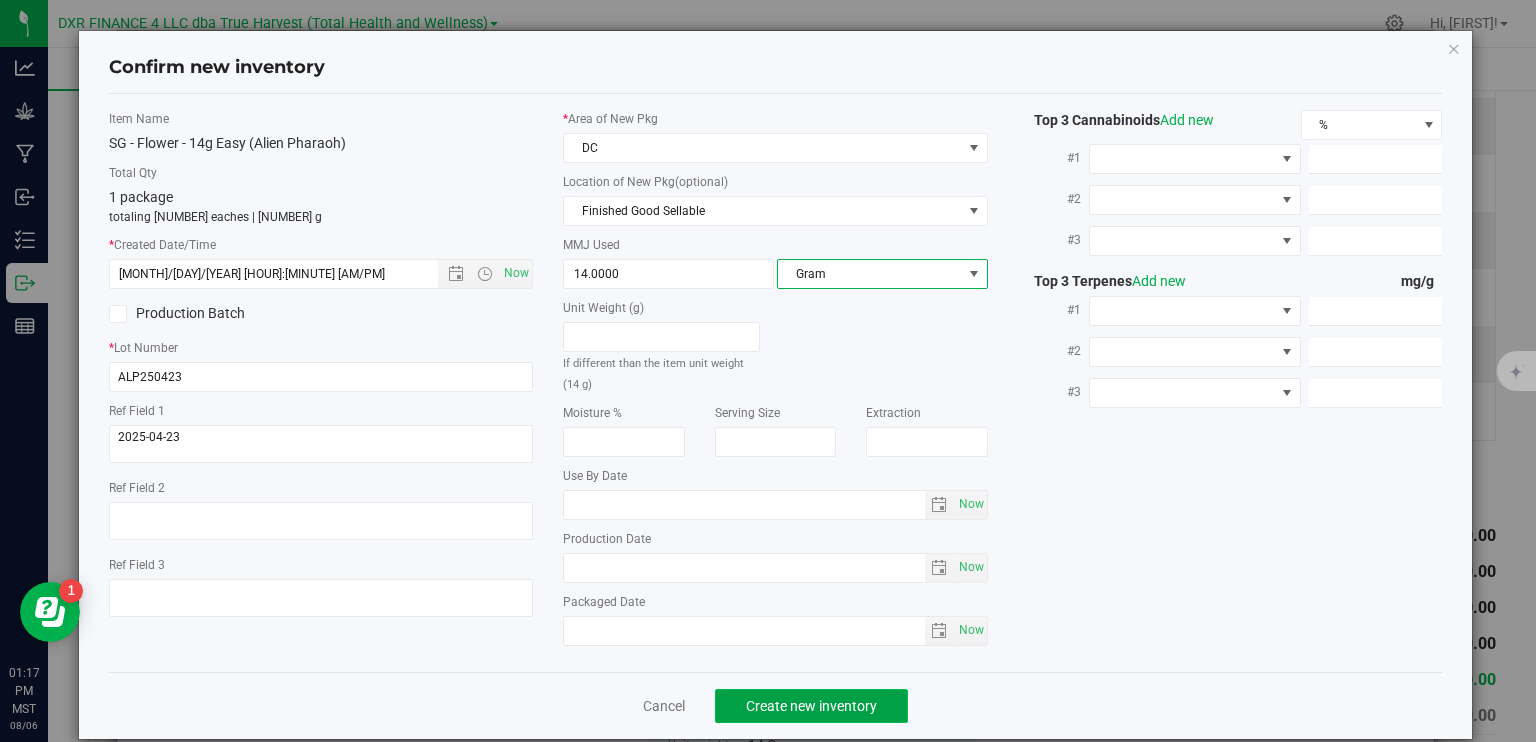 click on "Create new inventory" 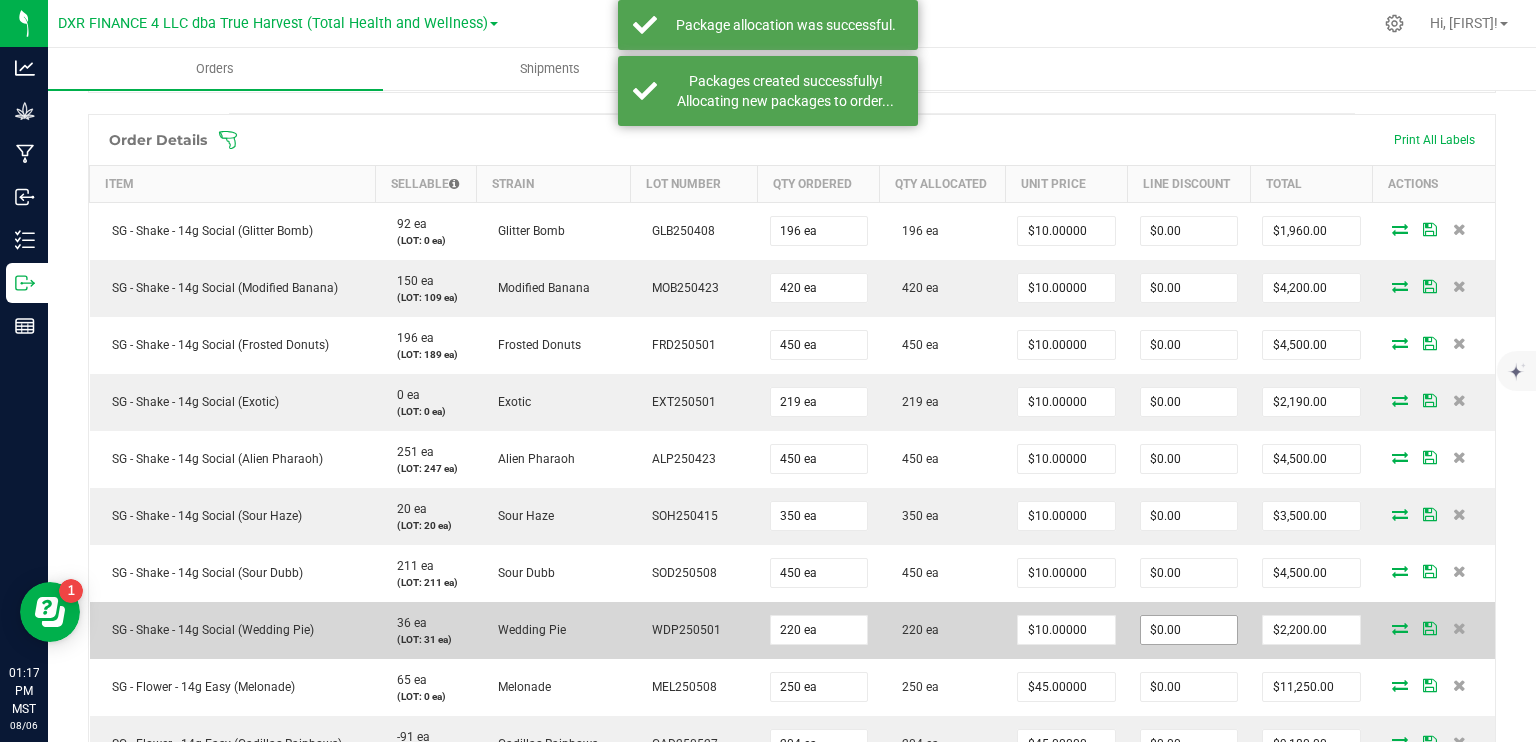 scroll, scrollTop: 0, scrollLeft: 0, axis: both 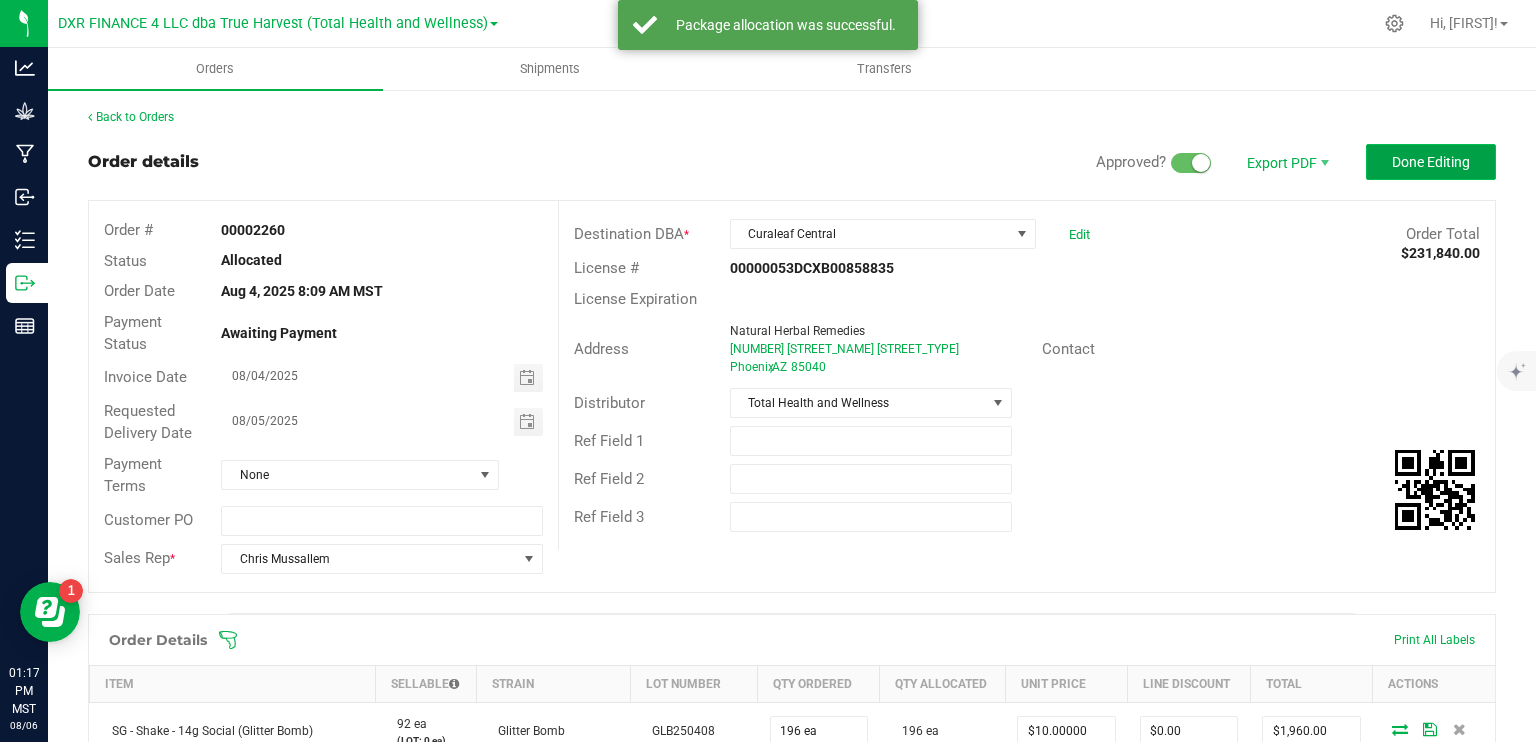 click on "Done Editing" at bounding box center [1431, 162] 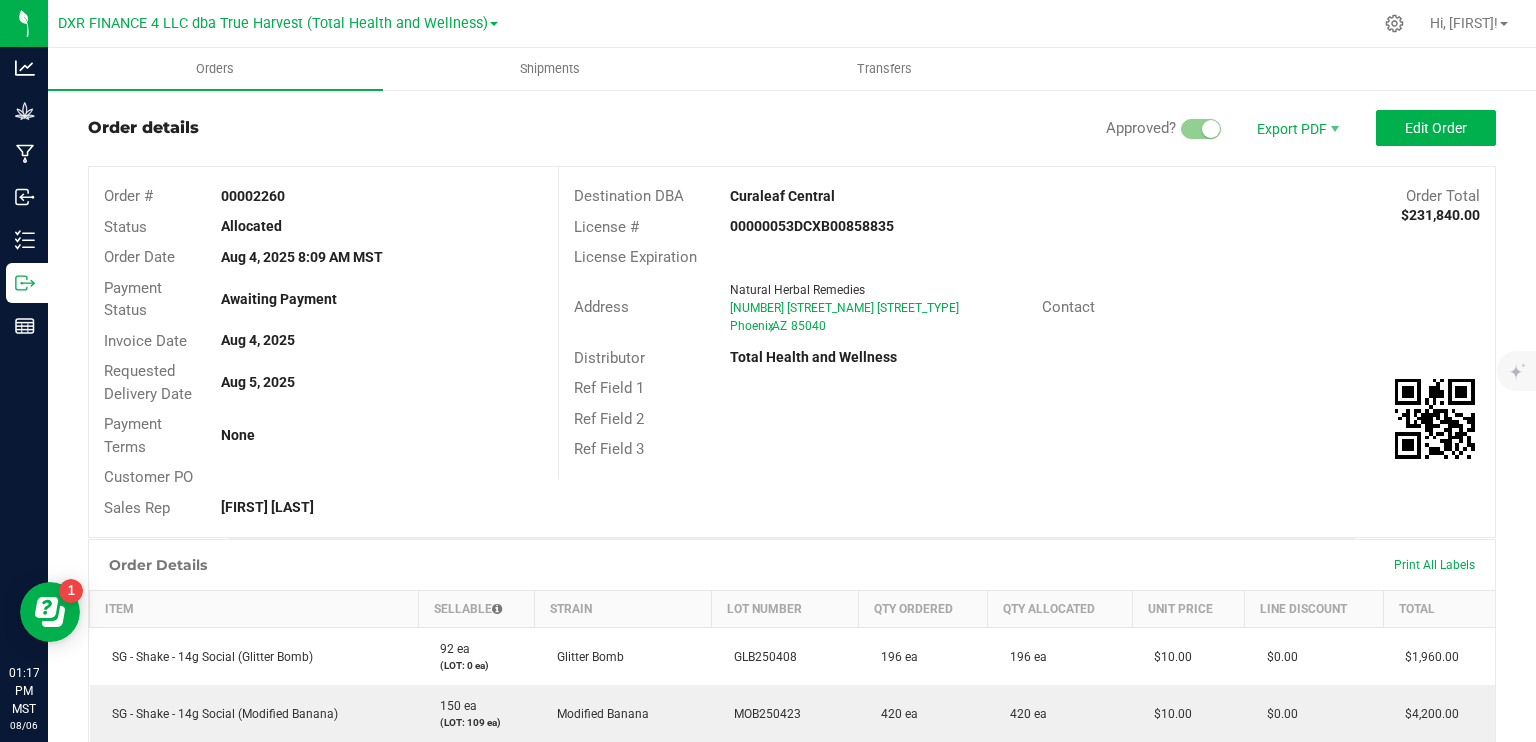 scroll, scrollTop: 0, scrollLeft: 0, axis: both 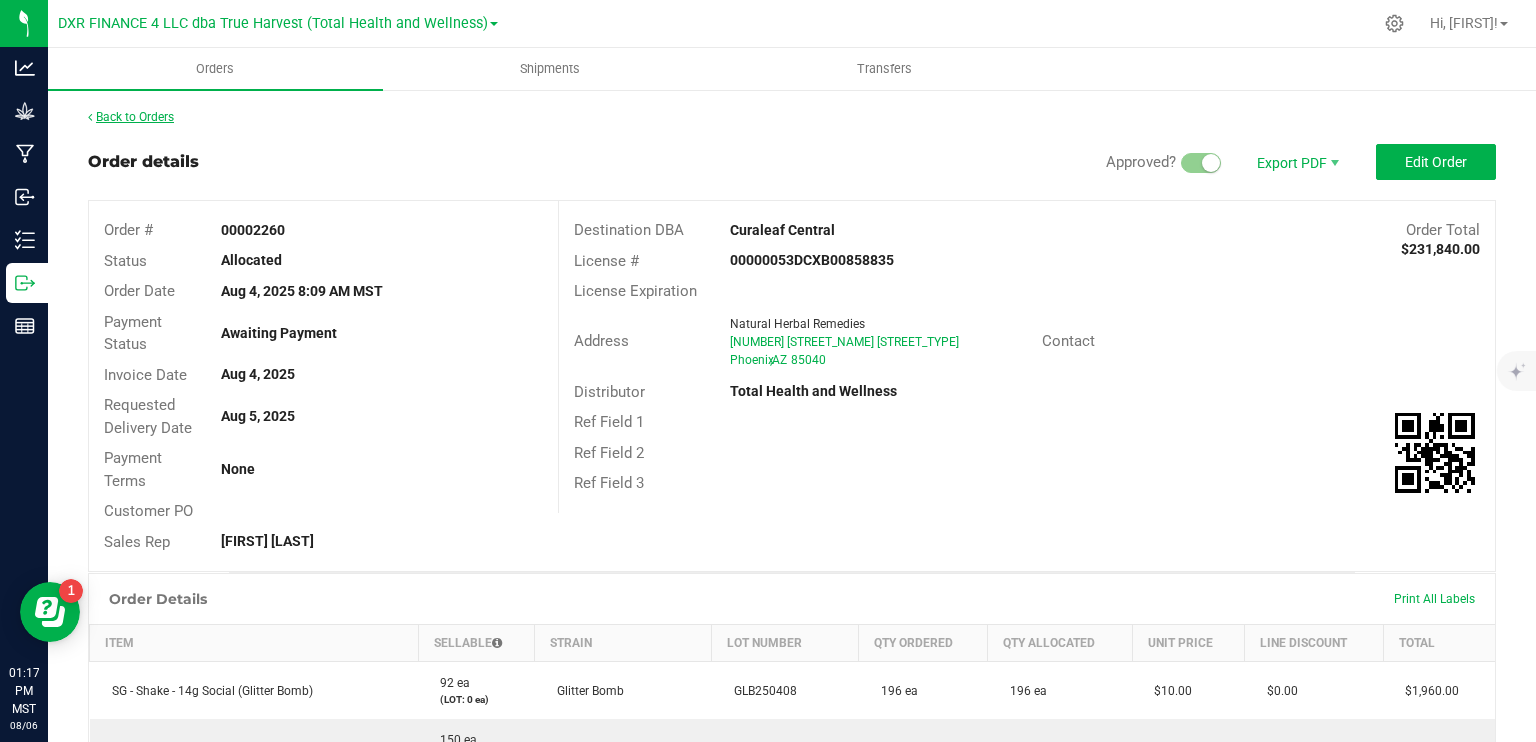 click on "Back to Orders" at bounding box center (131, 117) 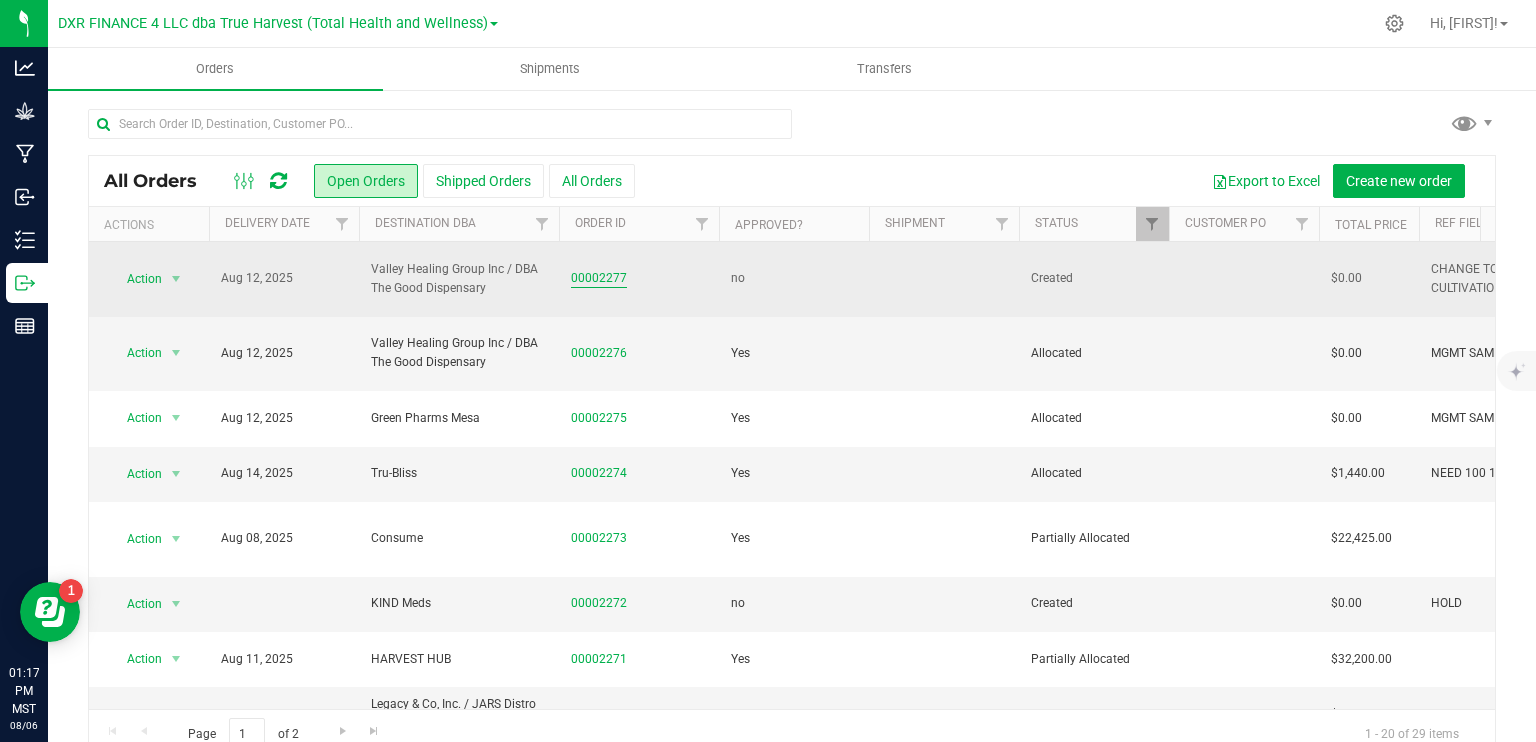 click on "00002277" at bounding box center (599, 278) 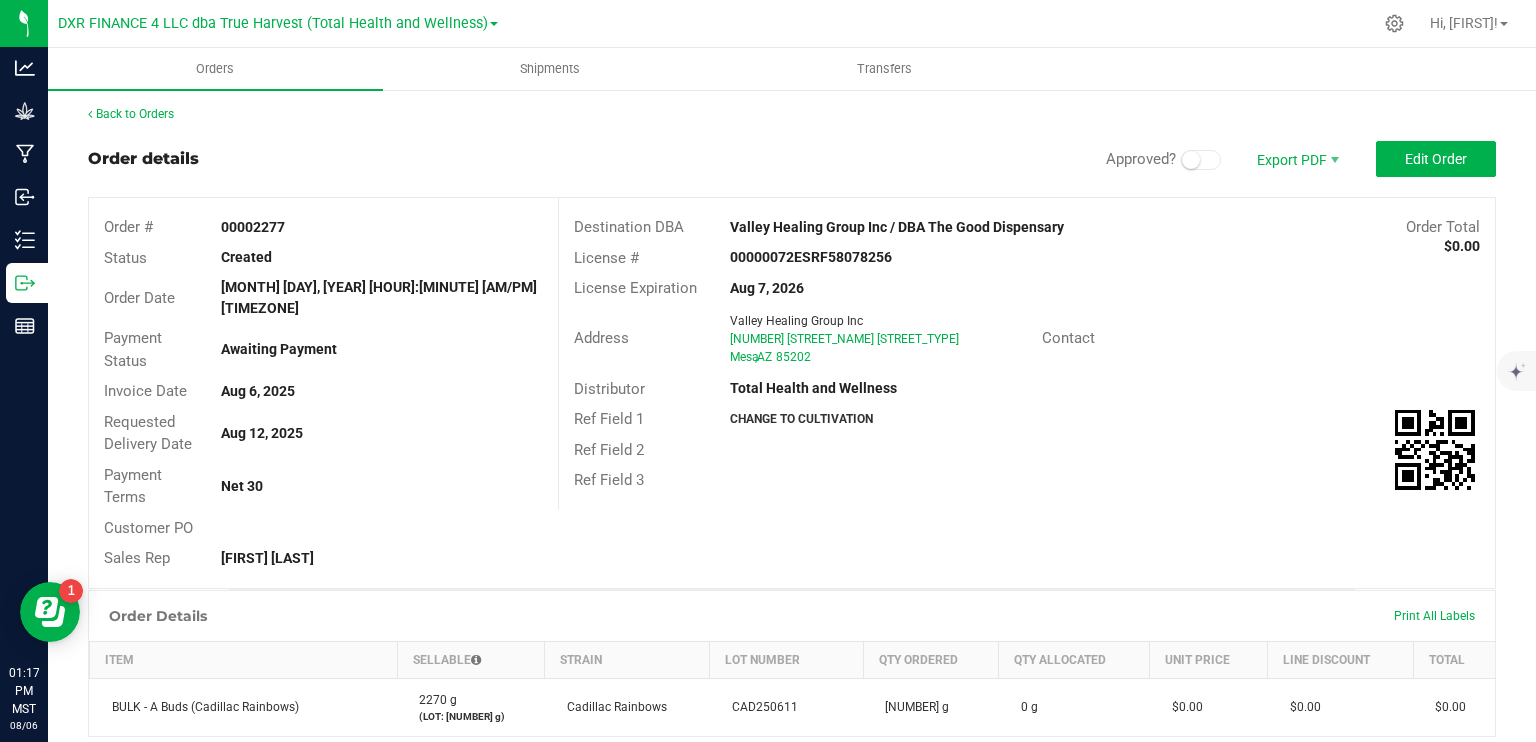scroll, scrollTop: 0, scrollLeft: 0, axis: both 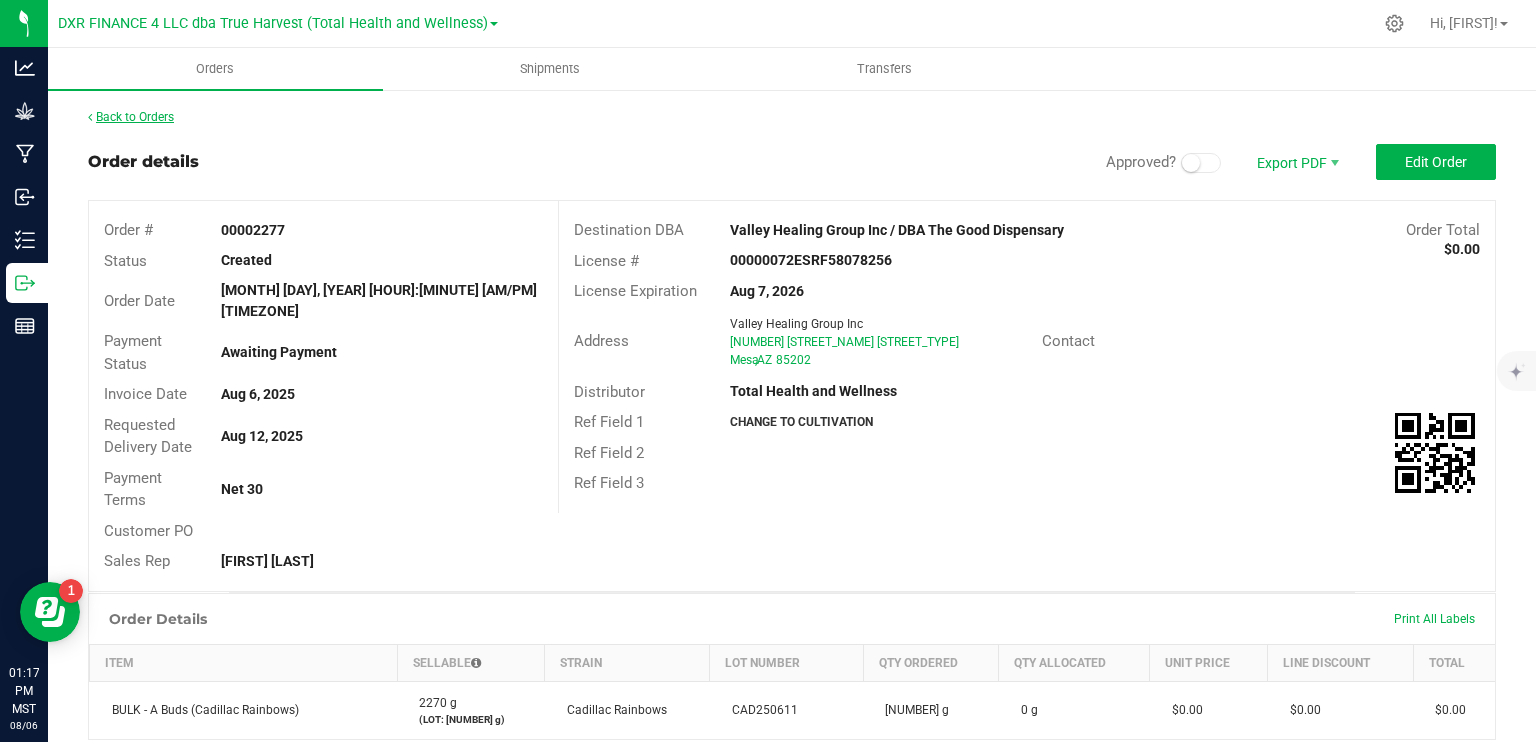 click on "Back to Orders" at bounding box center (131, 117) 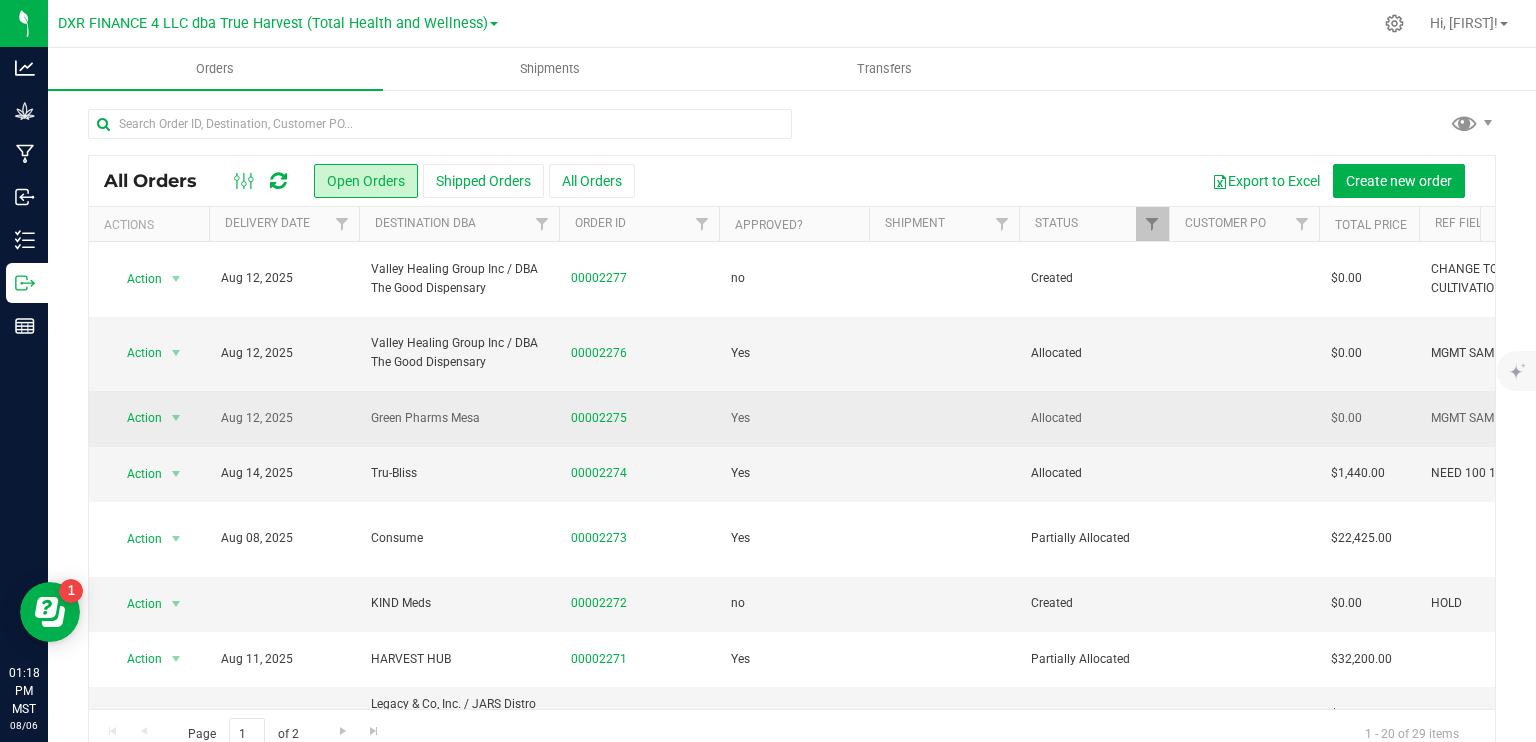 scroll, scrollTop: 100, scrollLeft: 0, axis: vertical 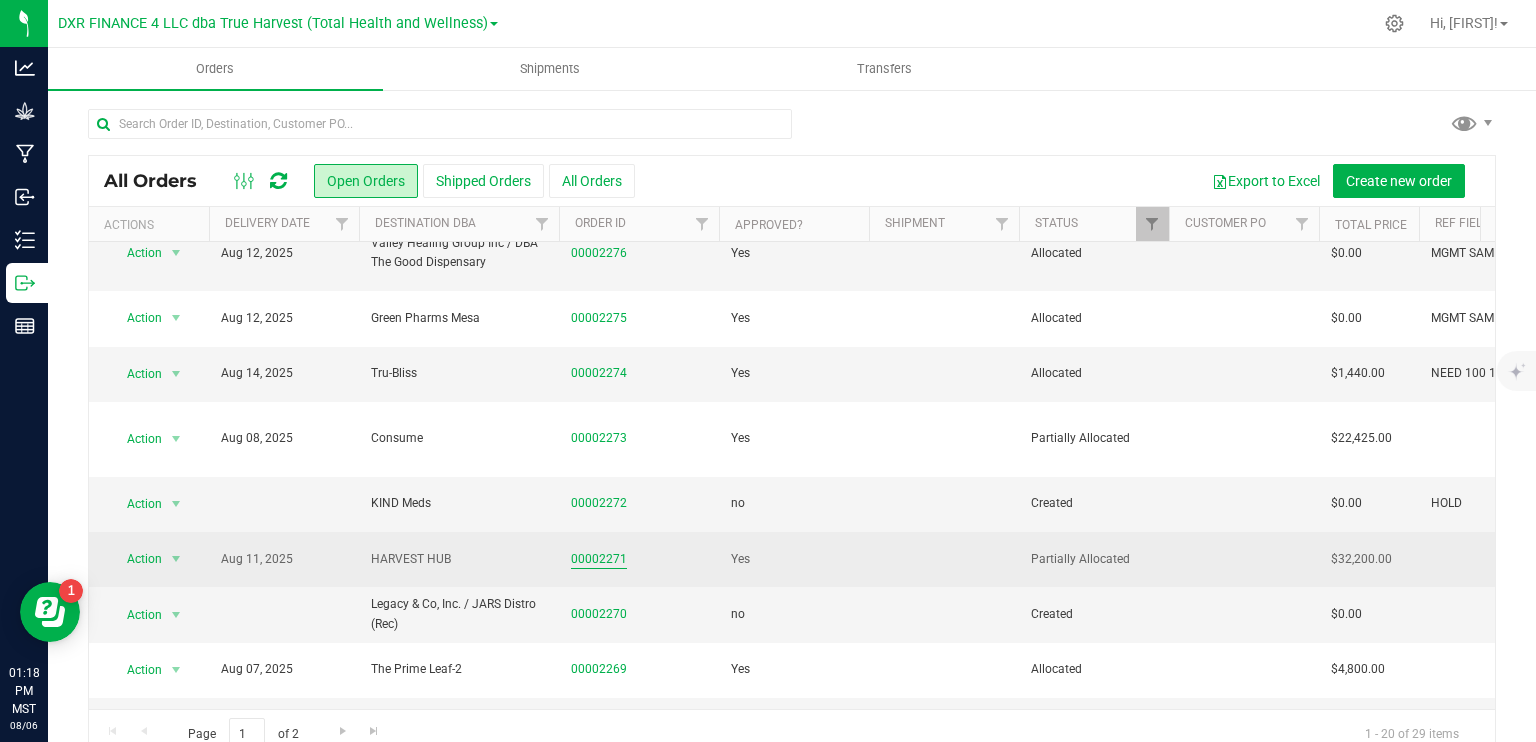 click on "00002271" at bounding box center [599, 559] 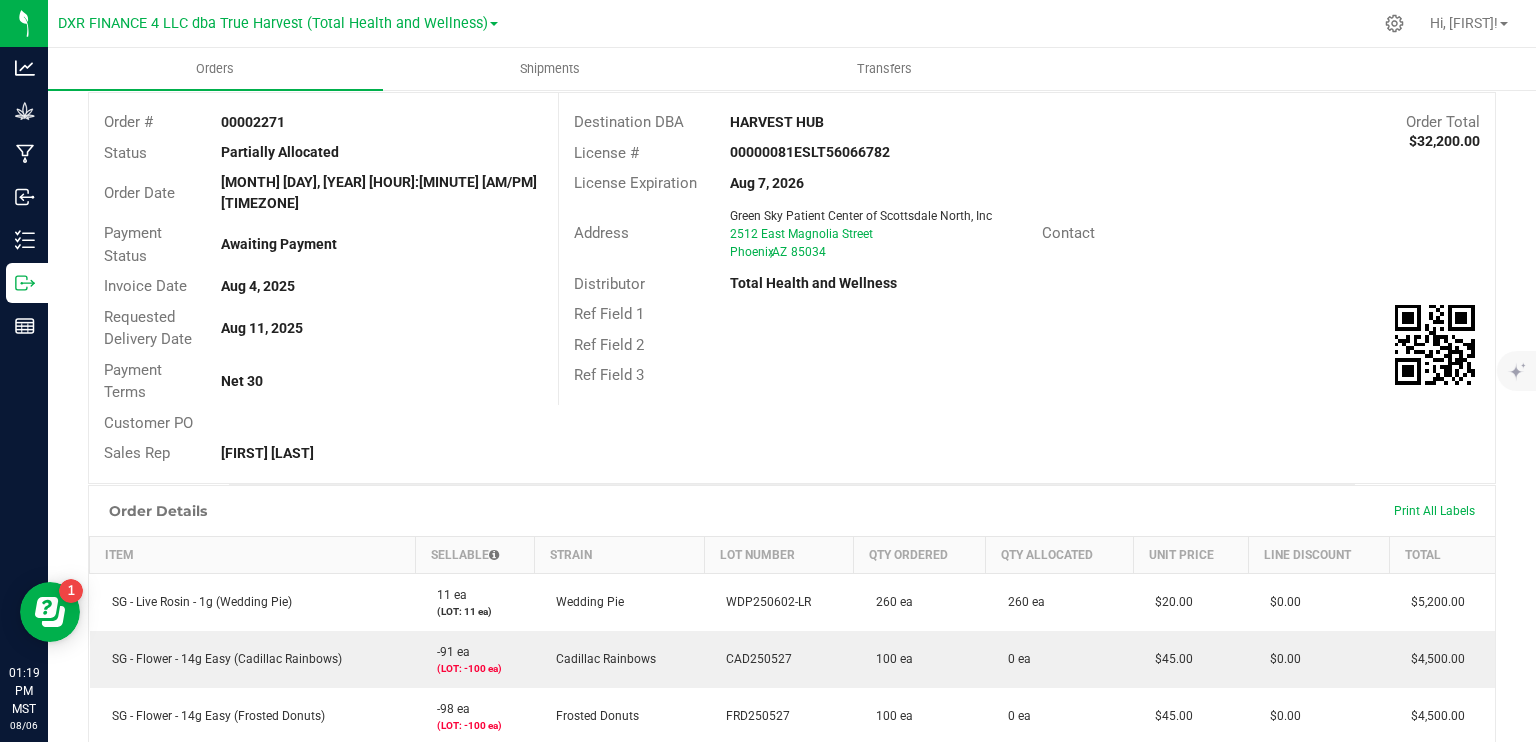 scroll, scrollTop: 0, scrollLeft: 0, axis: both 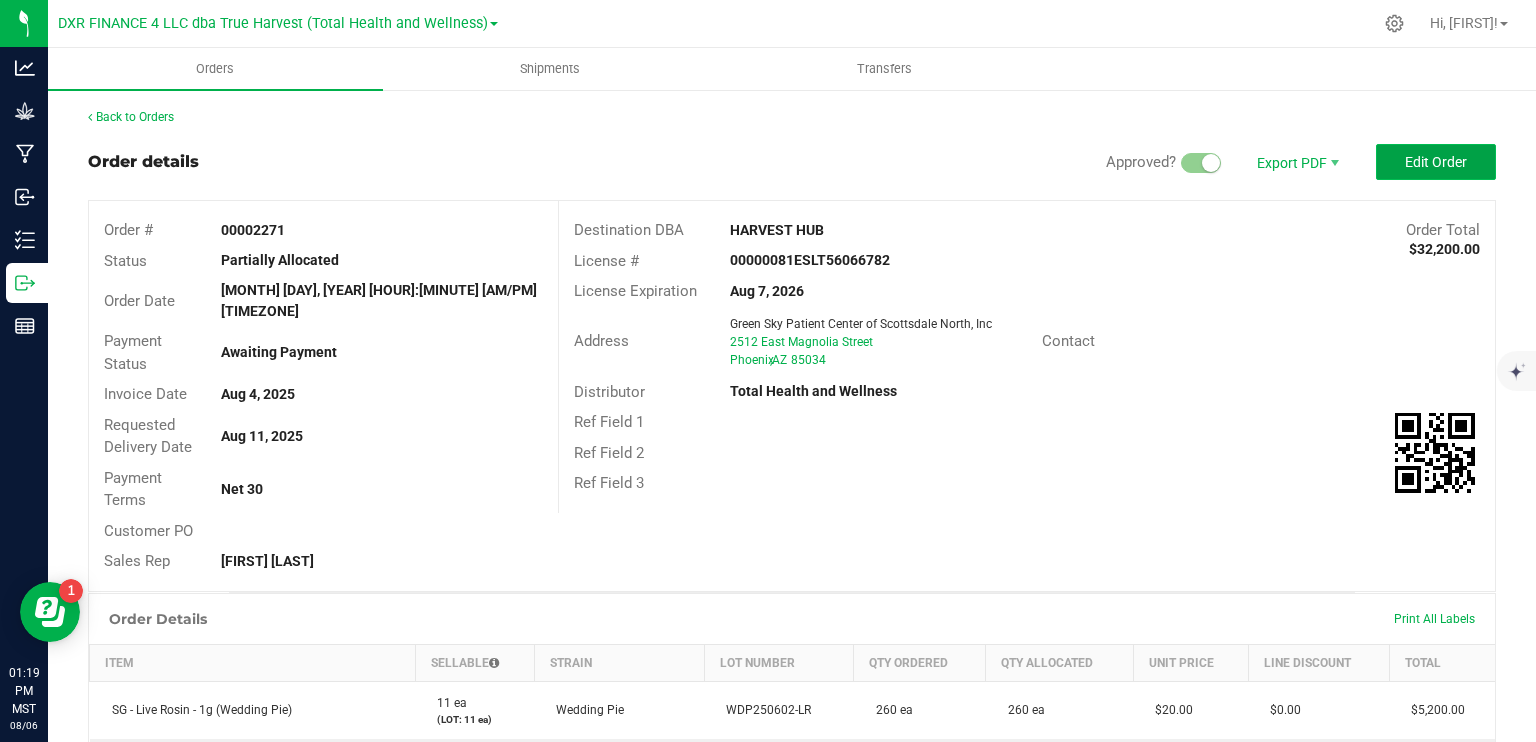 click on "Edit Order" at bounding box center (1436, 162) 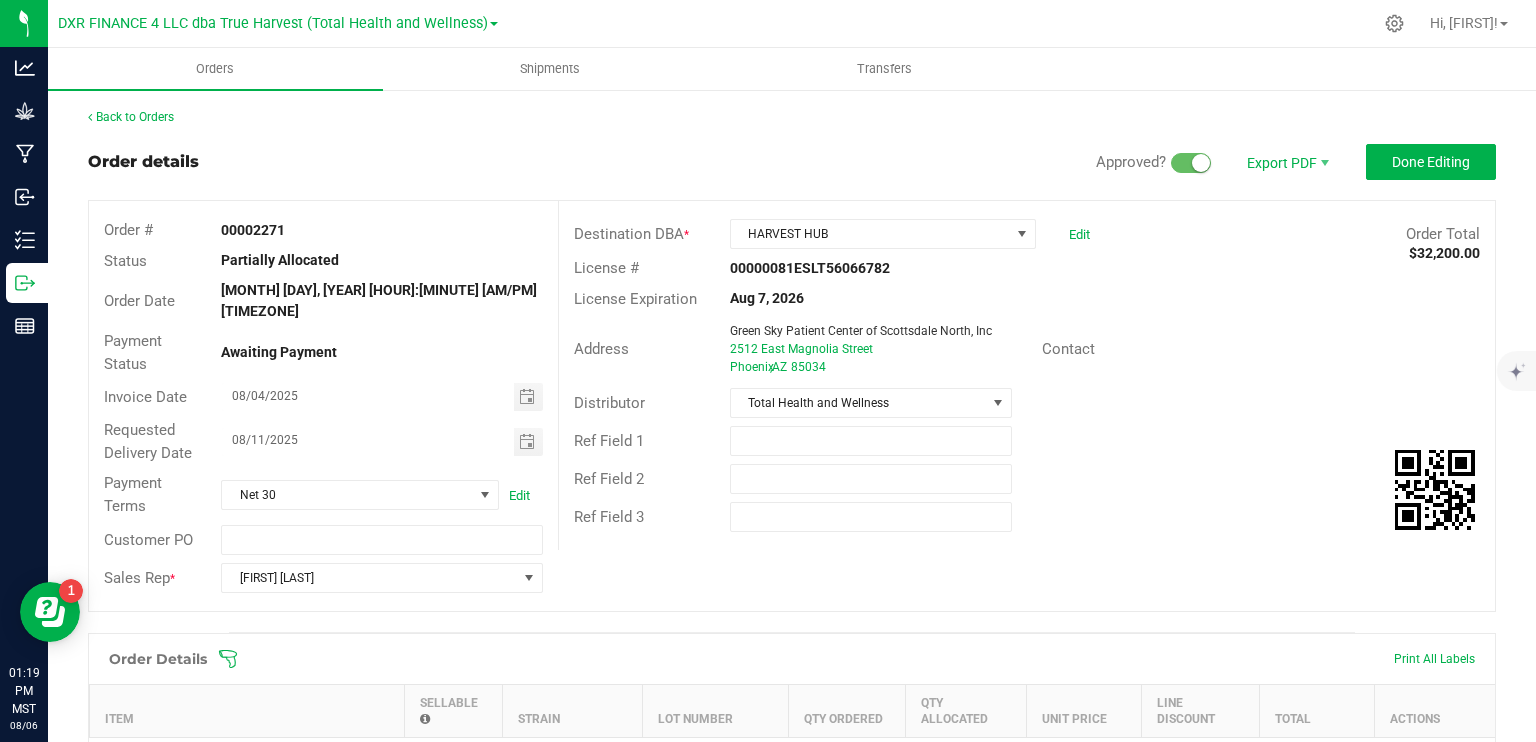 scroll, scrollTop: 500, scrollLeft: 0, axis: vertical 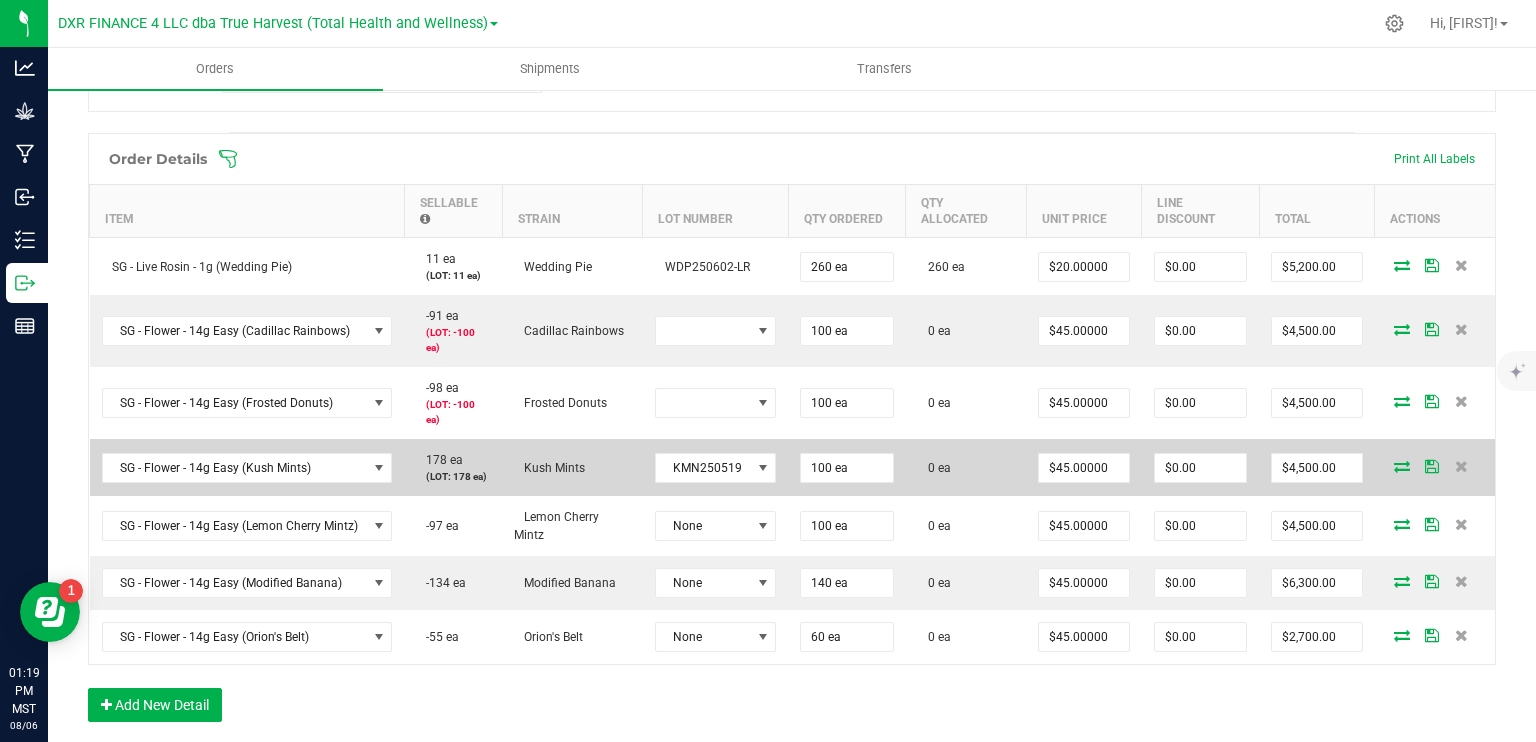 click at bounding box center (1402, 466) 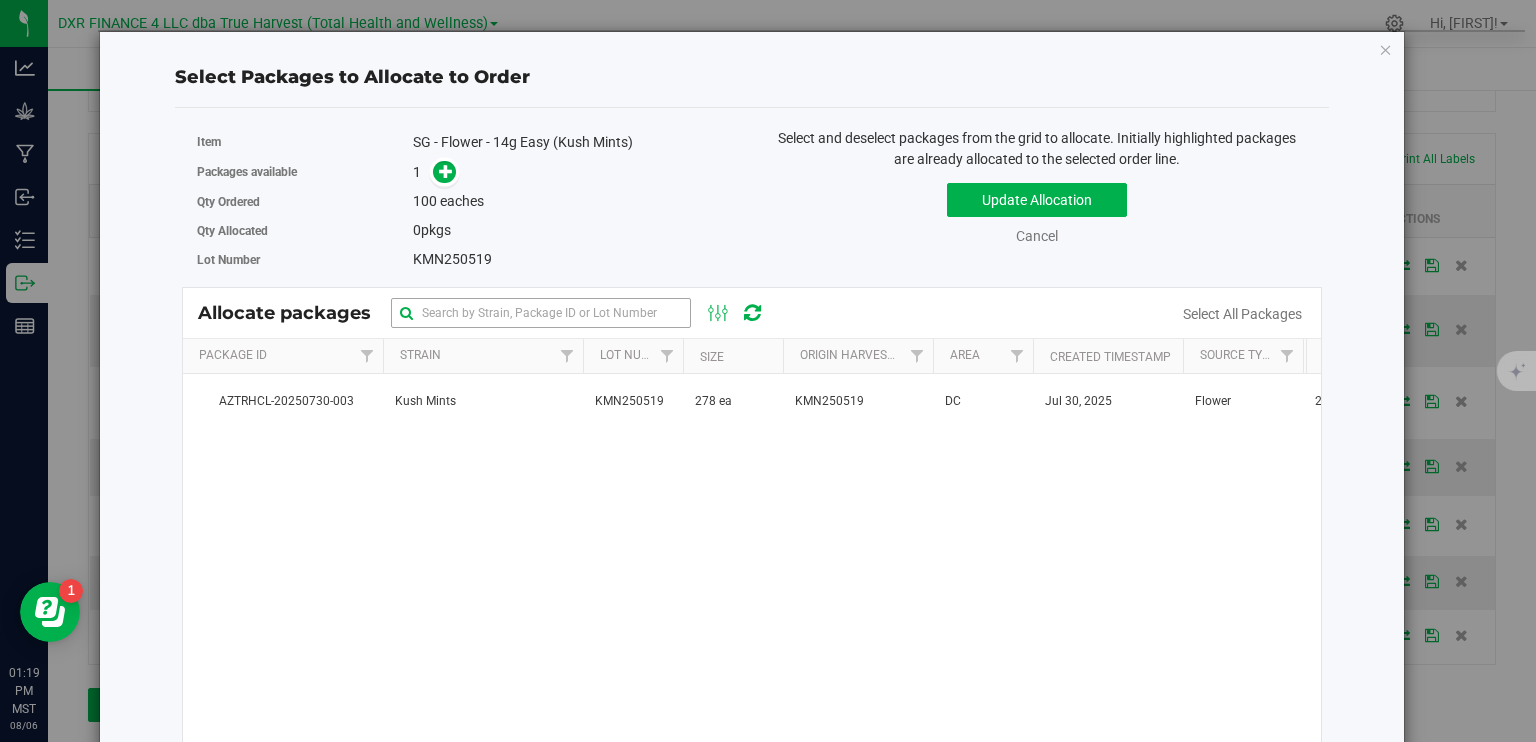 drag, startPoint x: 746, startPoint y: 411, endPoint x: 544, endPoint y: 296, distance: 232.44139 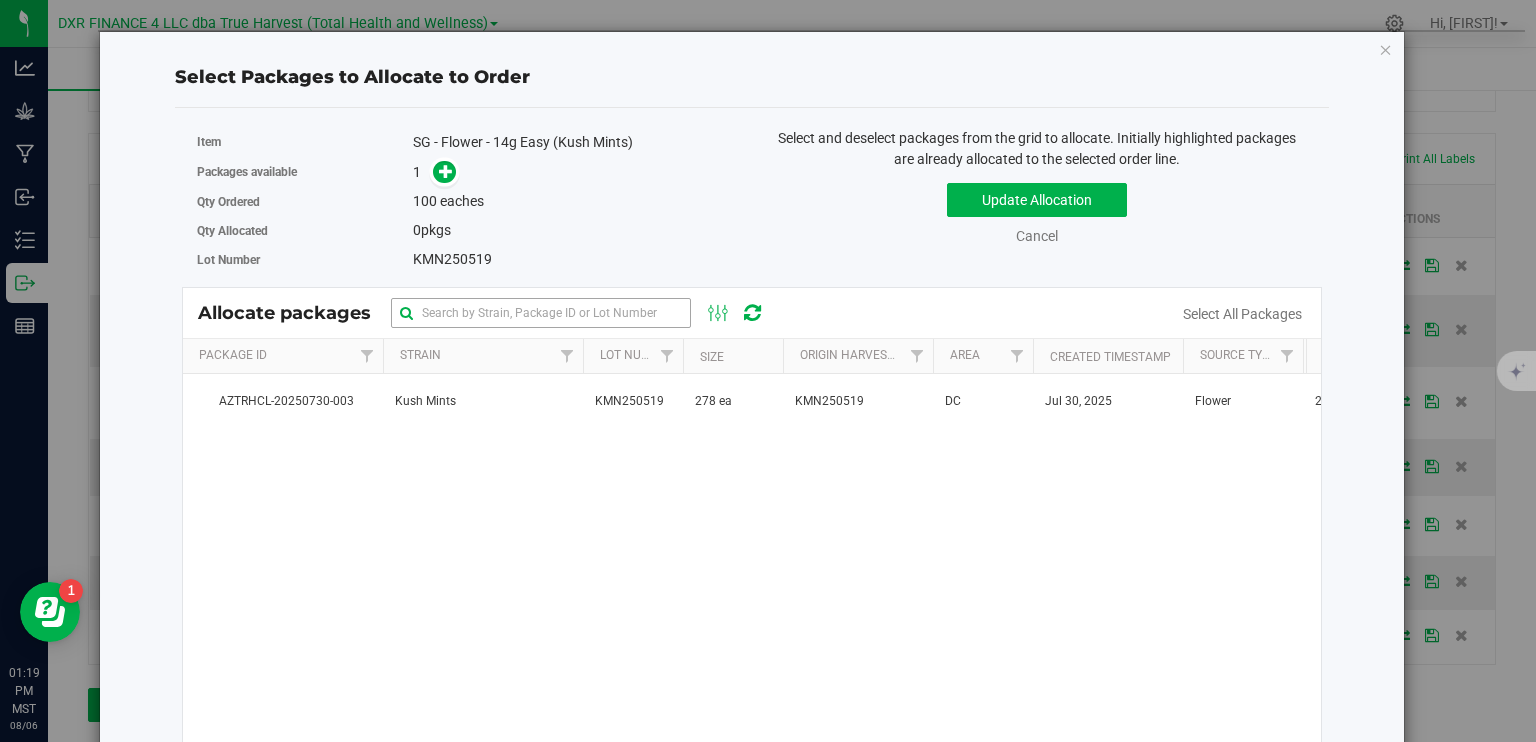 click on "278 ea" at bounding box center (733, 401) 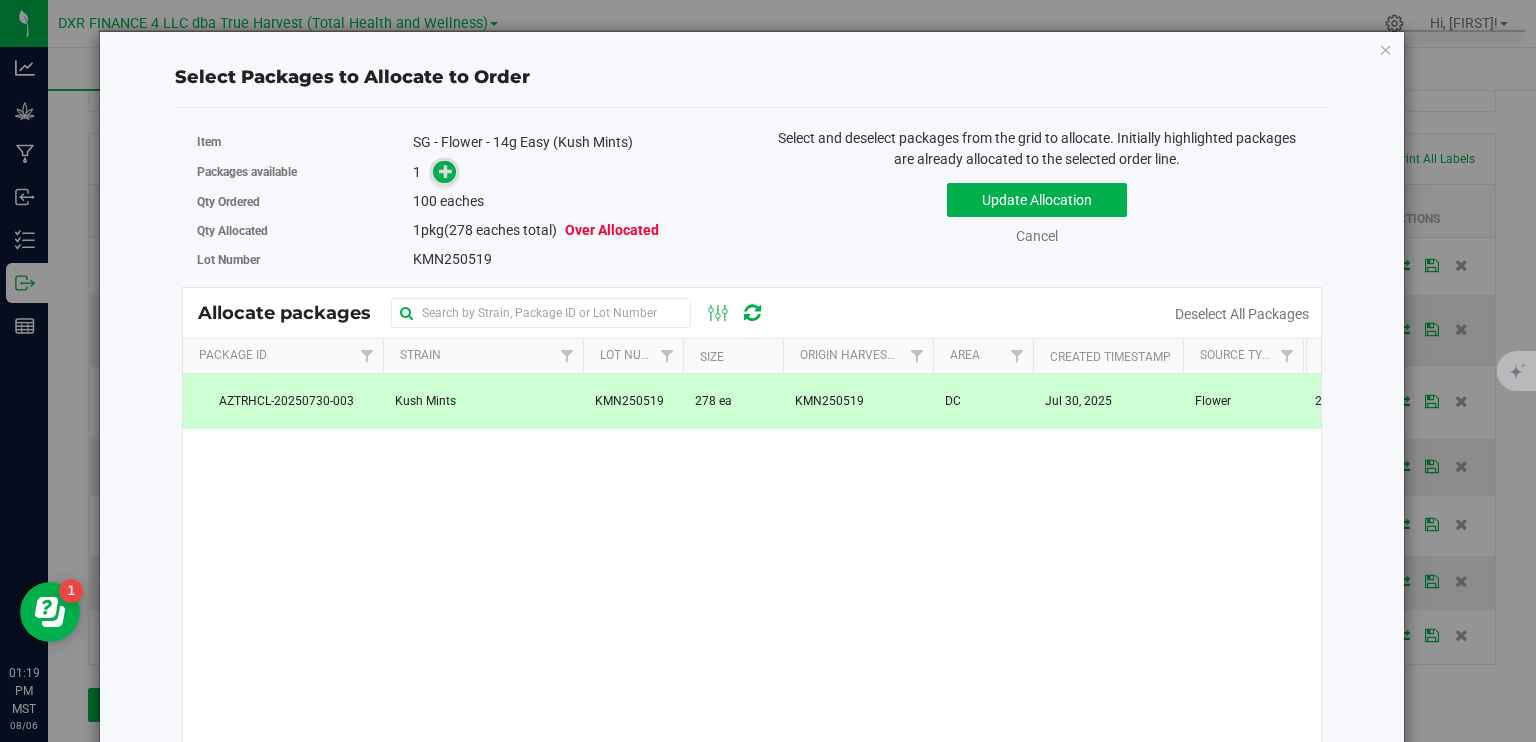 click at bounding box center [444, 171] 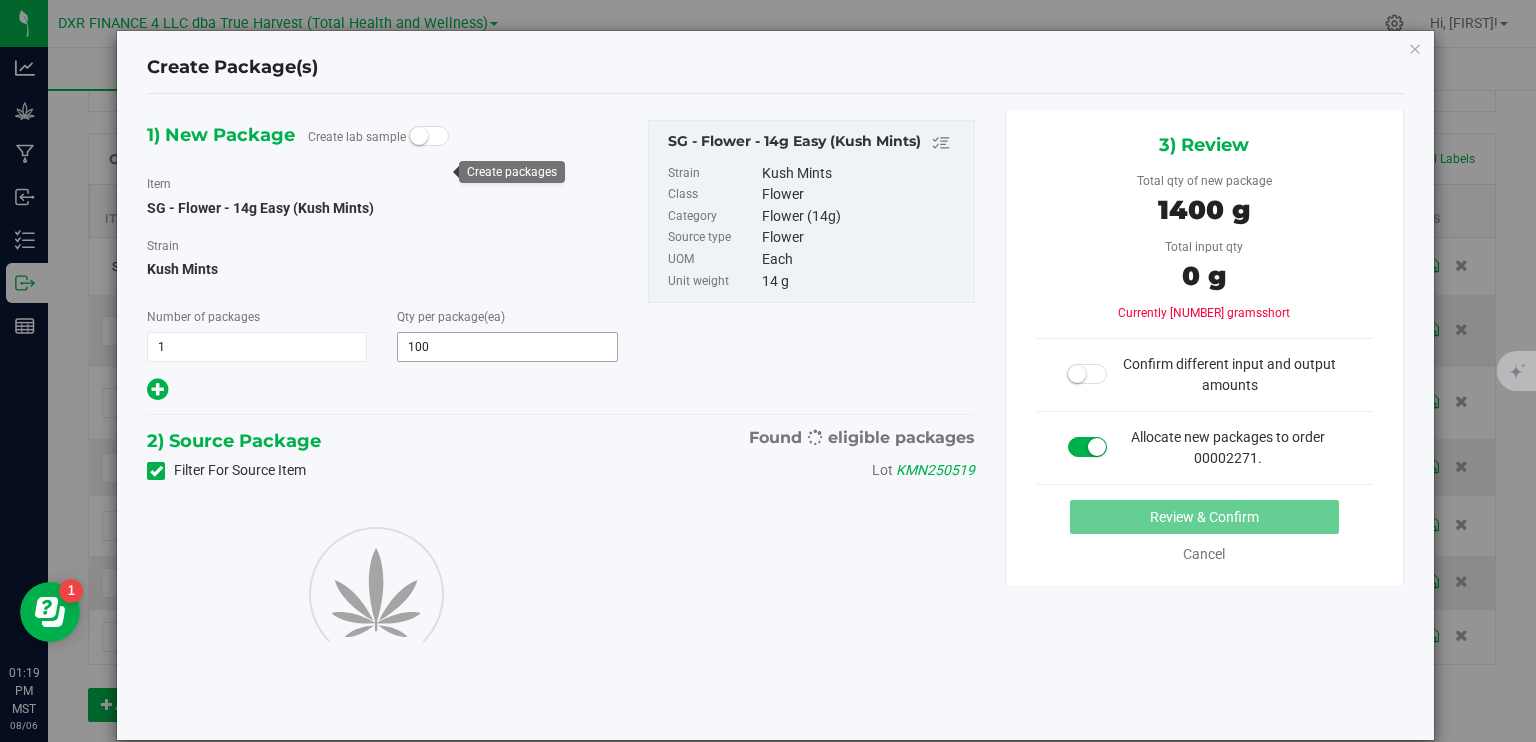 type on "100" 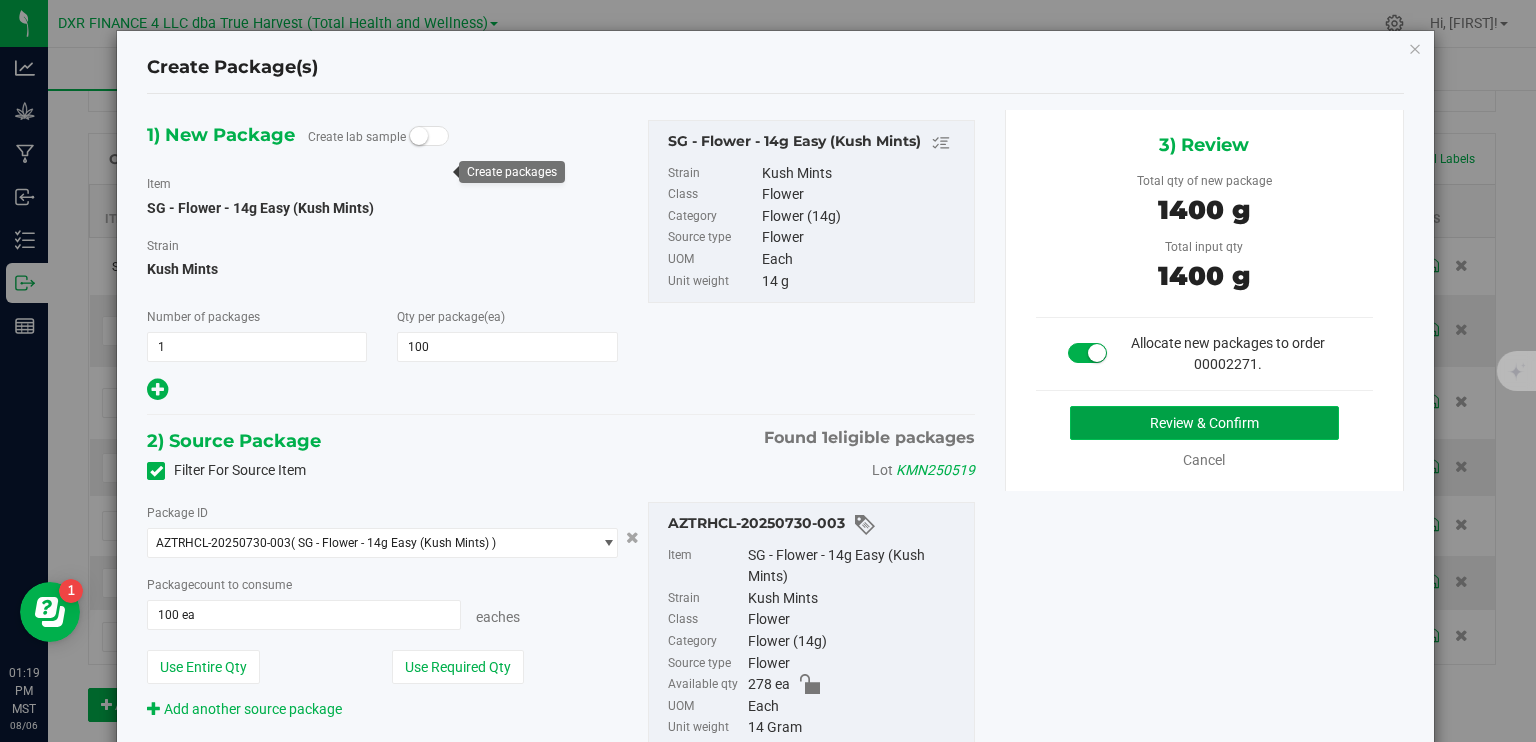 click on "Review & Confirm" at bounding box center (1204, 423) 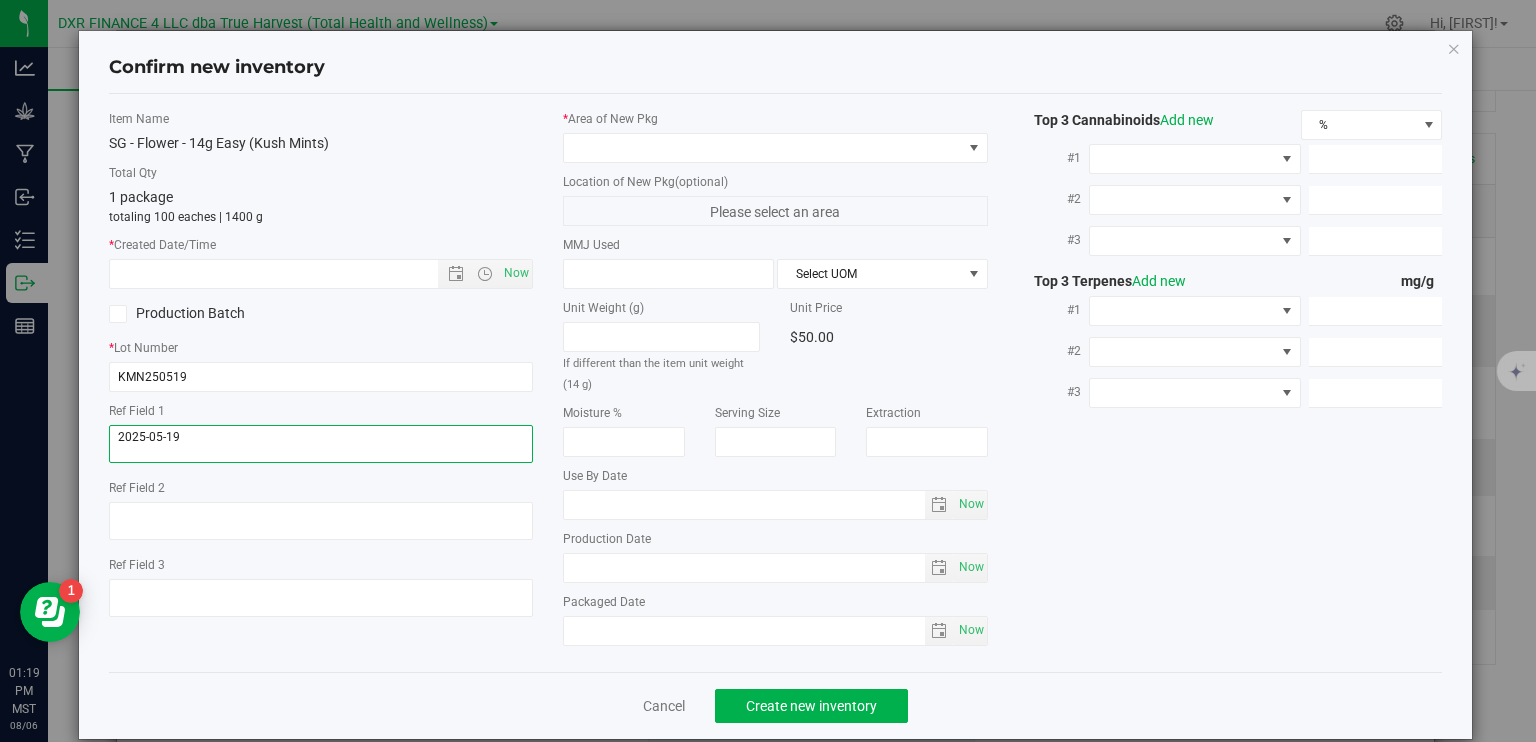 click at bounding box center (321, 444) 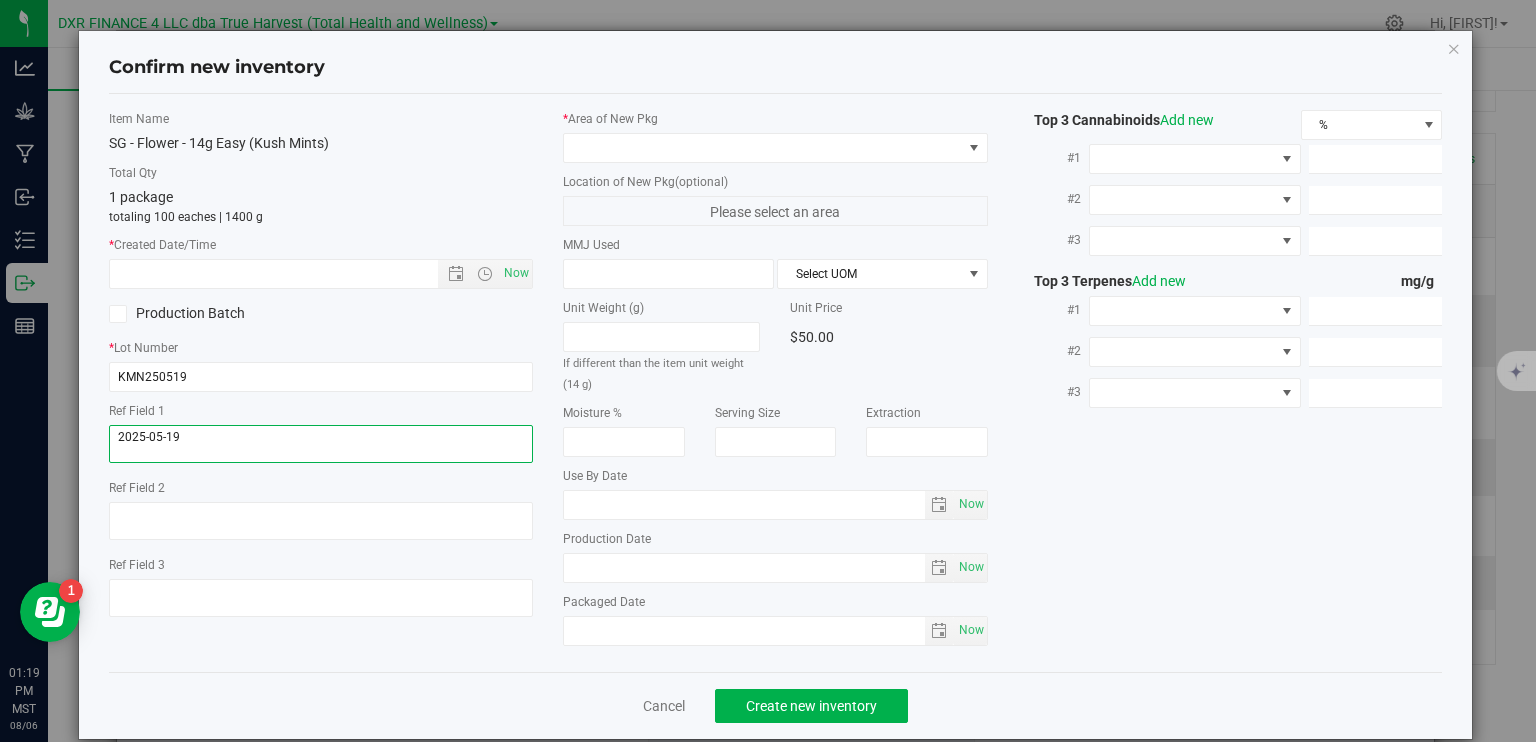 click at bounding box center [321, 444] 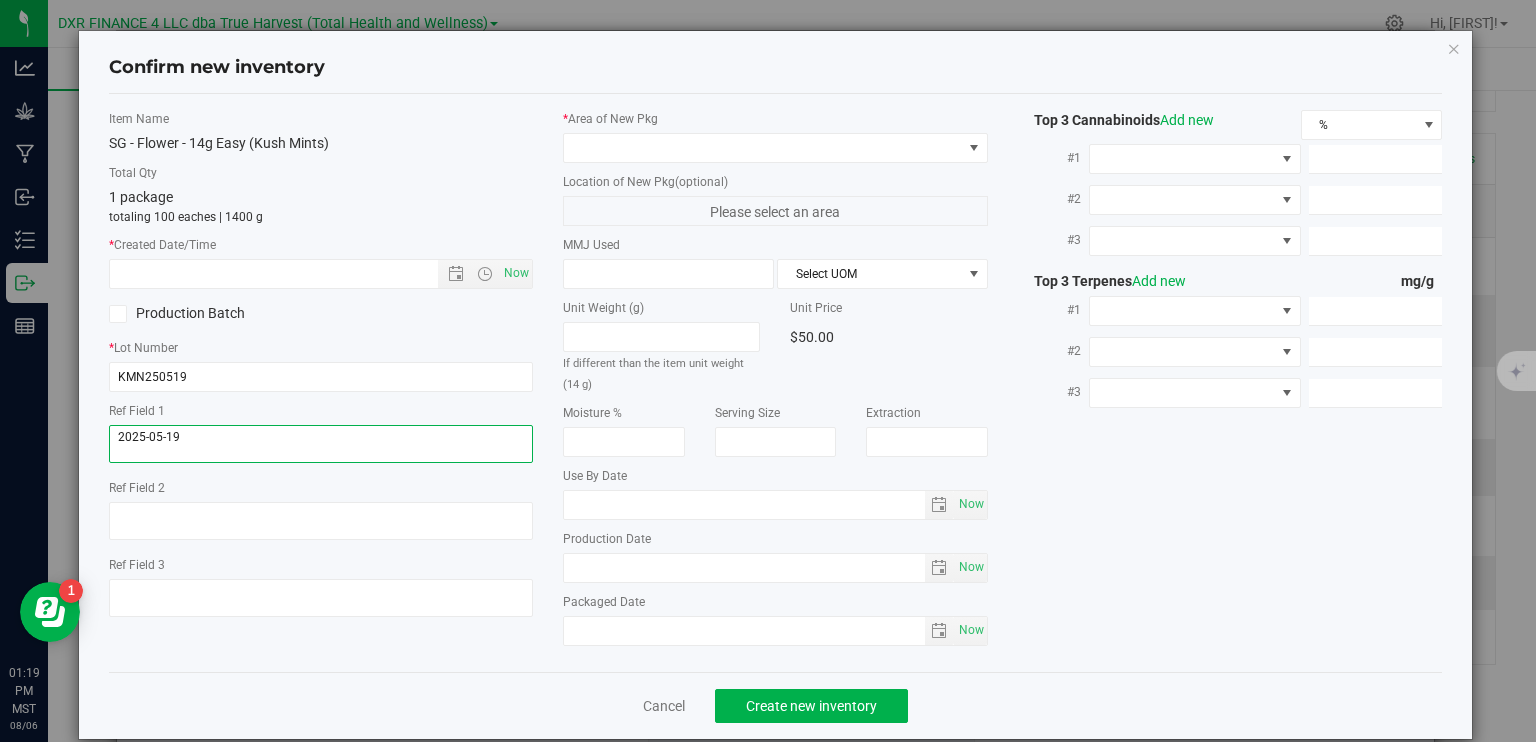 click at bounding box center (321, 444) 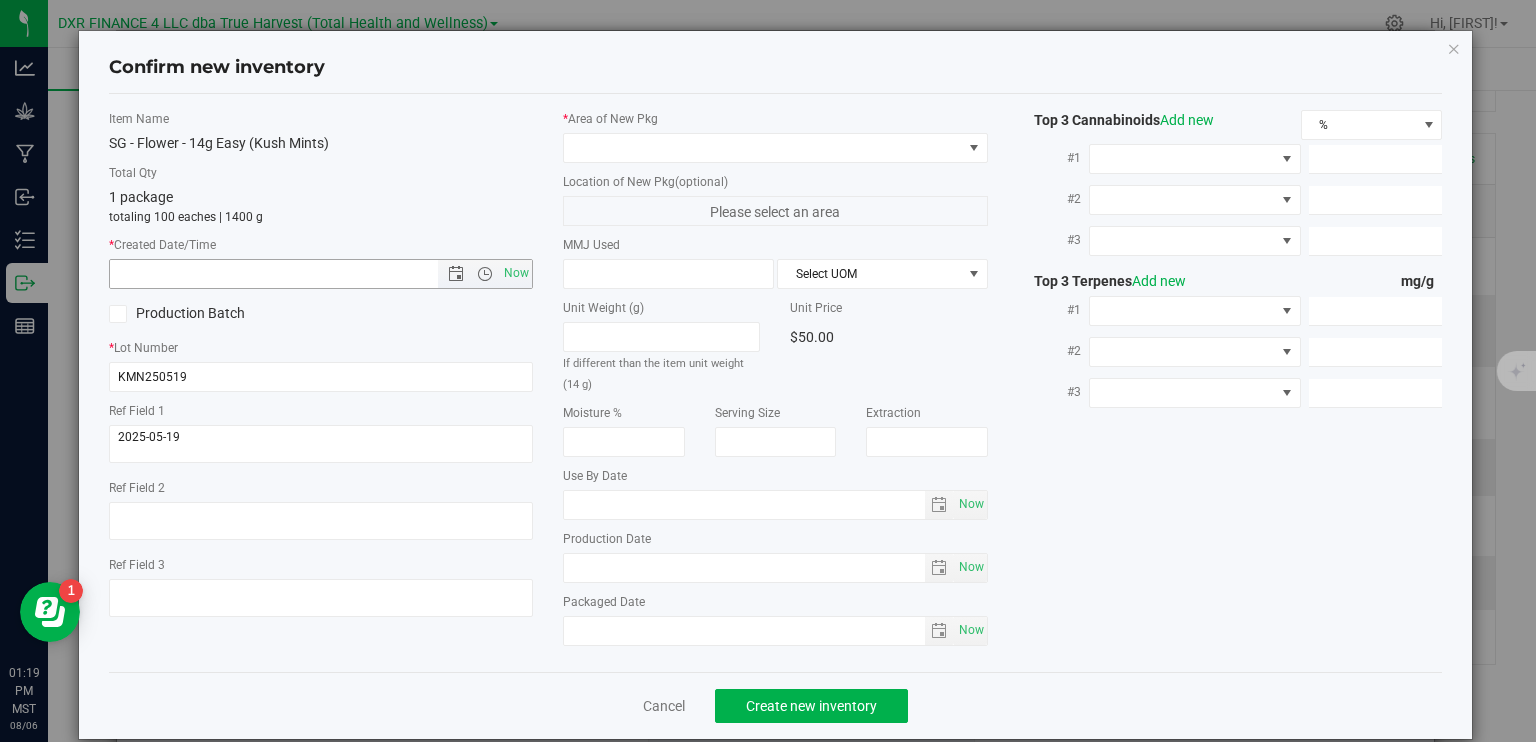 click at bounding box center [291, 274] 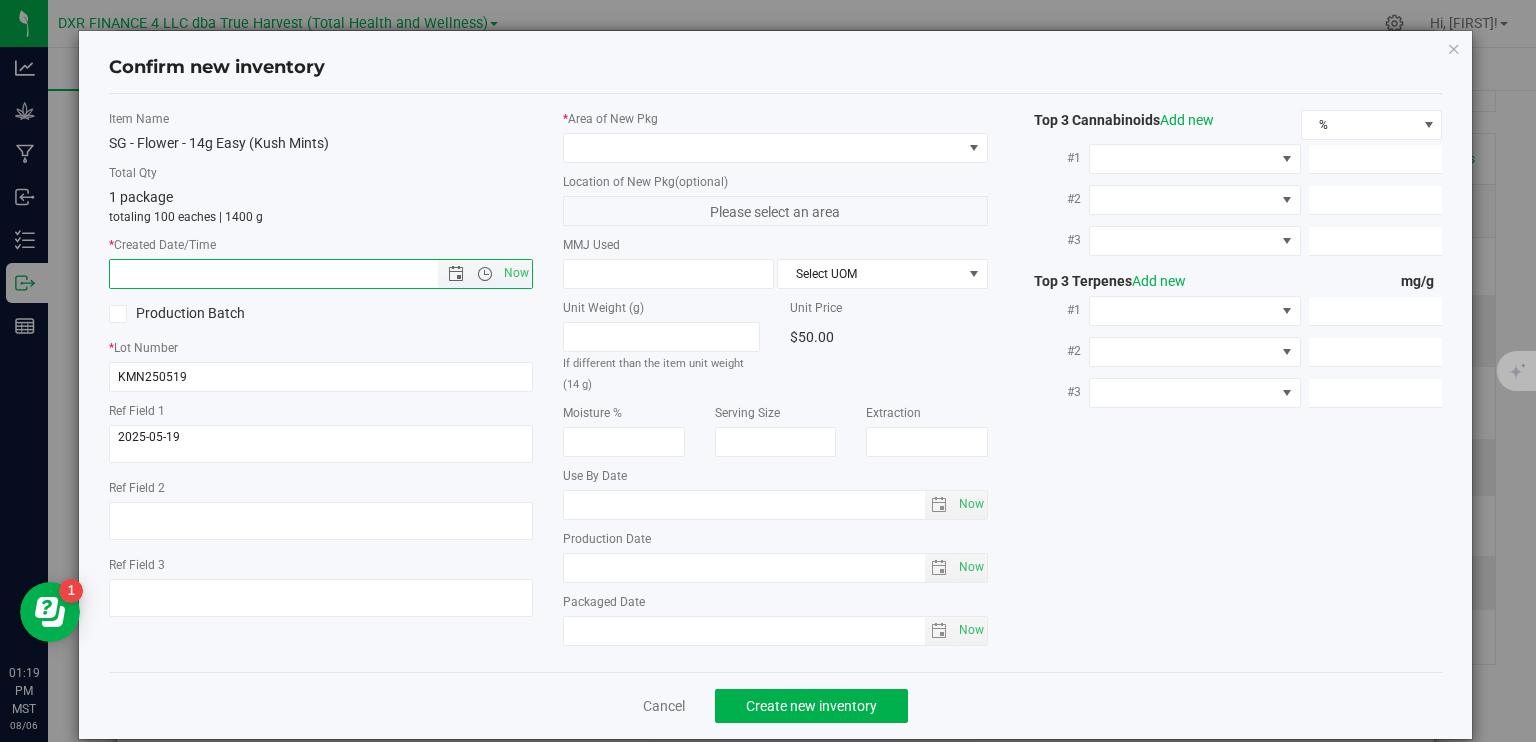 paste on "2025-05-19" 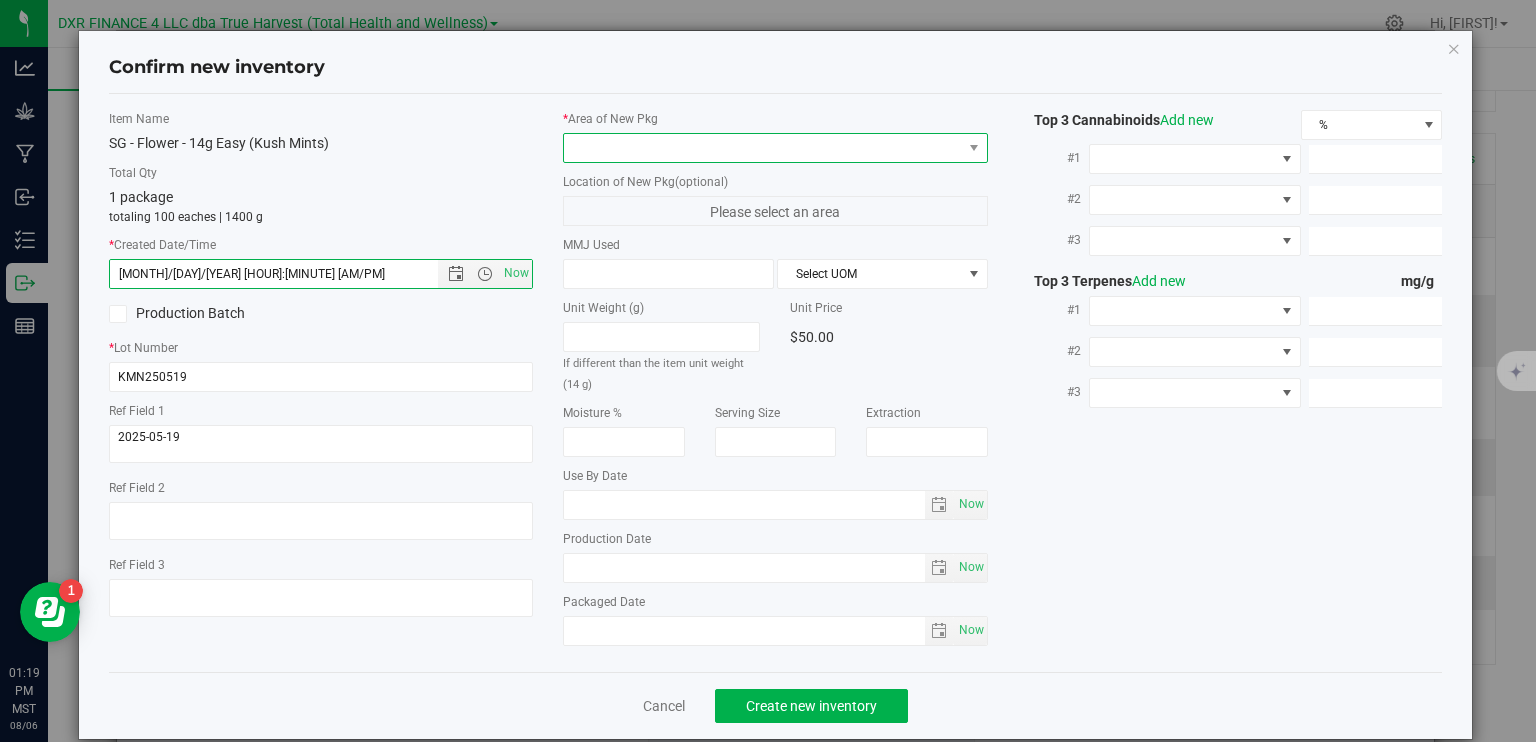 click at bounding box center [763, 148] 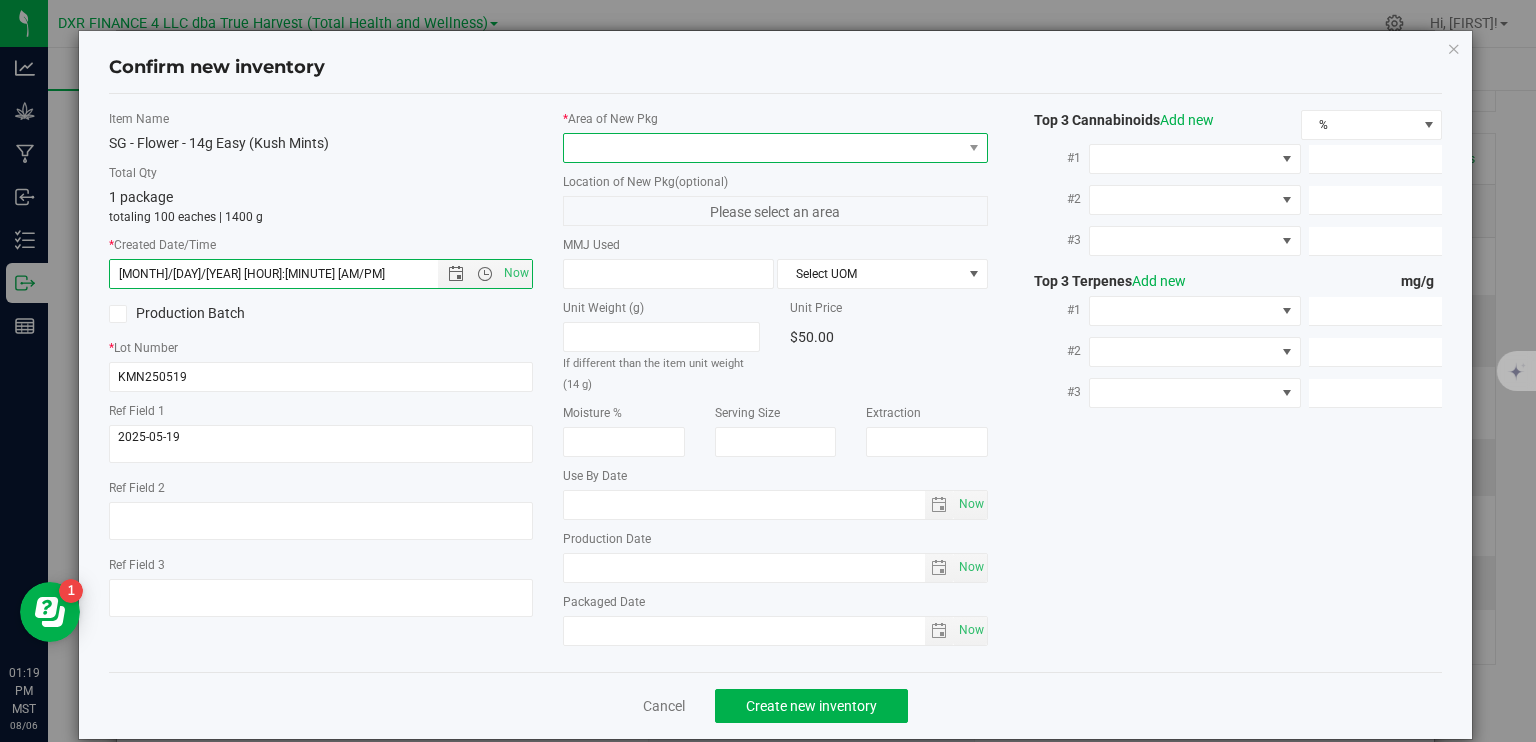 type on "[MONTH]/[DAY]/[YEAR] [HOUR]:[MINUTE] [AM/PM]" 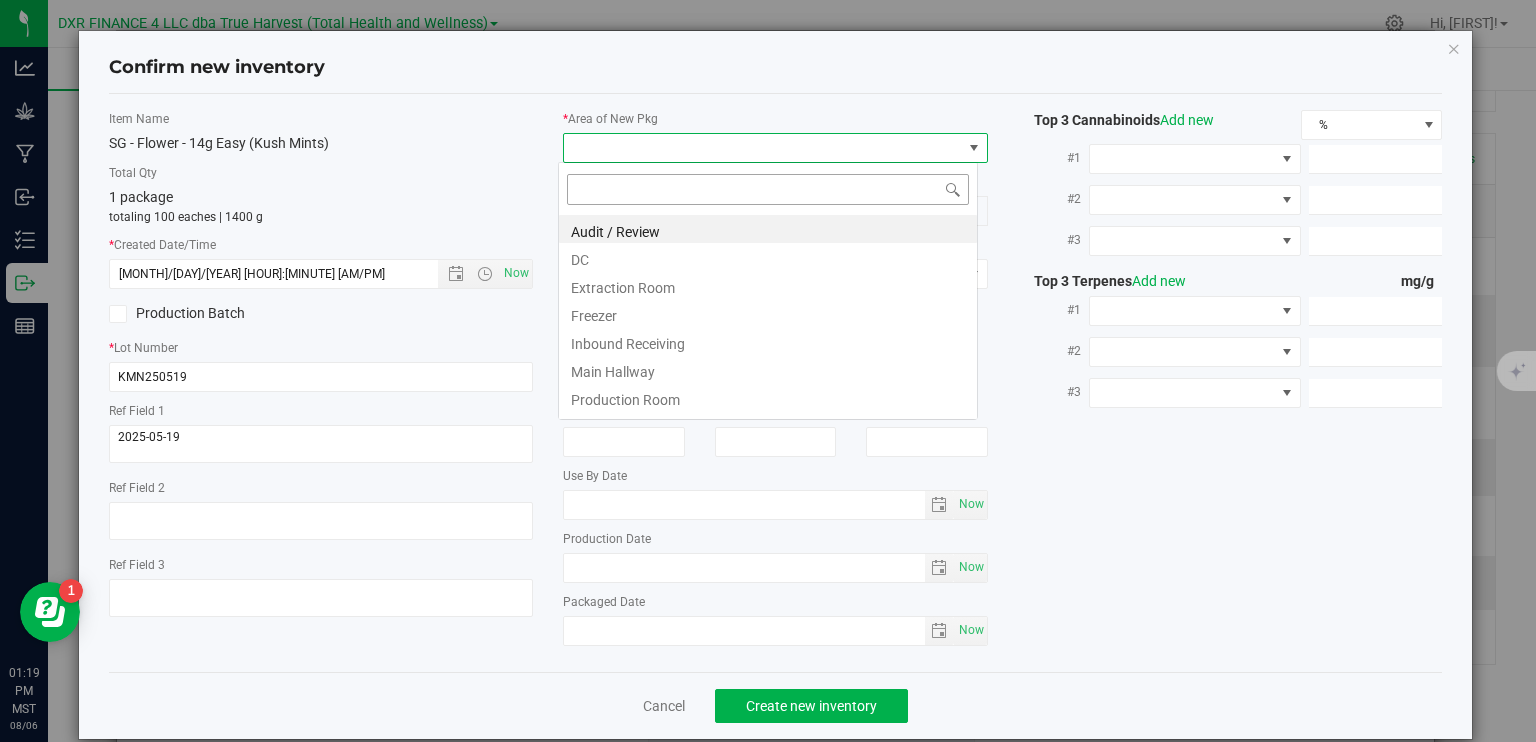 scroll, scrollTop: 99970, scrollLeft: 99580, axis: both 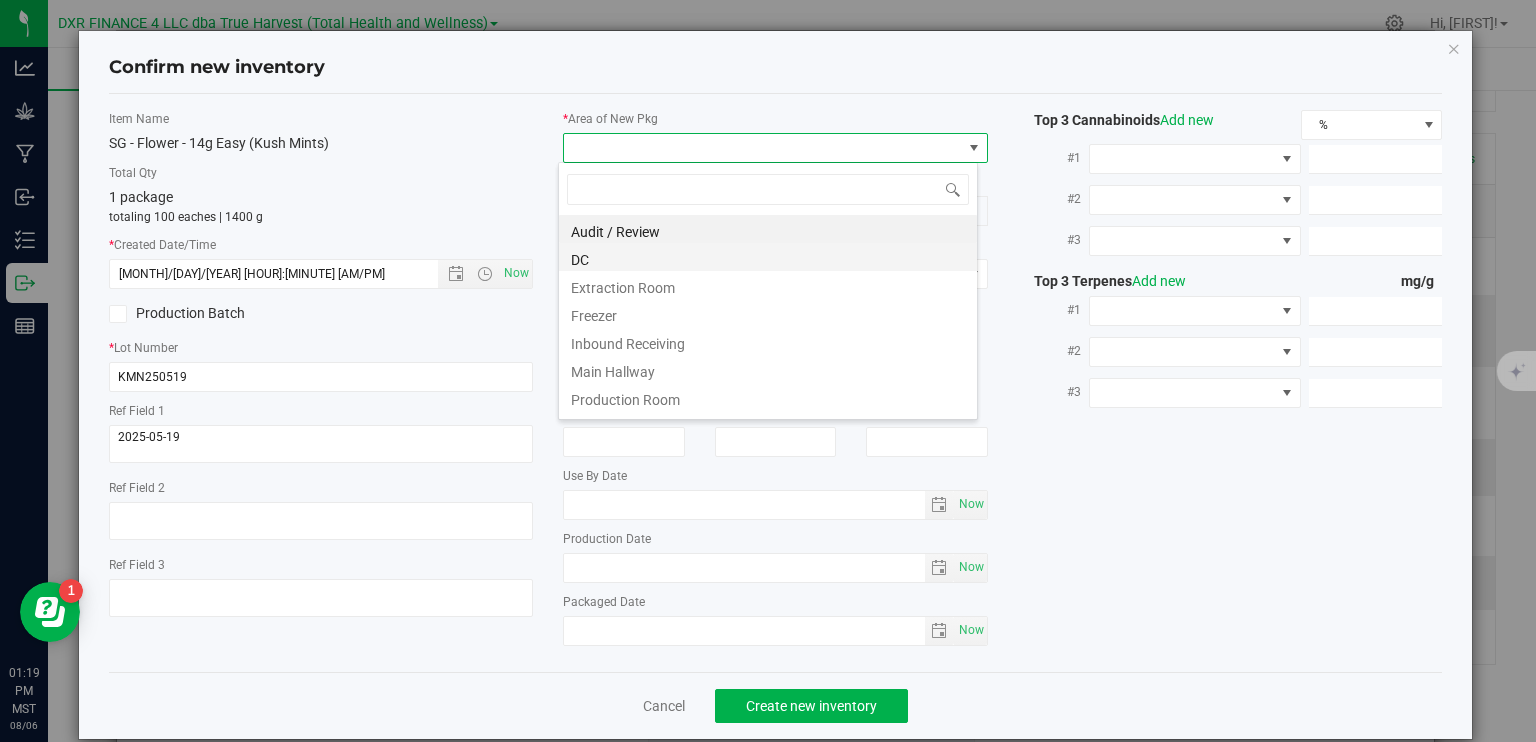click on "DC" at bounding box center [768, 257] 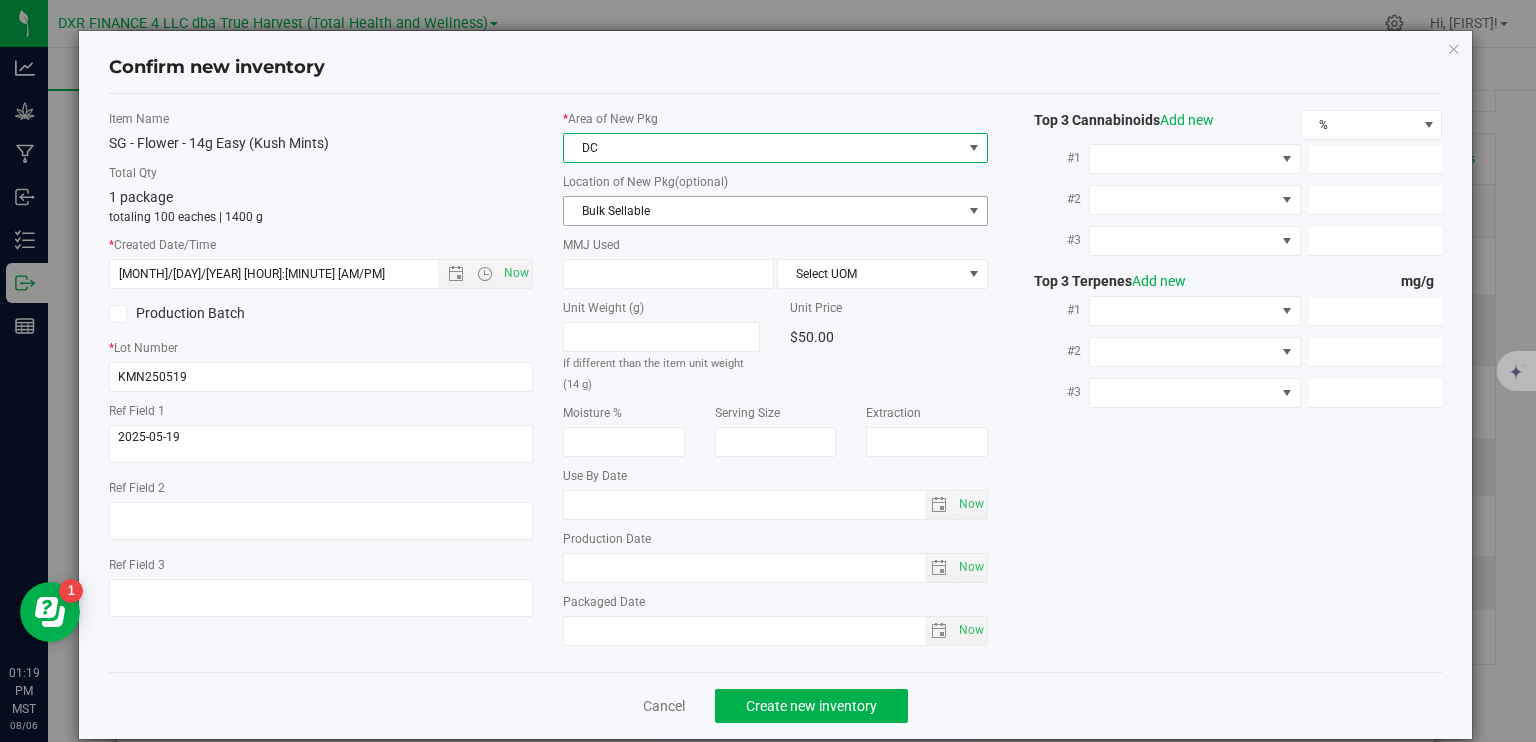 click on "Bulk Sellable" at bounding box center (763, 211) 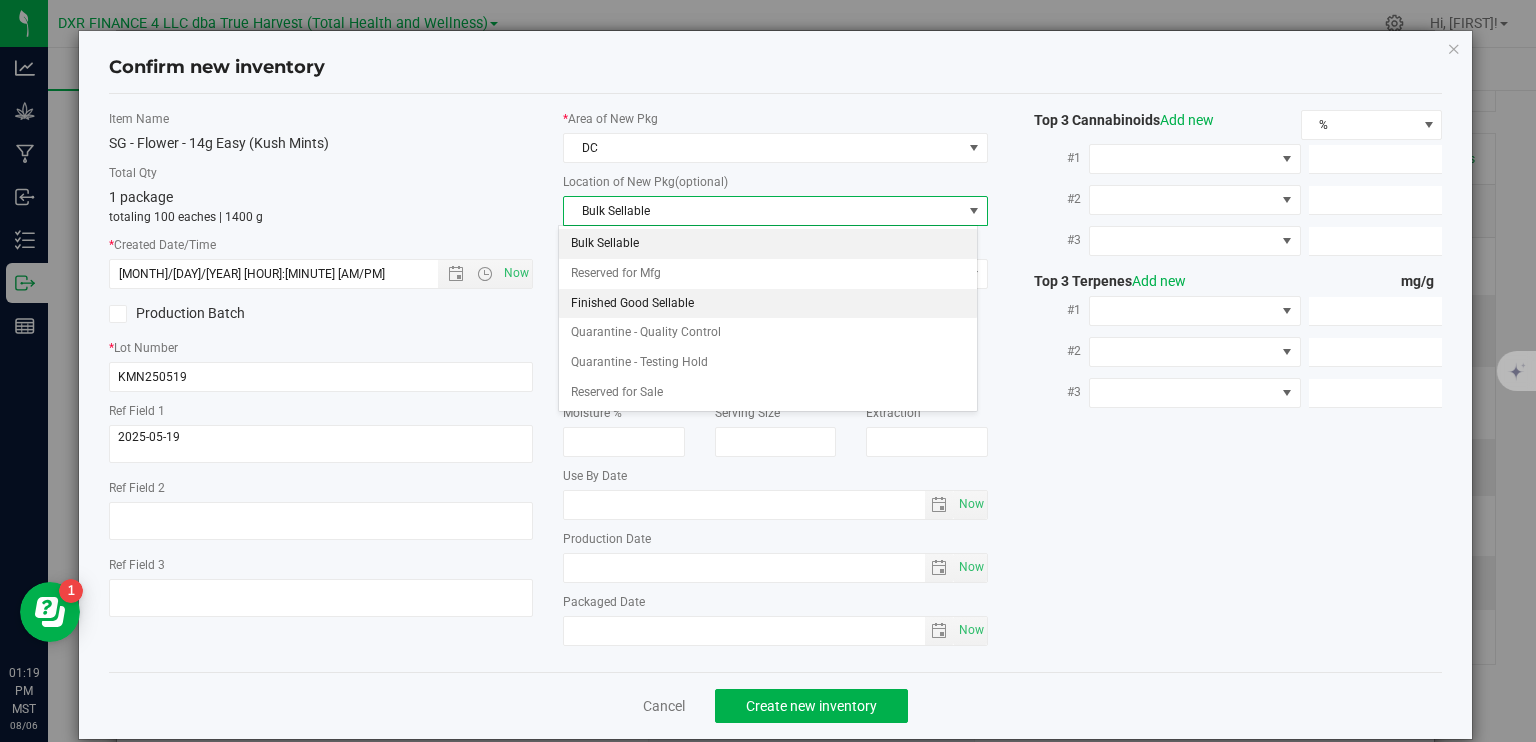 click on "Finished Good Sellable" at bounding box center (768, 304) 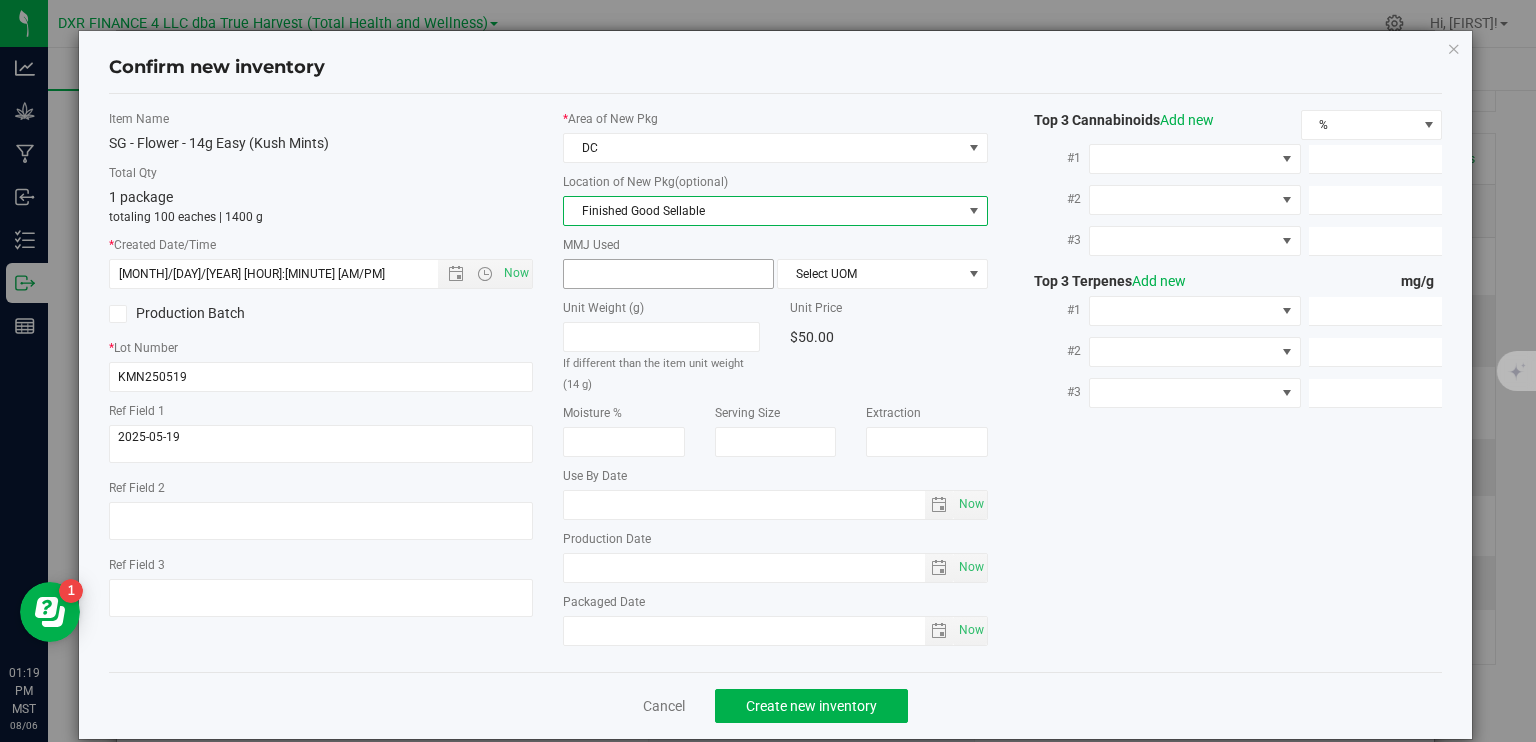 click at bounding box center [668, 274] 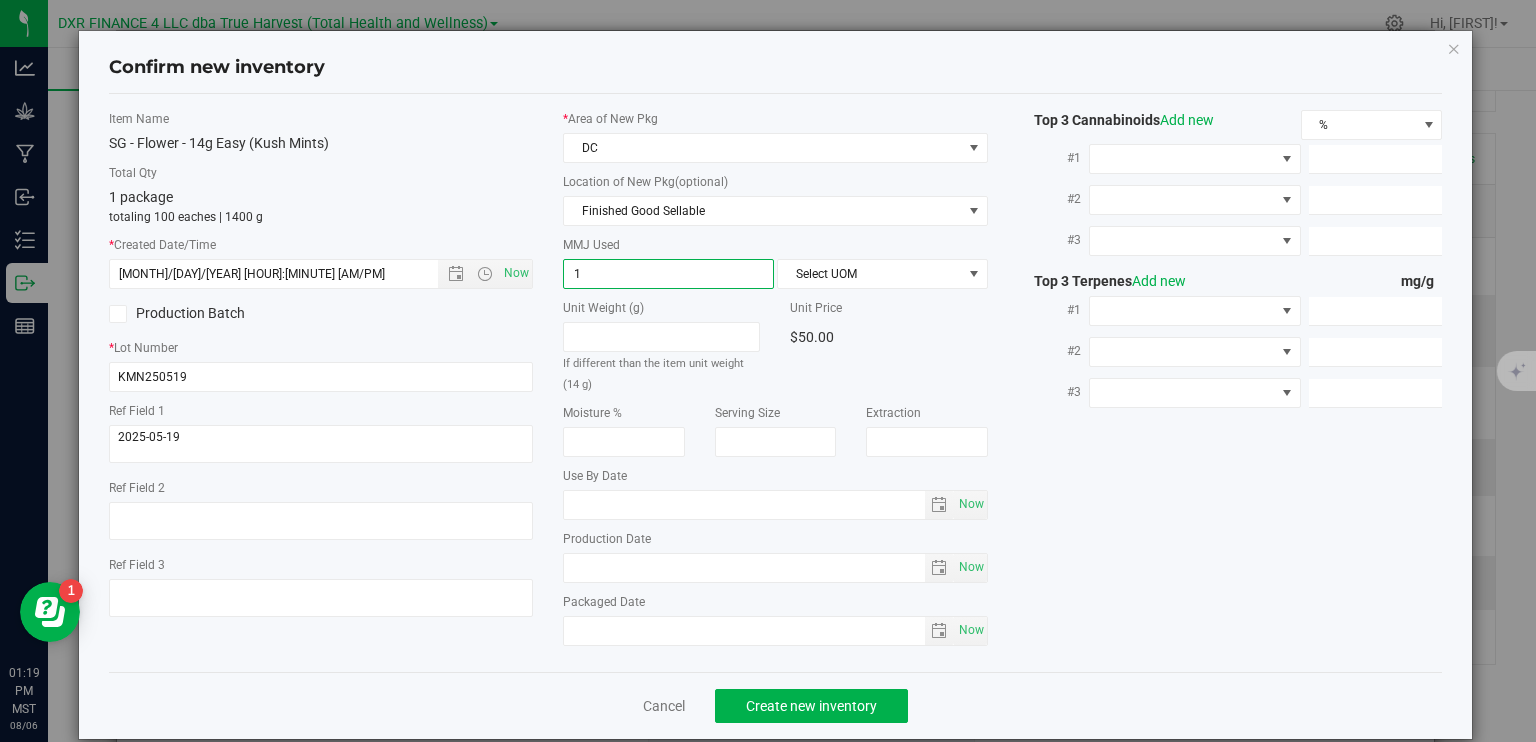 type on "14" 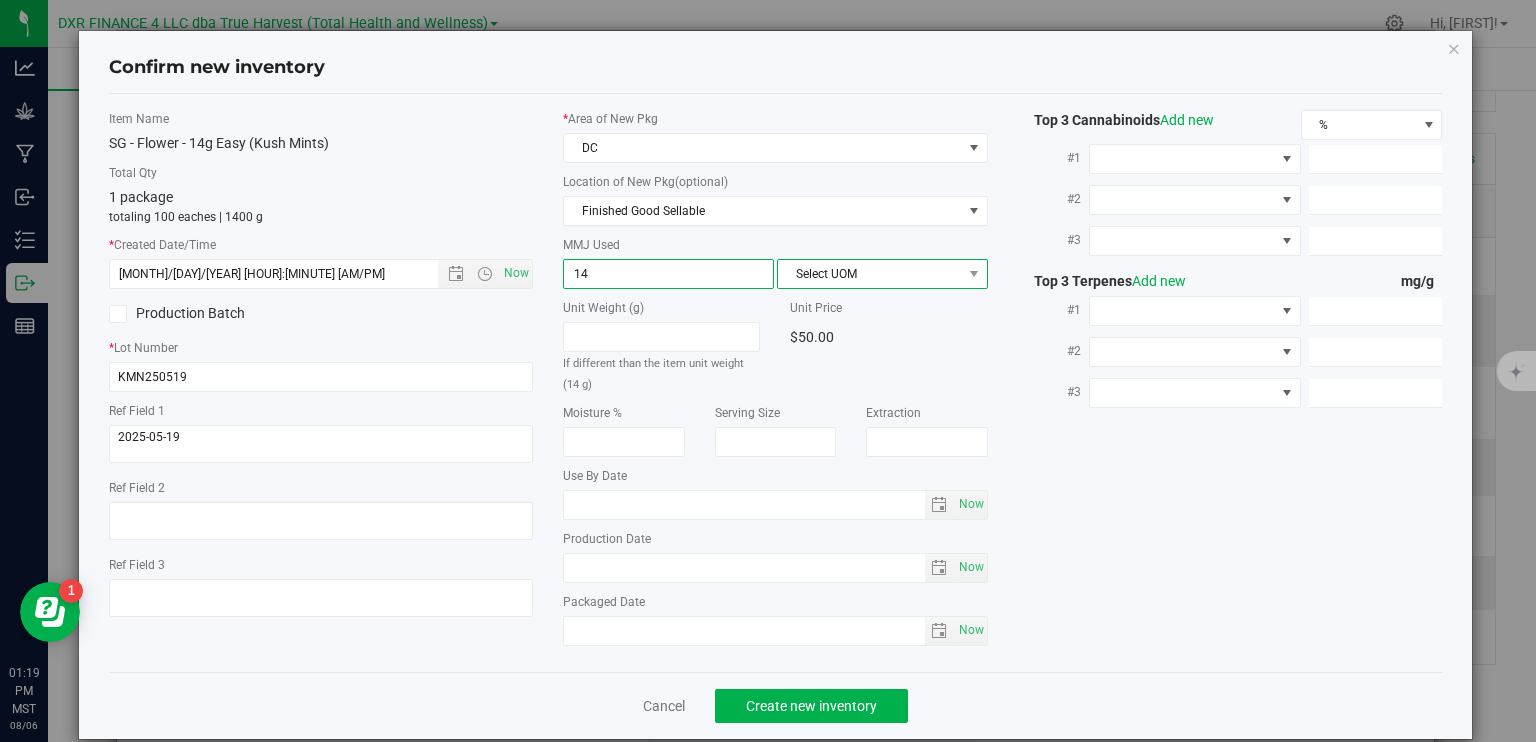 type on "14.0000" 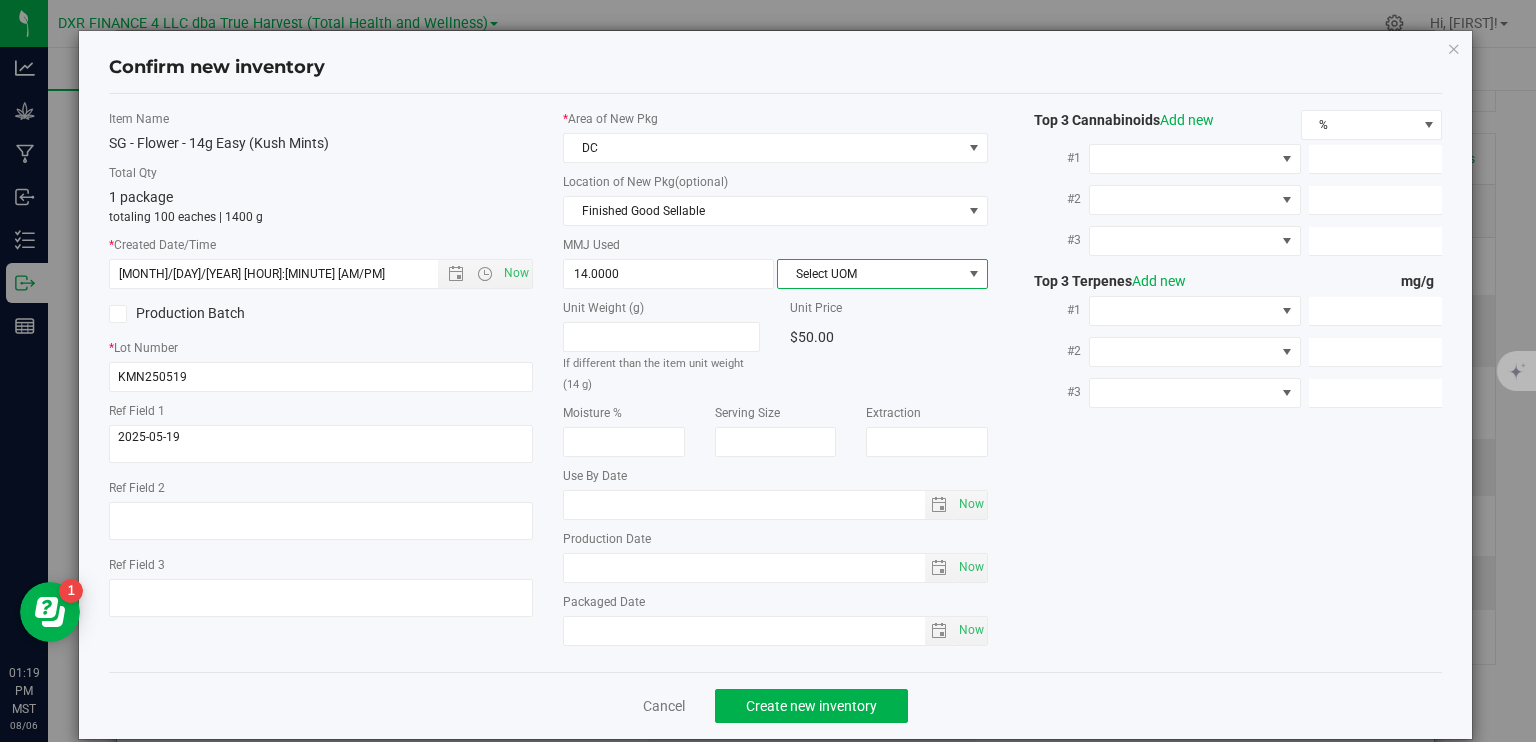 click at bounding box center [974, 274] 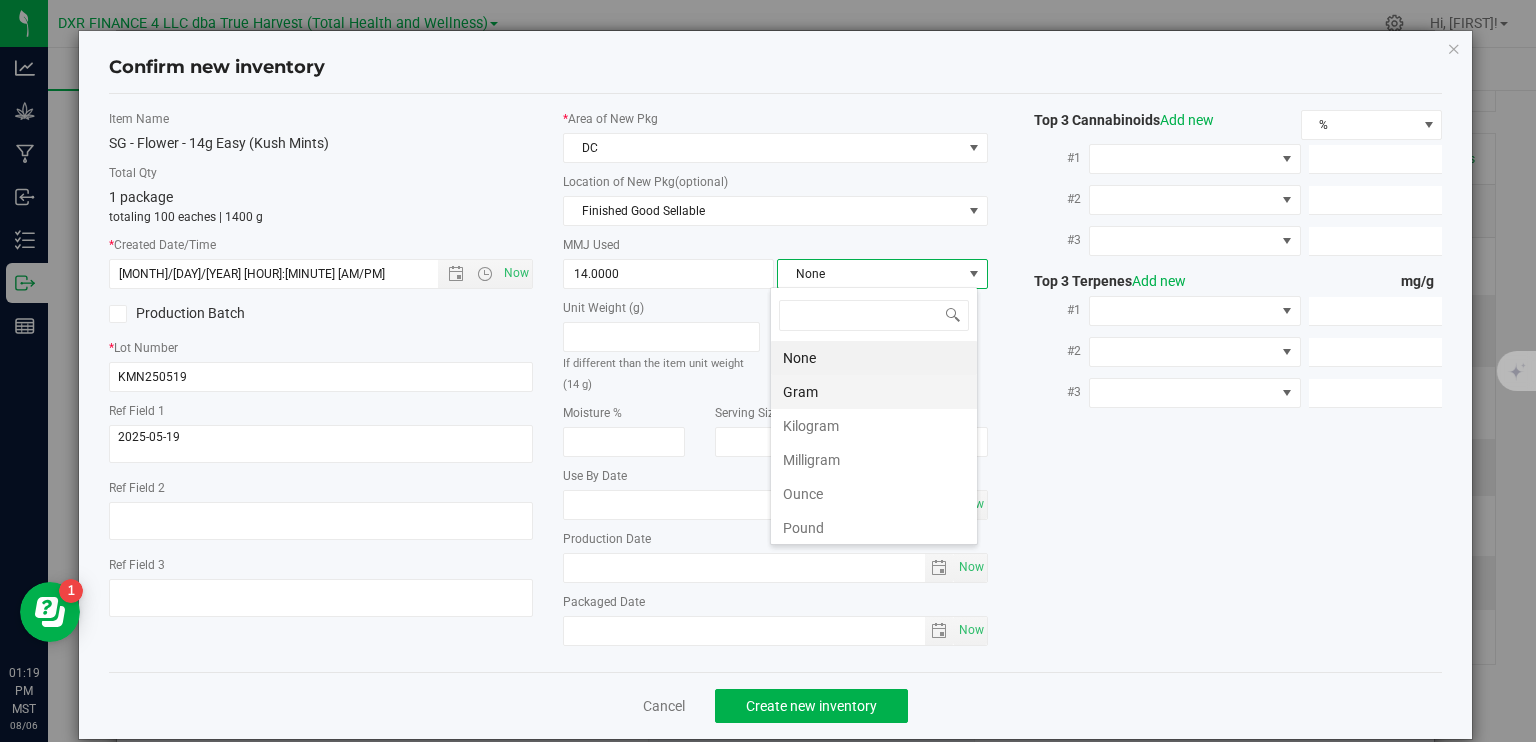 scroll, scrollTop: 99970, scrollLeft: 99792, axis: both 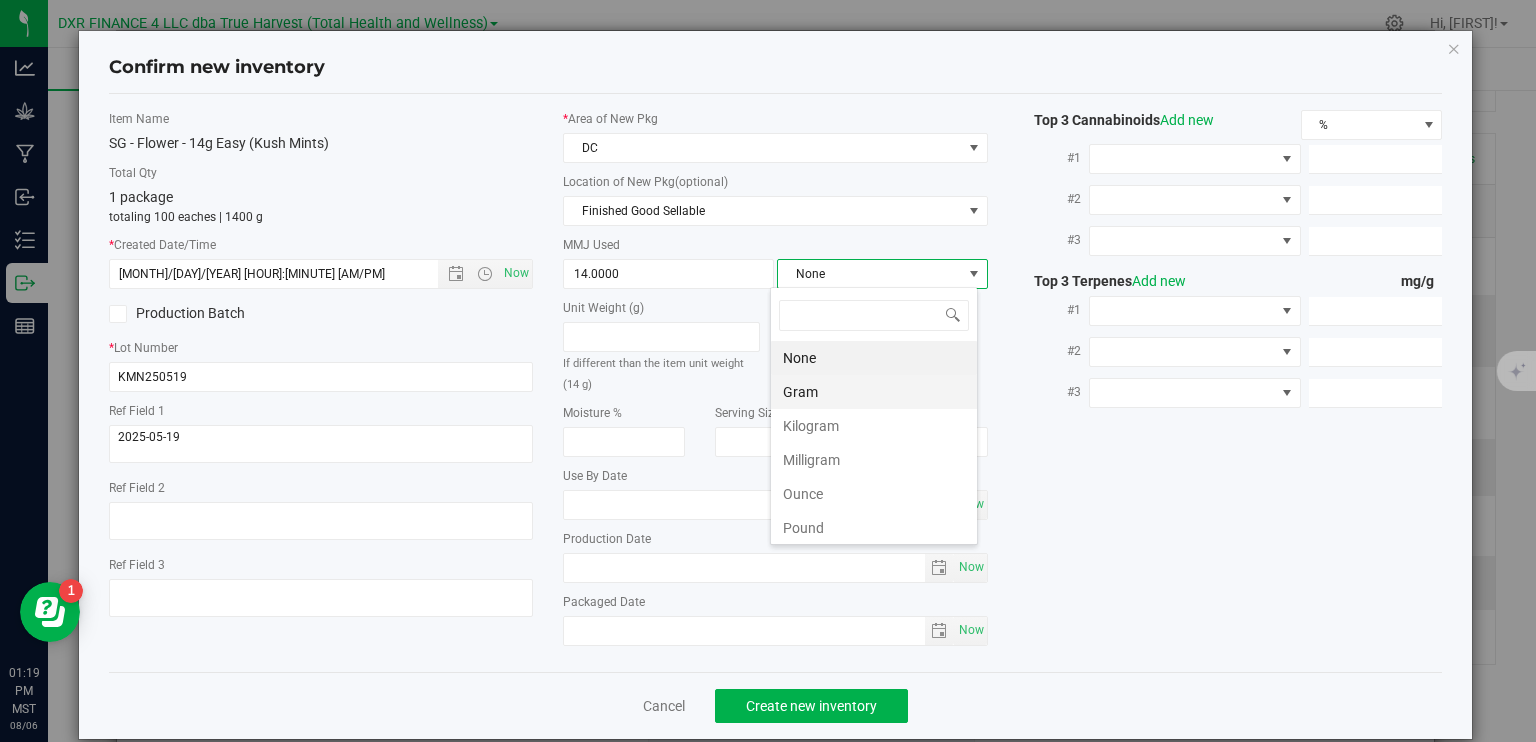 click on "Gram" at bounding box center (874, 392) 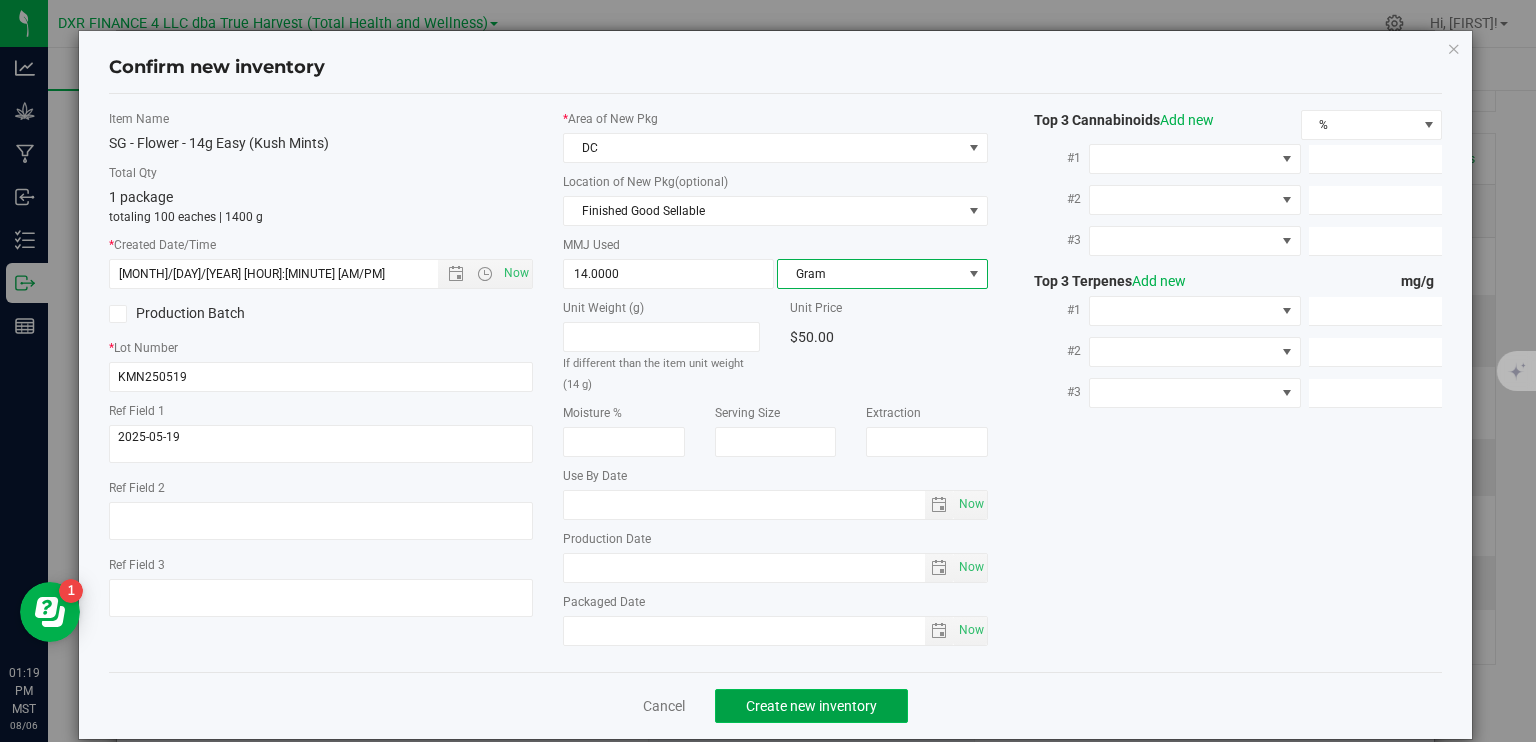 click on "Create new inventory" 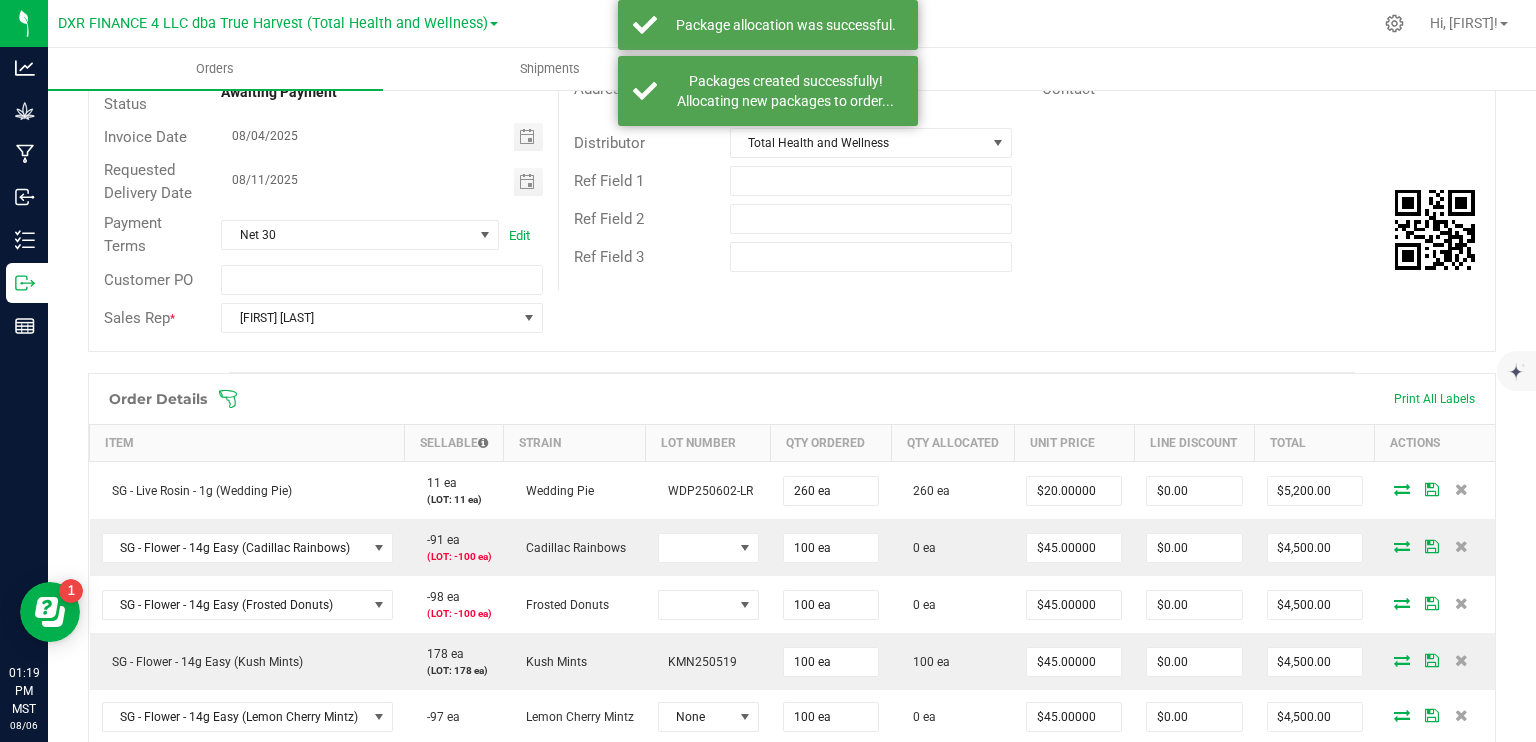 scroll, scrollTop: 0, scrollLeft: 0, axis: both 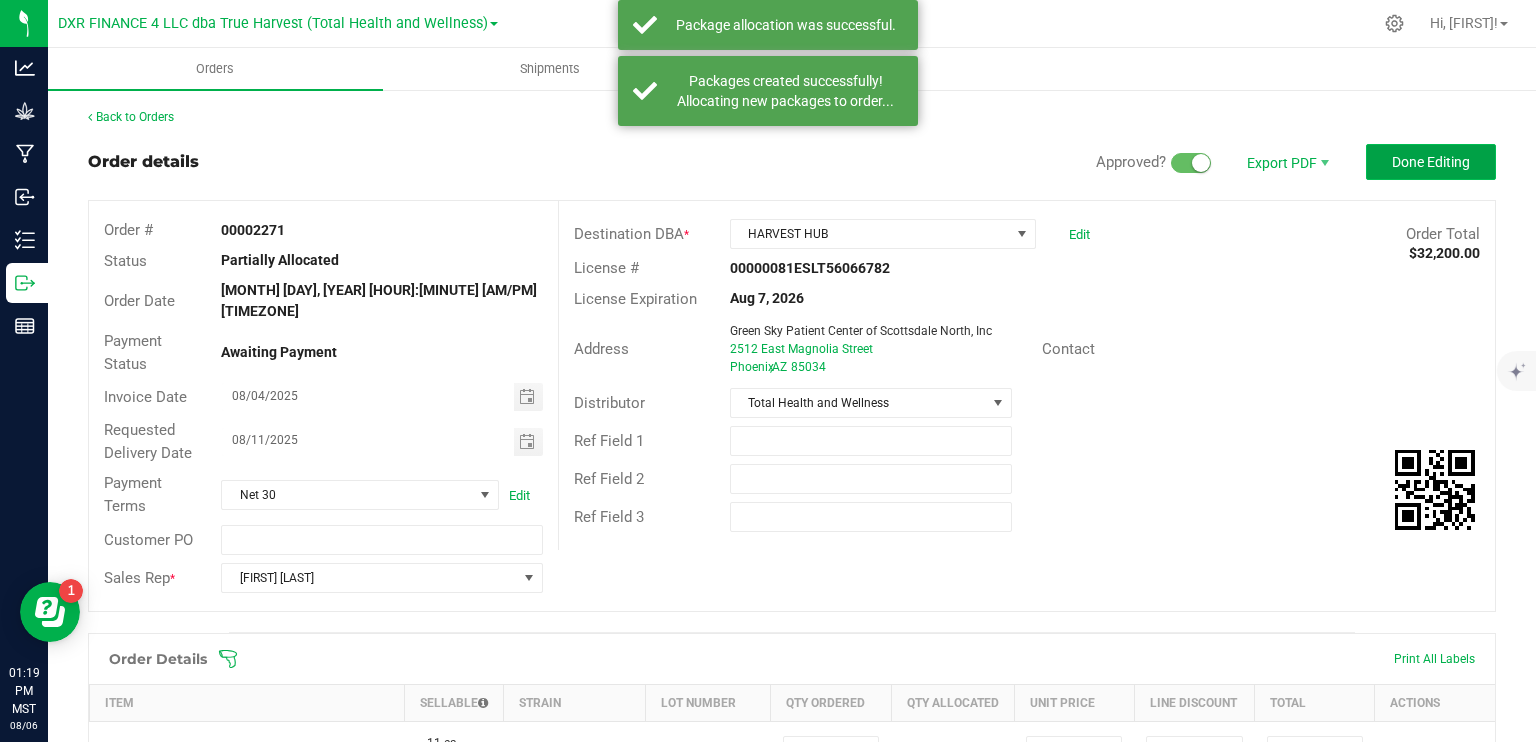 click on "Done Editing" at bounding box center (1431, 162) 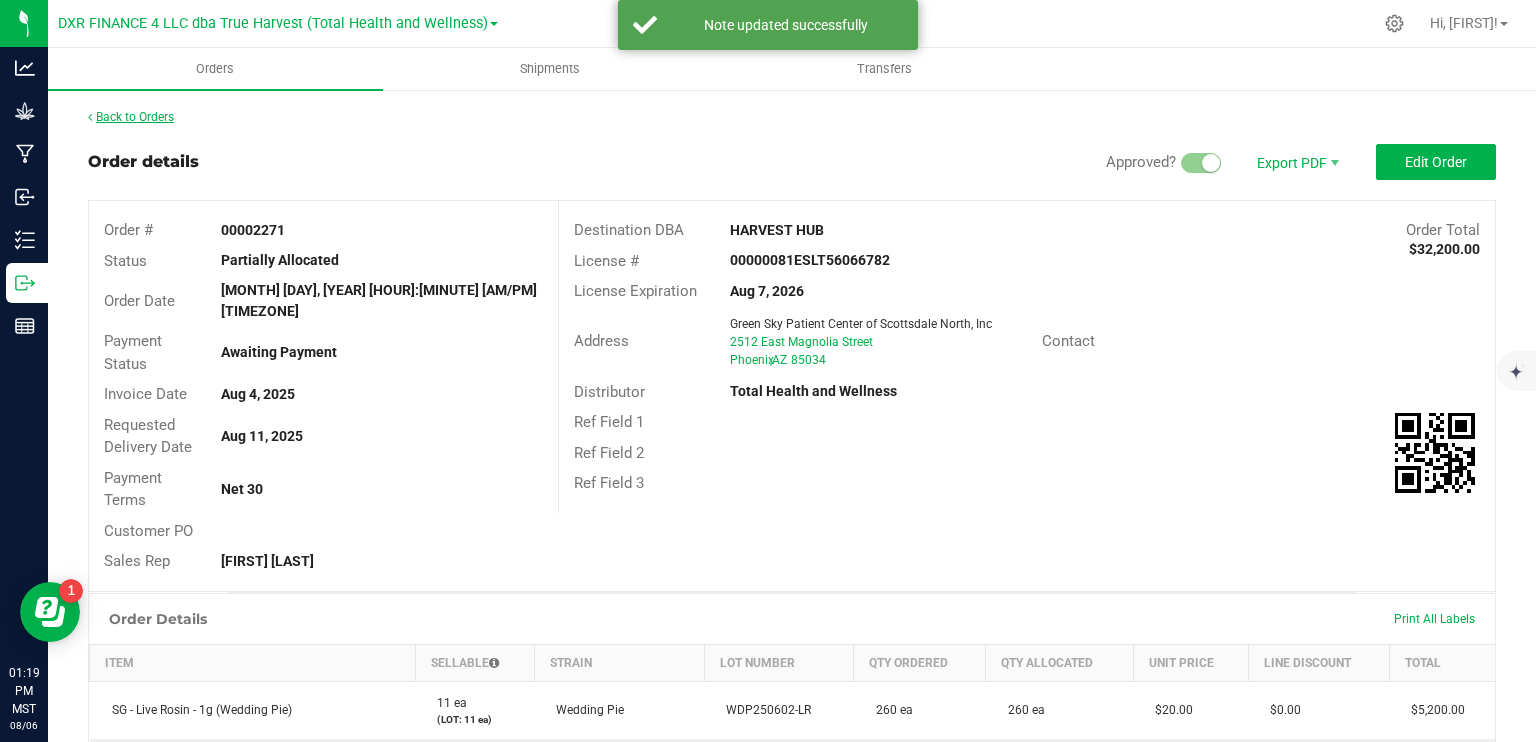click on "Back to Orders" at bounding box center [131, 117] 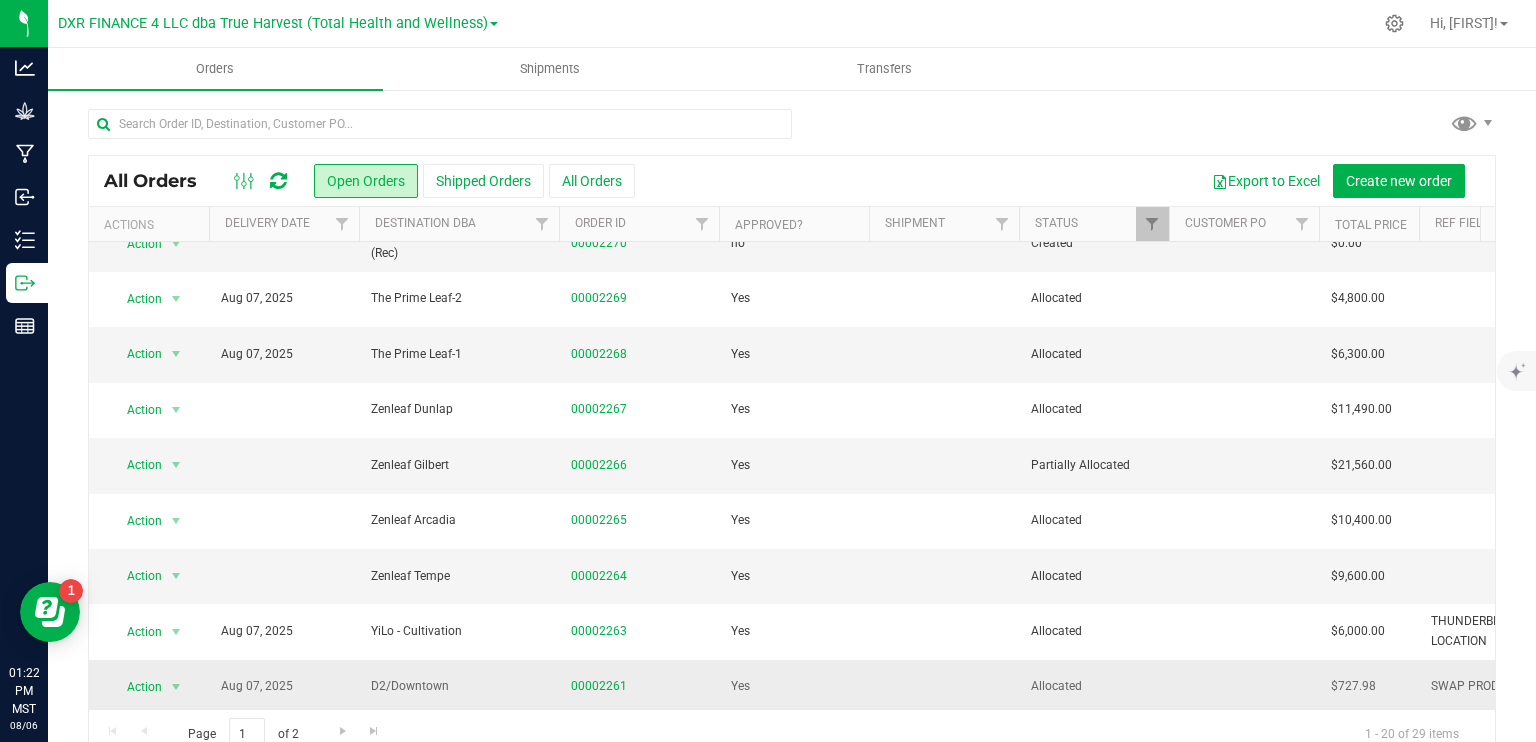scroll, scrollTop: 0, scrollLeft: 0, axis: both 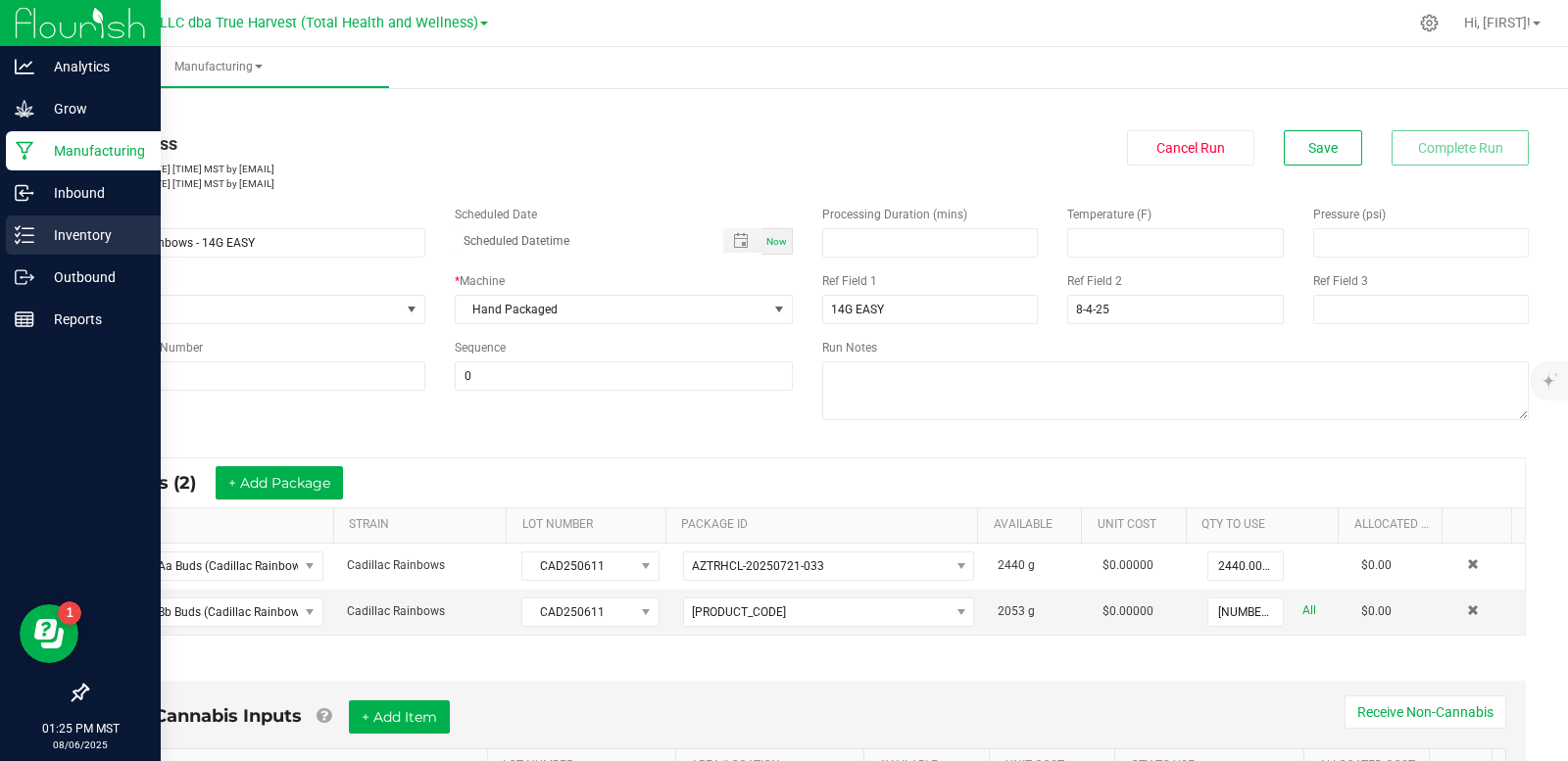 click on "Inventory" at bounding box center [93, 235] 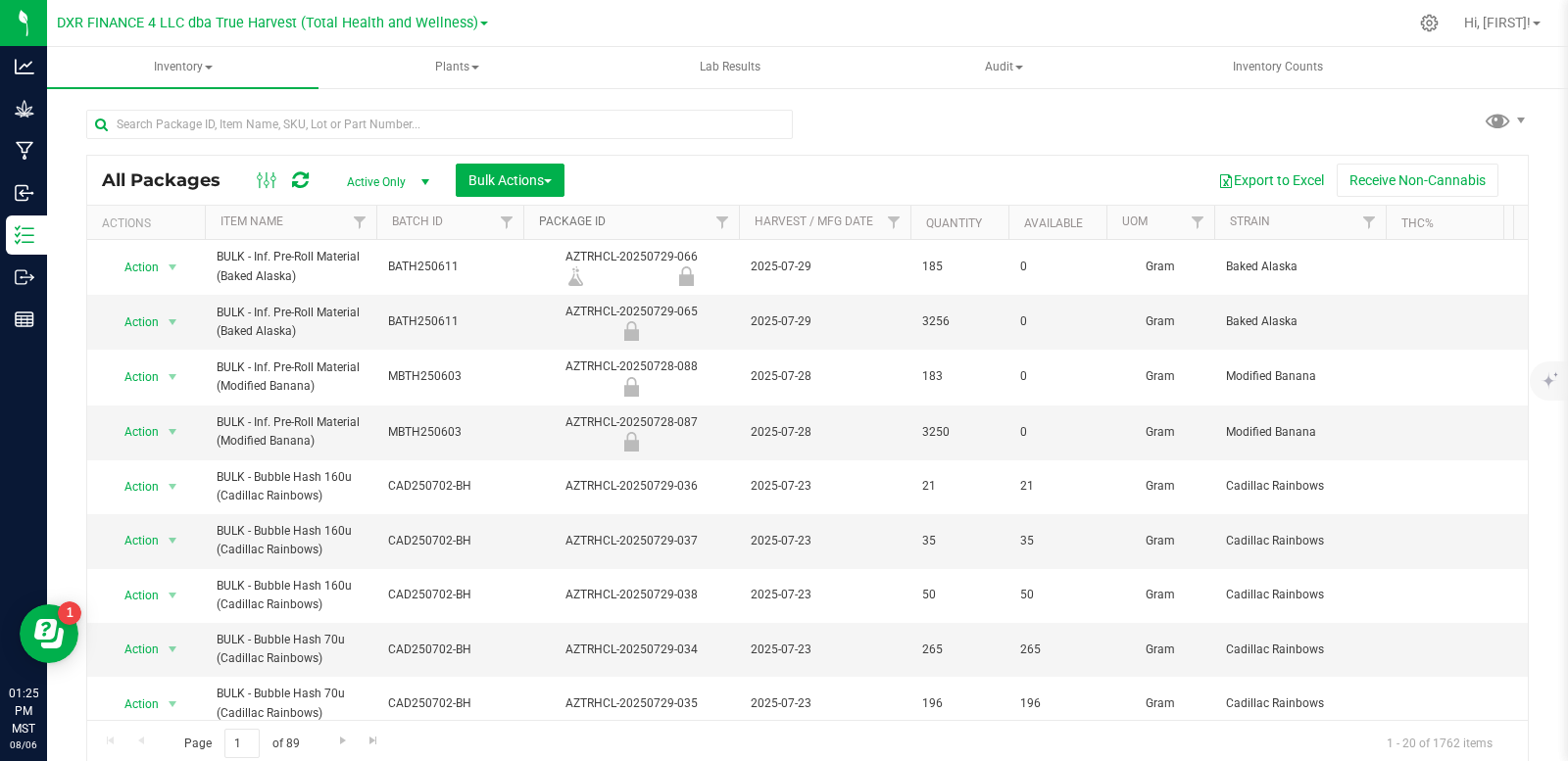 click on "Package ID" at bounding box center [572, 221] 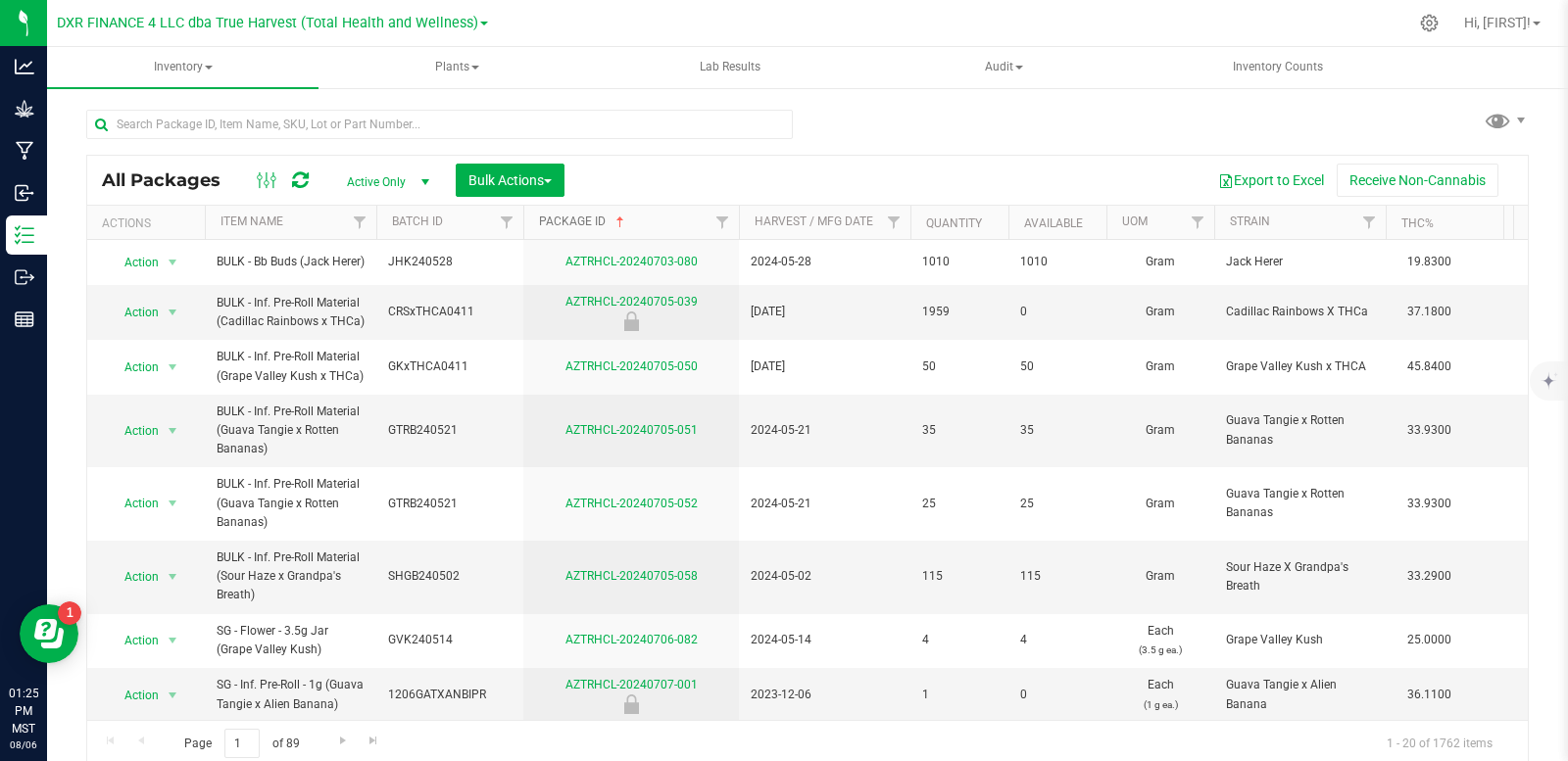 click on "Package ID" at bounding box center (583, 221) 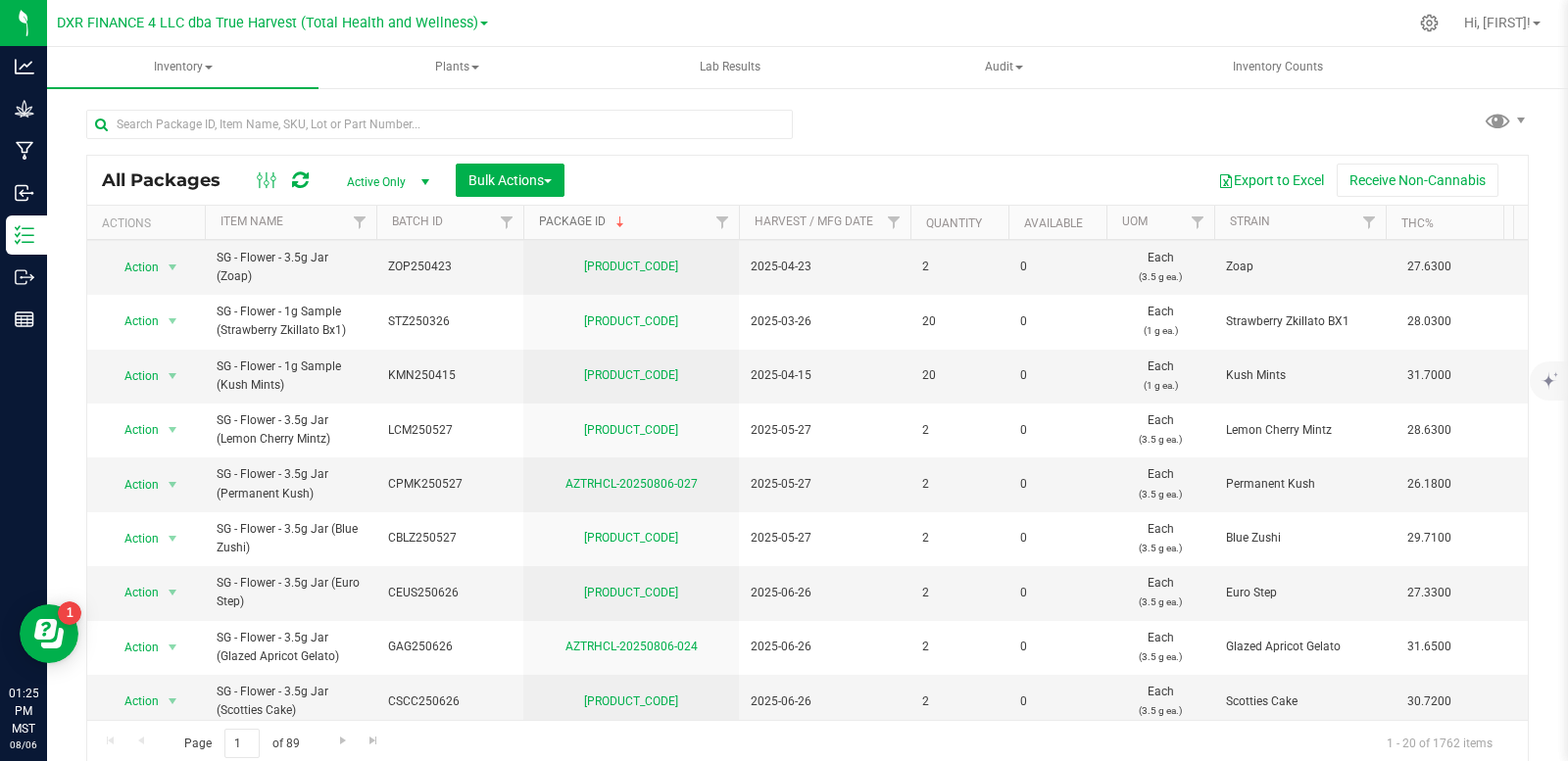 scroll, scrollTop: 638, scrollLeft: 0, axis: vertical 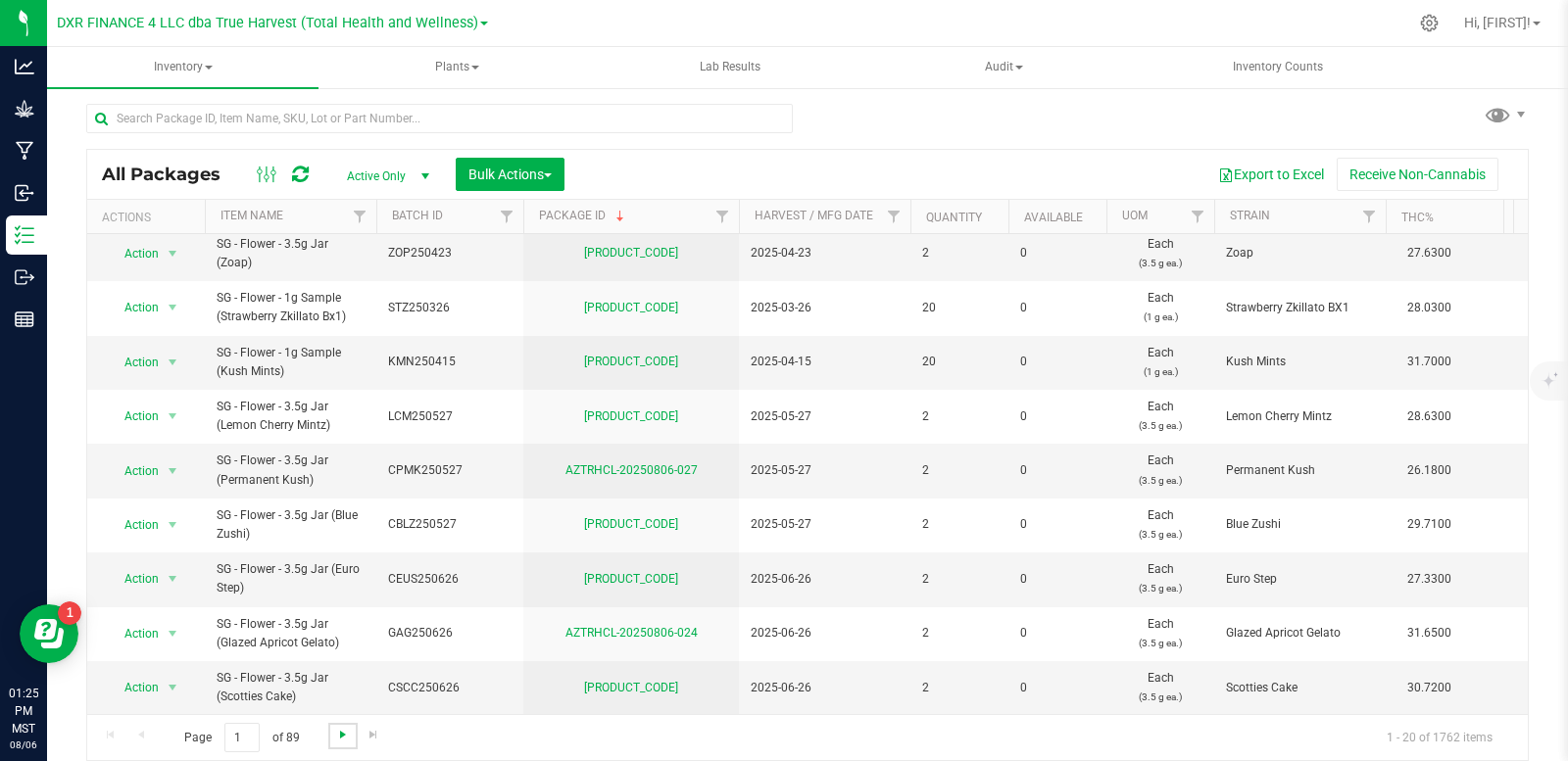 click at bounding box center [343, 735] 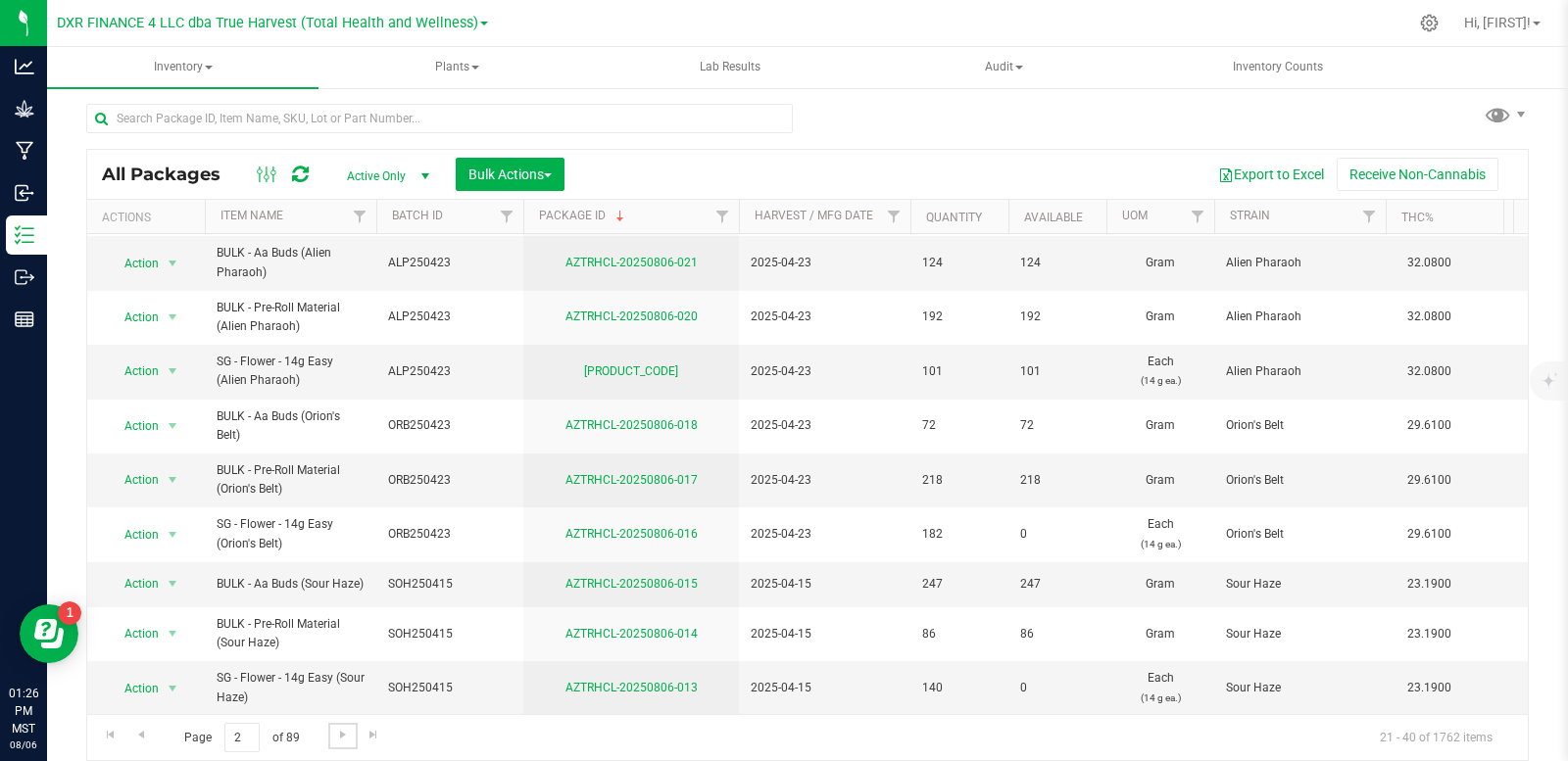 scroll, scrollTop: 0, scrollLeft: 0, axis: both 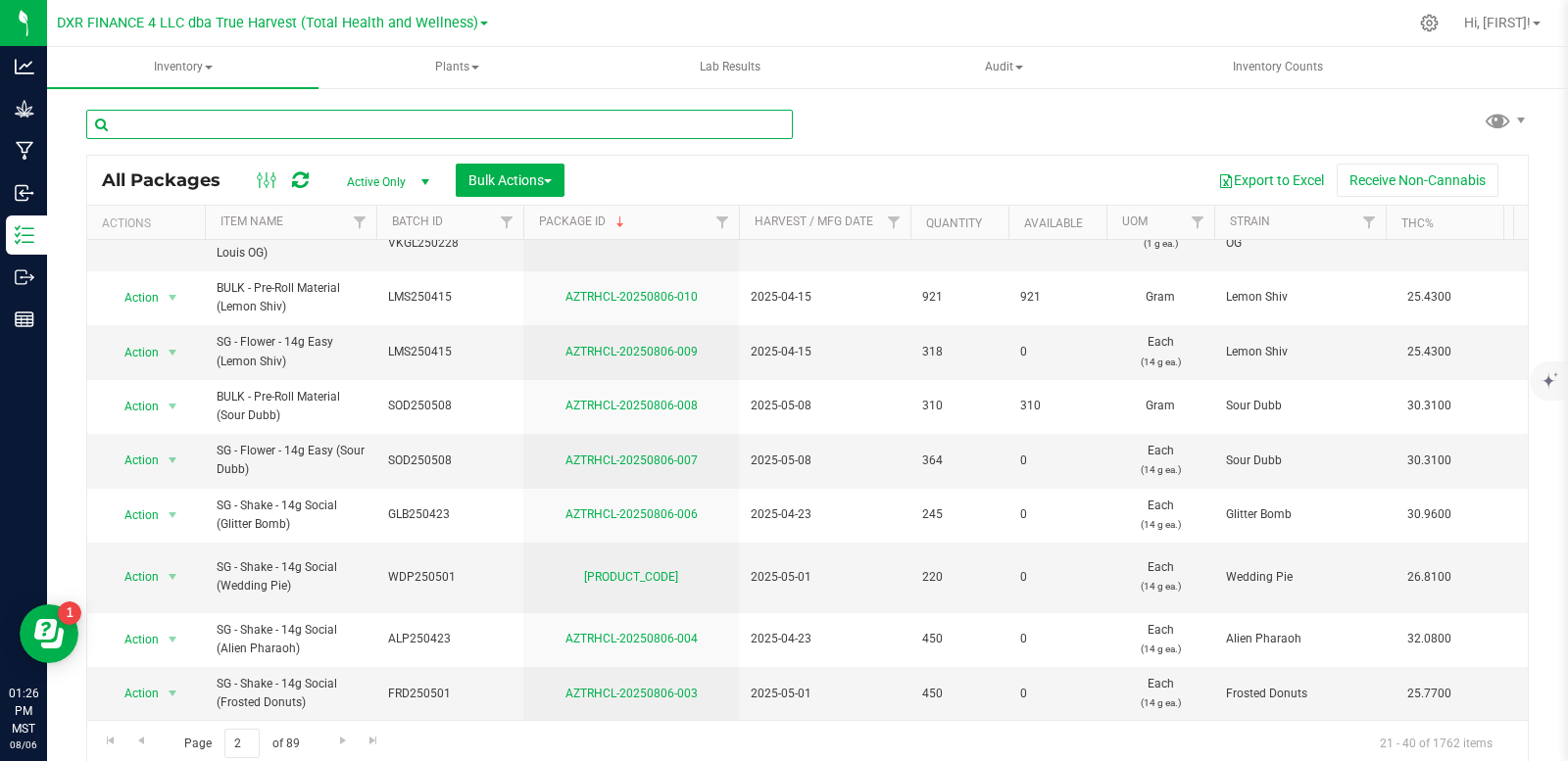 click at bounding box center [439, 124] 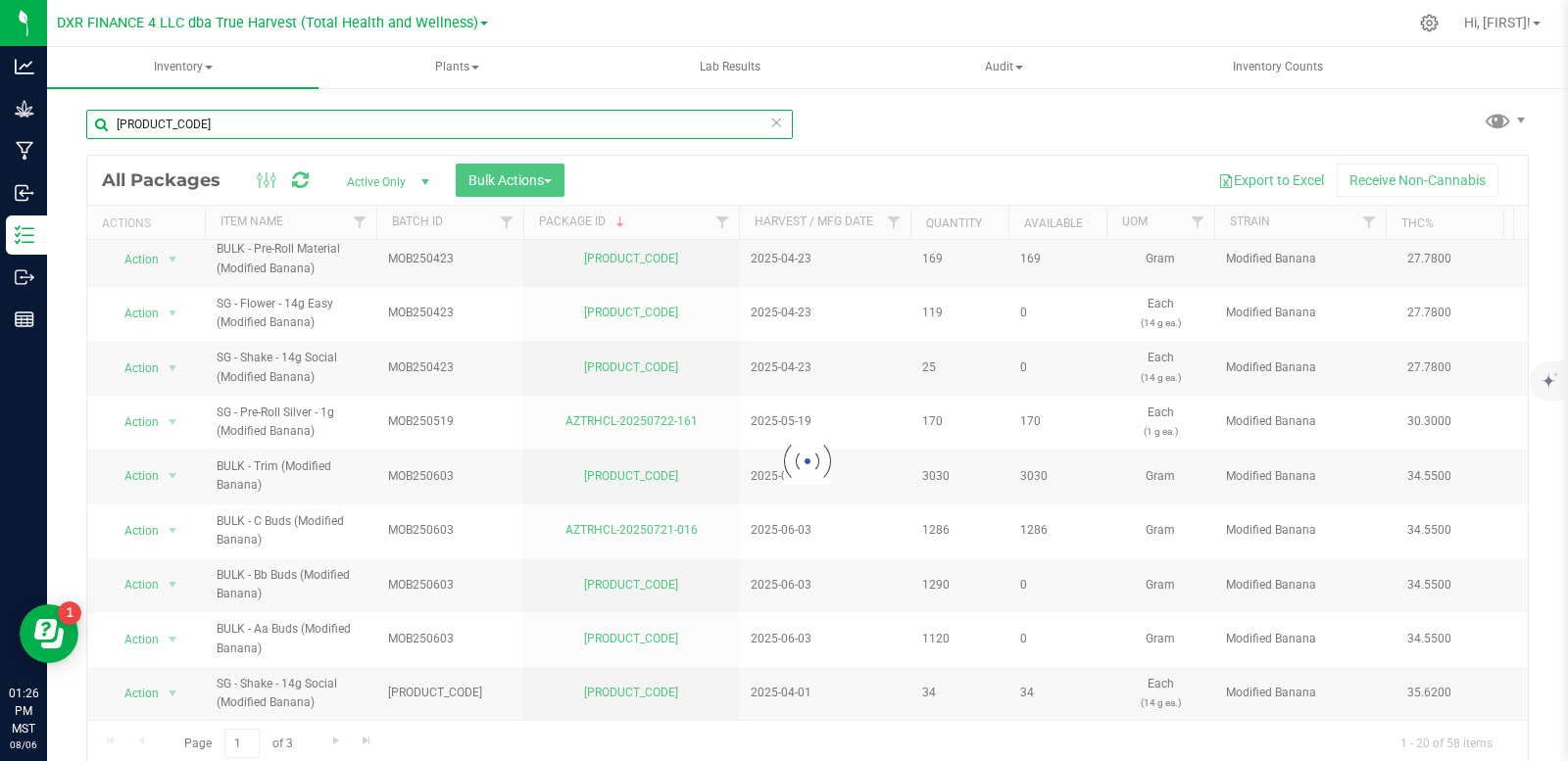 scroll, scrollTop: 0, scrollLeft: 0, axis: both 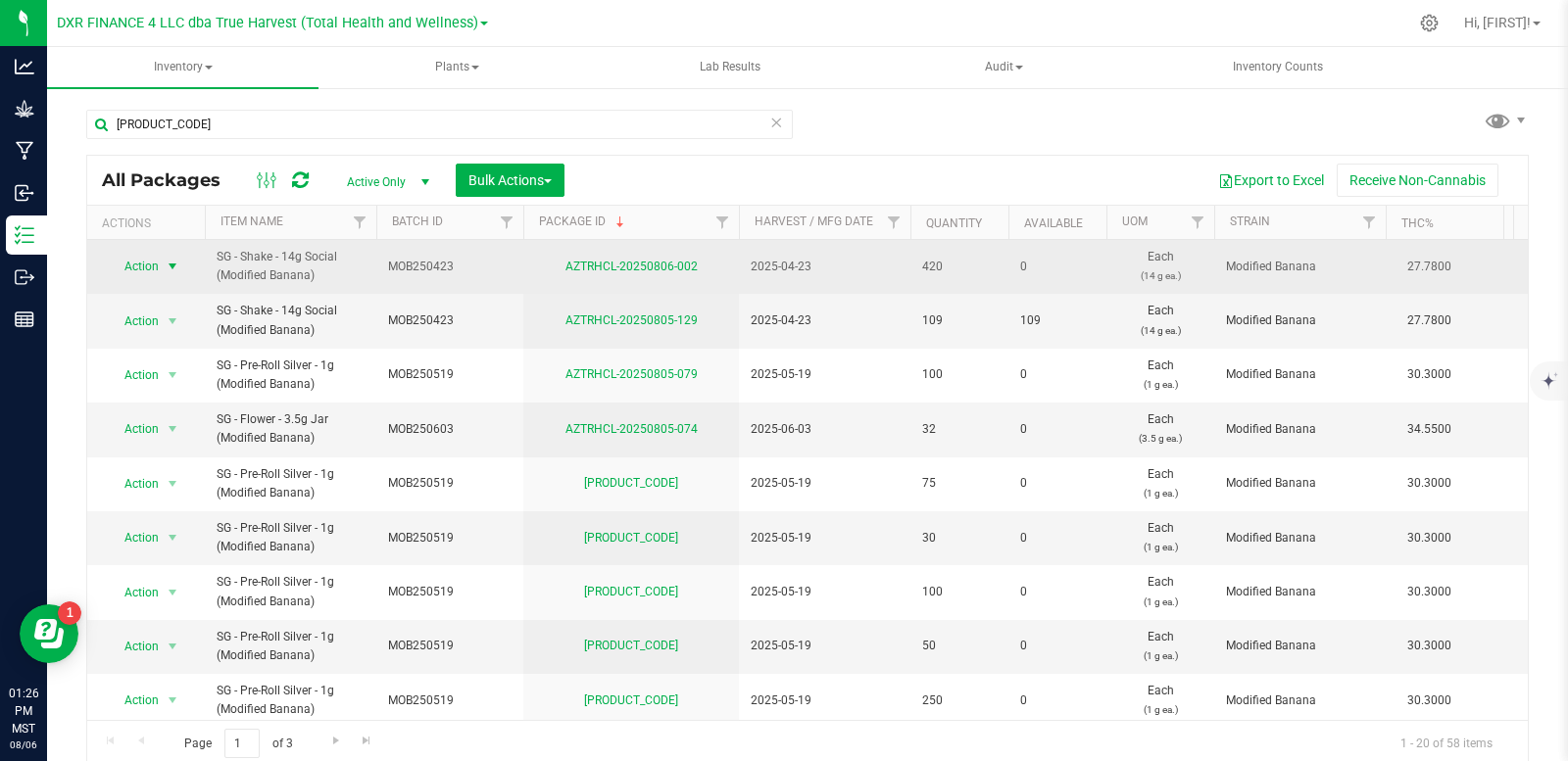 click at bounding box center (172, 266) 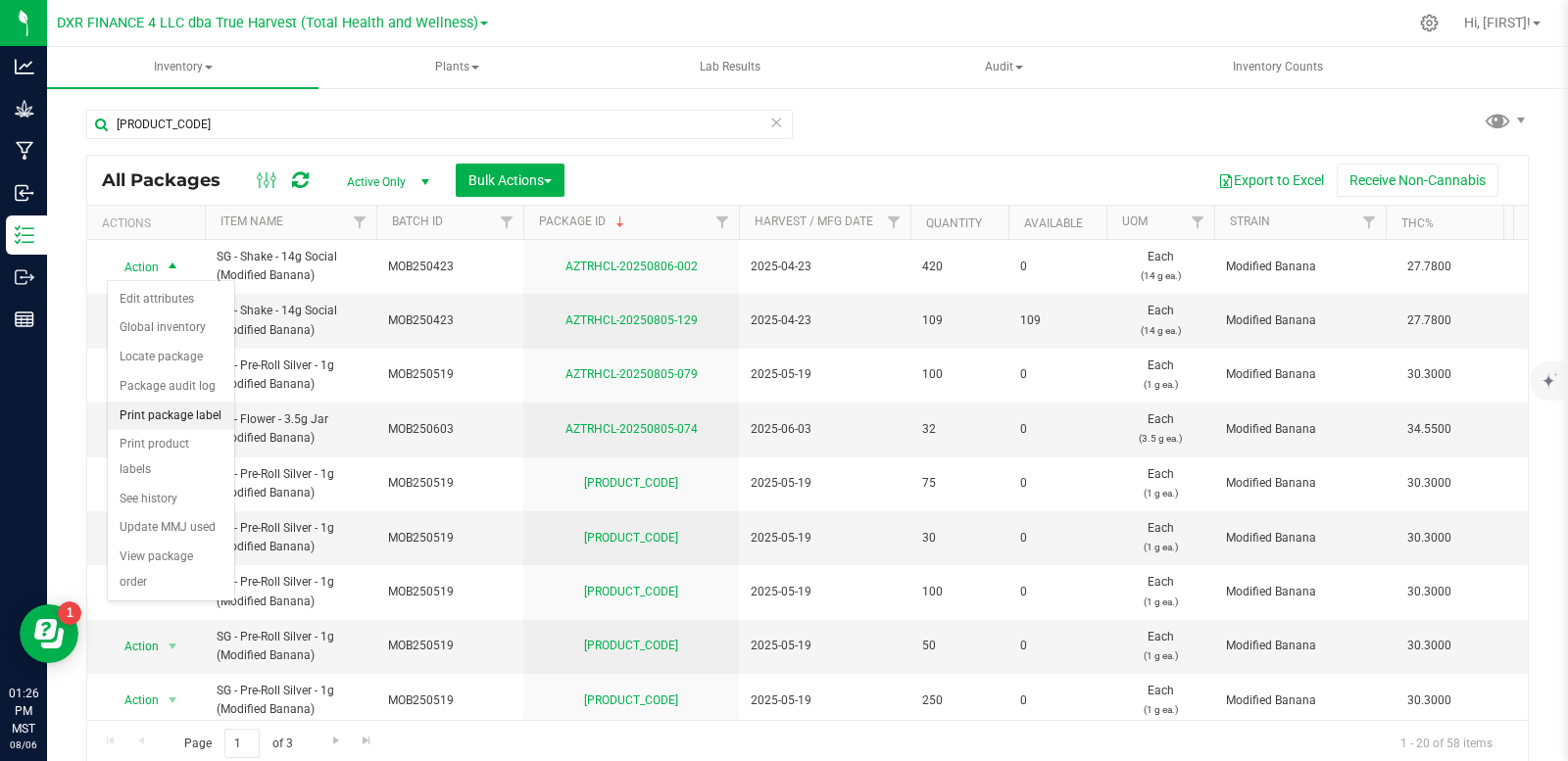 click on "Print package label" at bounding box center (171, 416) 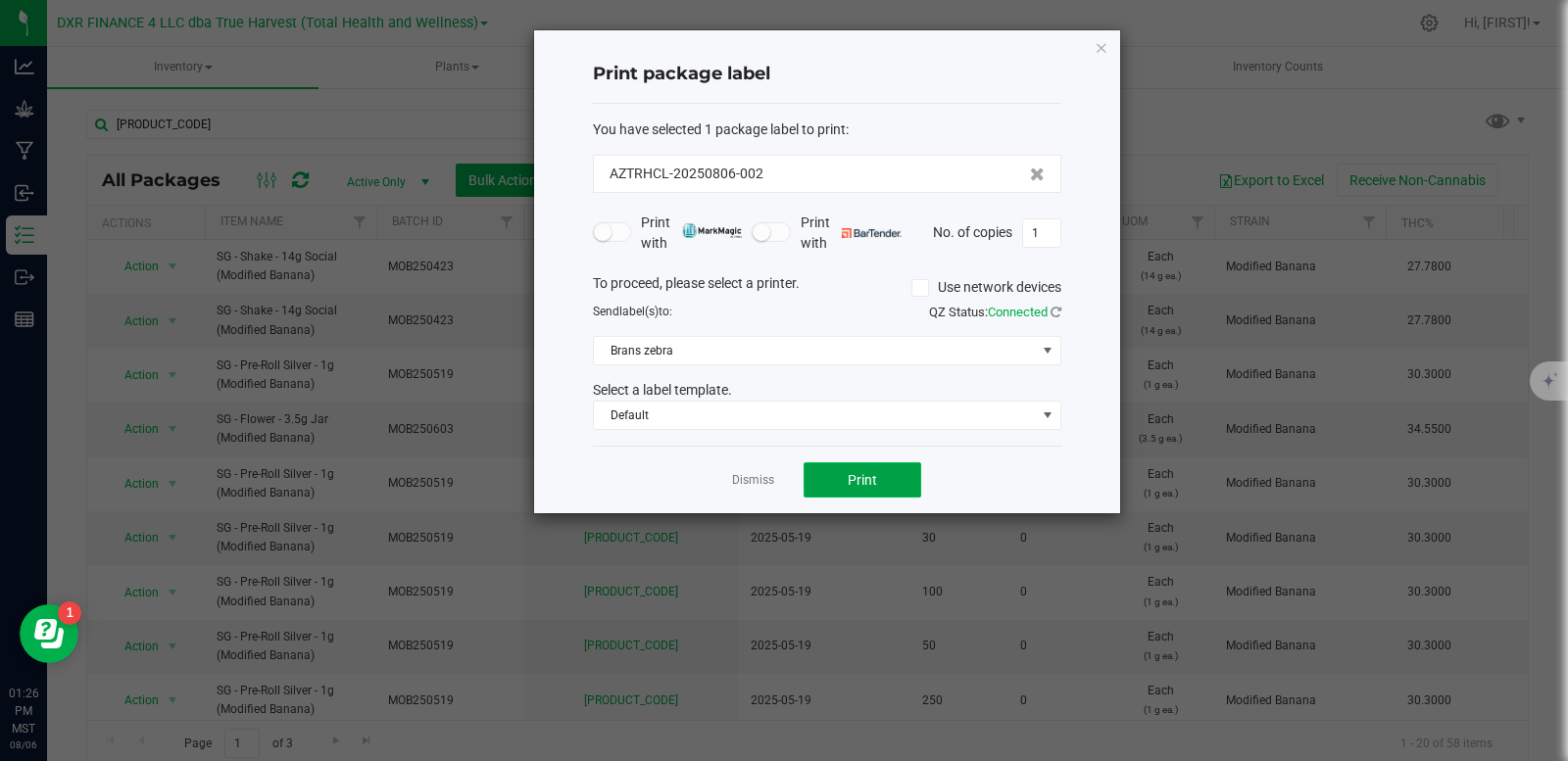 click on "Print" 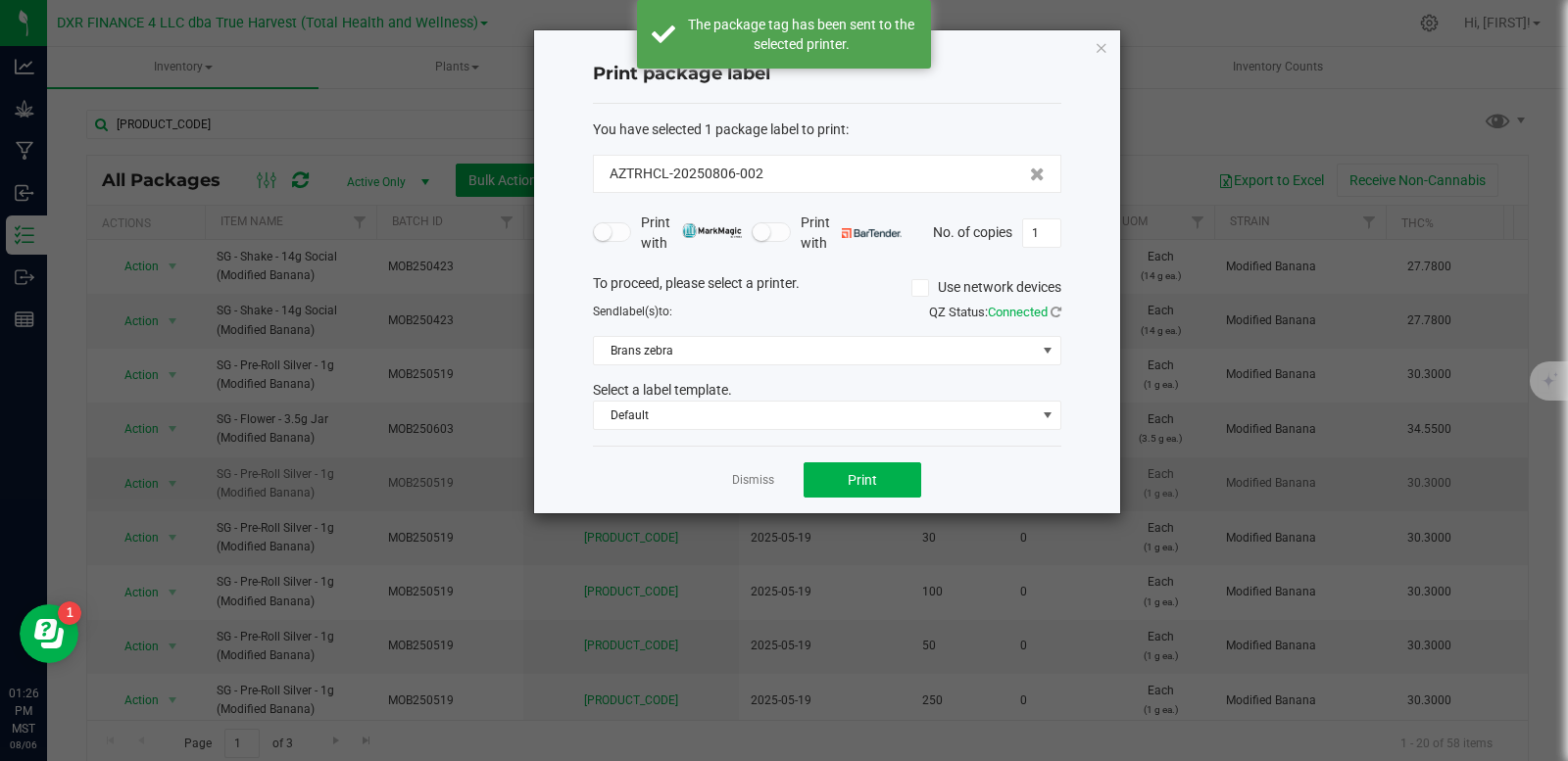 click on "Dismiss" 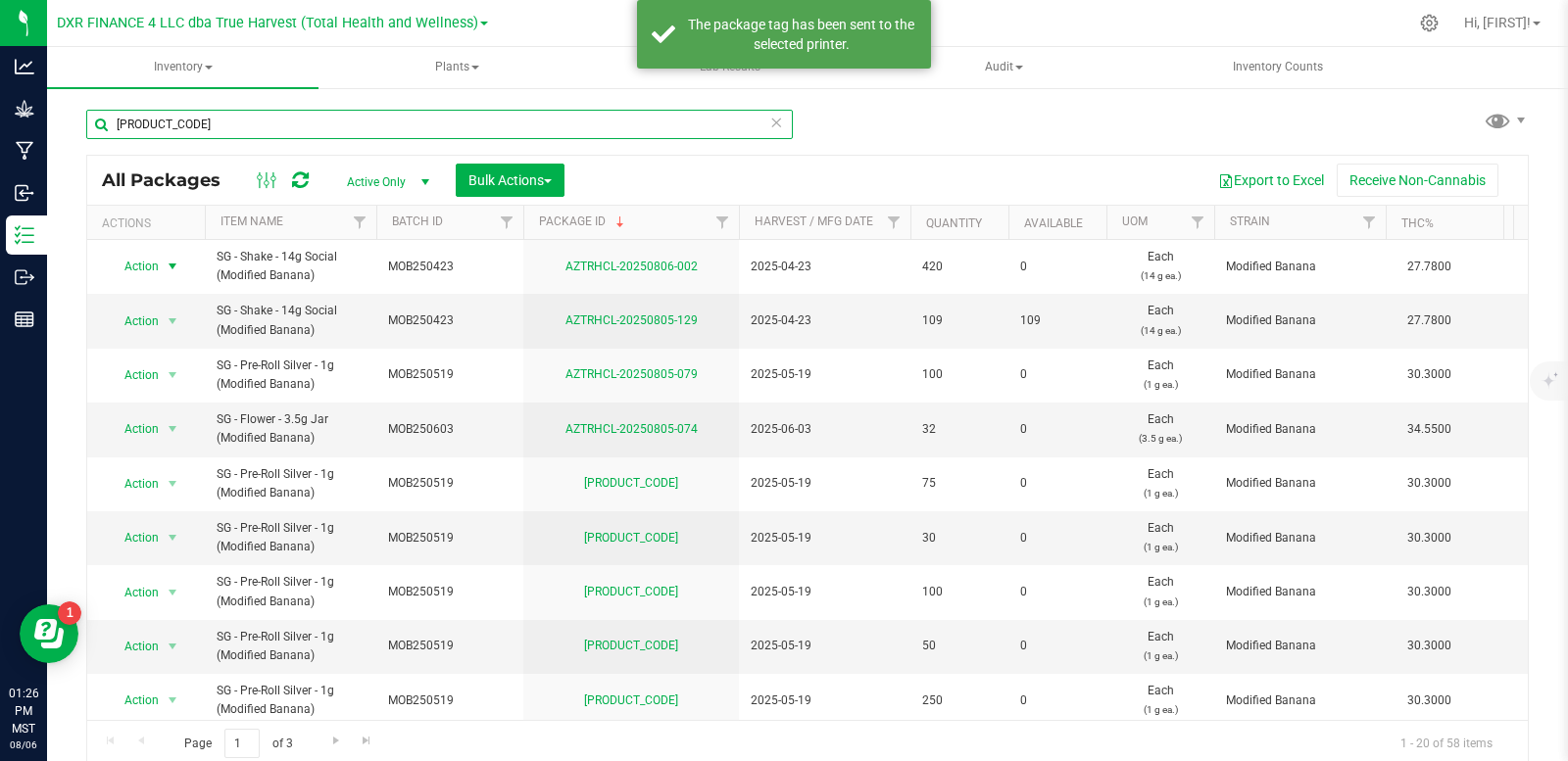 click on "mob25" at bounding box center [439, 124] 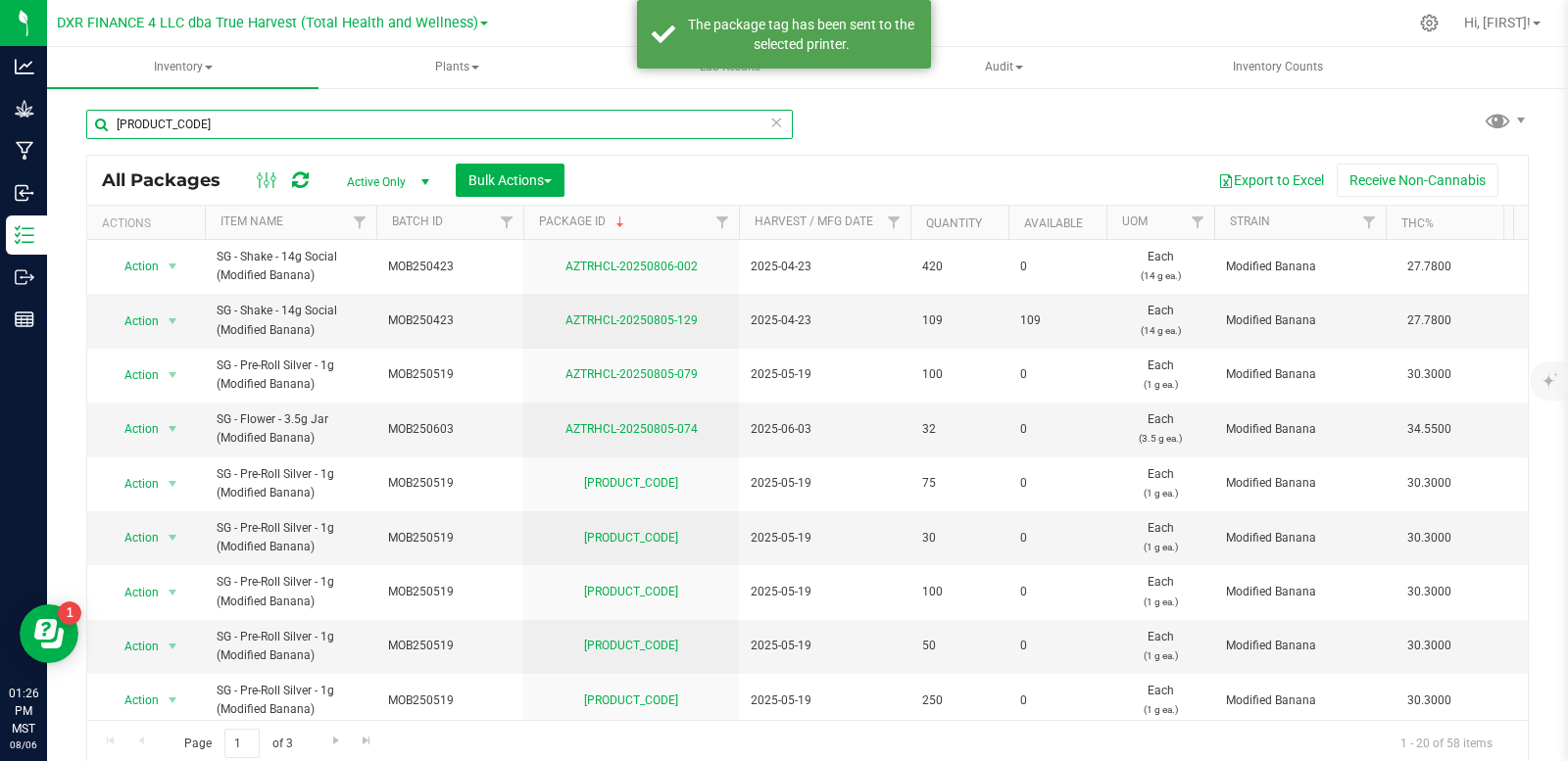 click on "mob25" at bounding box center (439, 124) 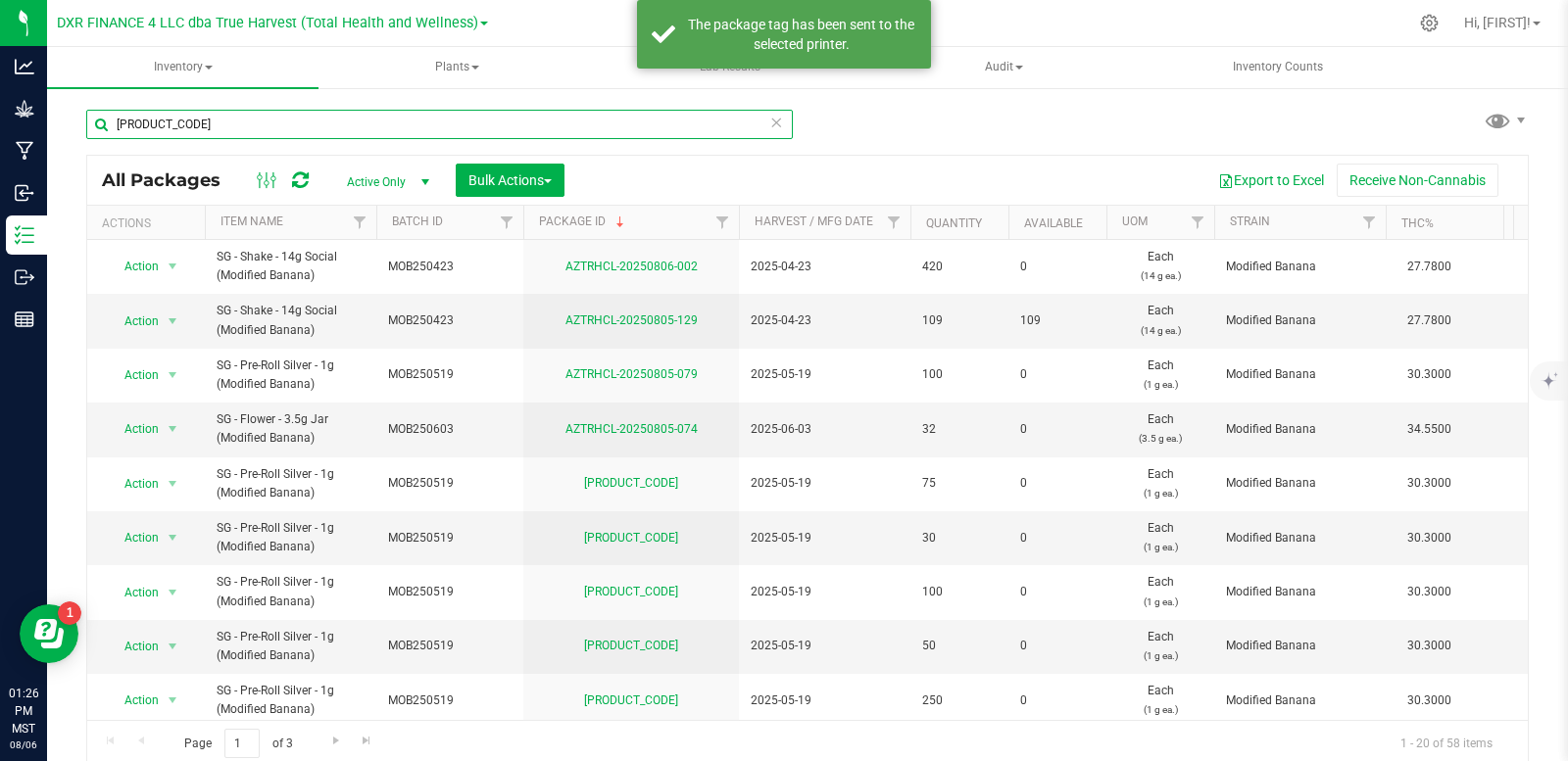 click on "mob25" at bounding box center [439, 124] 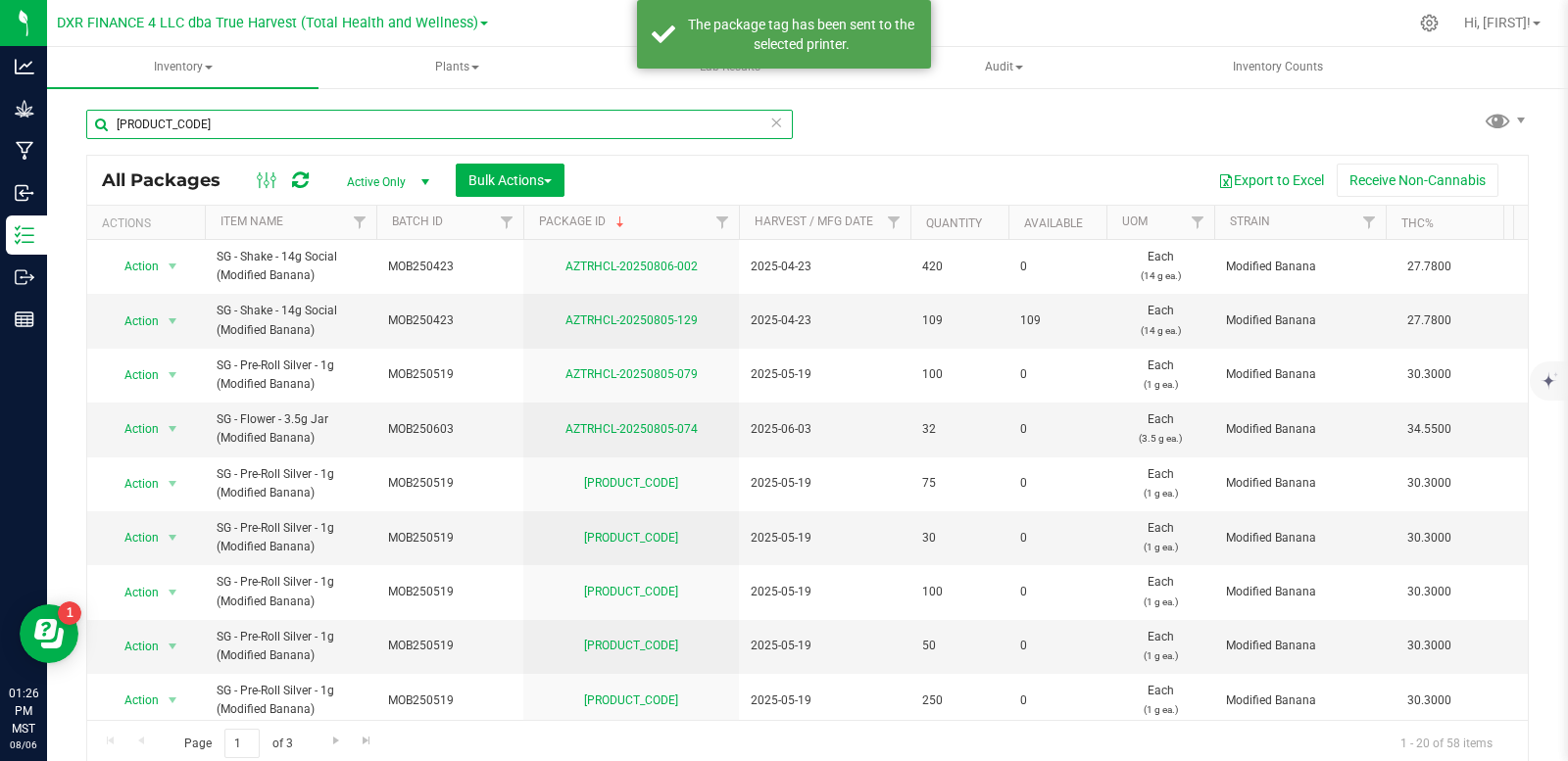 click on "mob25" at bounding box center [439, 124] 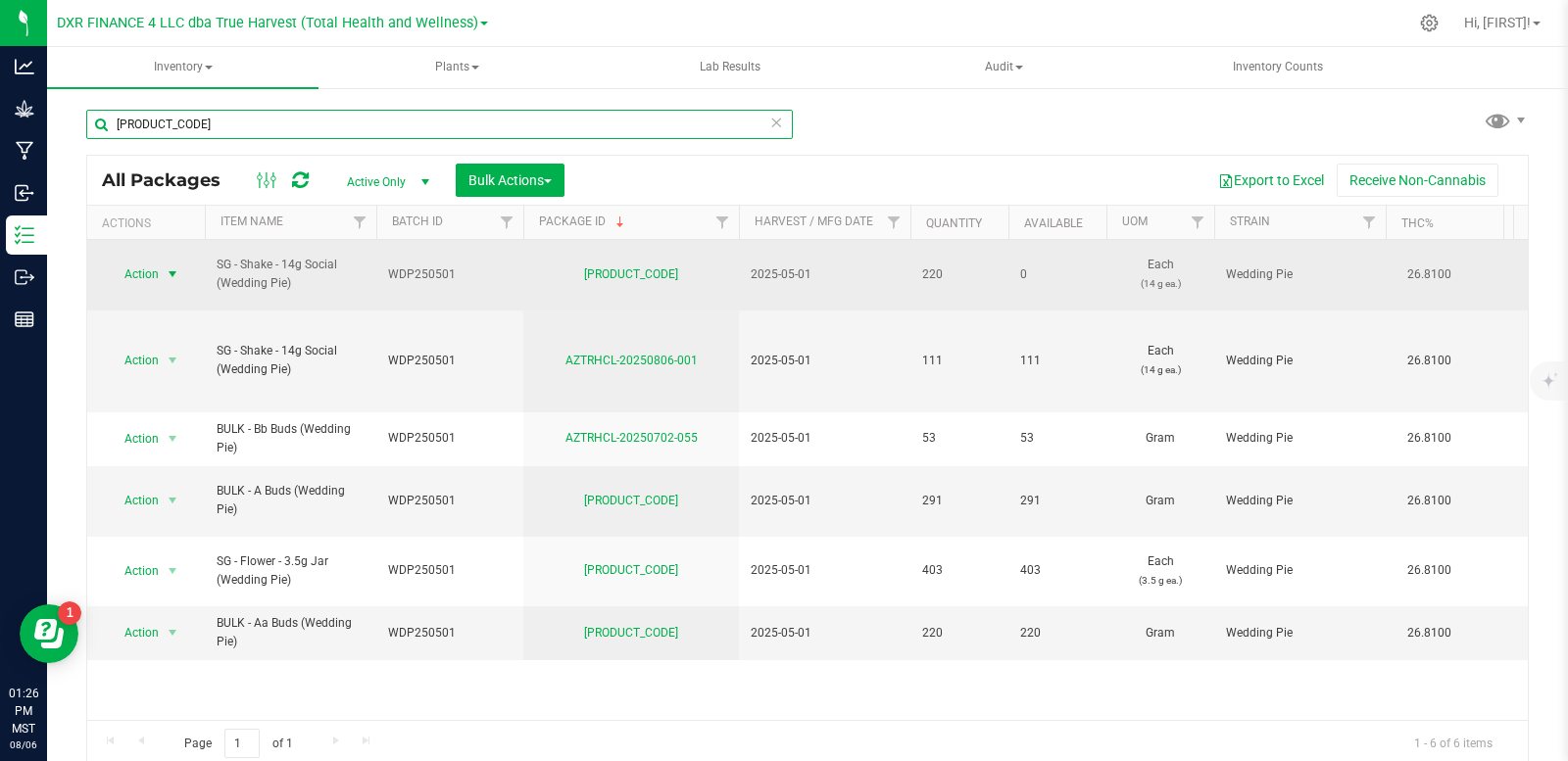 type on "wdp250501" 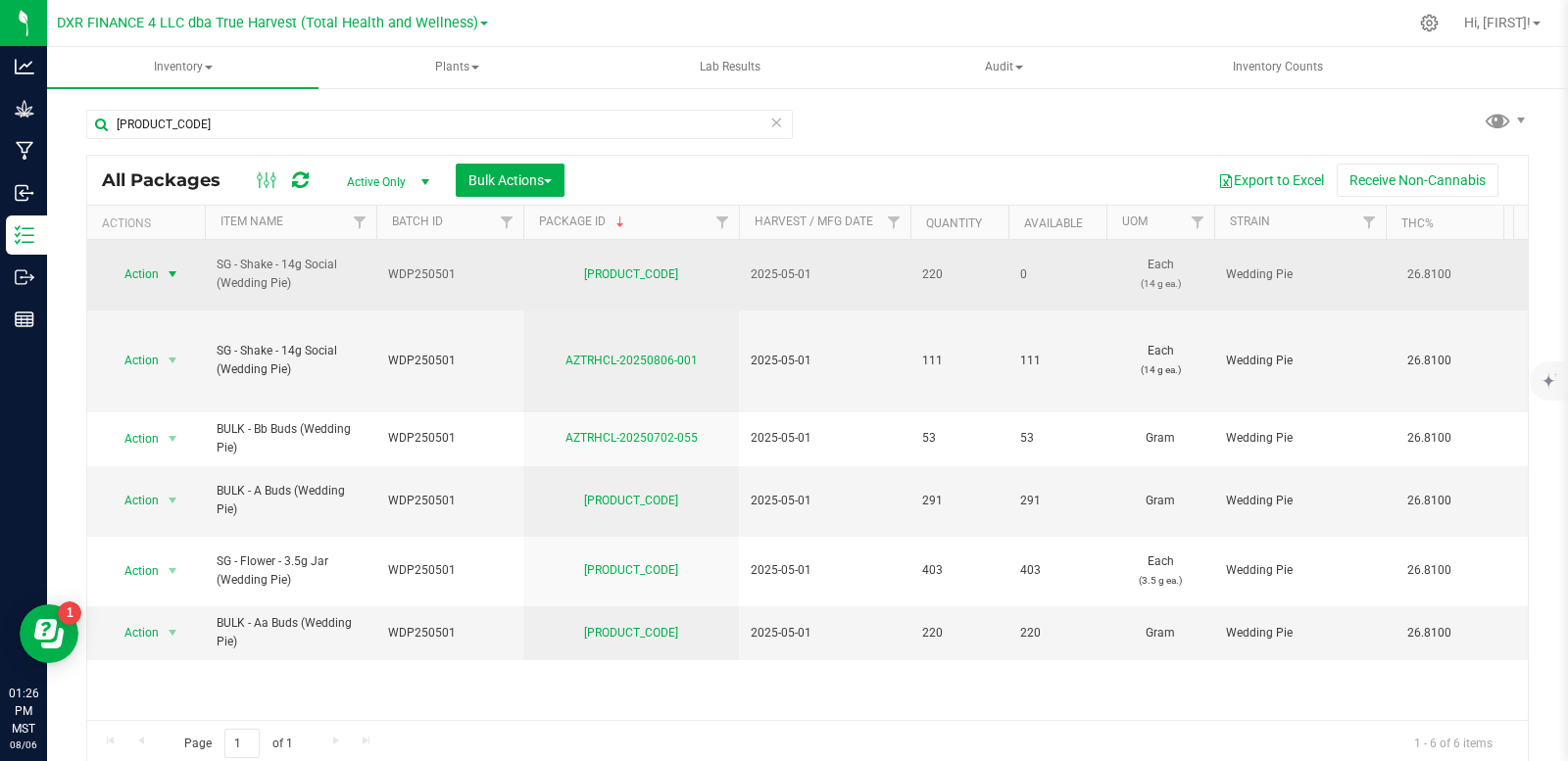 click at bounding box center (172, 274) 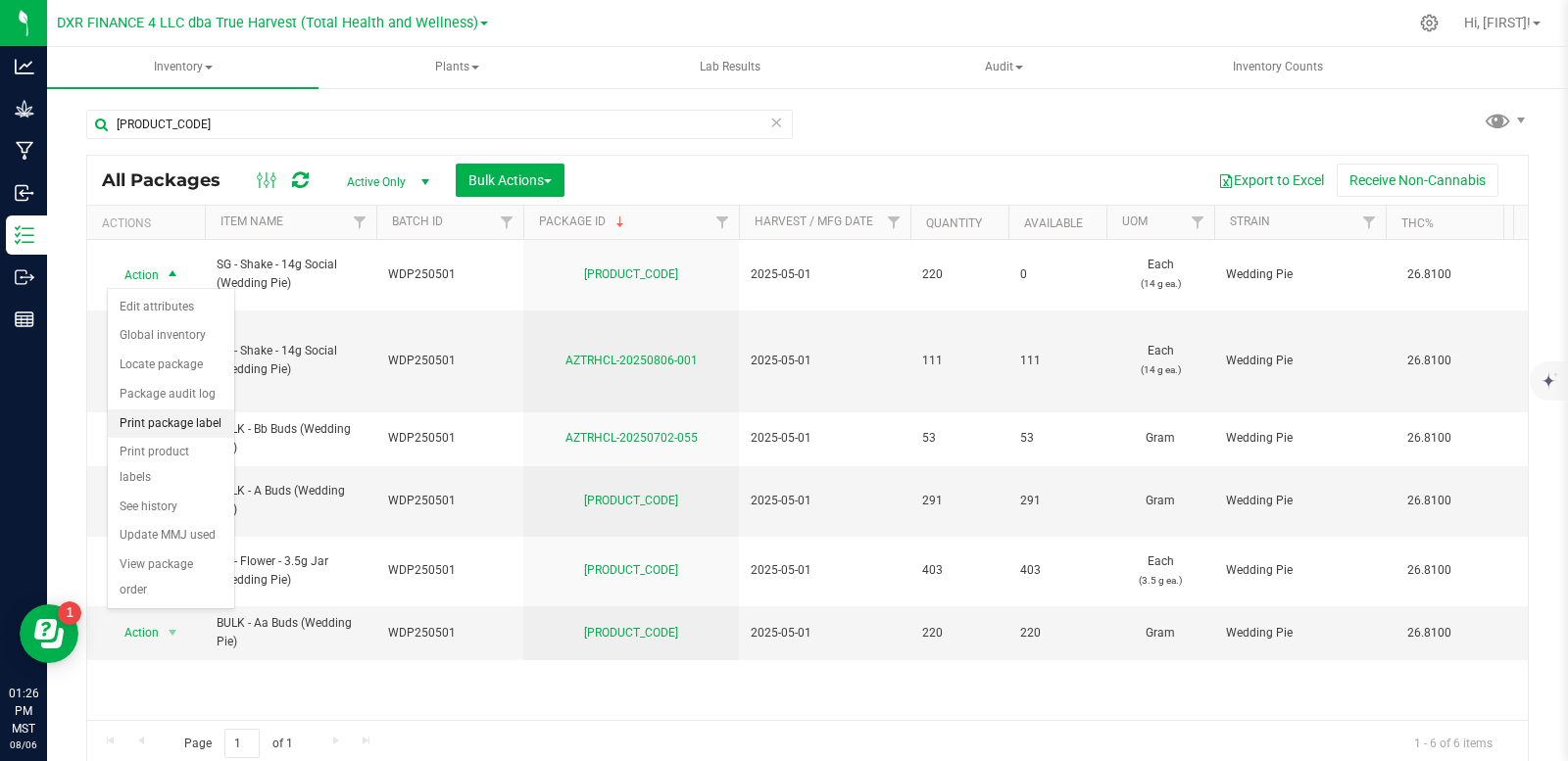 click on "Print package label" at bounding box center (171, 424) 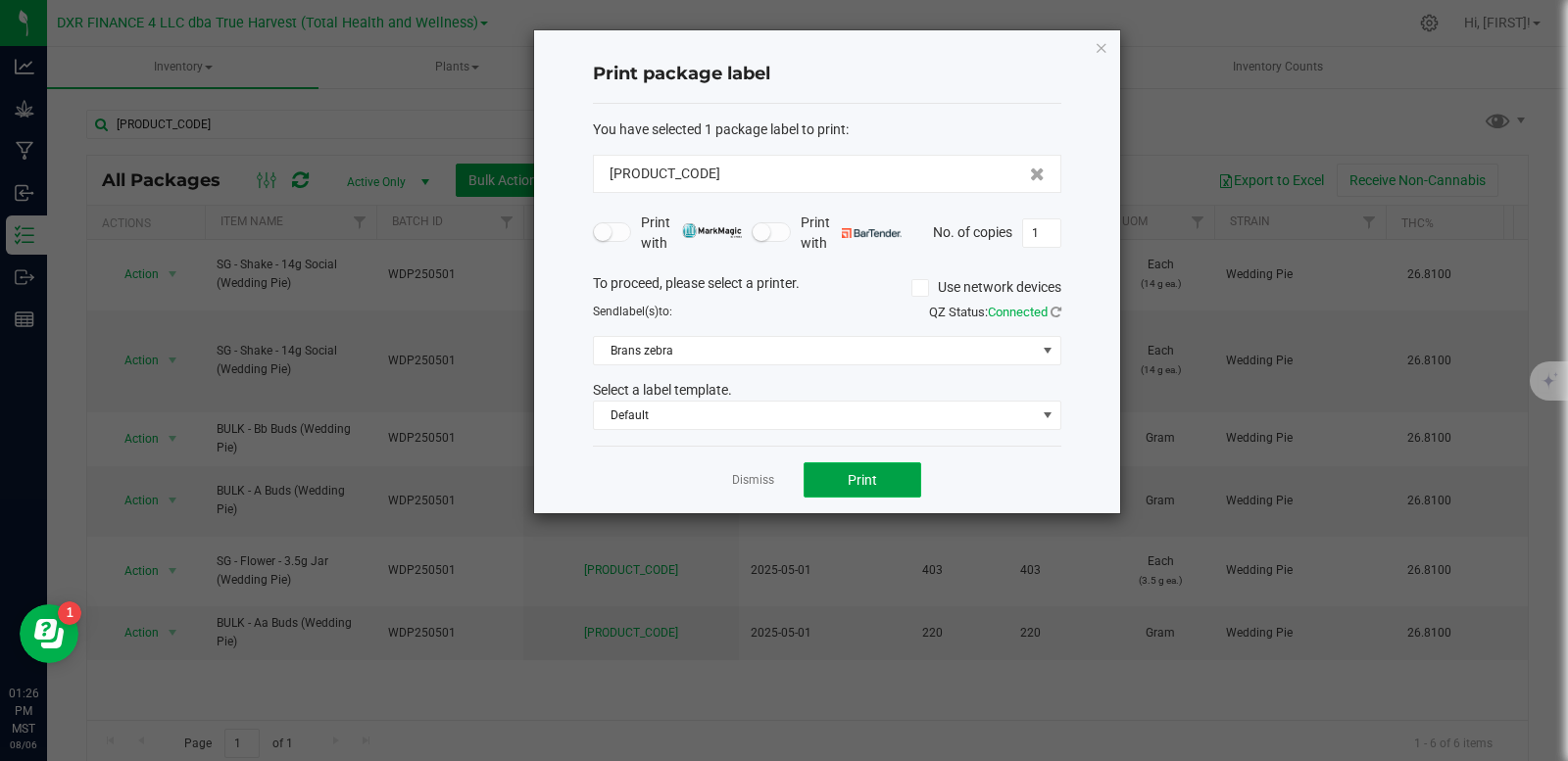 click on "Print" 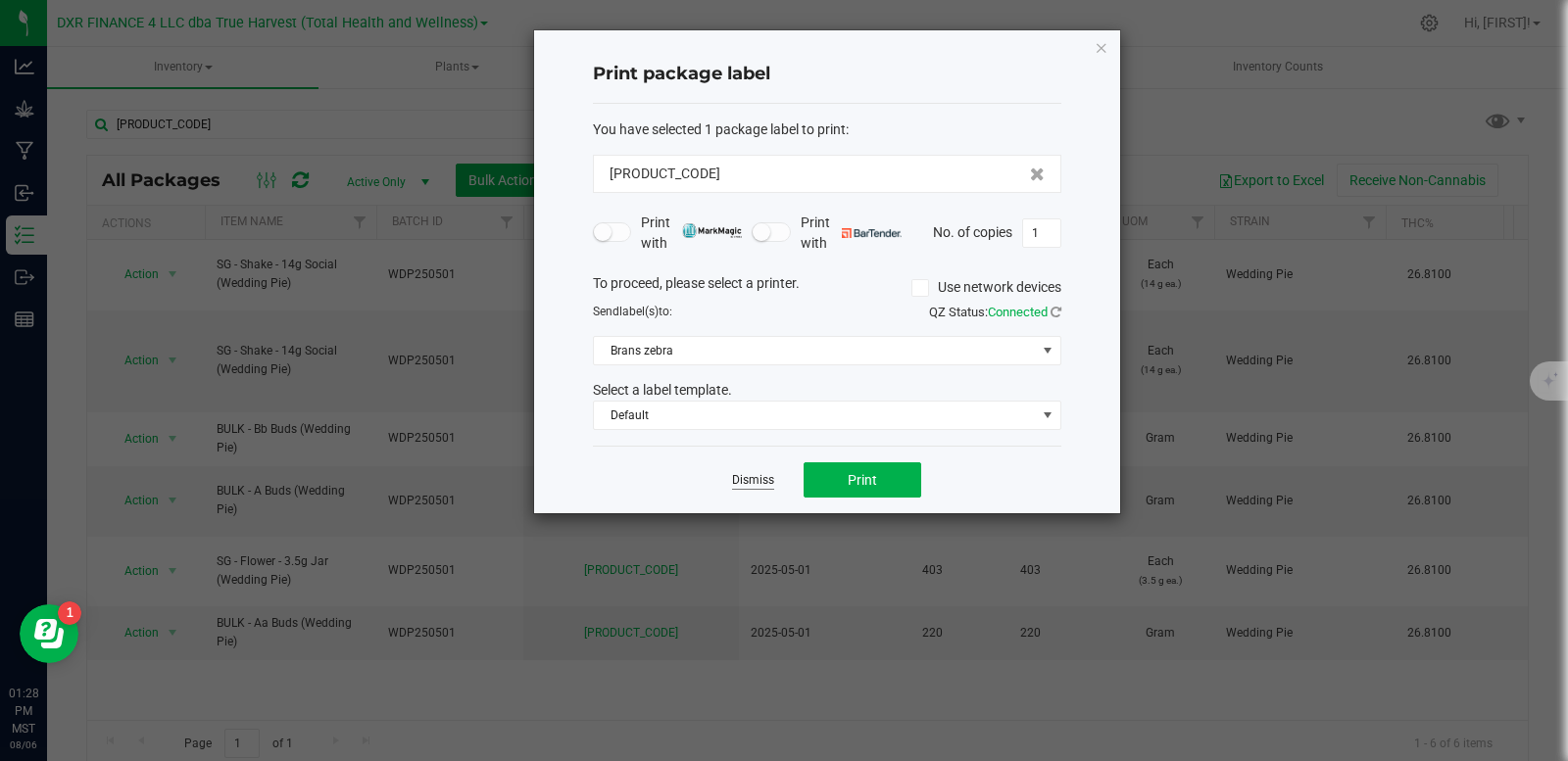 click on "Dismiss" 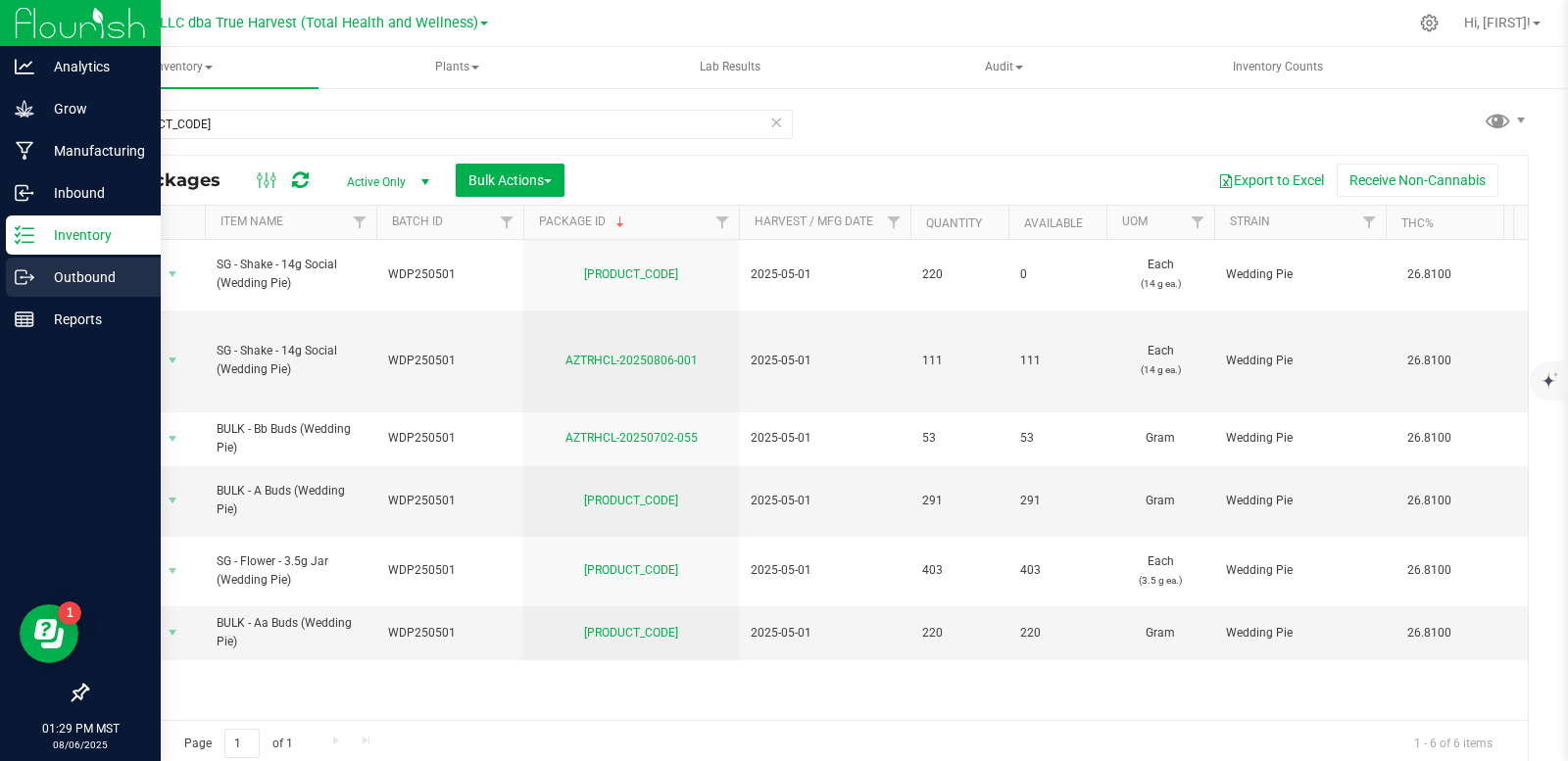 click on "Outbound" at bounding box center (93, 277) 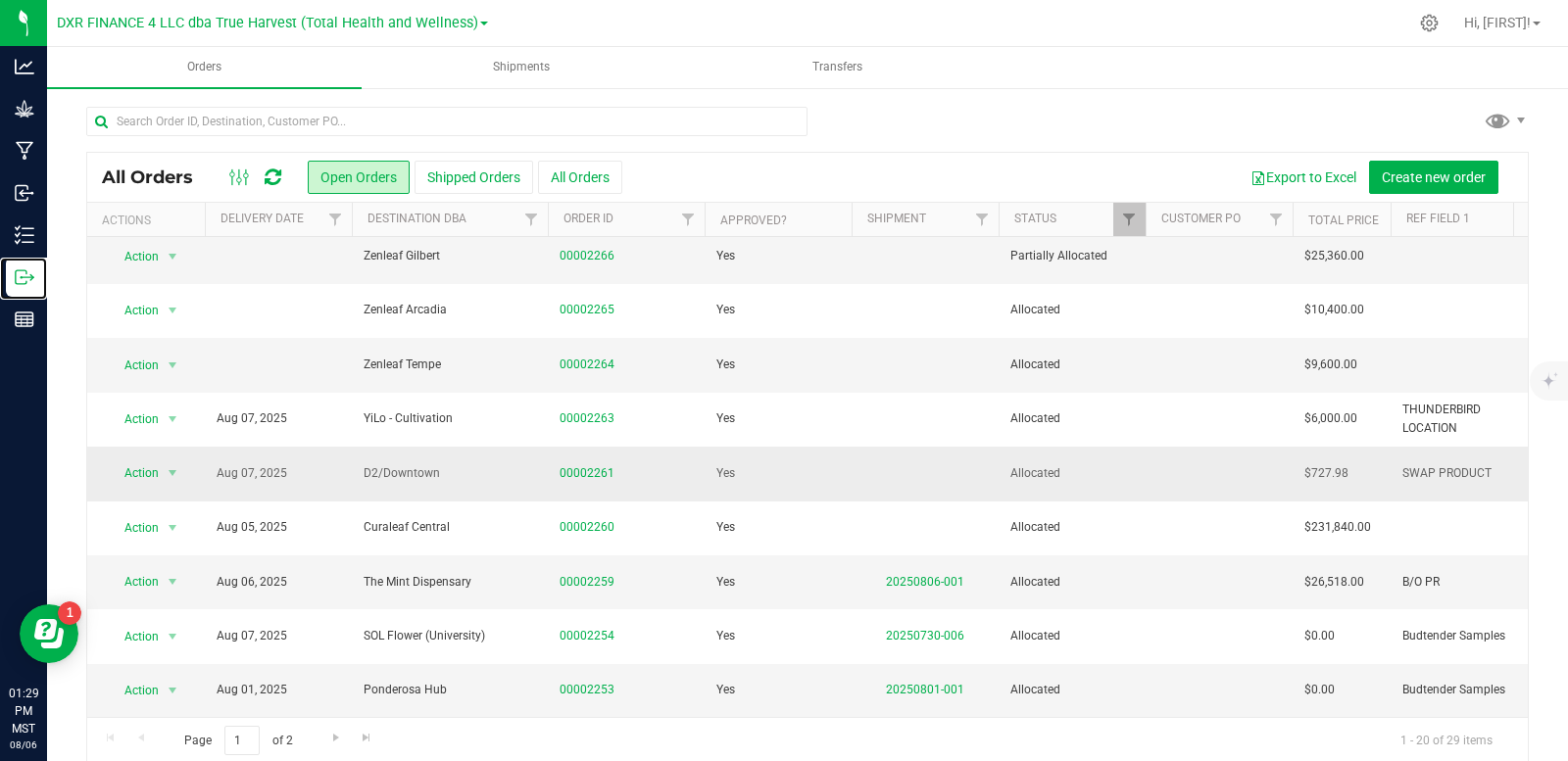 scroll, scrollTop: 619, scrollLeft: 0, axis: vertical 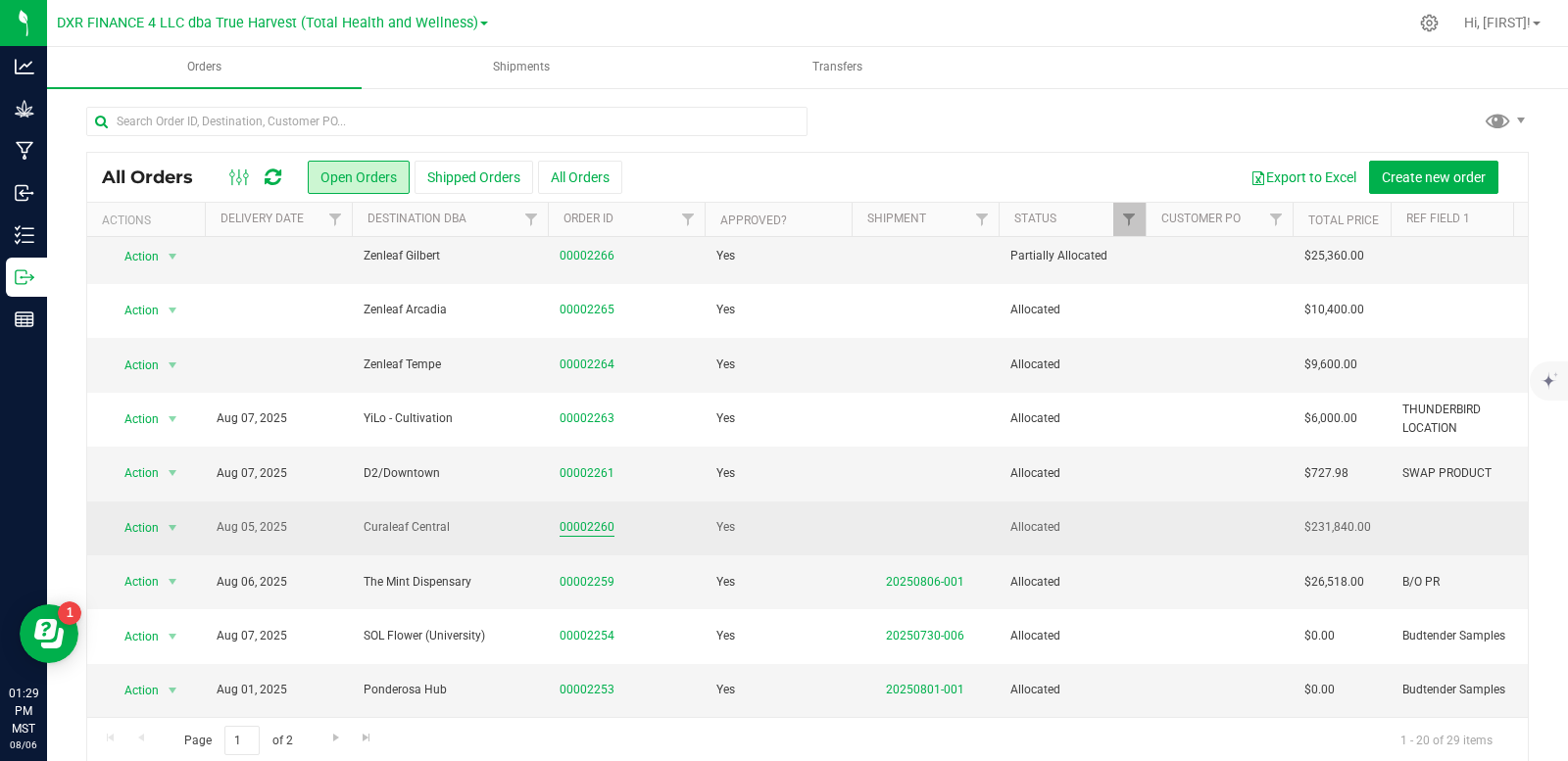 click on "00002260" at bounding box center (587, 527) 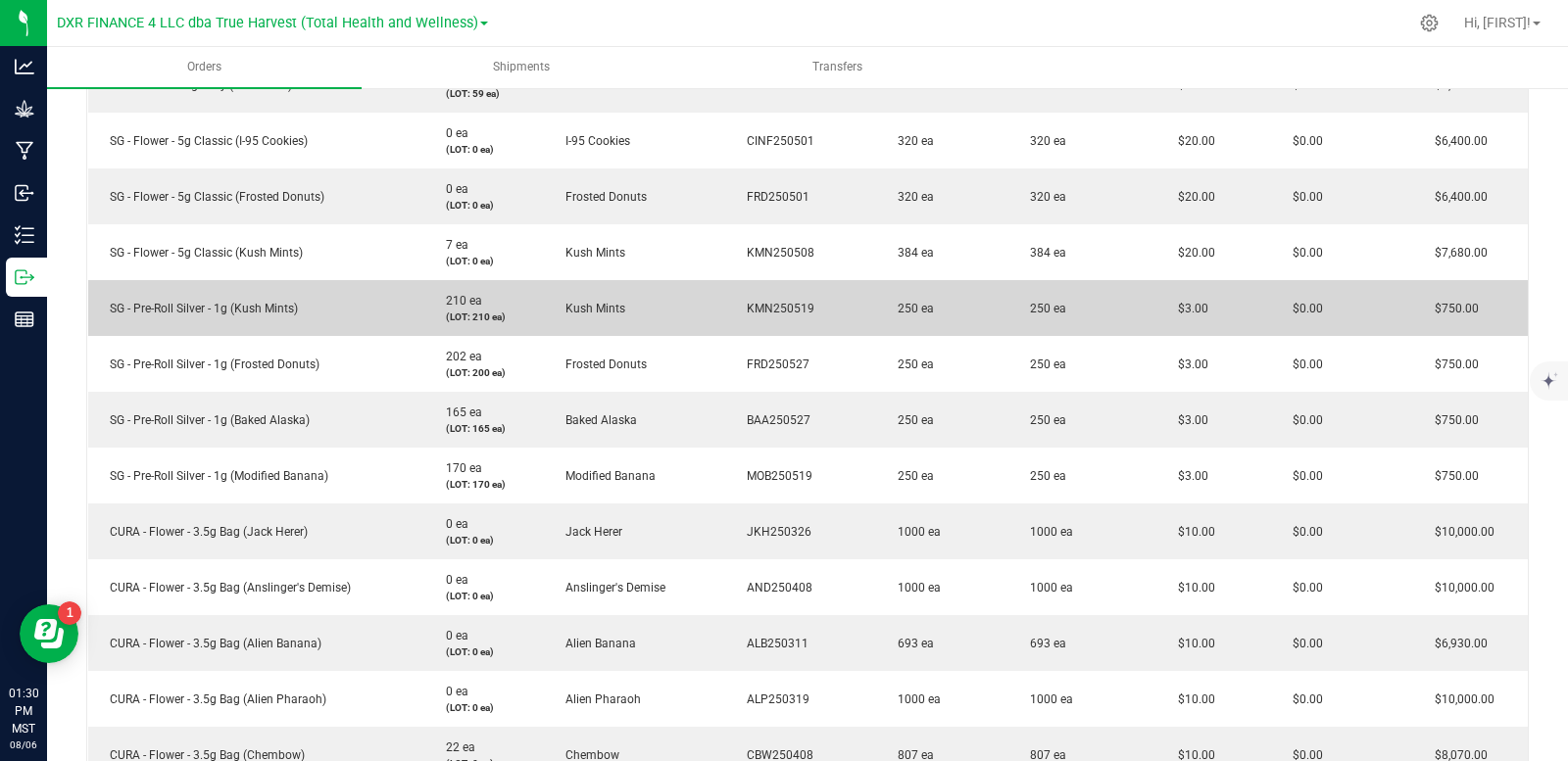 scroll, scrollTop: 1371, scrollLeft: 0, axis: vertical 